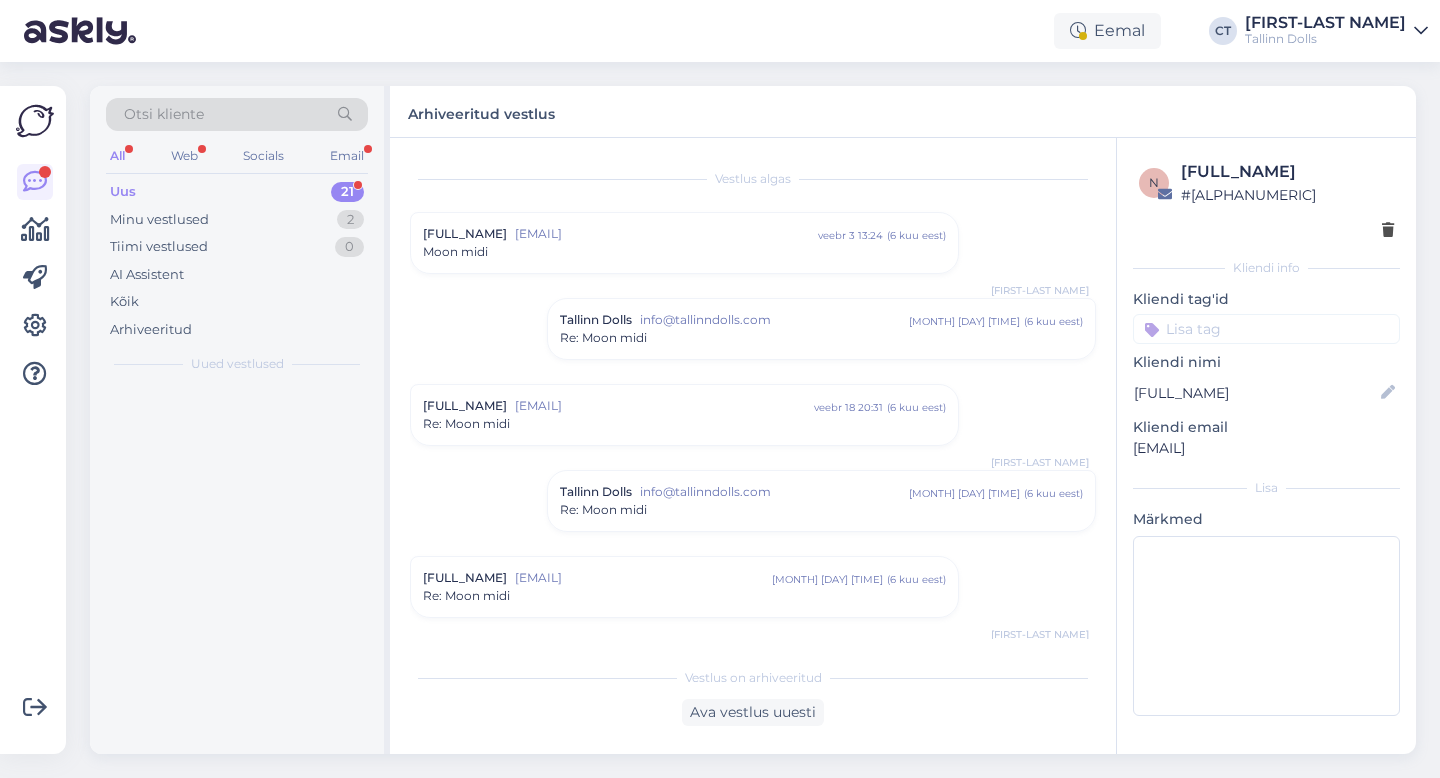 scroll, scrollTop: 0, scrollLeft: 0, axis: both 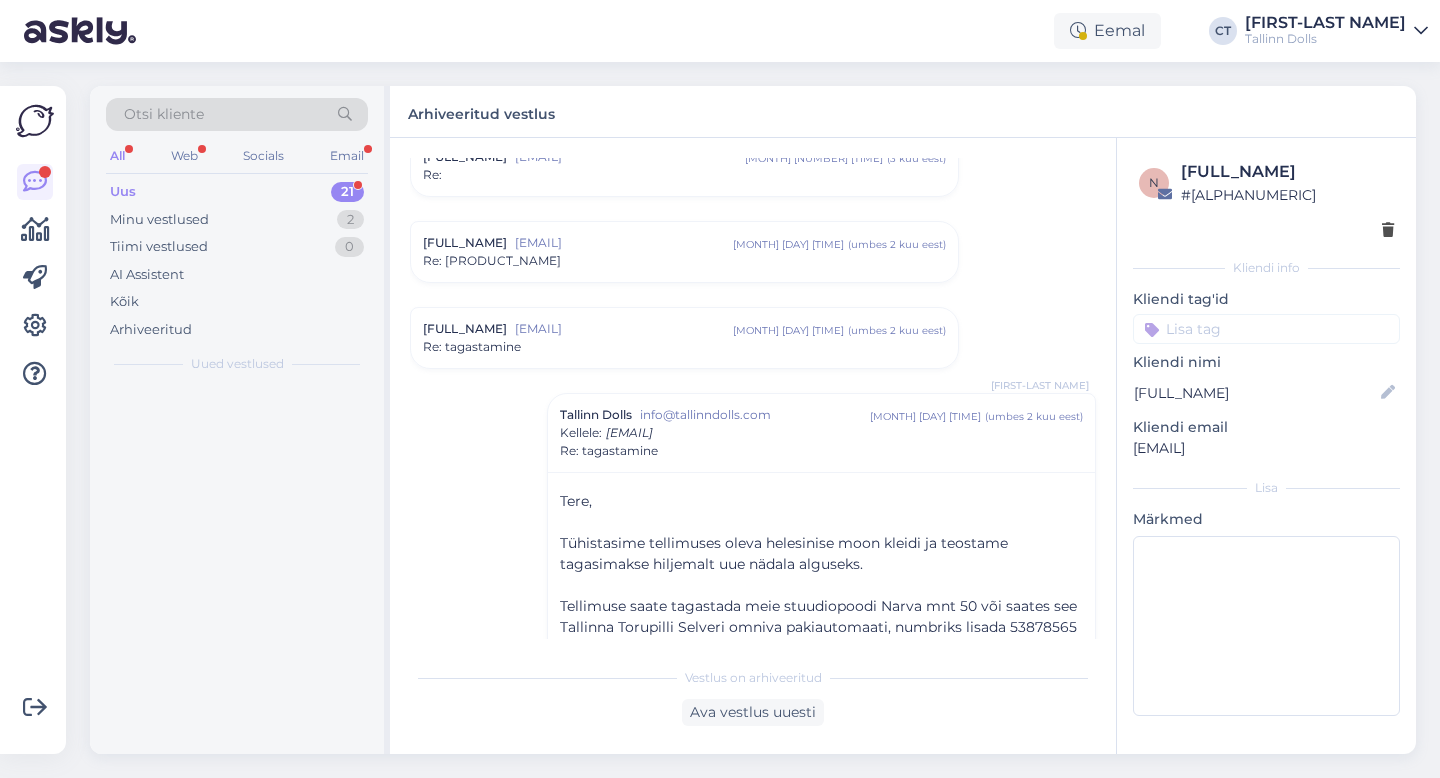 click on "Uus 21" at bounding box center (237, 192) 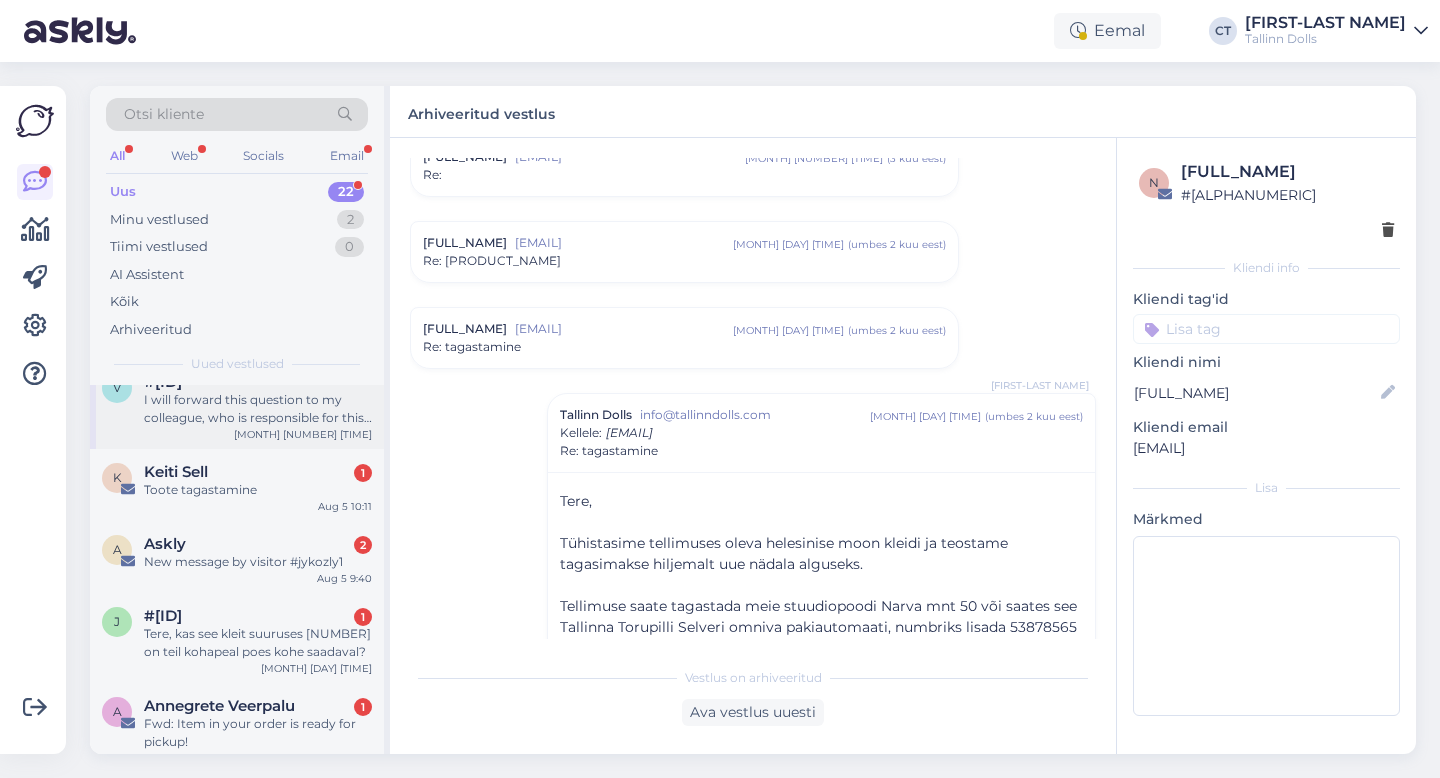 scroll, scrollTop: 122, scrollLeft: 0, axis: vertical 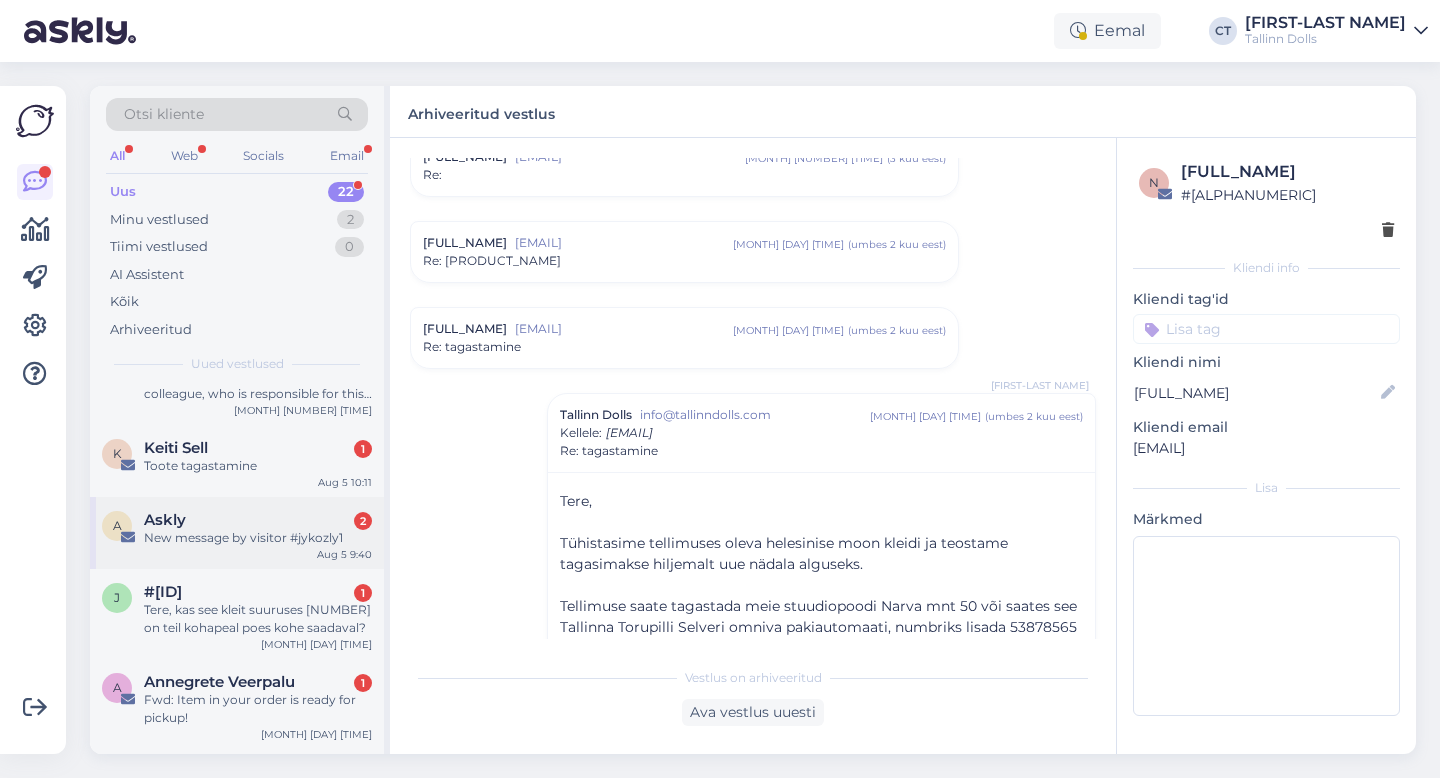 click on "New message by visitor #jykozly1" at bounding box center [258, 538] 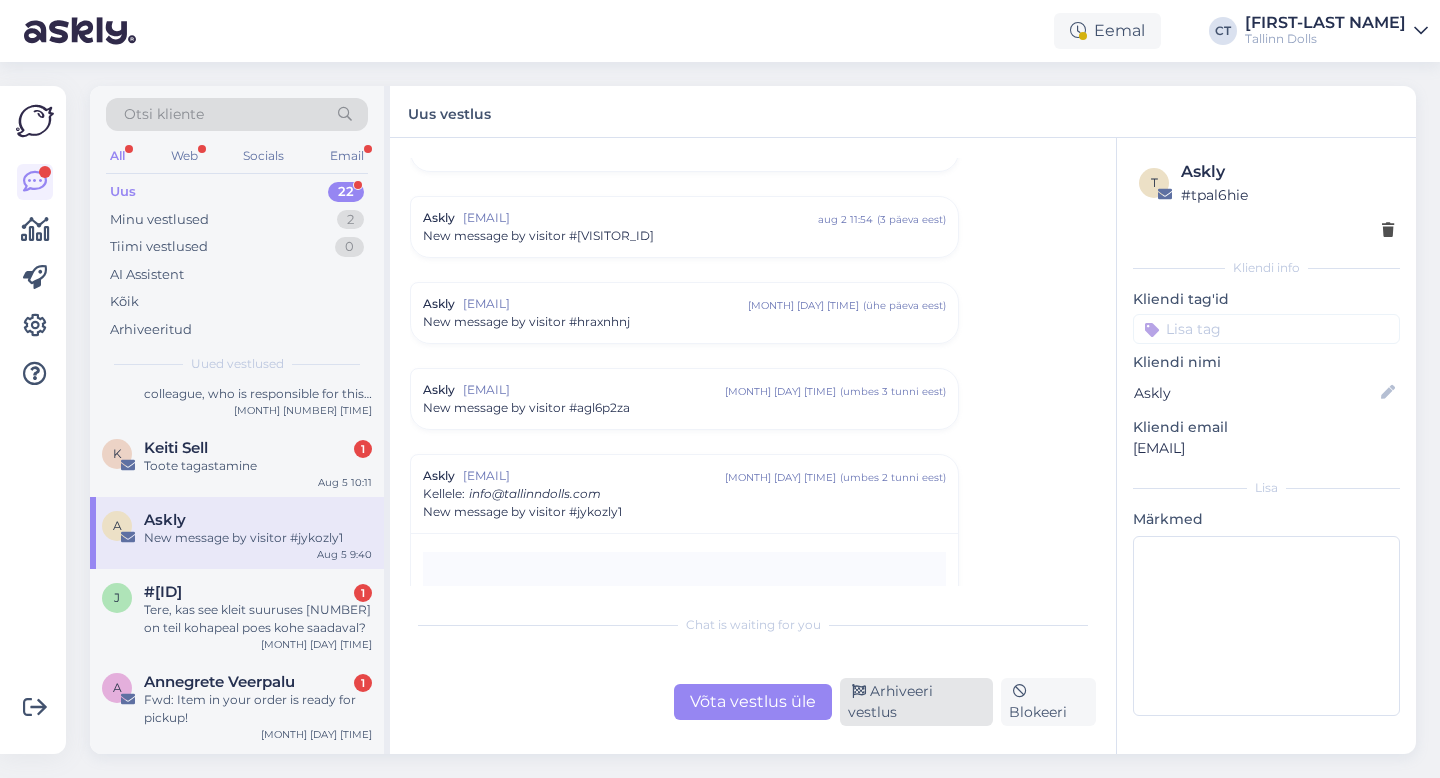 click on "Arhiveeri vestlus" at bounding box center (916, 702) 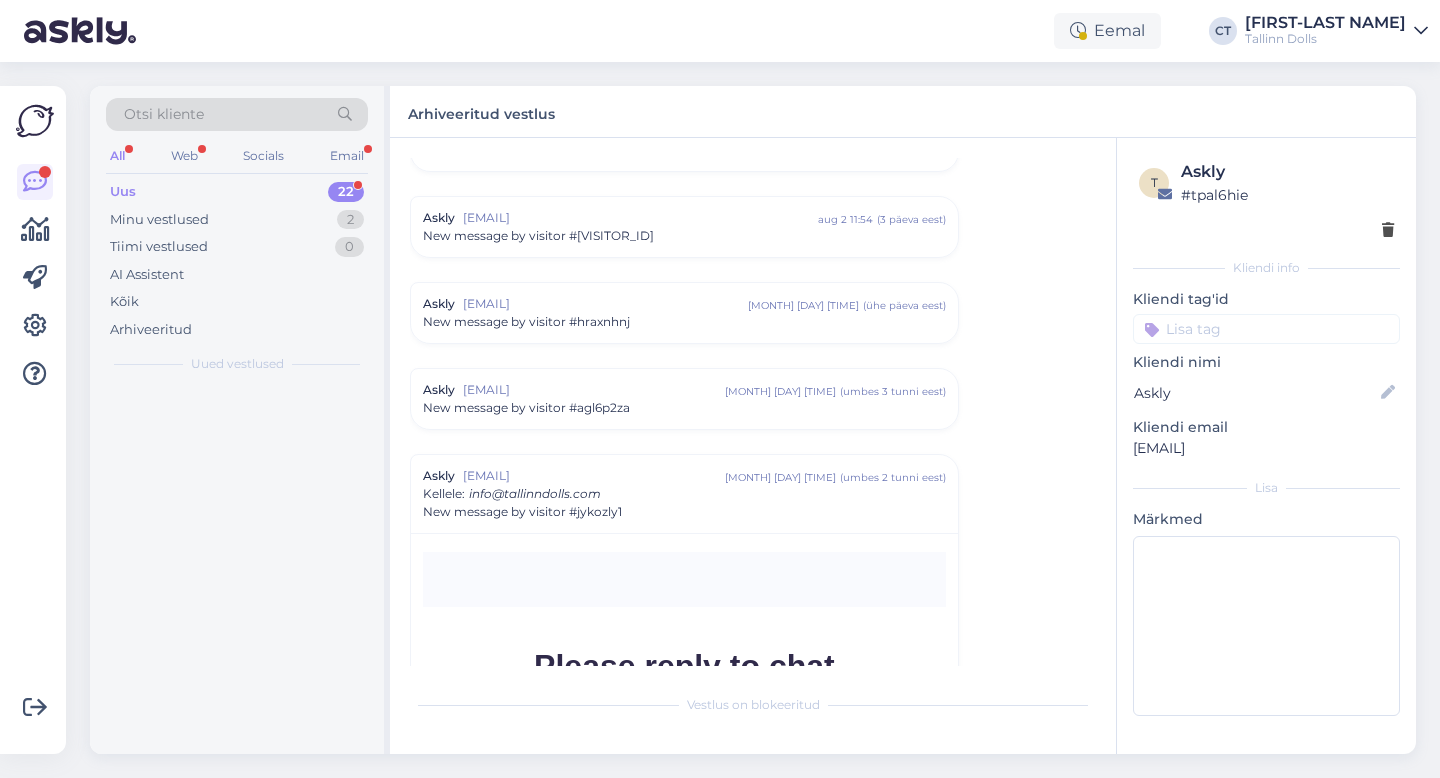 scroll, scrollTop: 8568, scrollLeft: 0, axis: vertical 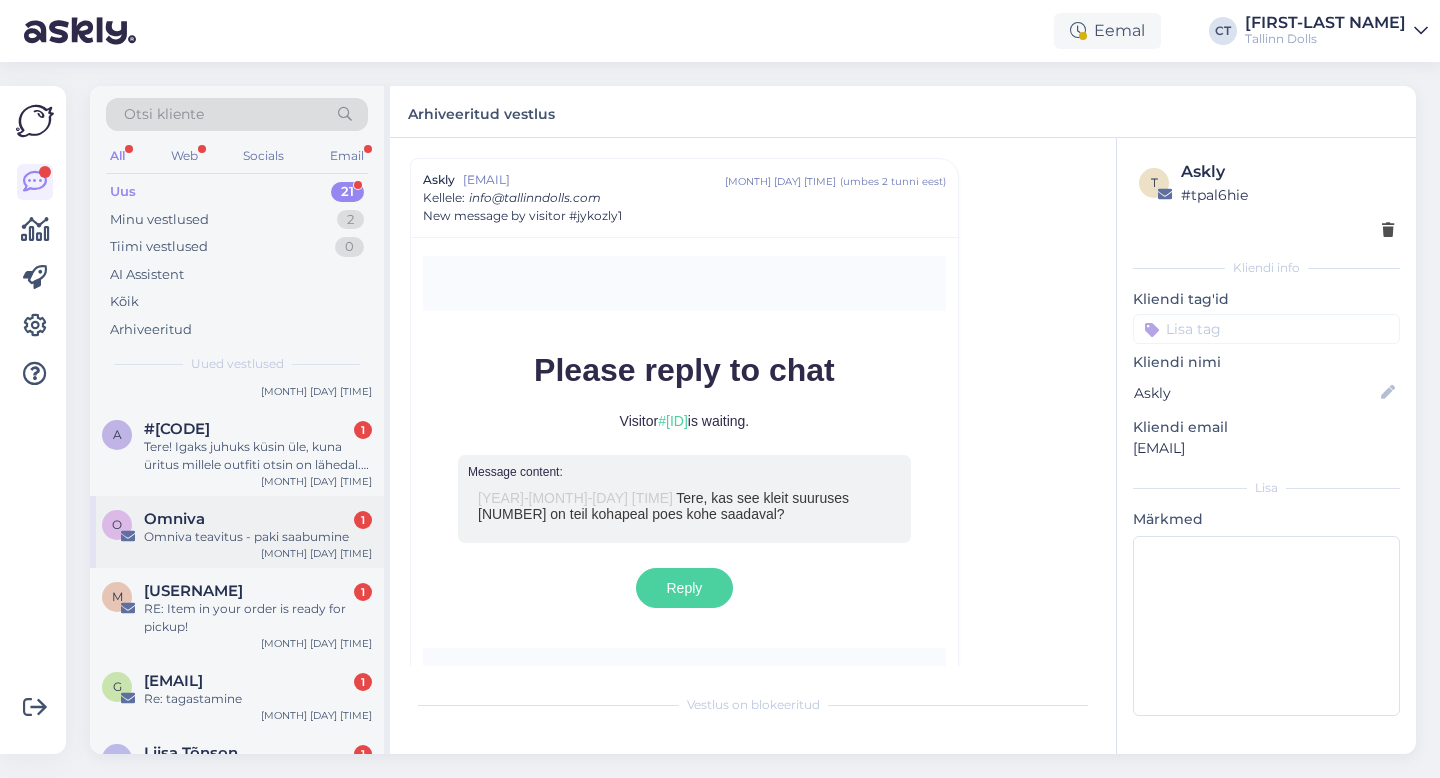 click on "Omniva teavitus - paki saabumine" at bounding box center [258, 537] 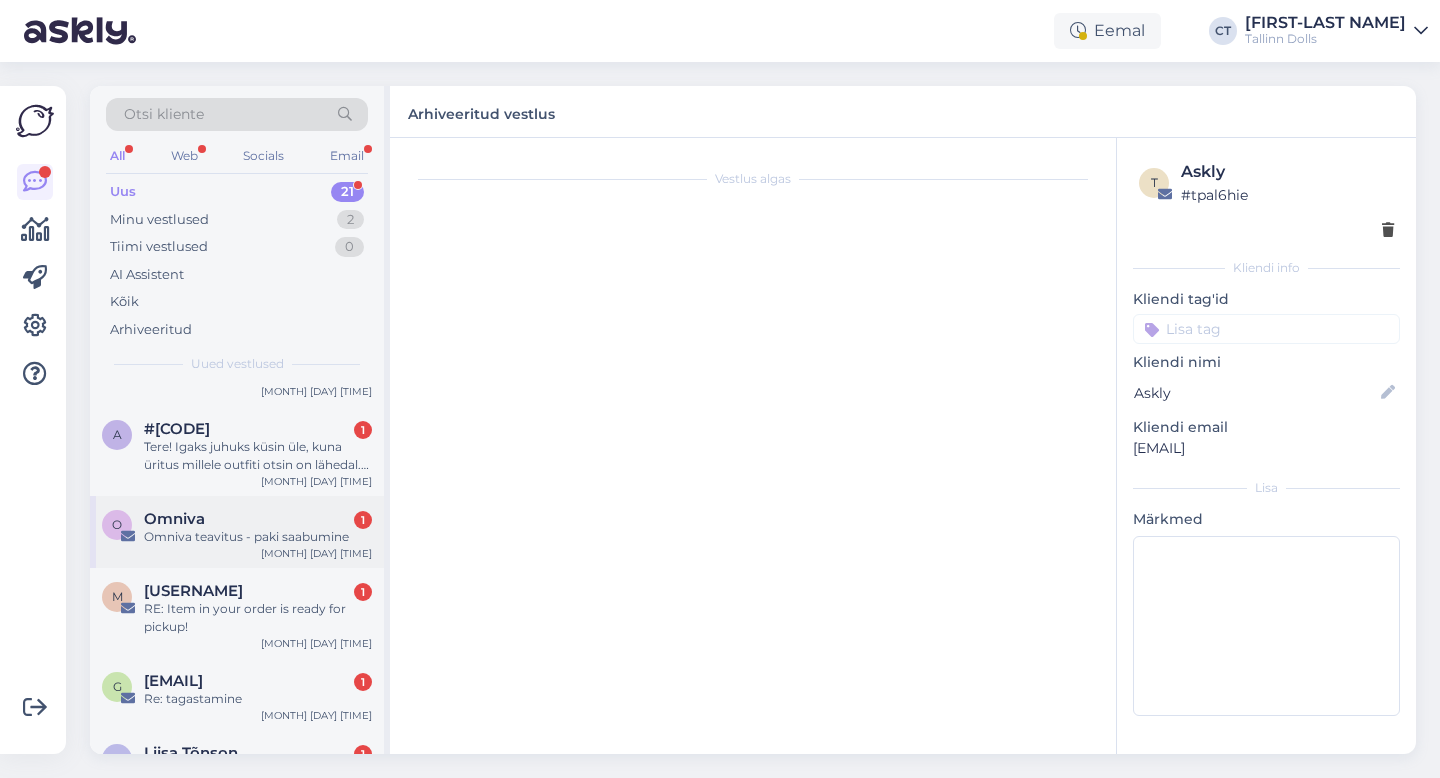 scroll, scrollTop: 0, scrollLeft: 0, axis: both 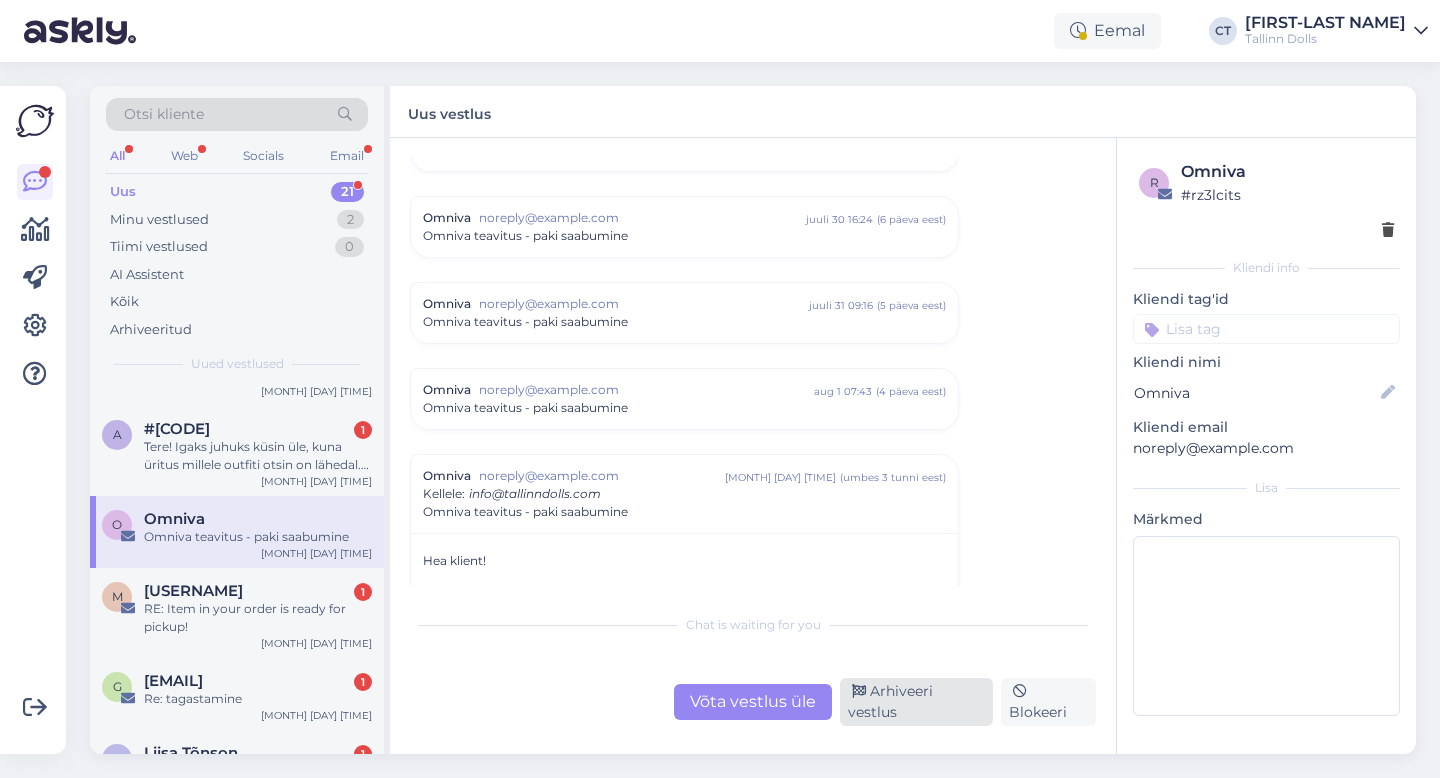 click on "Arhiveeri vestlus" at bounding box center [916, 702] 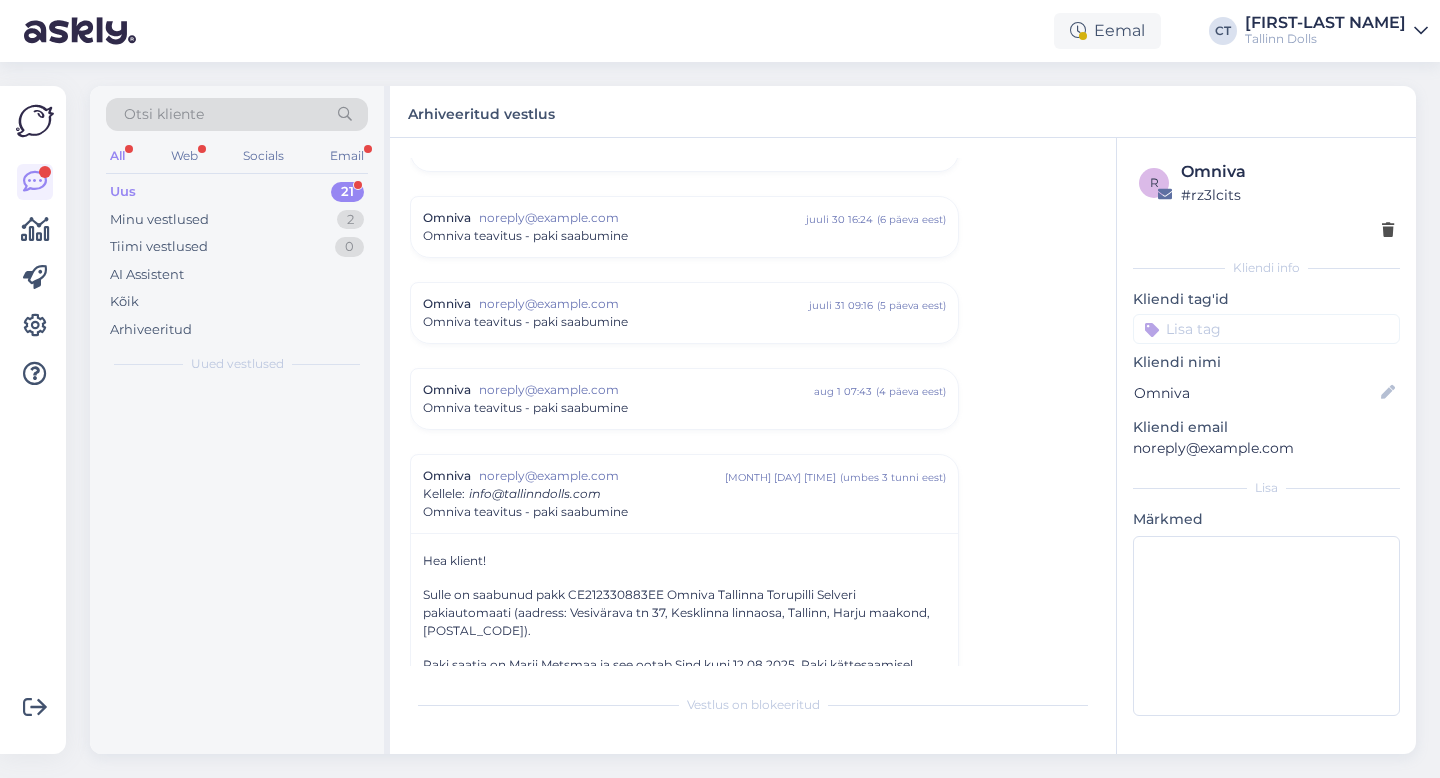 scroll, scrollTop: 8534, scrollLeft: 0, axis: vertical 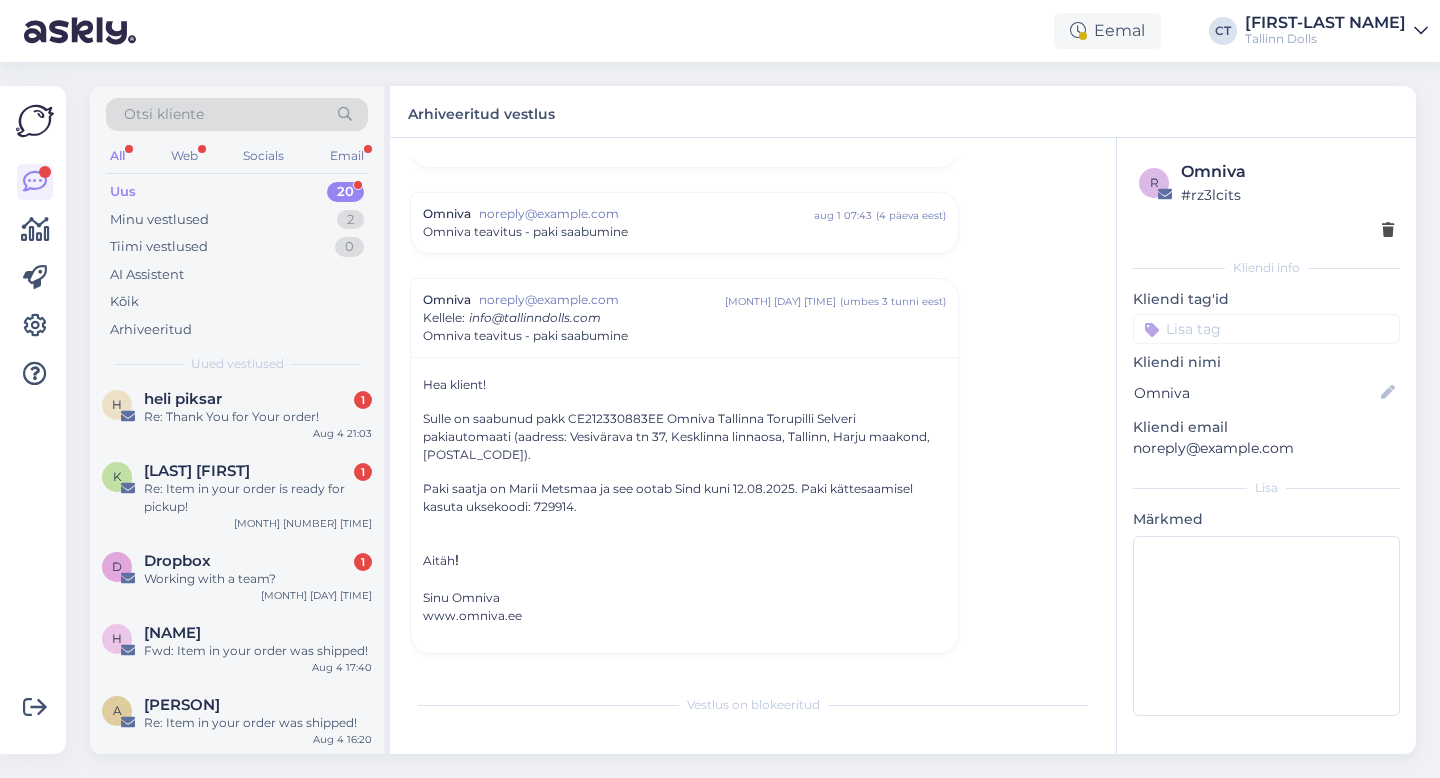click on "Working with a team?" at bounding box center [258, 579] 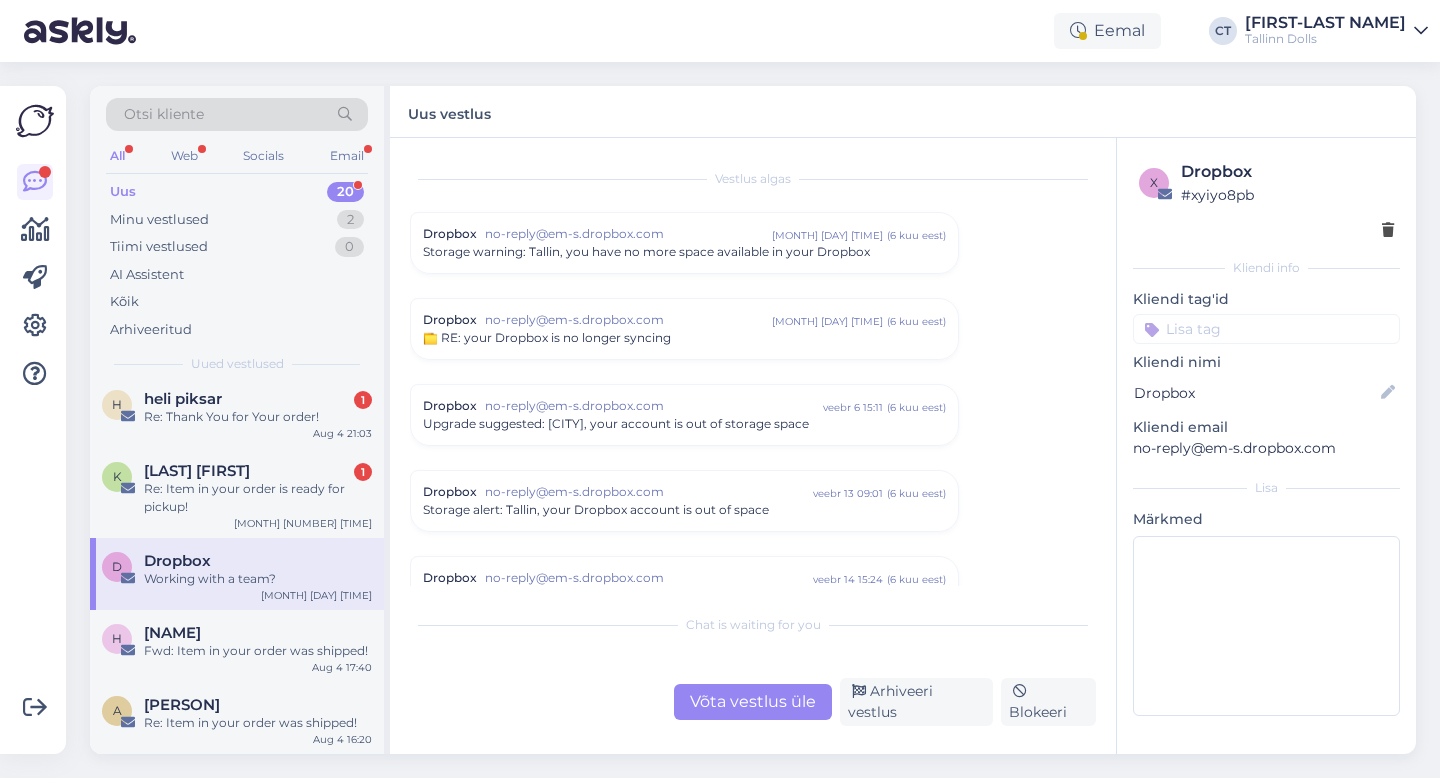 scroll, scrollTop: 962, scrollLeft: 0, axis: vertical 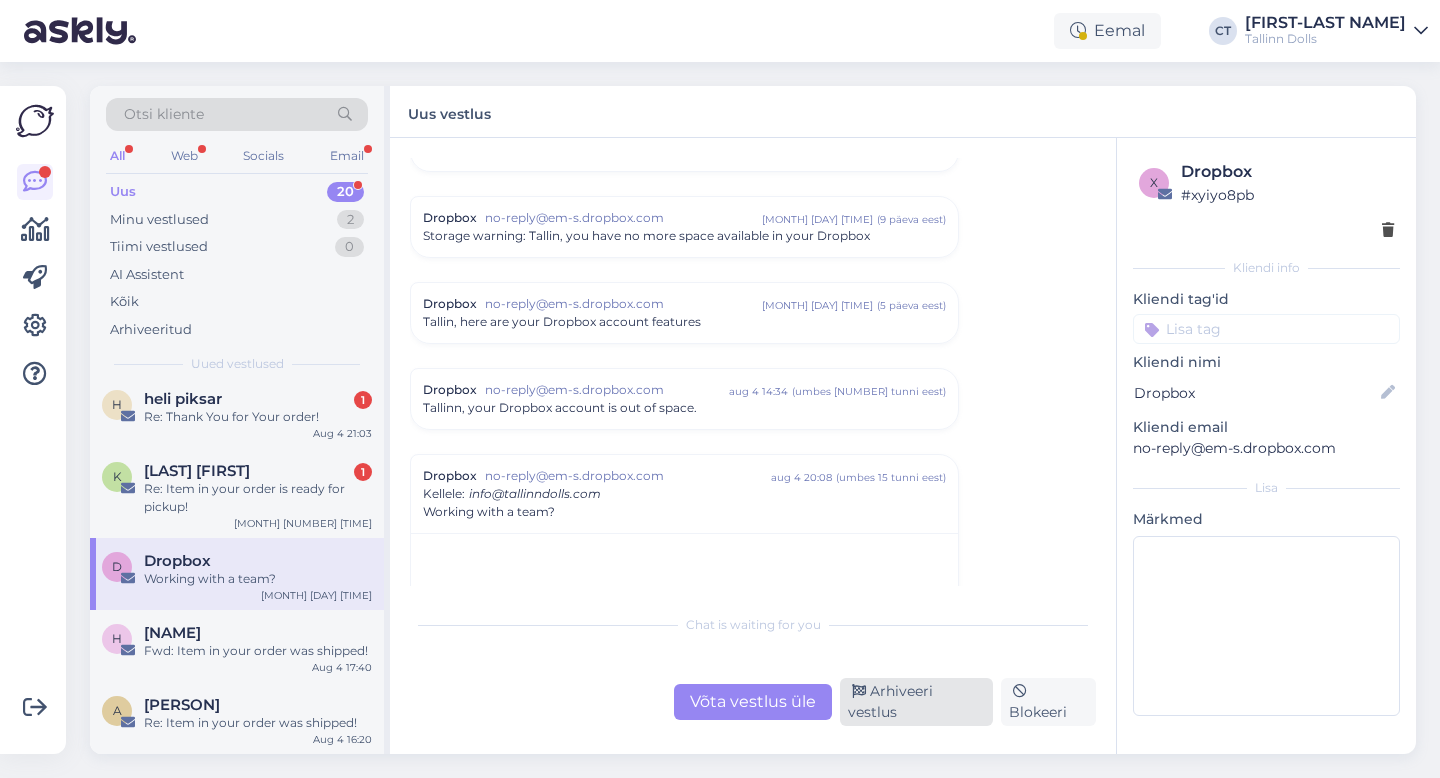 click on "Arhiveeri vestlus" at bounding box center (916, 702) 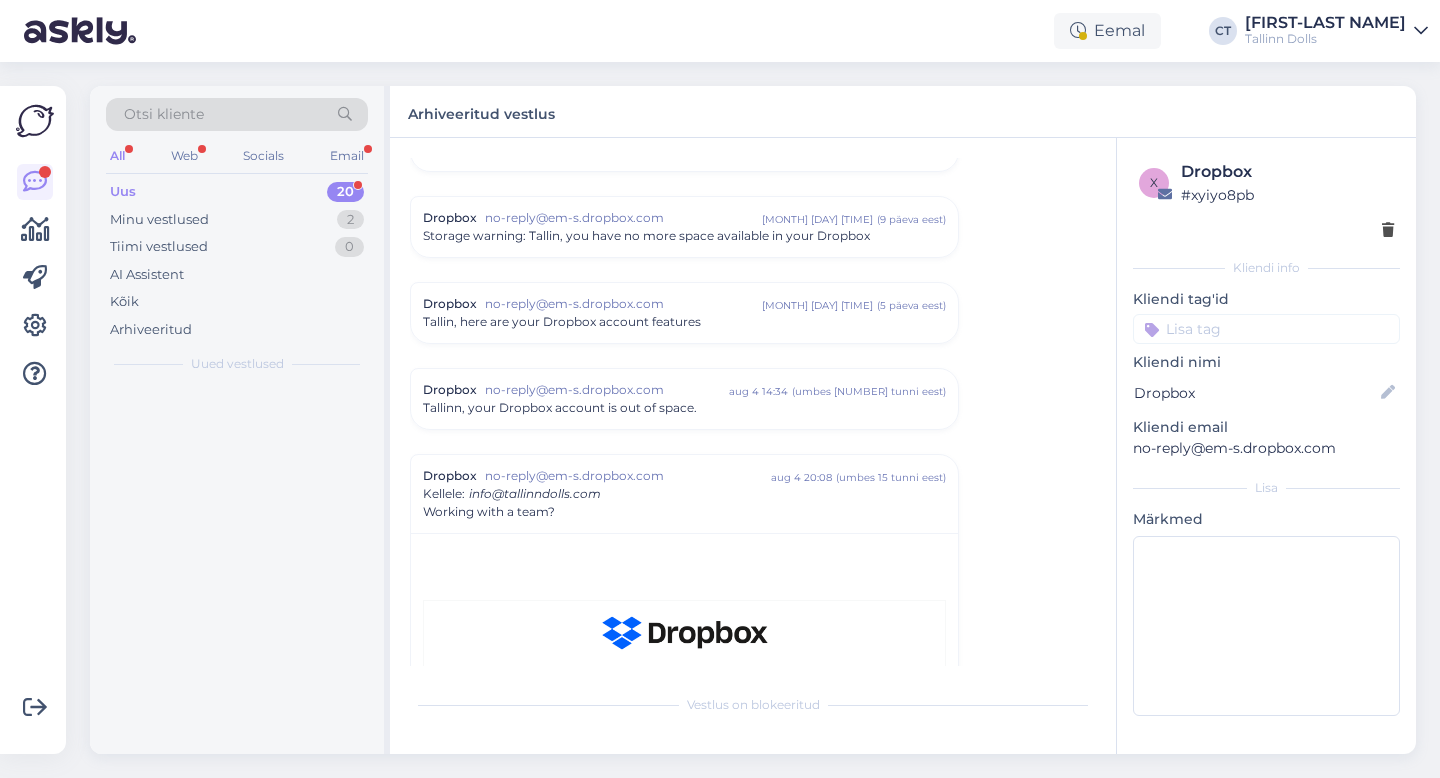 scroll, scrollTop: 1258, scrollLeft: 0, axis: vertical 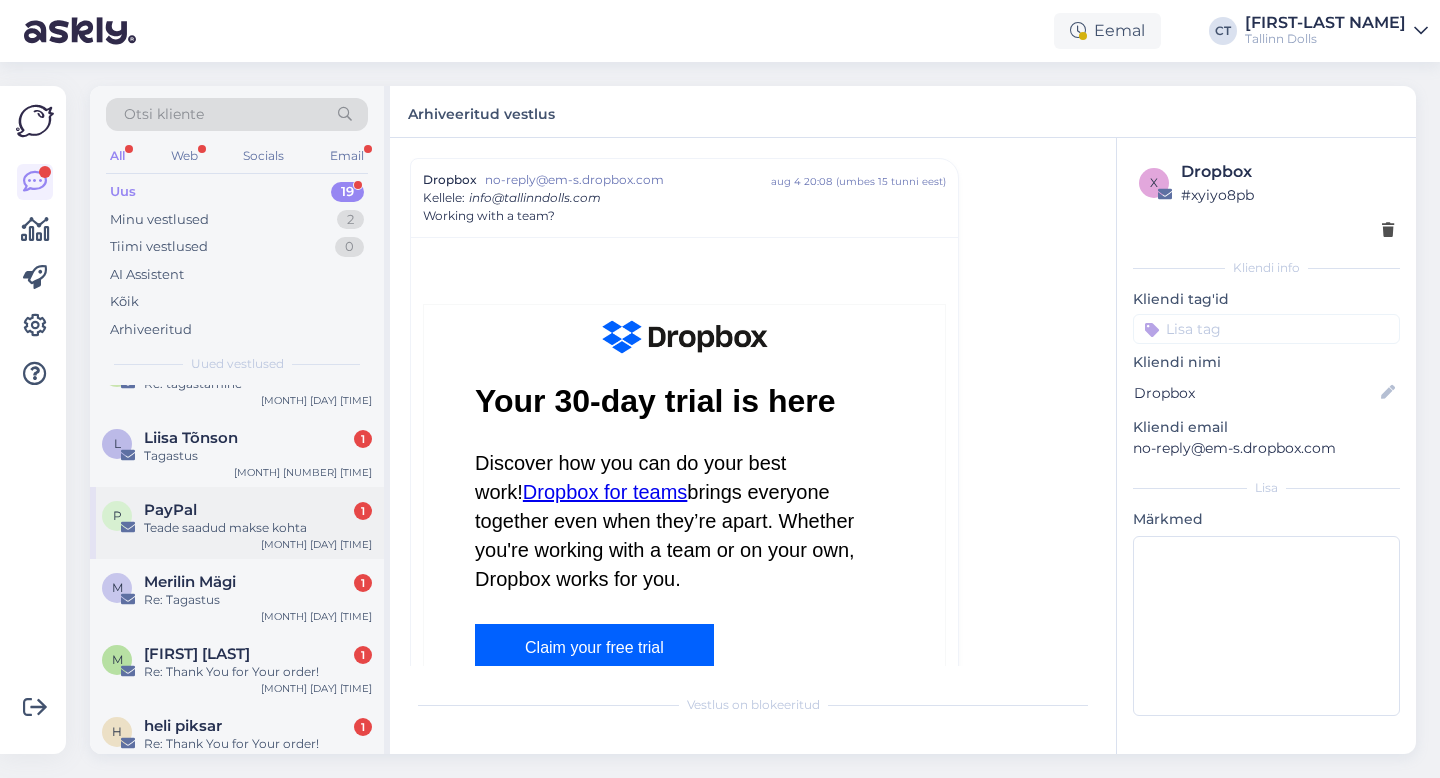click on "Teade saadud makse kohta" at bounding box center (258, 528) 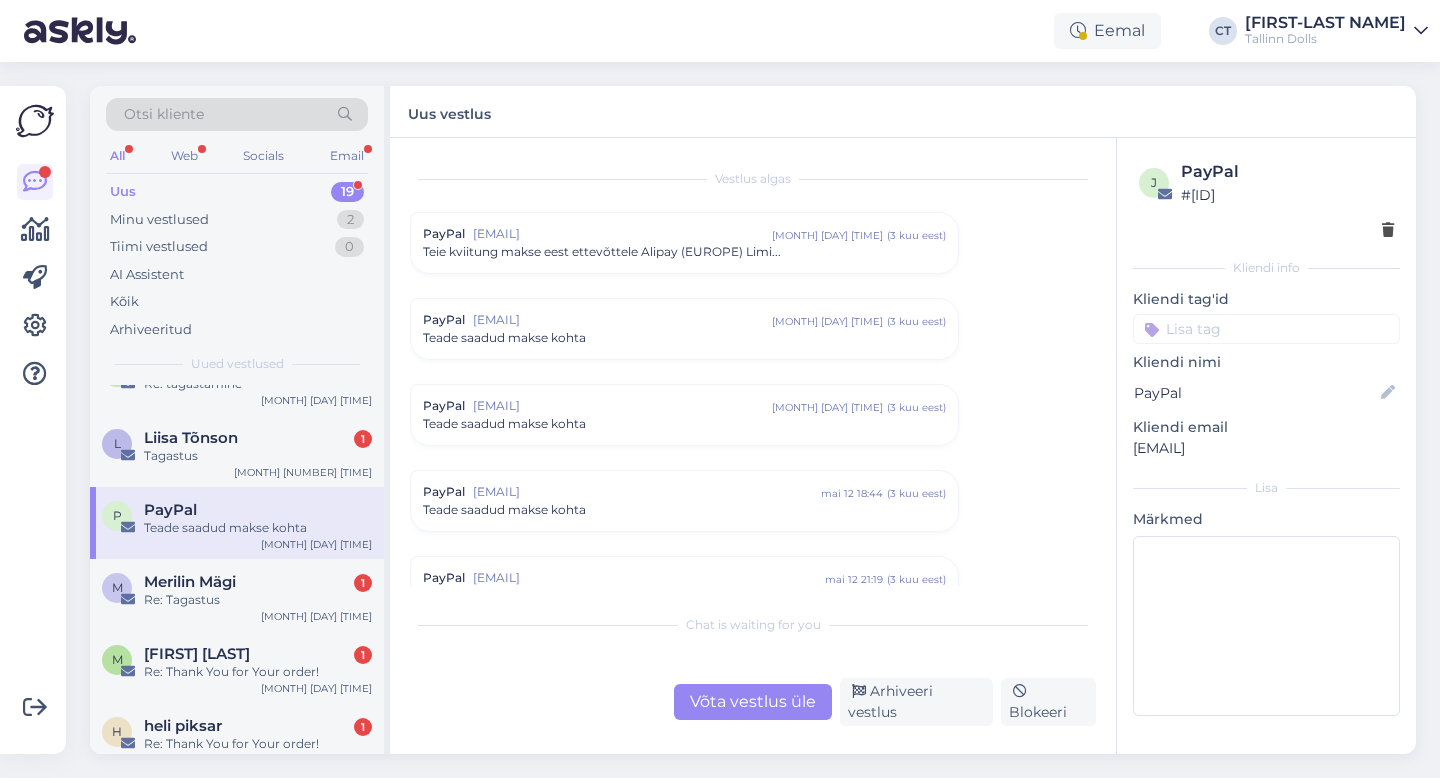 scroll, scrollTop: 8272, scrollLeft: 0, axis: vertical 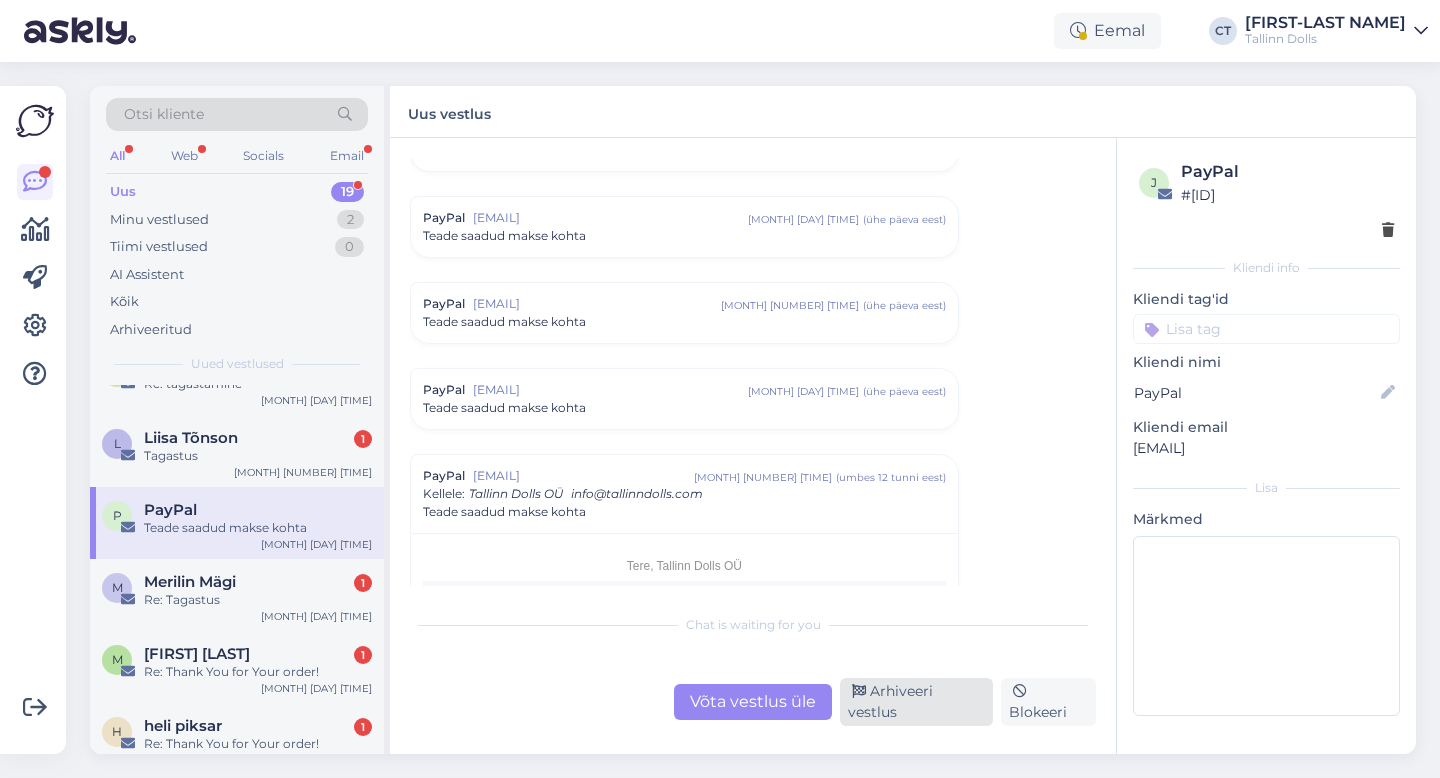click on "Arhiveeri vestlus" at bounding box center (916, 702) 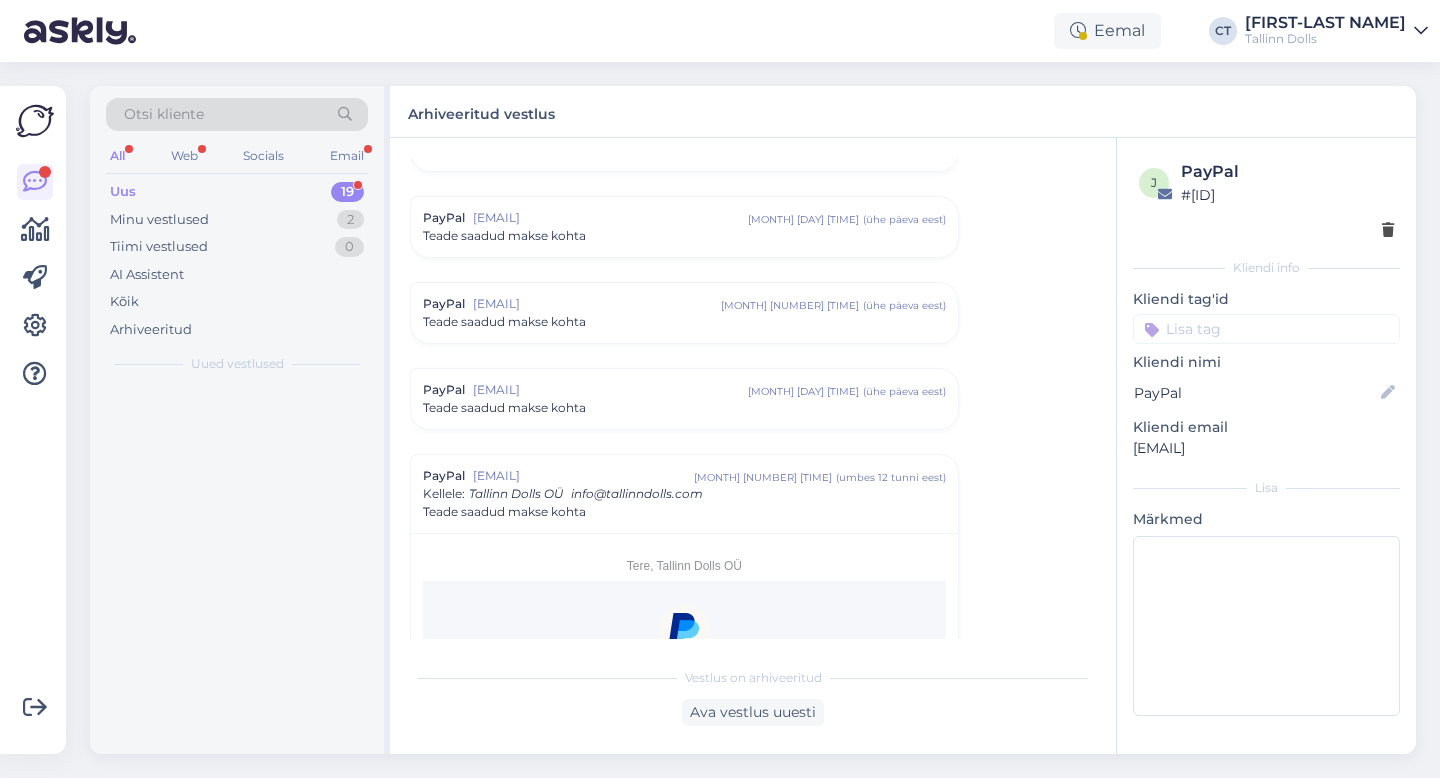 scroll, scrollTop: 8568, scrollLeft: 0, axis: vertical 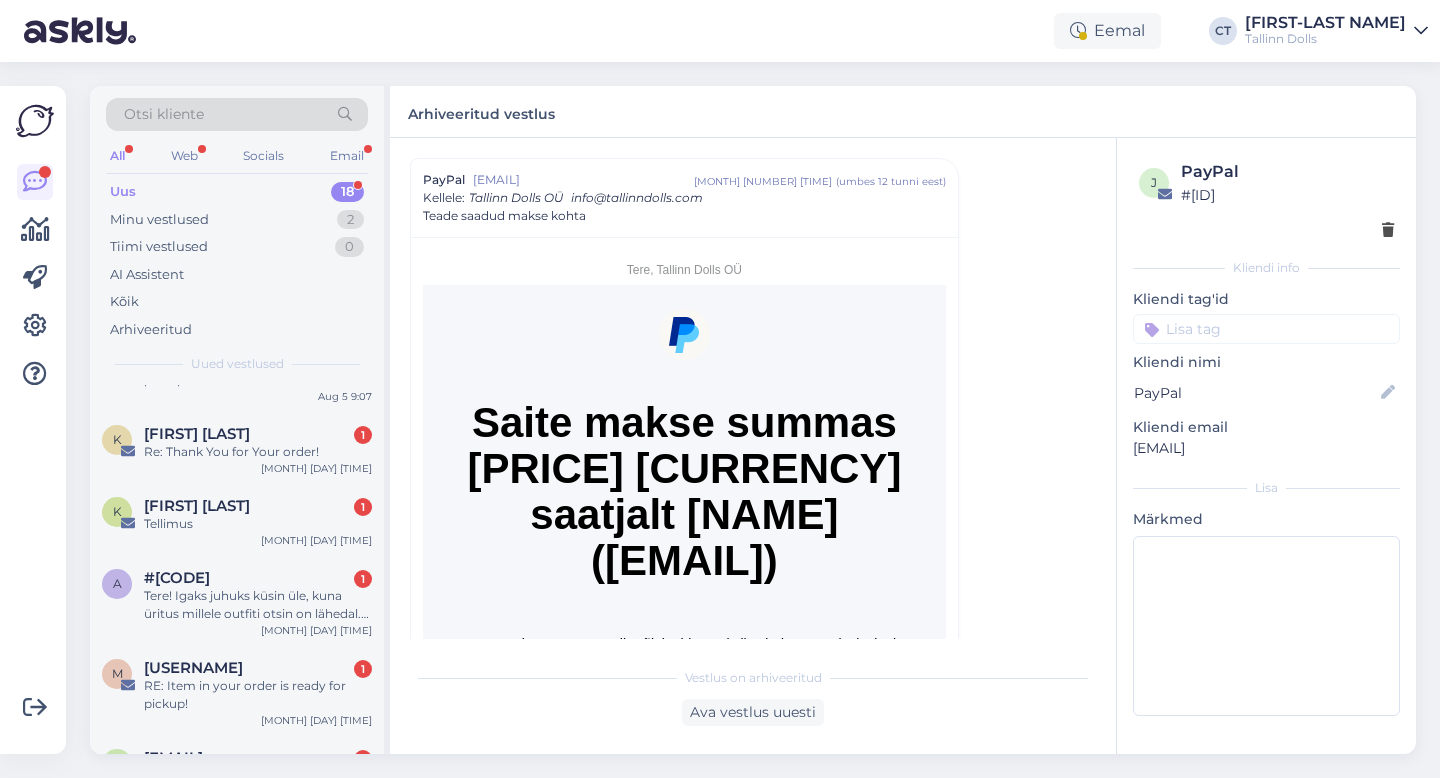 click on "Otsi kliente" at bounding box center [237, 114] 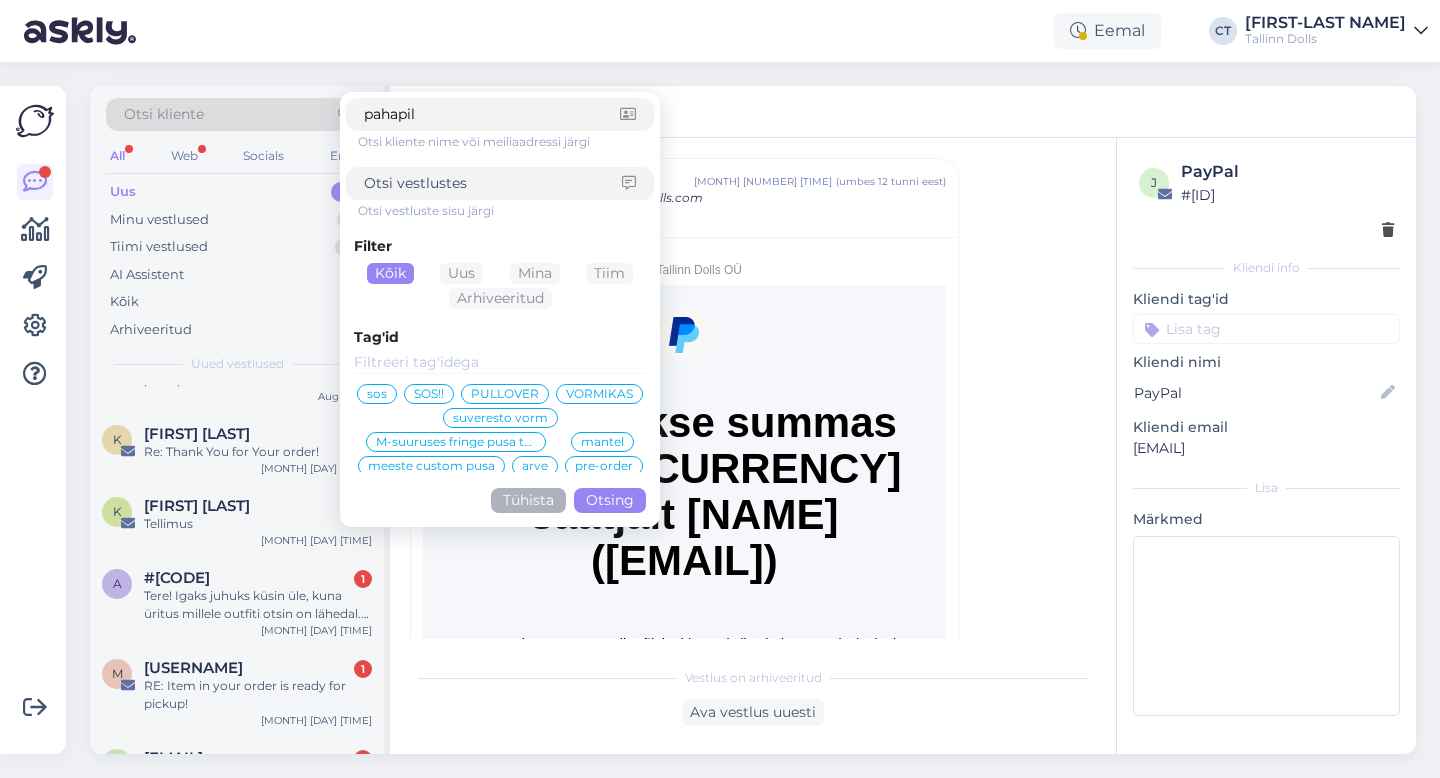 type on "[NAME]" 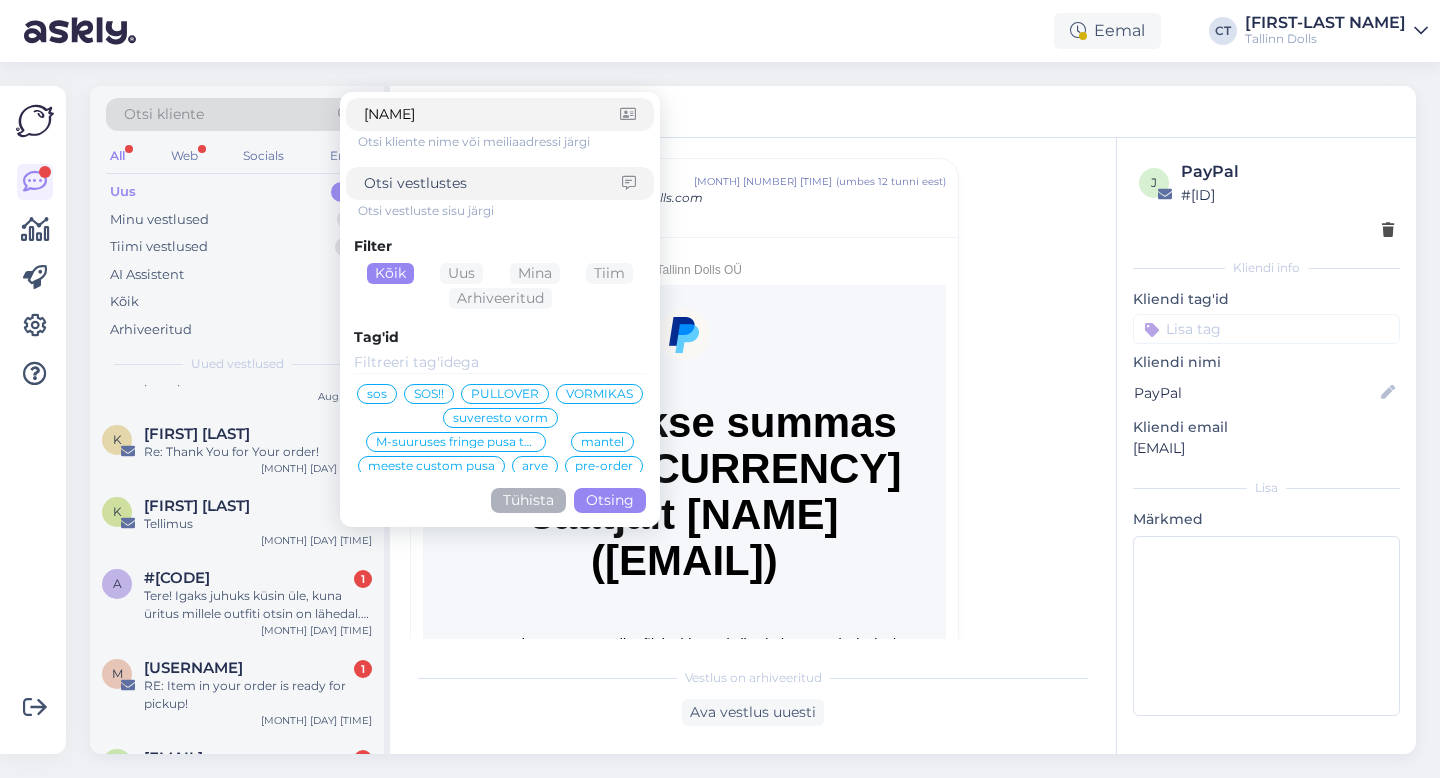 click on "Otsing" at bounding box center [610, 500] 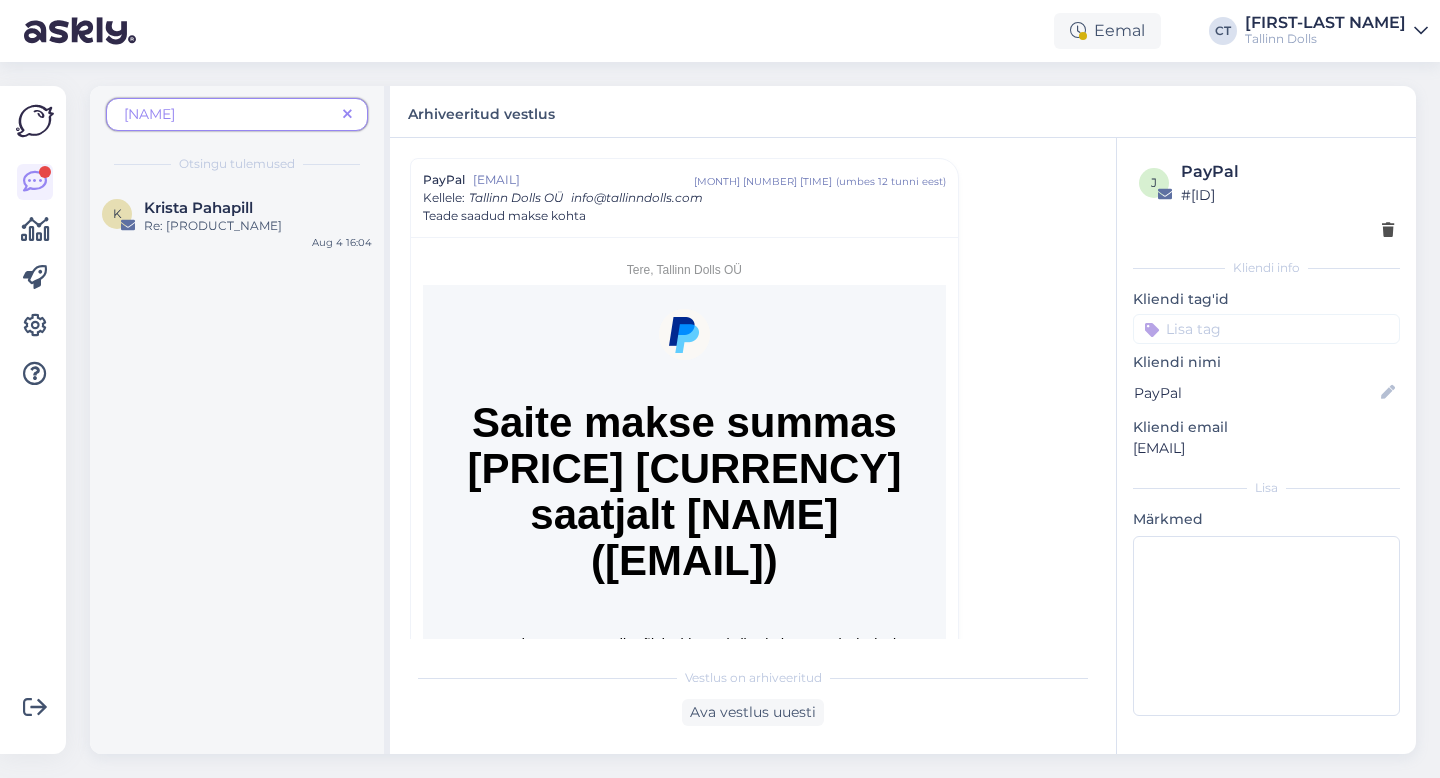 scroll, scrollTop: 0, scrollLeft: 0, axis: both 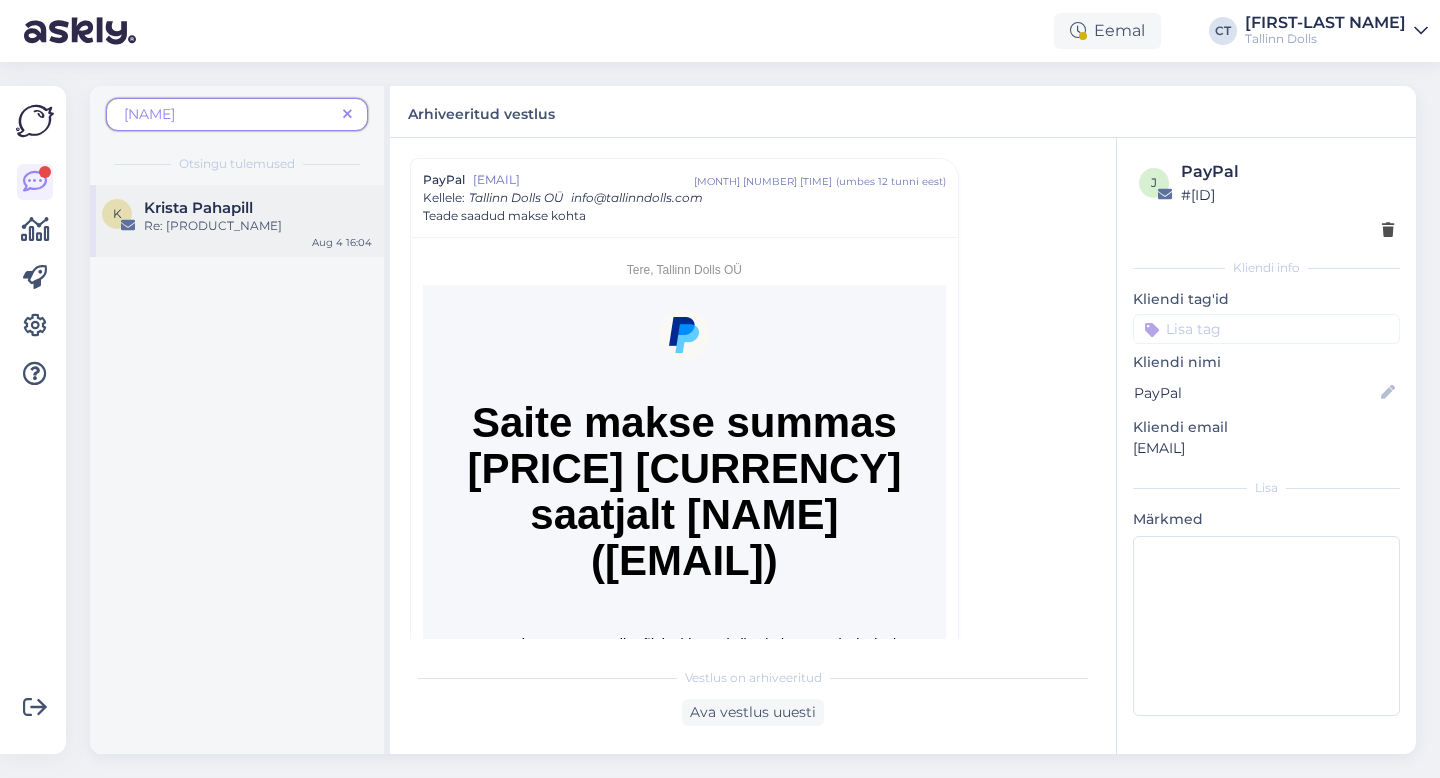 click on "Re: [PRODUCT_NAME]" at bounding box center (258, 226) 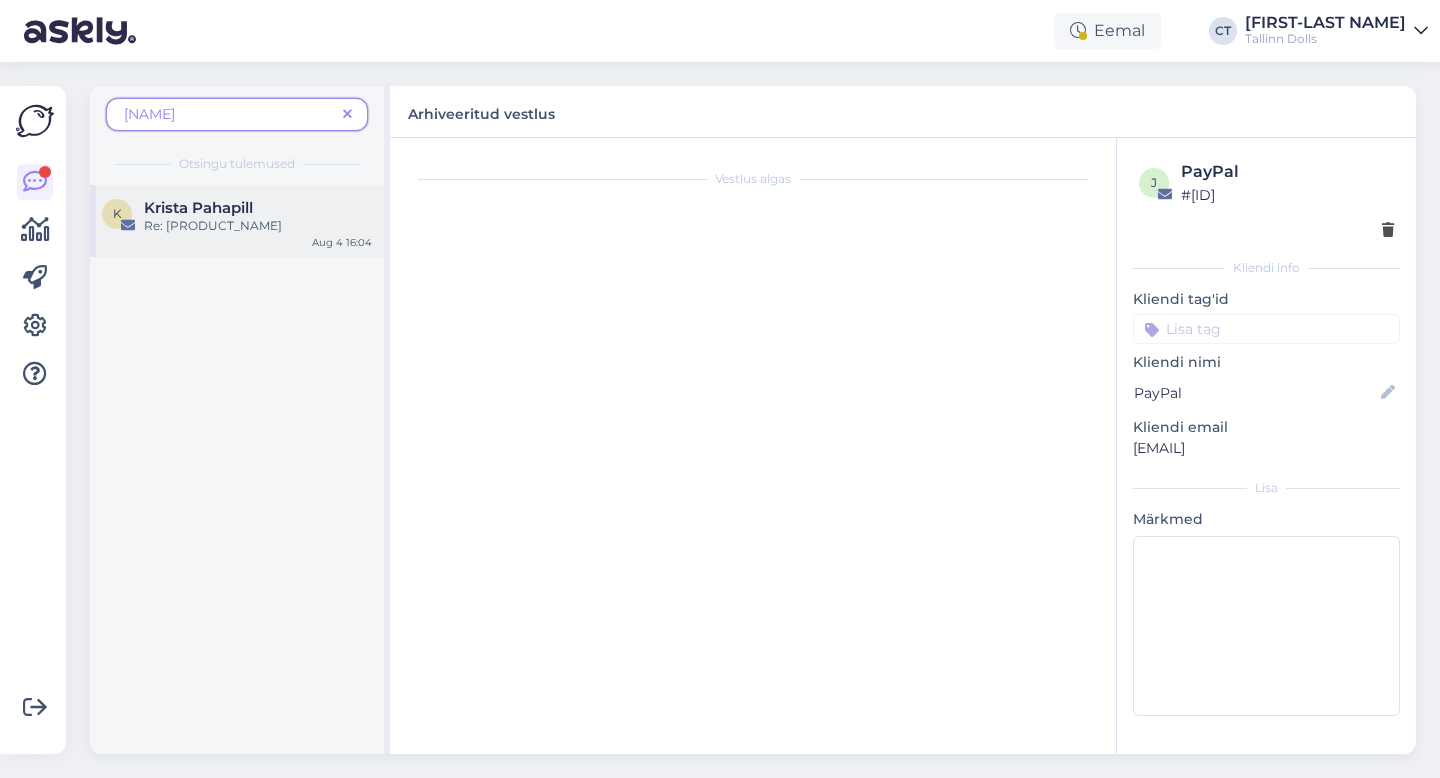 scroll, scrollTop: 712, scrollLeft: 0, axis: vertical 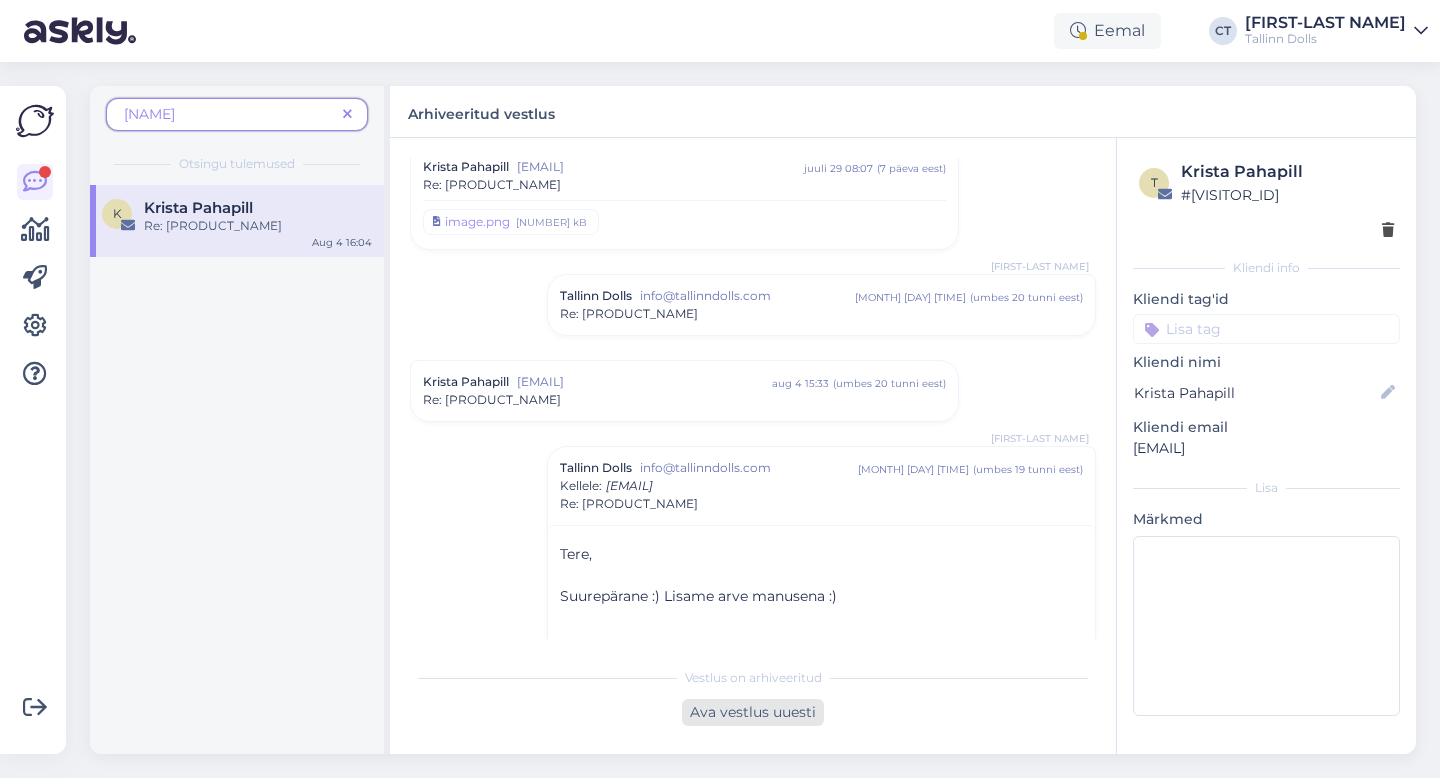 click on "Ava vestlus uuesti" at bounding box center (753, 712) 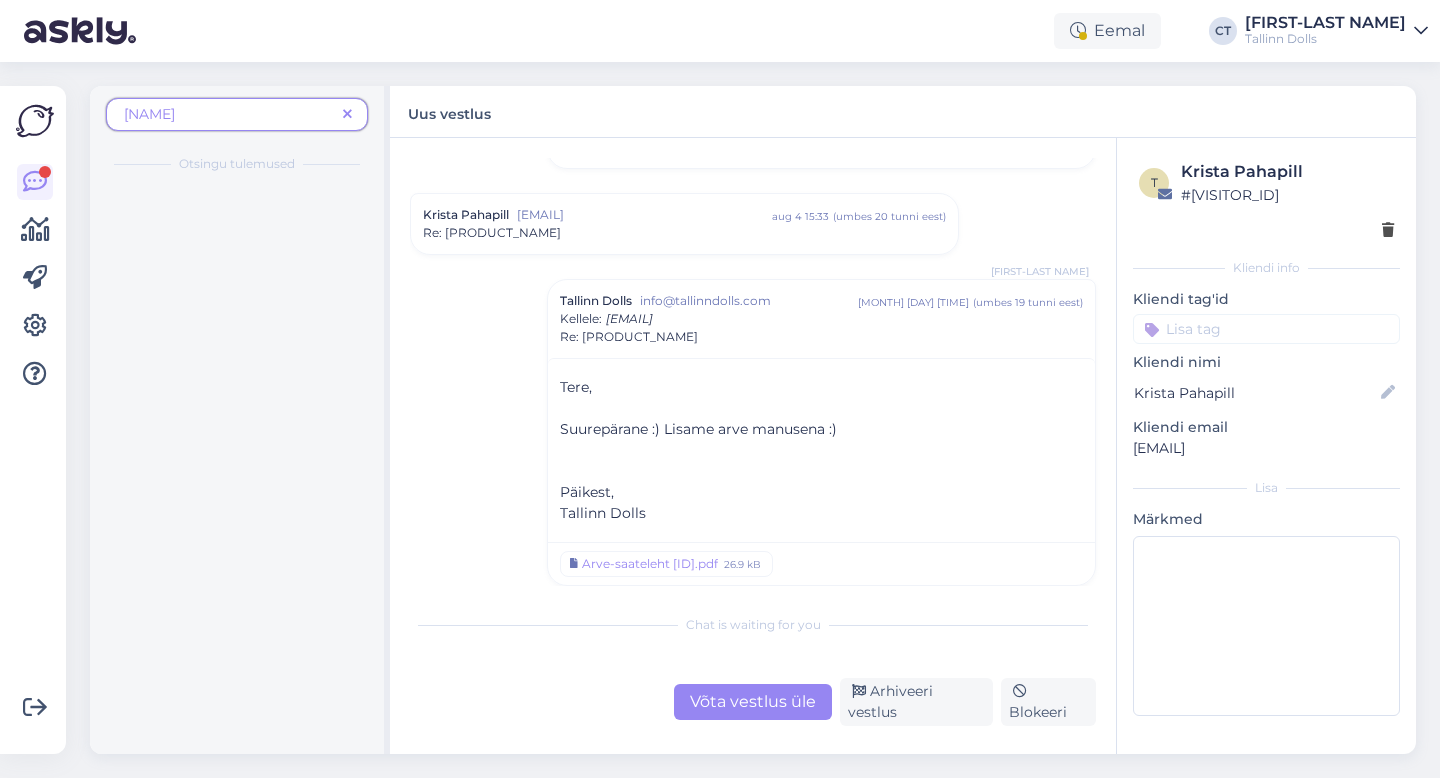 click on "Võta vestlus üle" at bounding box center (753, 702) 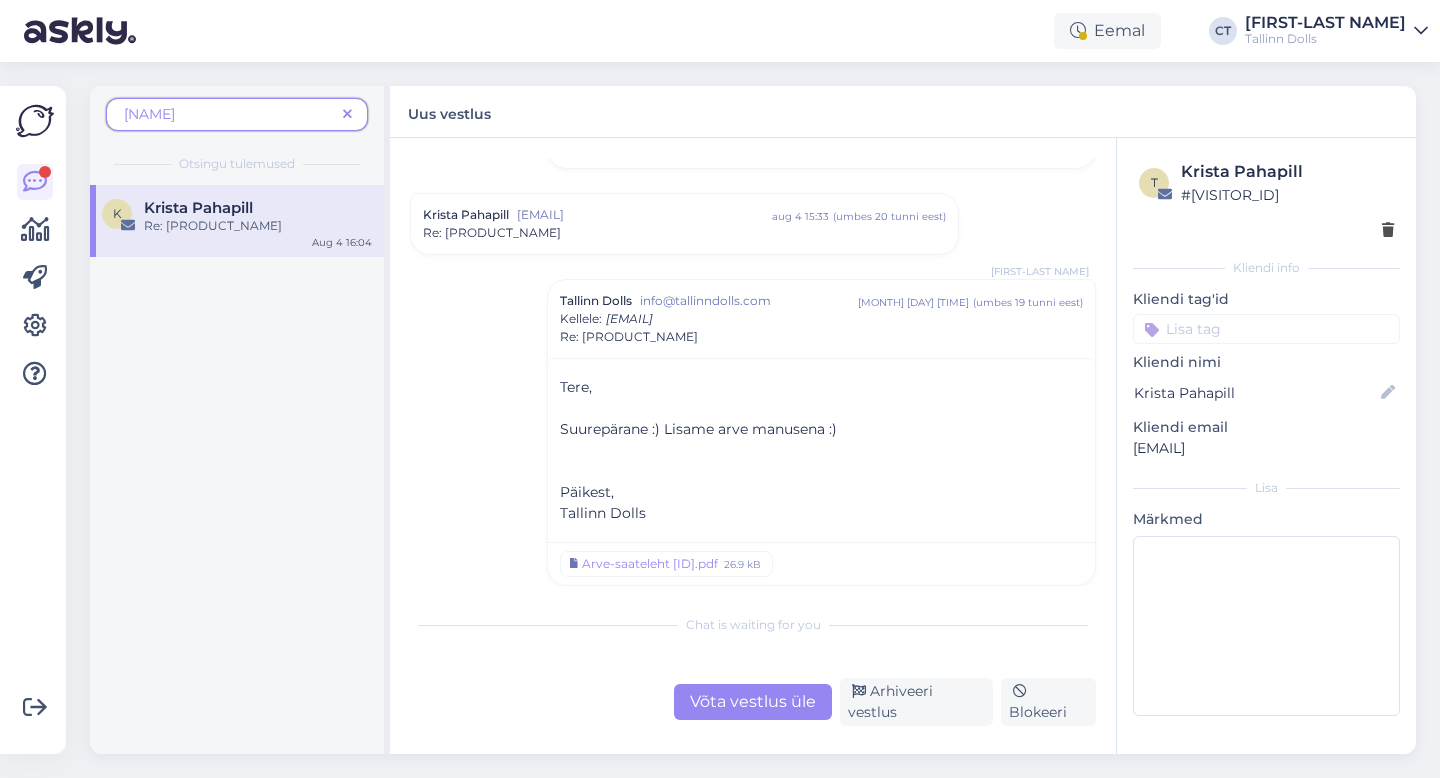 scroll, scrollTop: 1000, scrollLeft: 0, axis: vertical 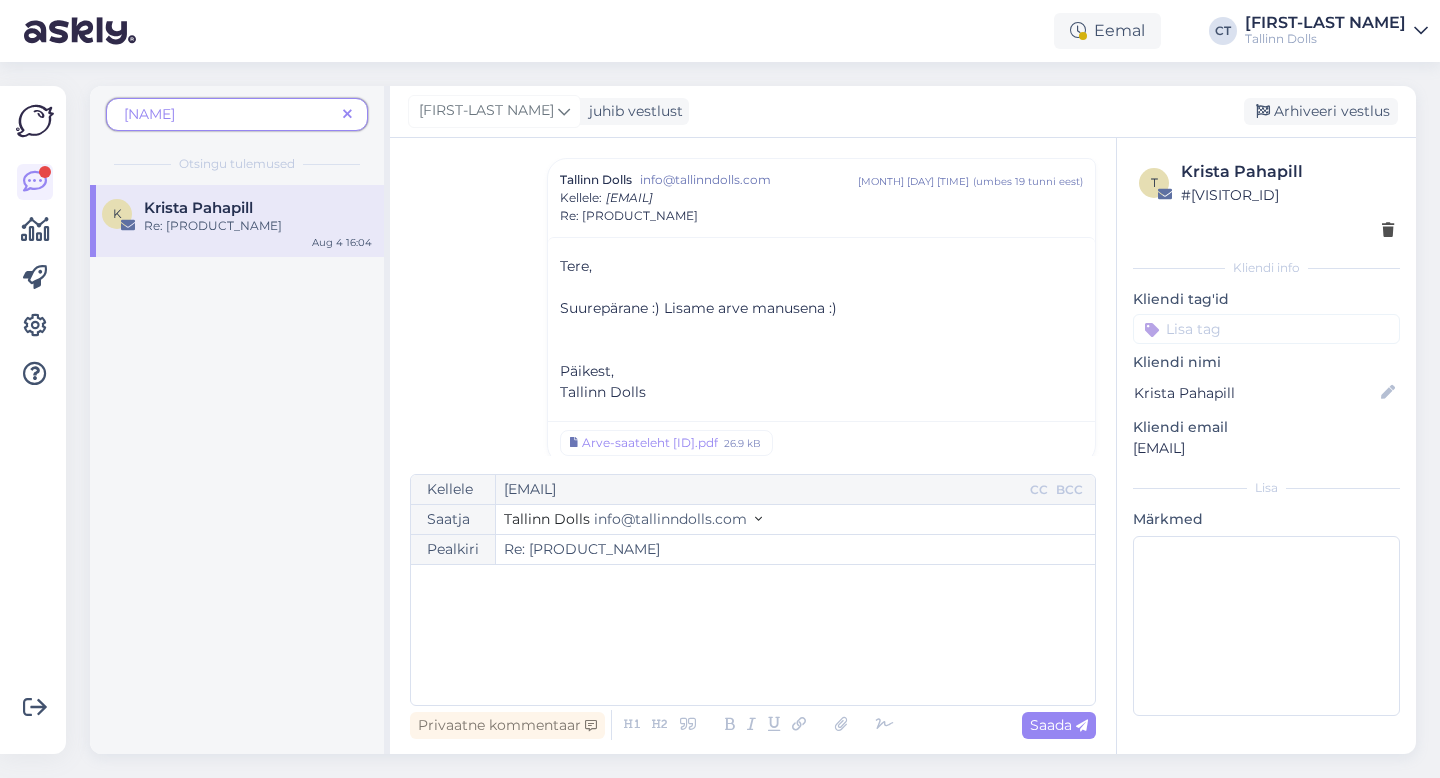 click on "Kellele [EMAIL] CC BCC Saatja Tallinn Dolls   [EMAIL] Pealkiri Re: Kleidi kangas ﻿" at bounding box center (753, 590) 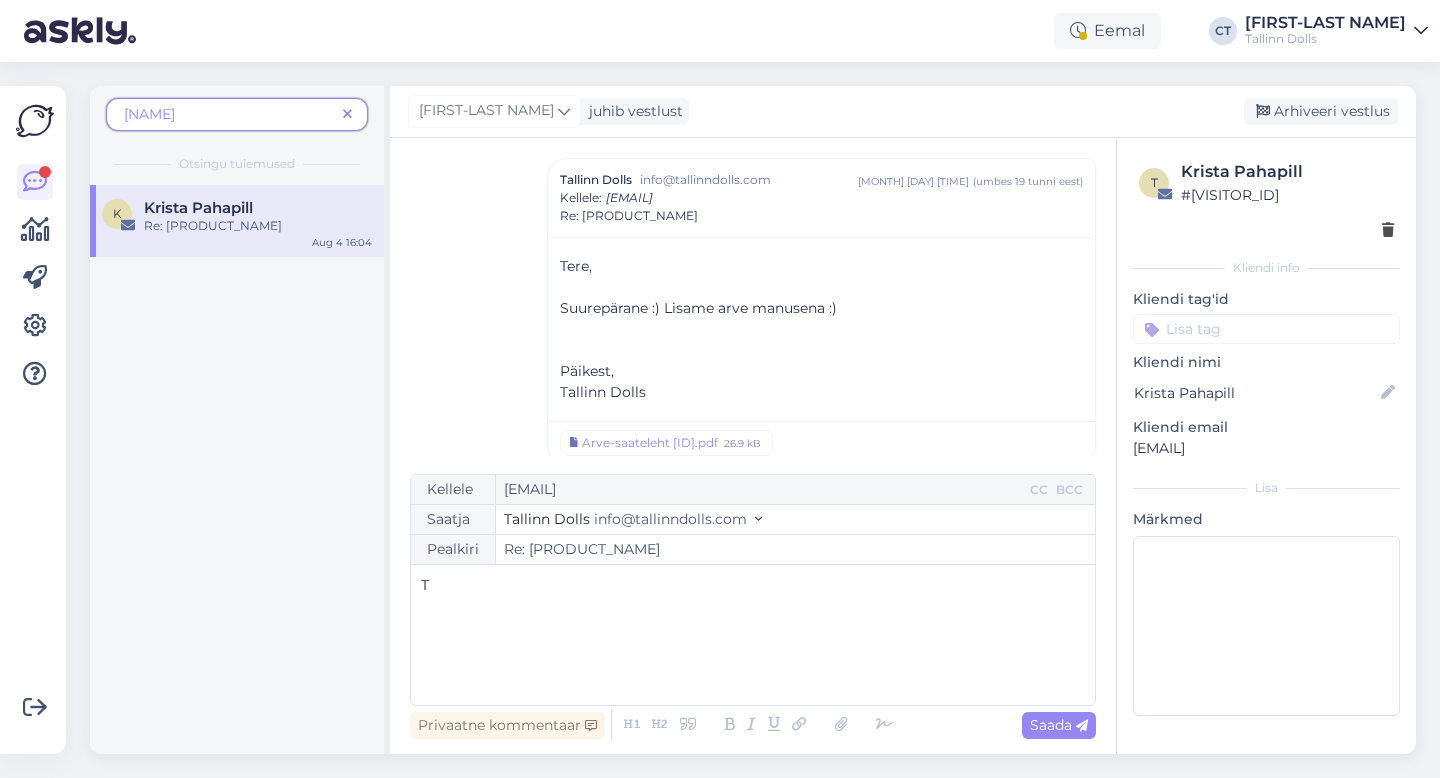 type 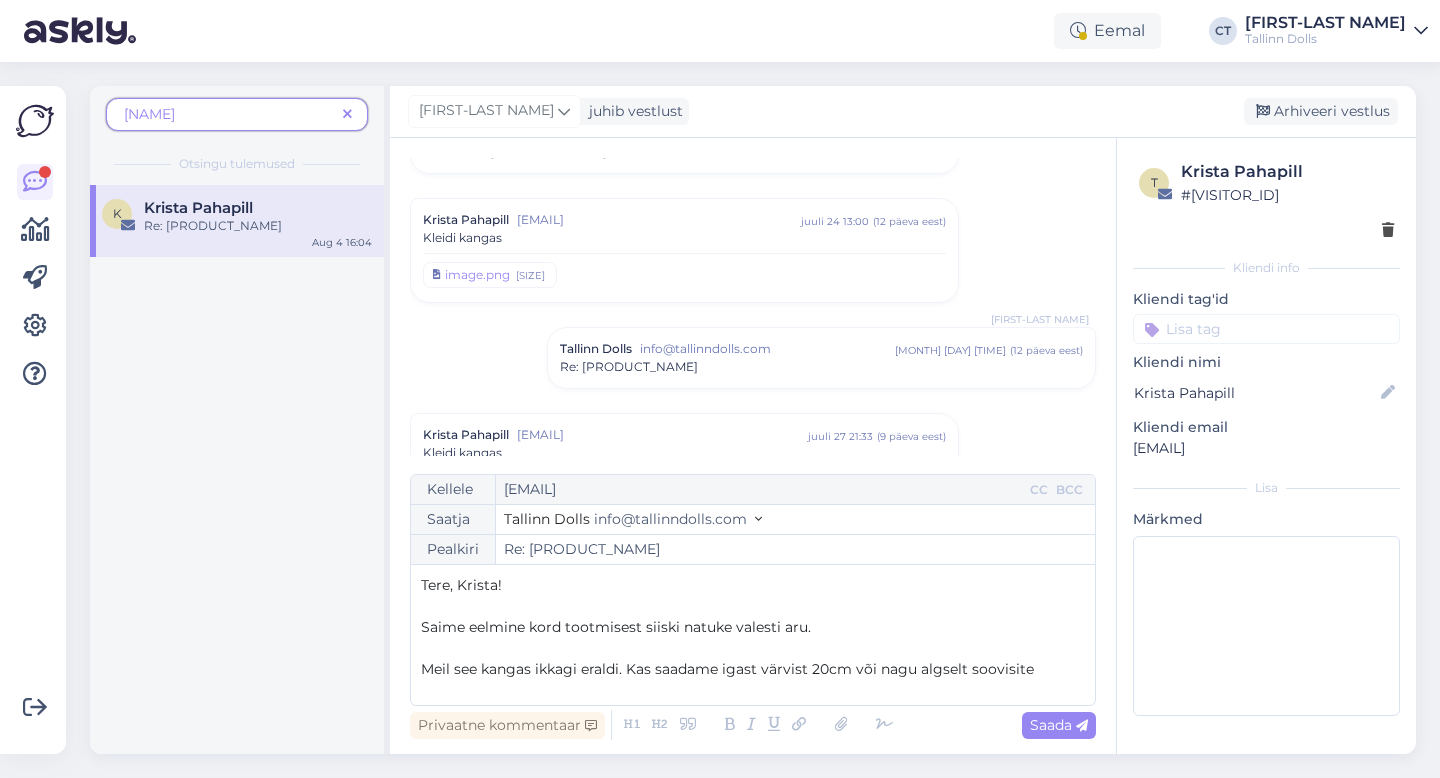 scroll, scrollTop: 0, scrollLeft: 0, axis: both 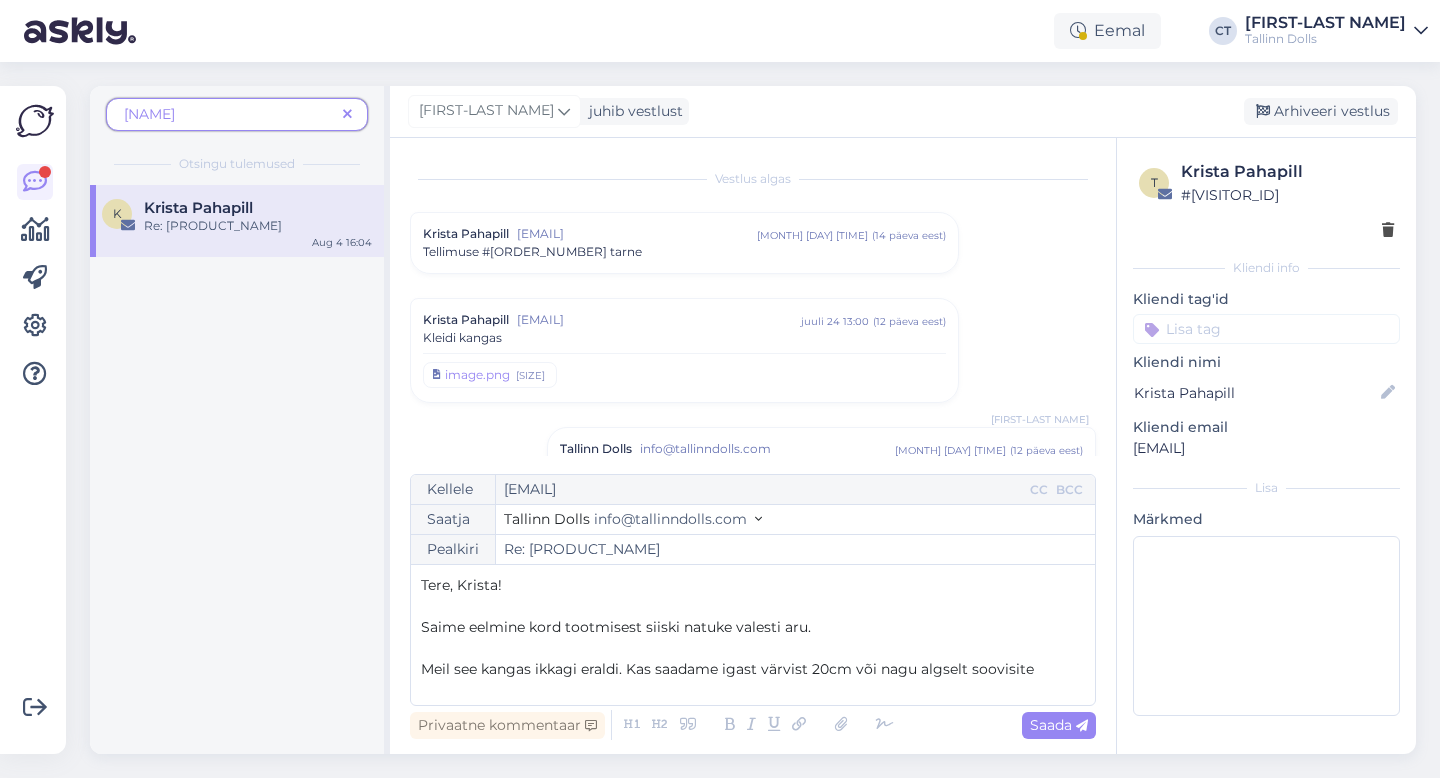 click on "Tellimuse #[ORDER_NUMBER] tarne" at bounding box center [684, 252] 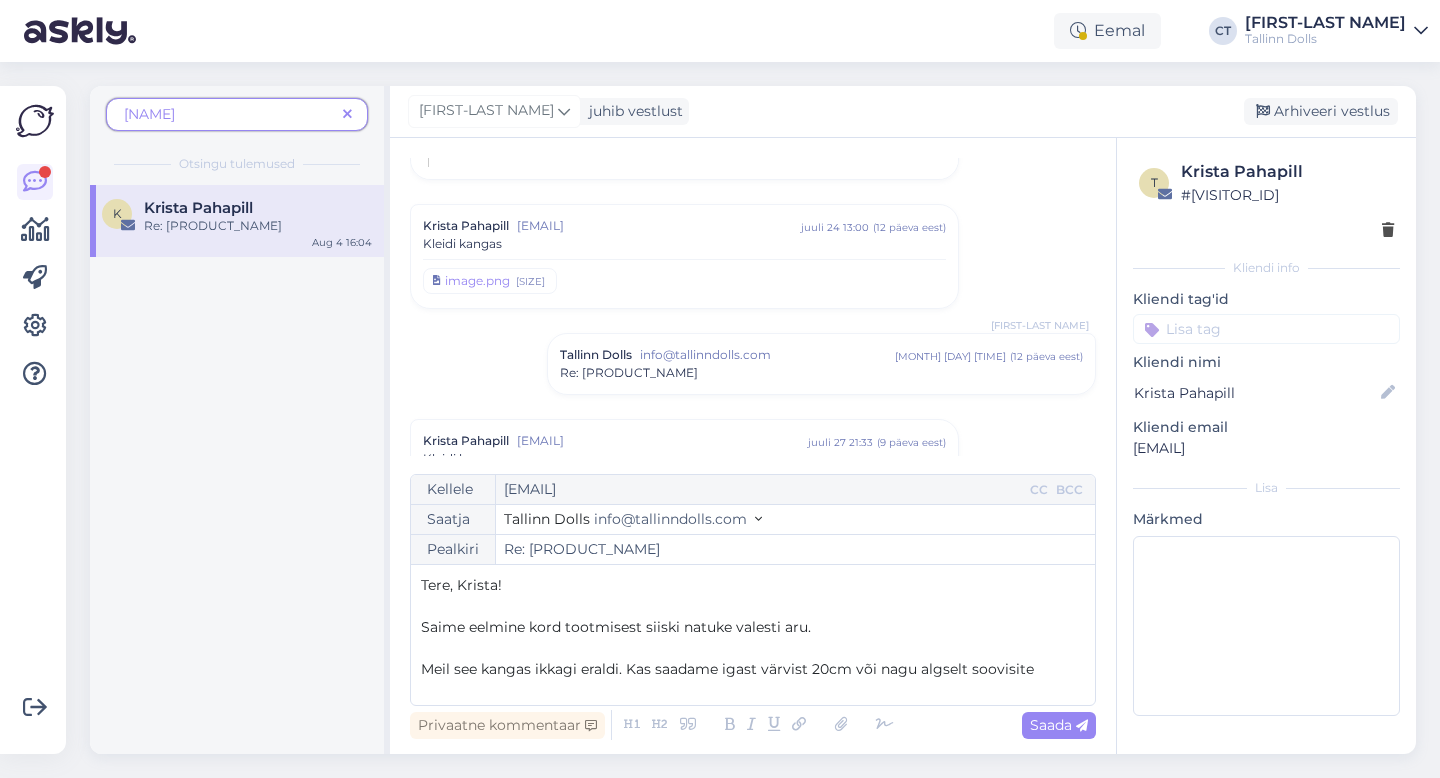 scroll, scrollTop: 1615, scrollLeft: 0, axis: vertical 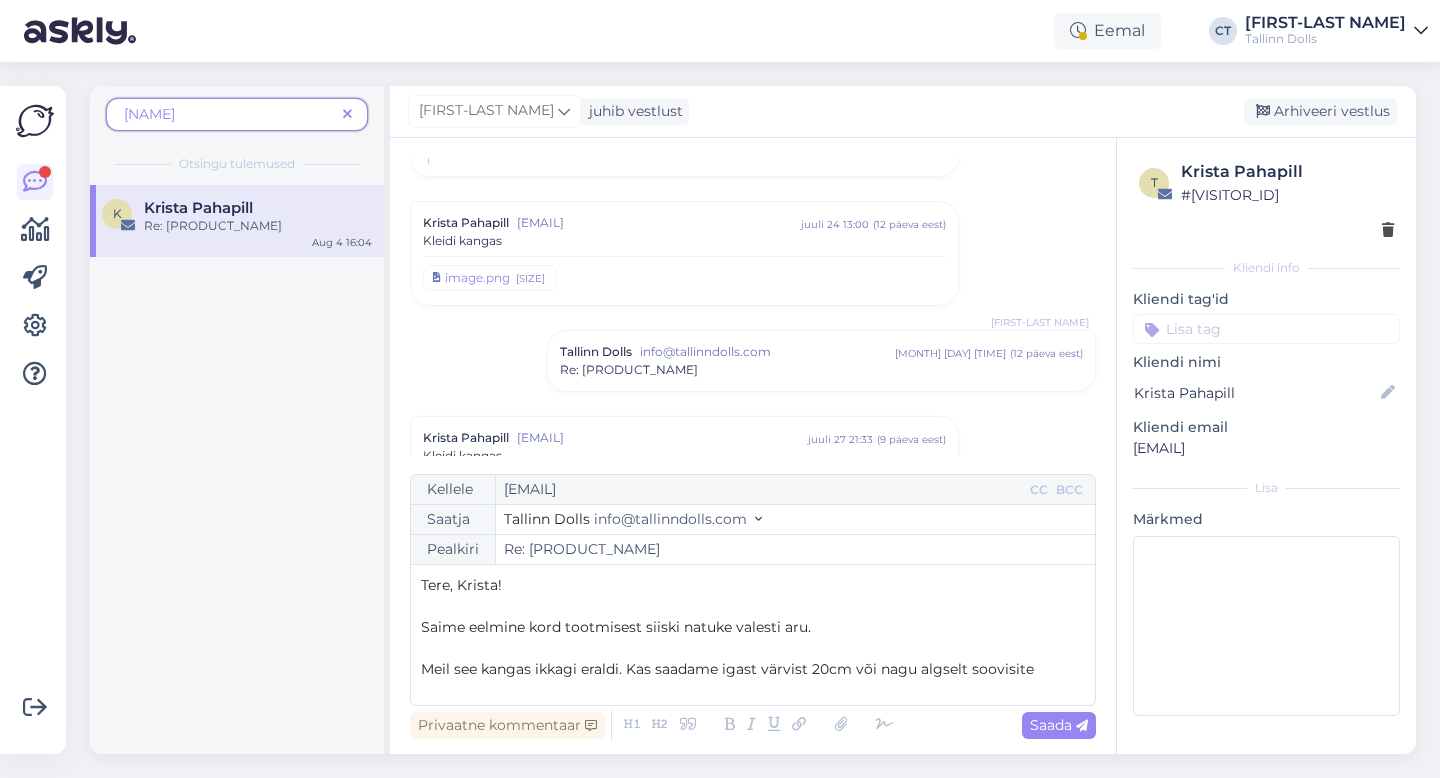 click on "[FIRST_NAME] [LAST_NAME] [EMAIL] [MONTH] [DAY] [TIME] ( [TIME_AGO] päeva eest ) Kleidi kangas image.png 69.9 kB" at bounding box center (684, 253) 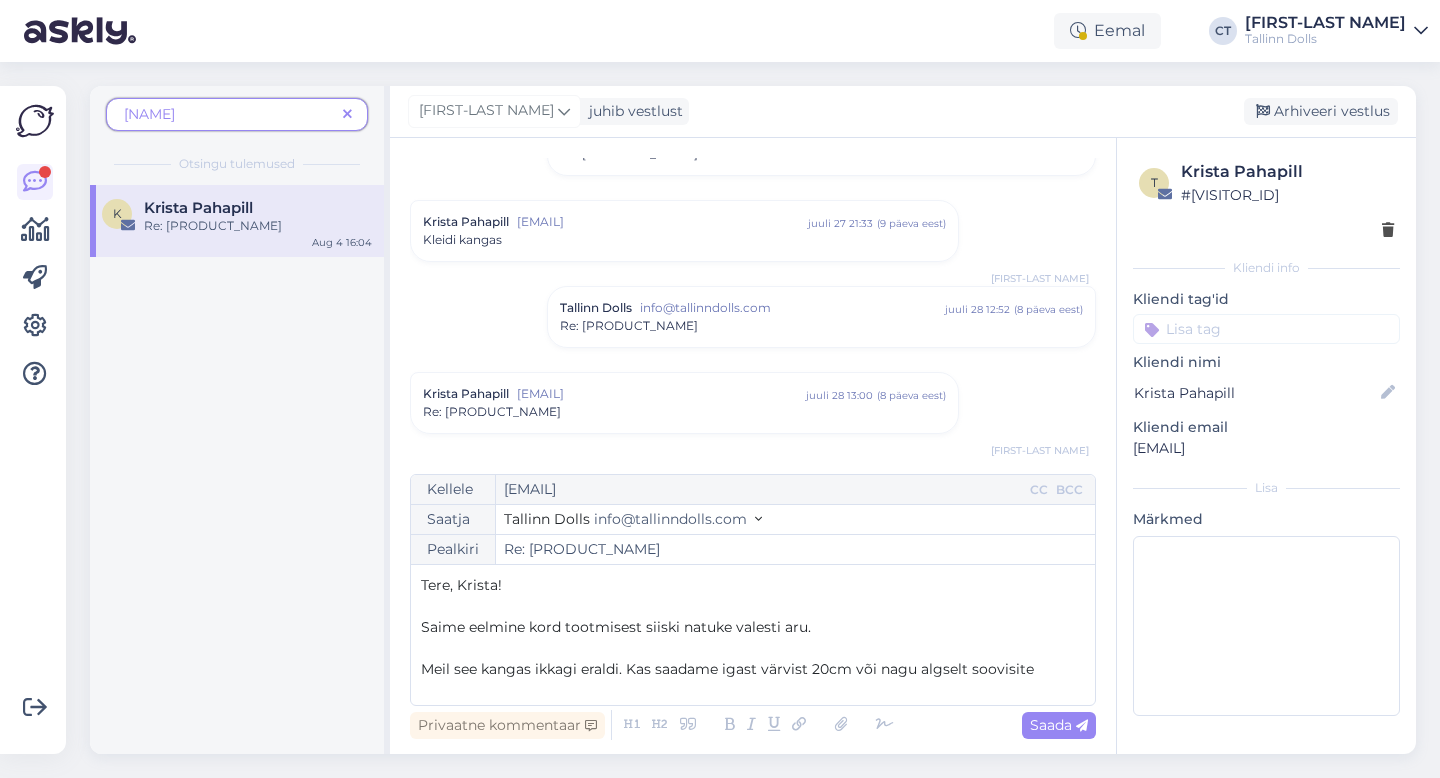 scroll, scrollTop: 2310, scrollLeft: 0, axis: vertical 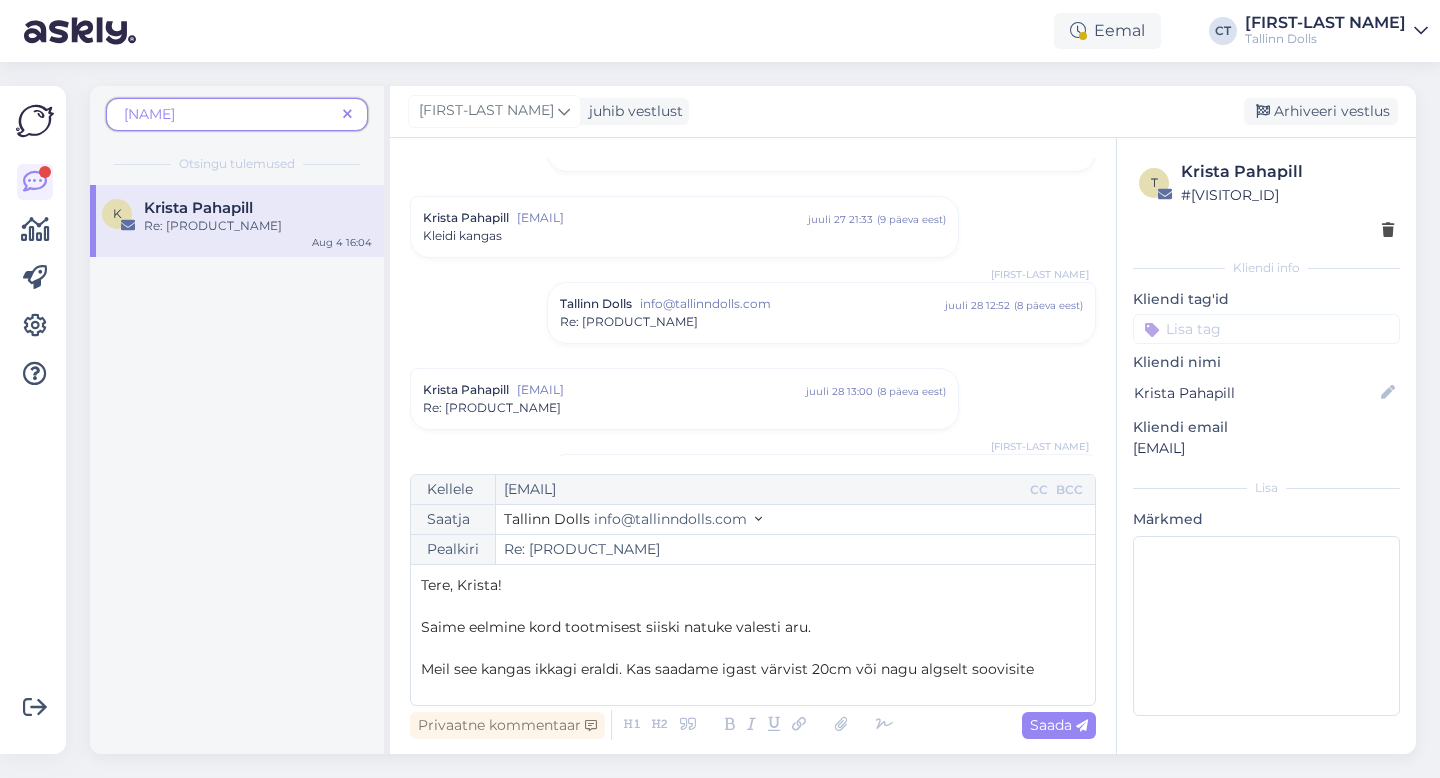 click on "[EMAIL]" at bounding box center (662, 218) 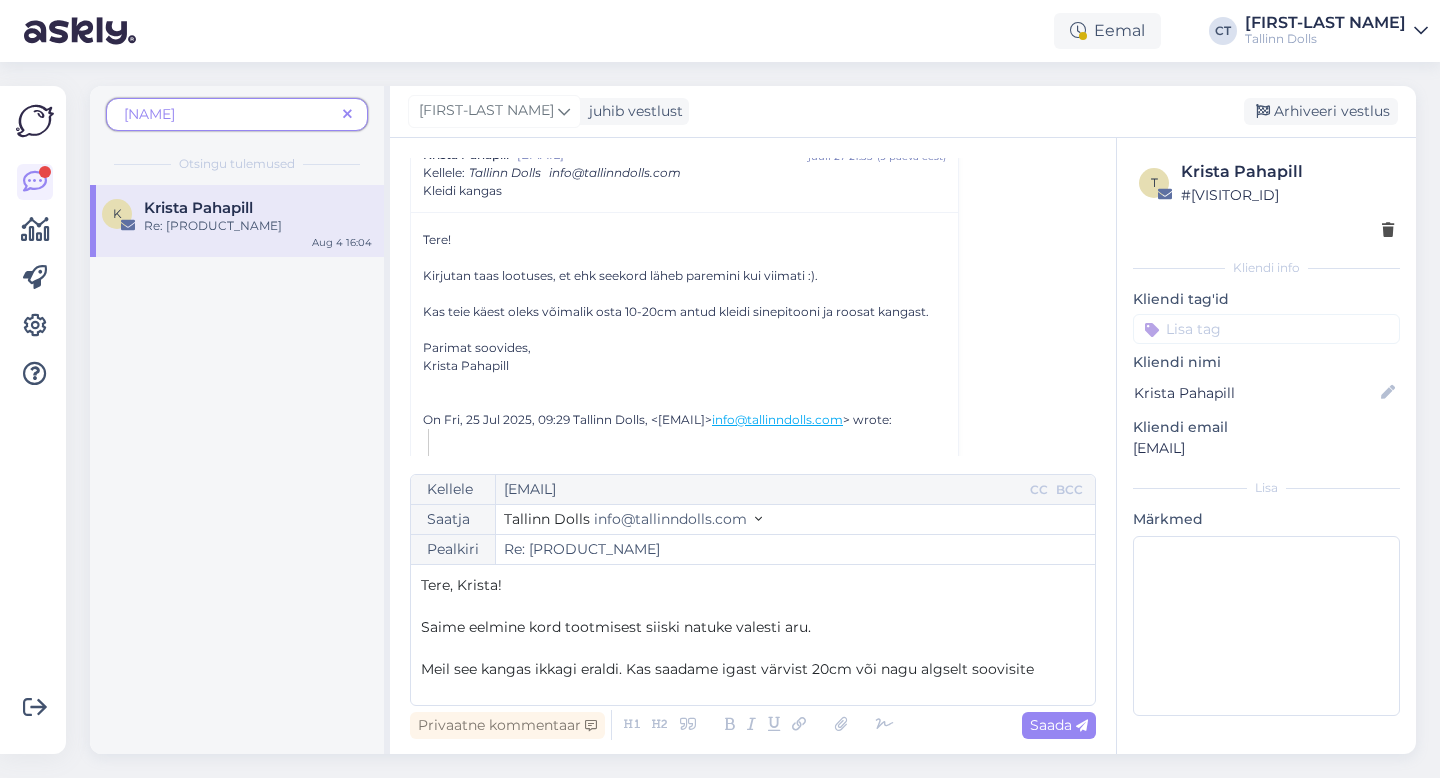 scroll, scrollTop: 2389, scrollLeft: 0, axis: vertical 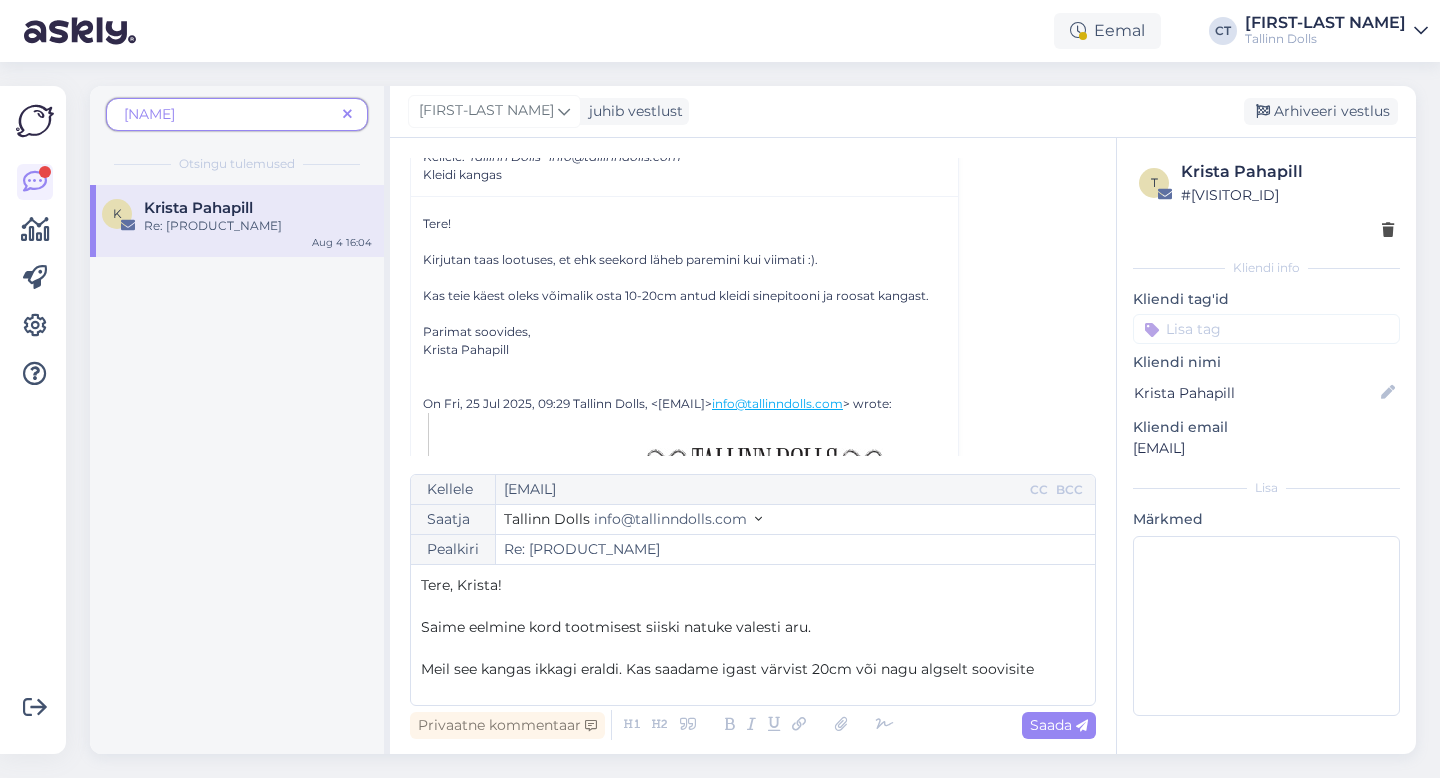 click on "Meil see kangas ikkagi eraldi. Kas saadame igast värvist 20cm või nagu algselt soovisite" at bounding box center (753, 669) 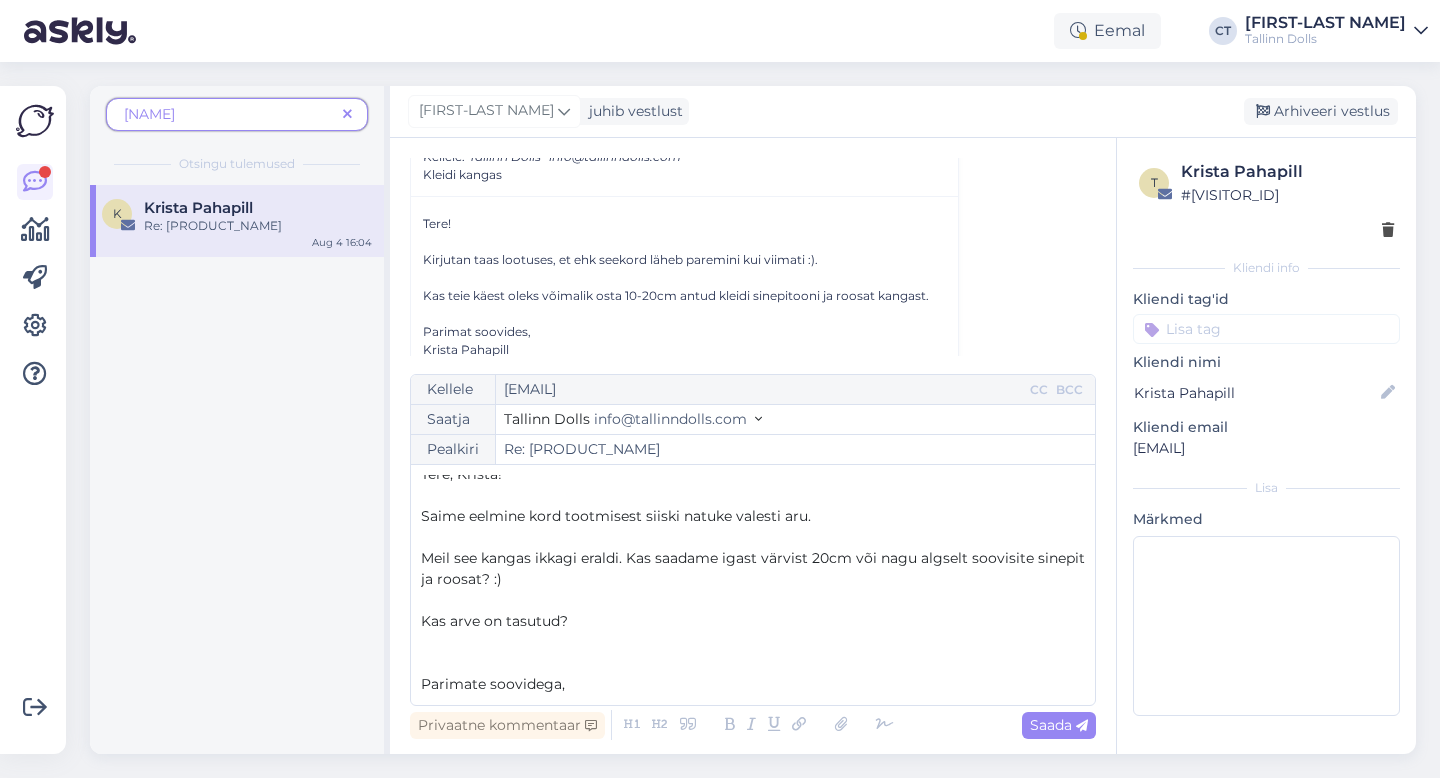 scroll, scrollTop: 32, scrollLeft: 0, axis: vertical 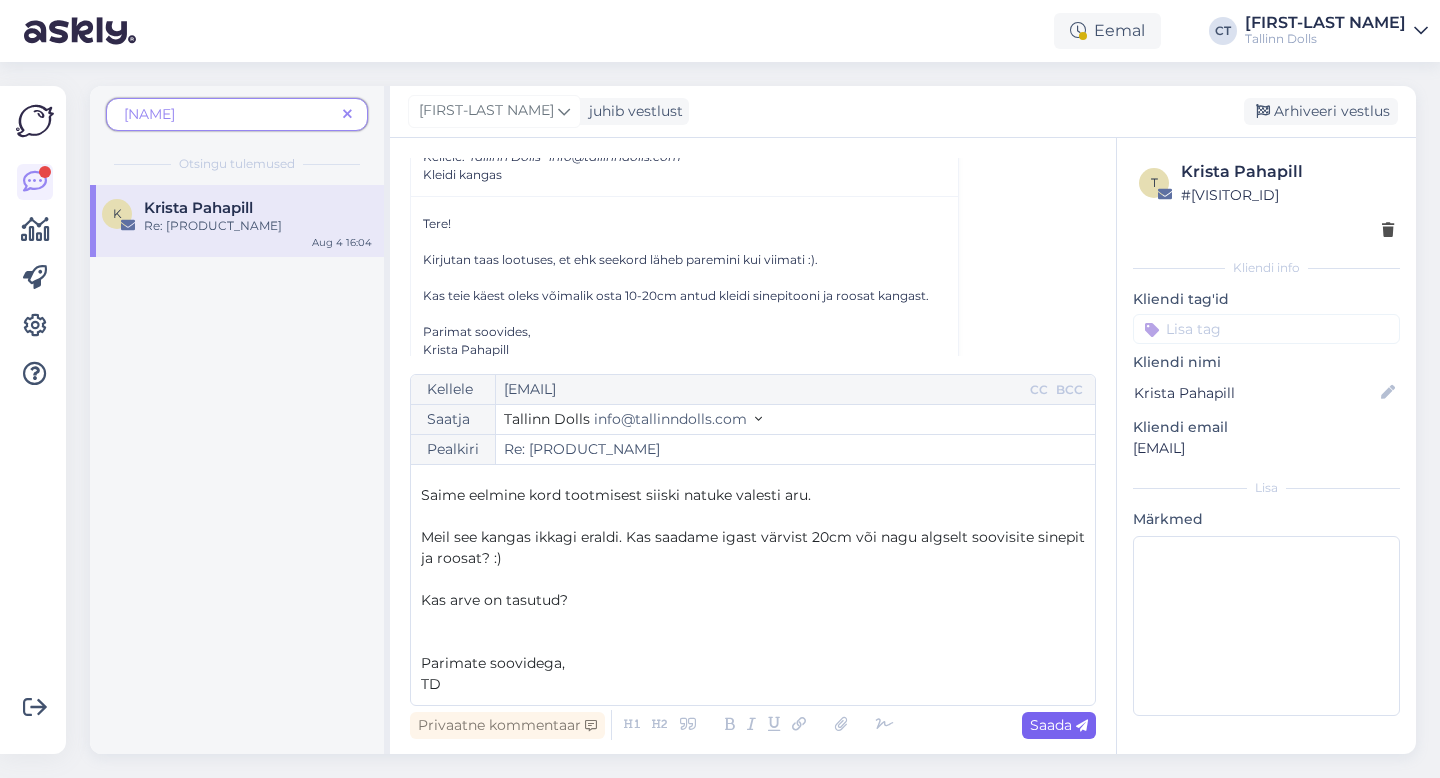 click on "Saada" at bounding box center (1059, 725) 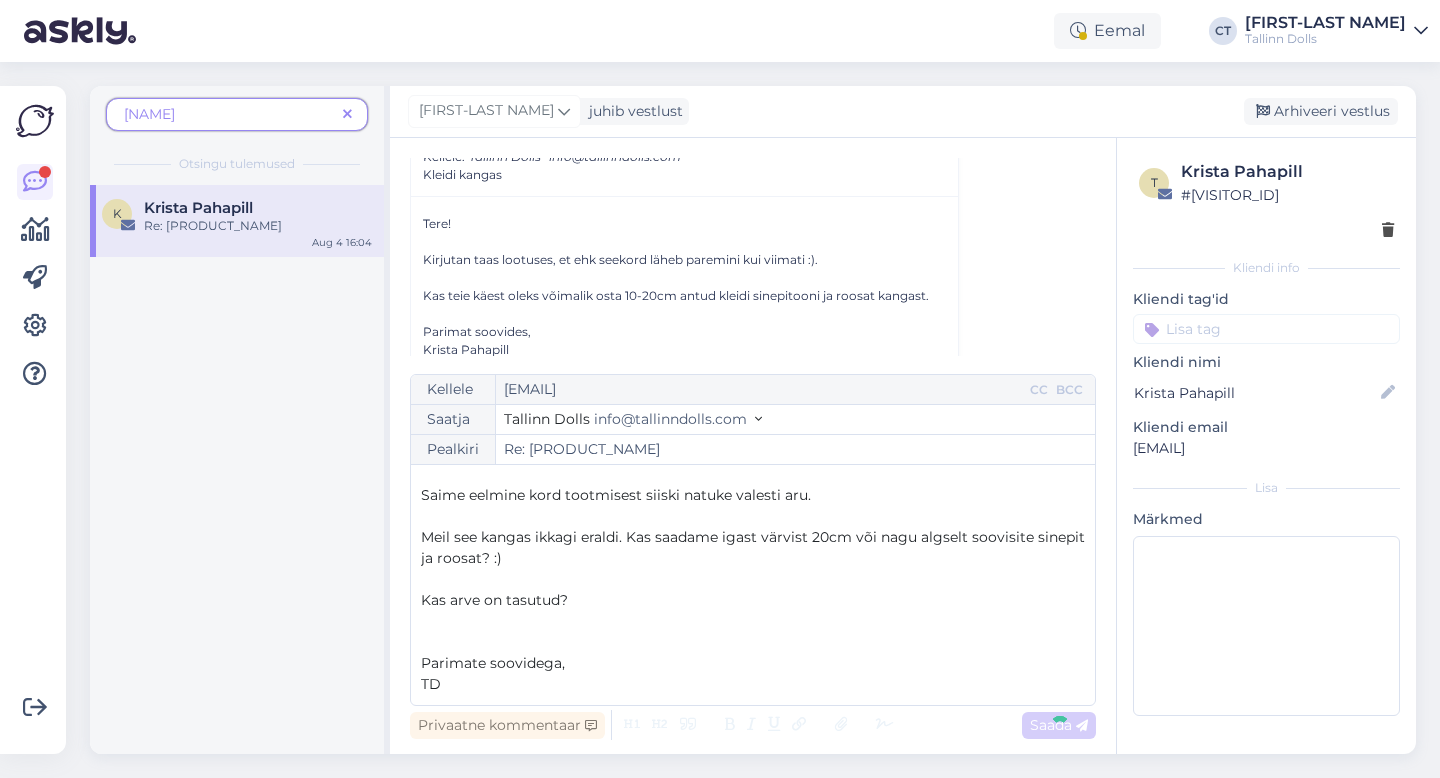 type on "Re: Re: Kleidi kangas" 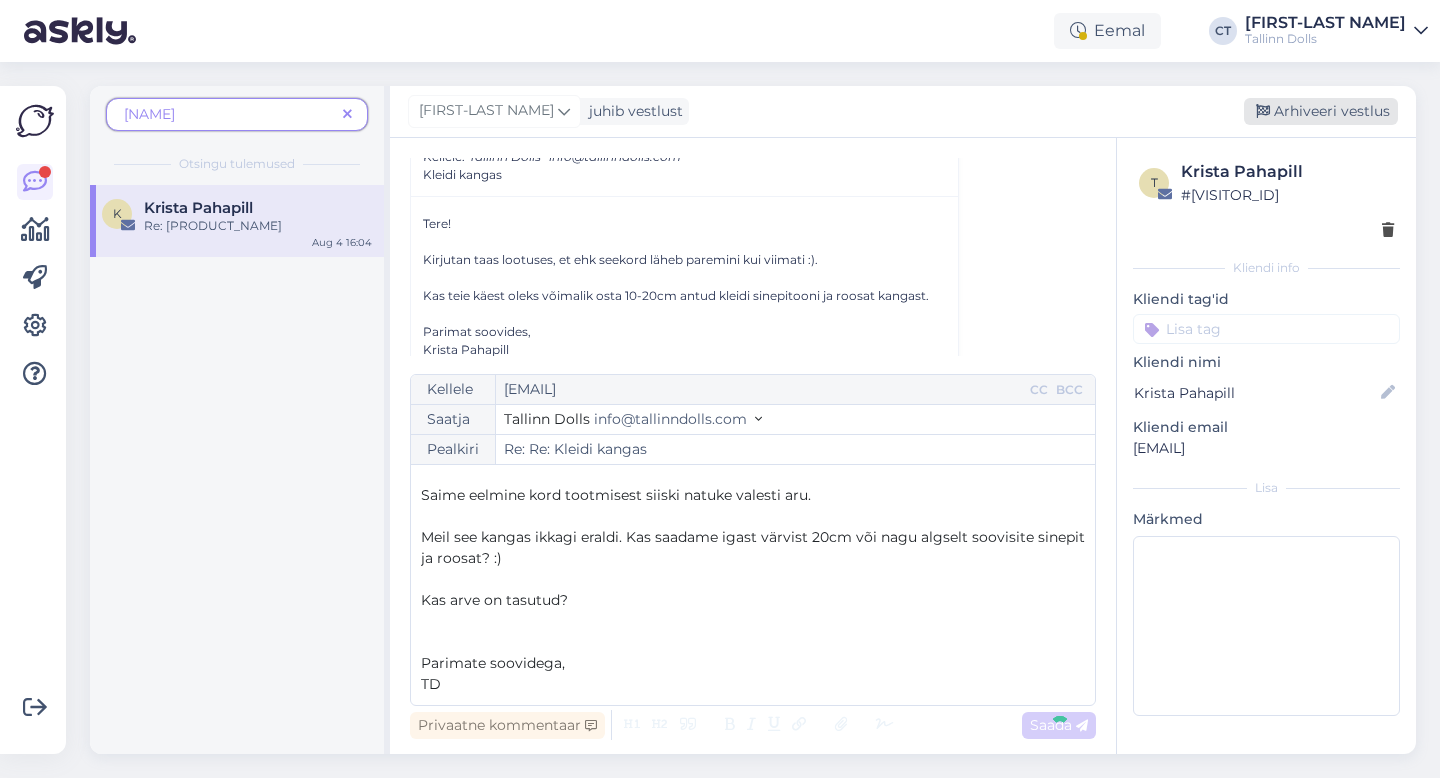 scroll, scrollTop: 4499, scrollLeft: 0, axis: vertical 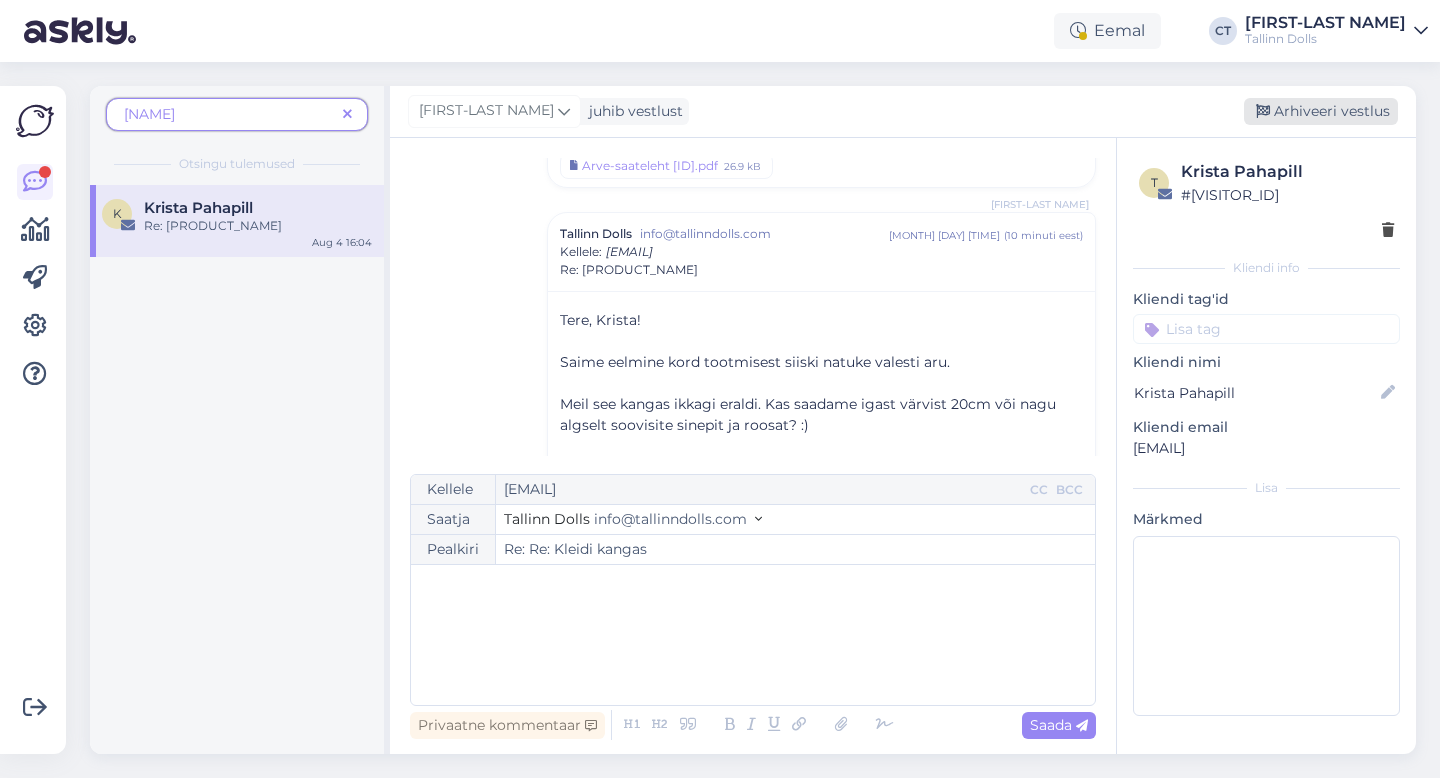 click on "Arhiveeri vestlus" at bounding box center (1321, 111) 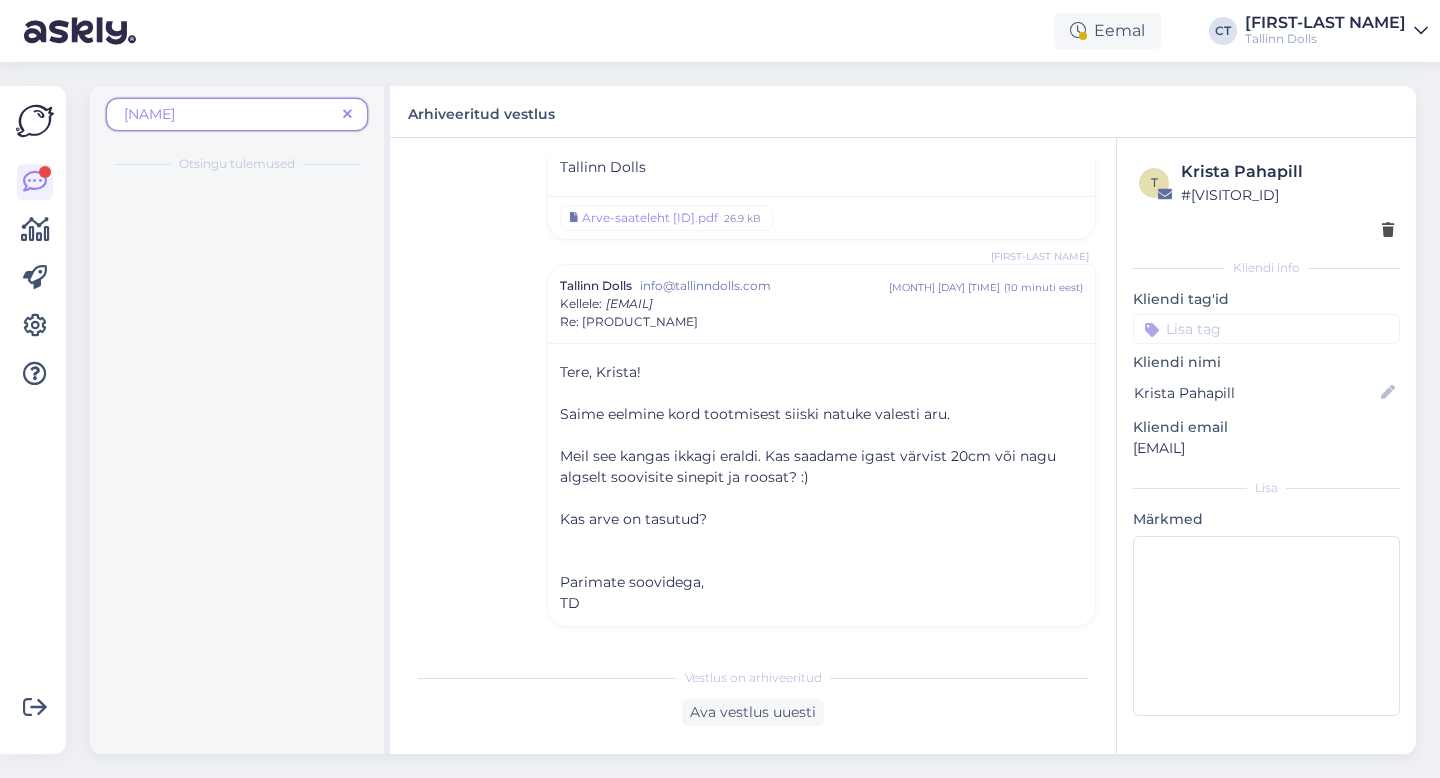 scroll, scrollTop: 4447, scrollLeft: 0, axis: vertical 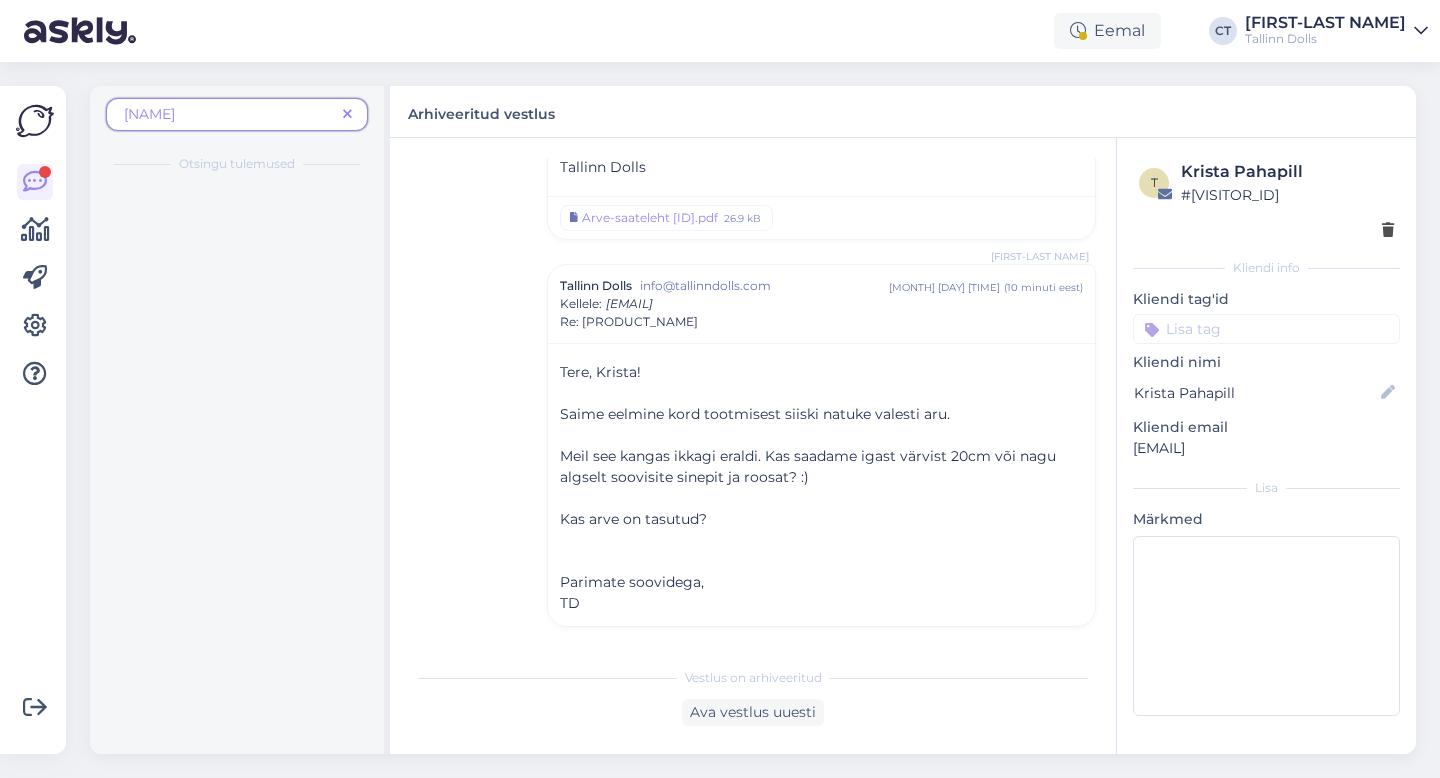 click at bounding box center [347, 114] 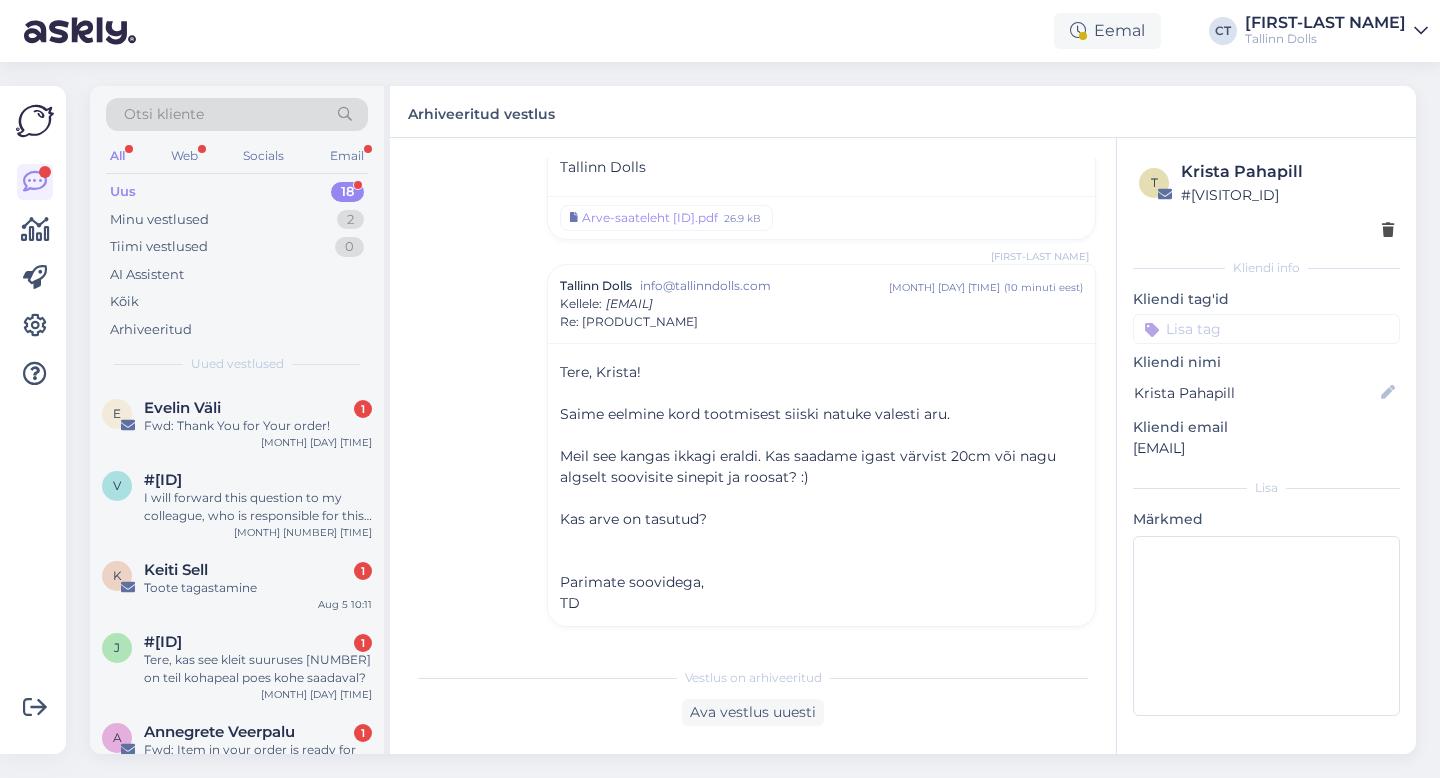 click on "Uus 18" at bounding box center (237, 192) 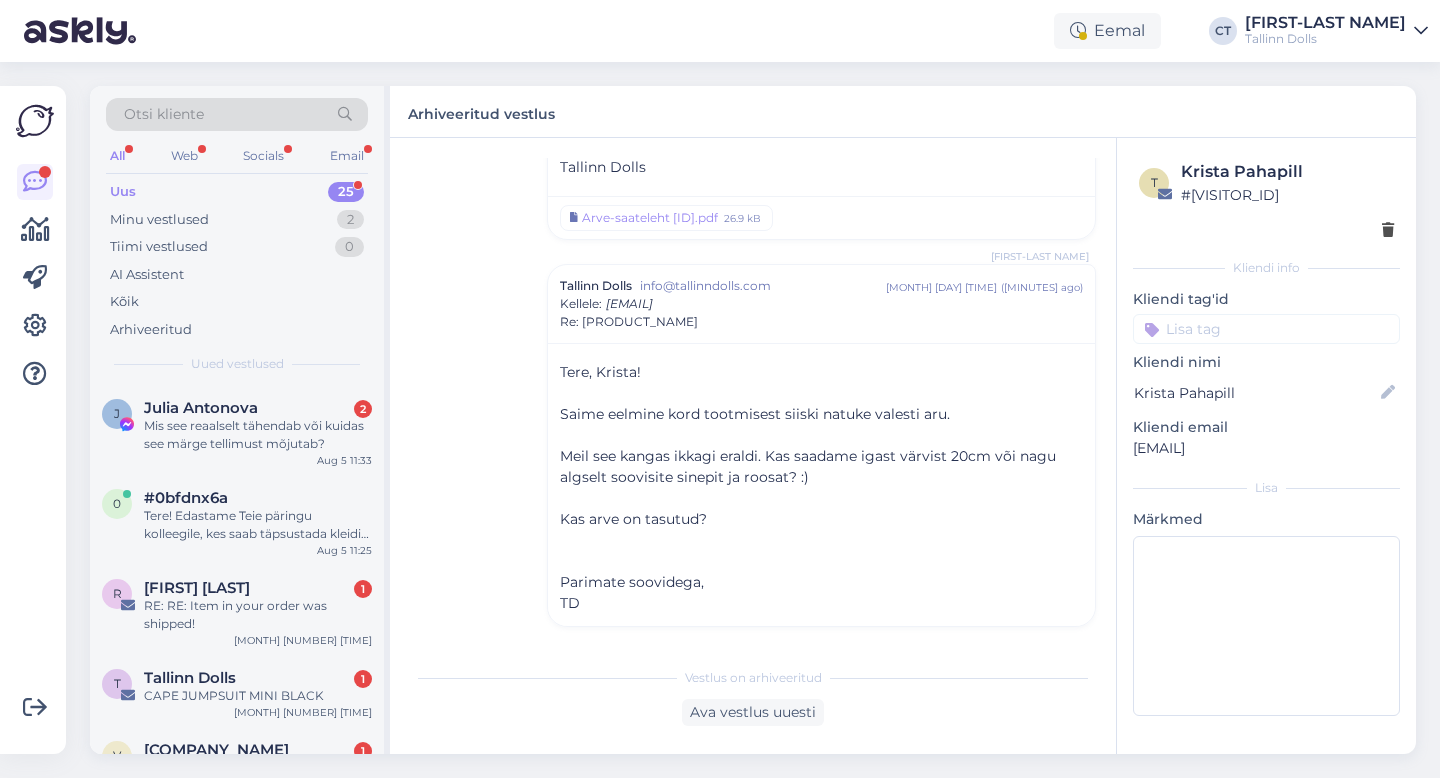click on "Otsi kliente" at bounding box center [164, 114] 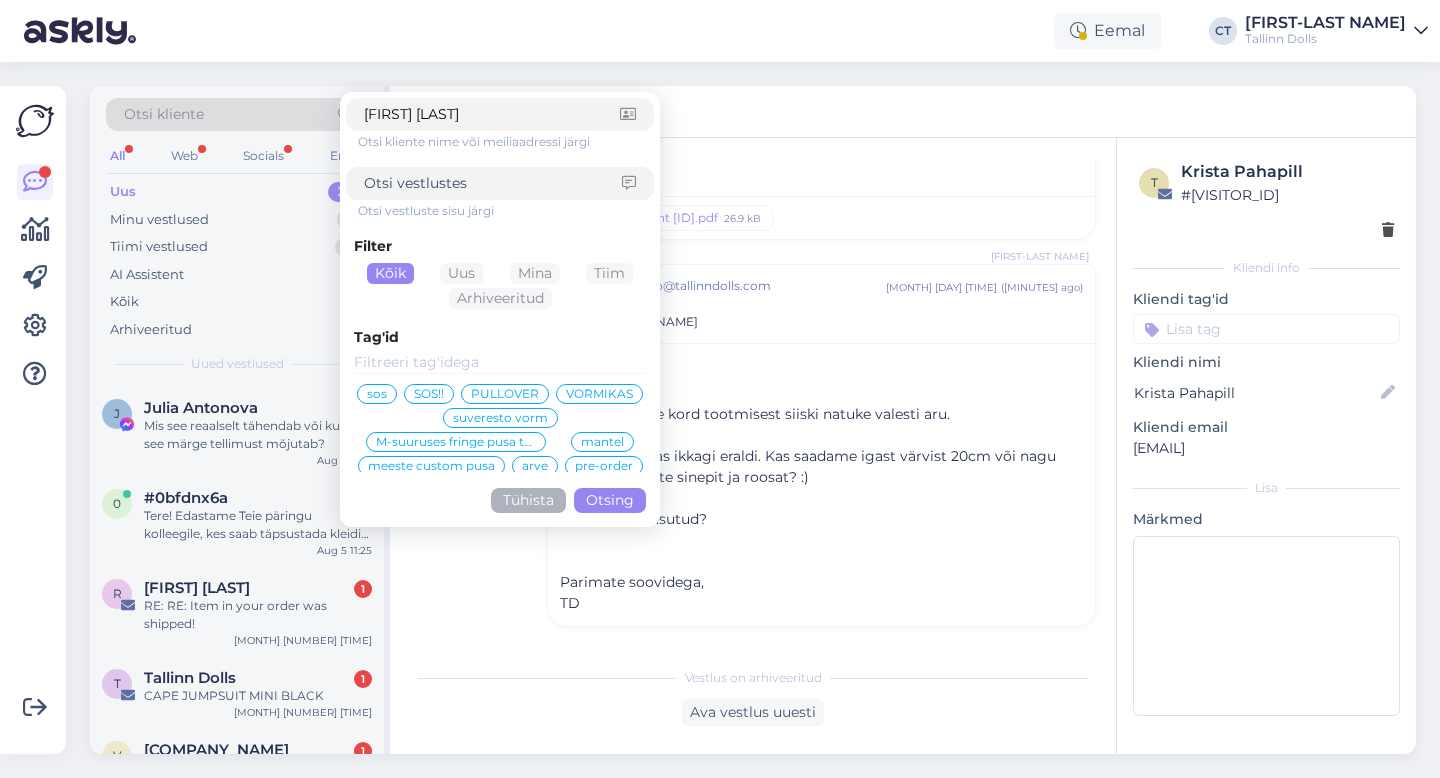 type on "mari linsi" 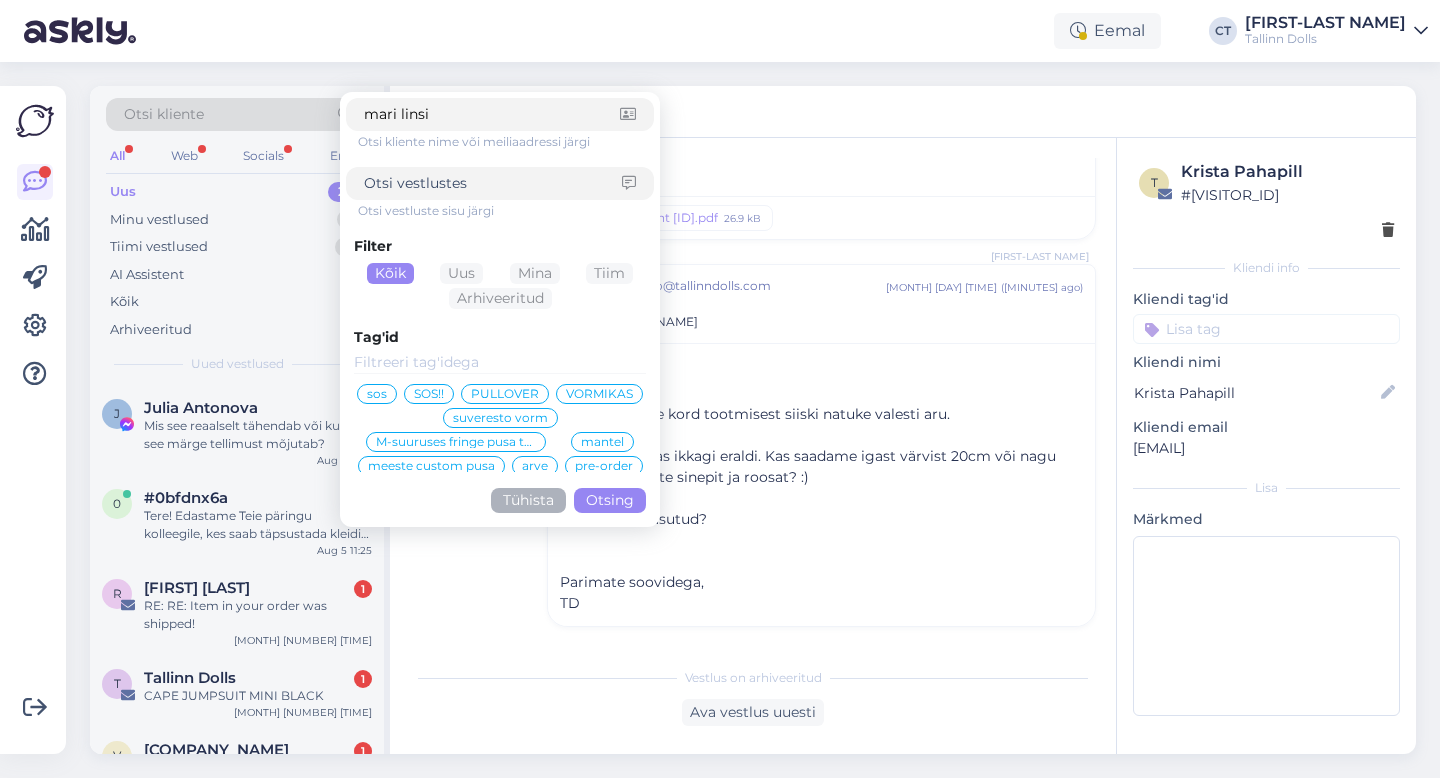 click on "Otsing" at bounding box center [610, 500] 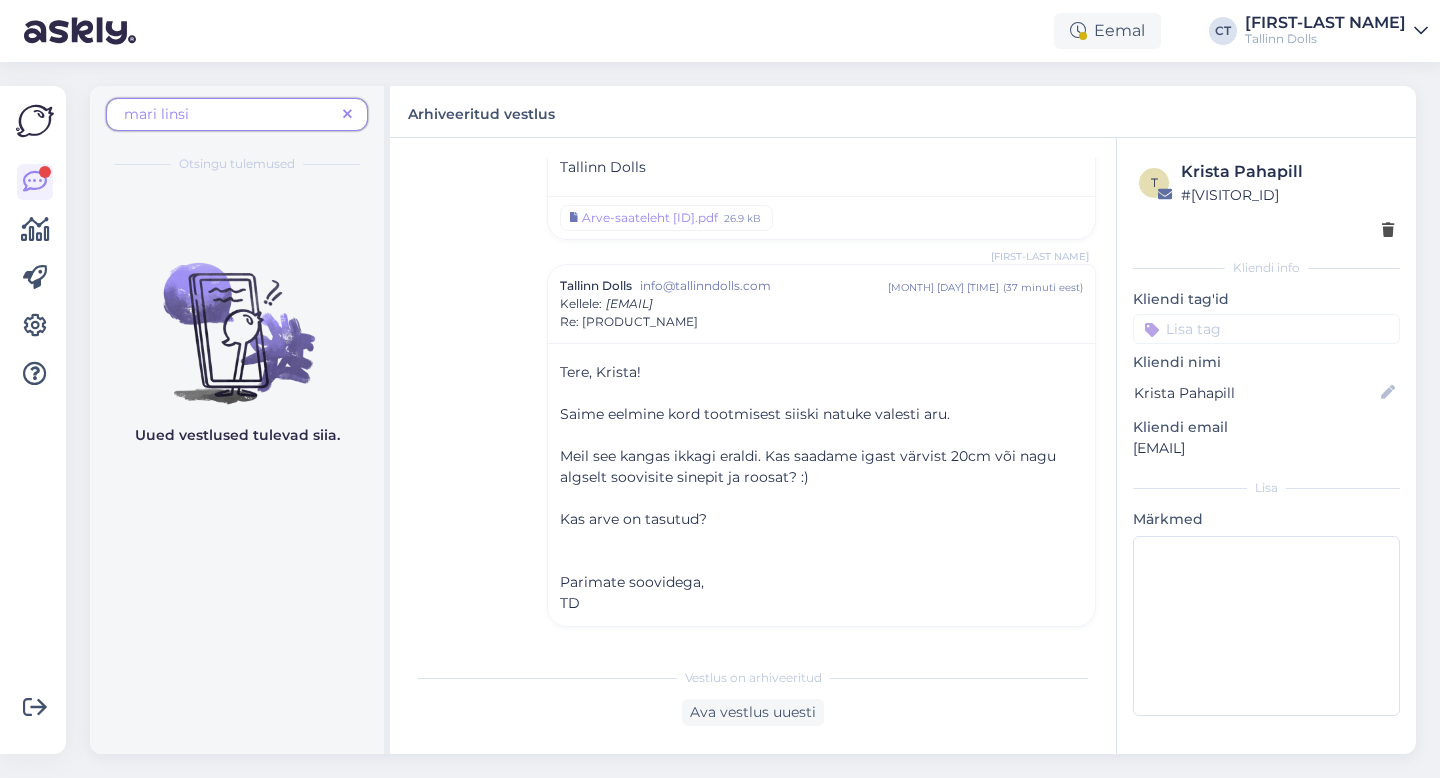 click at bounding box center (347, 114) 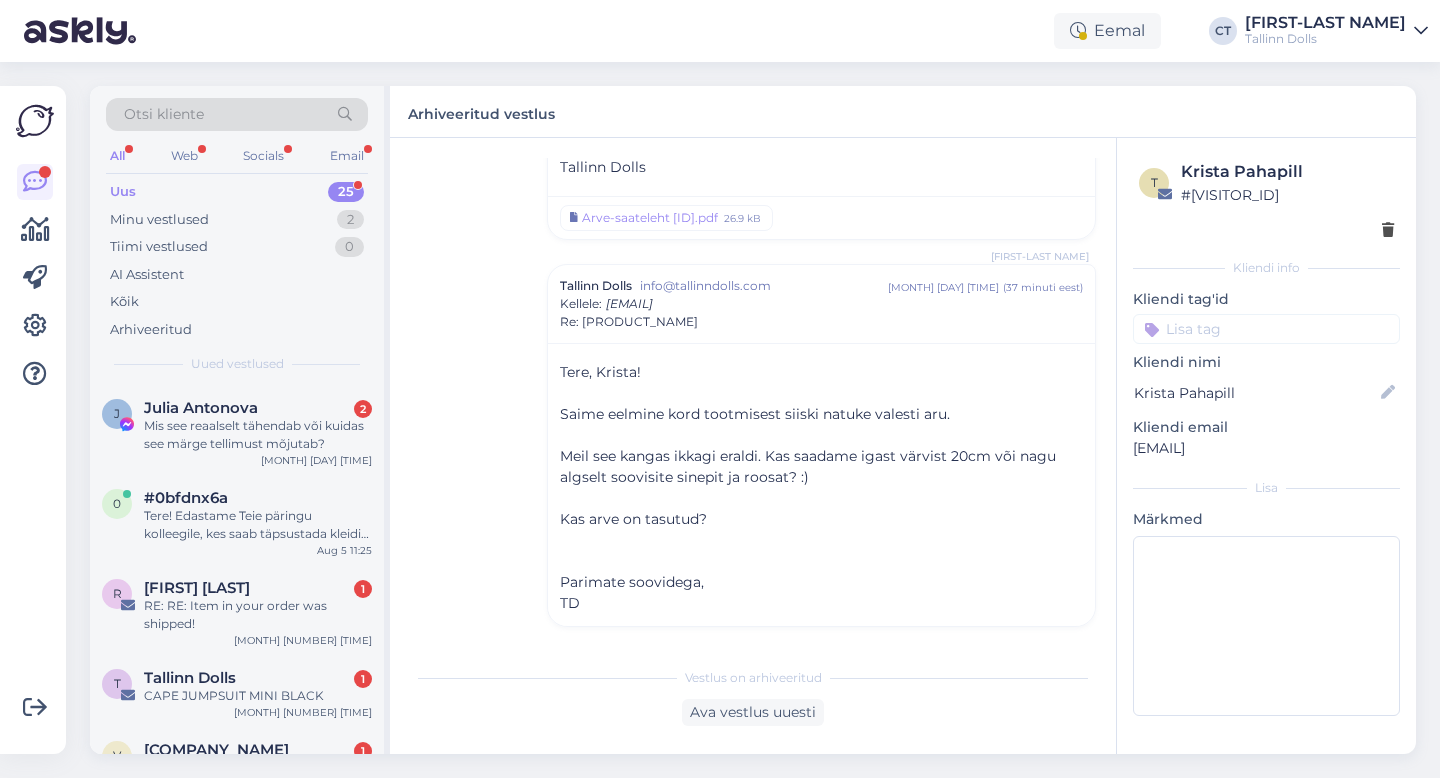 click on "Otsi kliente" at bounding box center (237, 114) 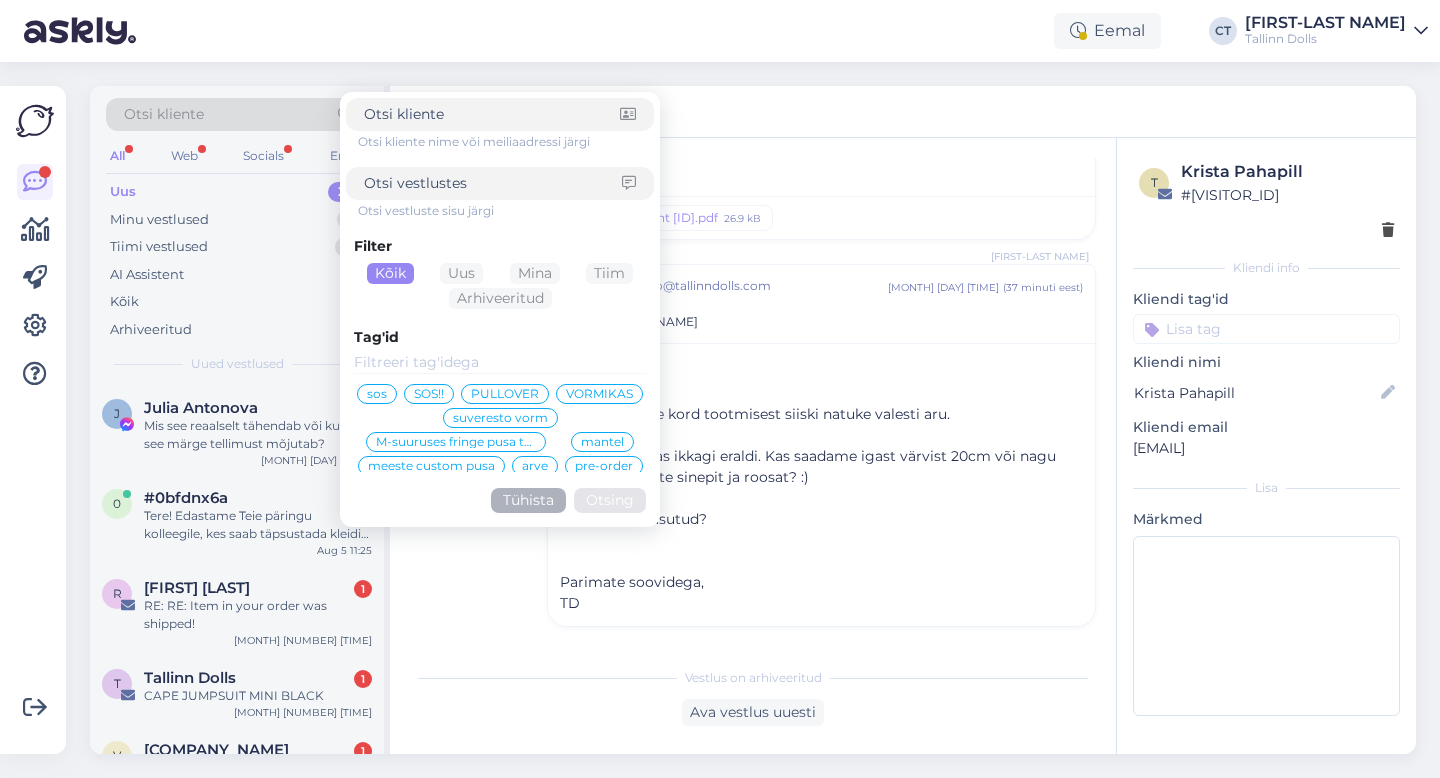 paste on "[EMAIL]" 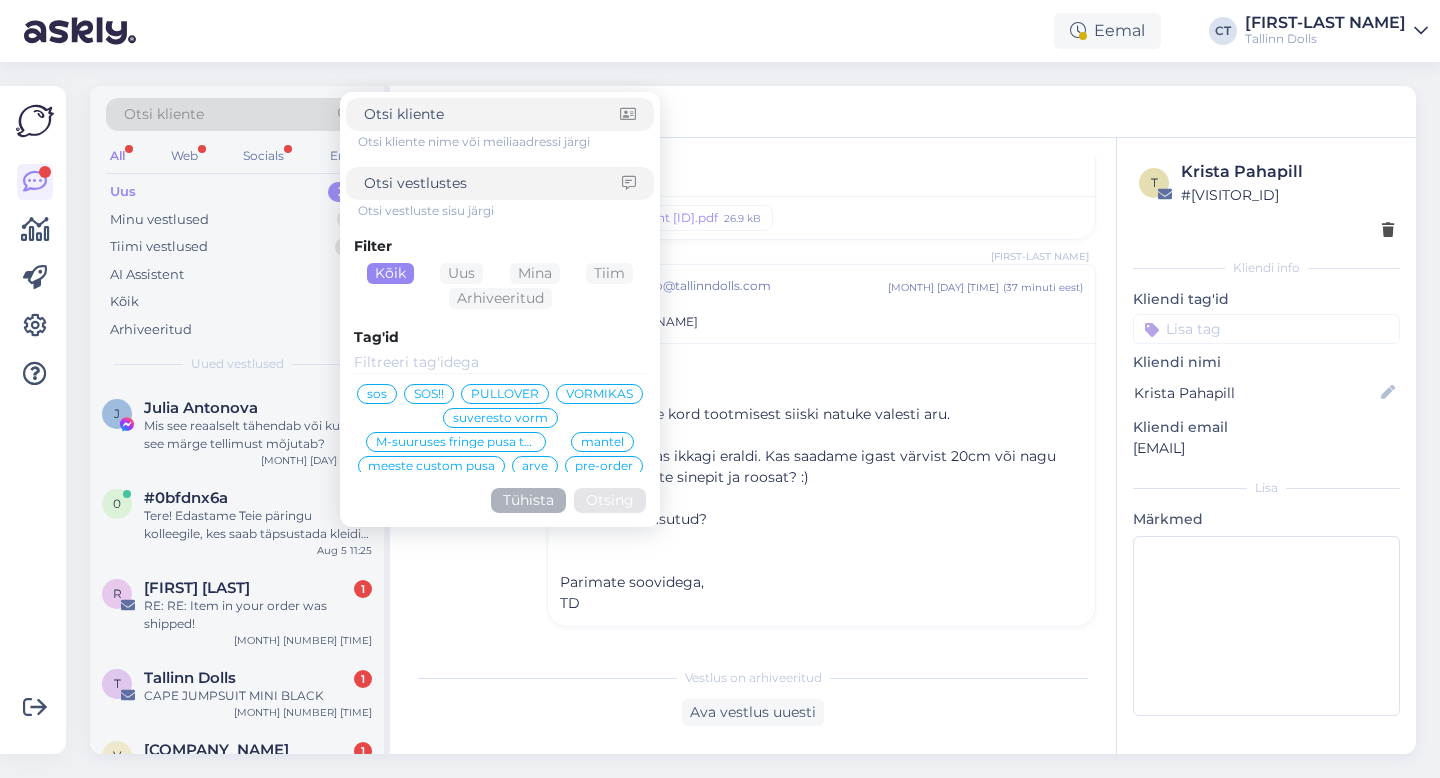 type on "[EMAIL]" 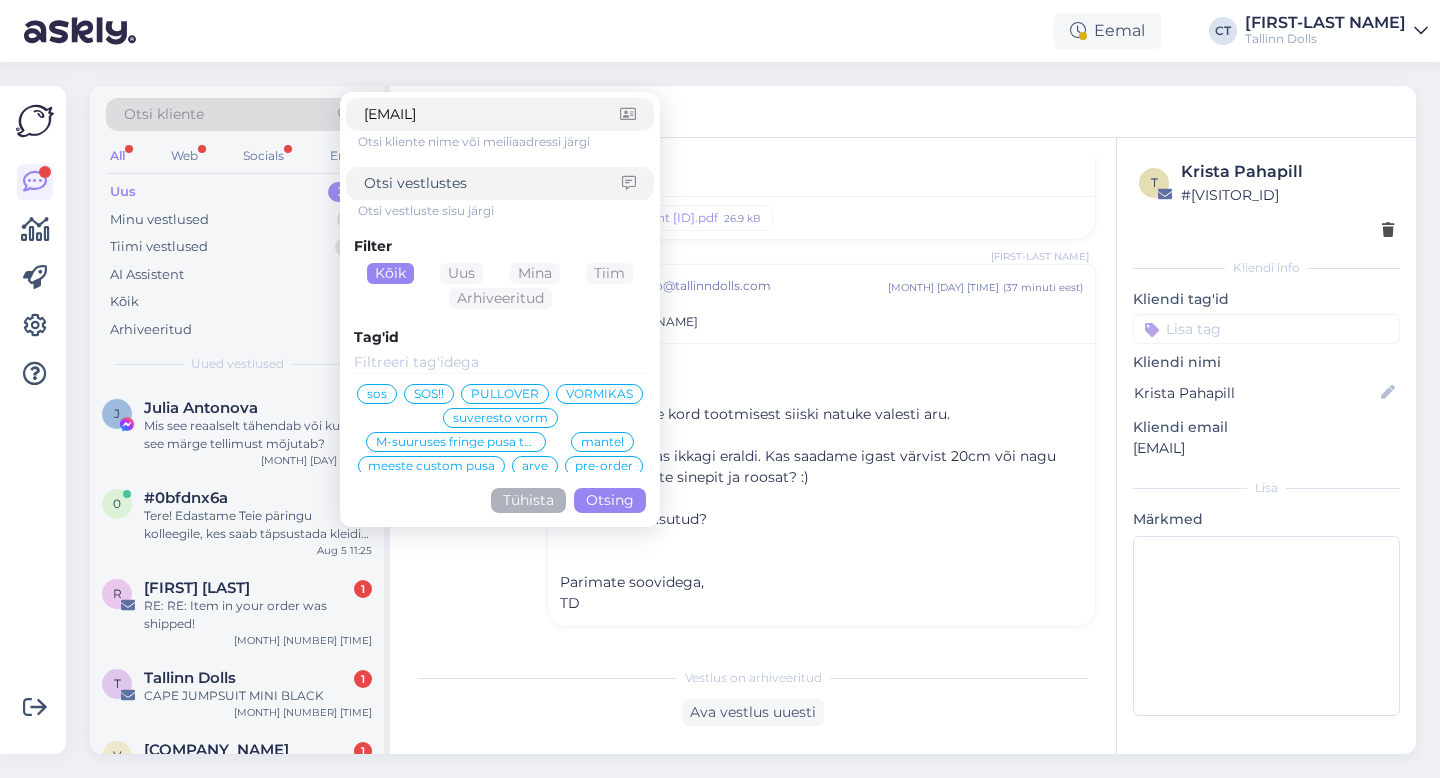 click on "Otsing" at bounding box center (610, 500) 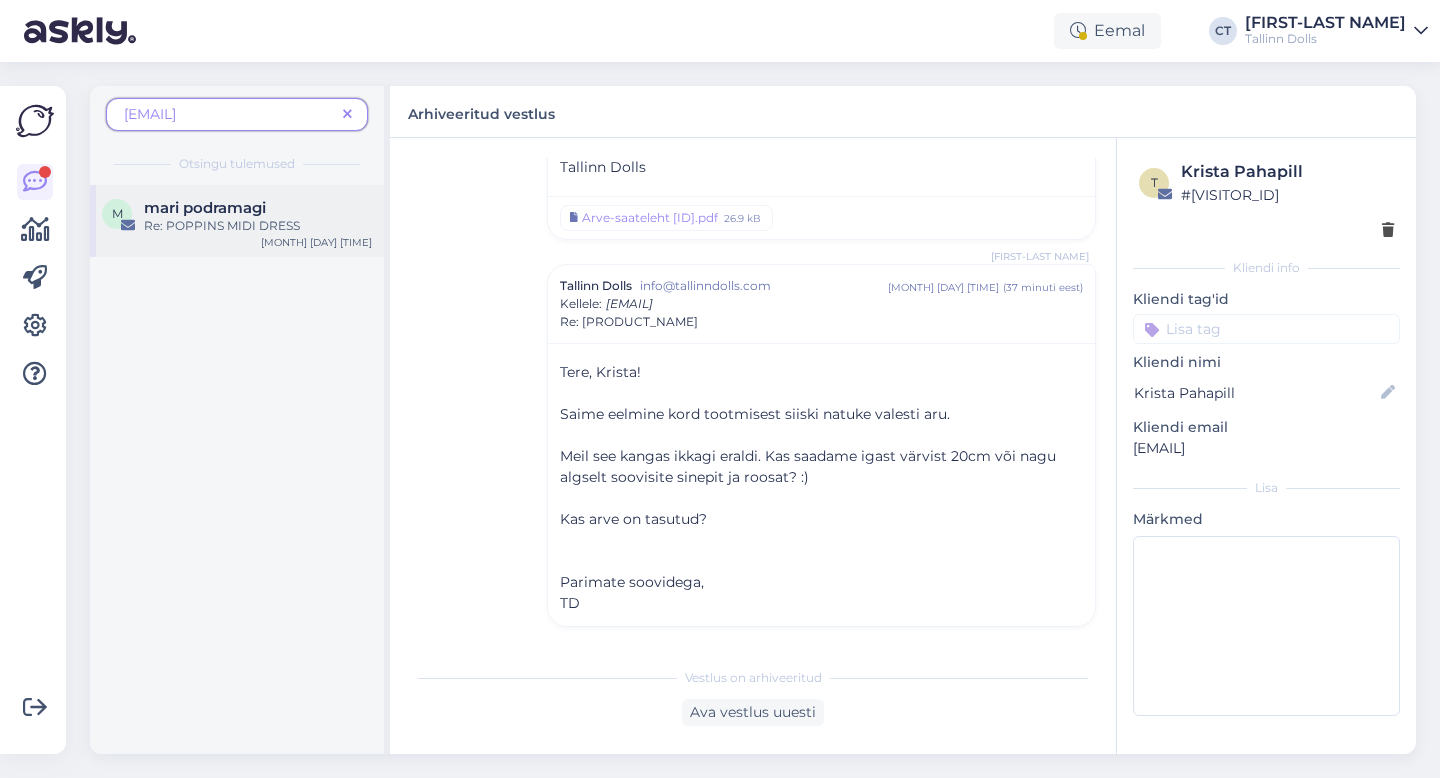 click on "Re: POPPINS MIDI DRESS" at bounding box center [258, 226] 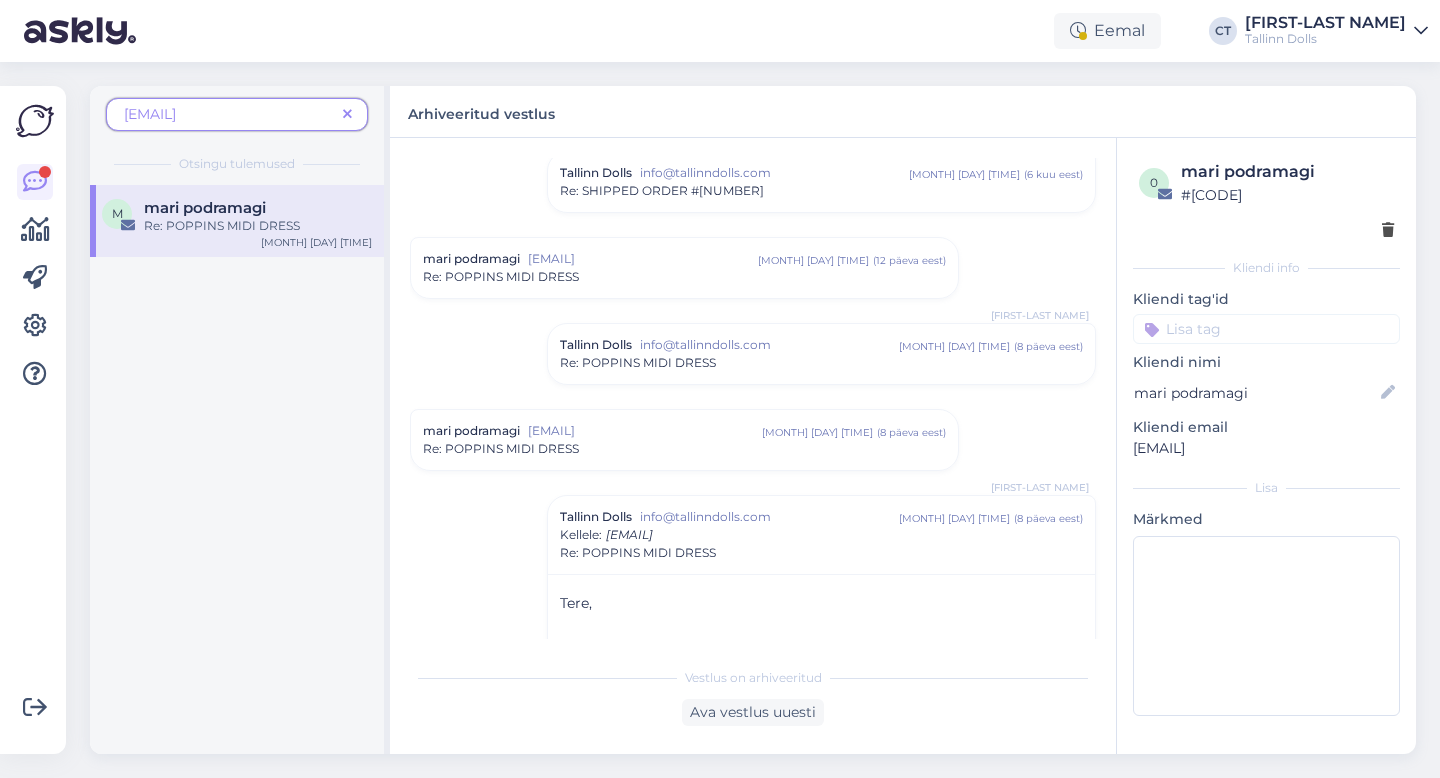 scroll, scrollTop: 273, scrollLeft: 0, axis: vertical 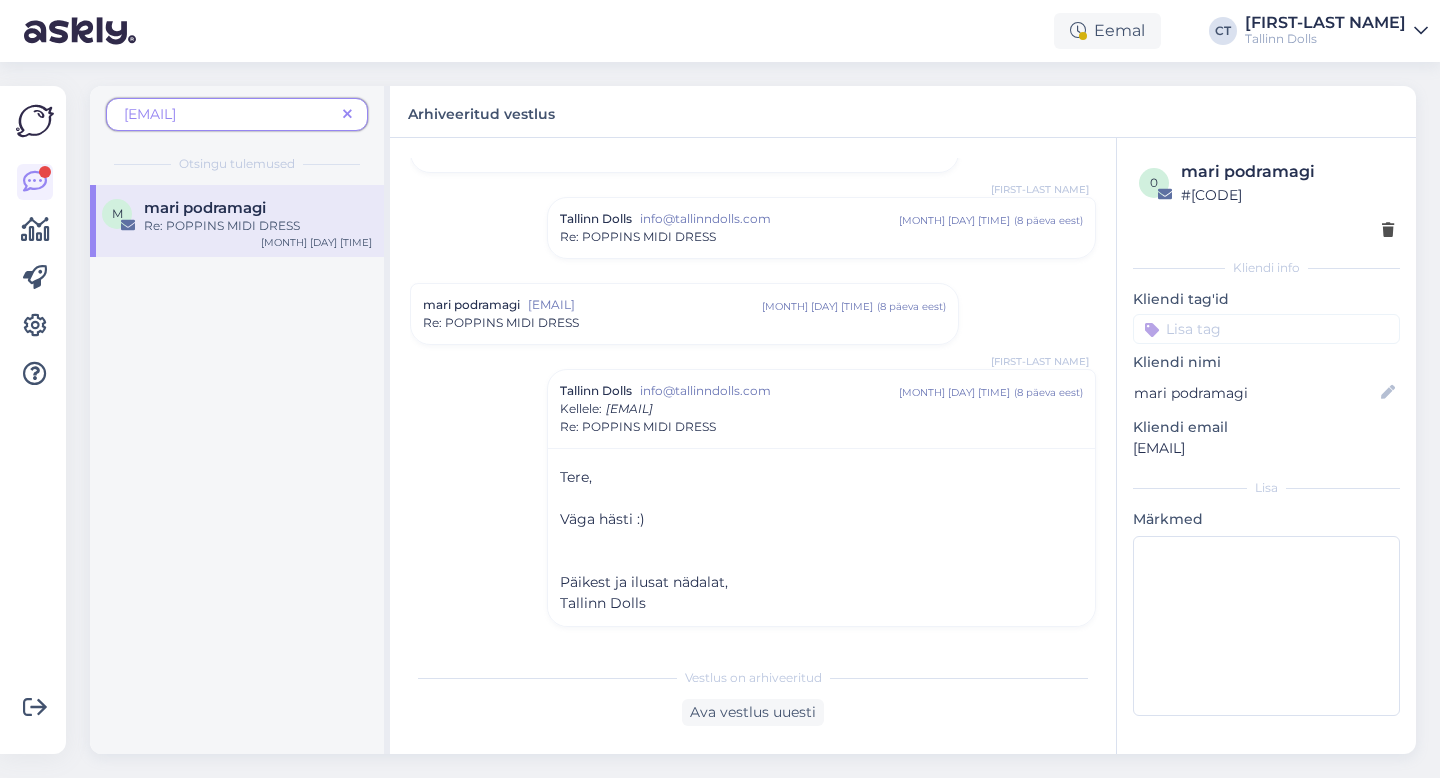 click on "Re: POPPINS MIDI DRESS" at bounding box center [684, 323] 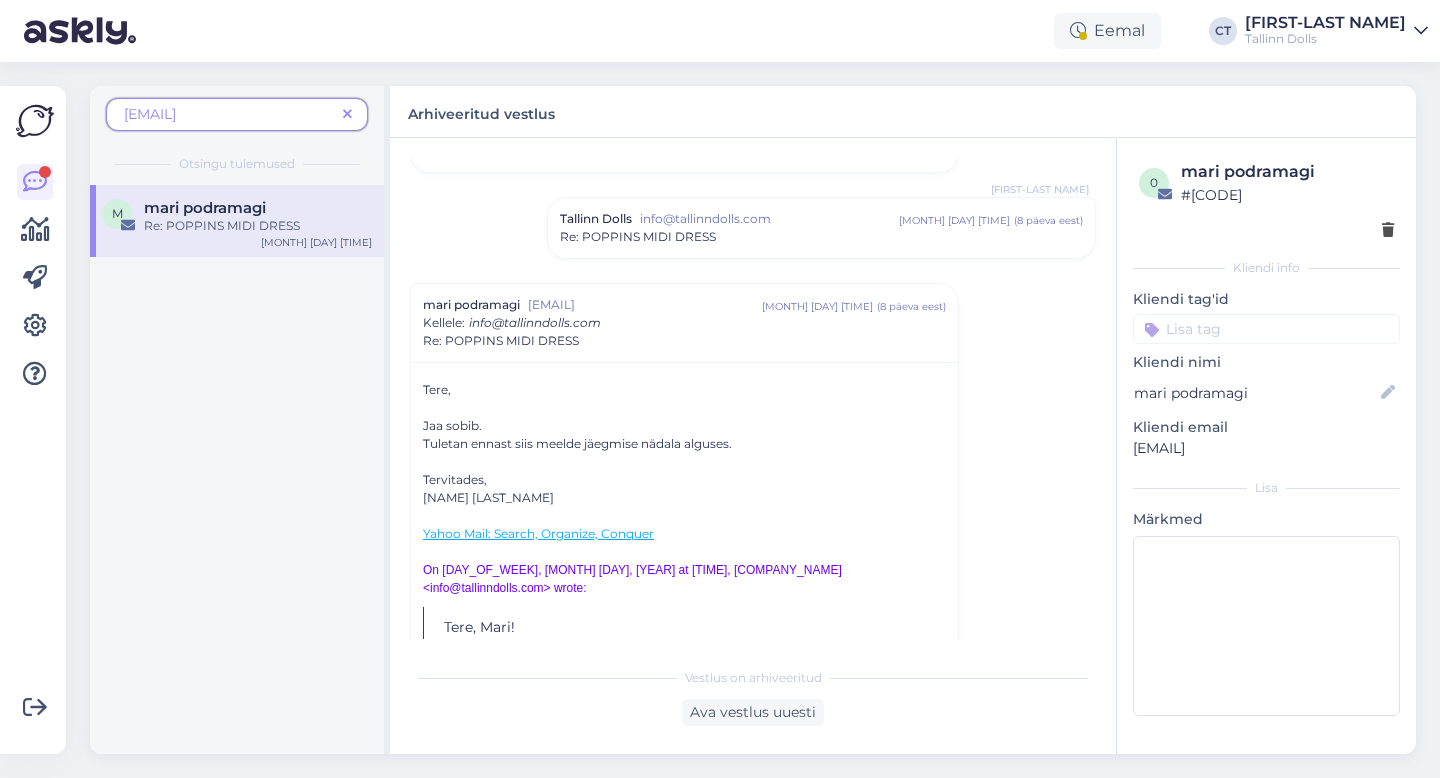 scroll, scrollTop: 297, scrollLeft: 0, axis: vertical 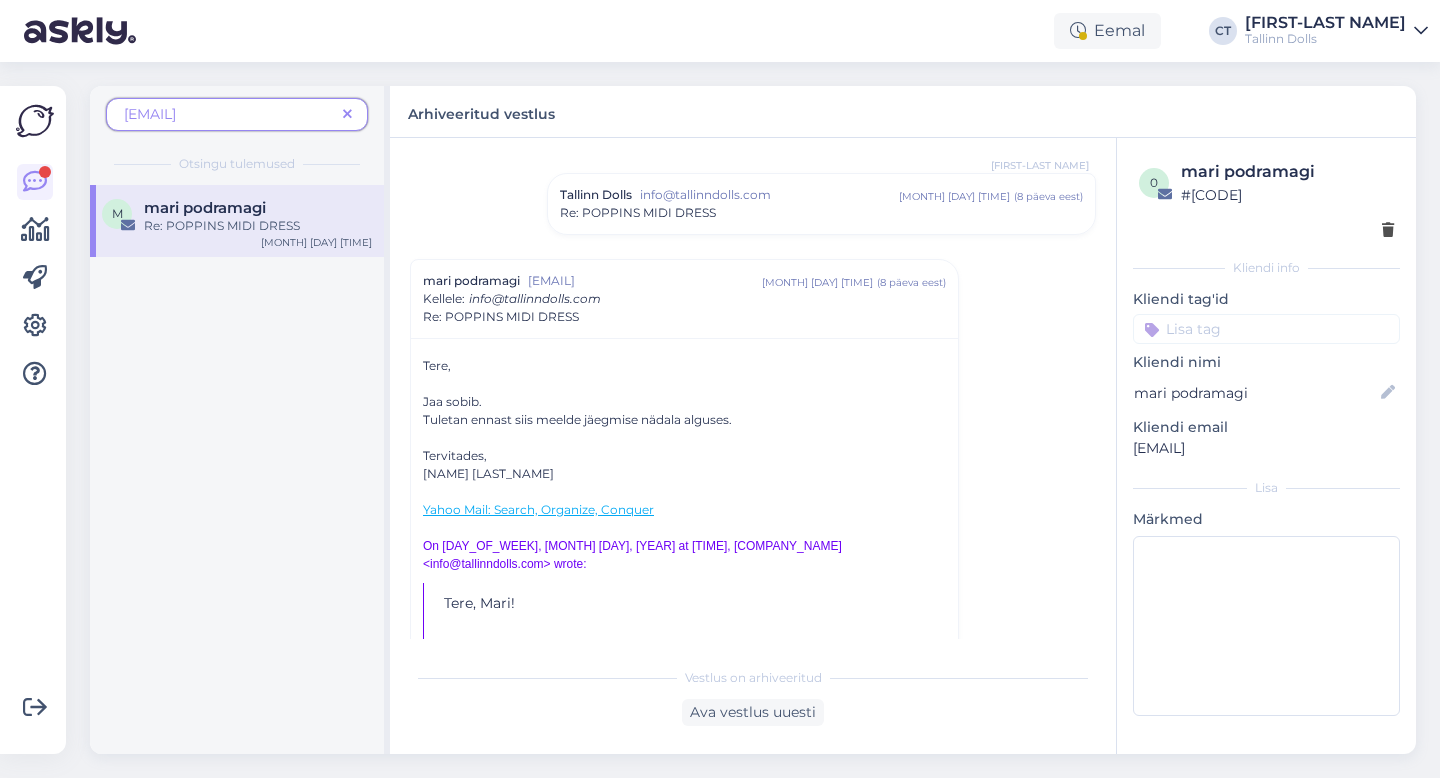 click at bounding box center [347, 114] 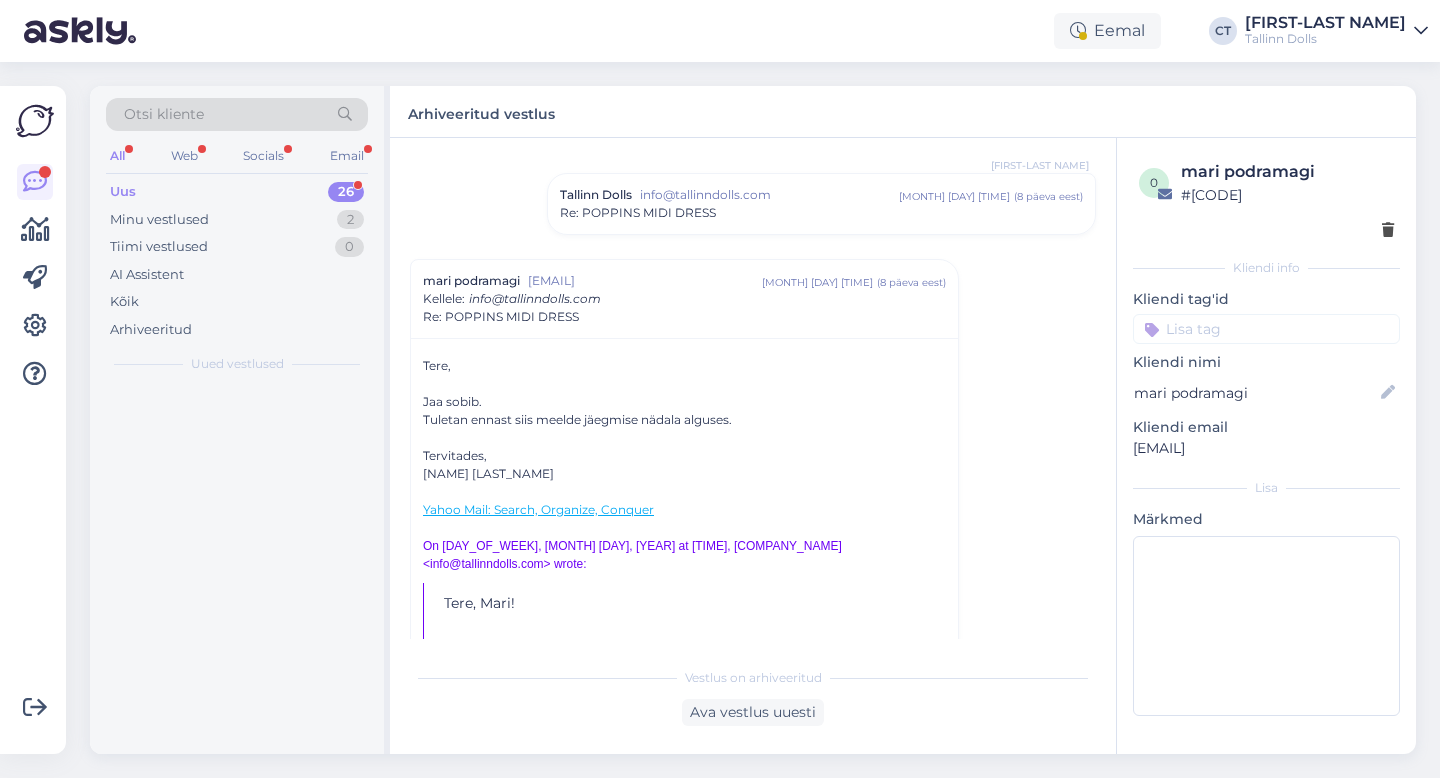click on "Uus [NUMBER]" at bounding box center [237, 192] 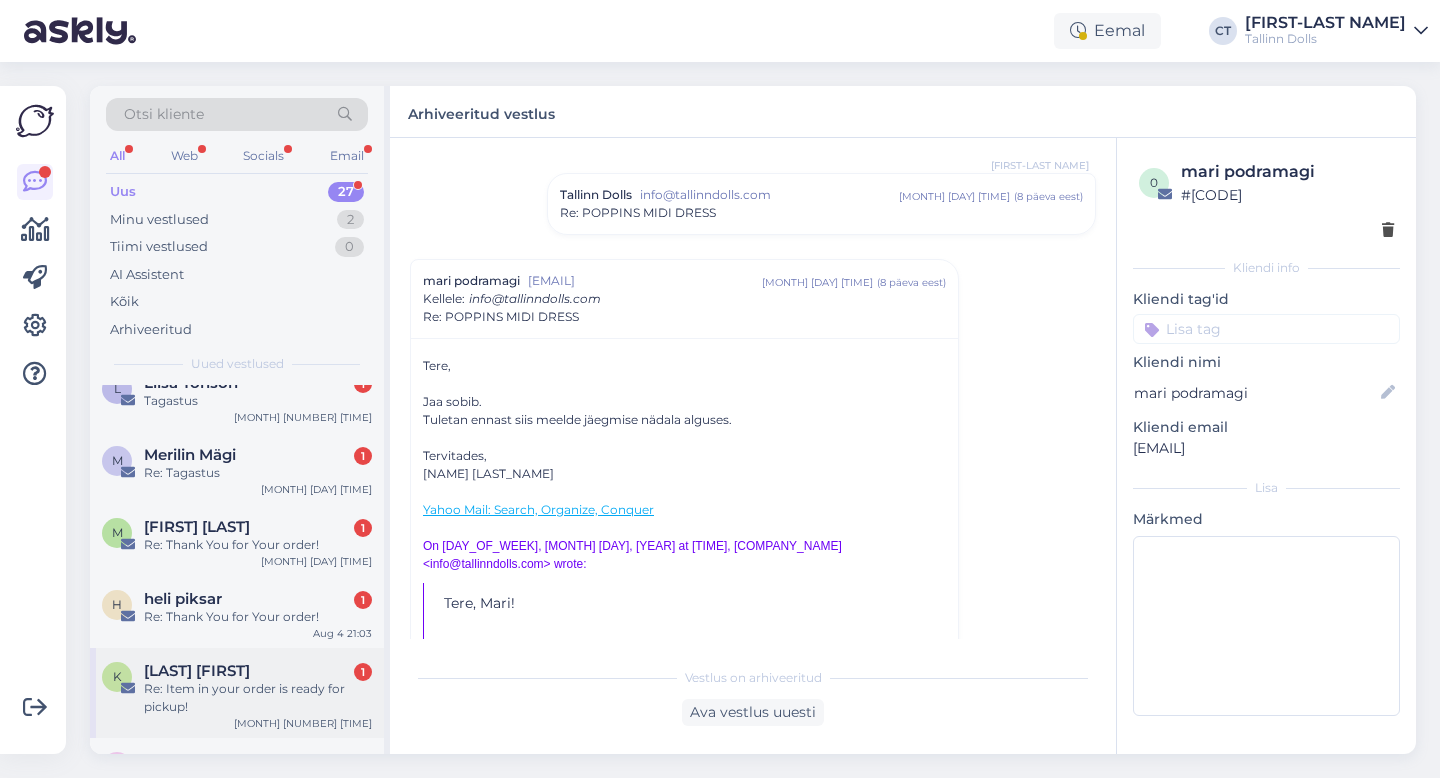 scroll, scrollTop: 1809, scrollLeft: 0, axis: vertical 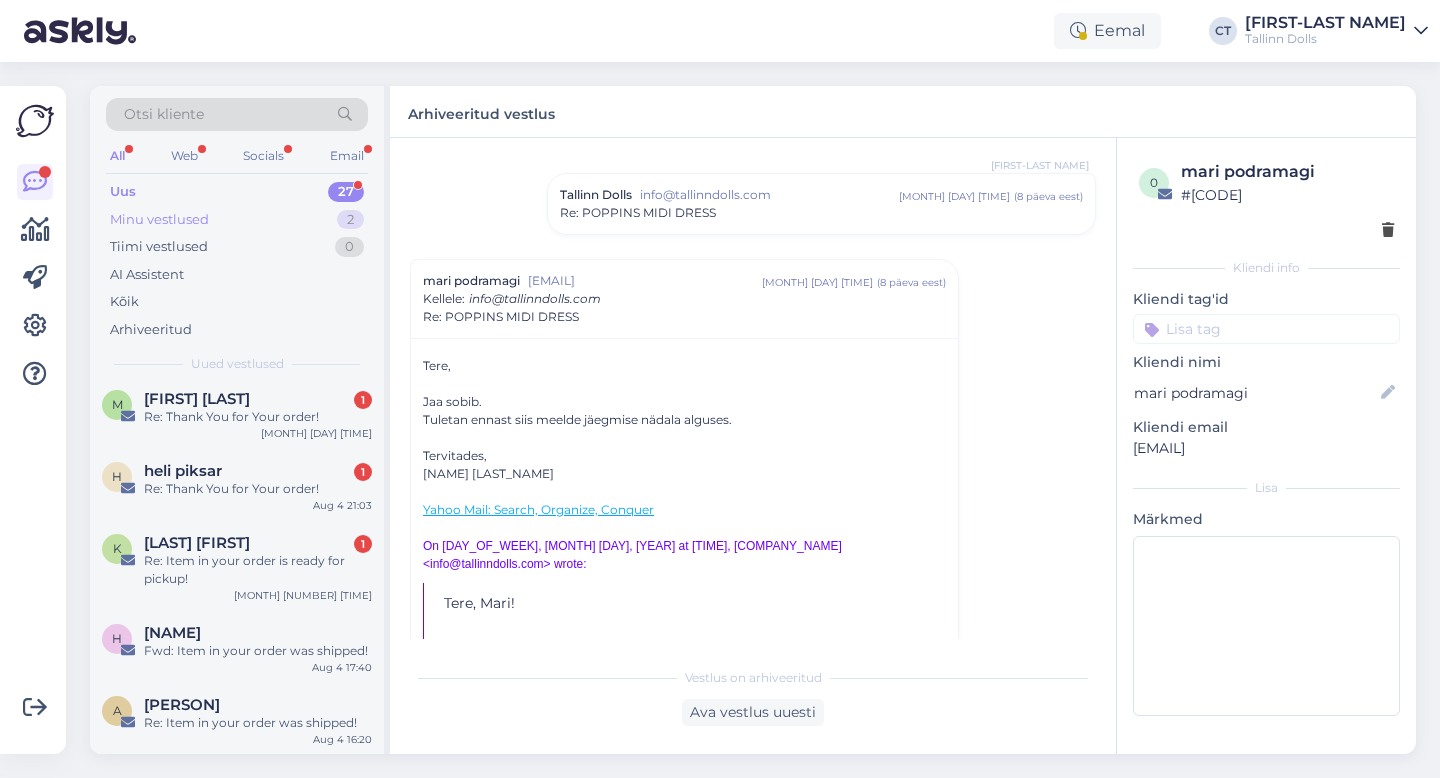 click on "Minu vestlused 2" at bounding box center [237, 220] 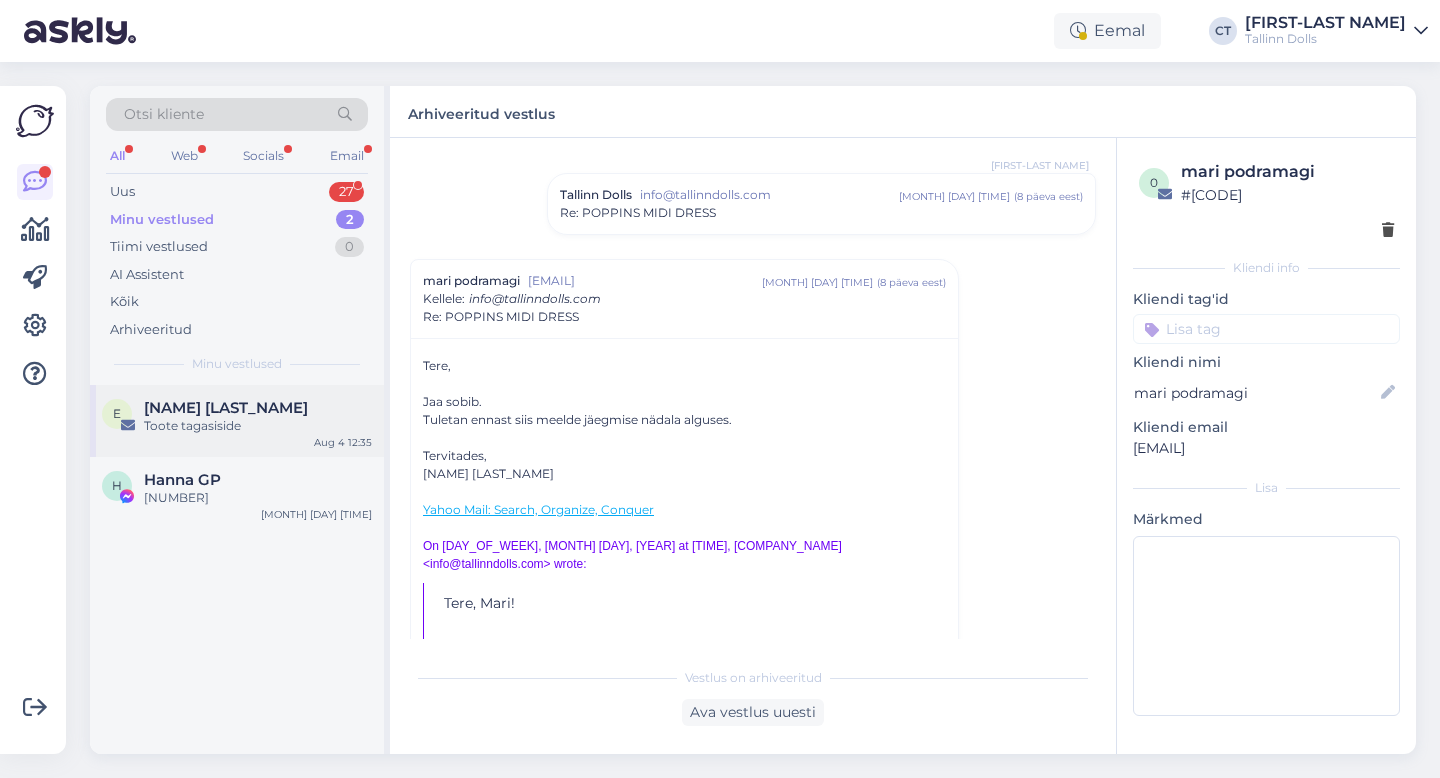 click on "Toote tagasiside" at bounding box center [258, 426] 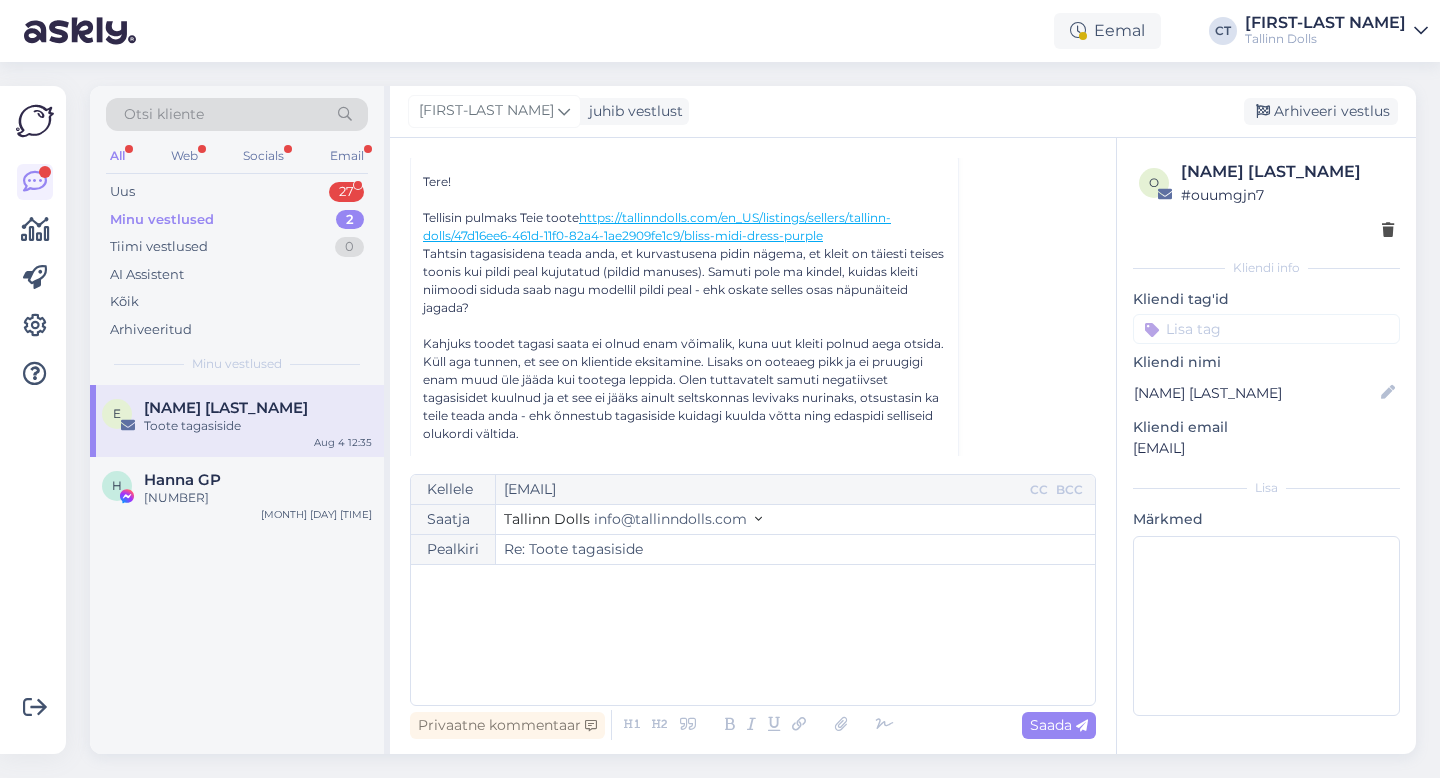 scroll, scrollTop: 139, scrollLeft: 0, axis: vertical 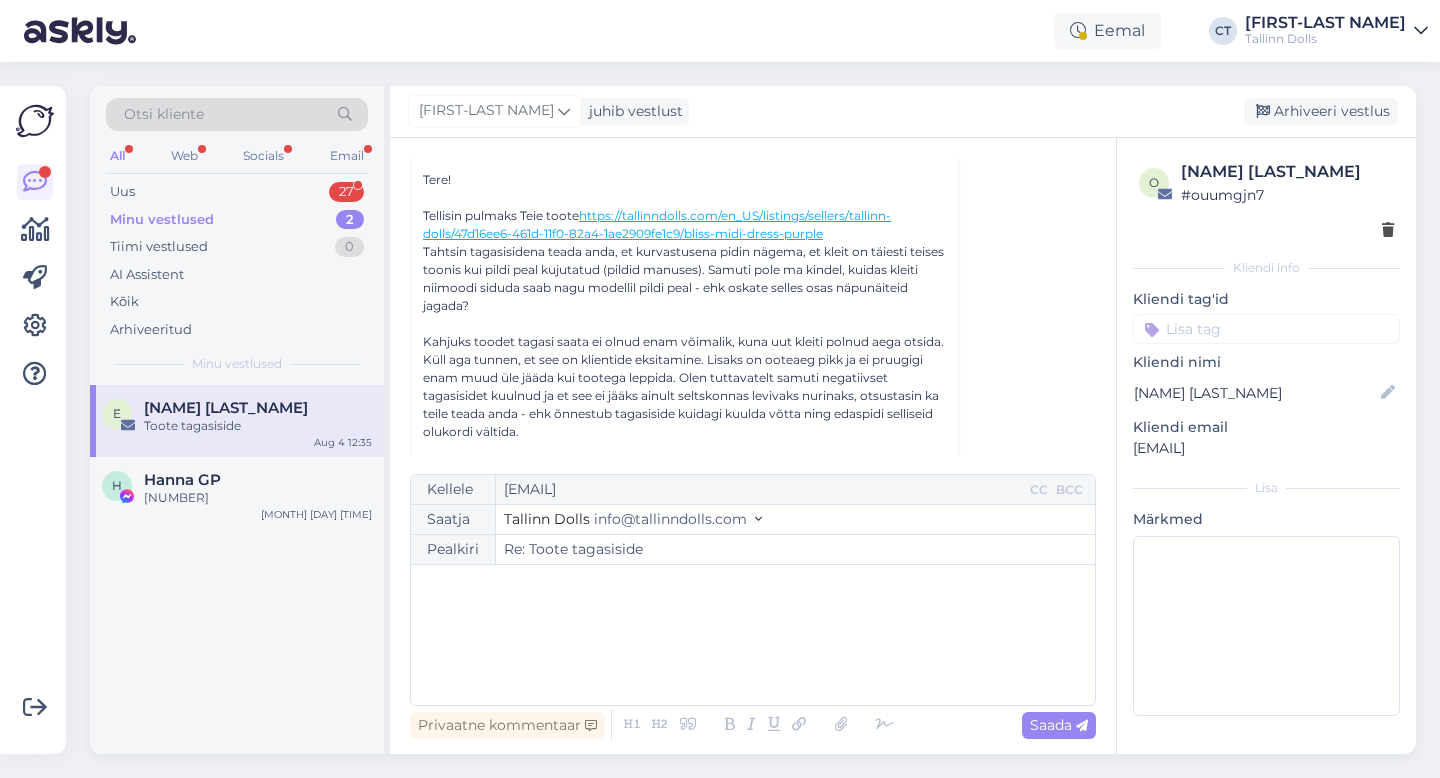 click on "﻿" at bounding box center (753, 635) 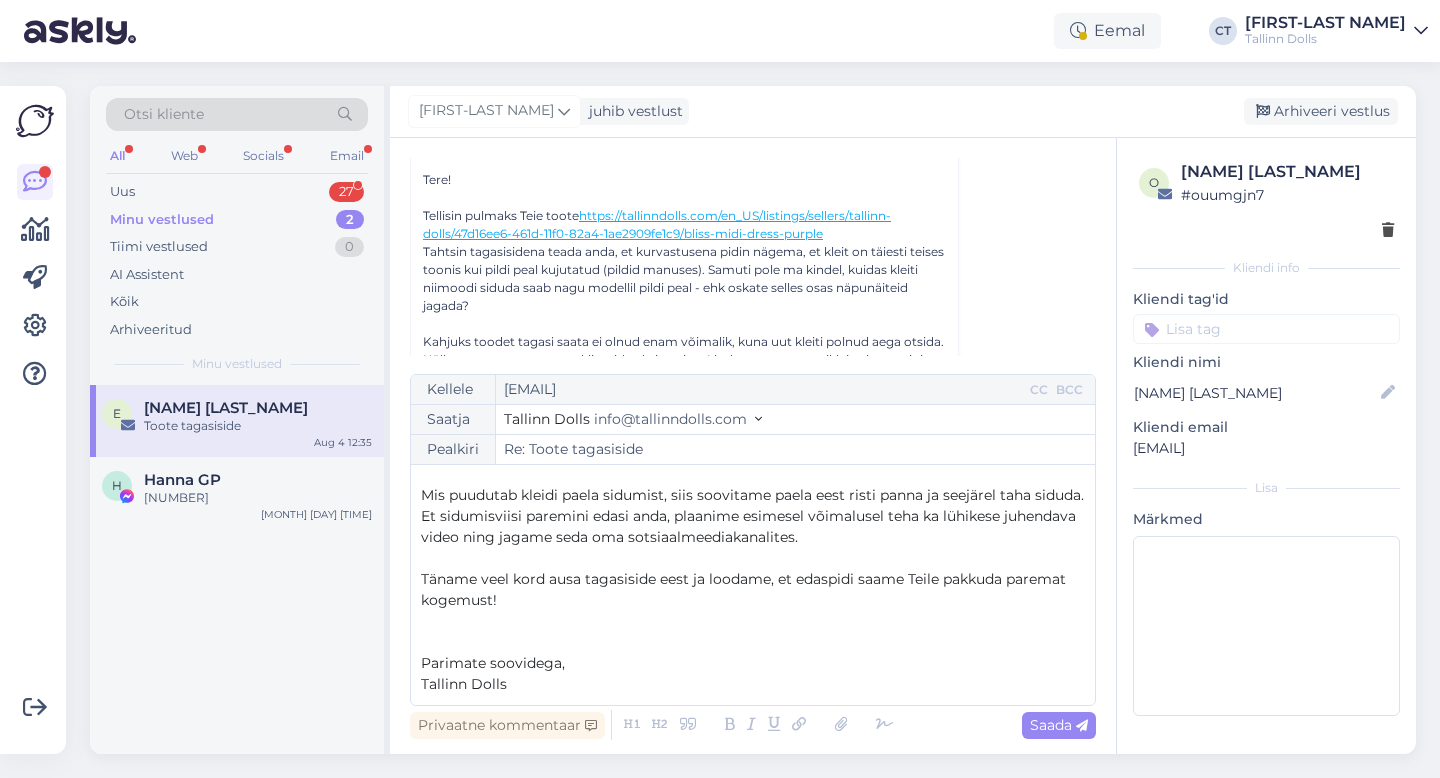 scroll, scrollTop: 0, scrollLeft: 0, axis: both 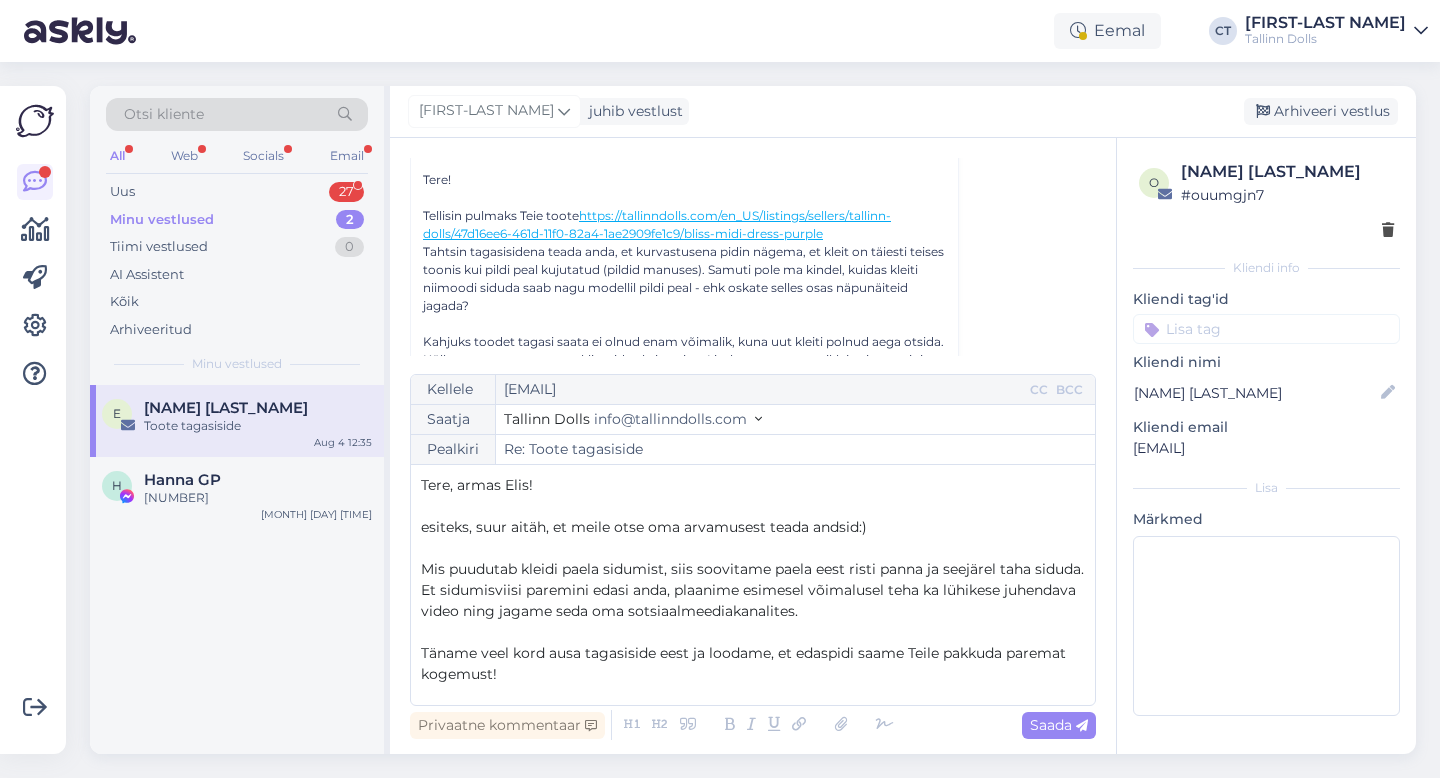 click on "esiteks, suur aitäh, et meile otse oma arvamusest teada andsid:)" at bounding box center [644, 527] 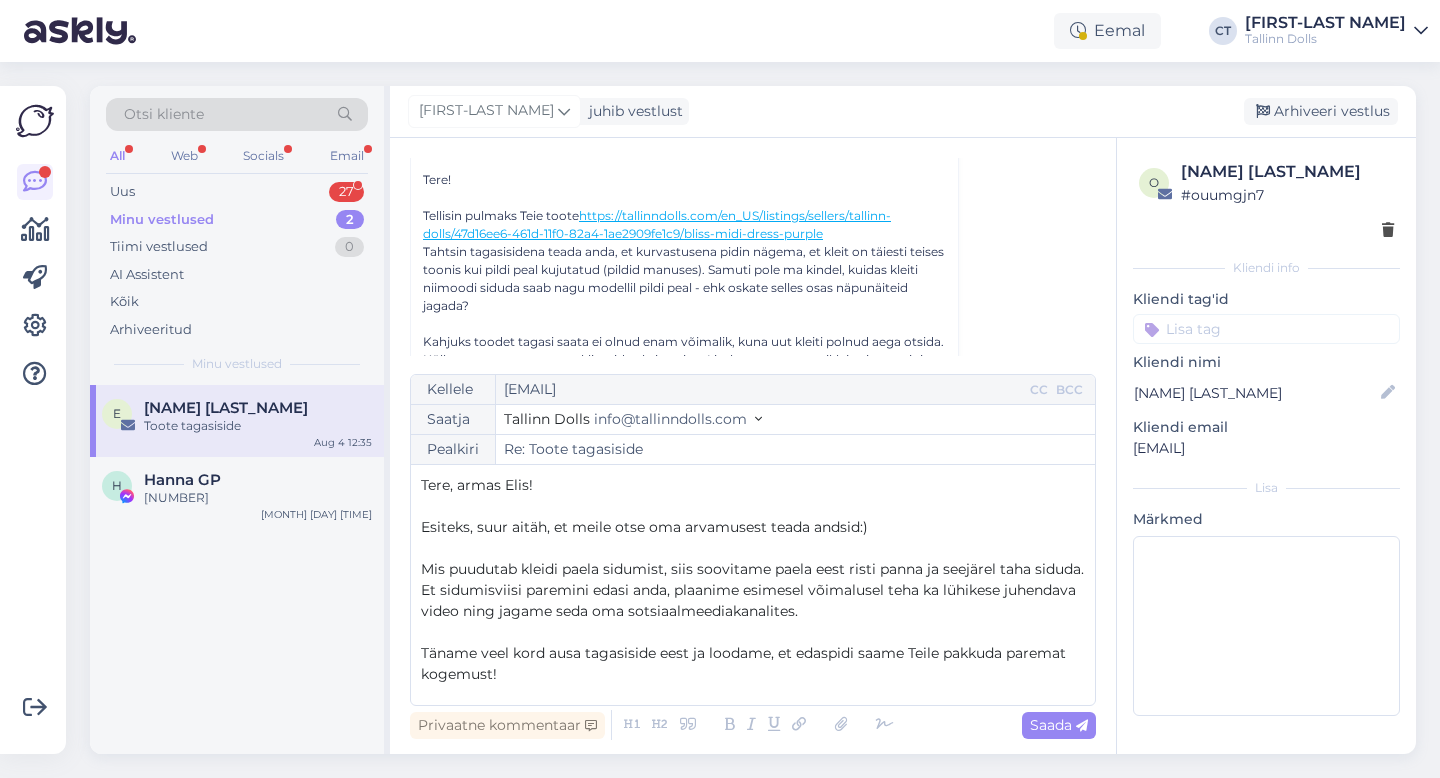 scroll, scrollTop: 48, scrollLeft: 0, axis: vertical 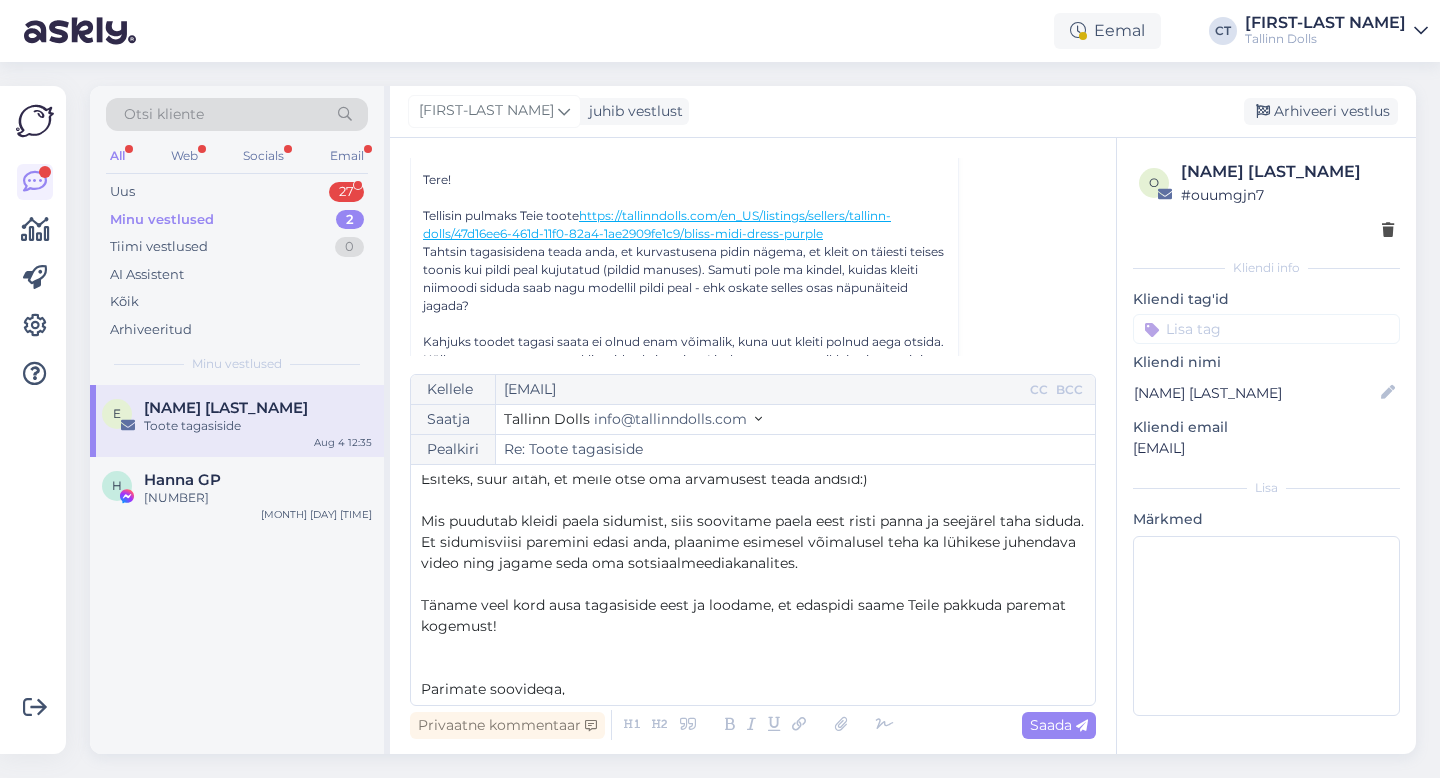 click on "﻿" at bounding box center (753, 500) 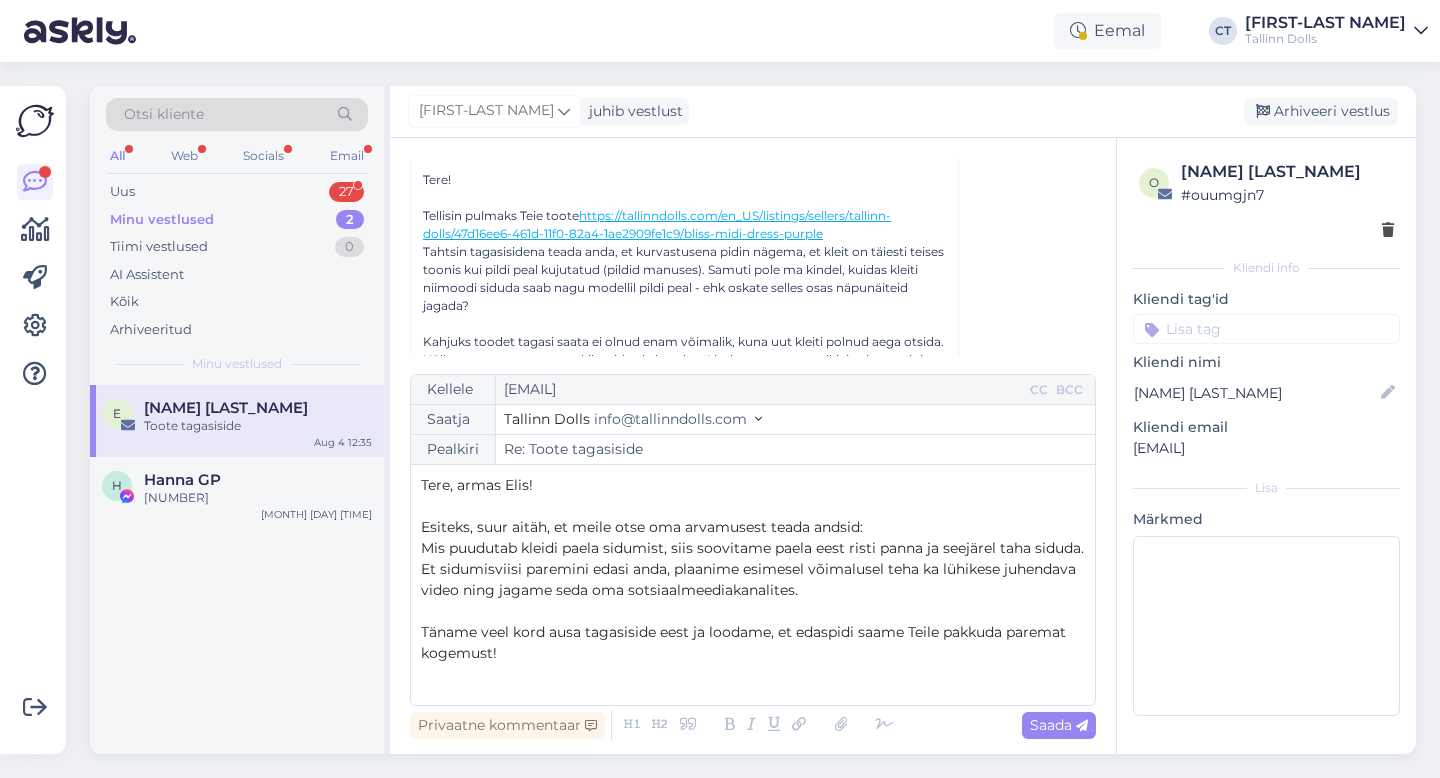type 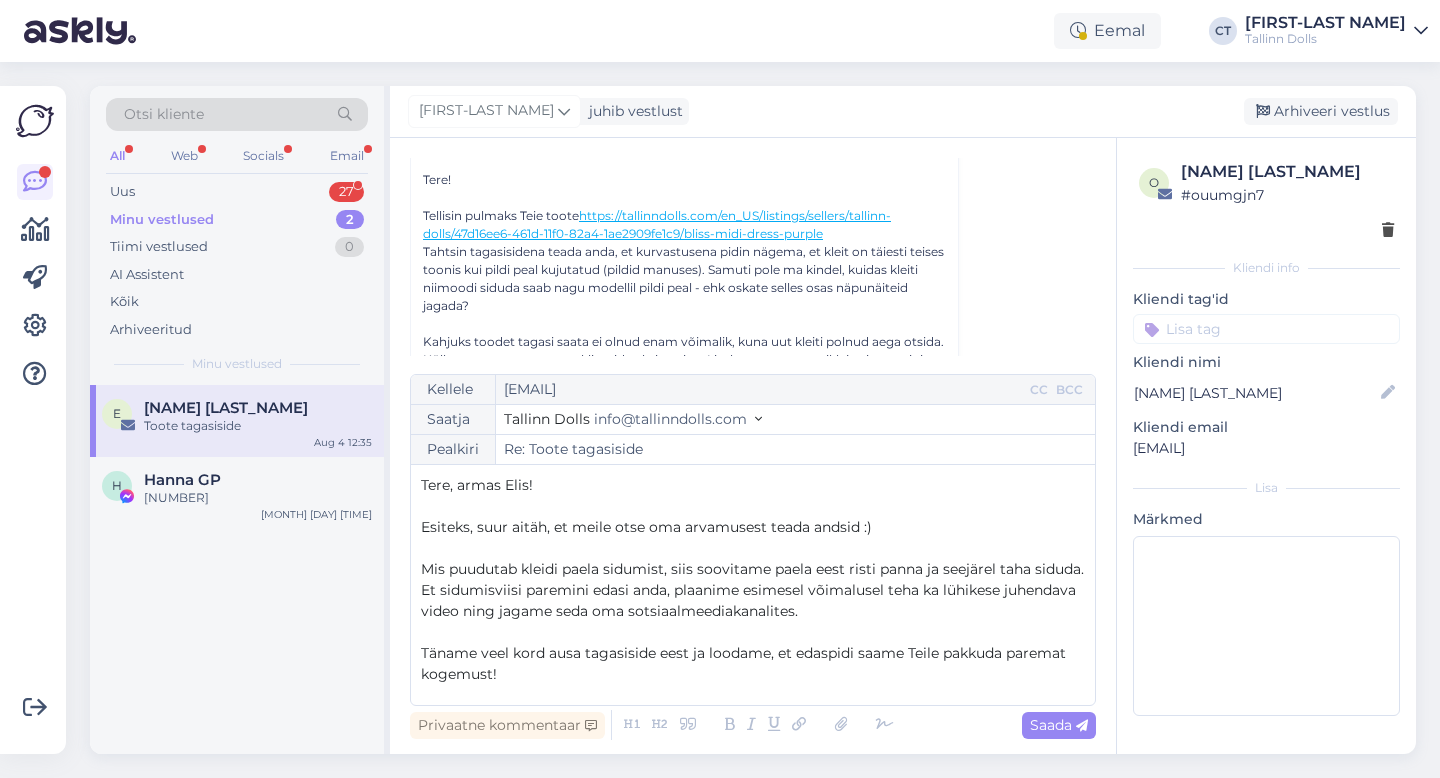scroll, scrollTop: 73, scrollLeft: 0, axis: vertical 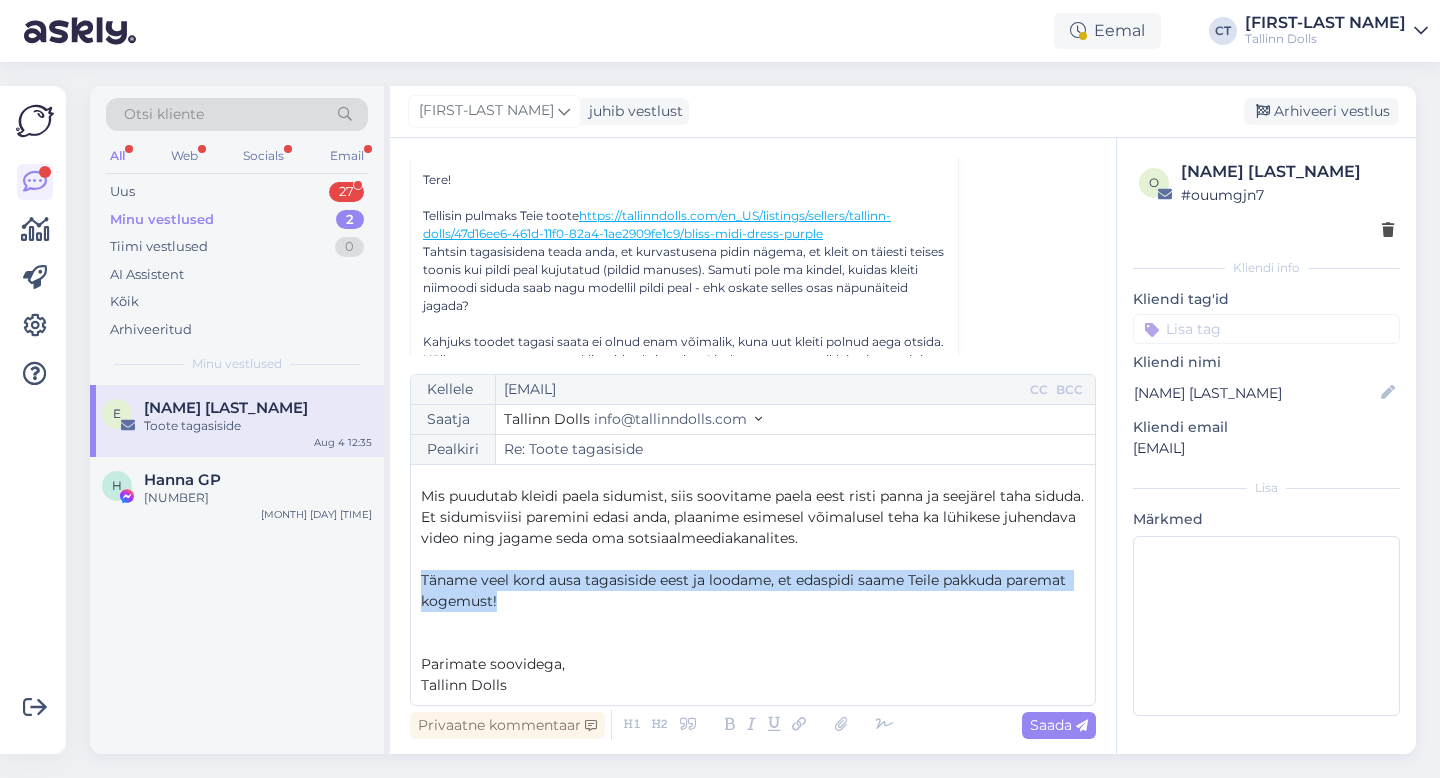 drag, startPoint x: 529, startPoint y: 593, endPoint x: 413, endPoint y: 578, distance: 116.965805 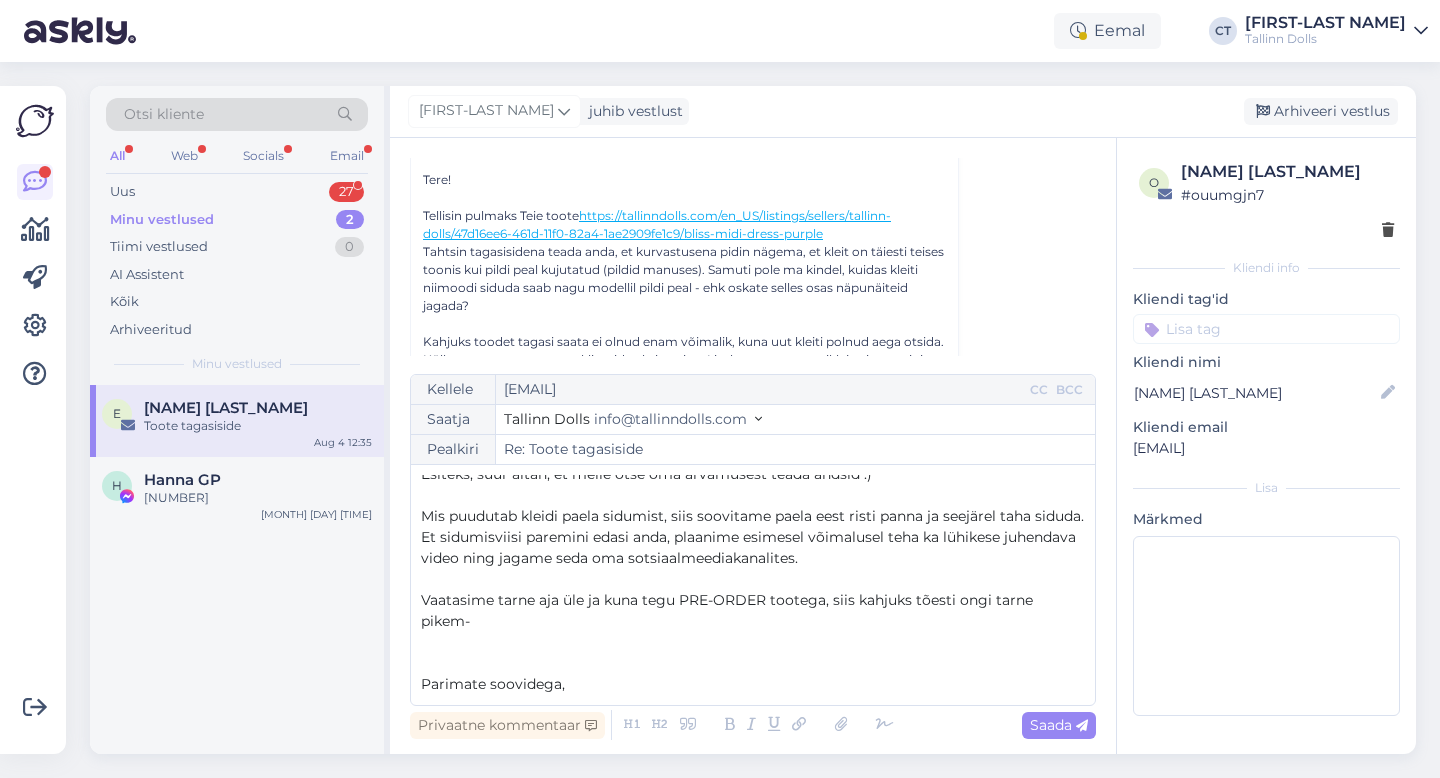 scroll, scrollTop: 73, scrollLeft: 0, axis: vertical 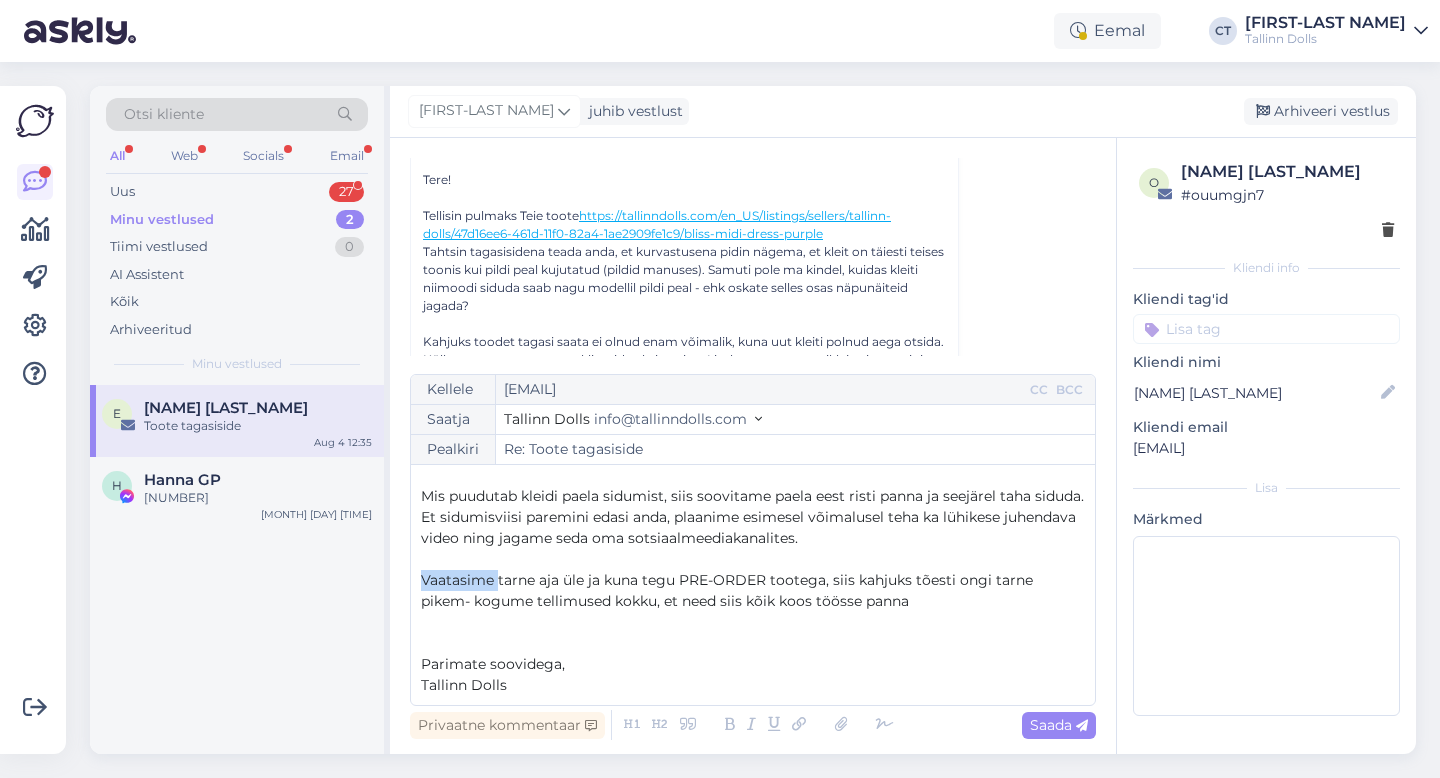 drag, startPoint x: 496, startPoint y: 582, endPoint x: 424, endPoint y: 580, distance: 72.02777 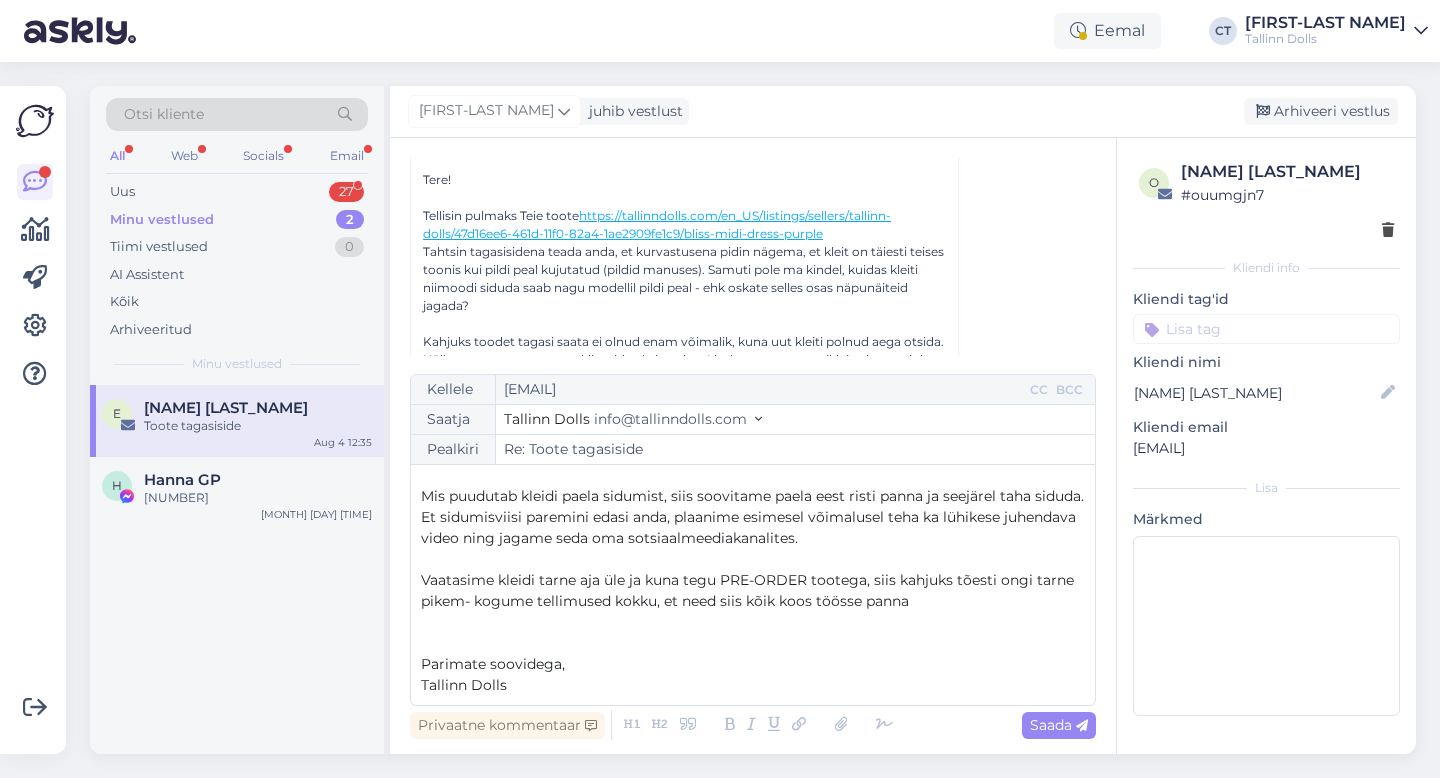 click on "Vaatasime kleidi tarne aja üle ja kuna tegu PRE-ORDER tootega, siis kahjuks tõesti ongi tarne pikem- kogume tellimused kokku, et need siis kõik koos töösse panna" at bounding box center [753, 591] 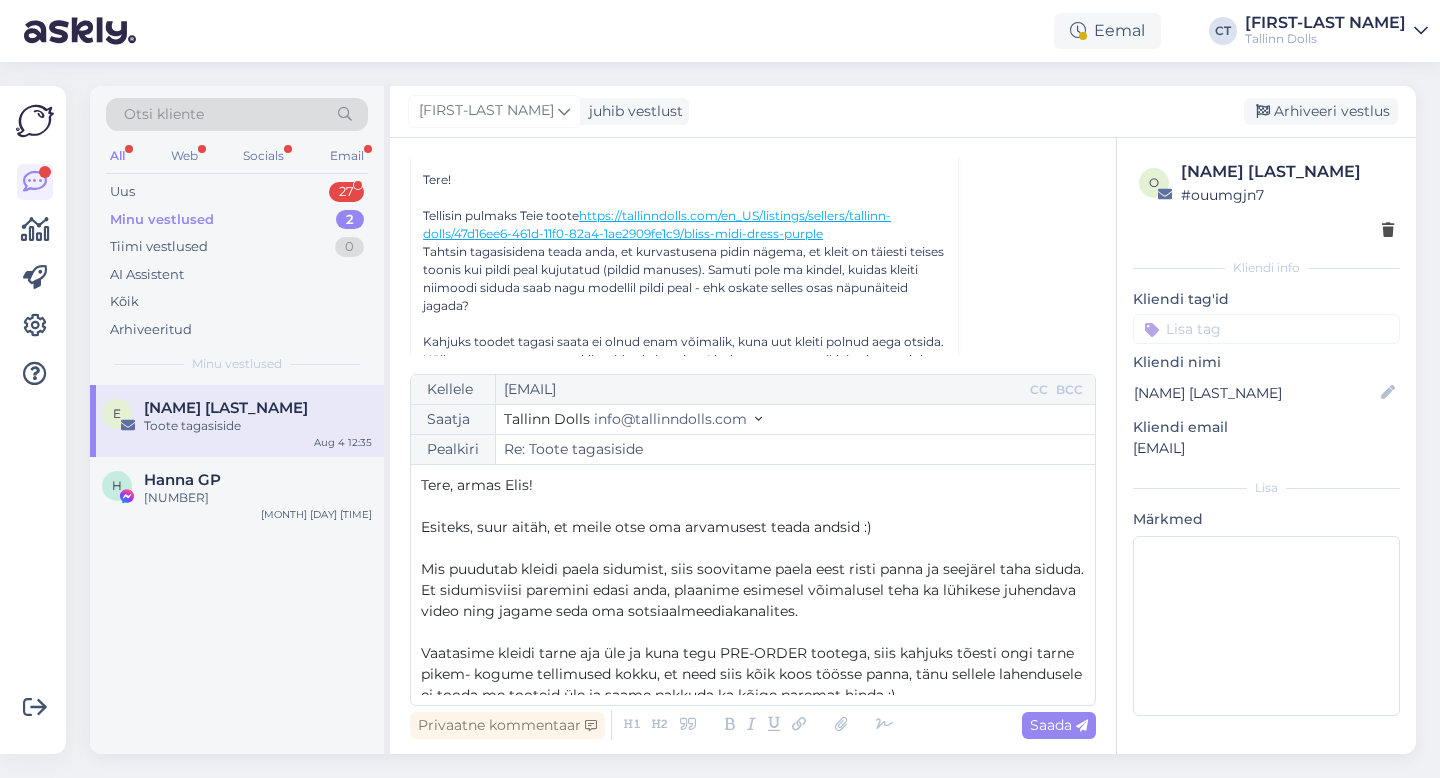 scroll, scrollTop: 42, scrollLeft: 0, axis: vertical 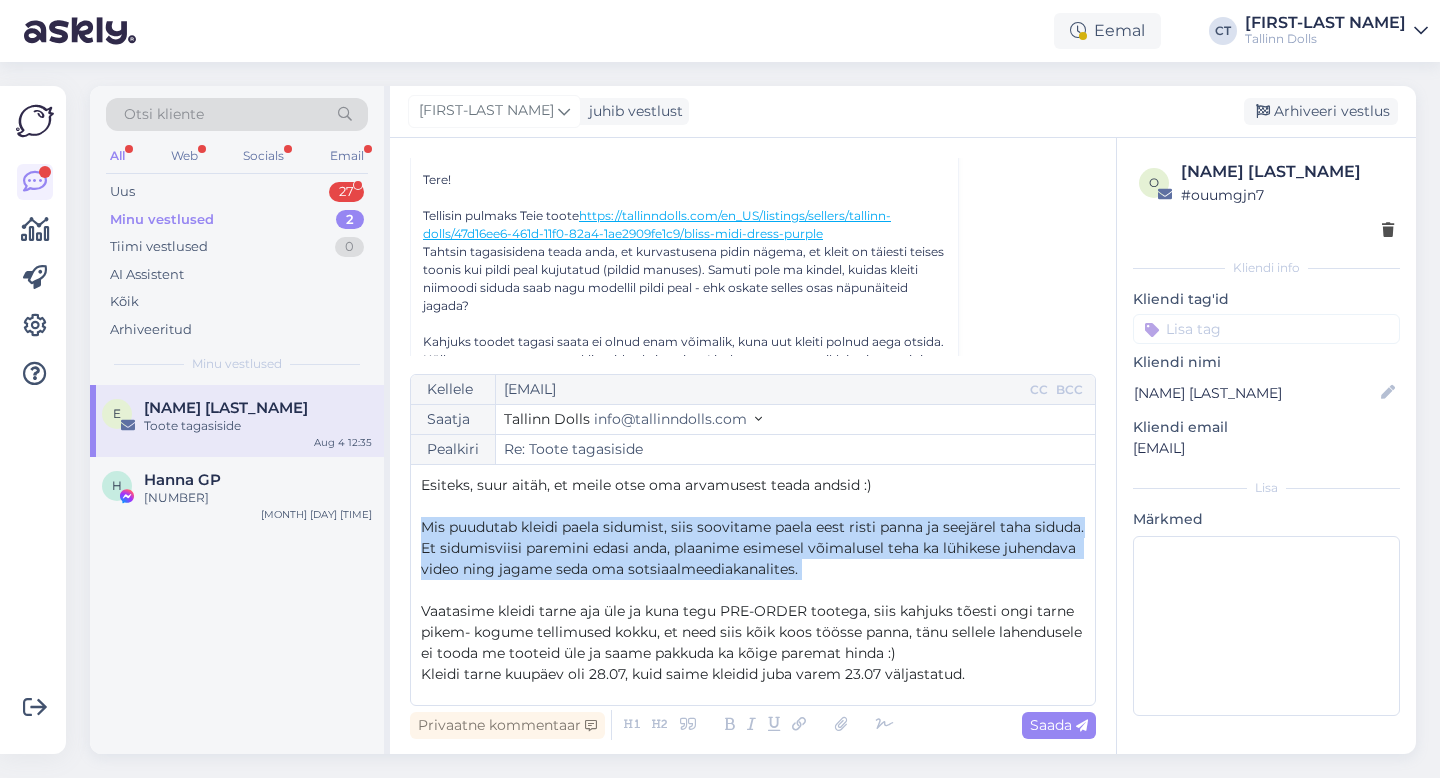 drag, startPoint x: 422, startPoint y: 527, endPoint x: 913, endPoint y: 588, distance: 494.7747 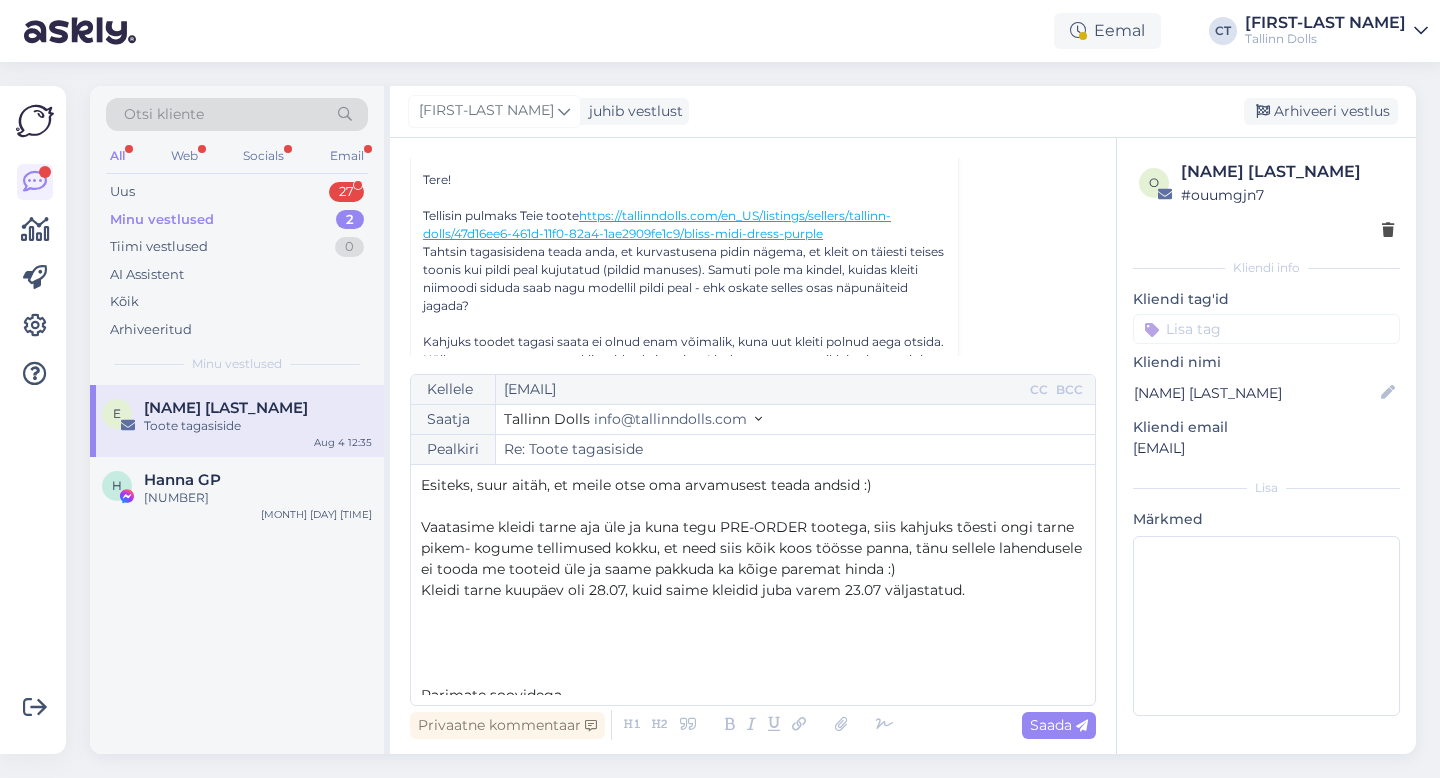 click on "﻿" at bounding box center (753, 611) 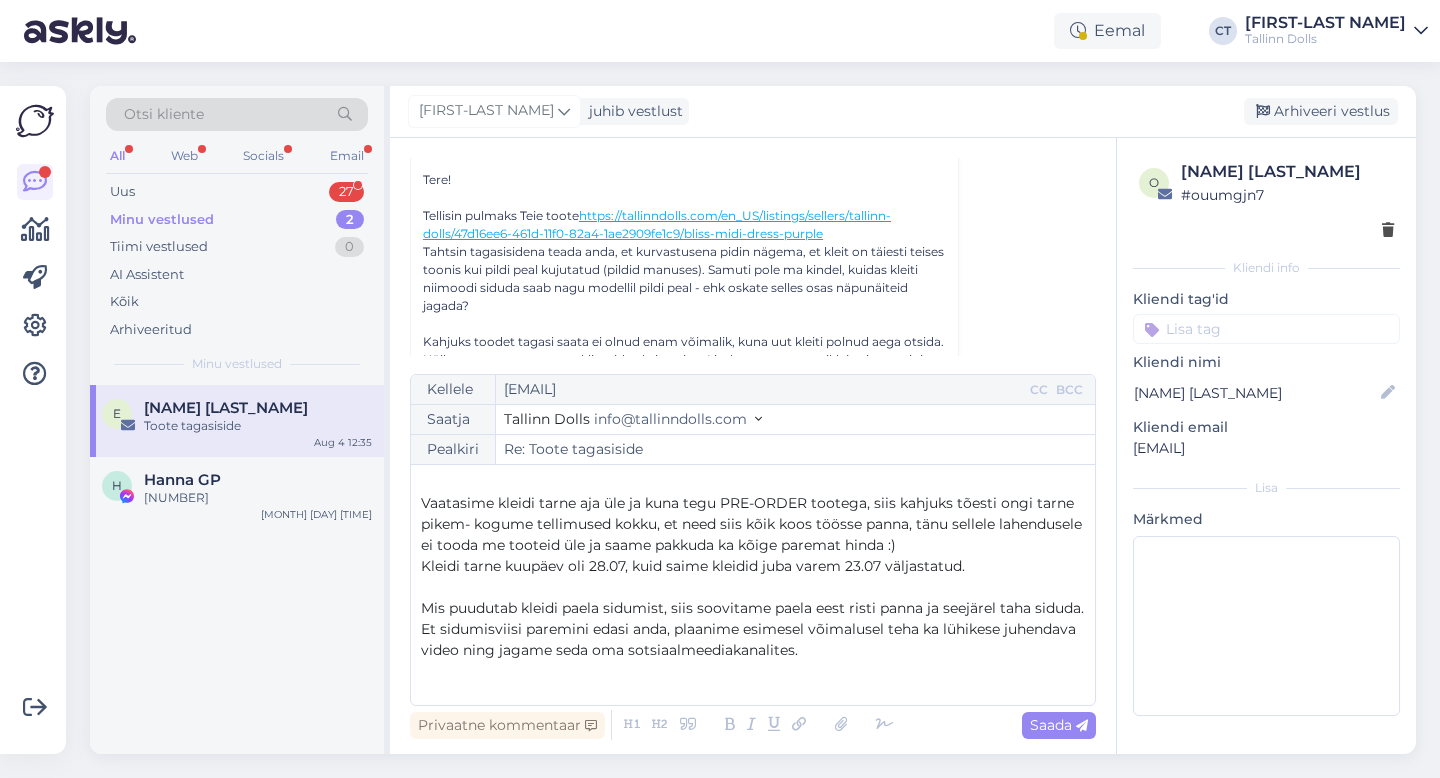 scroll, scrollTop: 77, scrollLeft: 0, axis: vertical 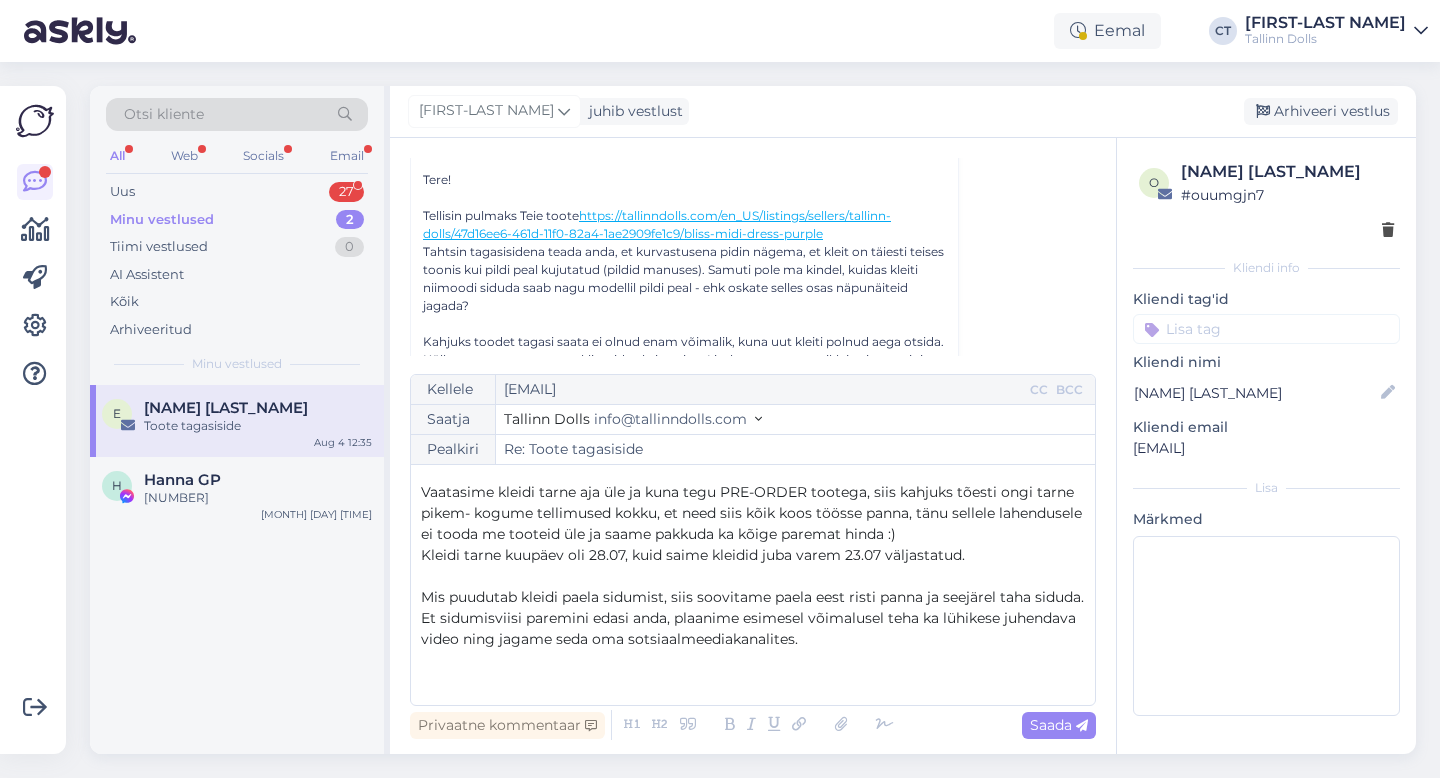 click on "Vaatasime kleidi tarne aja üle ja kuna tegu PRE-ORDER tootega, siis kahjuks tõesti ongi tarne pikem- kogume tellimused kokku, et need siis kõik koos töösse panna, tänu sellele lahendusele ei tooda me tooteid üle ja saame pakkuda ka kõige paremat hinda :)" at bounding box center (753, 513) 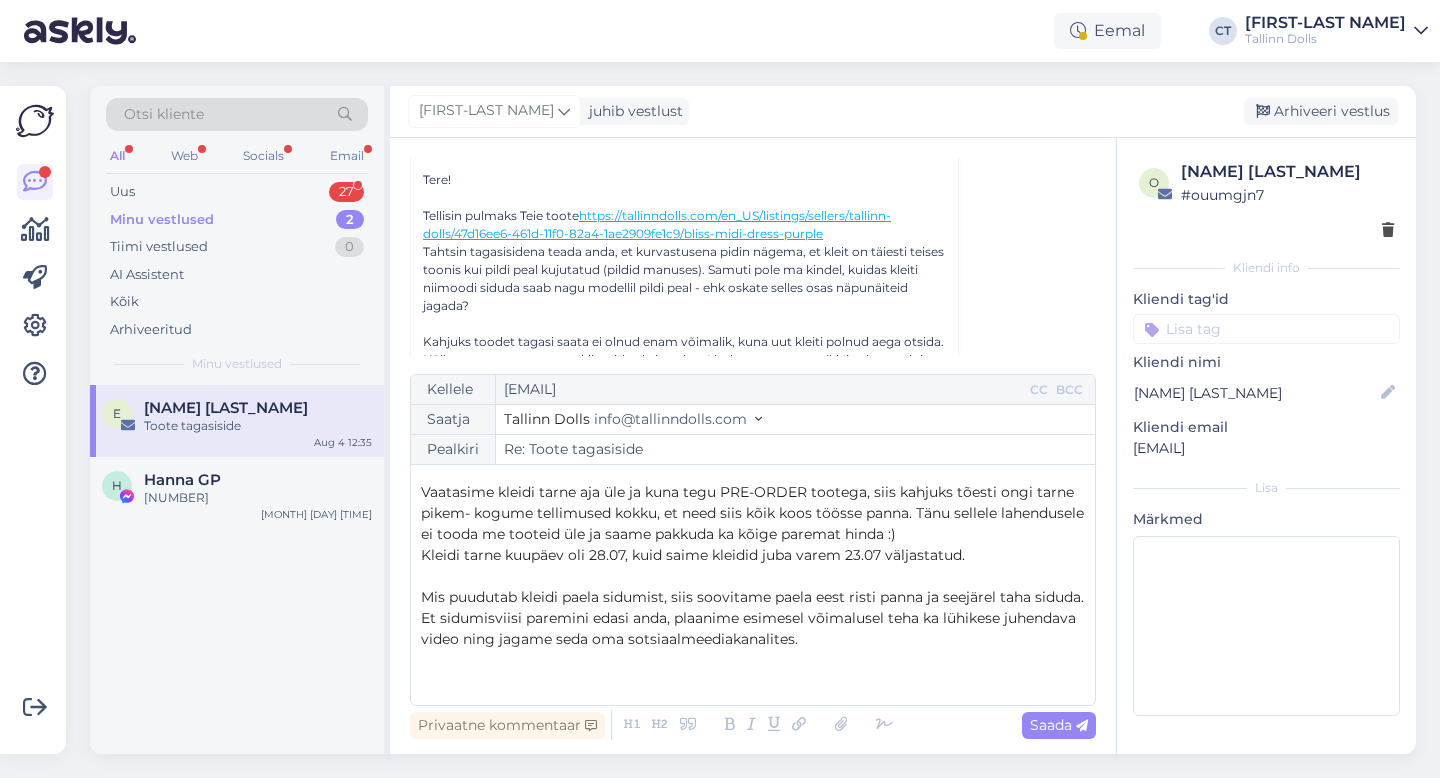 click on "Kleidi tarne kuupäev oli 28.07, kuid saime kleidid juba varem 23.07 väljastatud." at bounding box center [753, 555] 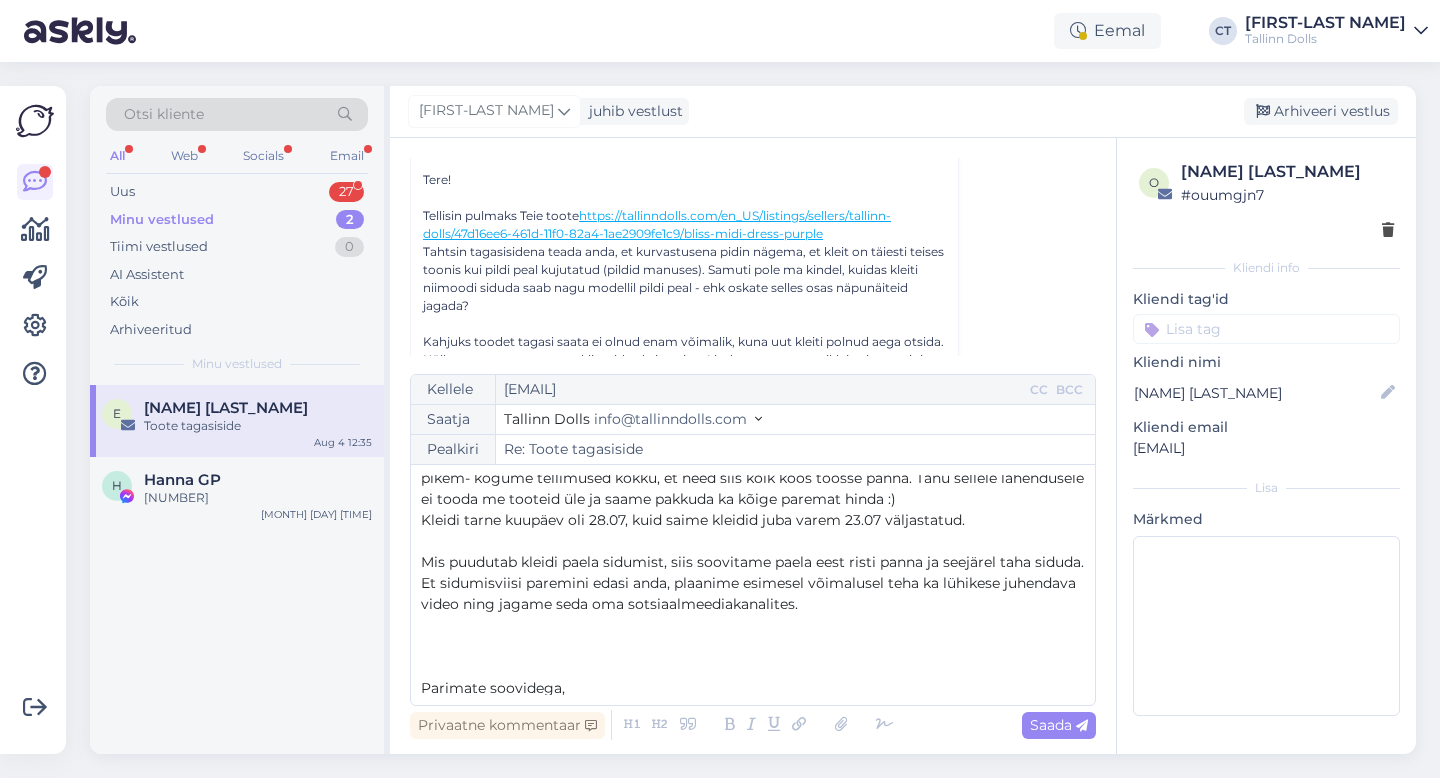 scroll, scrollTop: 137, scrollLeft: 0, axis: vertical 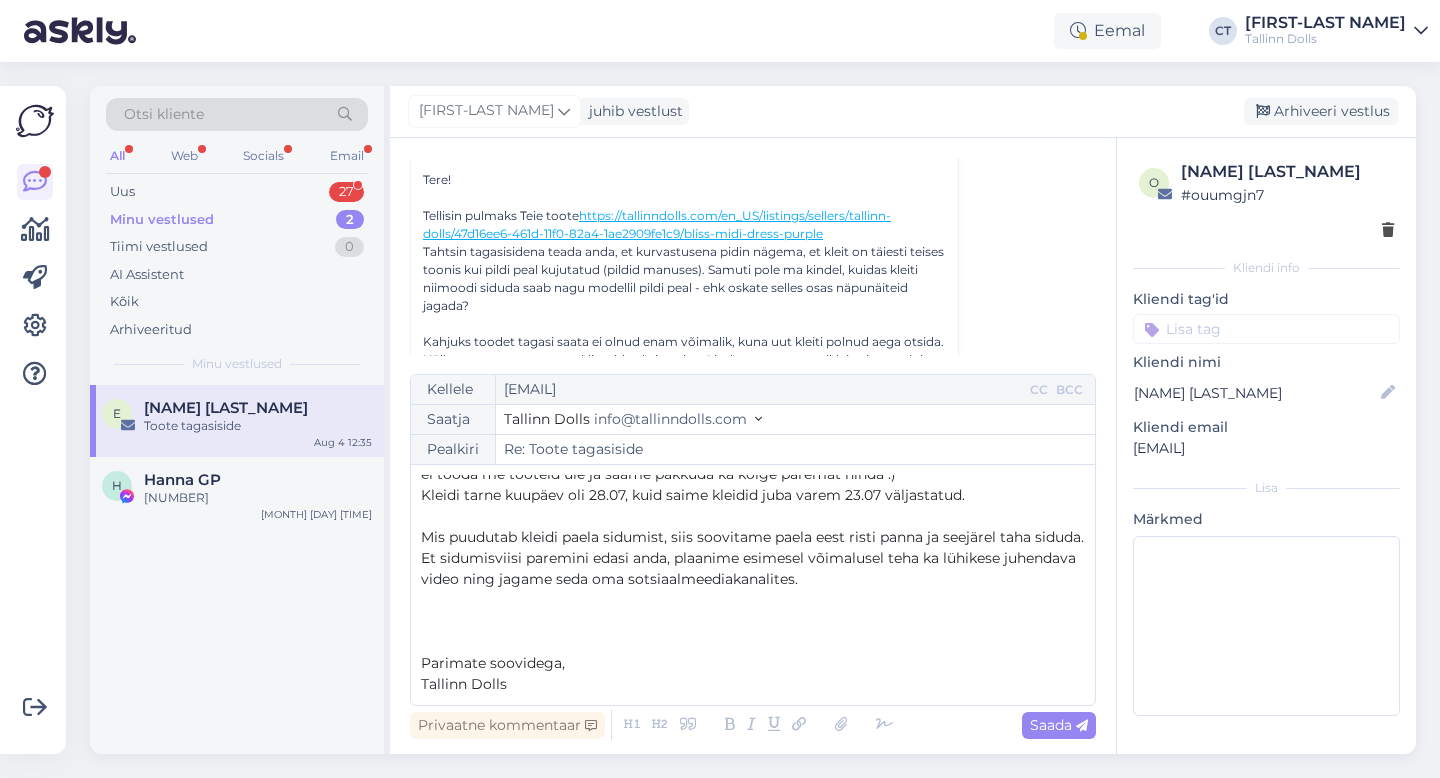 click on "﻿" at bounding box center (753, 621) 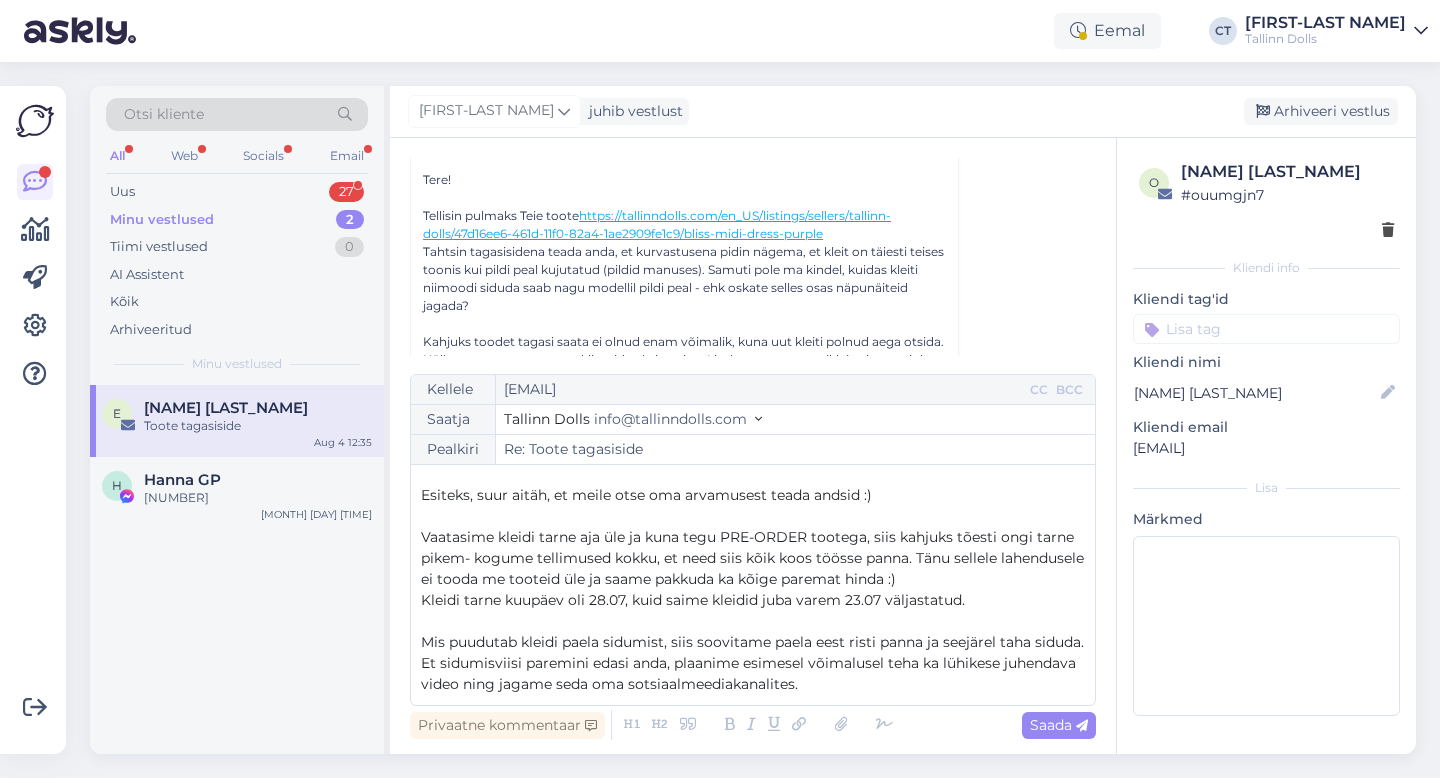 scroll, scrollTop: 0, scrollLeft: 0, axis: both 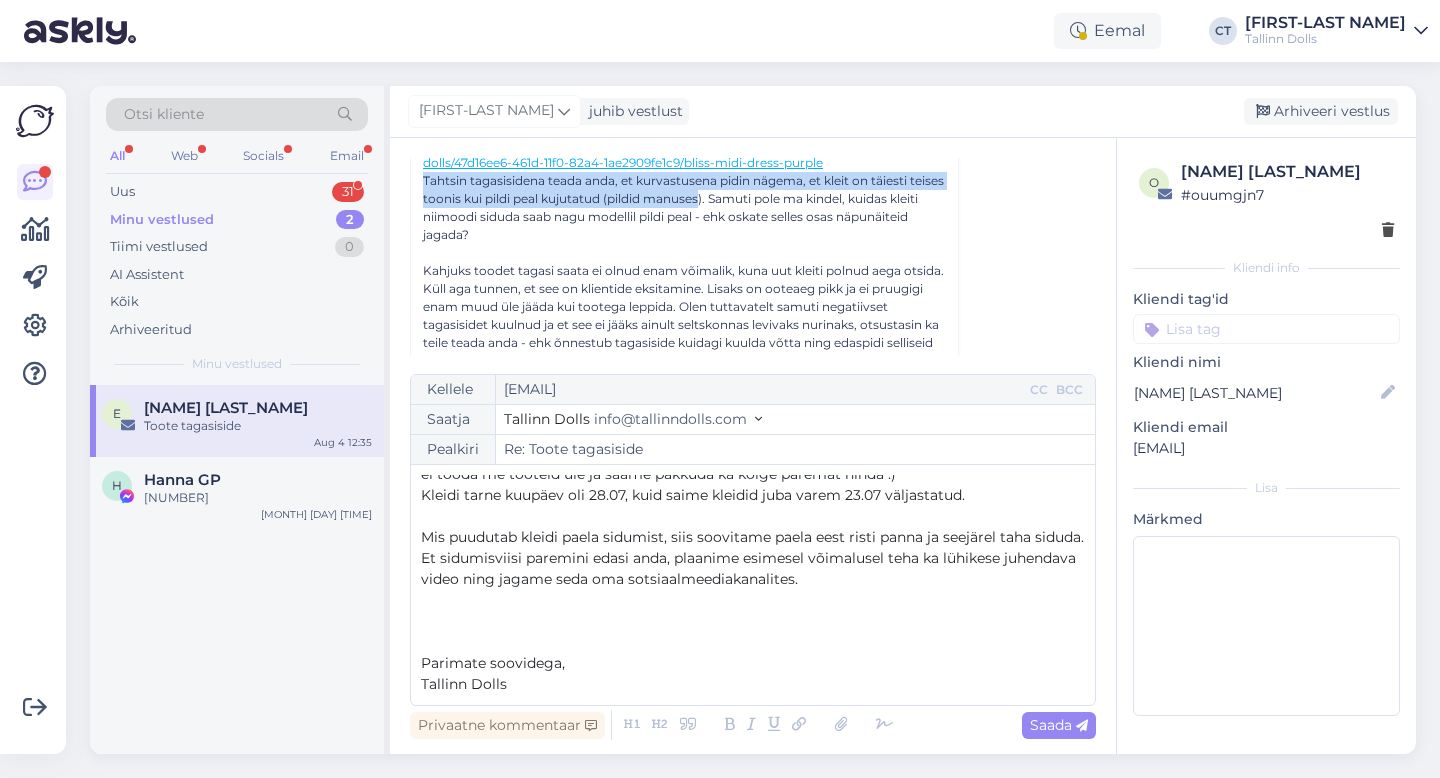 drag, startPoint x: 416, startPoint y: 176, endPoint x: 740, endPoint y: 200, distance: 324.88766 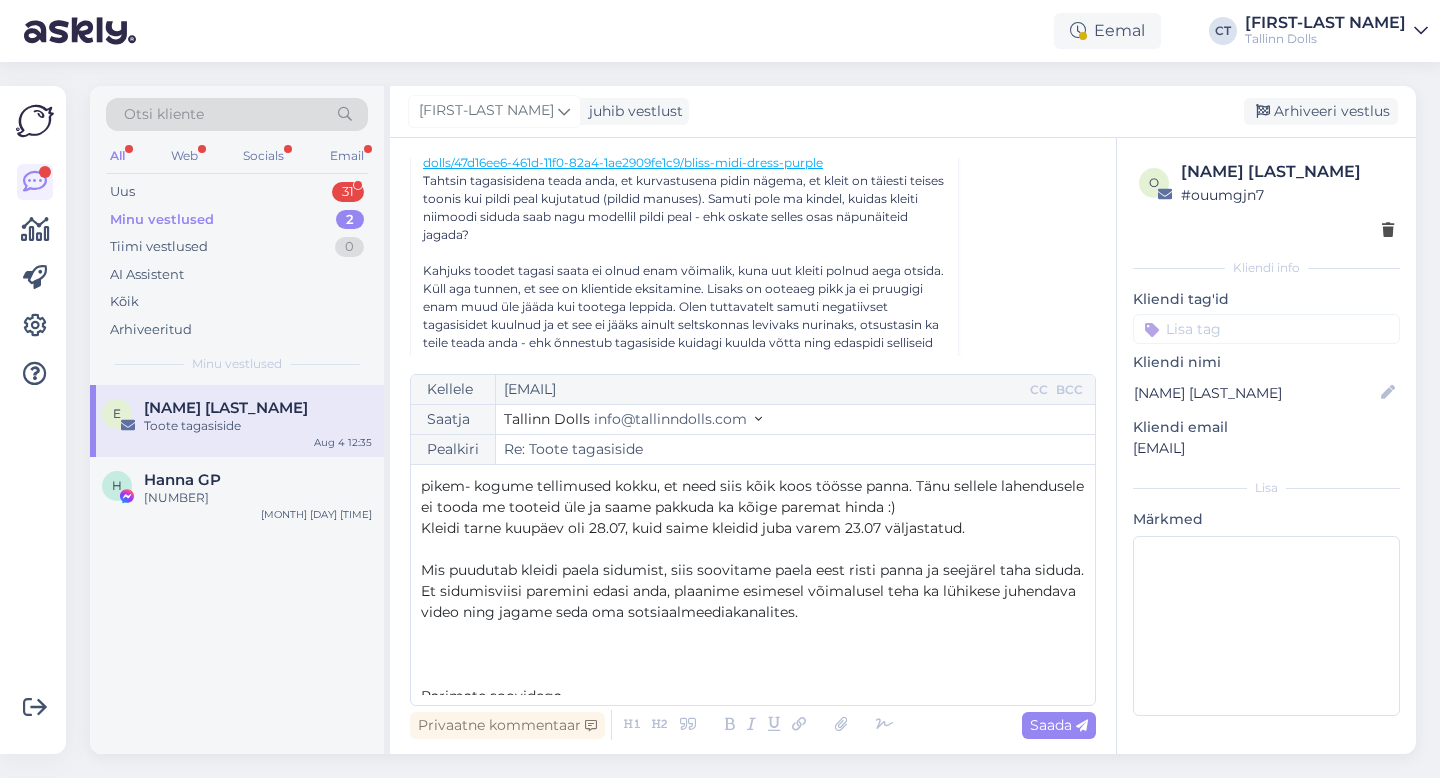 click on "Kleidi tarne kuupäev oli 28.07, kuid saime kleidid juba varem 23.07 väljastatud." at bounding box center (753, 528) 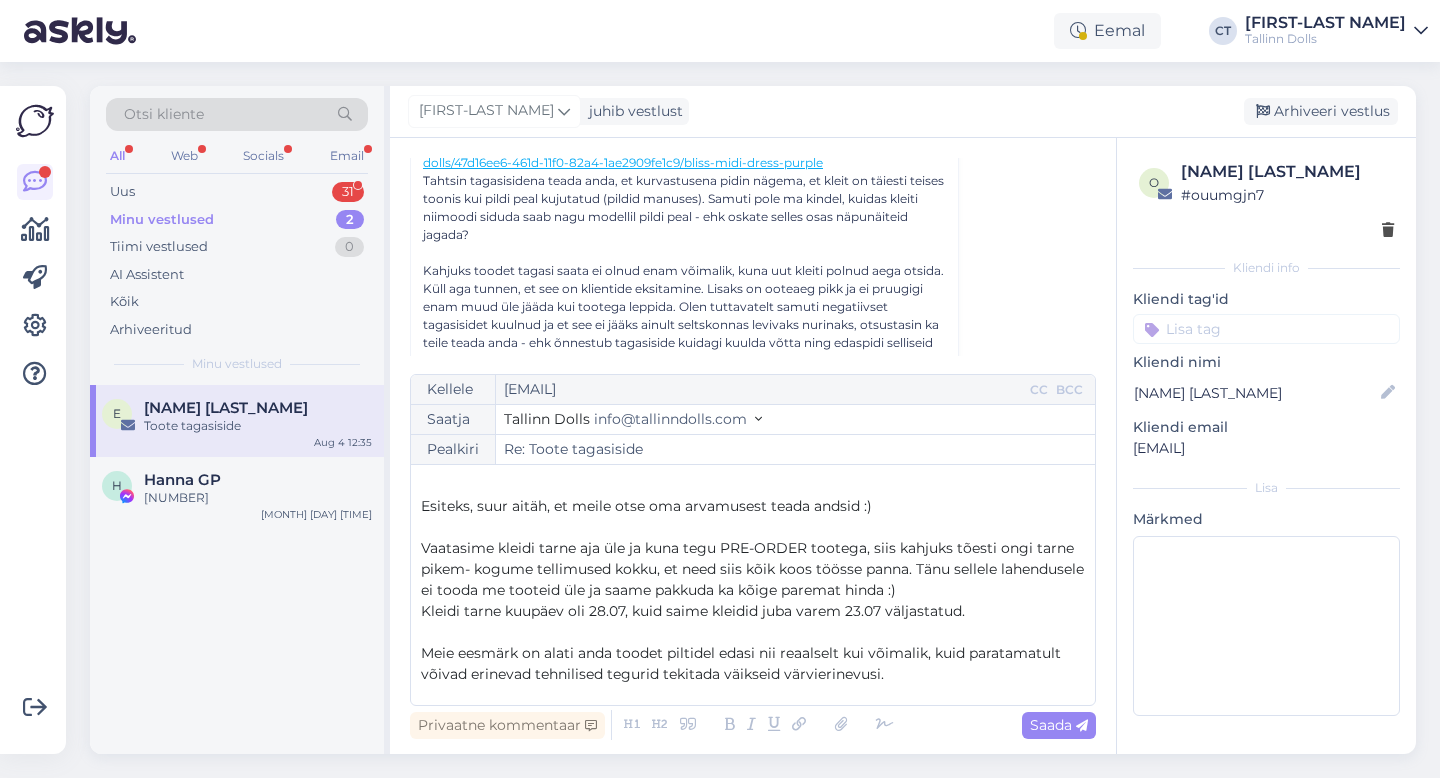 scroll, scrollTop: 0, scrollLeft: 0, axis: both 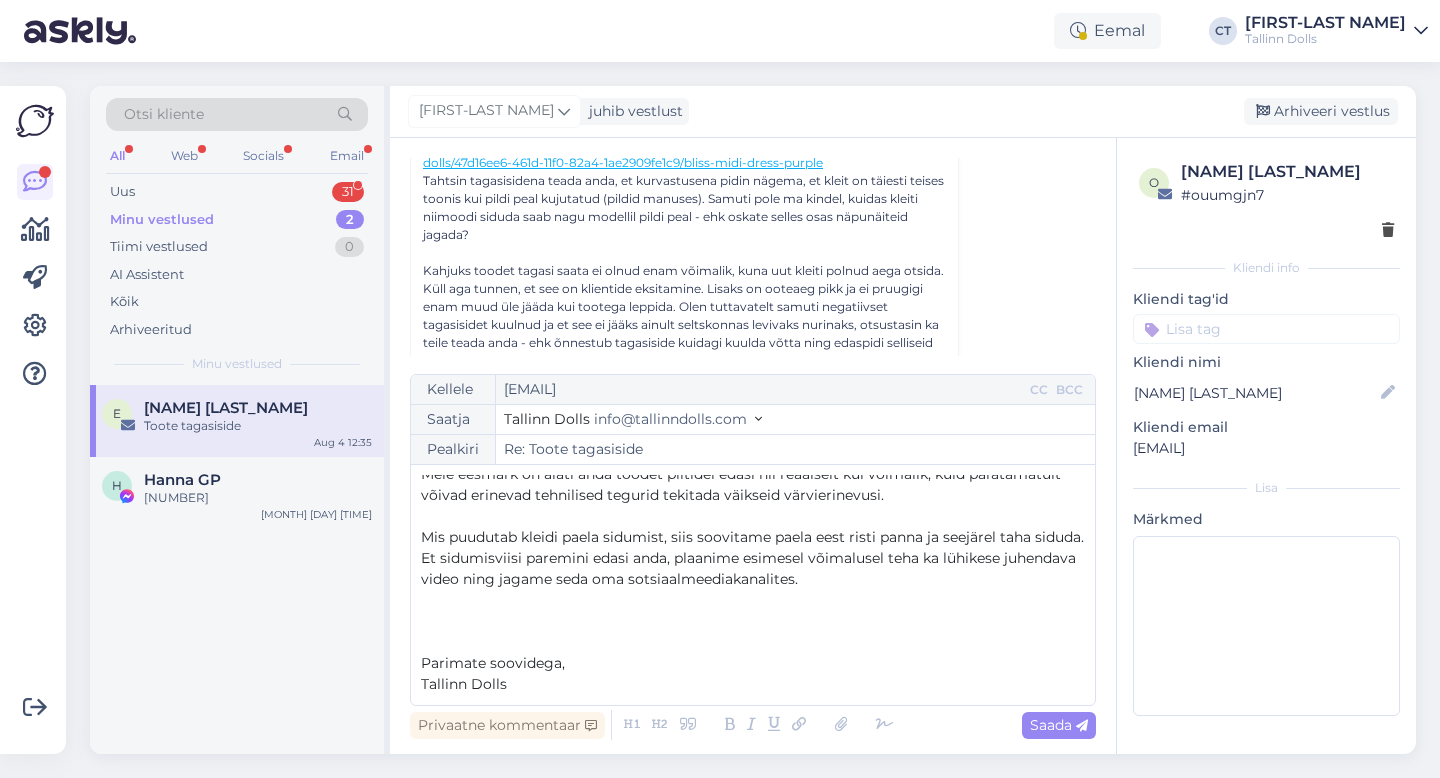 drag, startPoint x: 422, startPoint y: 484, endPoint x: 754, endPoint y: 745, distance: 422.30914 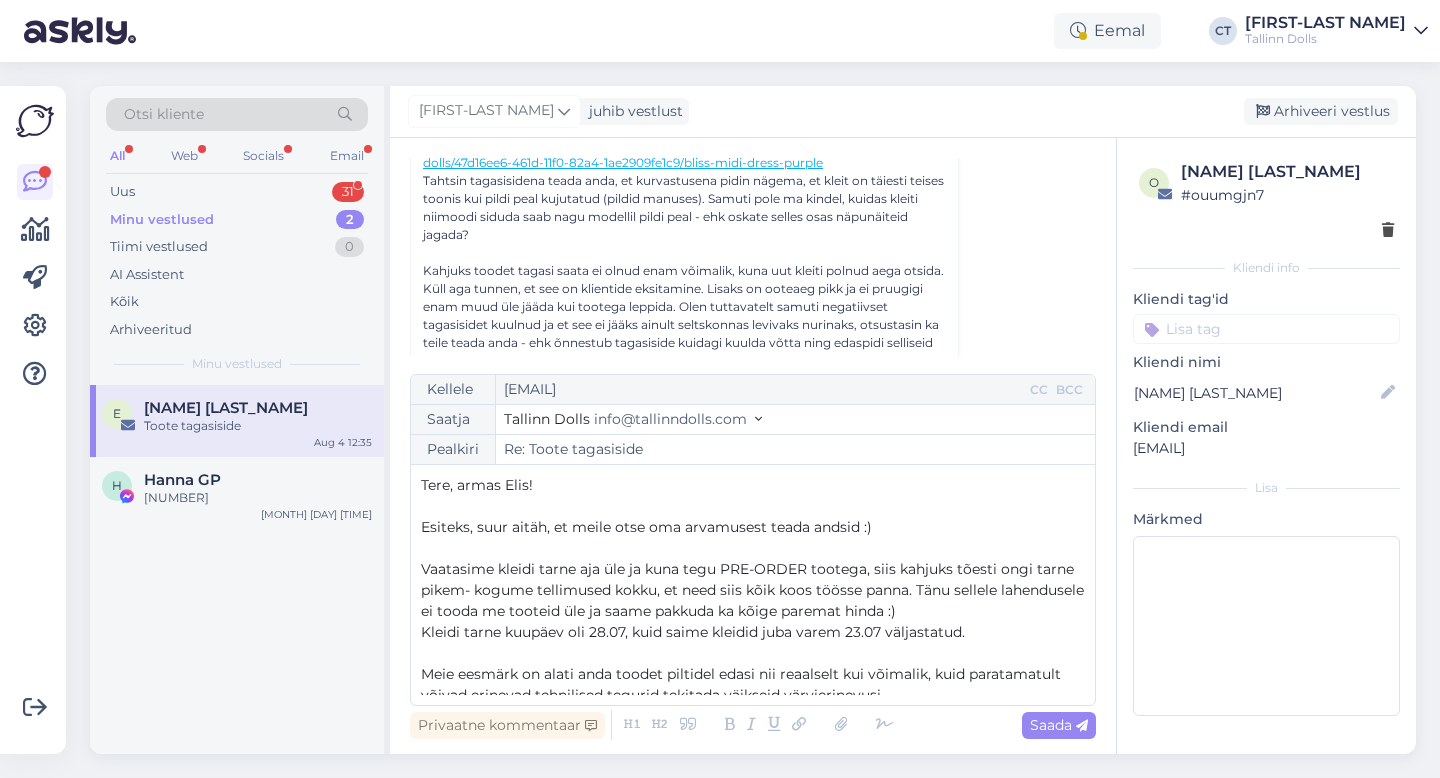 click on "﻿" at bounding box center [753, 548] 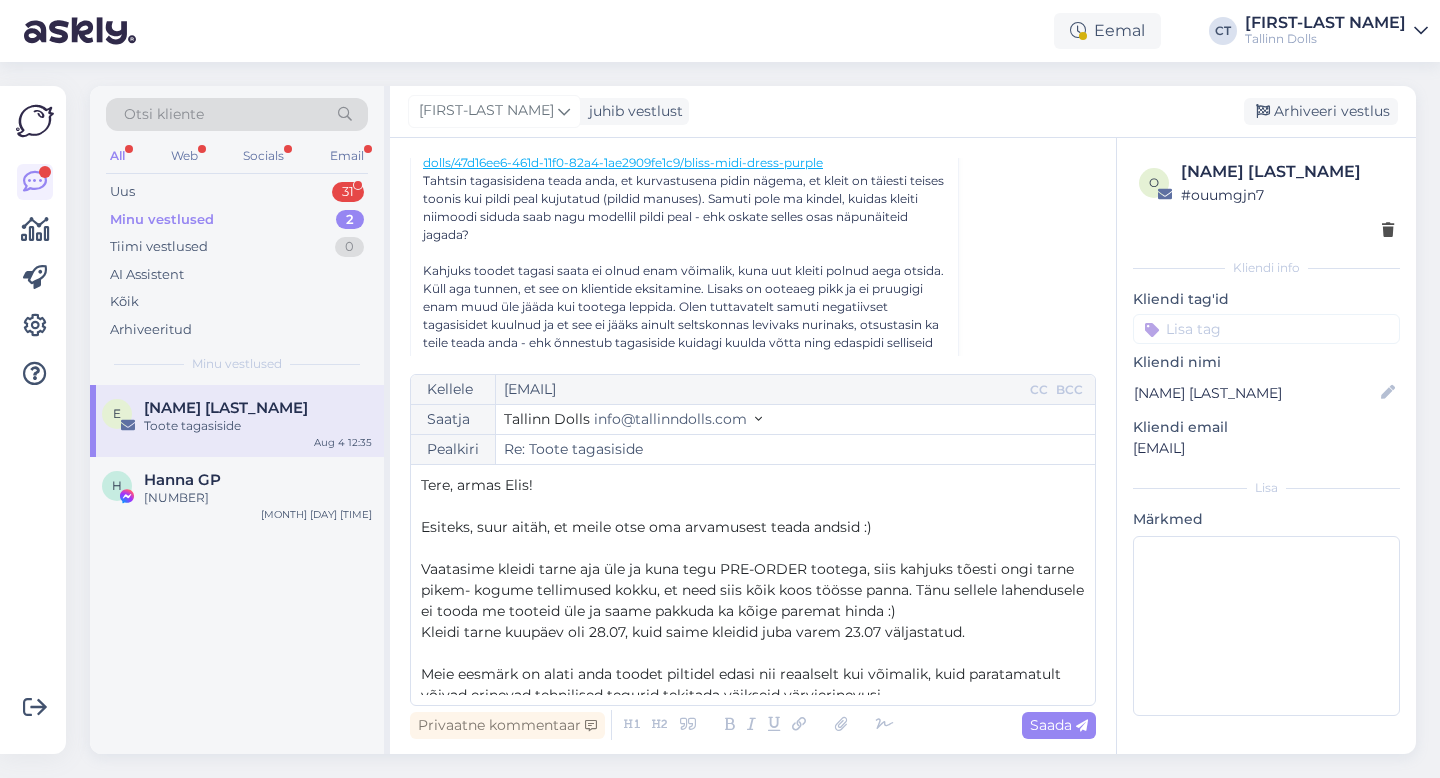 drag, startPoint x: 977, startPoint y: 638, endPoint x: 410, endPoint y: 563, distance: 571.9388 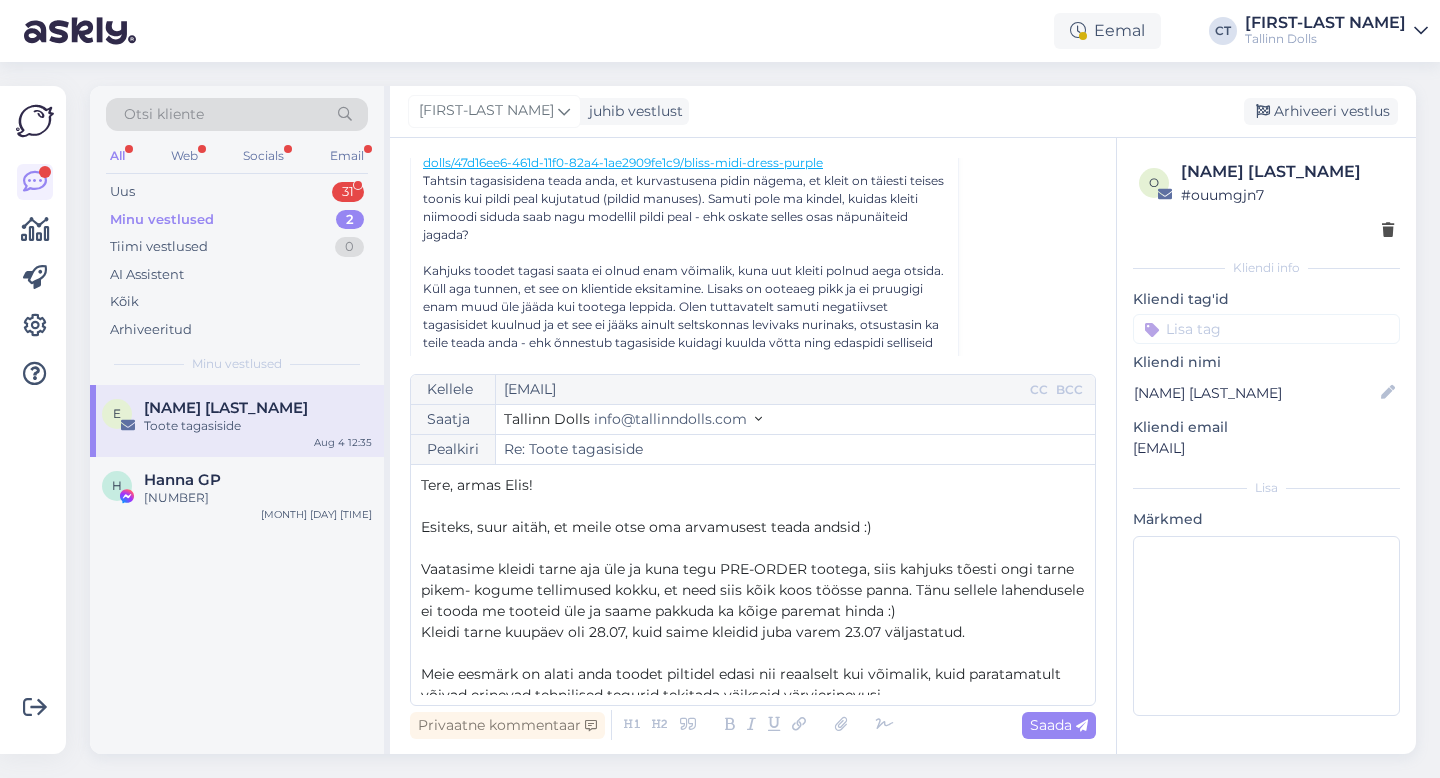 click on "Vestlus algas [NAME] [EMAIL] aug 4 12:35 ( umbes 24 tunni eest ) Kellele : [EMAIL] Toote tagasiside ﻿Tere! Tellisin pulmaks Teie toote  https://tallinndolls.com/en_US/listings/sellers/tallinn-dolls/47d16ee6-461d-11f0-82a4-1ae2909fe1c9/bliss-midi-dress-purple   Tahtsin tagasisidena teada anda, et kurvastusena pidin nägema, et kleit on täiesti teises toonis kui pildi peal kujutatud (pildid manuses). Samuti pole ma kindel, kuidas kleiti niimoodi siduda saab nagu modellil pildi peal - ehk oskate selles osas näpunäiteid jagada? Lugupidamisega [NAME] image0.jpeg 359.7 kB image1.jpeg 196.3 kB image2.jpeg 1.1 MB image3.jpeg 1.1 MB image4.jpeg 289.8 kB Kellele [EMAIL] CC BCC Saatja Tallinn Dolls   [EMAIL] Pealkiri Re: Toote tagasiside Tere, armas [NAME]!  ﻿ Esiteks, suur aitäh, et meile otse oma arvamusest teada andsid :)  ﻿ Kleidi tarne kuupäev oli 28.07, kuid saime kleidid juba varem 23.07 väljastatud.  ﻿ ﻿ ﻿ ﻿ ﻿ Saada" at bounding box center (753, 446) 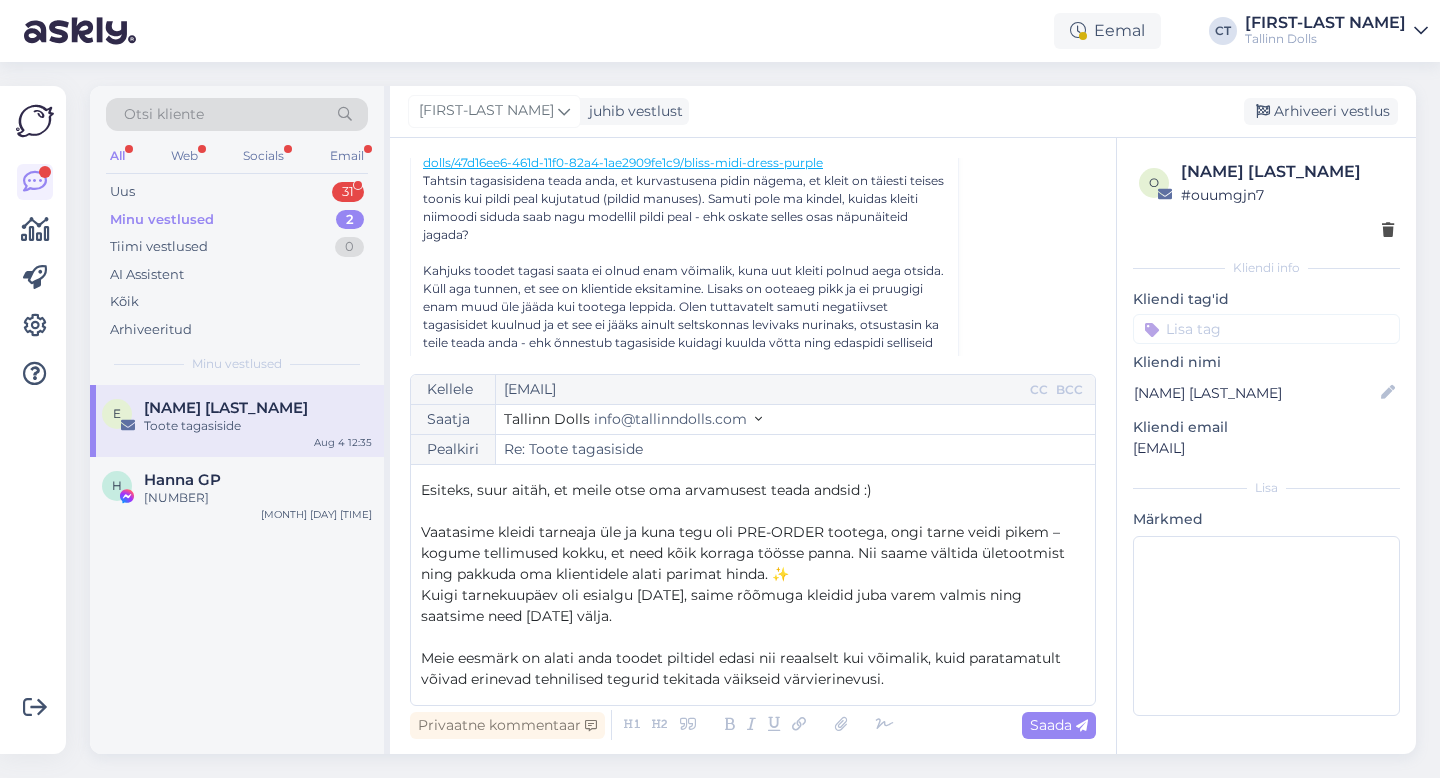 scroll, scrollTop: 48, scrollLeft: 0, axis: vertical 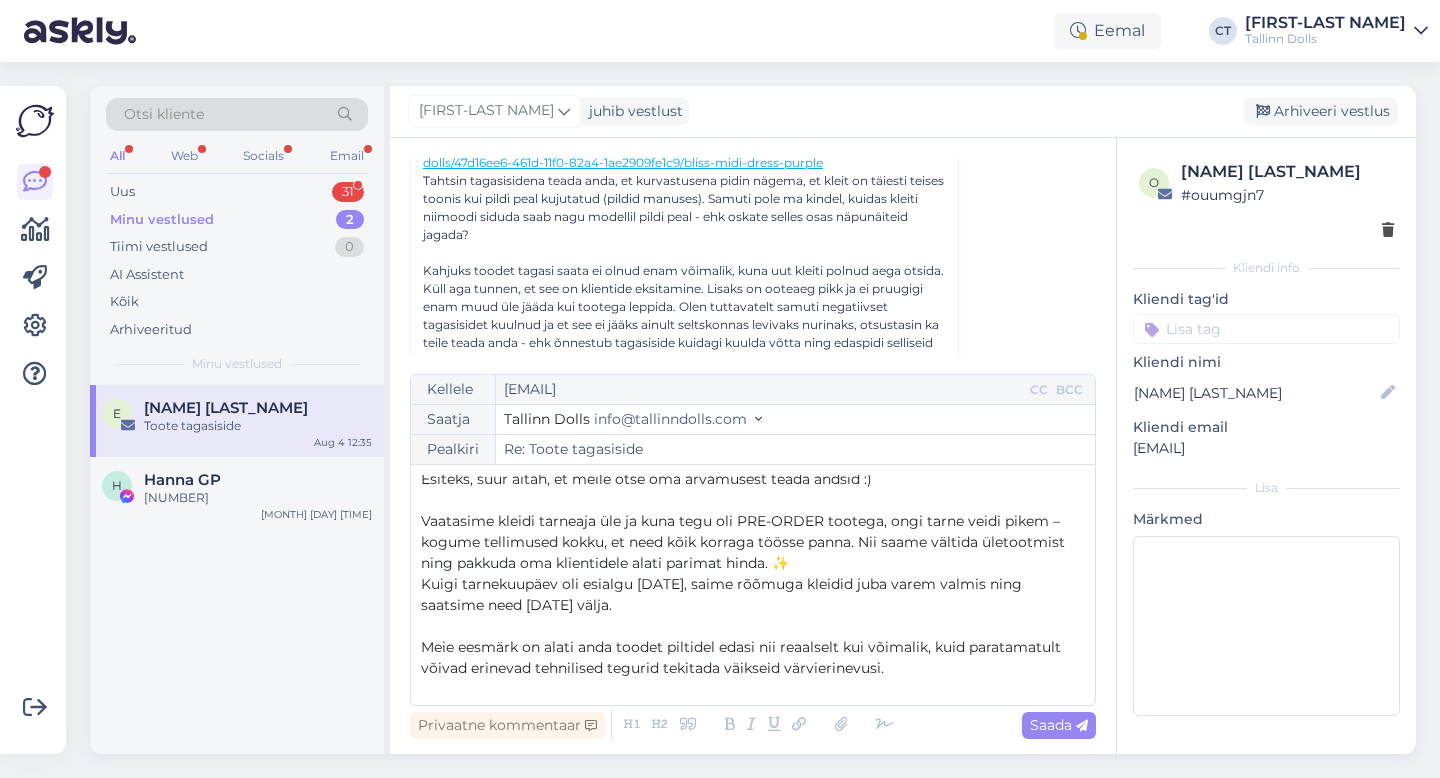 click on "Vaatasime kleidi tarneaja üle ja kuna tegu oli PRE-ORDER tootega, ongi tarne veidi pikem – kogume tellimused kokku, et need kõik korraga töösse panna. Nii saame vältida ületootmist ning pakkuda oma klientidele alati parimat hinda. ✨" at bounding box center (753, 542) 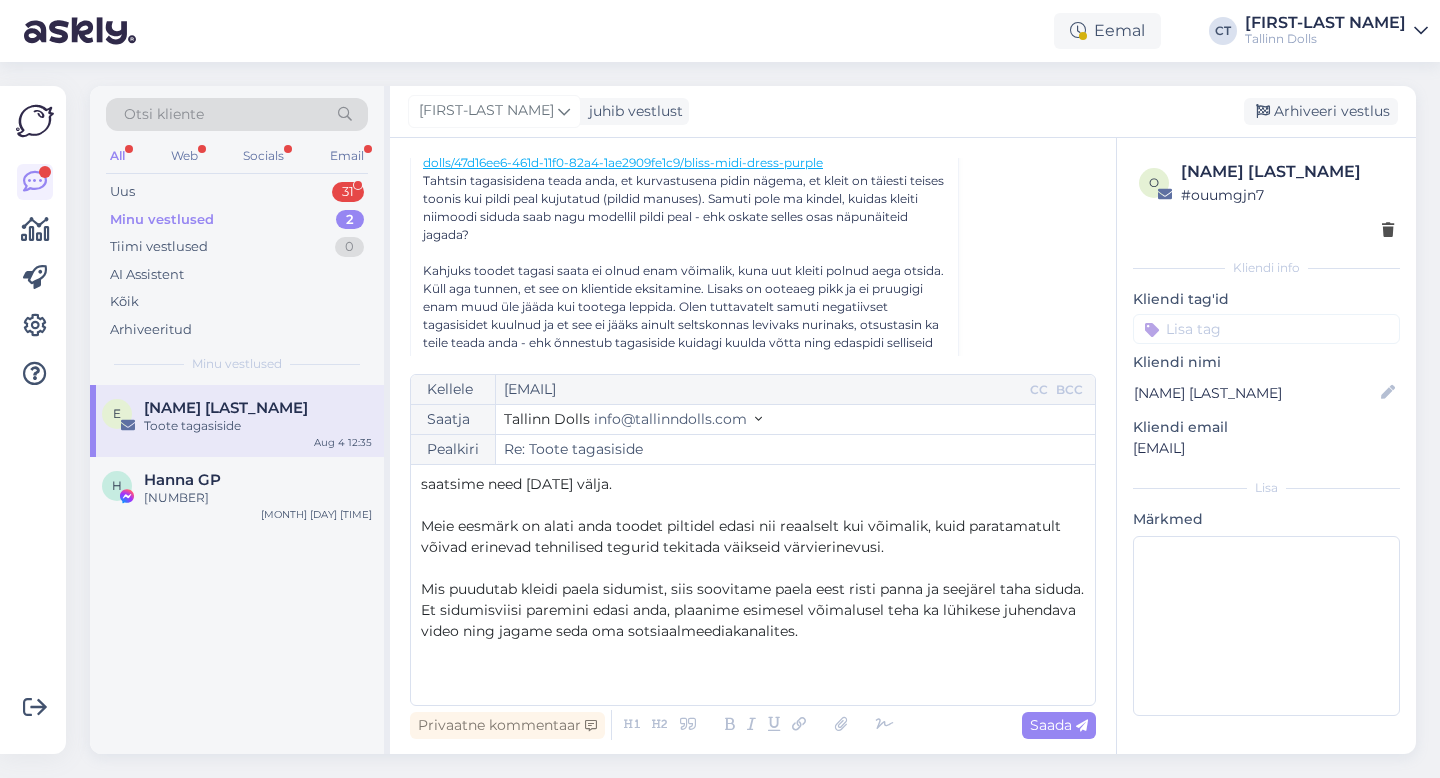 scroll, scrollTop: 183, scrollLeft: 0, axis: vertical 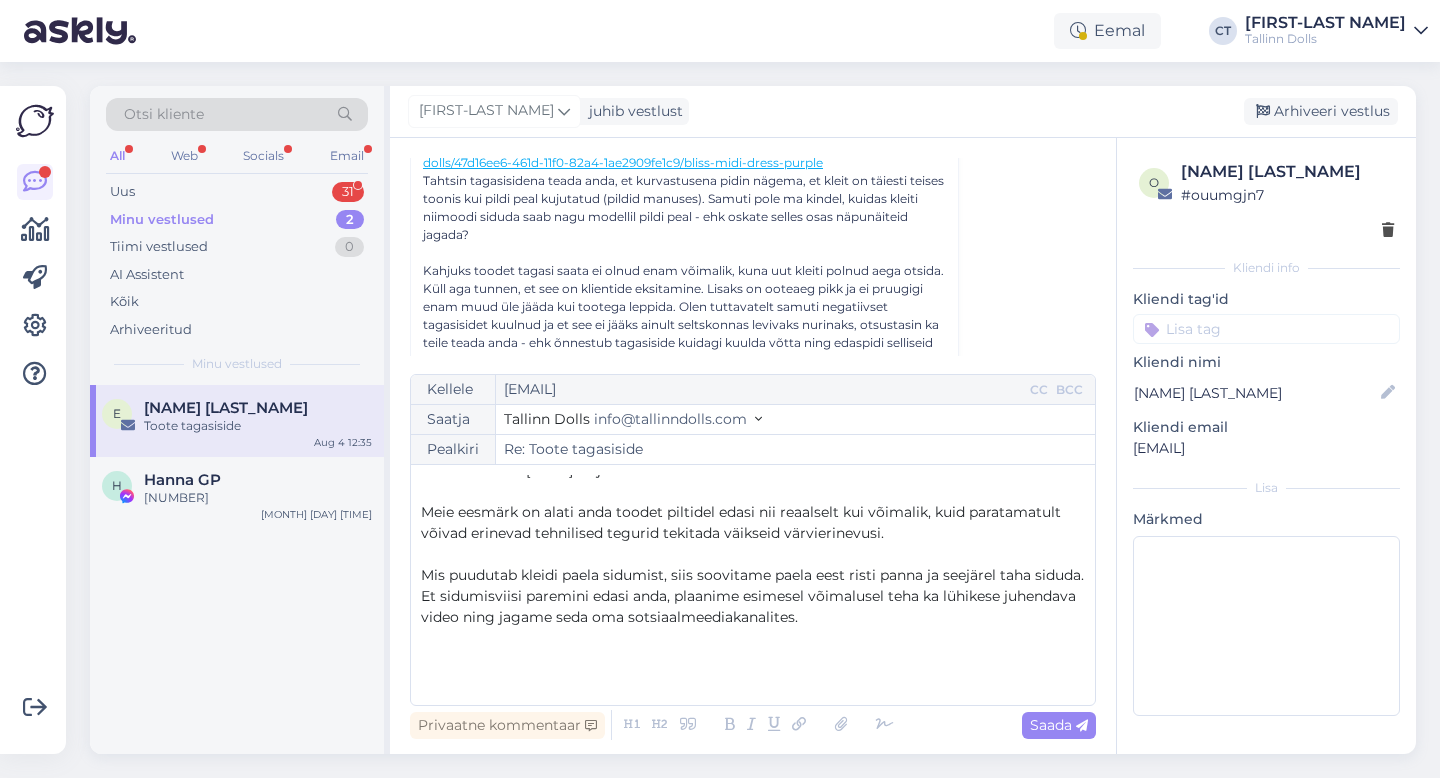 click on "Meie eesmärk on alati anda toodet piltidel edasi nii reaalselt kui võimalik, kuid paratamatult võivad erinevad tehnilised tegurid tekitada väikseid värvierinevusi." at bounding box center (753, 523) 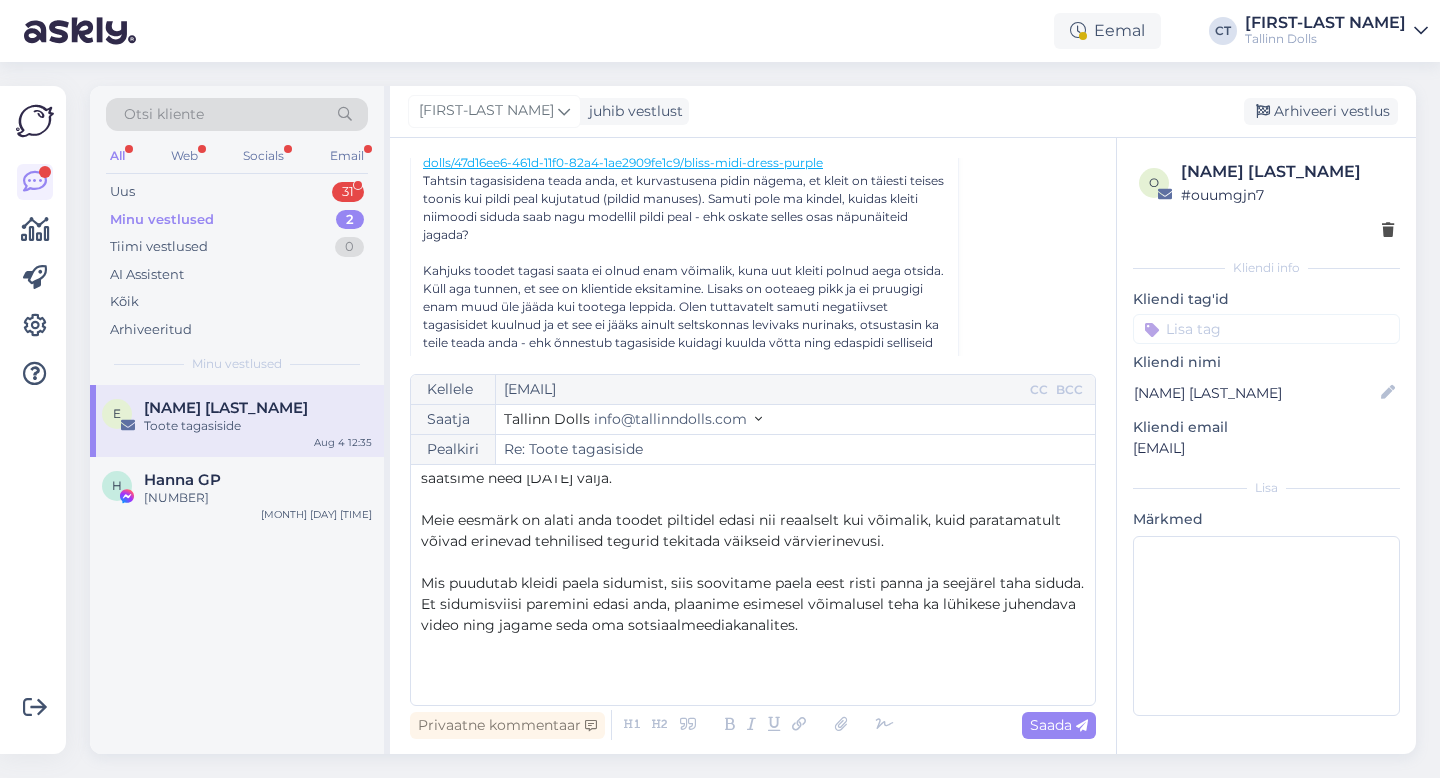 scroll, scrollTop: 174, scrollLeft: 0, axis: vertical 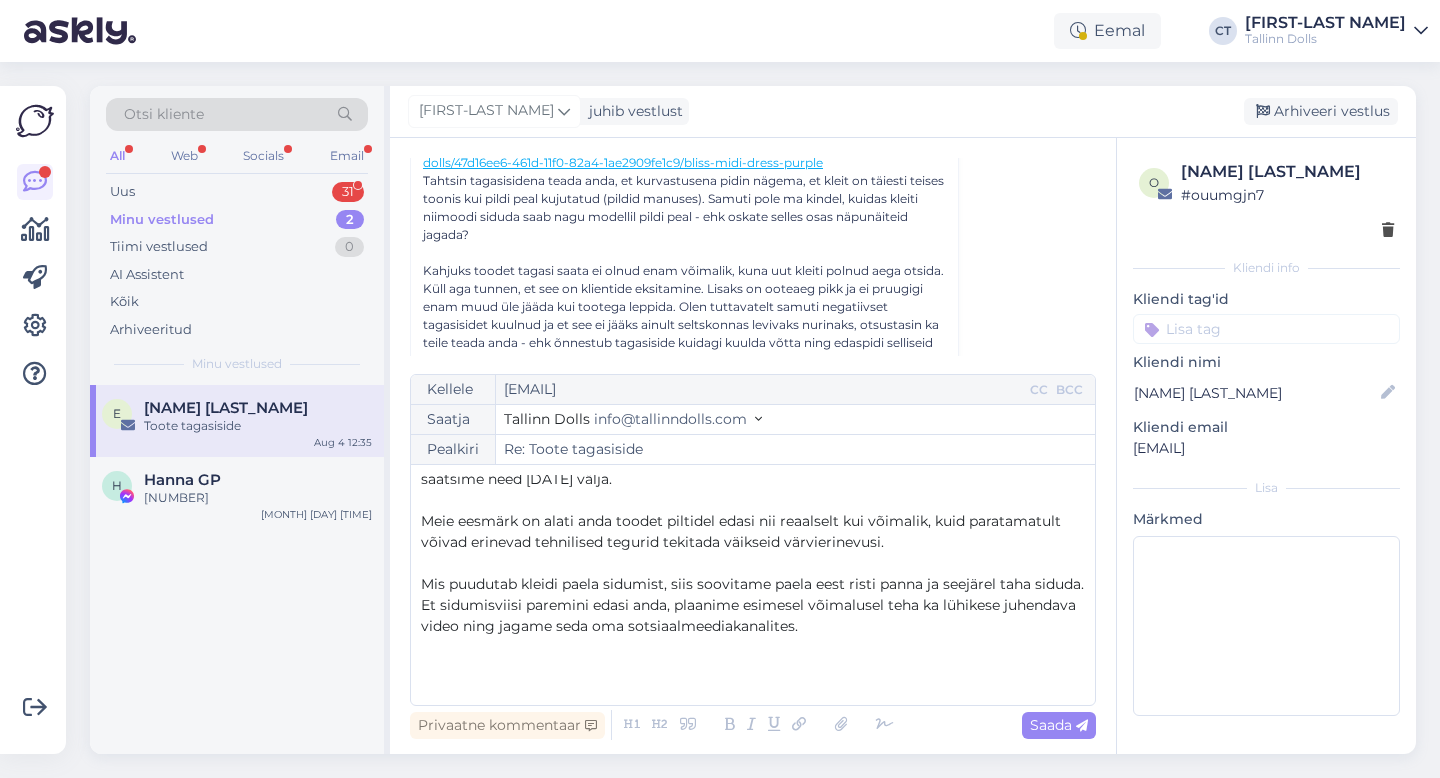 click on "﻿" at bounding box center (753, 500) 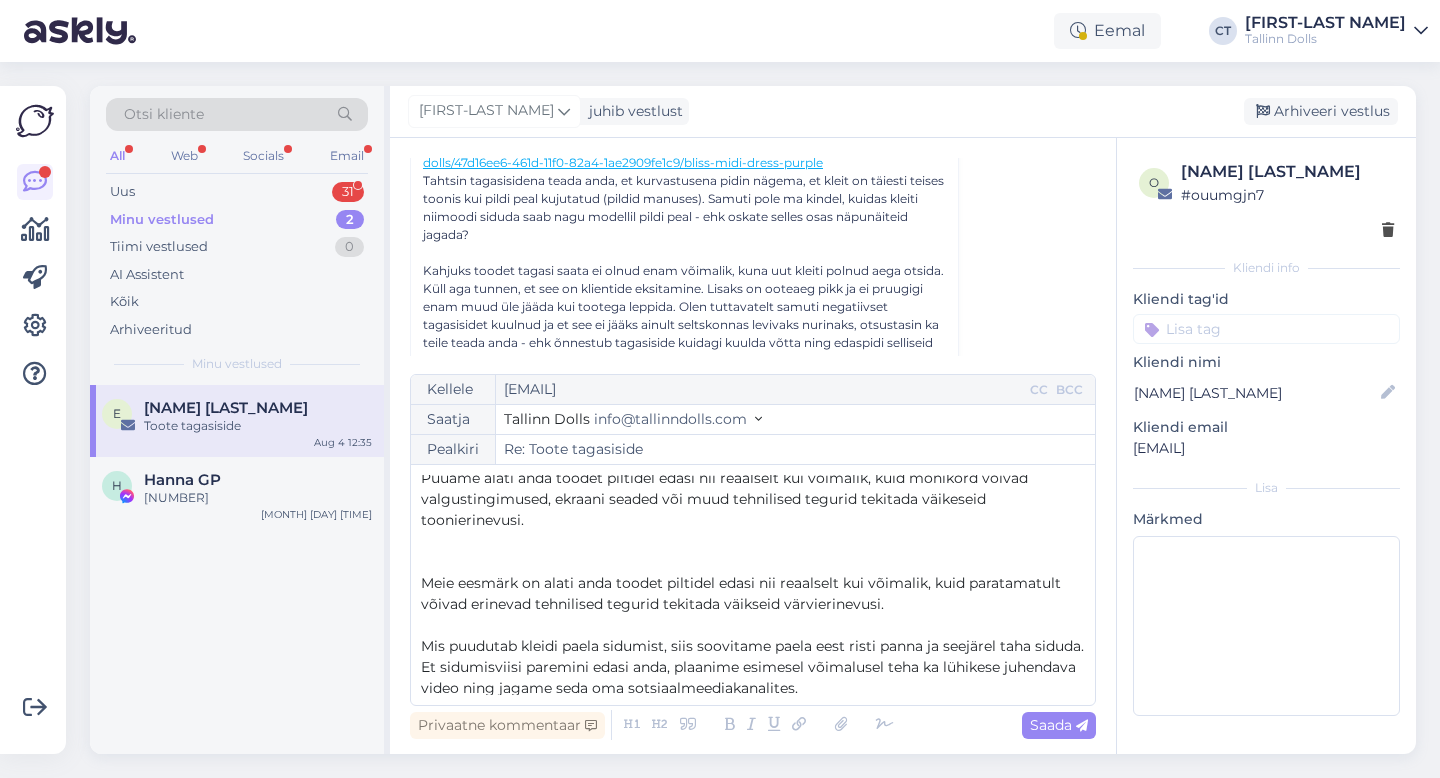 scroll, scrollTop: 219, scrollLeft: 0, axis: vertical 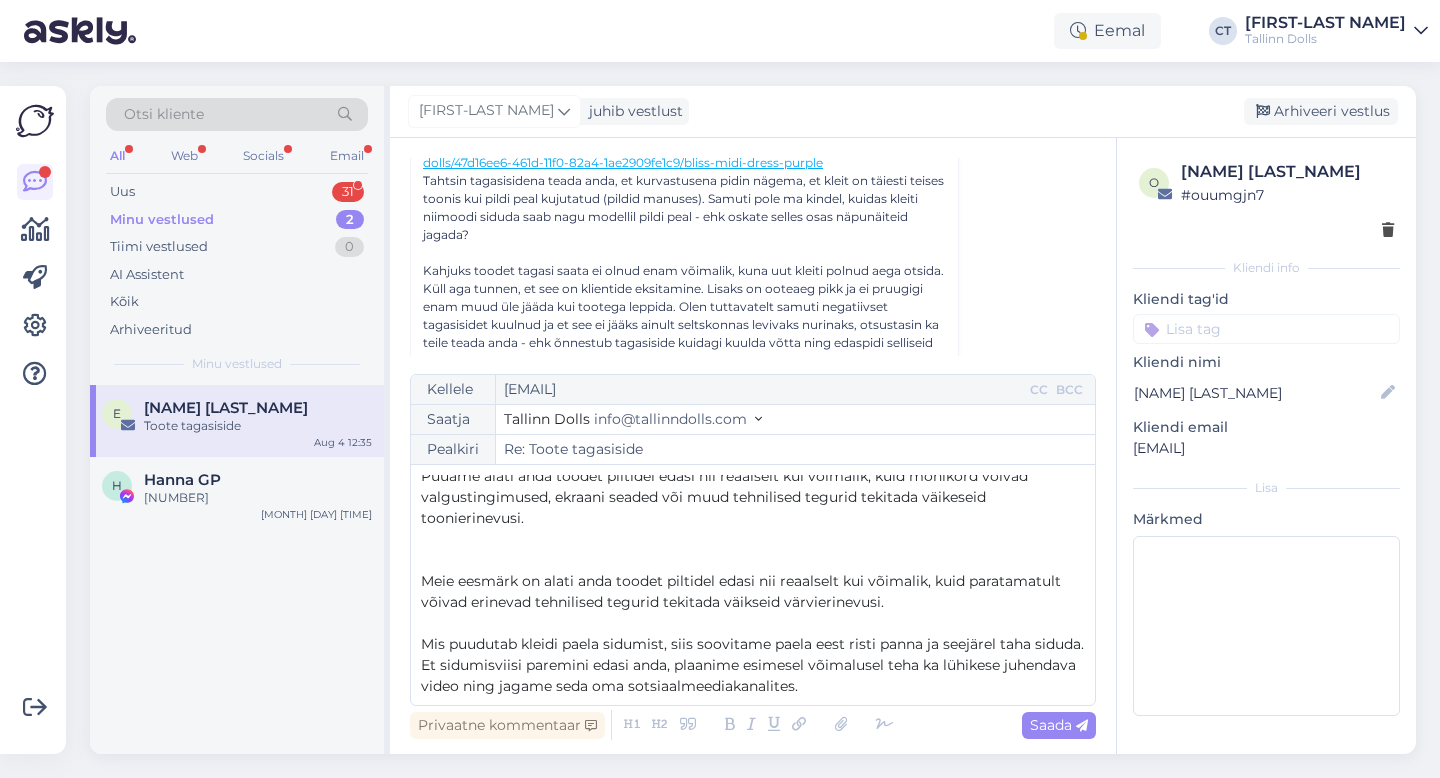drag, startPoint x: 935, startPoint y: 578, endPoint x: 939, endPoint y: 609, distance: 31.257 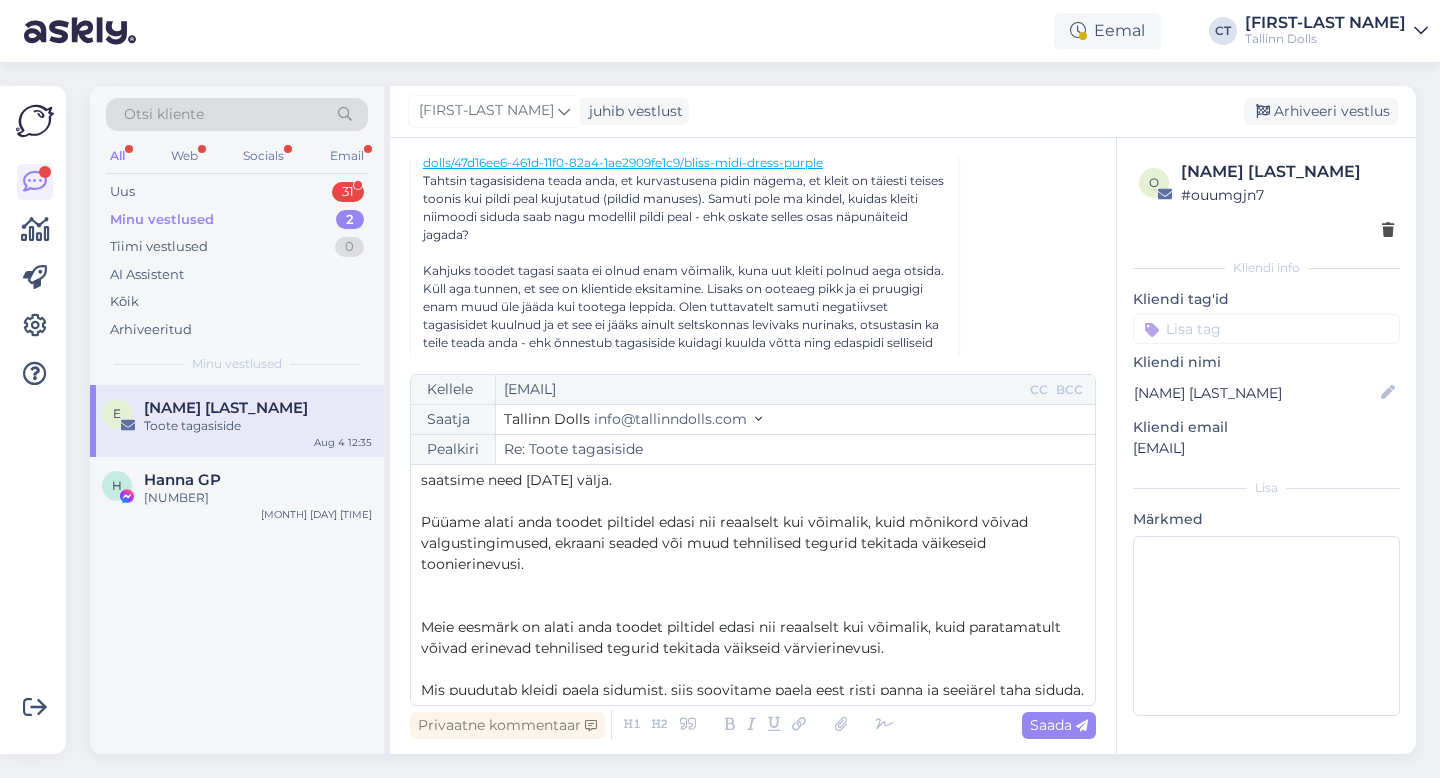 scroll, scrollTop: 172, scrollLeft: 0, axis: vertical 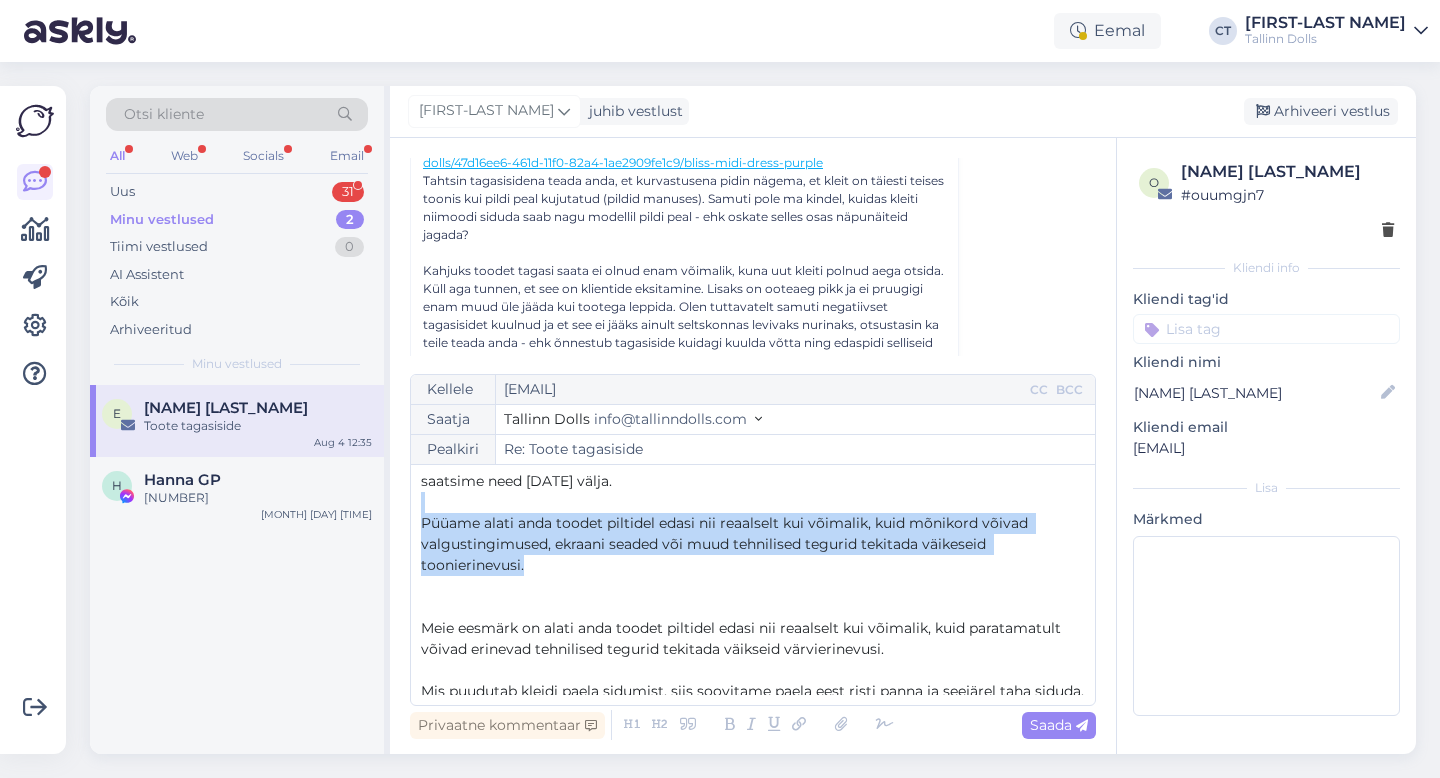 drag, startPoint x: 783, startPoint y: 568, endPoint x: 909, endPoint y: 512, distance: 137.884 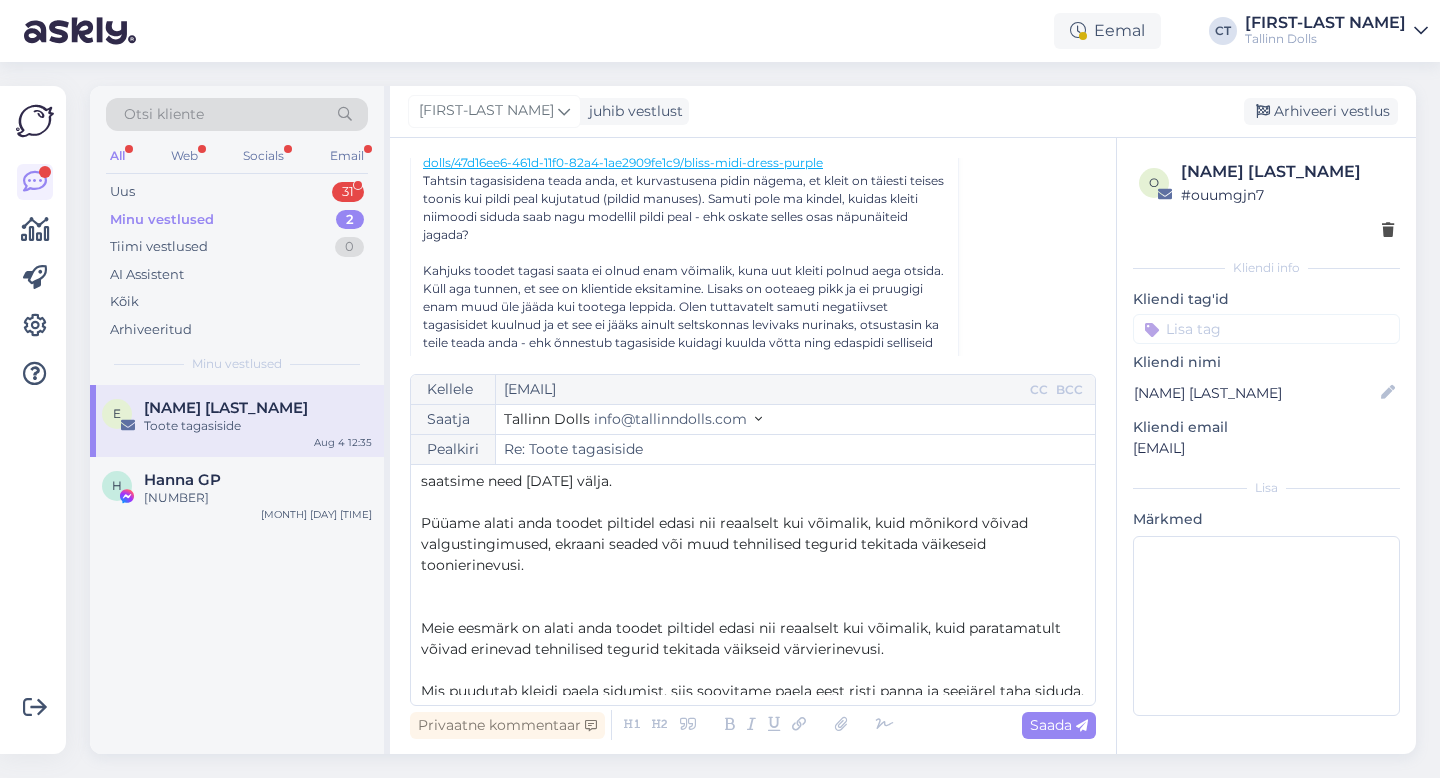 click on "﻿" at bounding box center [753, 586] 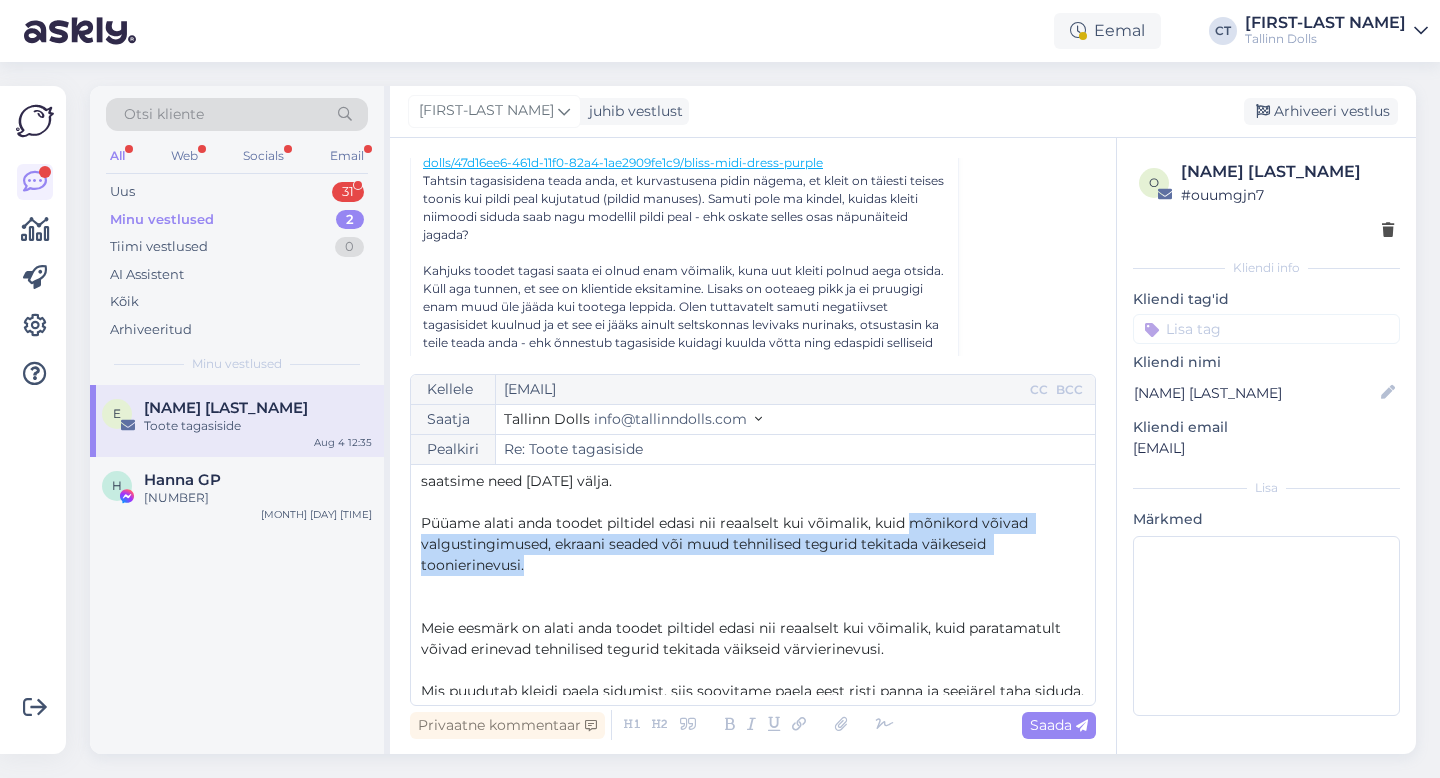 drag, startPoint x: 936, startPoint y: 559, endPoint x: 910, endPoint y: 520, distance: 46.872166 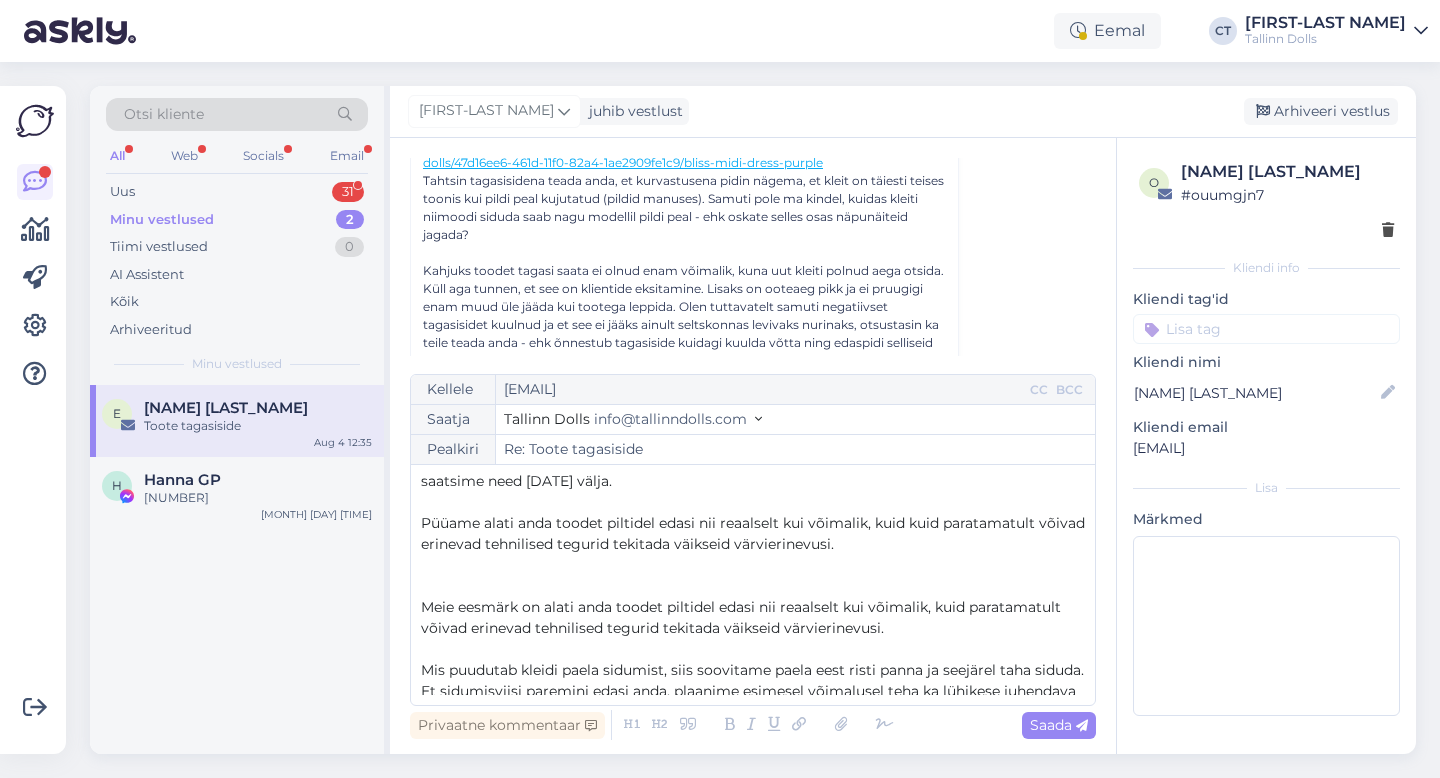 scroll, scrollTop: 151, scrollLeft: 0, axis: vertical 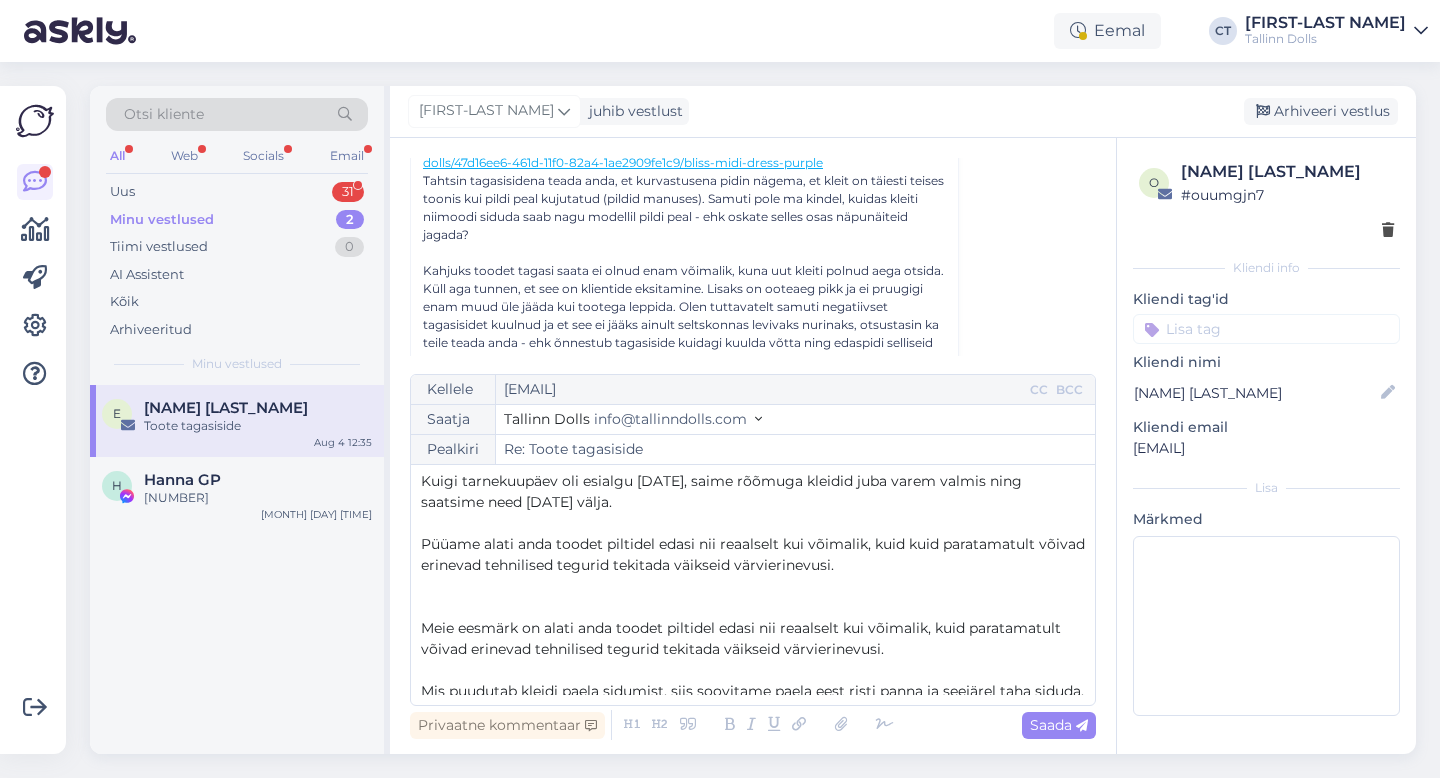 click on "Püüame alati anda toodet piltidel edasi nii reaalselt kui võimalik, kuid kuid paratamatult võivad erinevad tehnilised tegurid tekitada väikseid värvierinevusi." at bounding box center [755, 554] 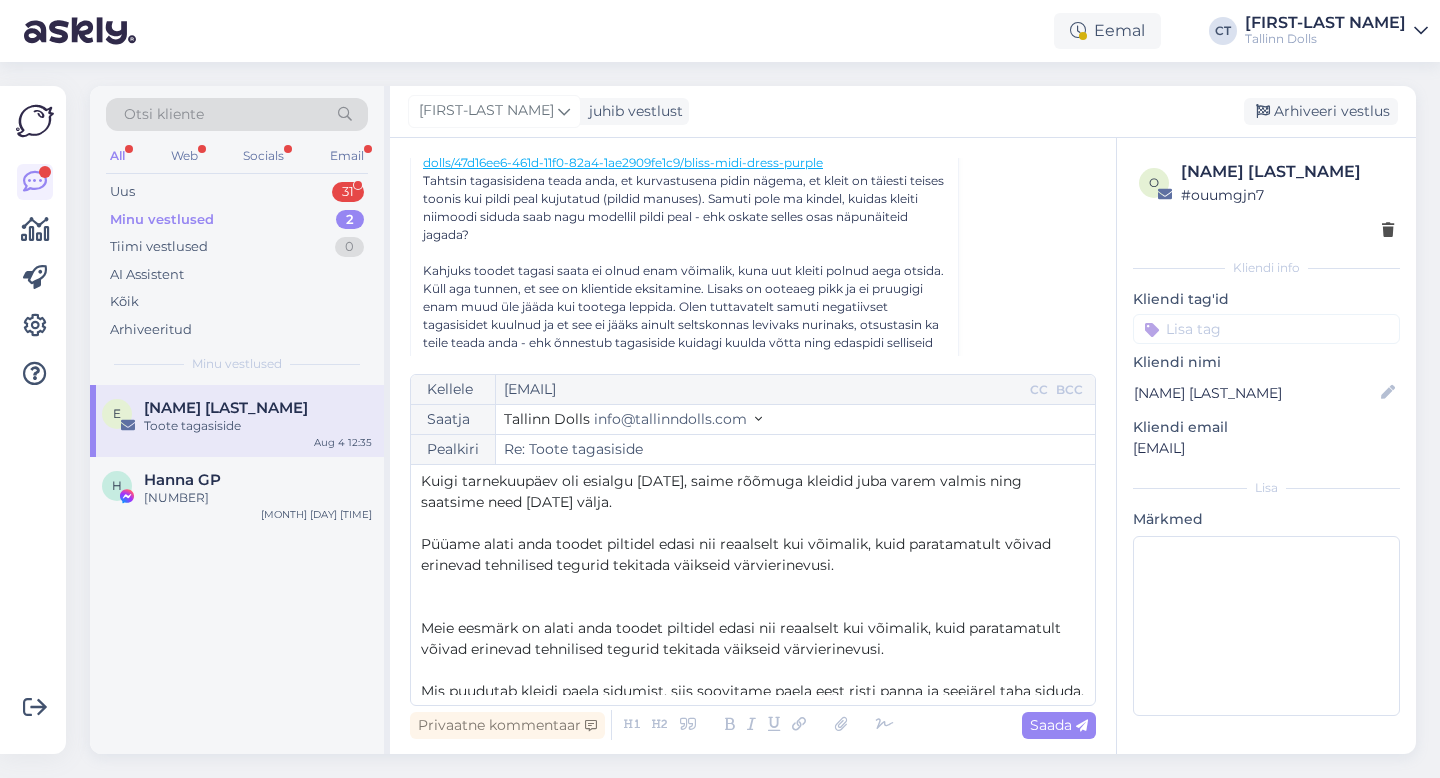 click on "﻿" at bounding box center (753, 607) 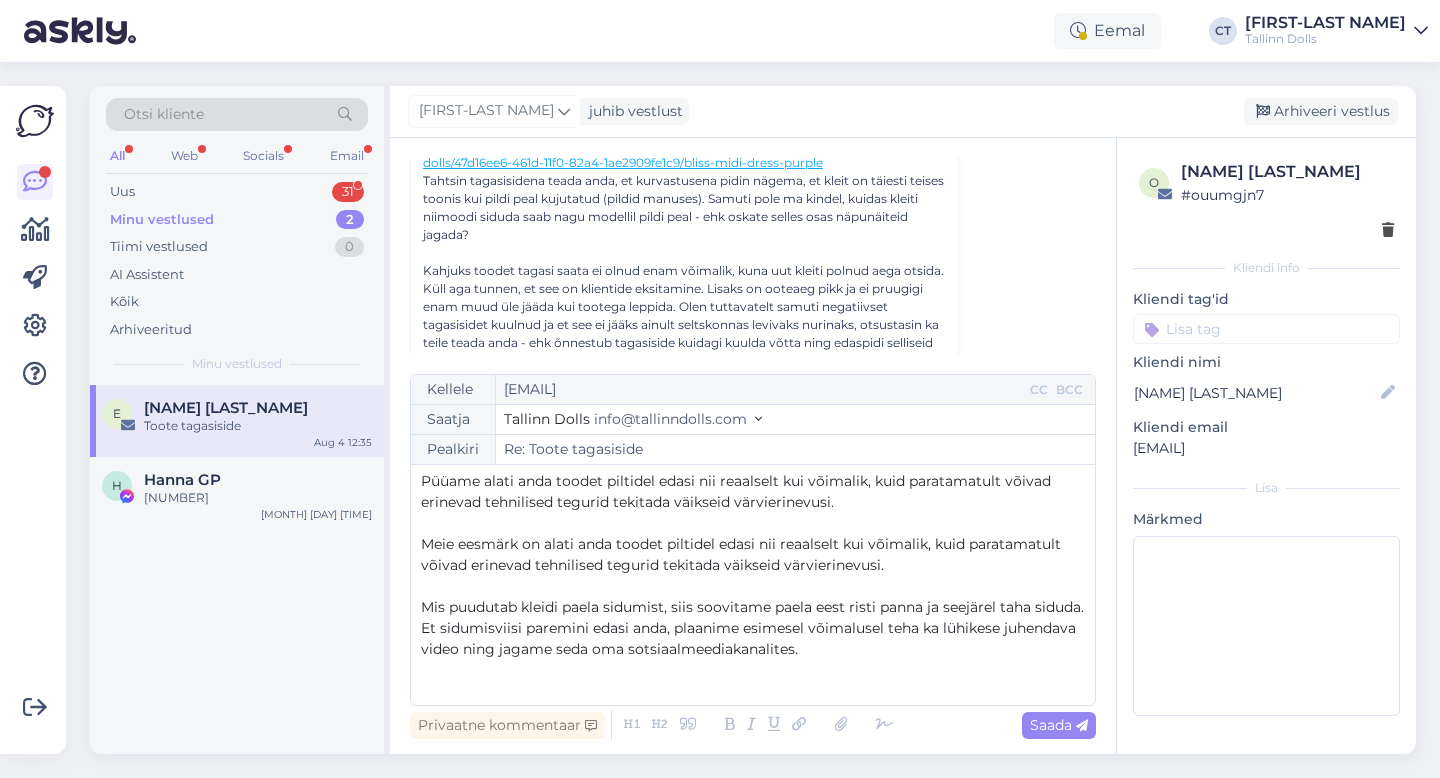 scroll, scrollTop: 204, scrollLeft: 0, axis: vertical 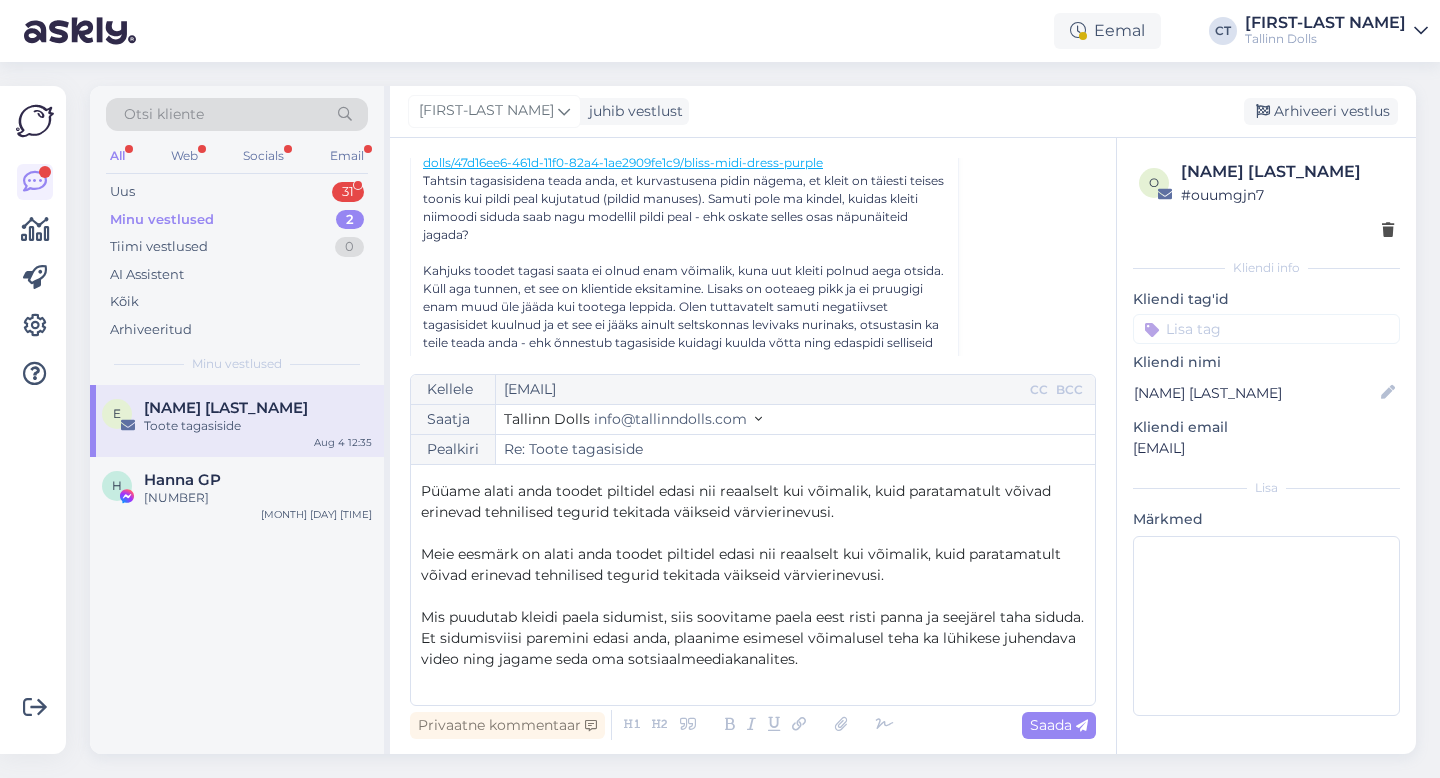 drag, startPoint x: 904, startPoint y: 579, endPoint x: 409, endPoint y: 554, distance: 495.63092 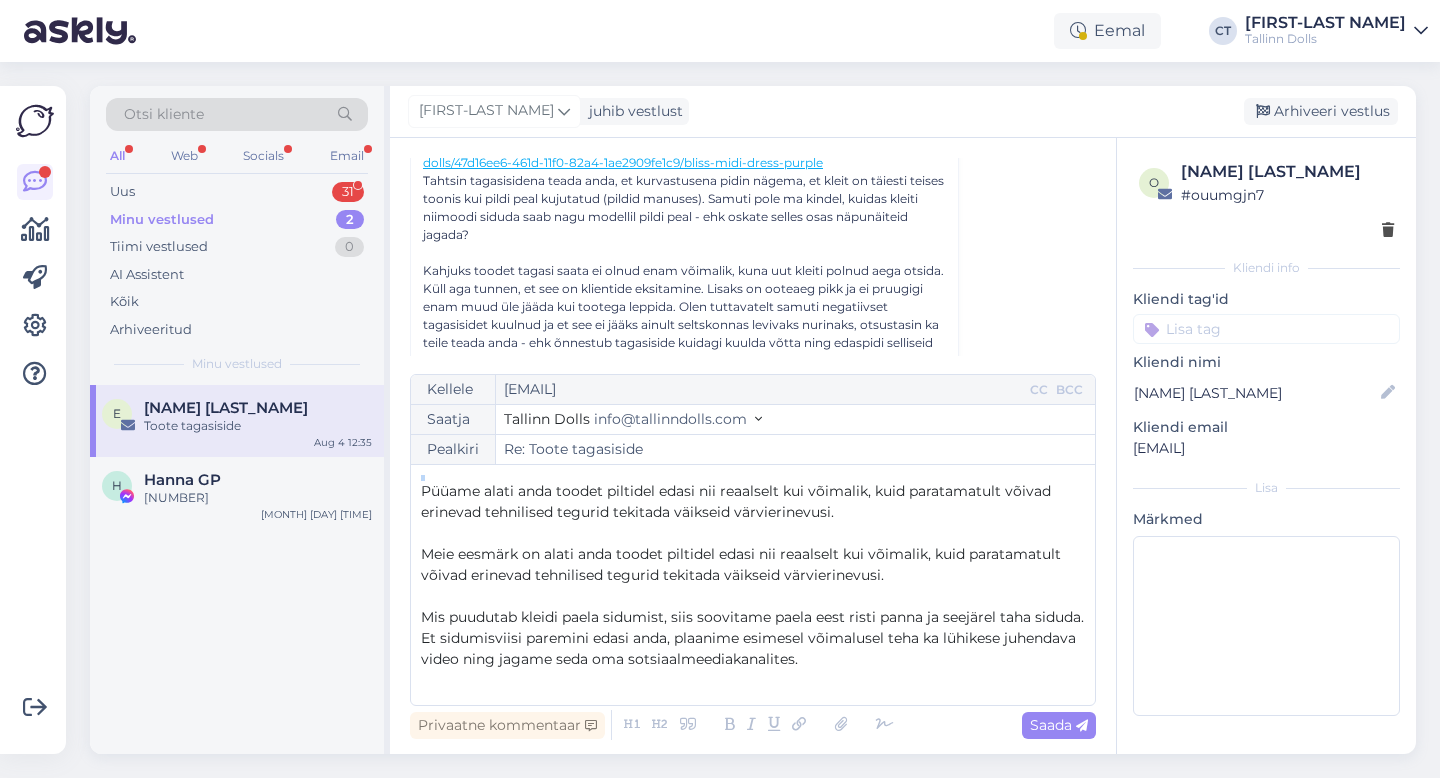 scroll, scrollTop: 0, scrollLeft: 0, axis: both 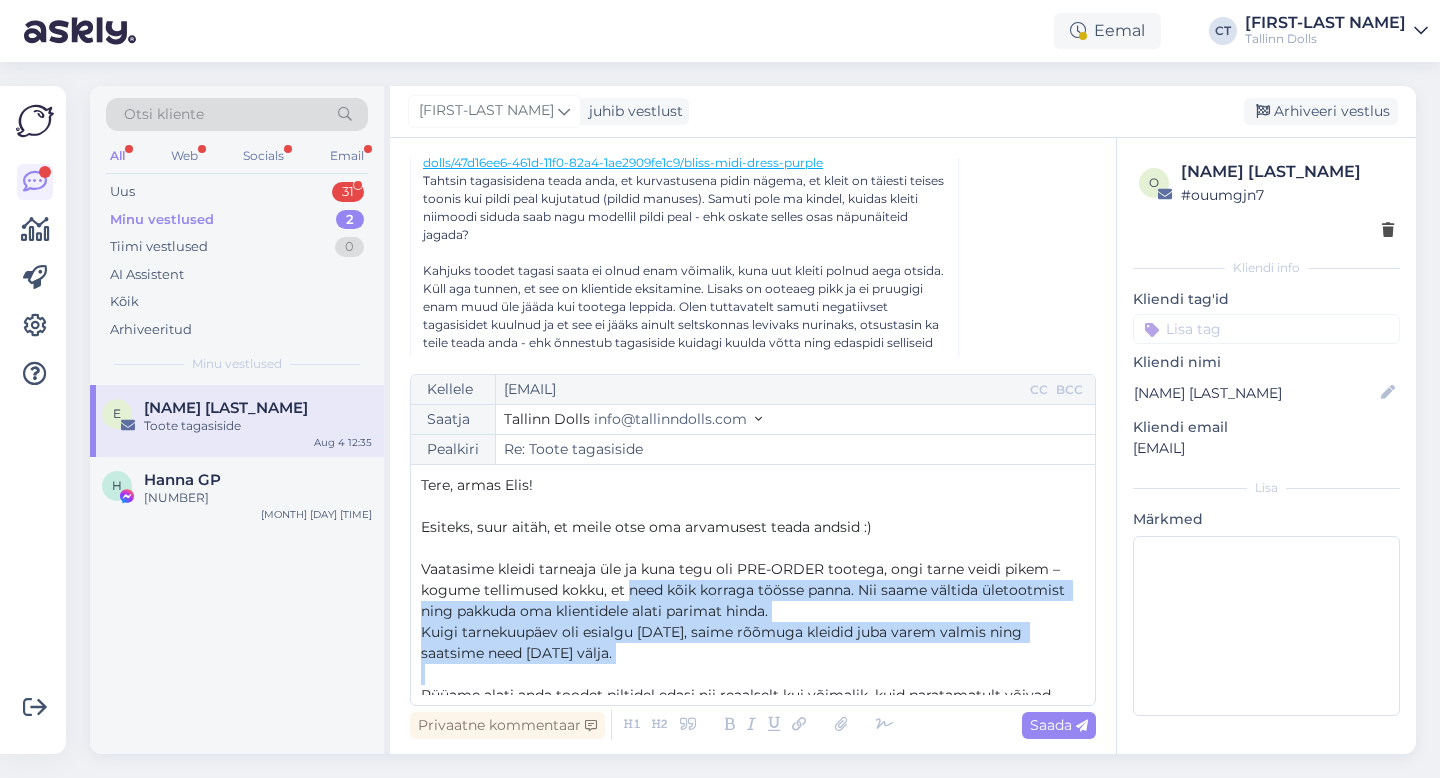 drag, startPoint x: 422, startPoint y: 489, endPoint x: 628, endPoint y: 591, distance: 229.86952 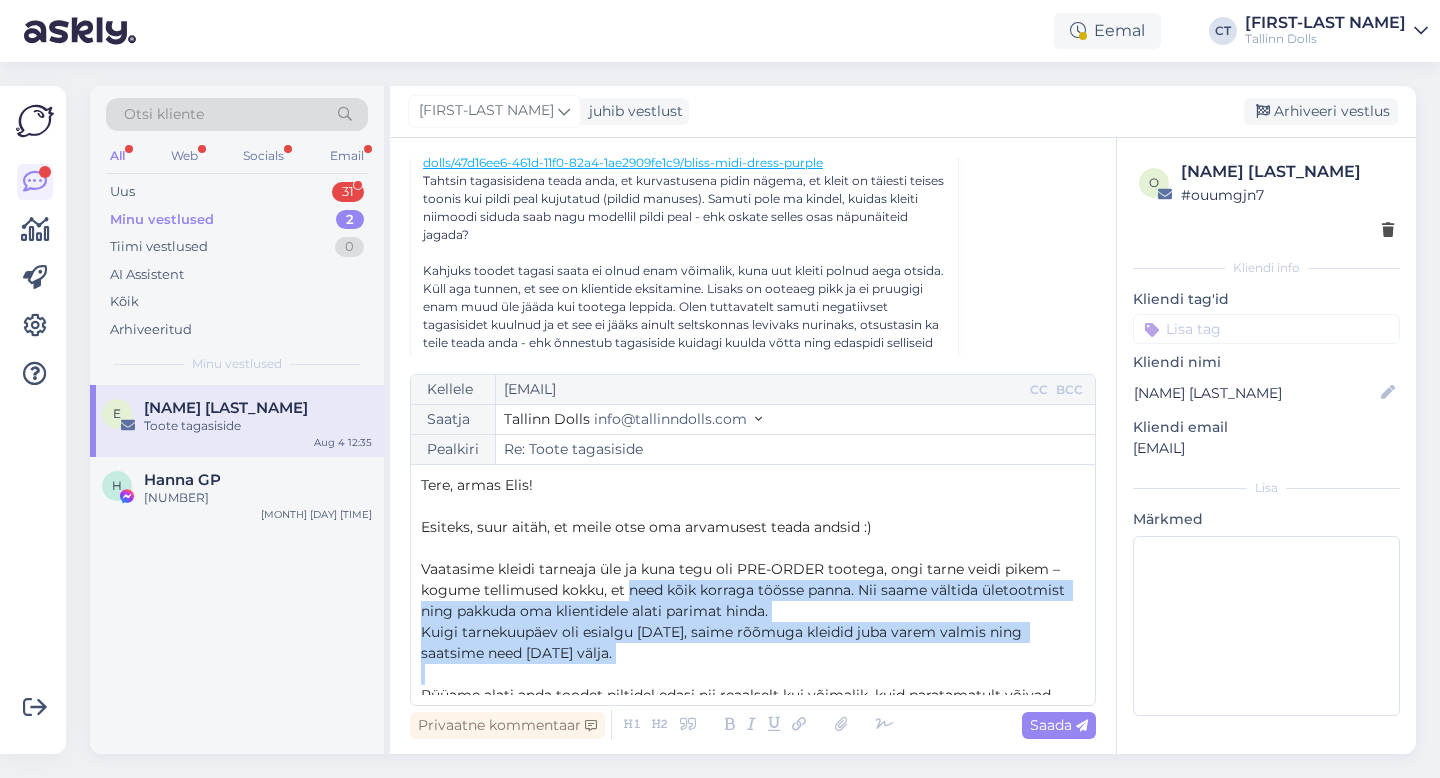 click on "Tere, armas [FIRST]! ﻿ Esiteks, suur aitäh, et meile otse oma arvamusest teada andsid :) ﻿ Vaatasime kleidi tarneaja üle ja kuna tegu oli PRE-ORDER tootega, ongi tarne veidi pikem – kogume tellimused kokku, et need kõik korraga töösse panna. Nii saame vältida ületootmist ning pakkuda oma klientidele alati parimat hinda. ﻿ Kuigi tarnekuupäev oli esialgu [DATE], saime rõõmuga kleidid juba varem valmis ning saatsime need [DATE] välja. ﻿ Püüame alati anda toodet piltidel edasi nii reaalselt kui võimalik, kuid paratamatult võivad erinevad tehnilised tegurid tekitada väikseid värvierinevusi. ﻿ ﻿ Meie eesmärk on alati anda toodet piltidel edasi nii reaalselt kui võimalik, kuid paratamatult võivad erinevad tehnilised tegurid tekitada väikseid värvierinevusi. ﻿ ﻿ ﻿ ﻿ Parimate soovidega, ﻿ Tallinn Dolls" at bounding box center [753, 585] 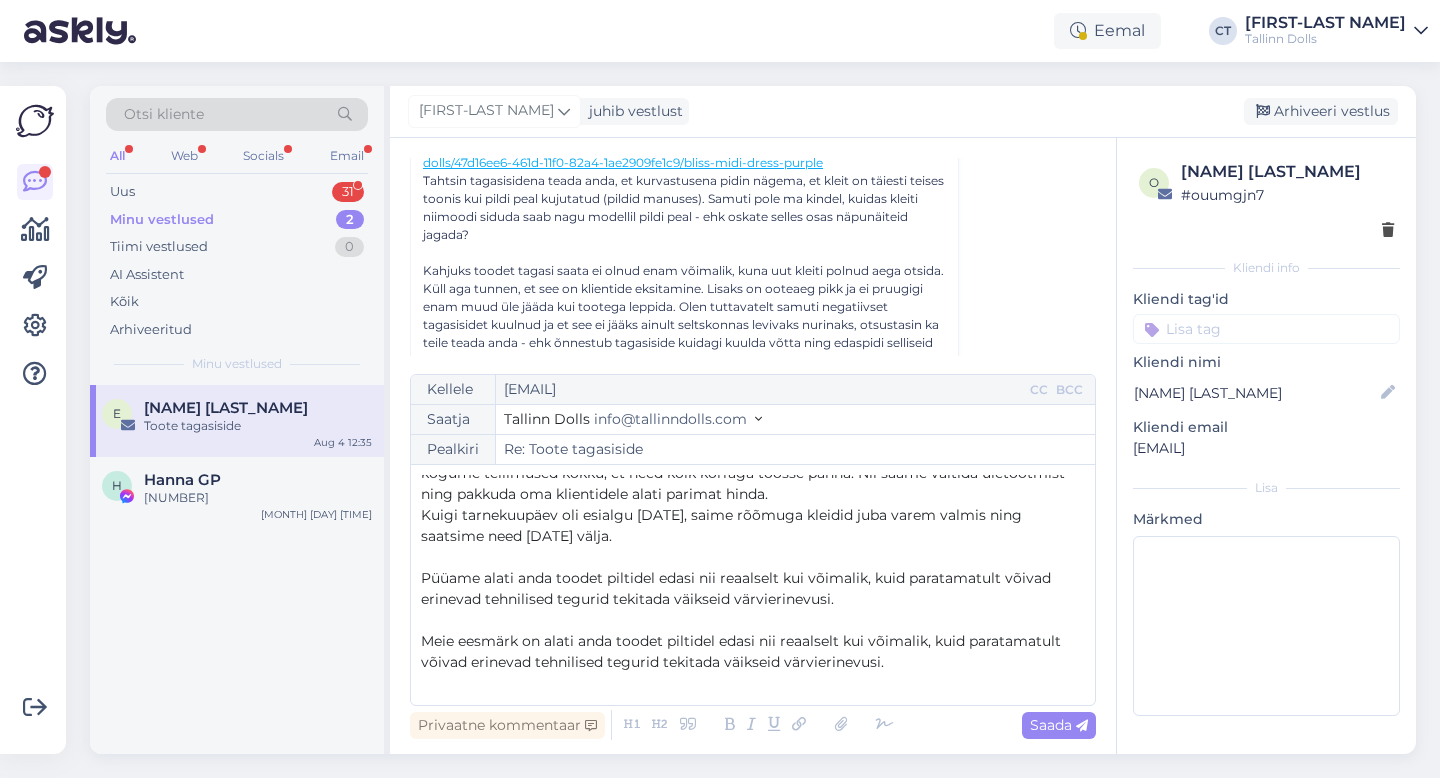 scroll, scrollTop: 141, scrollLeft: 0, axis: vertical 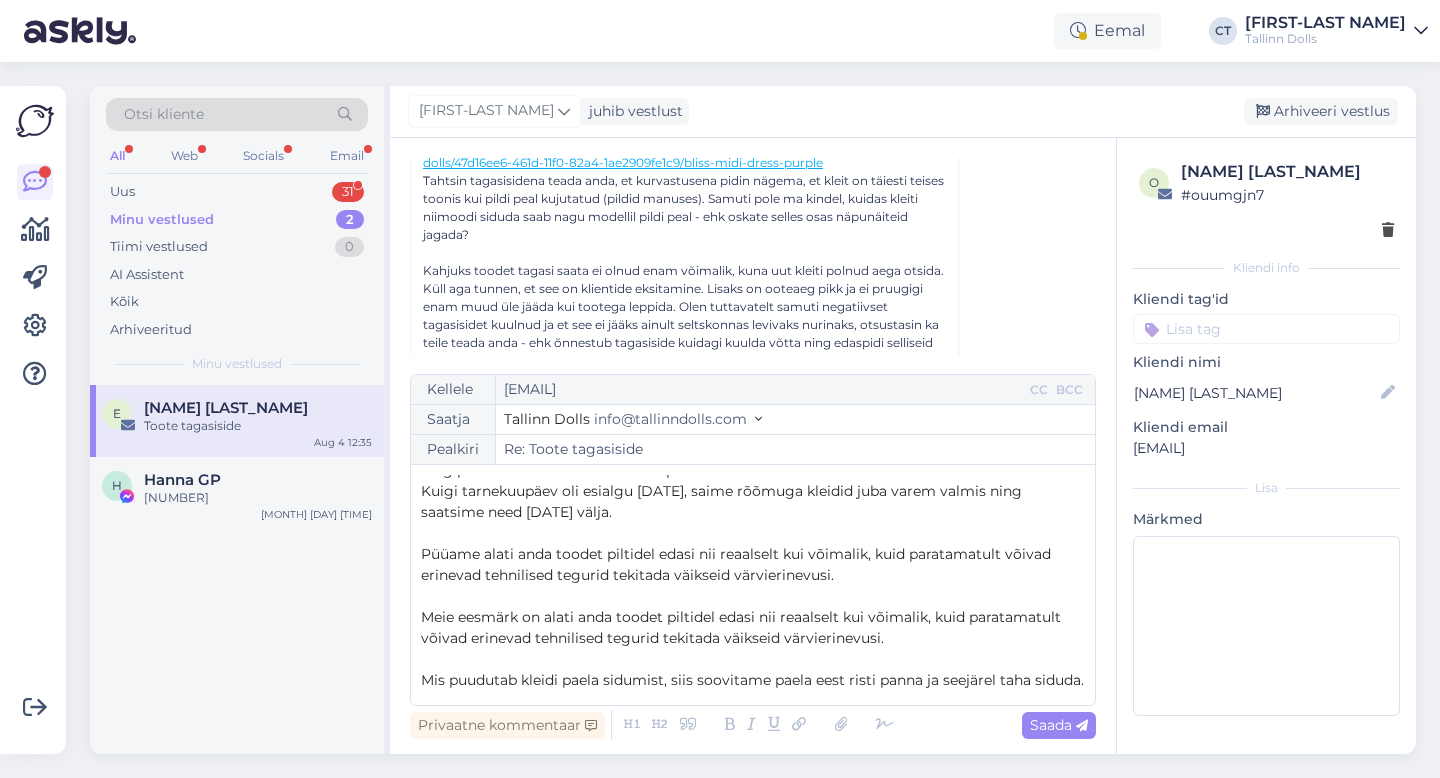 click on "Kellele [EMAIL] CC BCC Saatja Tallinn Dolls   [EMAIL] Pealkiri Re: Toote tagasiside Tere, armas Elis!  ﻿ Esiteks, suur aitäh, et meile otse oma arvamusest teada andsid :)  ﻿ Vaatasime kleidi tarneaja üle ja kuna tegu oli PRE-ORDER tootega, ongi tarne veidi pikem – kogume tellimused kokku, et need kõik korraga töösse panna. Nii saame vältida ületootmist ning pakkuda oma klientidele alati parimat hinda.  Kuigi tarnekuupäev oli esialgu [DATE], saime rõõmuga kleidid juba varem valmis ning saatsime need [DATE] välja. ﻿ Püüame alati anda toodet piltidel edasi nii reaalselt kui võimalik, kuid paratamatult võivad erinevad tehnilised tegurid tekitada väikseid värvierinevusi.  ﻿ Meie eesmärk on alati anda toodet piltidel edasi nii reaalselt kui võimalik, kuid paratamatult võivad erinevad tehnilised tegurid tekitada väikseid värvierinevusi.  ﻿ ﻿ ﻿ Parimate soovidega, ﻿ Tallinn Dolls" at bounding box center (753, 540) 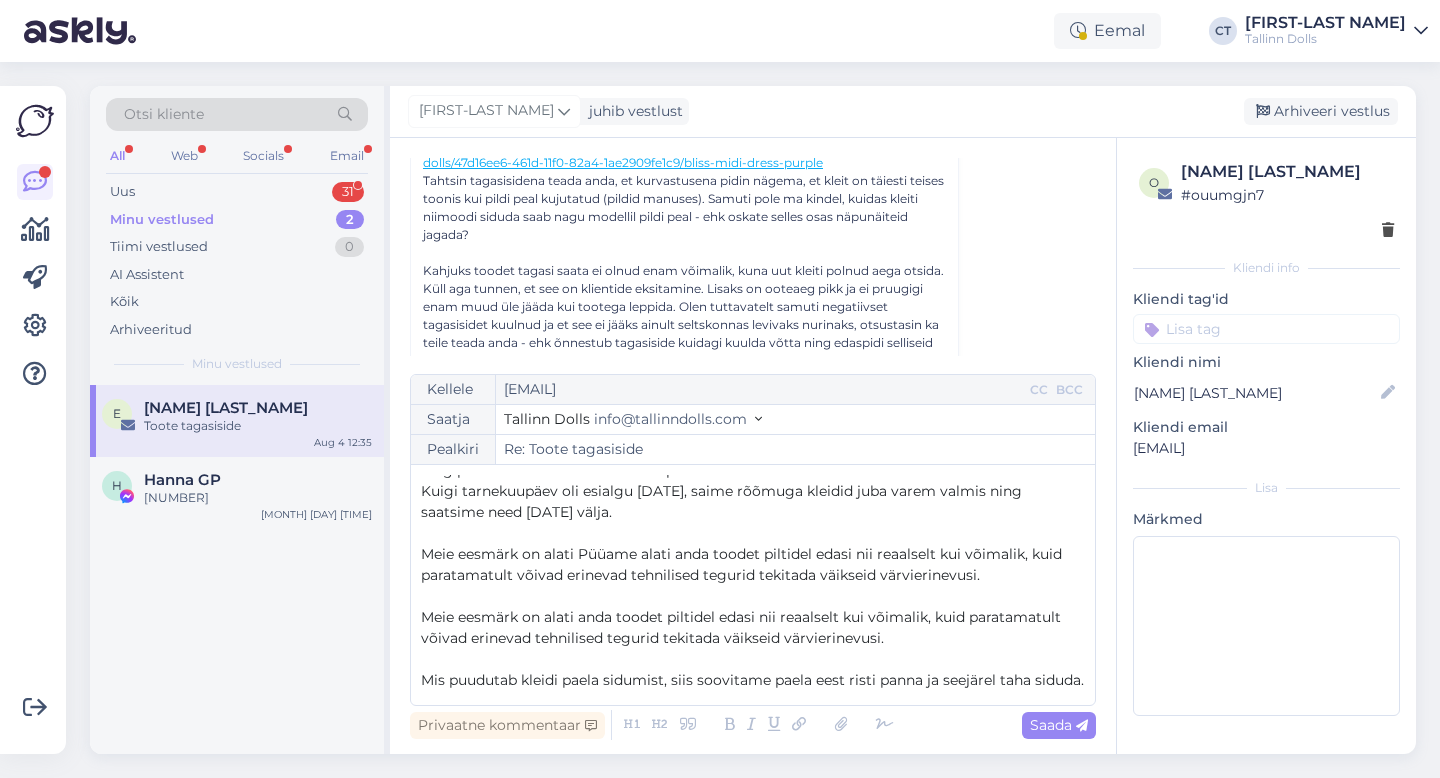 scroll, scrollTop: 0, scrollLeft: 0, axis: both 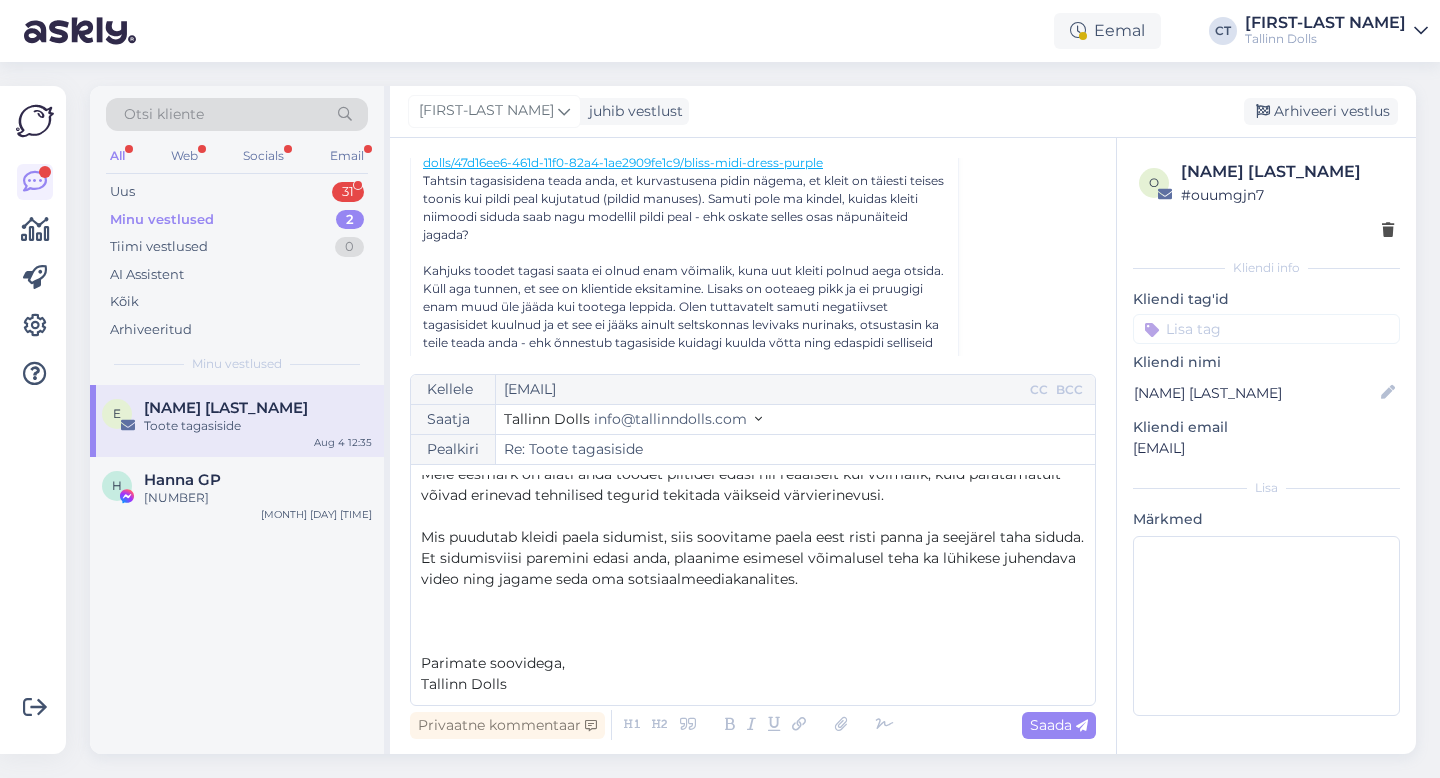 drag, startPoint x: 415, startPoint y: 483, endPoint x: 632, endPoint y: 681, distance: 293.7567 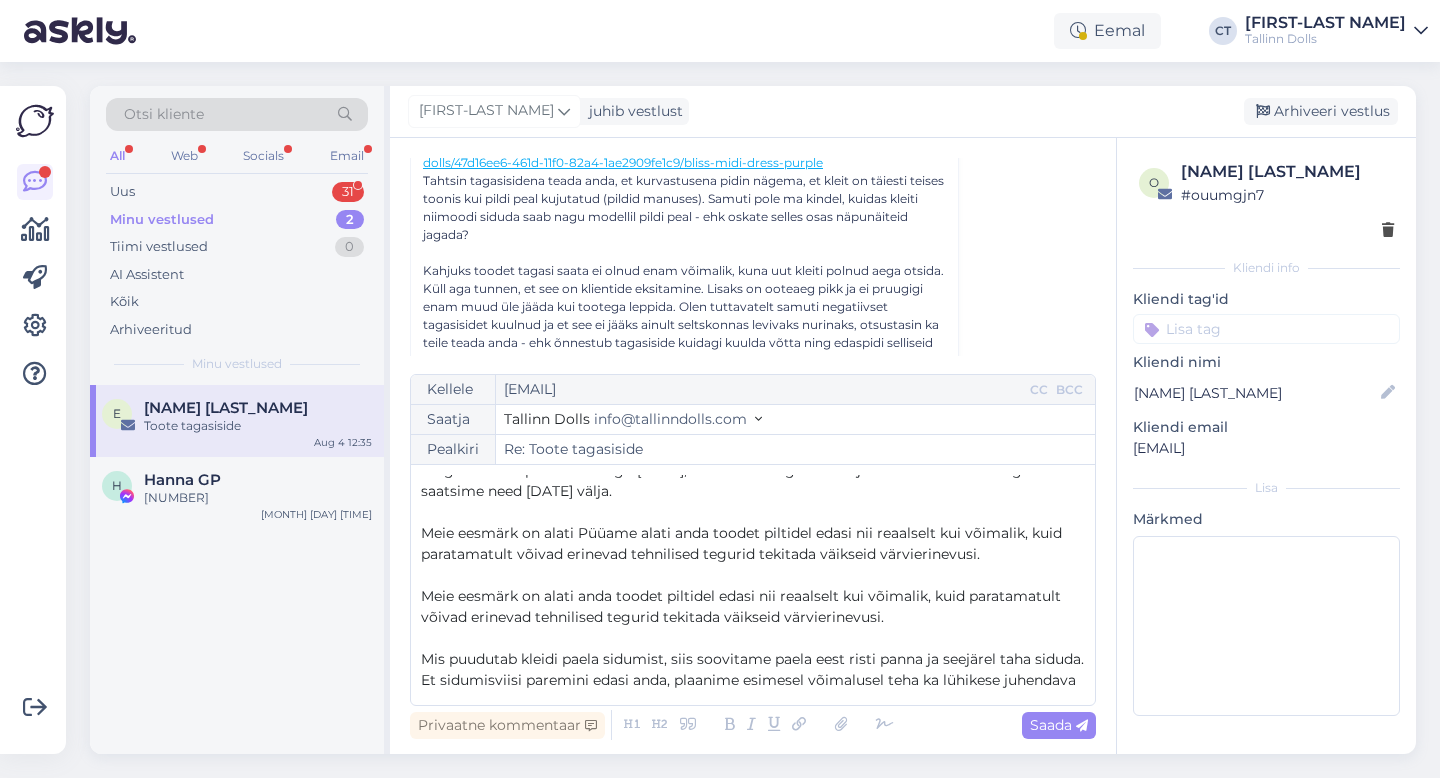scroll, scrollTop: 188, scrollLeft: 0, axis: vertical 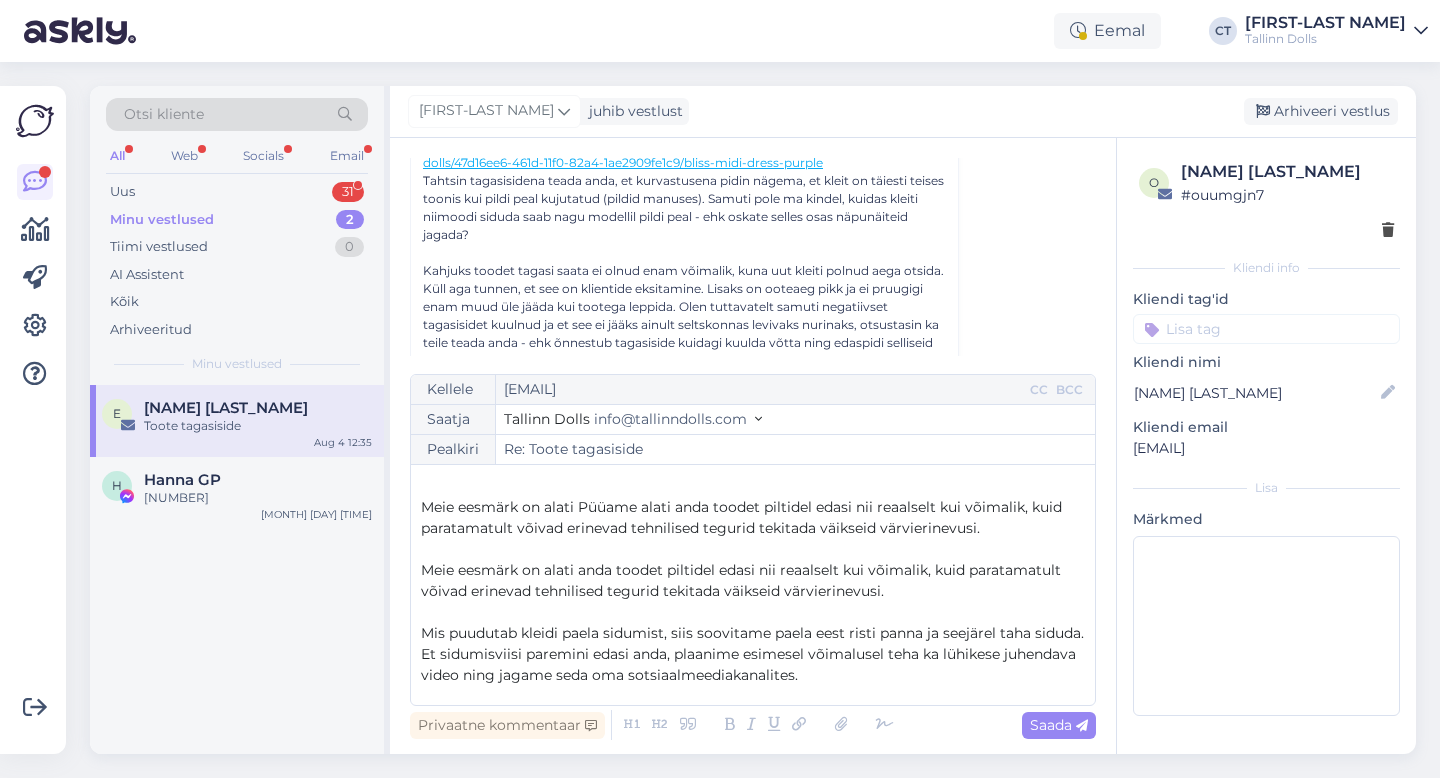click on "Meie eesmärk on alati Püüame alati anda toodet piltidel edasi nii reaalselt kui võimalik, kuid paratamatult võivad erinevad tehnilised tegurid tekitada väikseid värvierinevusi." at bounding box center [743, 517] 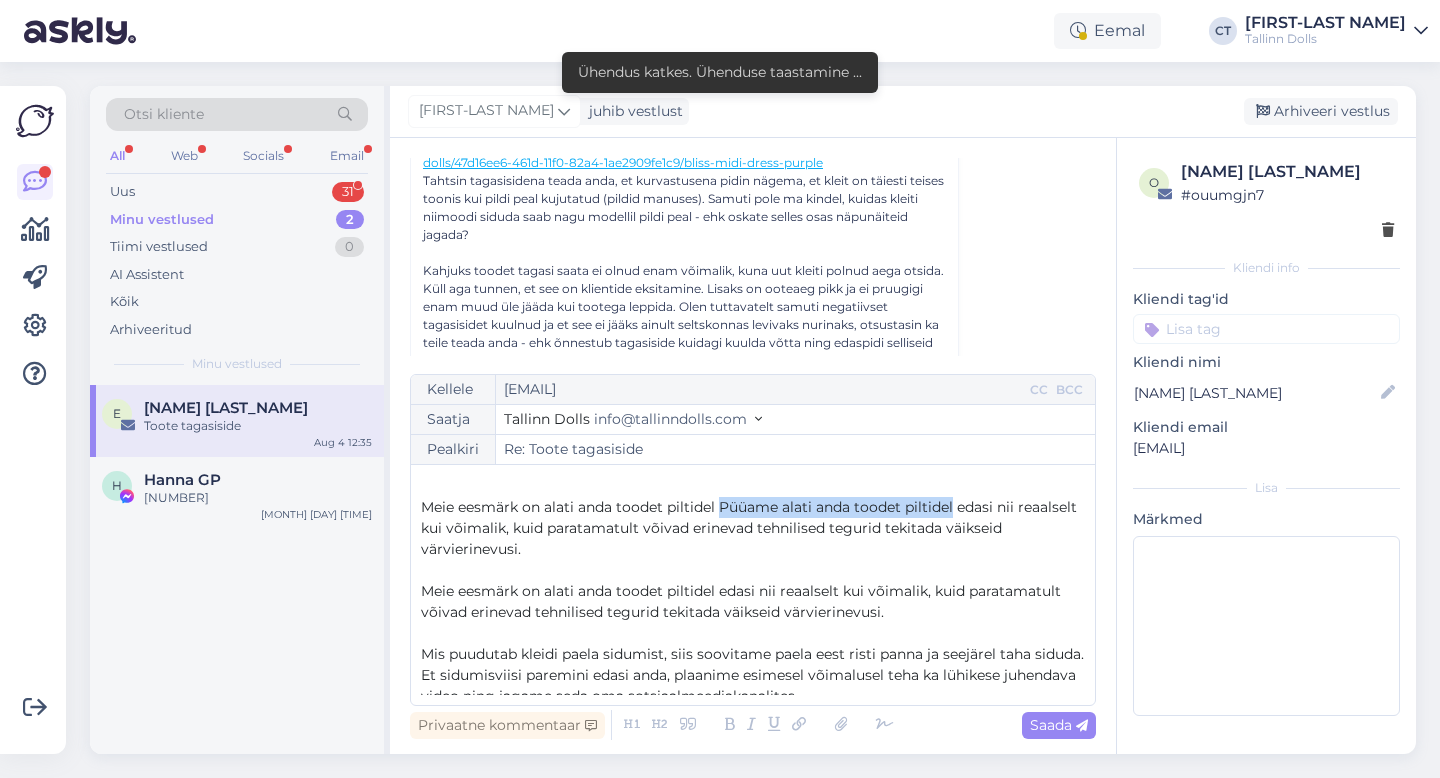drag, startPoint x: 954, startPoint y: 508, endPoint x: 720, endPoint y: 514, distance: 234.0769 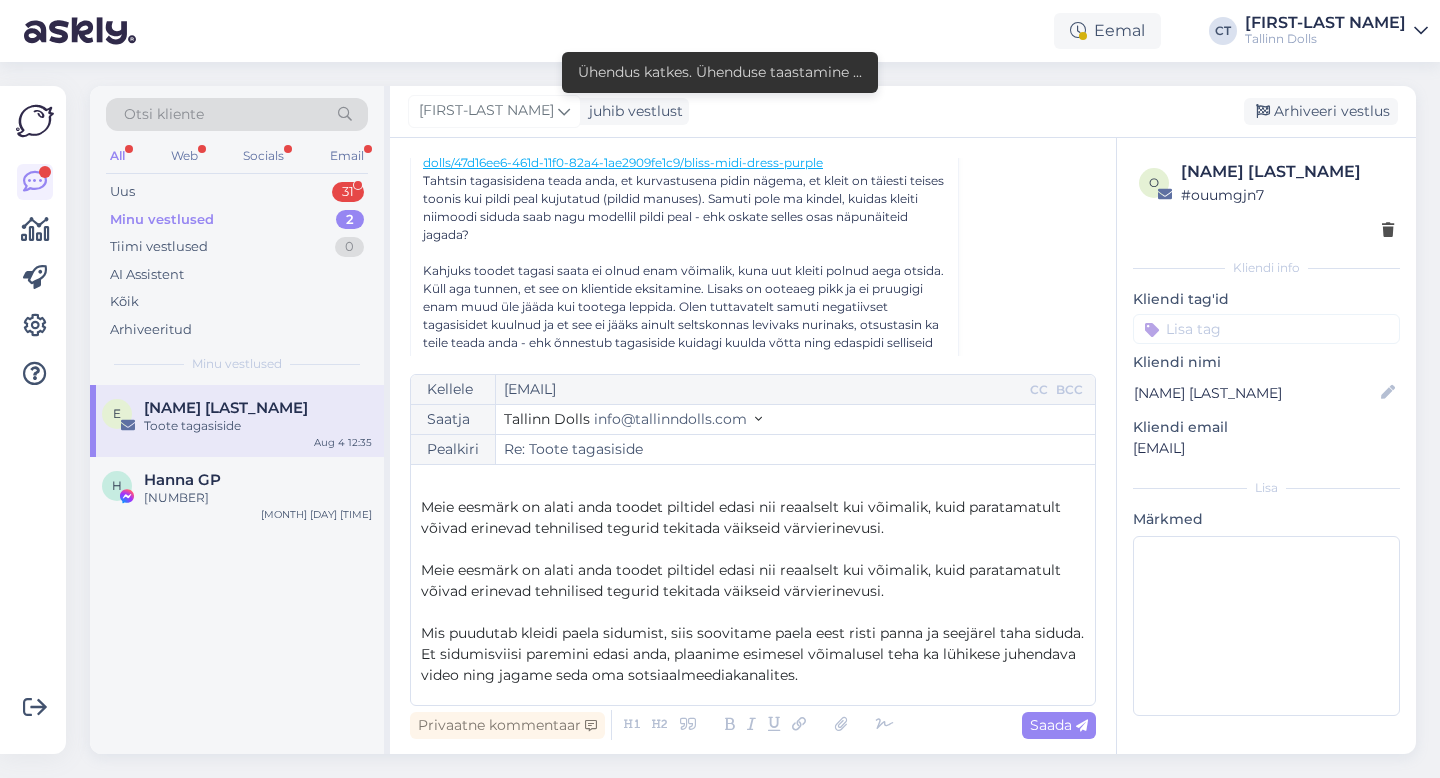 click on "Meie eesmärk on alati anda toodet piltidel edasi nii reaalselt kui võimalik, kuid paratamatult võivad erinevad tehnilised tegurid tekitada väikseid värvierinevusi." at bounding box center (753, 518) 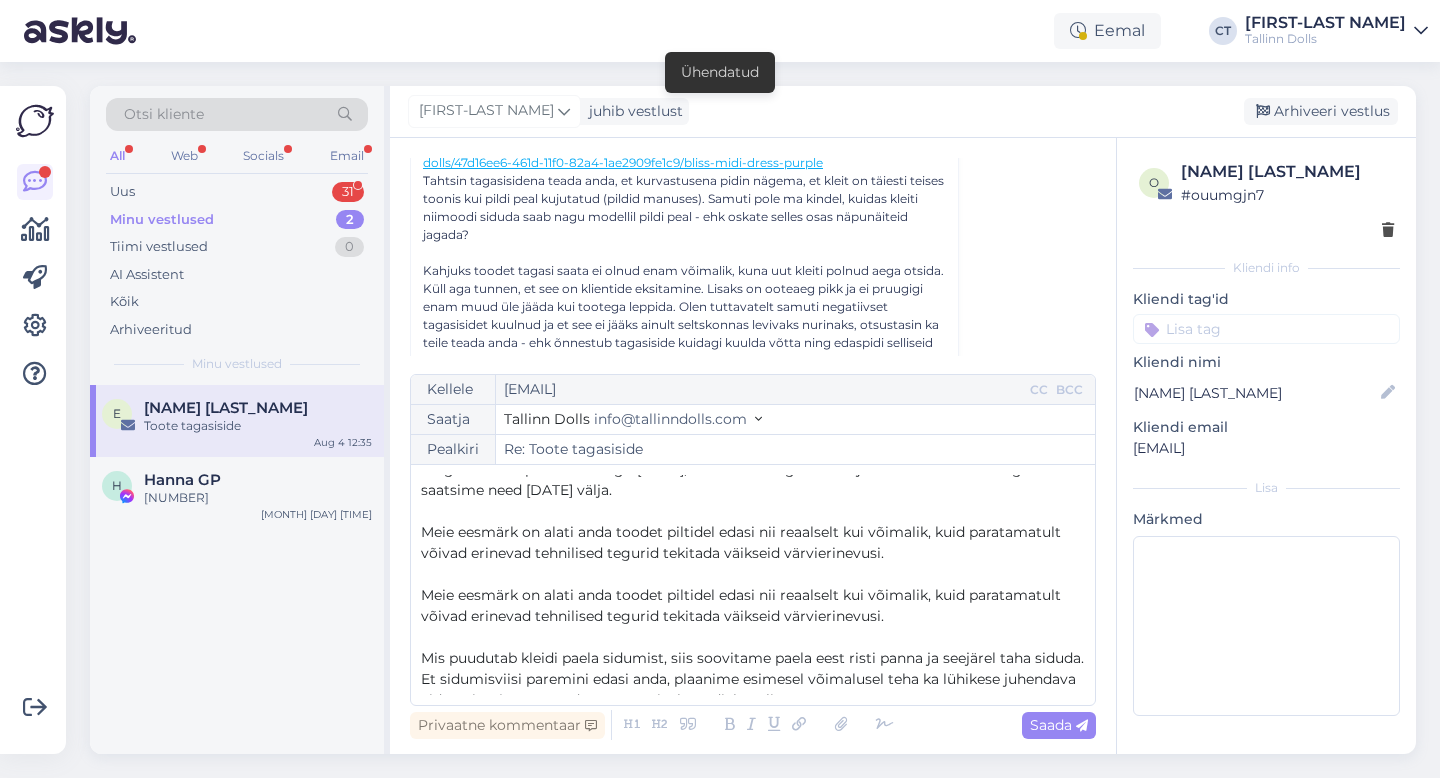 scroll, scrollTop: 0, scrollLeft: 0, axis: both 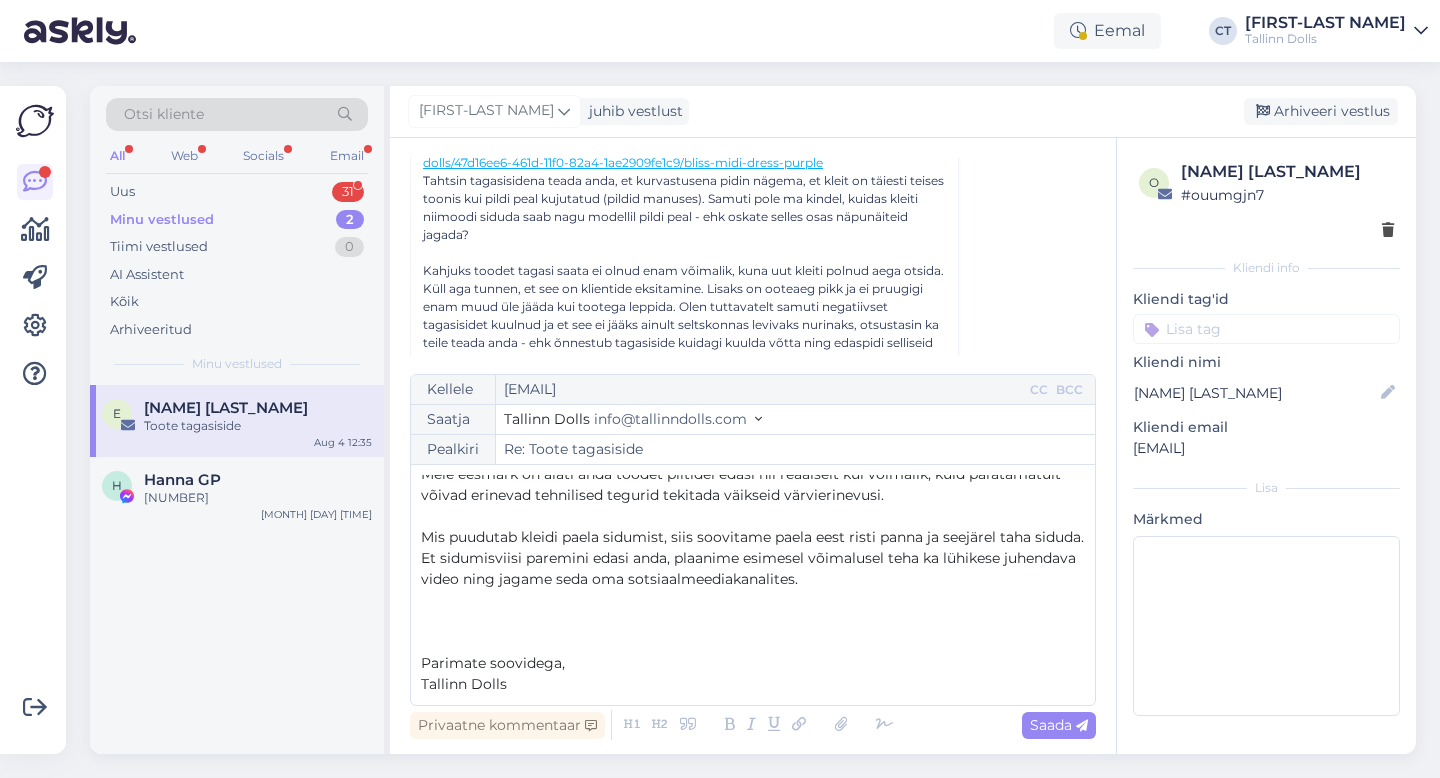 drag, startPoint x: 420, startPoint y: 490, endPoint x: 632, endPoint y: 777, distance: 356.80948 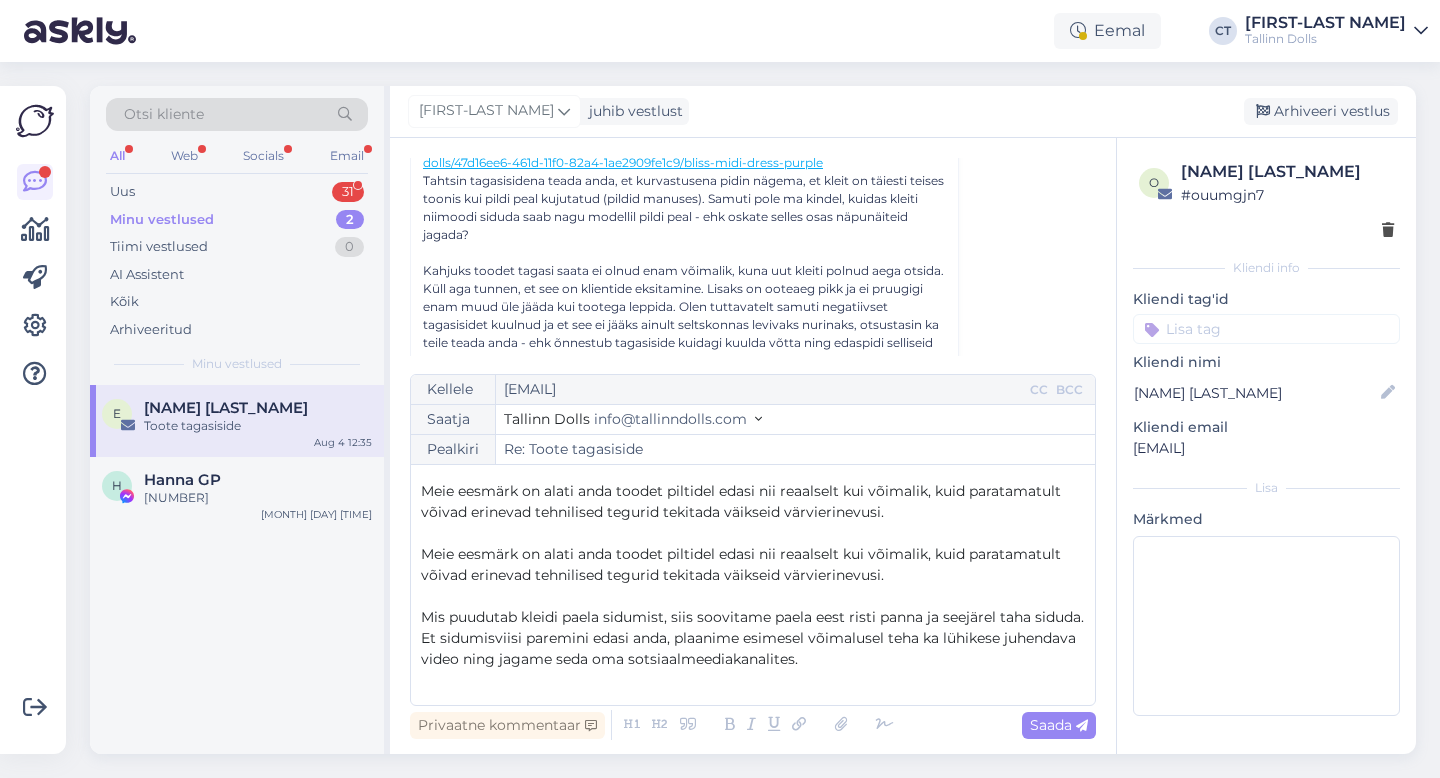 click on "Mis puudutab kleidi paela sidumist, siis soovitame paela eest risti panna ja seejärel taha siduda. Et sidumisviisi paremini edasi anda, plaanime esimesel võimalusel teha ka lühikese juhendava video ning jagame seda oma sotsiaalmeediakanalites." at bounding box center [754, 638] 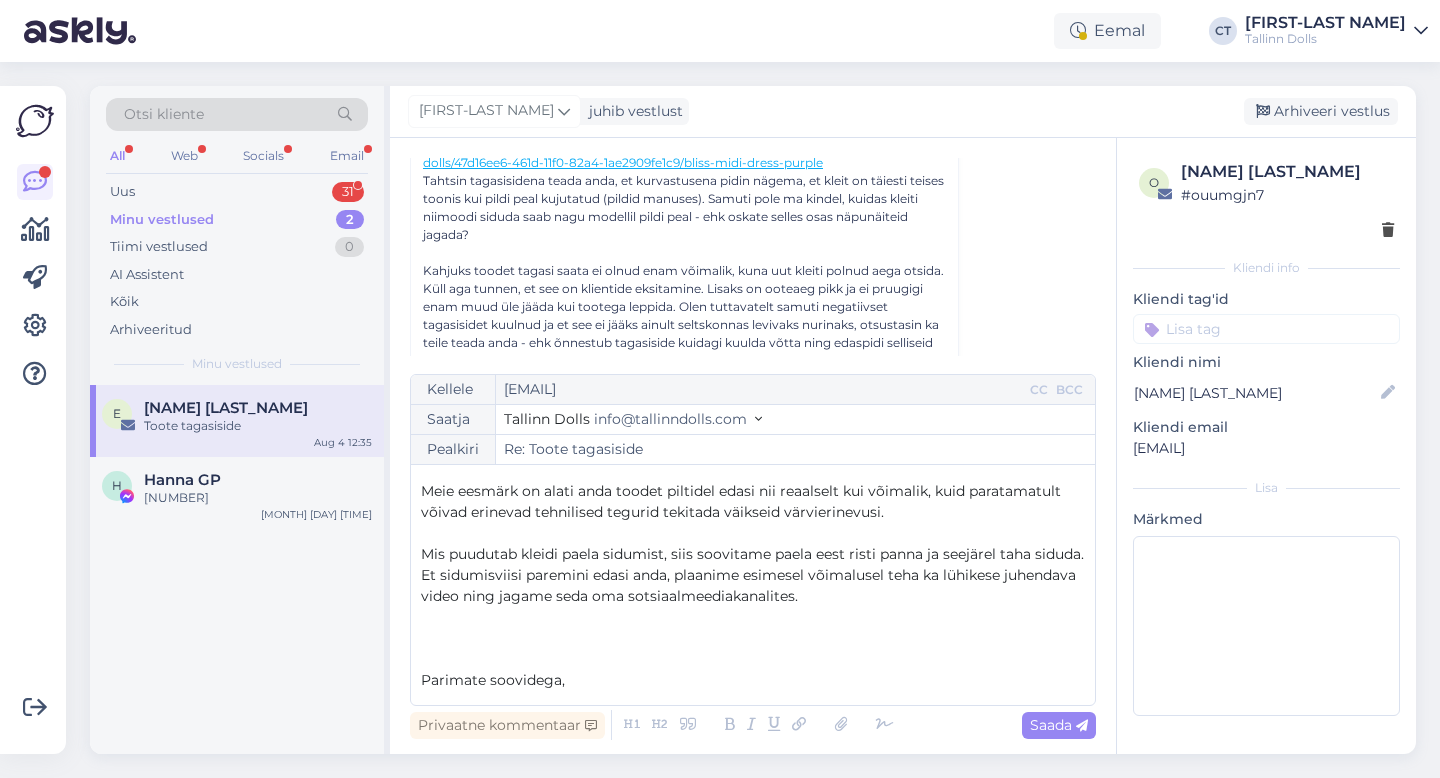 scroll, scrollTop: 0, scrollLeft: 0, axis: both 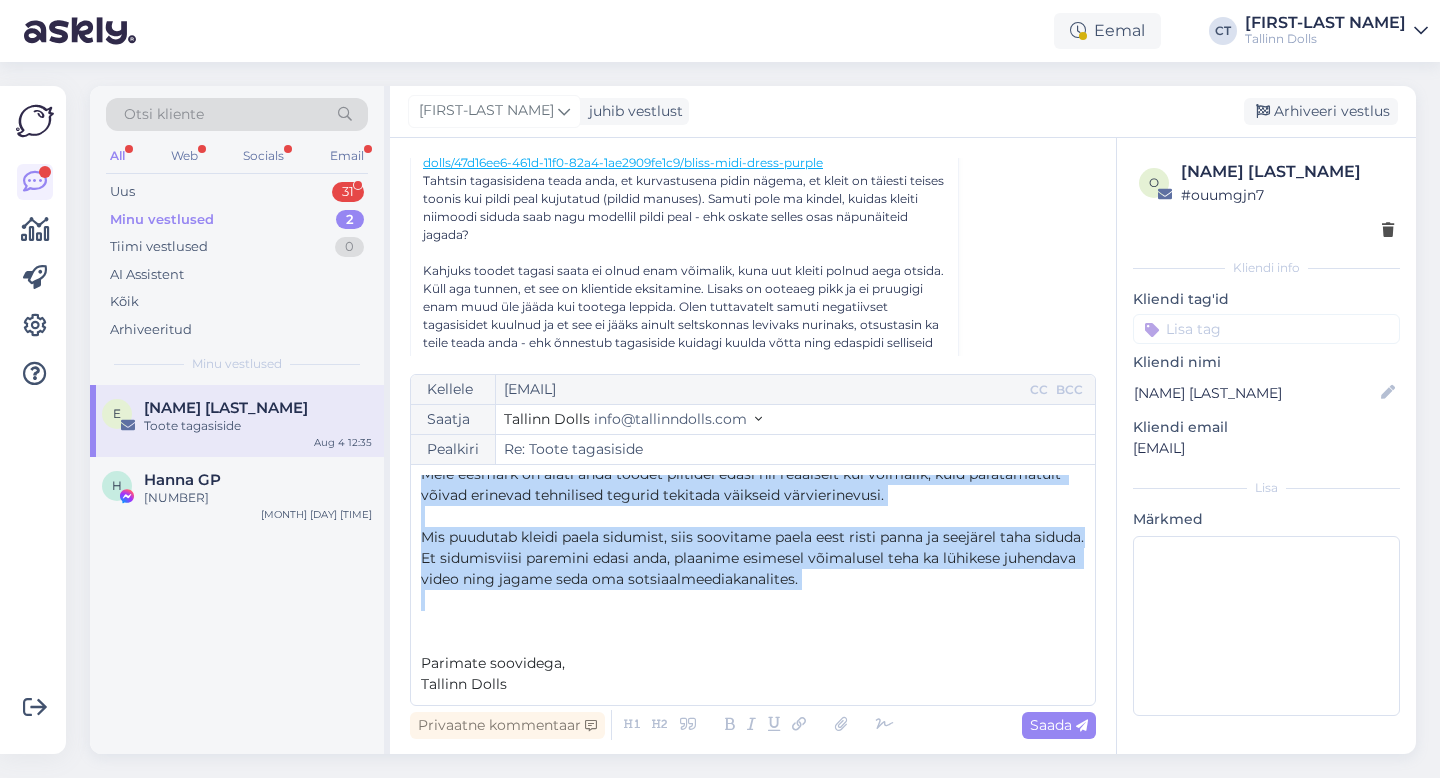 drag, startPoint x: 415, startPoint y: 487, endPoint x: 586, endPoint y: 703, distance: 275.4941 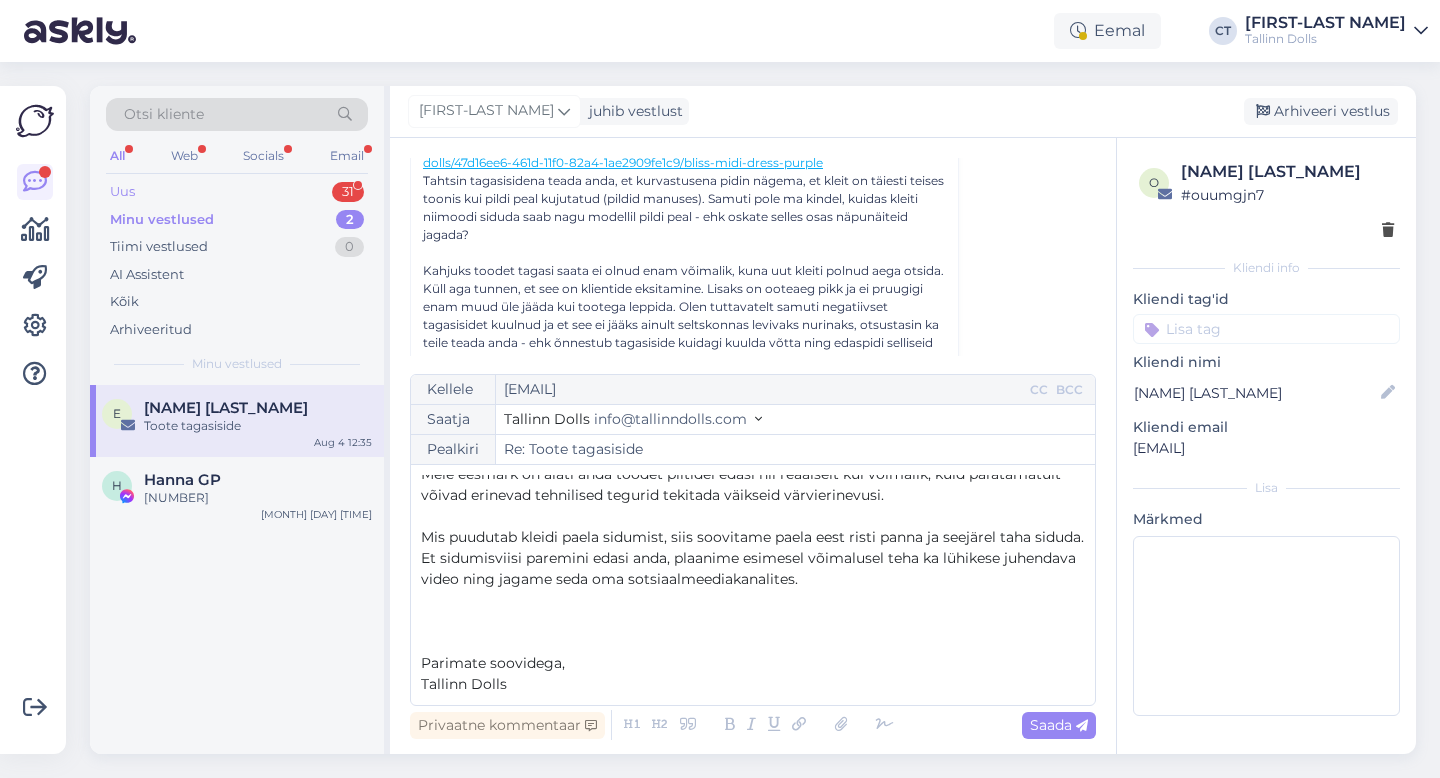 click on "Uus 31" at bounding box center [237, 192] 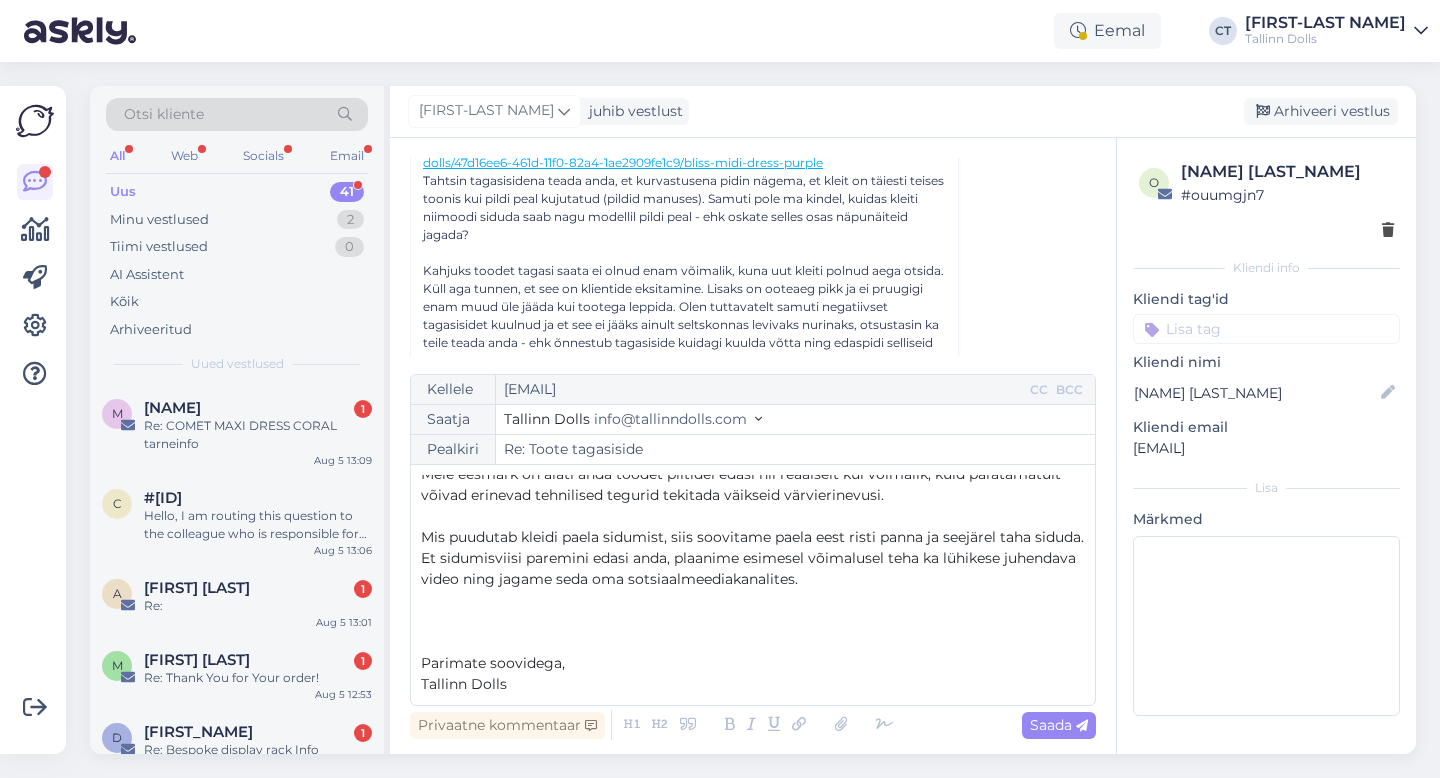 scroll, scrollTop: 0, scrollLeft: 0, axis: both 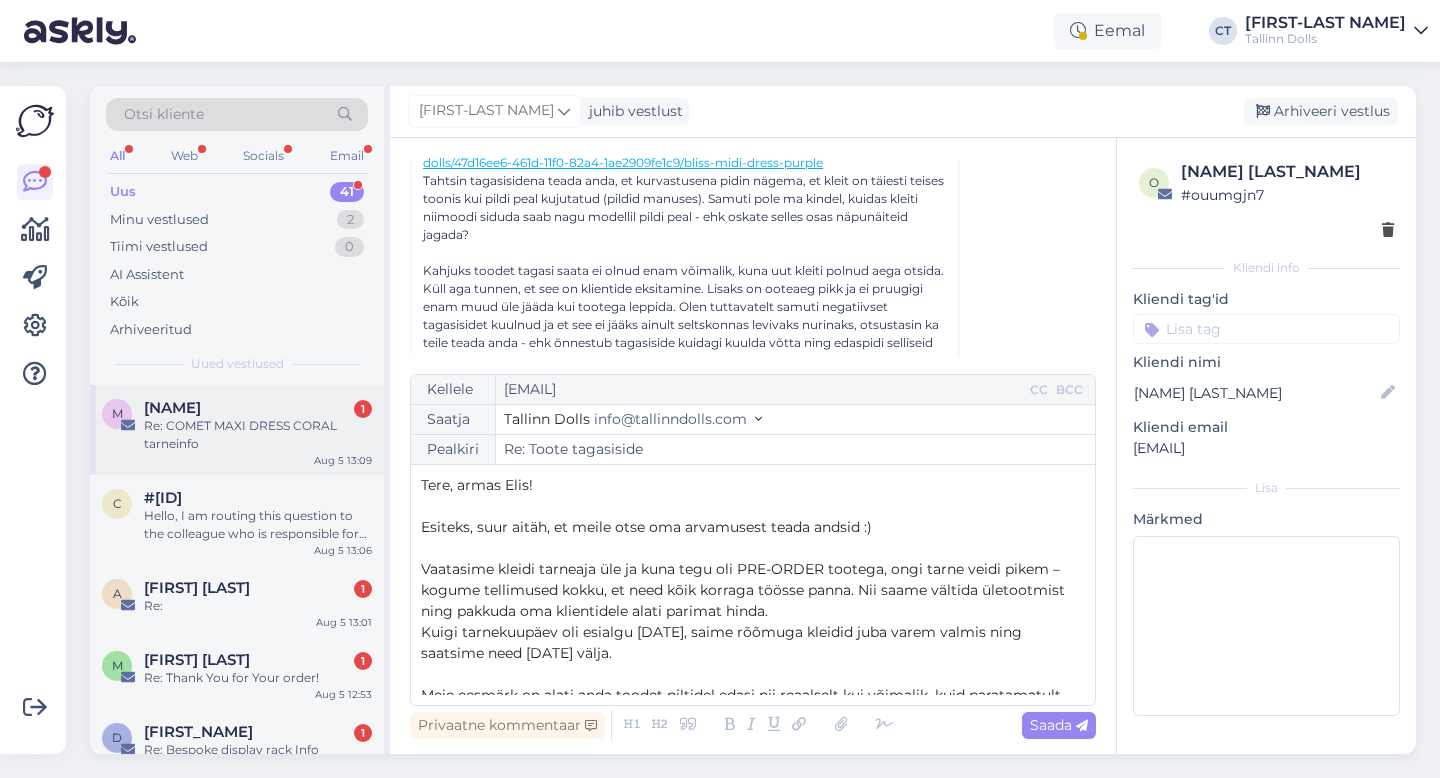 click on "Re: COMET MAXI DRESS CORAL tarneinfo" at bounding box center (258, 435) 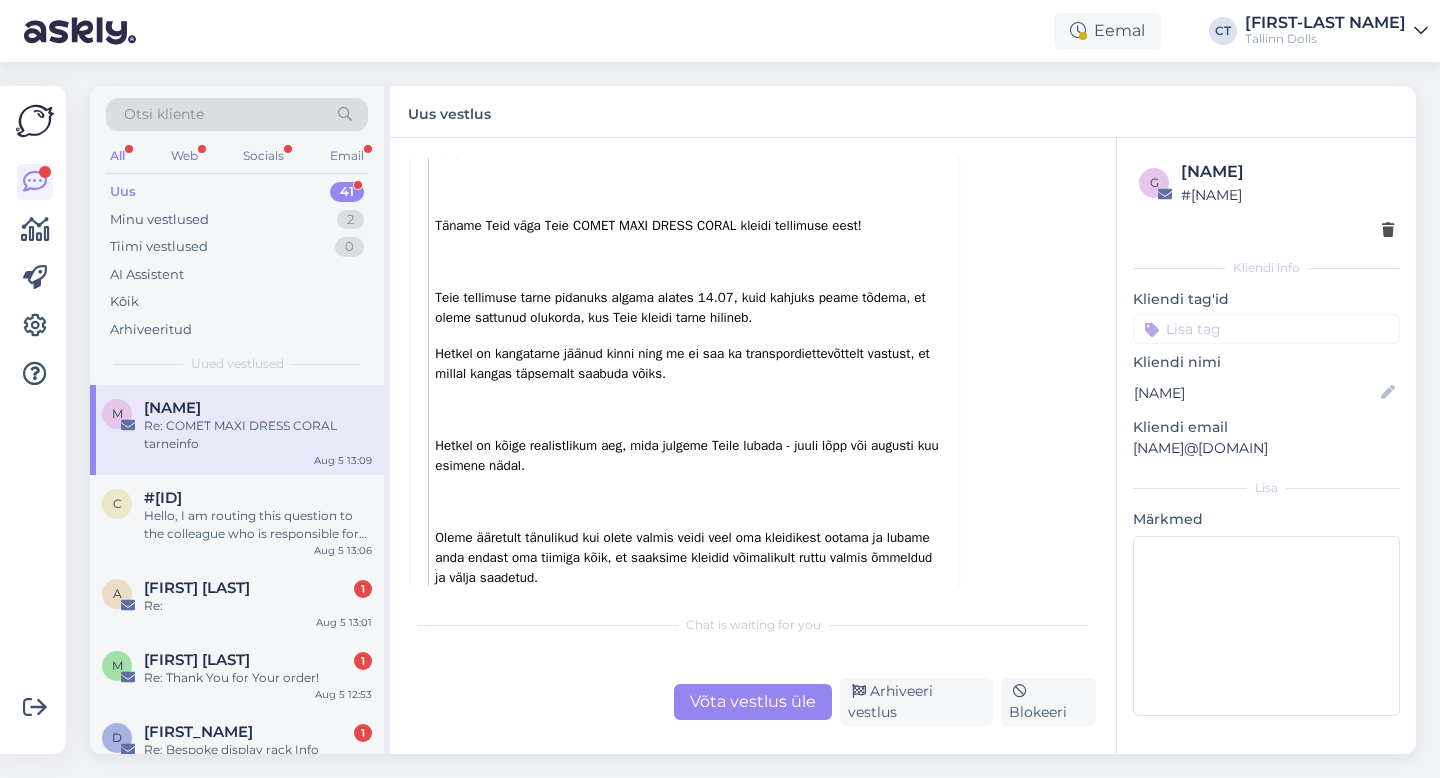 scroll, scrollTop: 692, scrollLeft: 0, axis: vertical 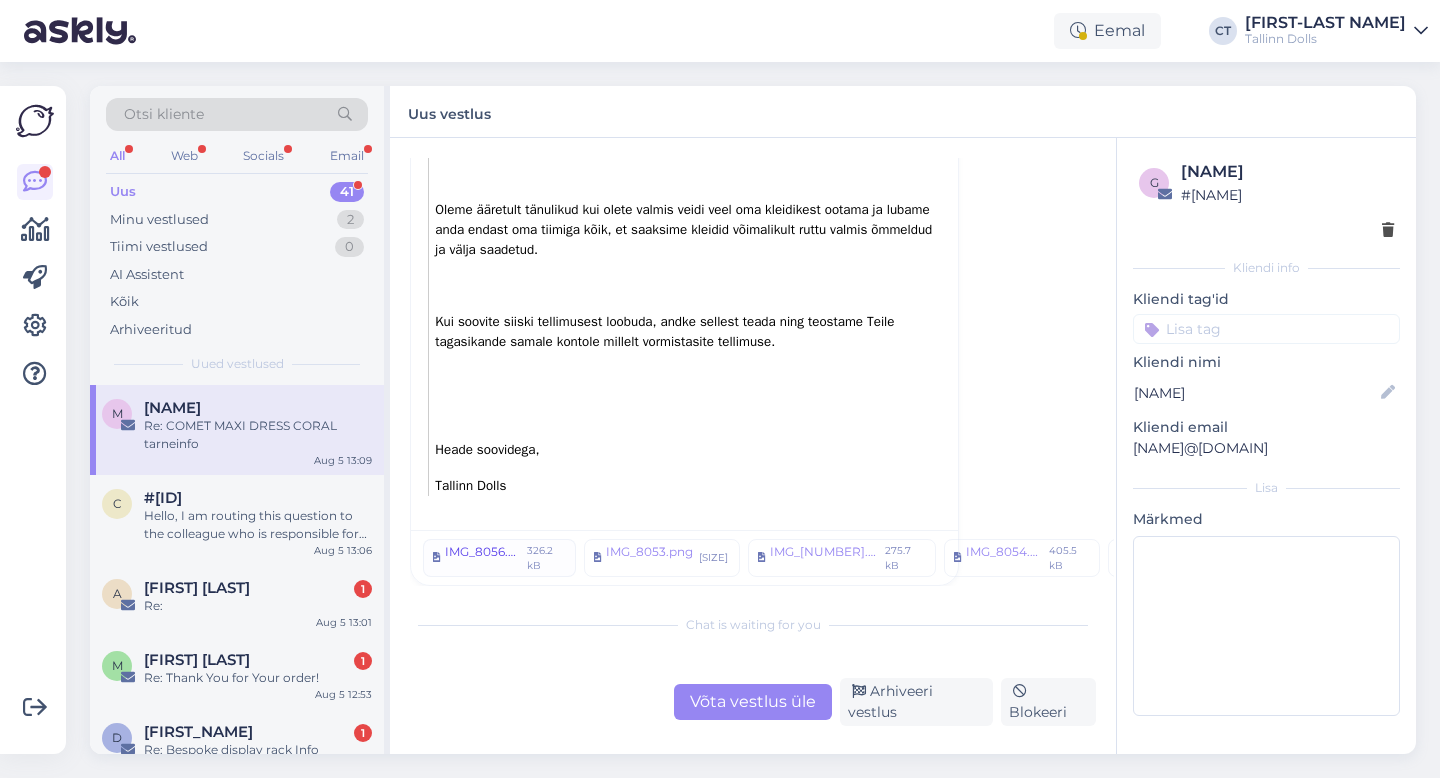click on "[FILENAME]" at bounding box center (499, 558) 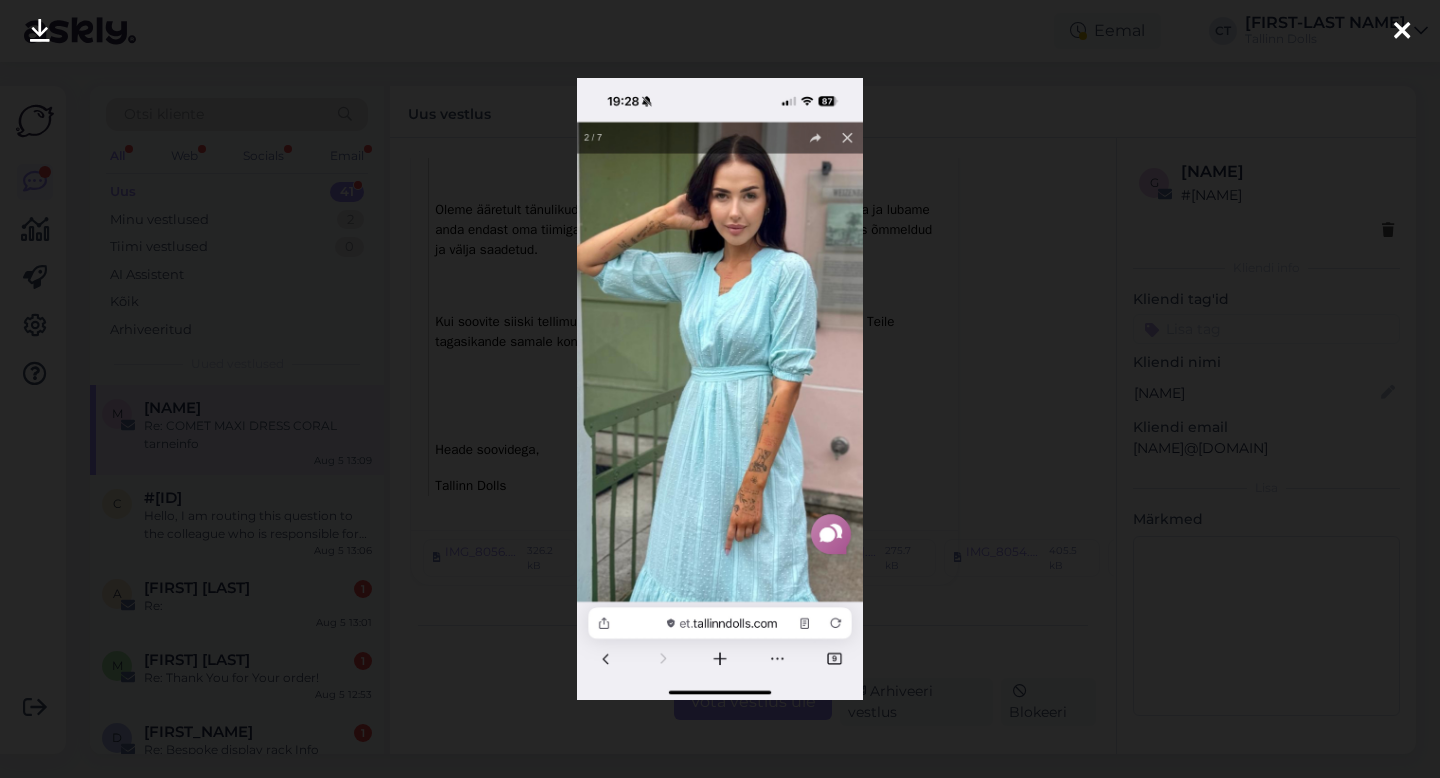 click at bounding box center (1402, 31) 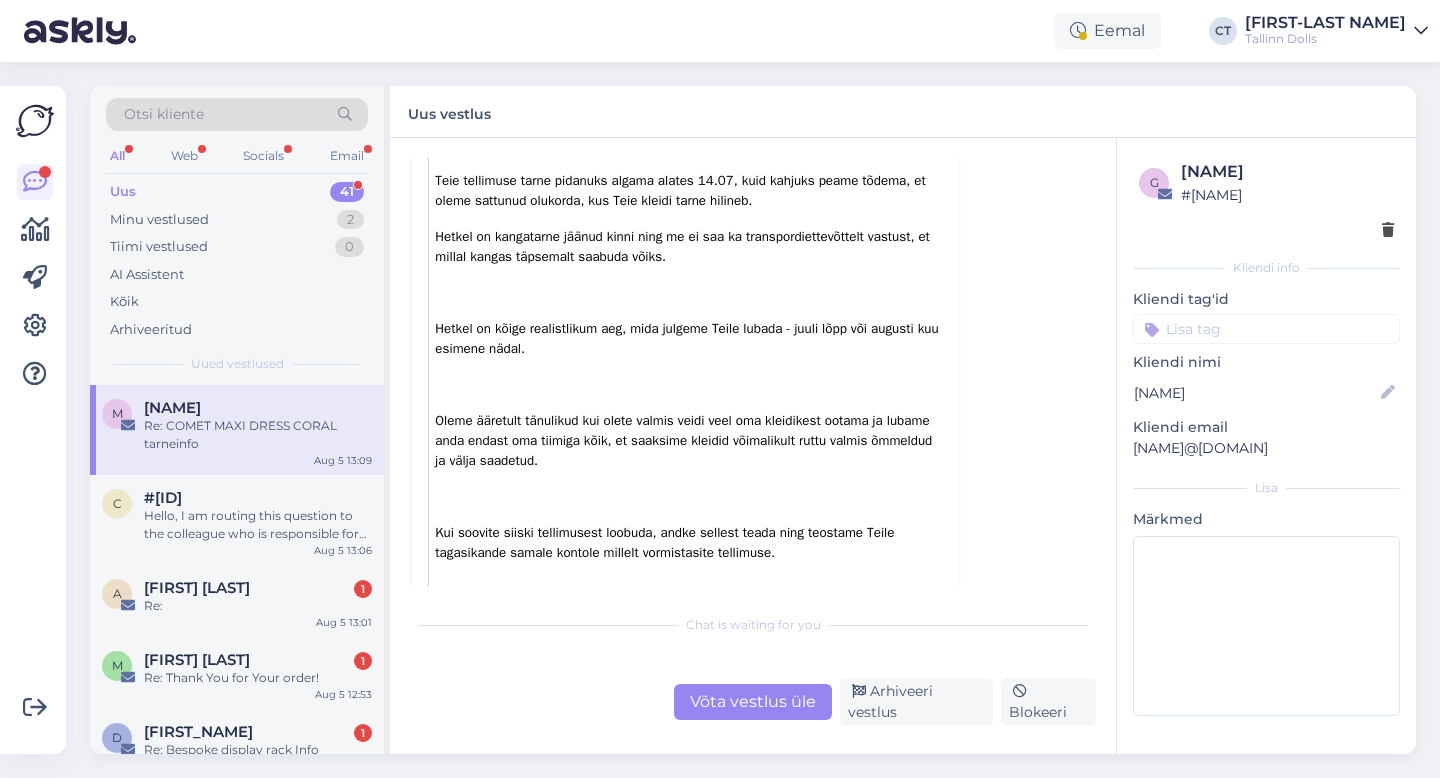scroll, scrollTop: 692, scrollLeft: 0, axis: vertical 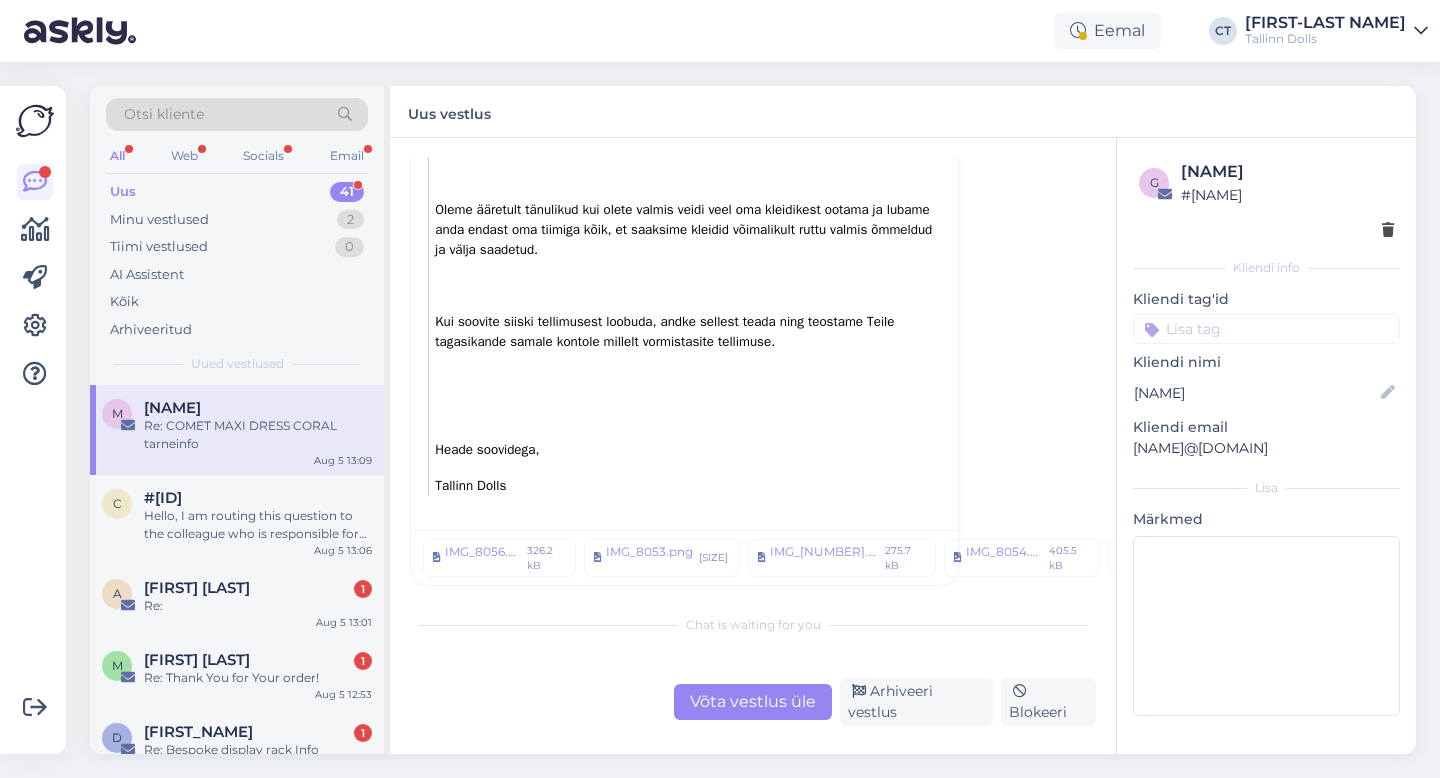 click on "Võta vestlus üle" at bounding box center [753, 702] 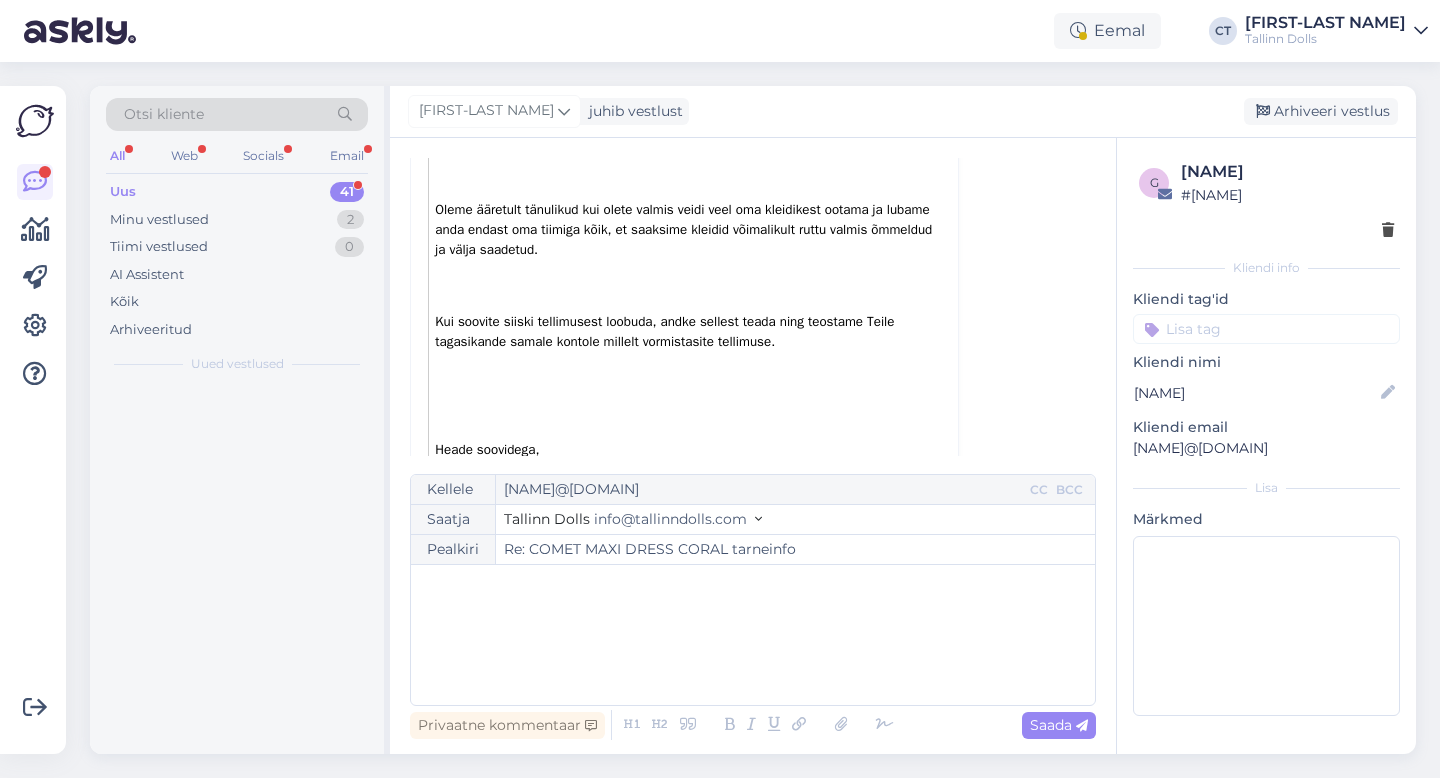 scroll, scrollTop: 54, scrollLeft: 0, axis: vertical 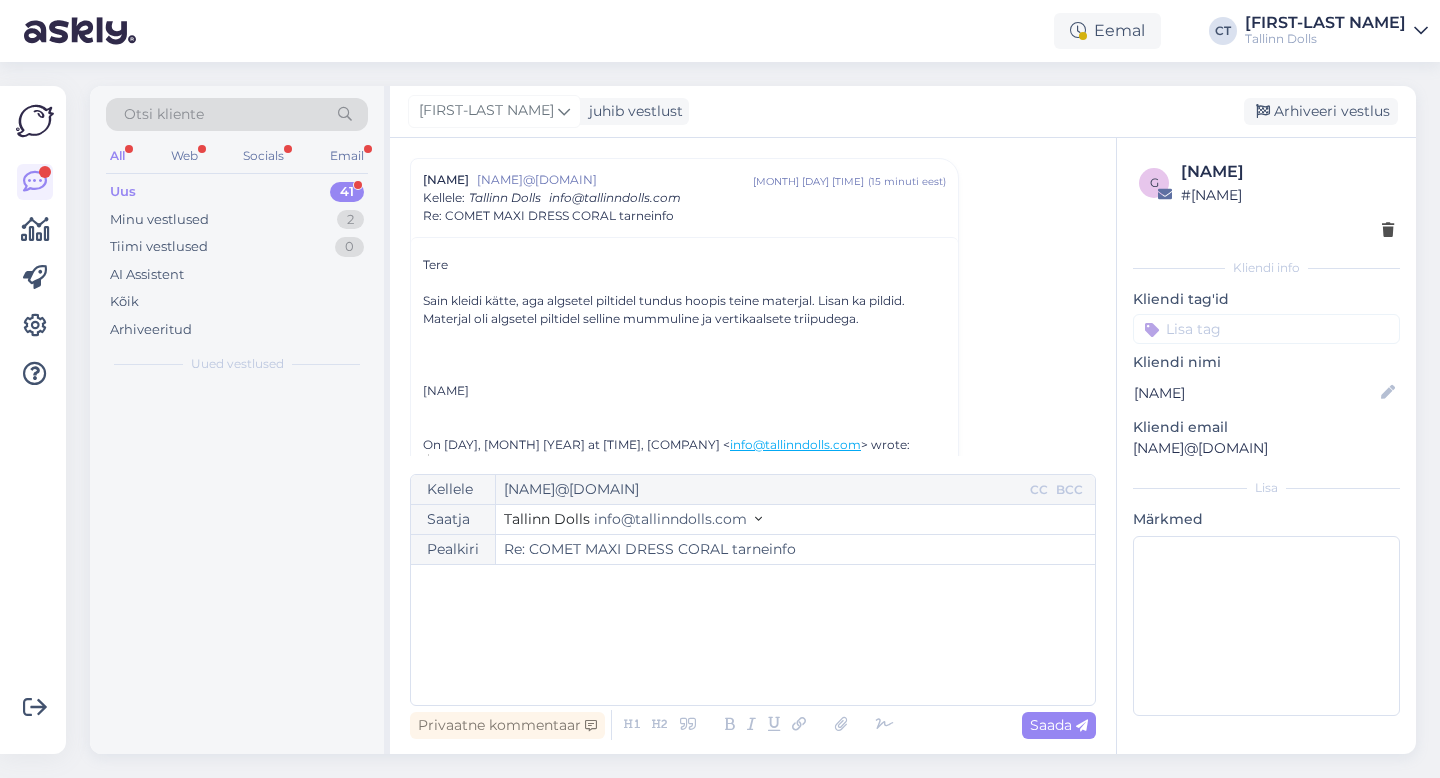 click on "﻿" at bounding box center (753, 635) 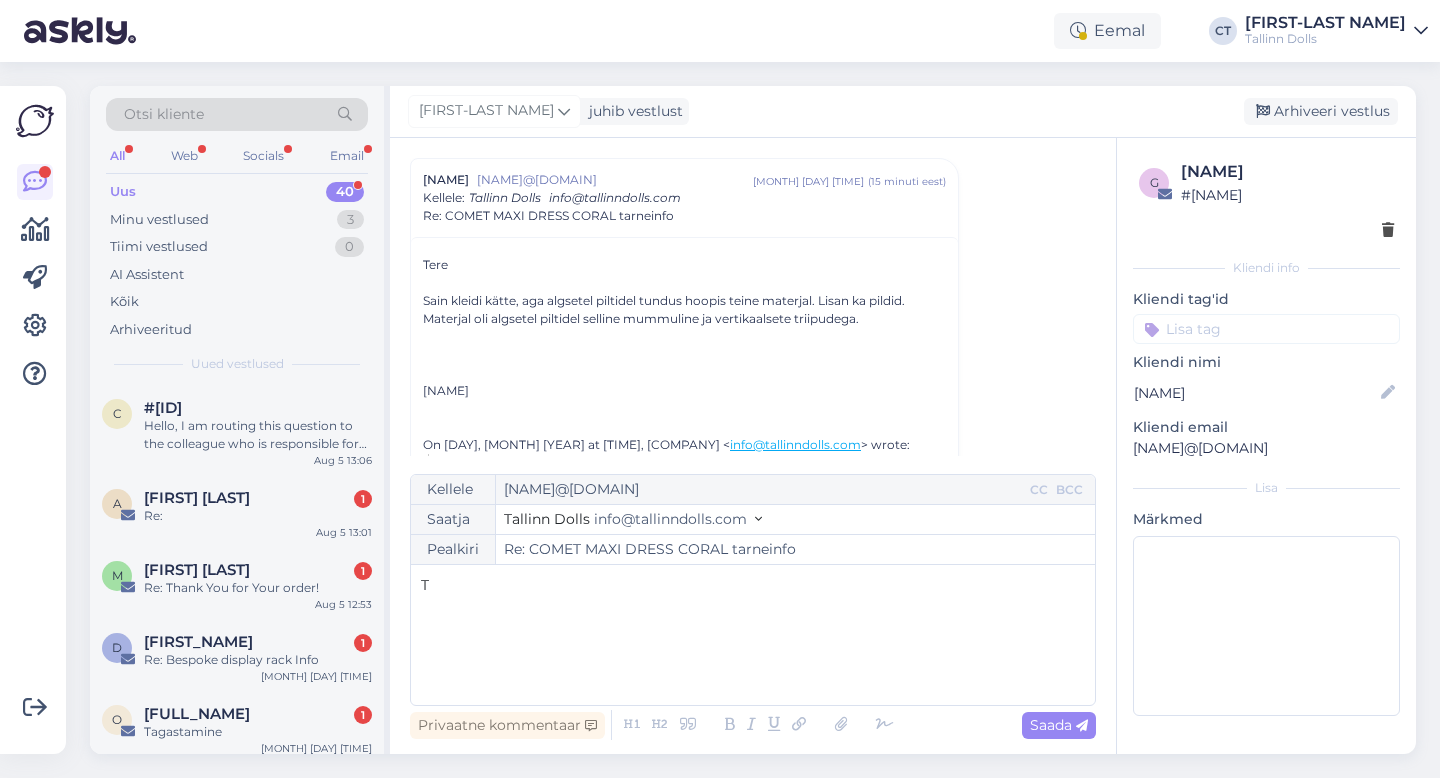 type 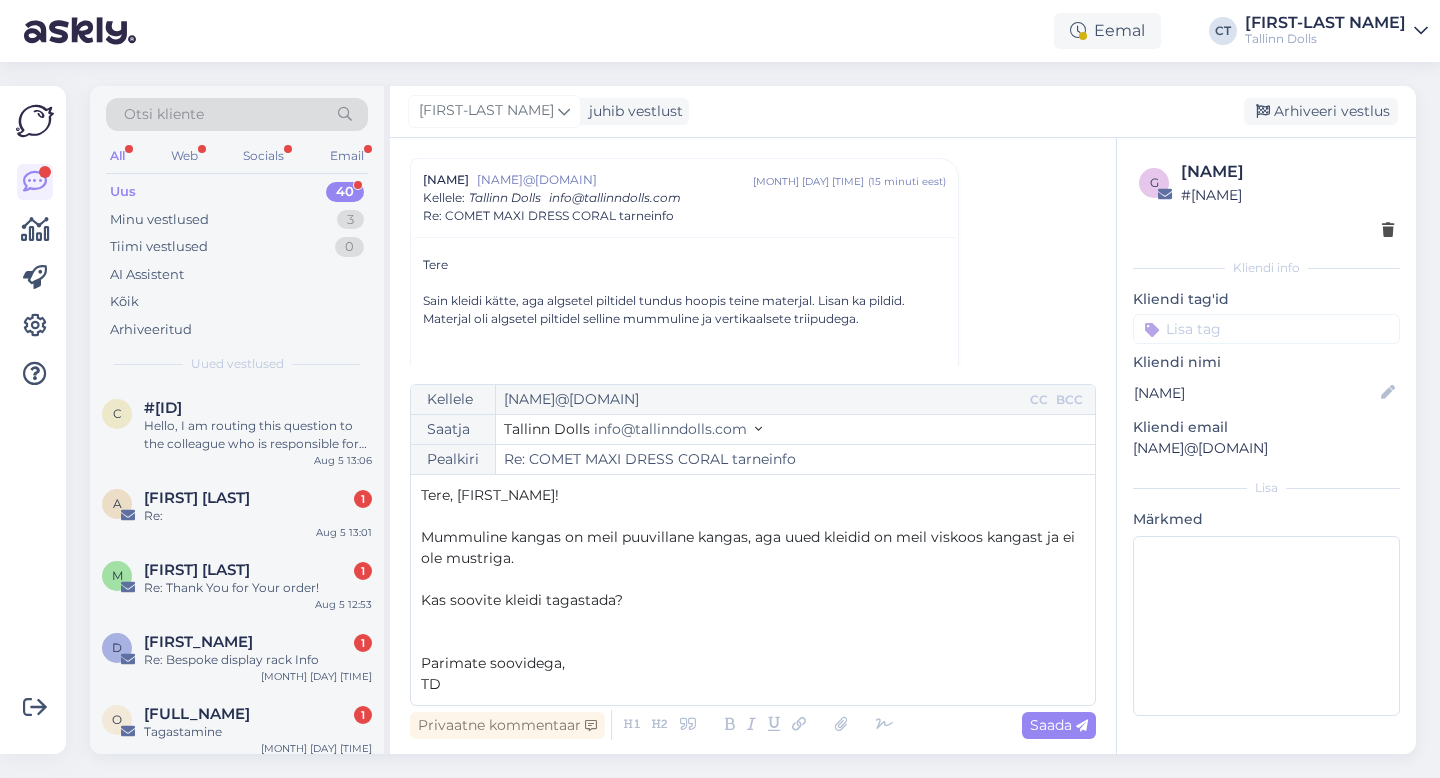 click on "﻿" at bounding box center [753, 516] 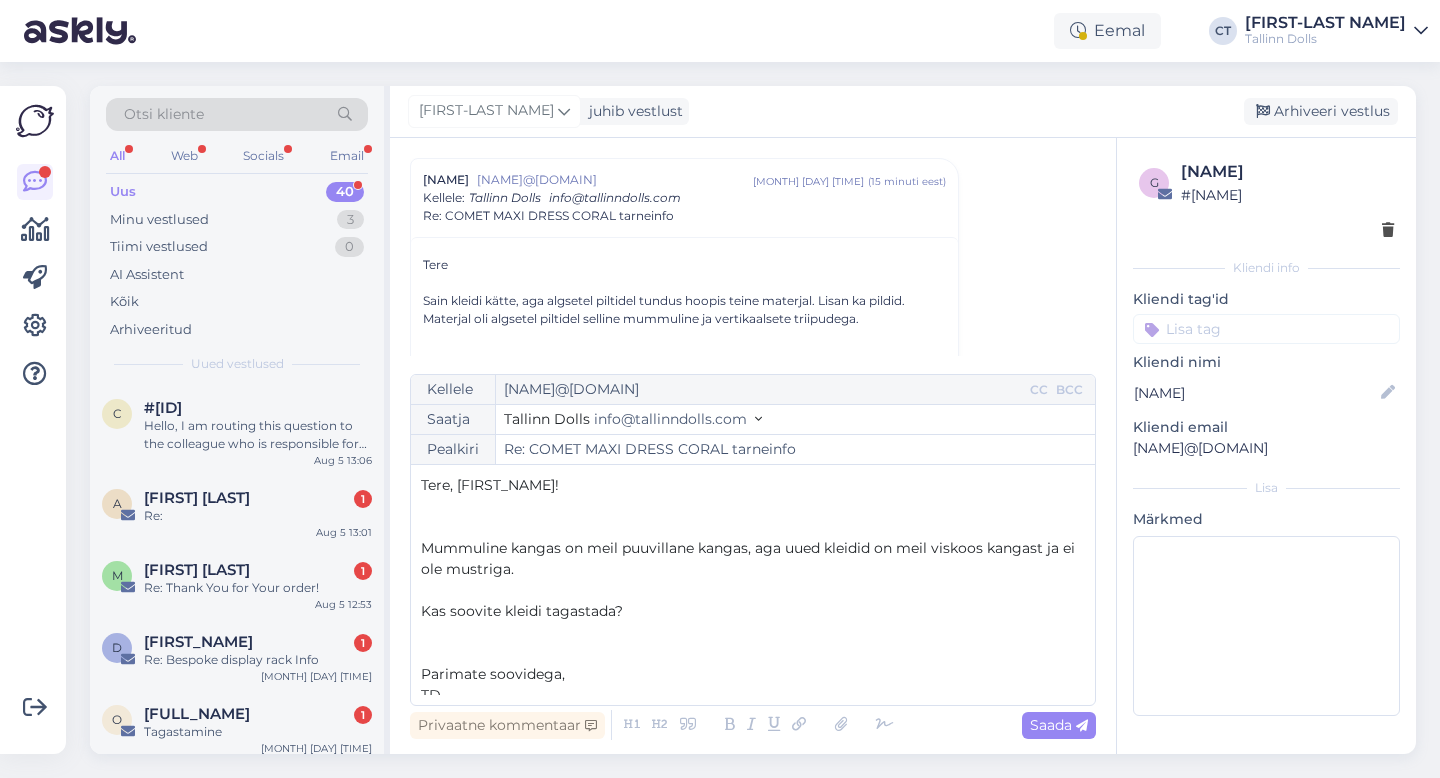 click on "Tere, [FIRST_NAME]!" at bounding box center (490, 485) 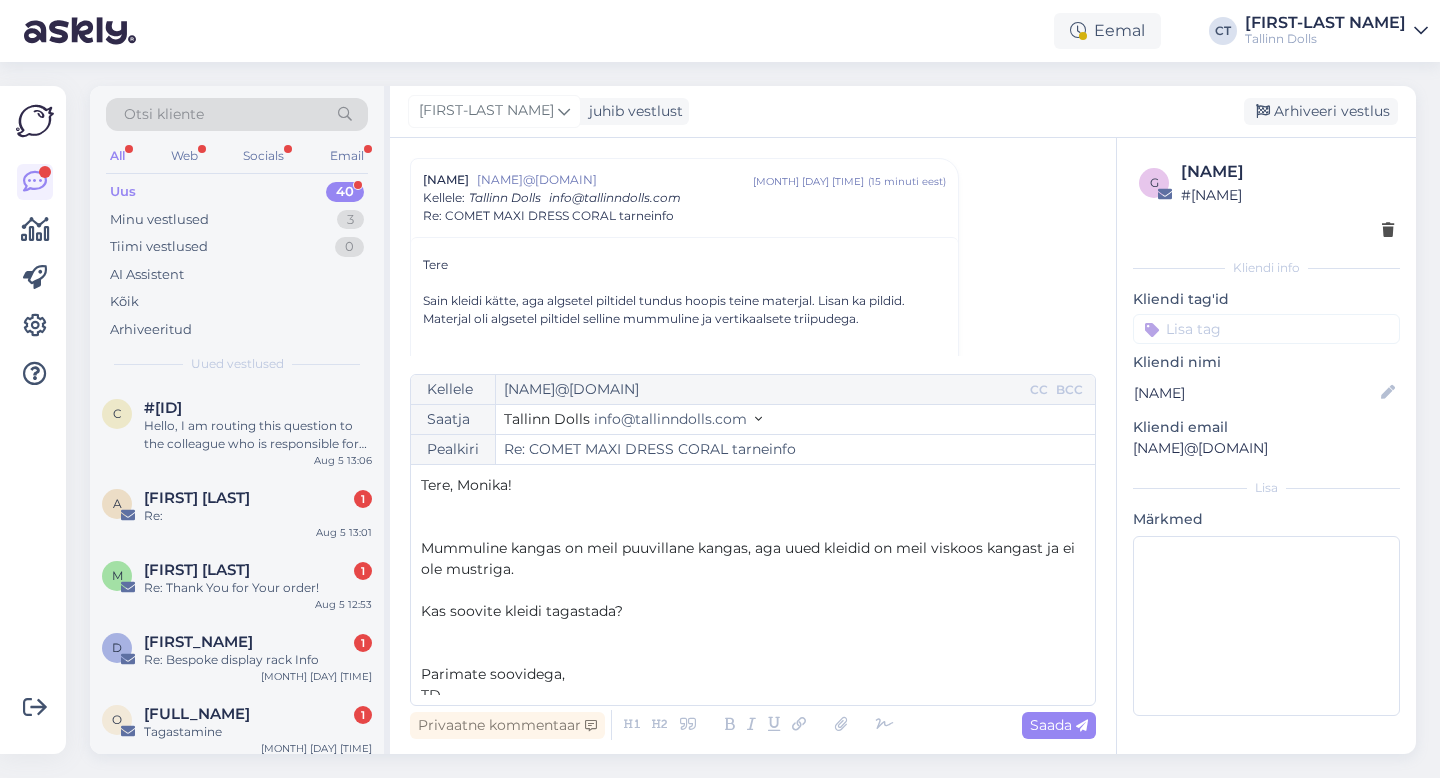 click on "﻿" at bounding box center [753, 527] 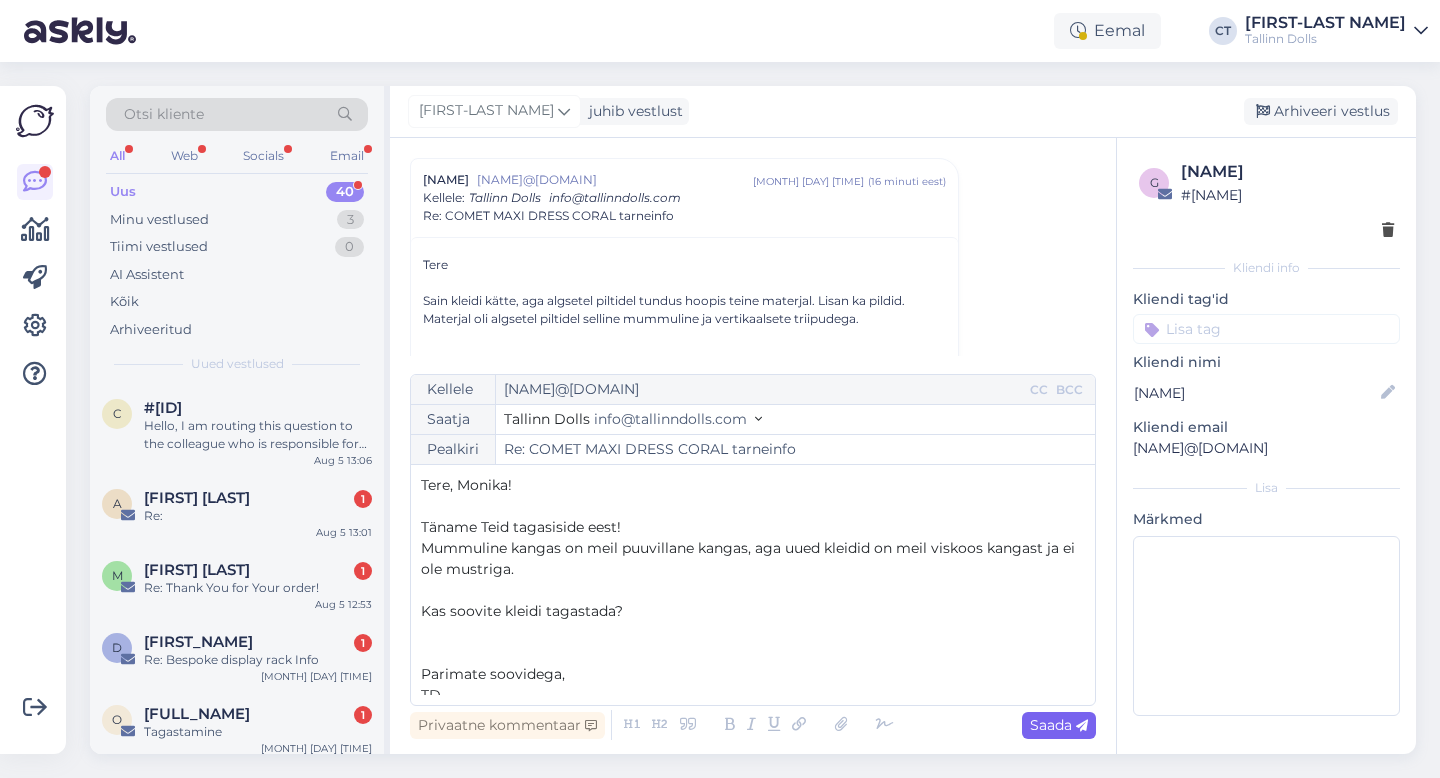click on "Saada" at bounding box center [1059, 725] 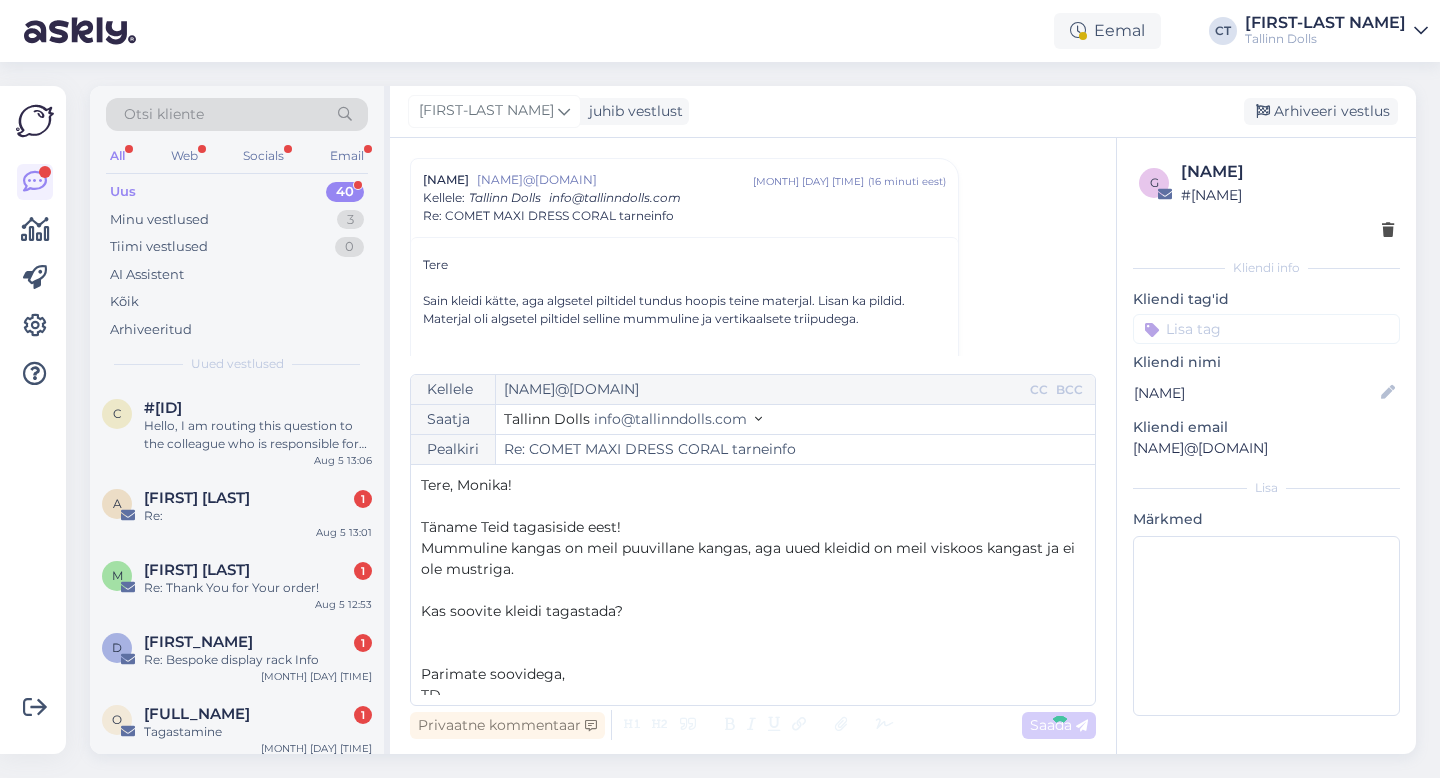 type on "Re: Re: [PRODUCT] [COLOR] tarneinfo" 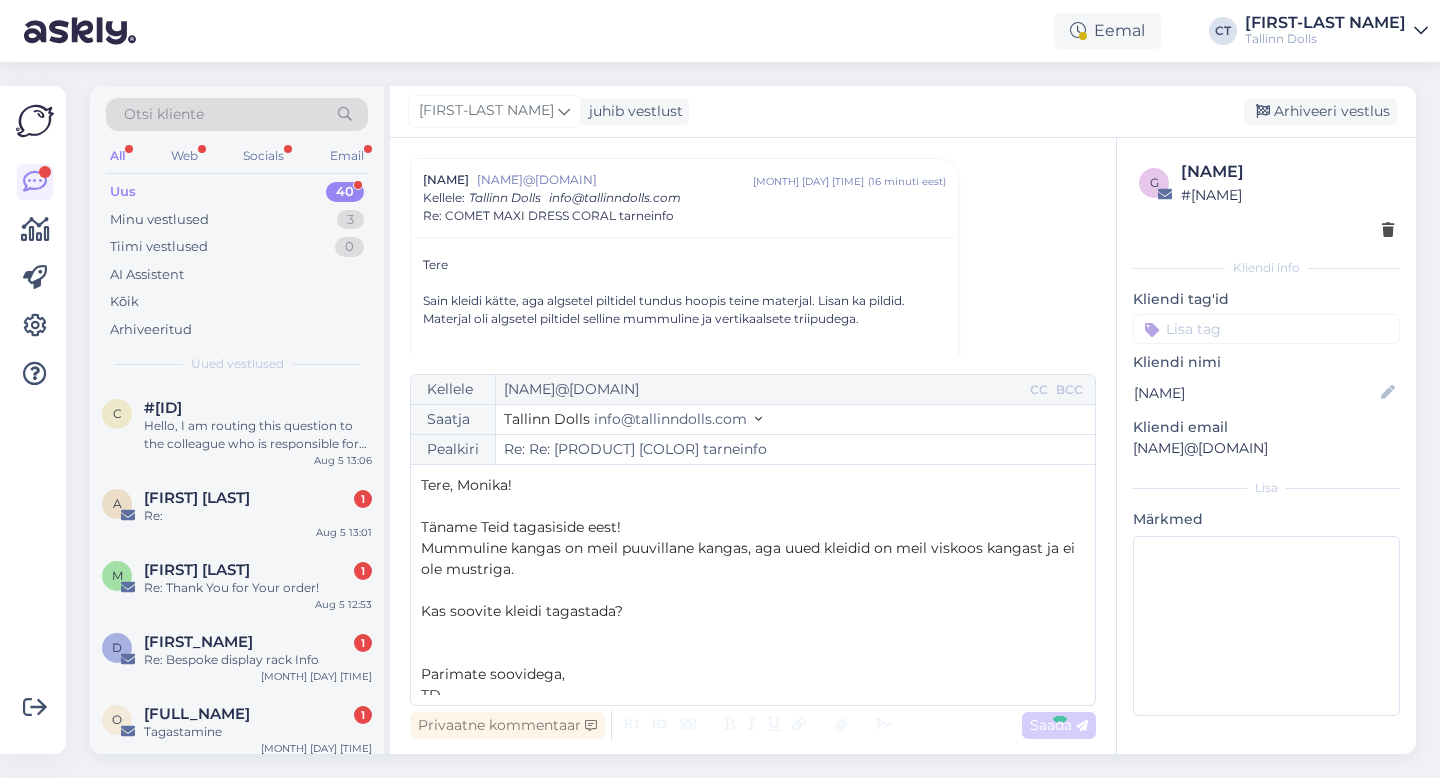 scroll, scrollTop: 1090, scrollLeft: 0, axis: vertical 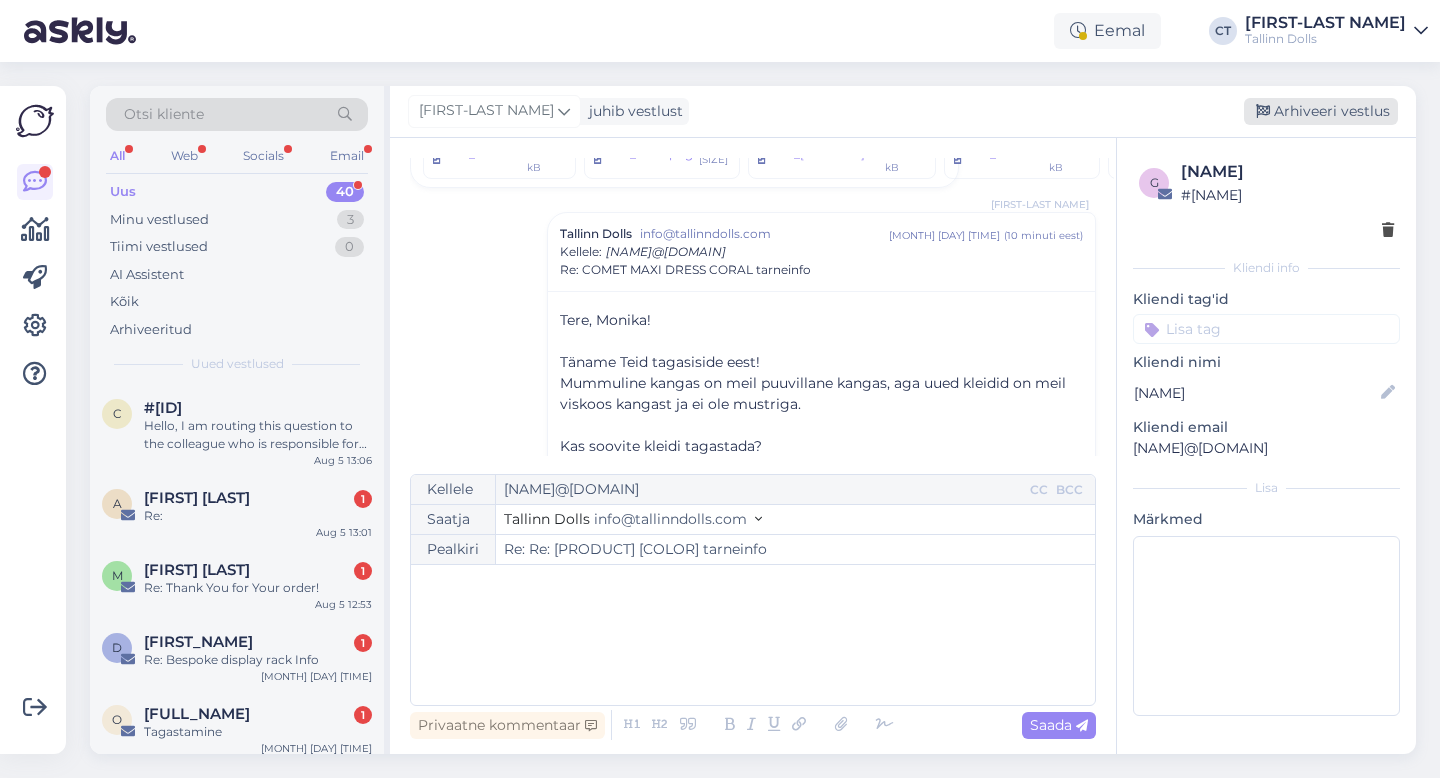 click on "Arhiveeri vestlus" at bounding box center [1321, 111] 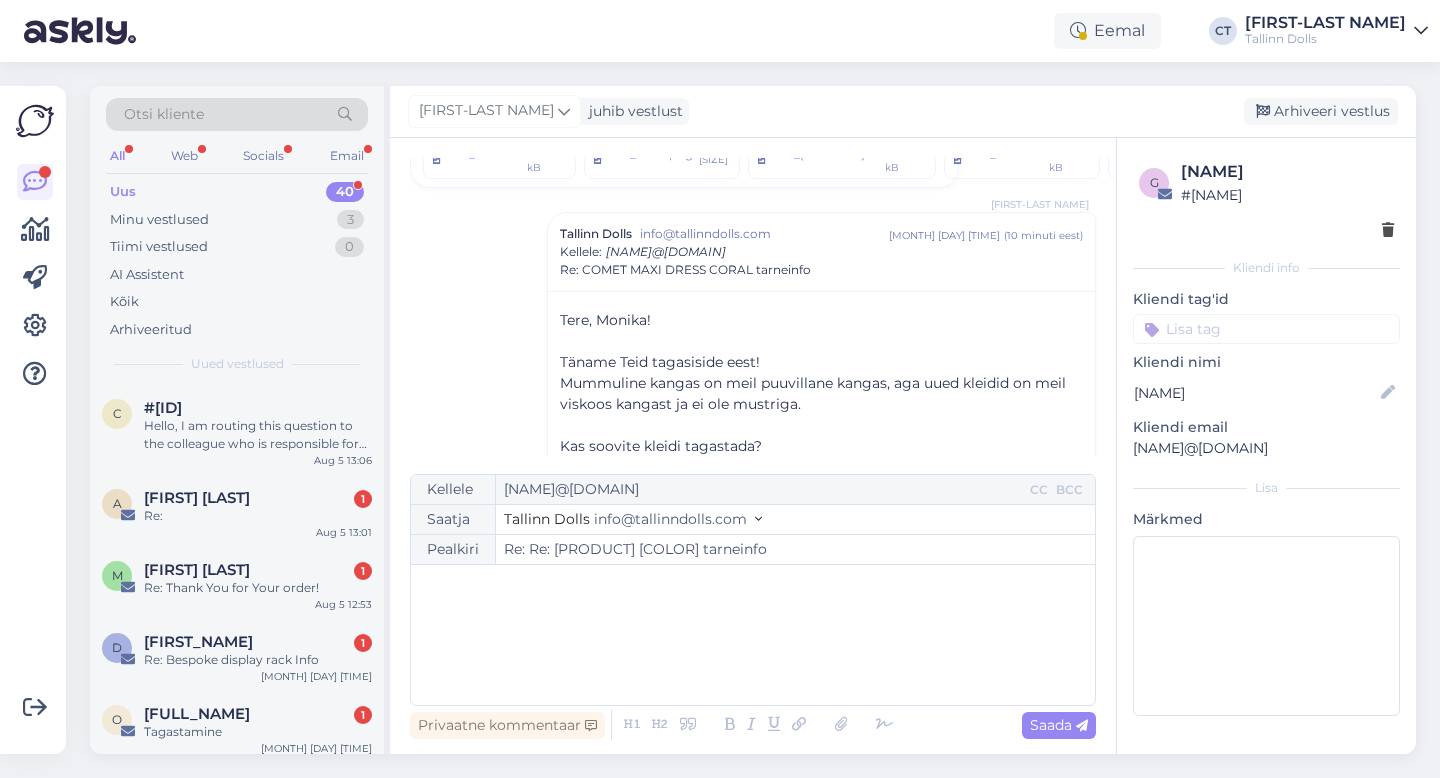 scroll, scrollTop: 1017, scrollLeft: 0, axis: vertical 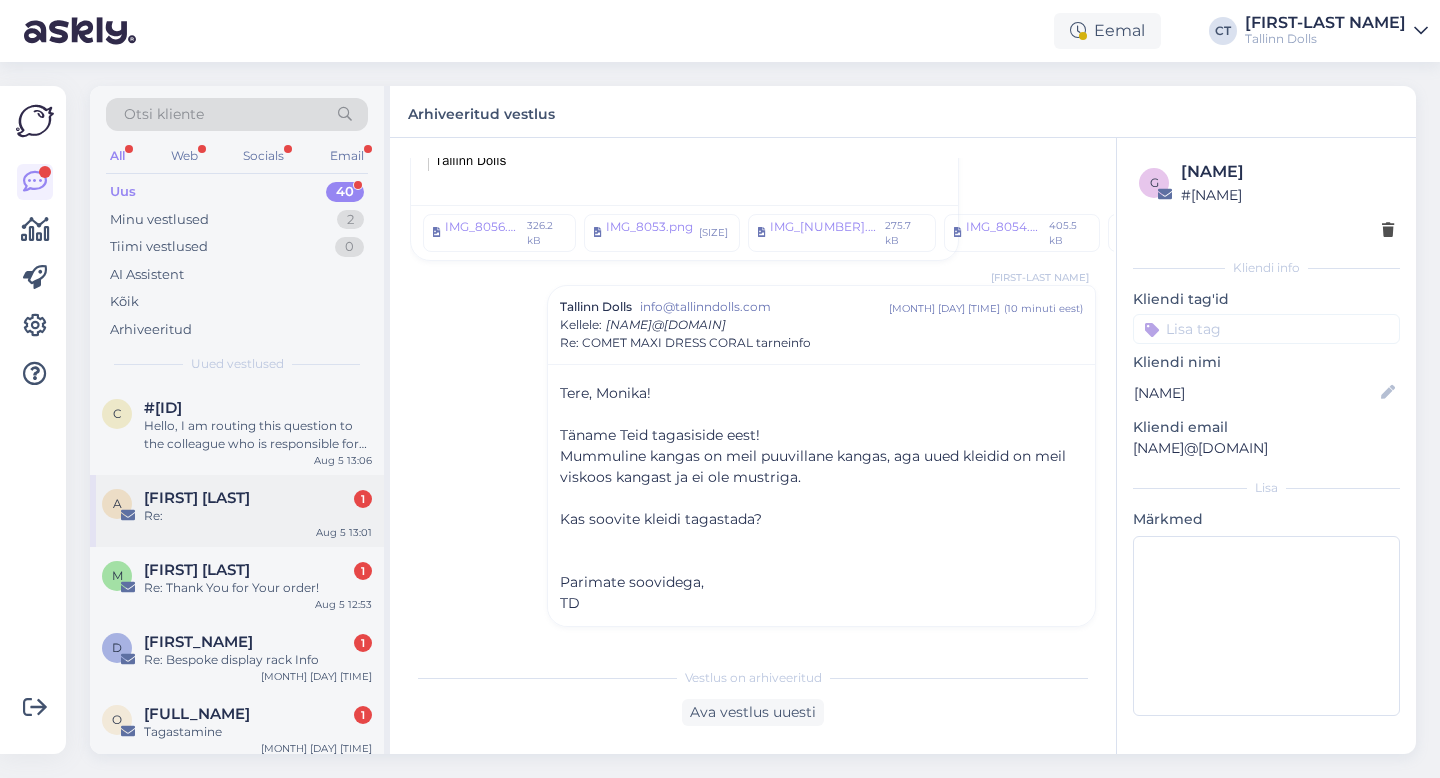 click on "A [NAME] [DATE] [TIME]" at bounding box center [237, 511] 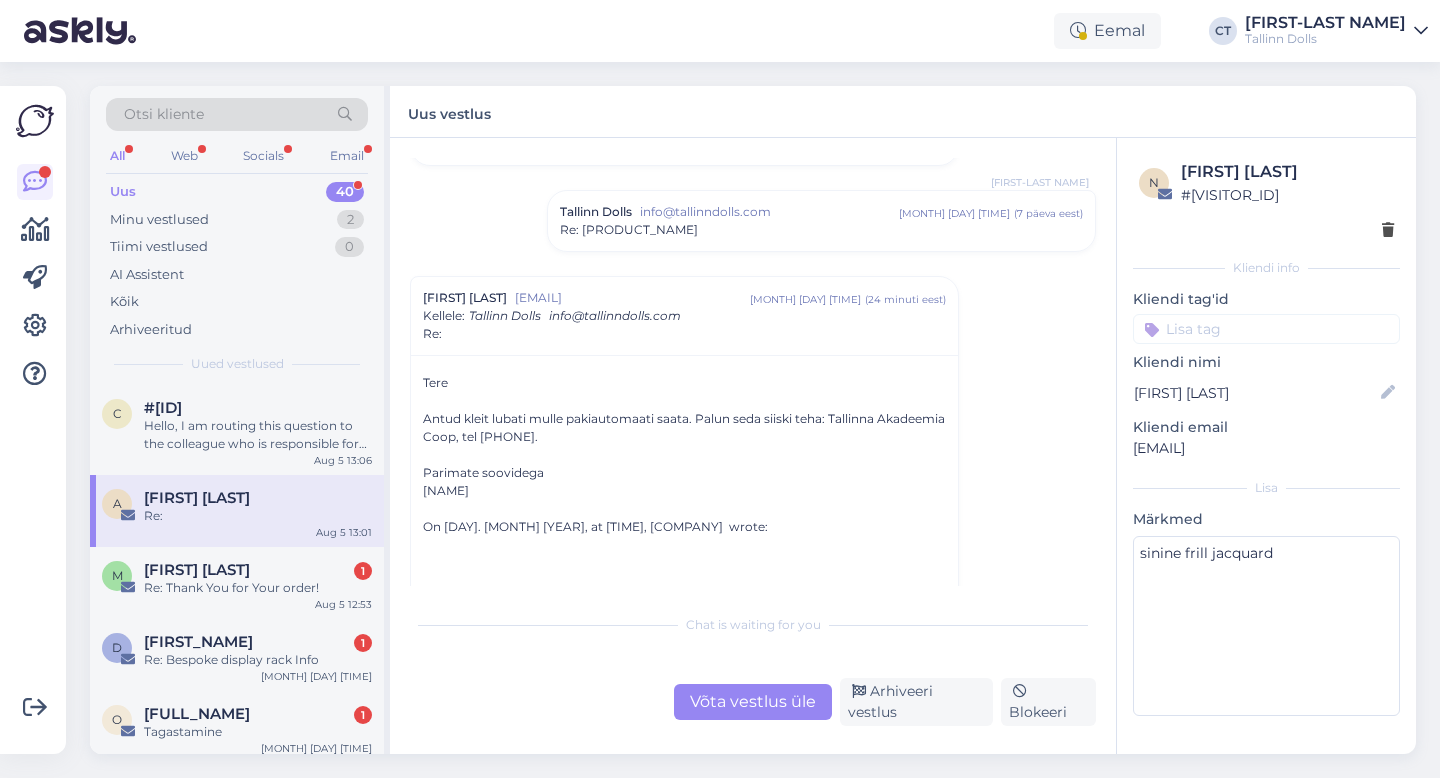 scroll, scrollTop: 2517, scrollLeft: 0, axis: vertical 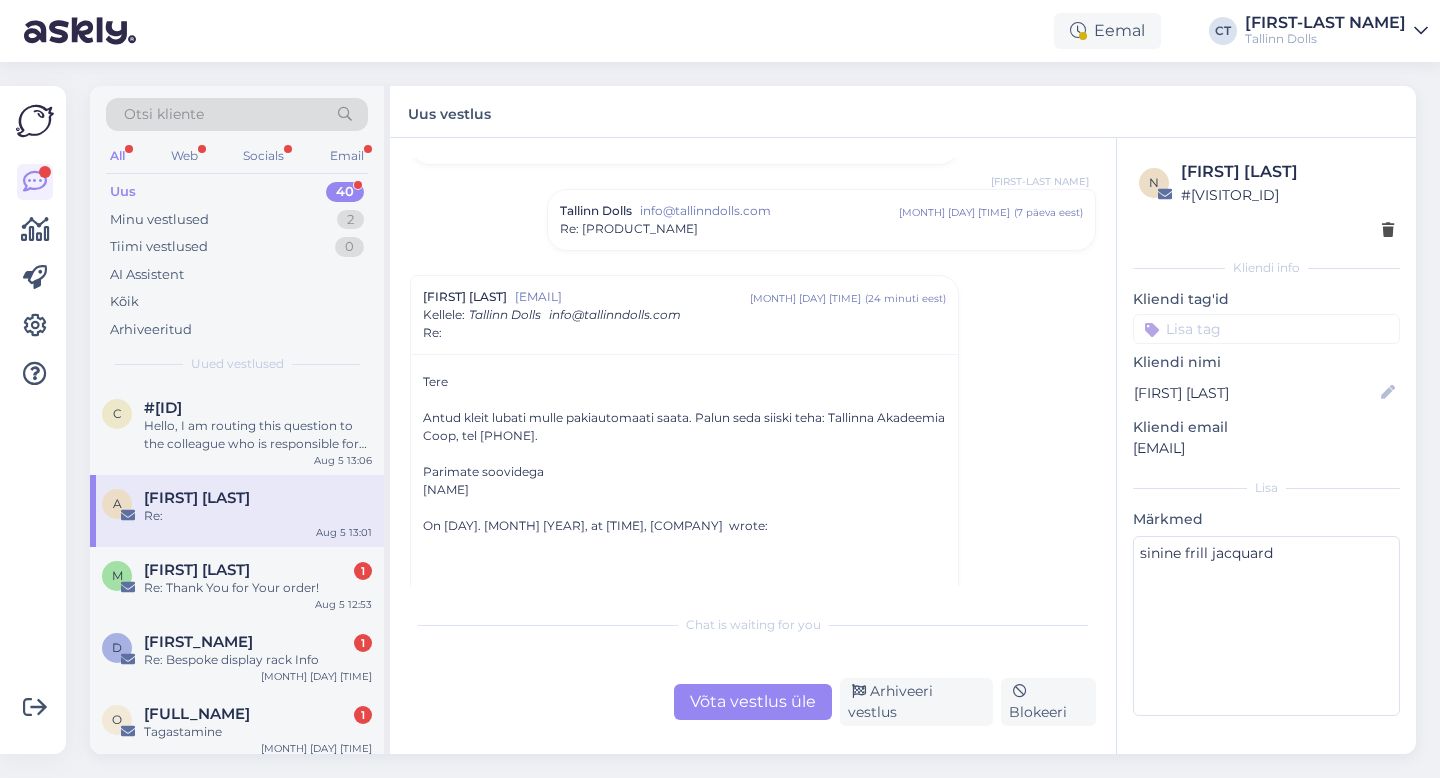 click on "Võta vestlus üle" at bounding box center (753, 702) 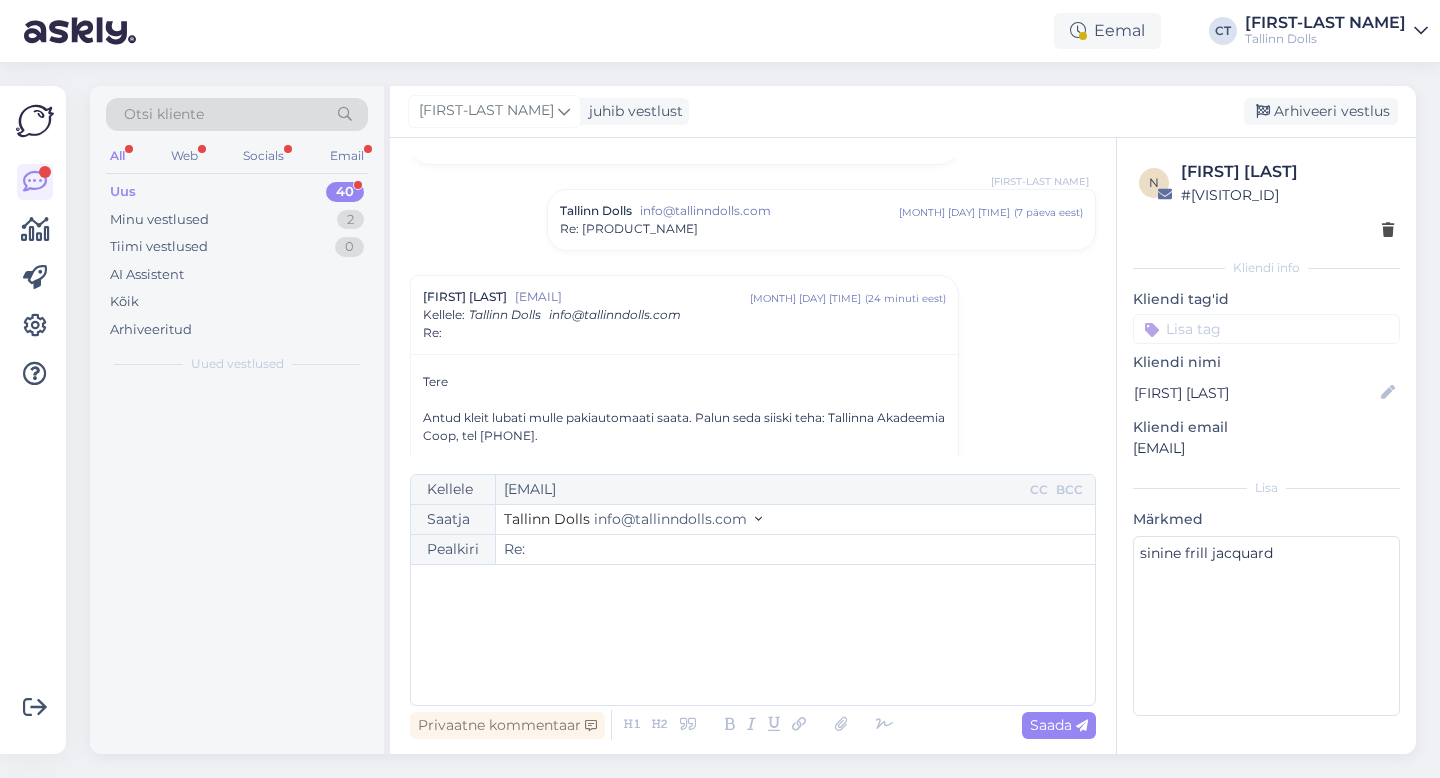 scroll, scrollTop: 2634, scrollLeft: 0, axis: vertical 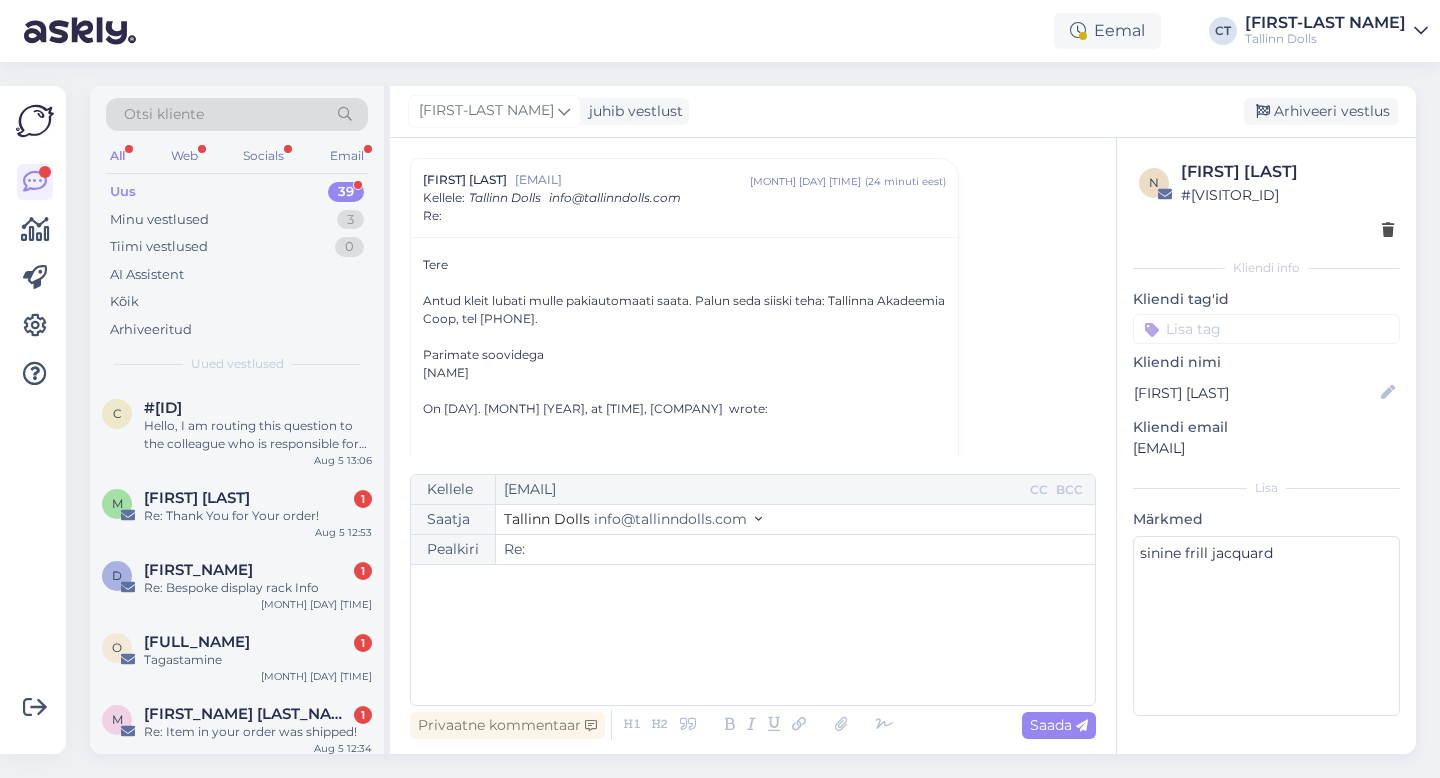 click on "﻿" at bounding box center [753, 635] 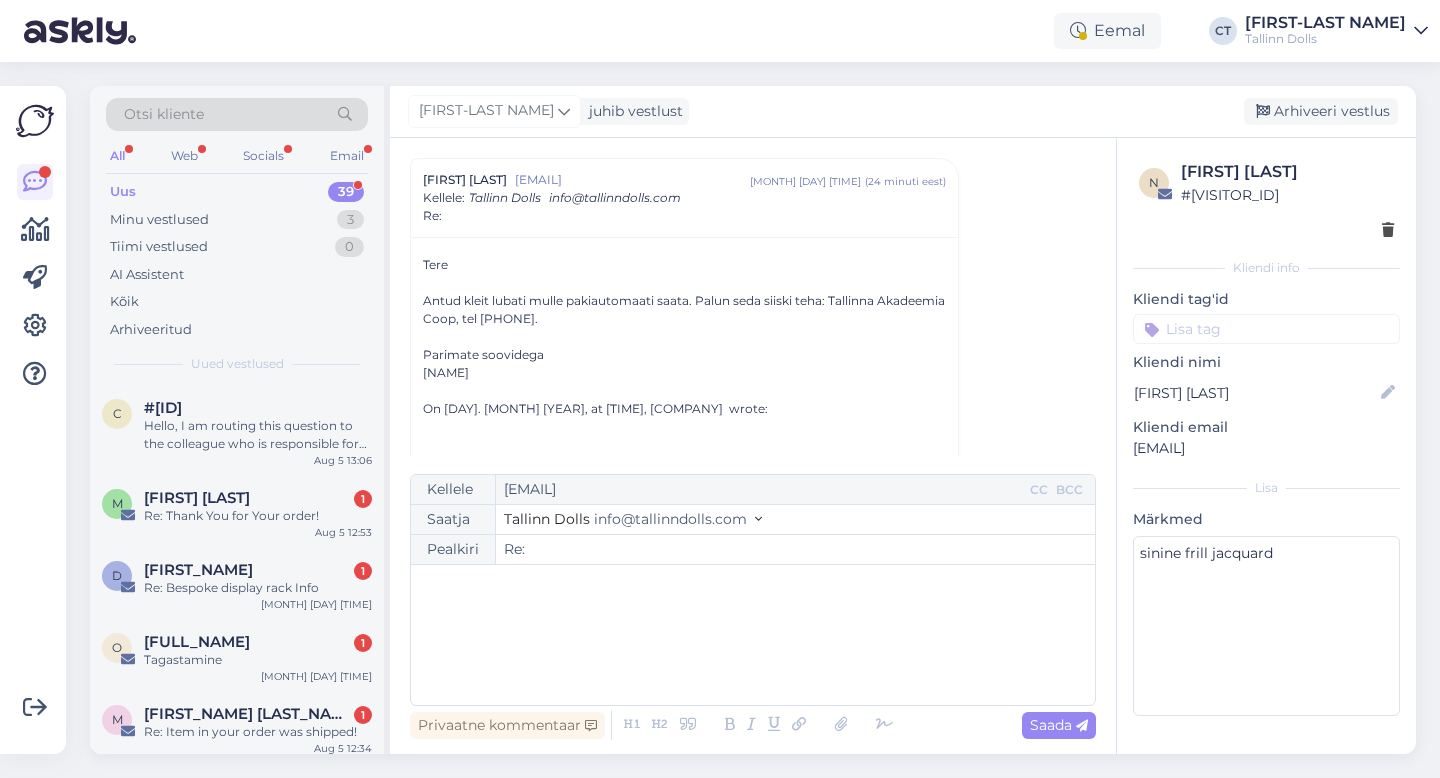 type 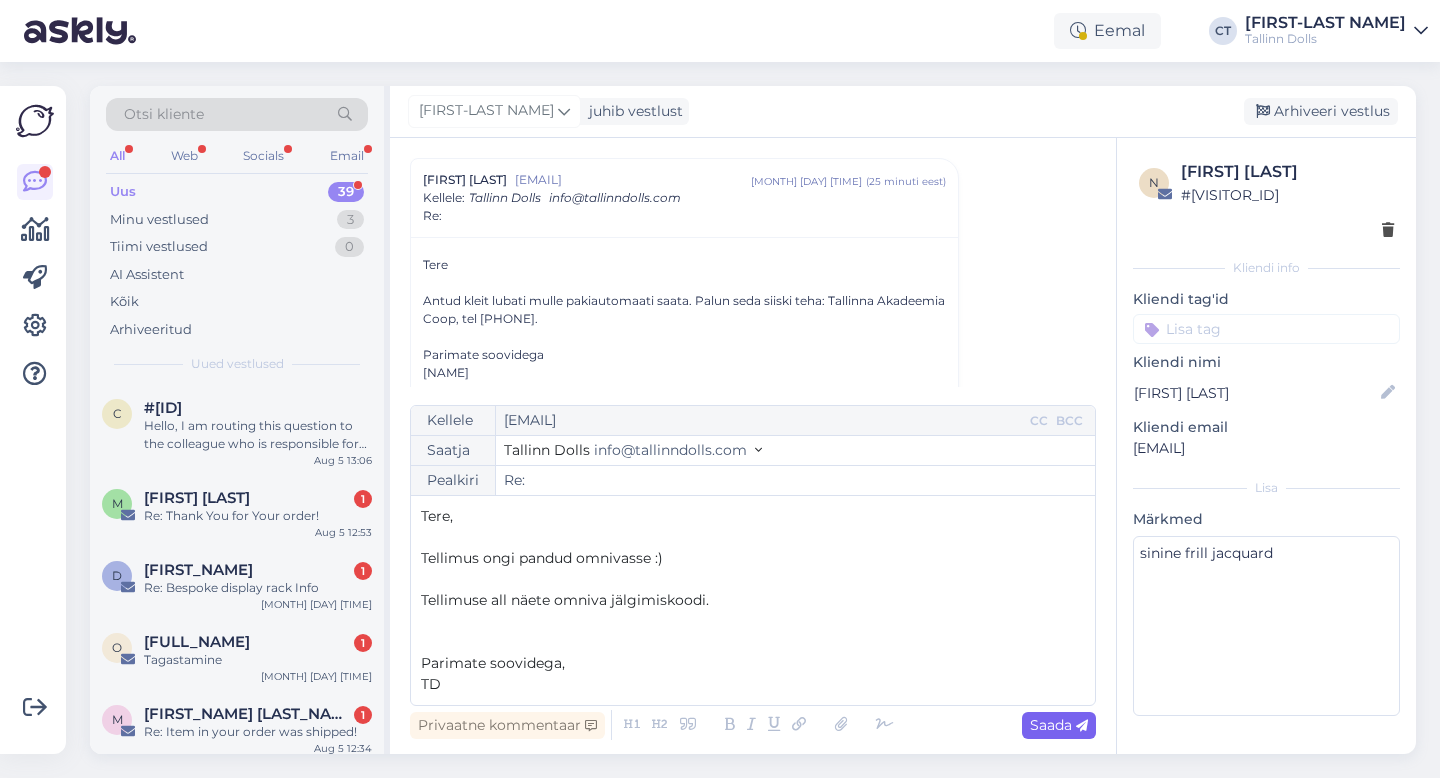 click on "Saada" at bounding box center (1059, 725) 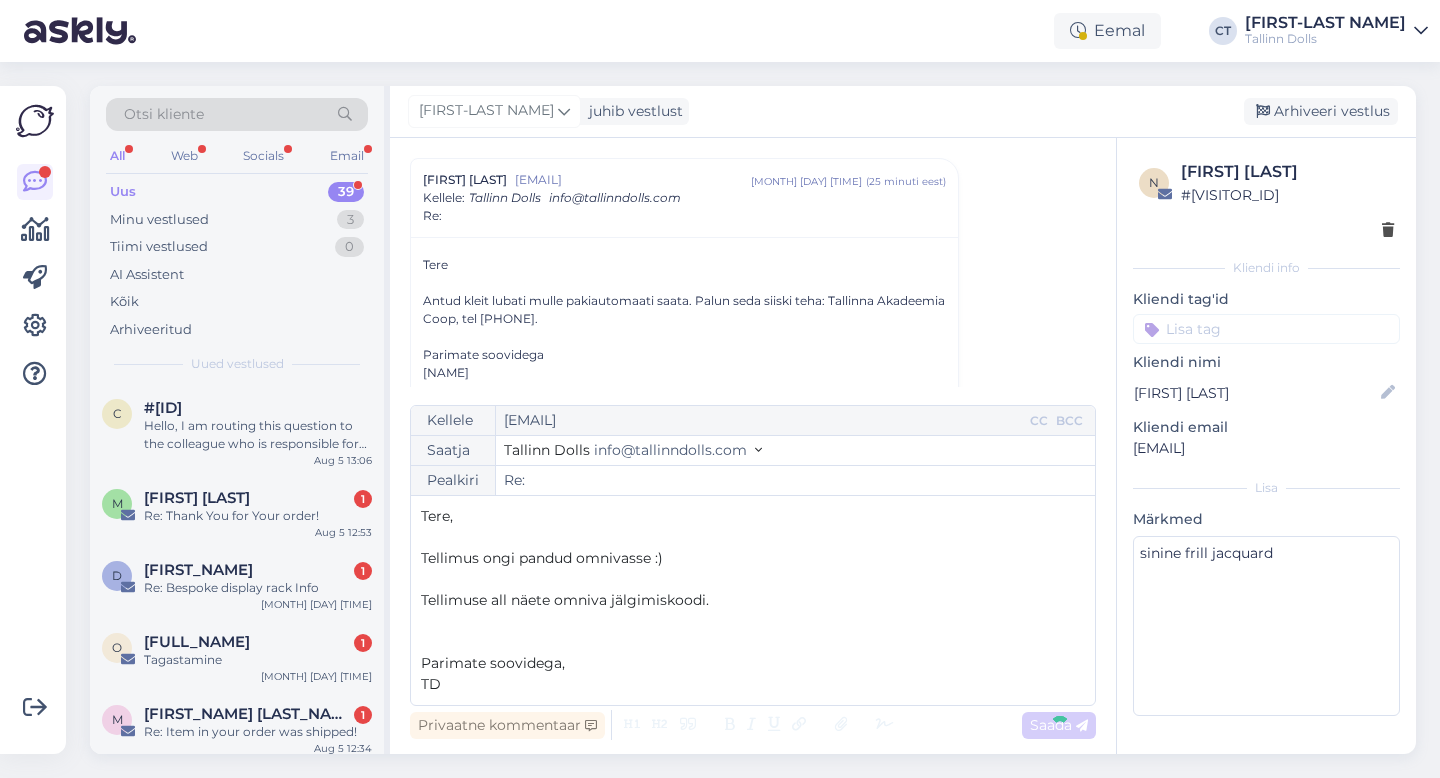 type on "Re: Re:" 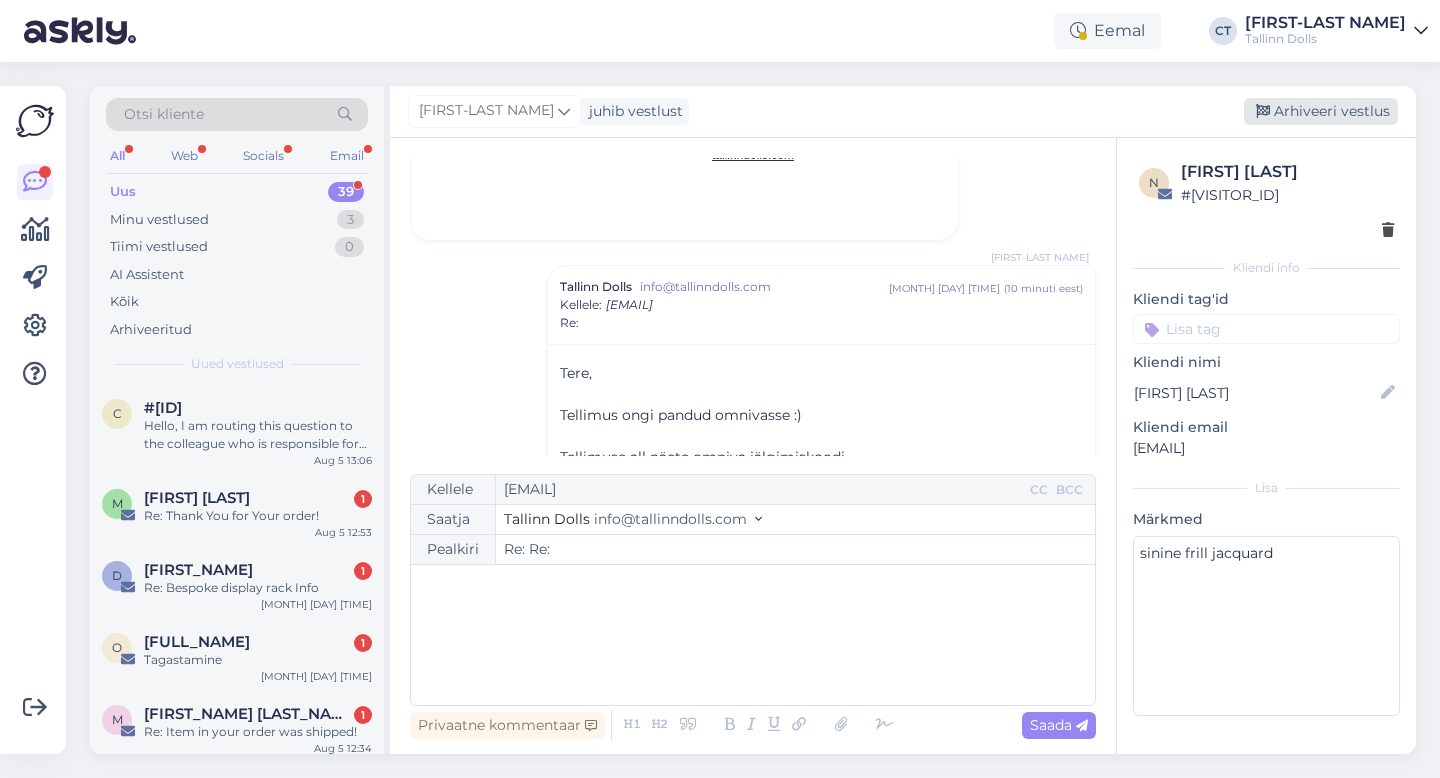 click on "Arhiveeri vestlus" at bounding box center [1321, 111] 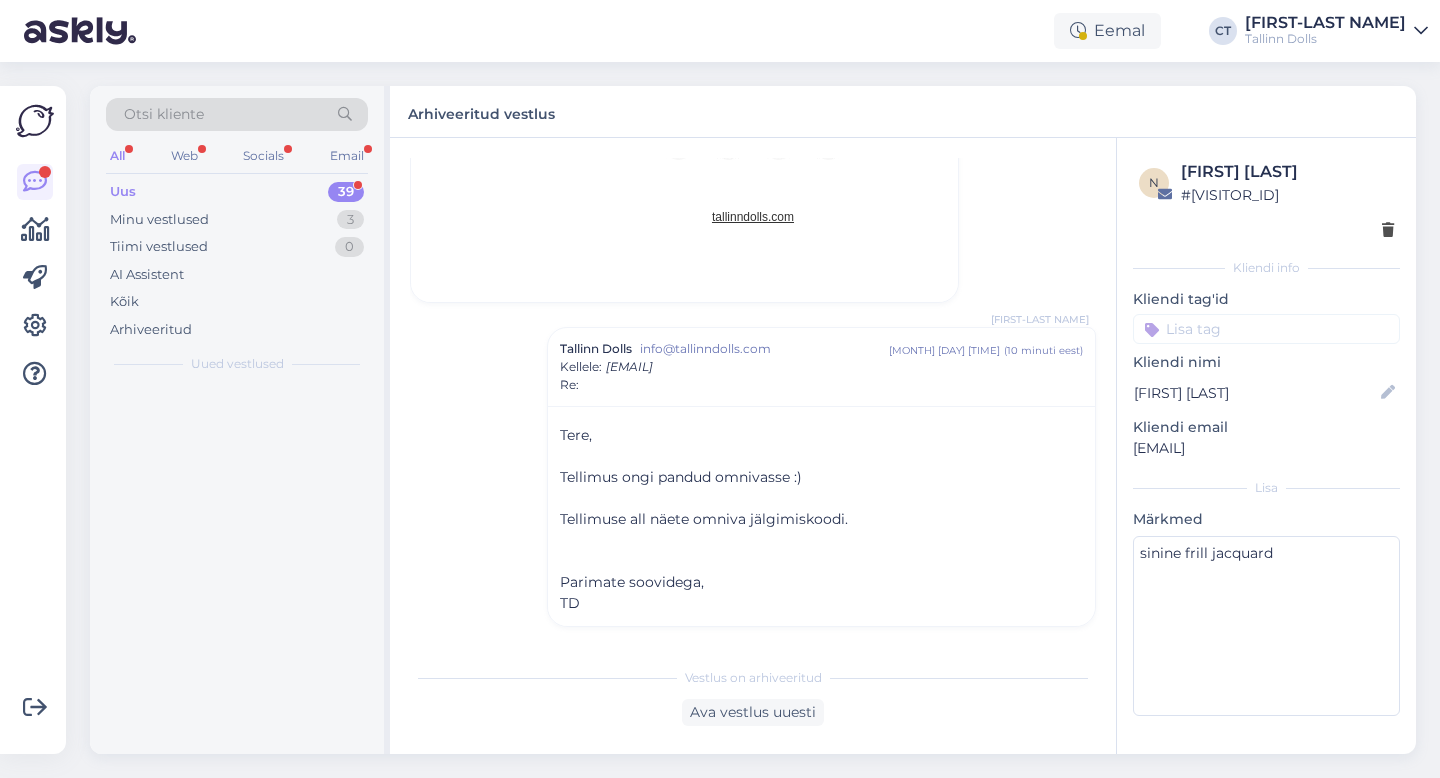 scroll, scrollTop: 3976, scrollLeft: 0, axis: vertical 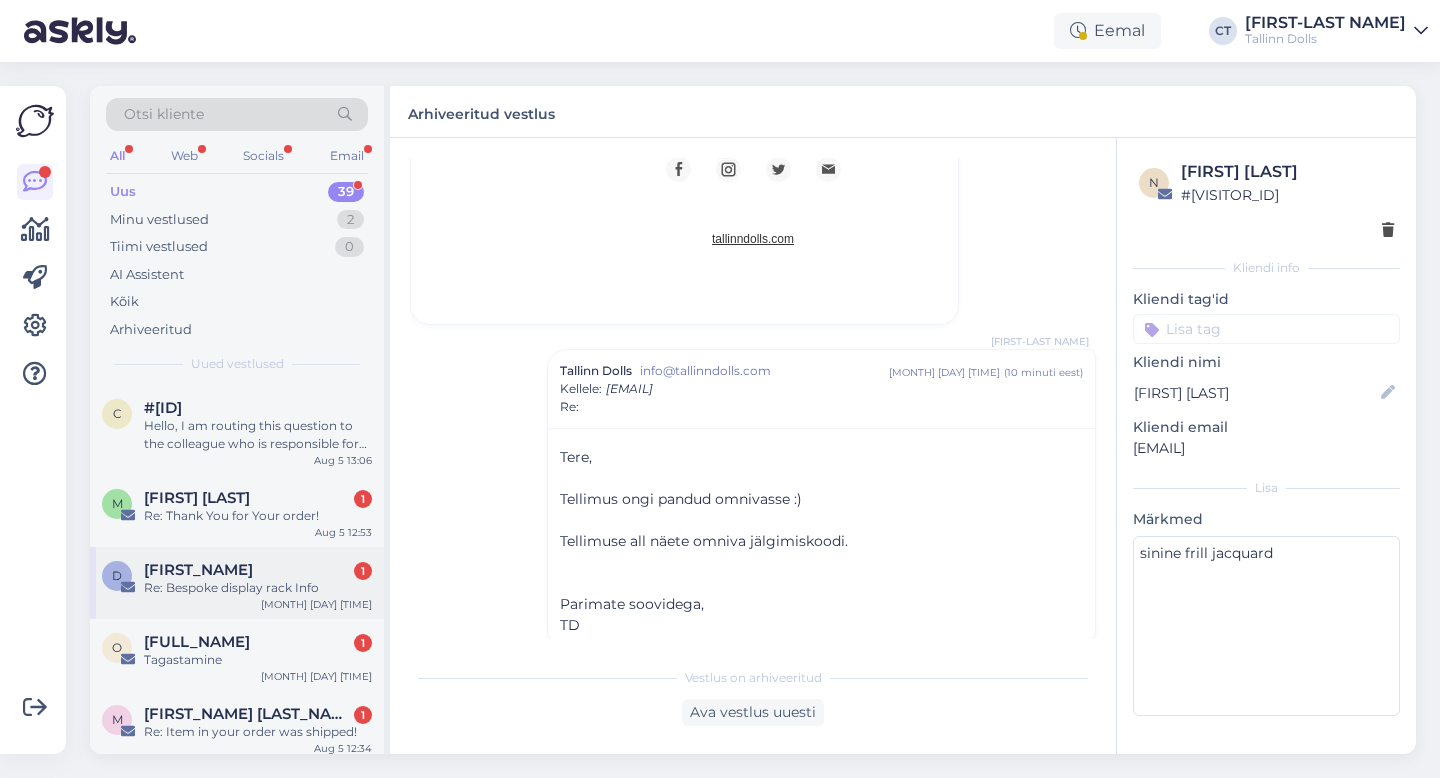 click on "Re: Bespoke display rack Info" at bounding box center (258, 588) 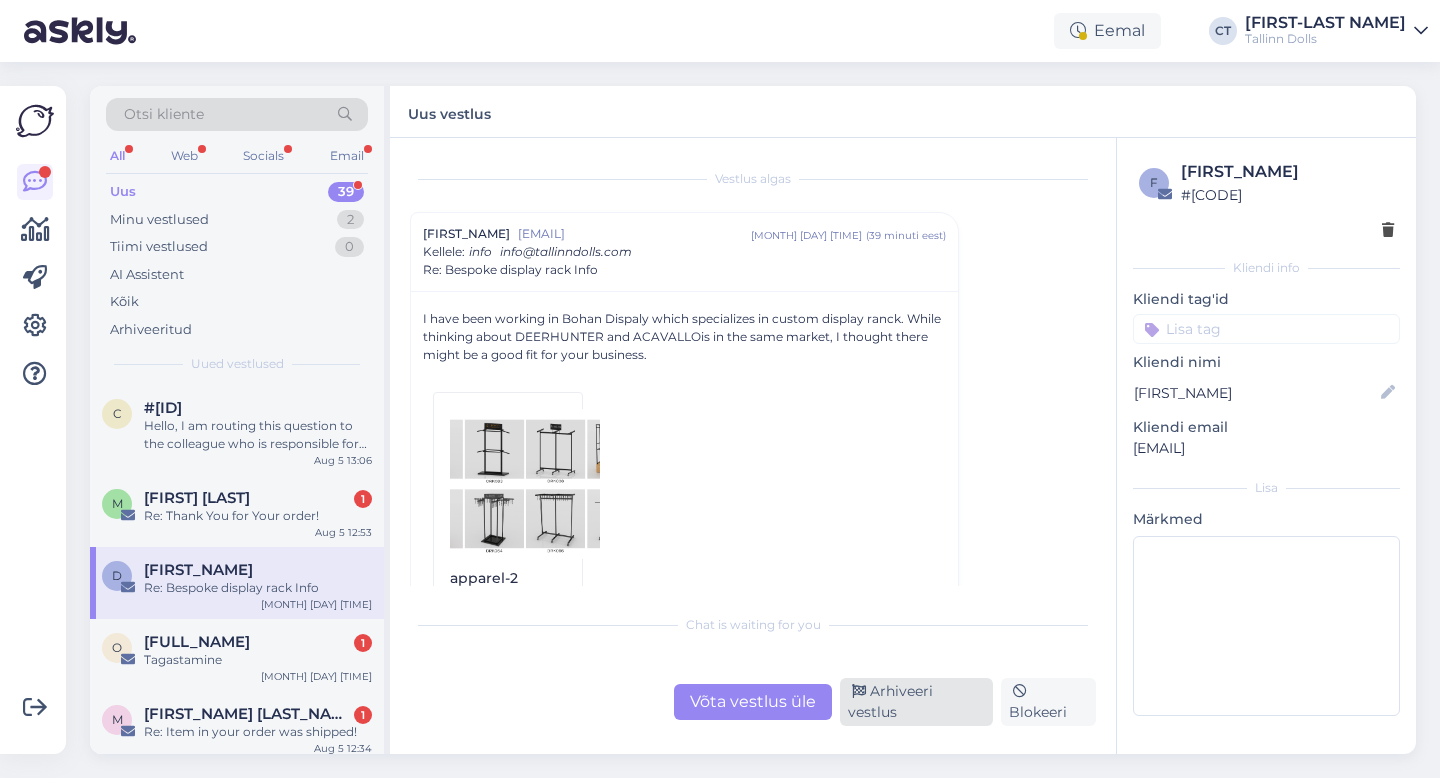 click on "Arhiveeri vestlus" at bounding box center (916, 702) 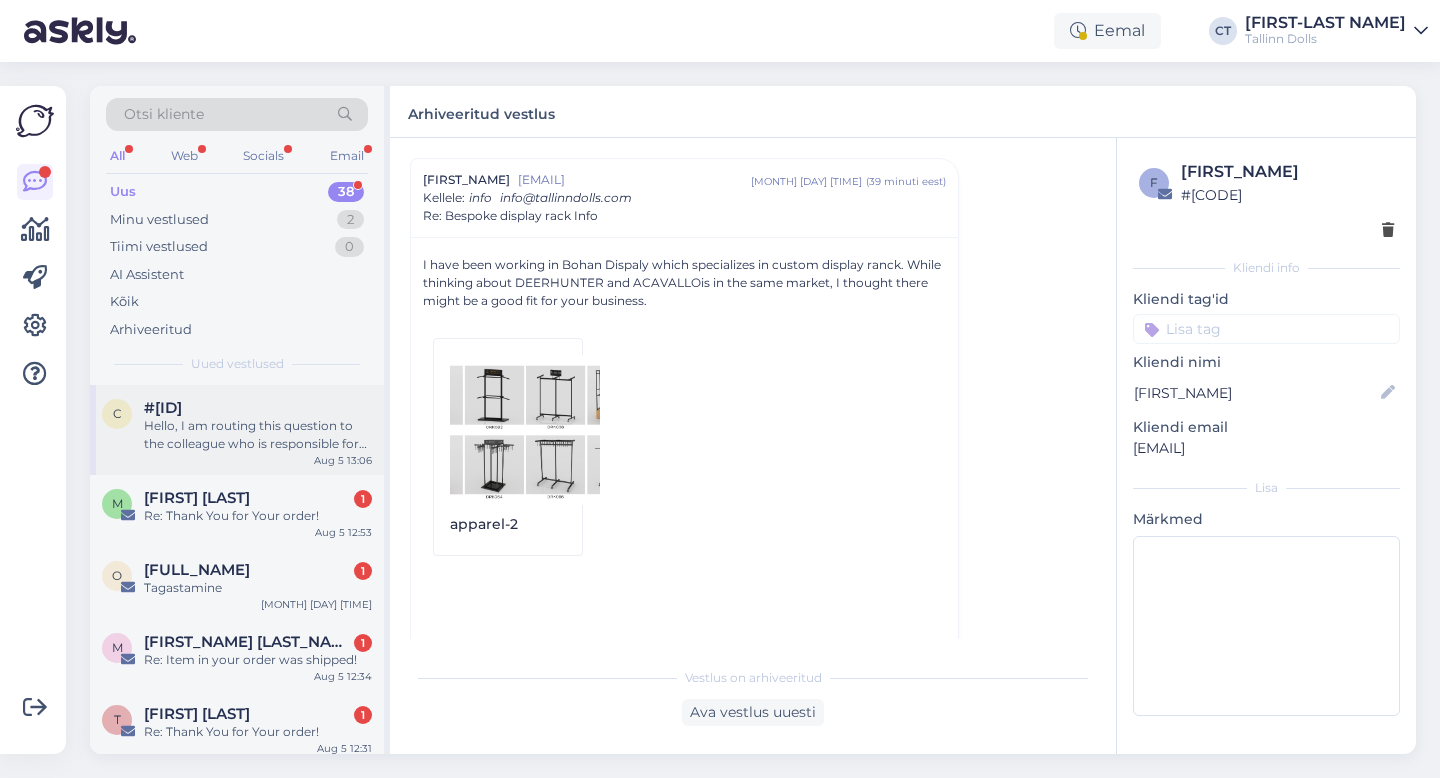 click on "Hello, I am routing this question to the colleague who is responsible for this topic. The reply might take a bit. But it’ll be saved here for you to read later." at bounding box center (258, 435) 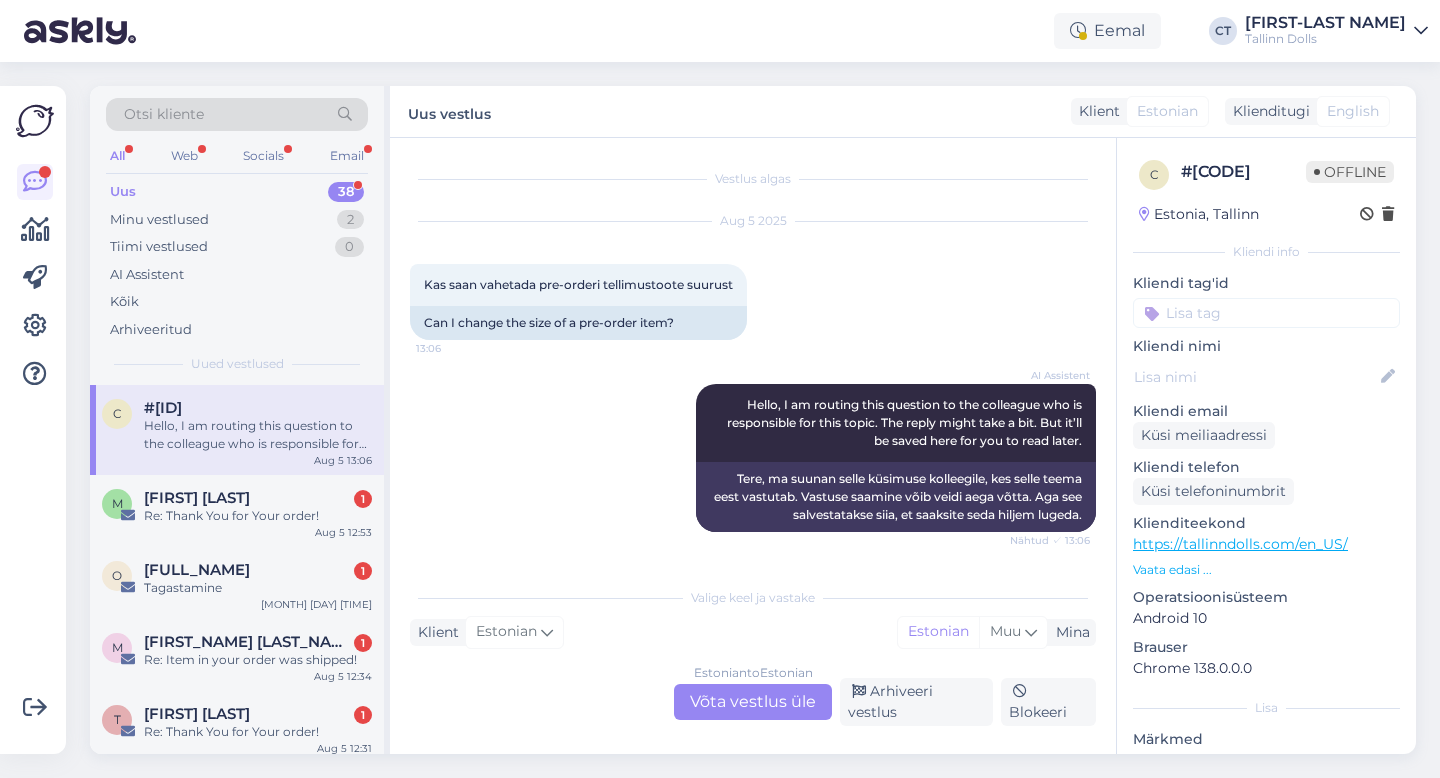 click on "Estonian  to  Estonian Võta vestlus üle" at bounding box center [753, 702] 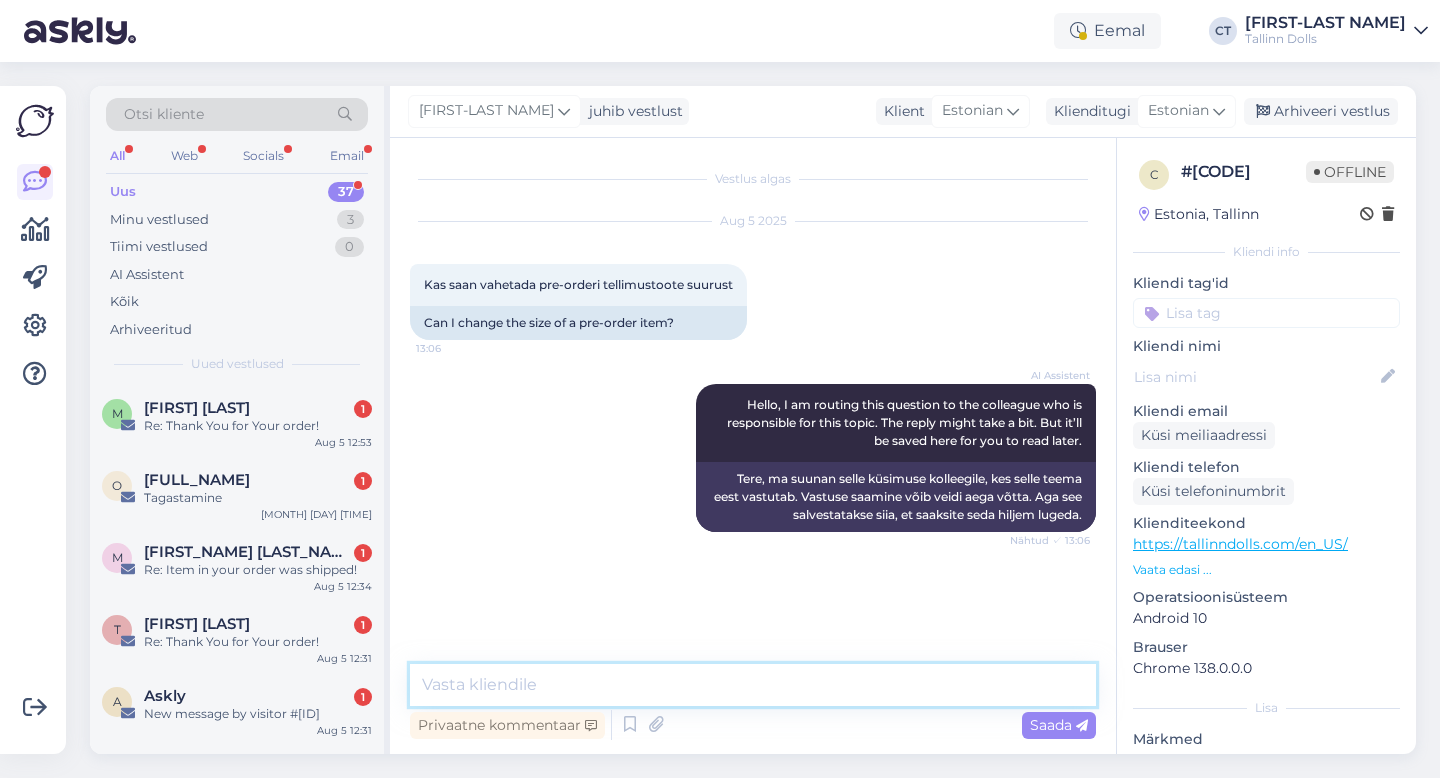 click at bounding box center (753, 685) 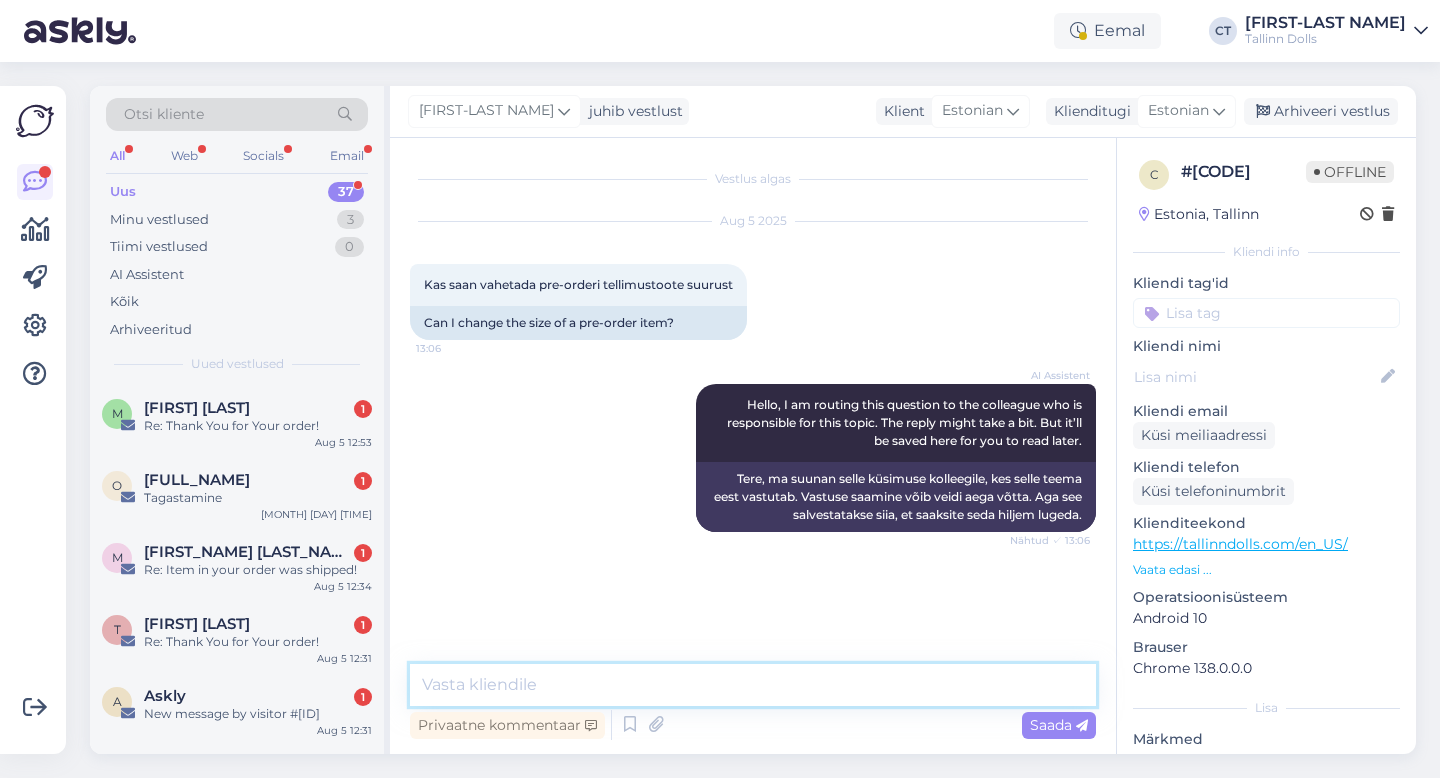 paste on "Tere,
Tellimuse saate tagastada meie stuudiopoes Narva mnt 50 või saates see Tallinna Torupilli Selveri omniva pakiautomaati, numbriks lisada [PHONE_NUMBER].
Palume vabas vormis kirjutatud vahetussoov, koos oma andmete (nimi) või tellimuse numbriga, pakiga kaasa lisada!
Vahetuse teostame maksimaalselt 2 nädala jooksul, kui saadetis on jõudnud meieni! 🙂
Parimate soovidega,
Tallinn Dolls" 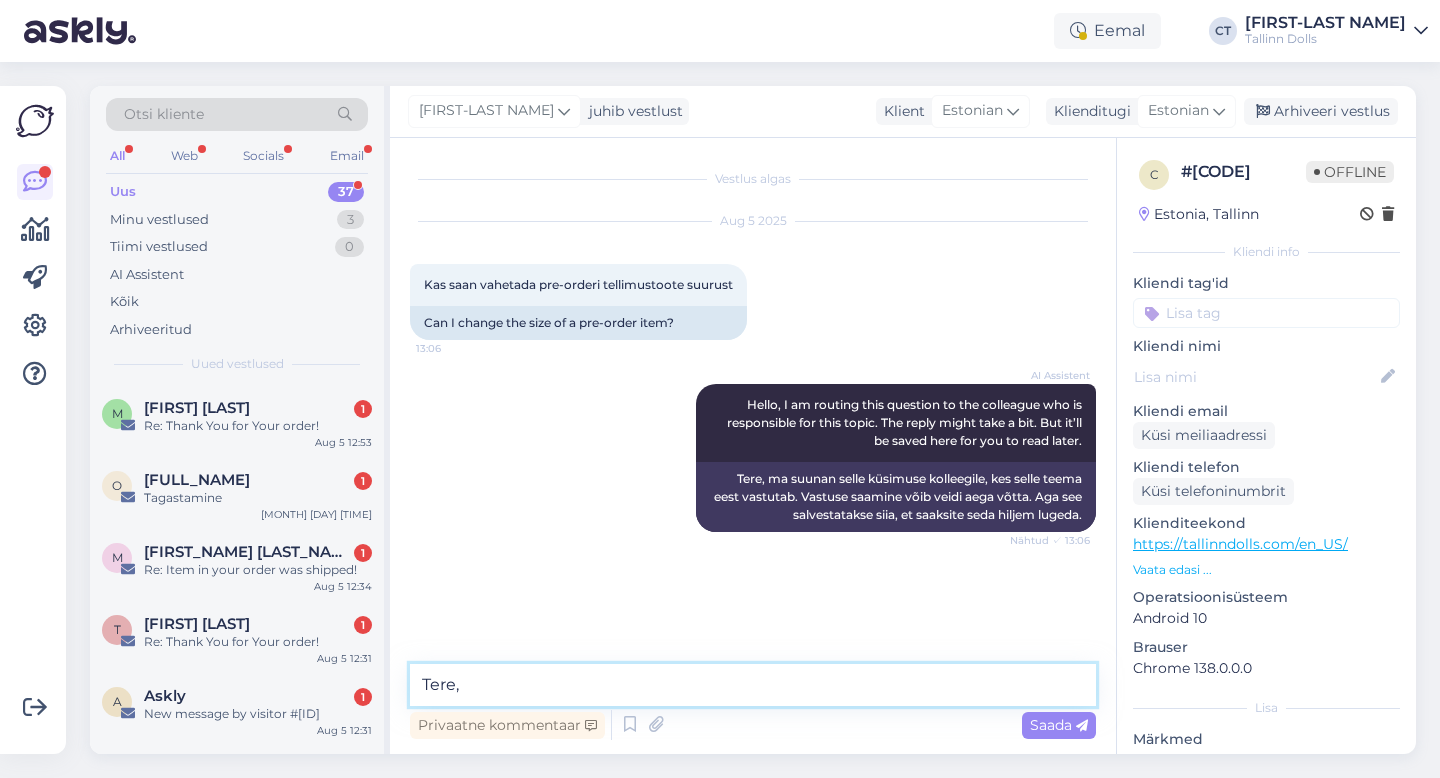 scroll, scrollTop: 150, scrollLeft: 0, axis: vertical 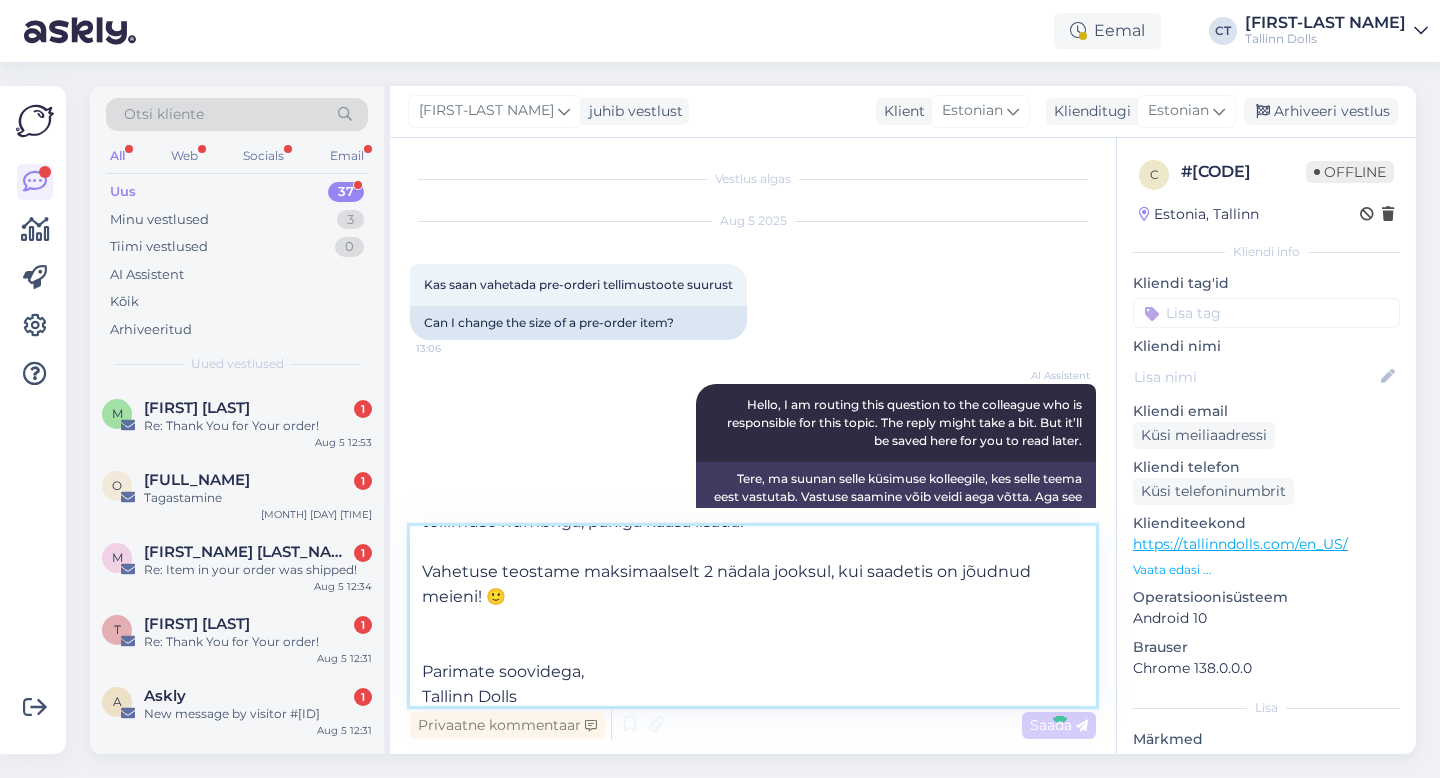 type 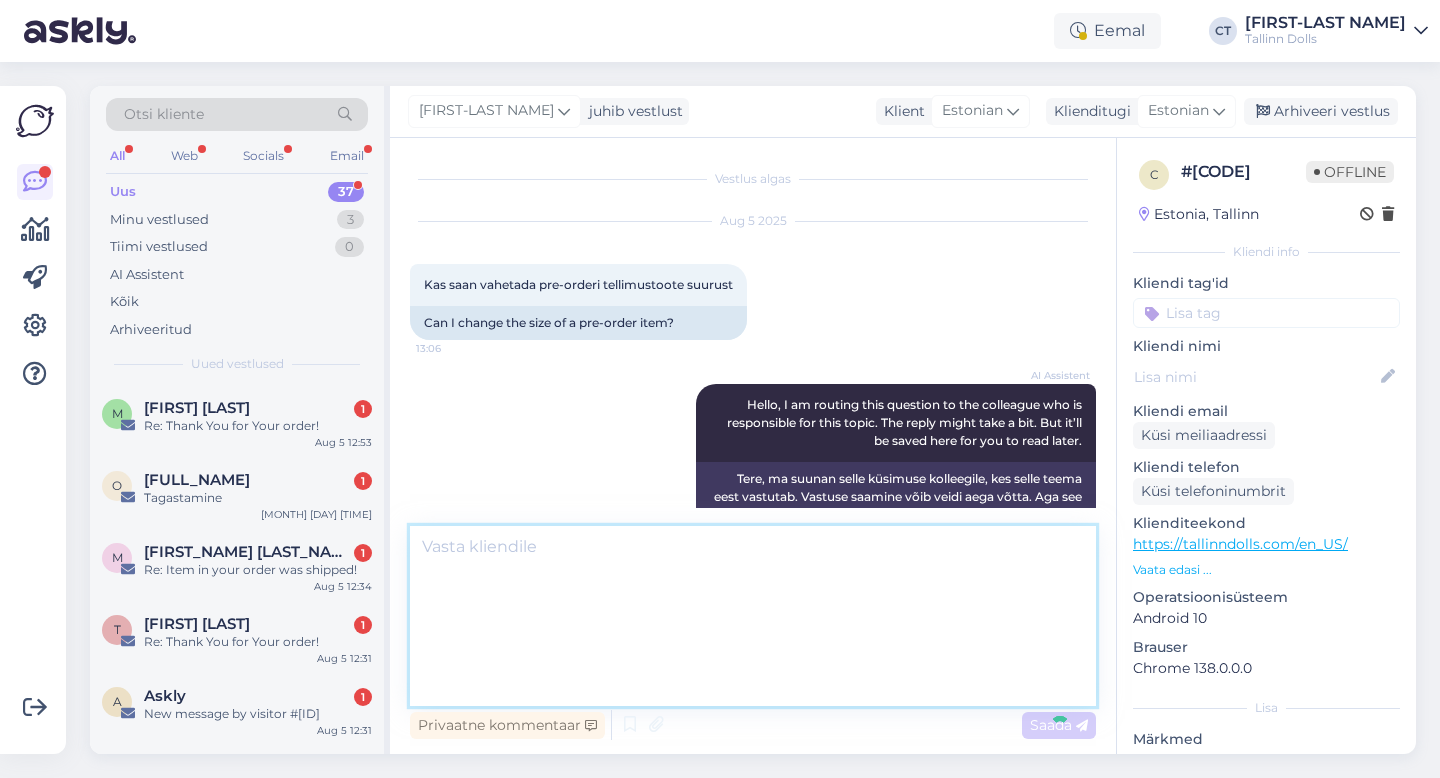 scroll, scrollTop: 228, scrollLeft: 0, axis: vertical 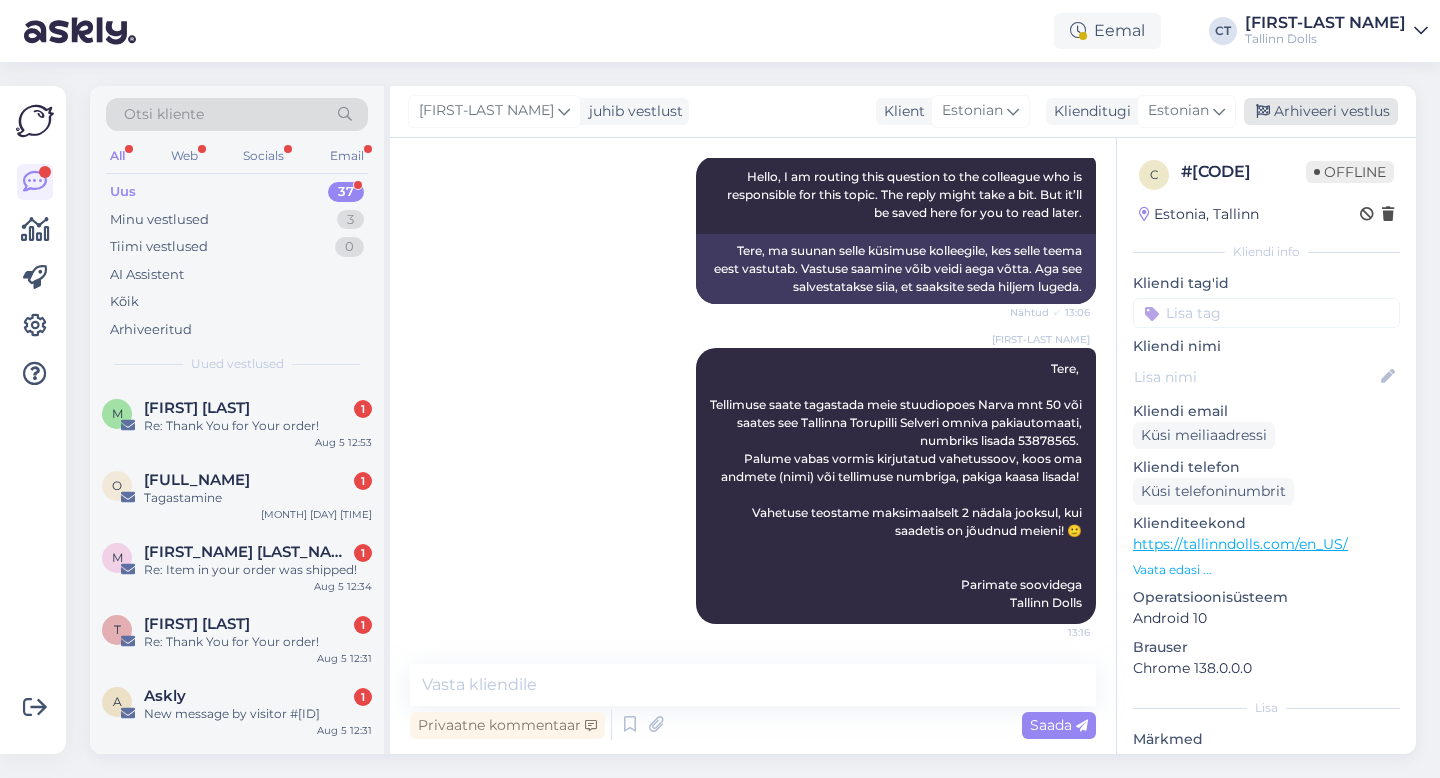 click on "Arhiveeri vestlus" at bounding box center [1321, 111] 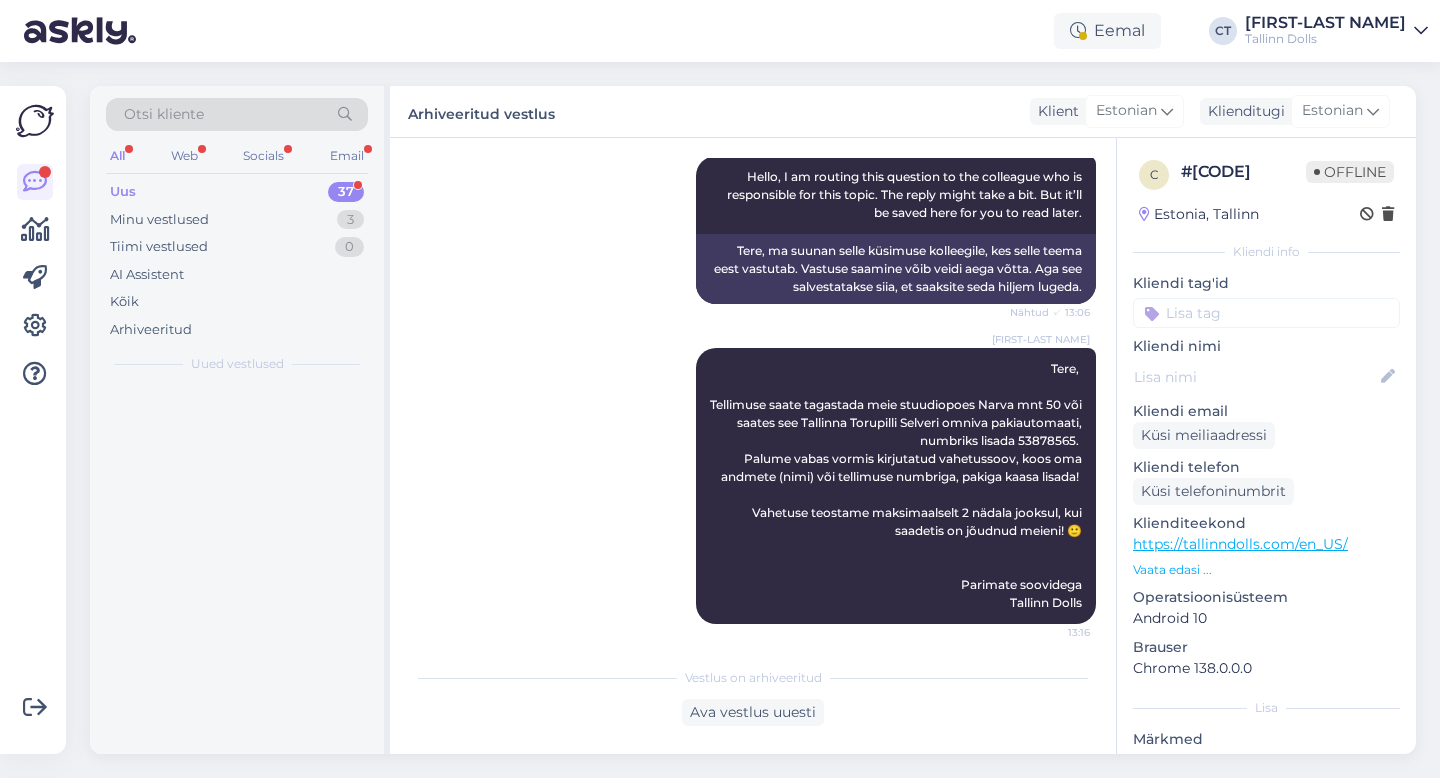 scroll, scrollTop: 235, scrollLeft: 0, axis: vertical 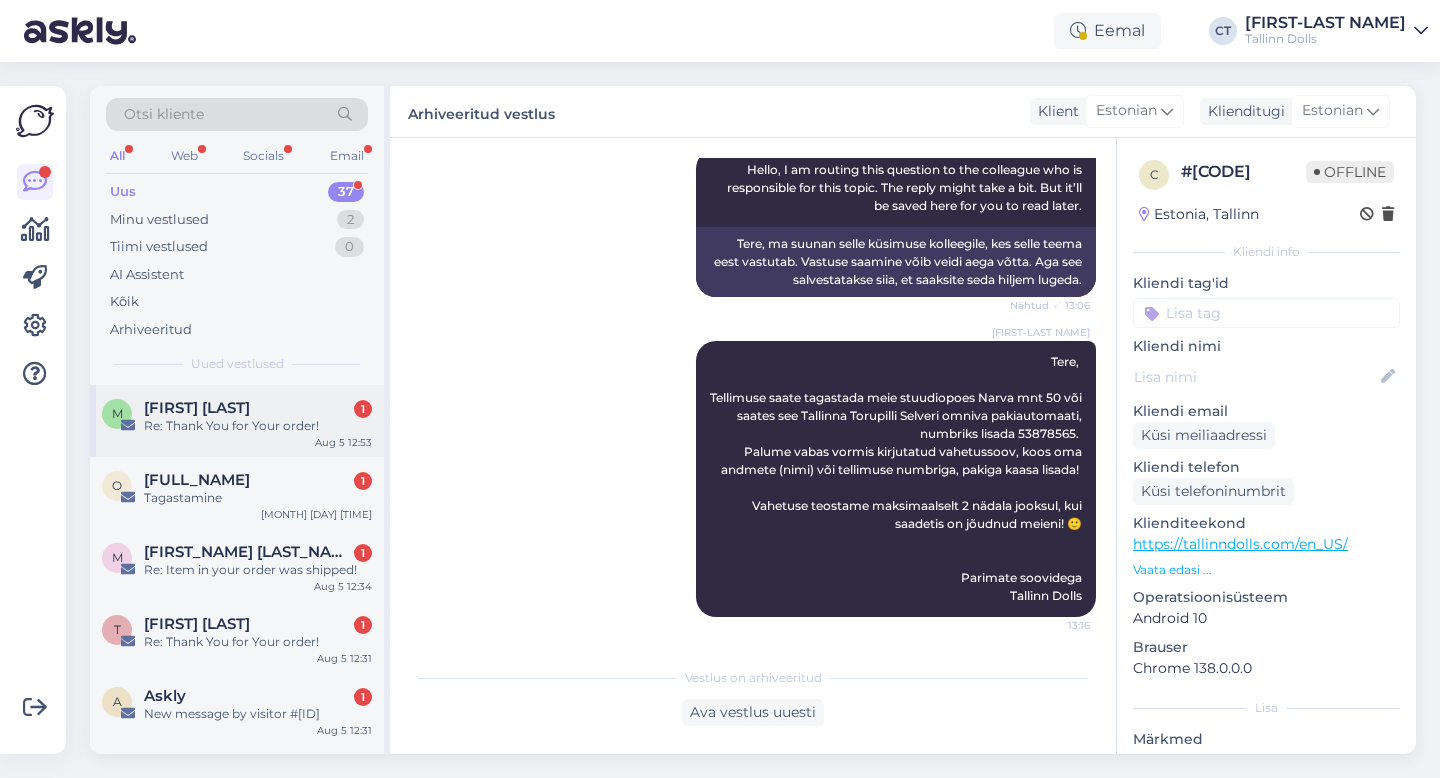 click on "[FIRST] [LAST] 1" at bounding box center [258, 408] 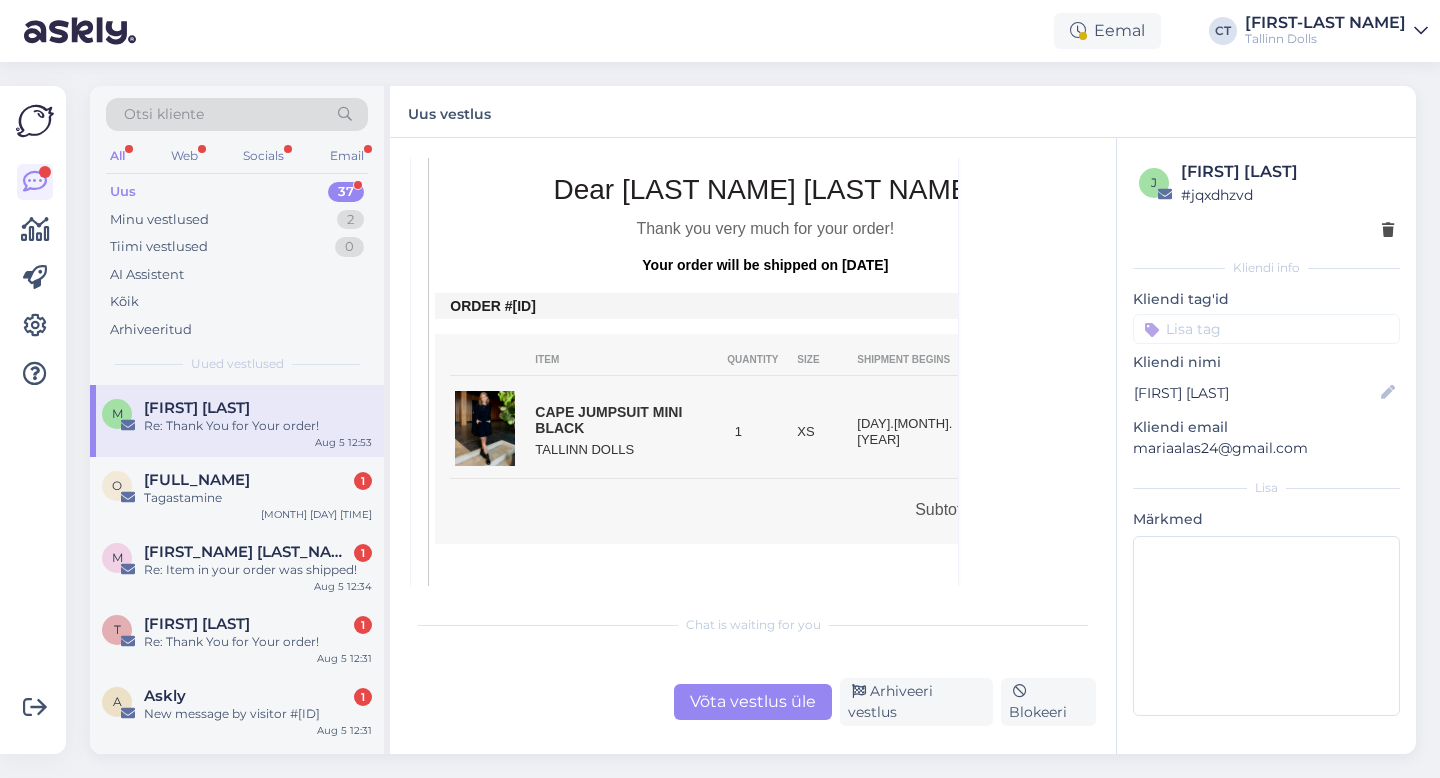 scroll, scrollTop: 435, scrollLeft: 0, axis: vertical 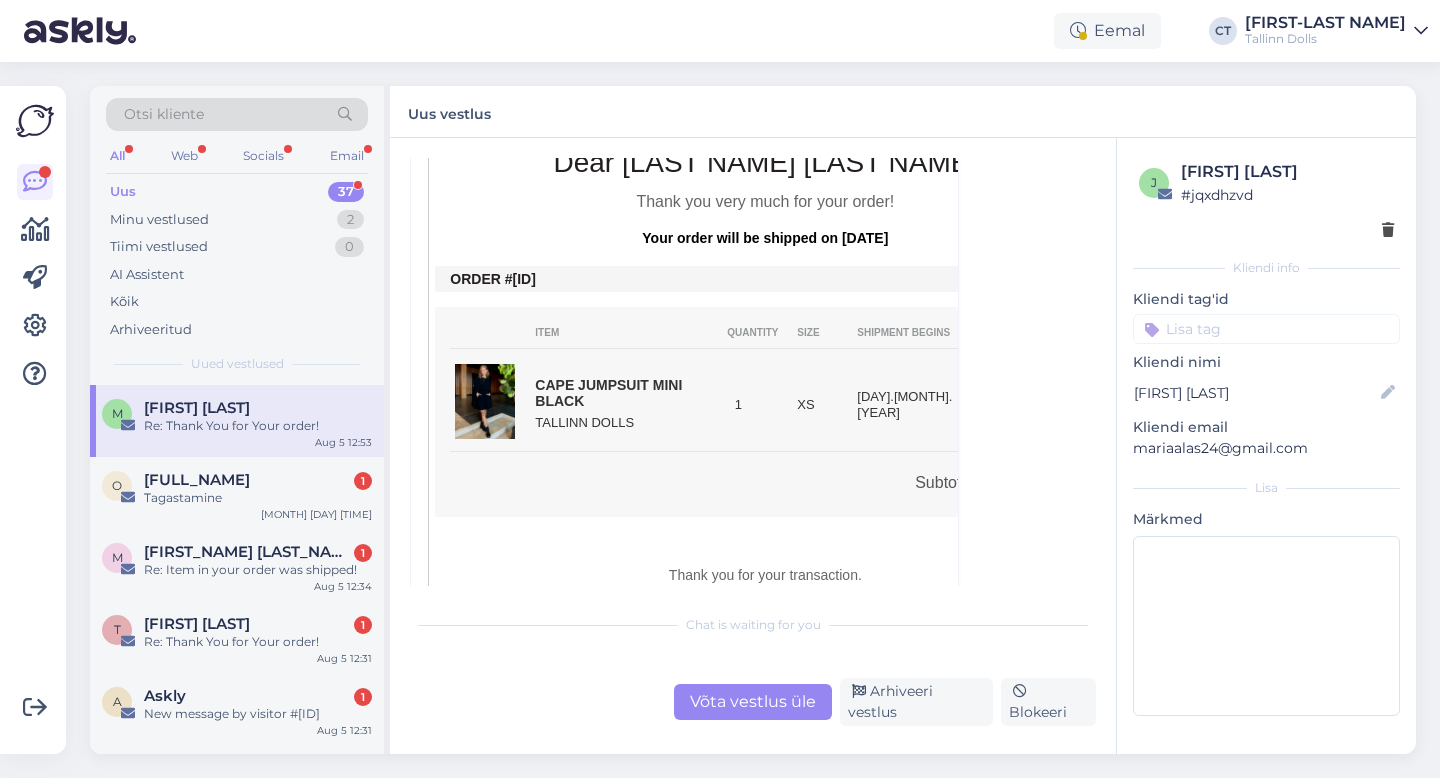 click on "Võta vestlus üle" at bounding box center [753, 702] 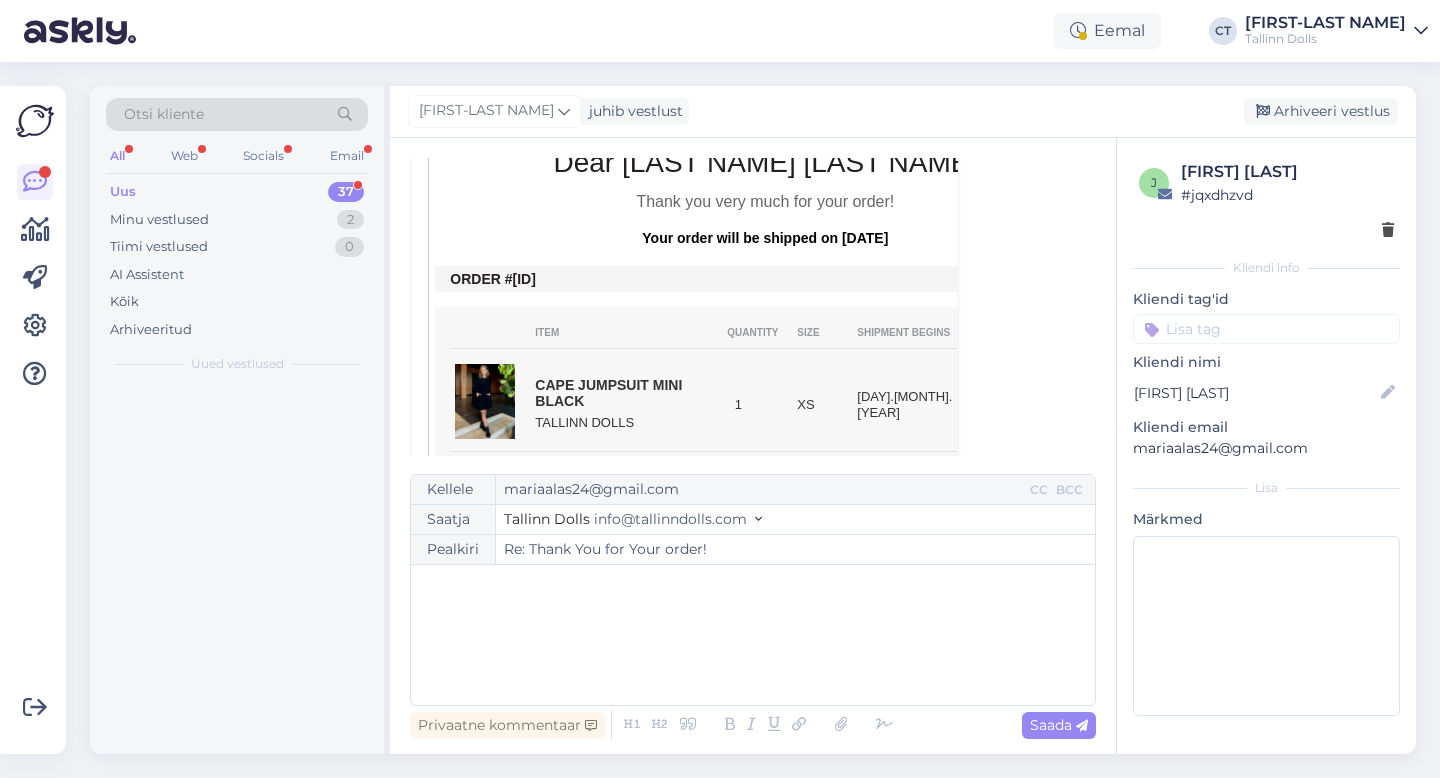 scroll, scrollTop: 54, scrollLeft: 0, axis: vertical 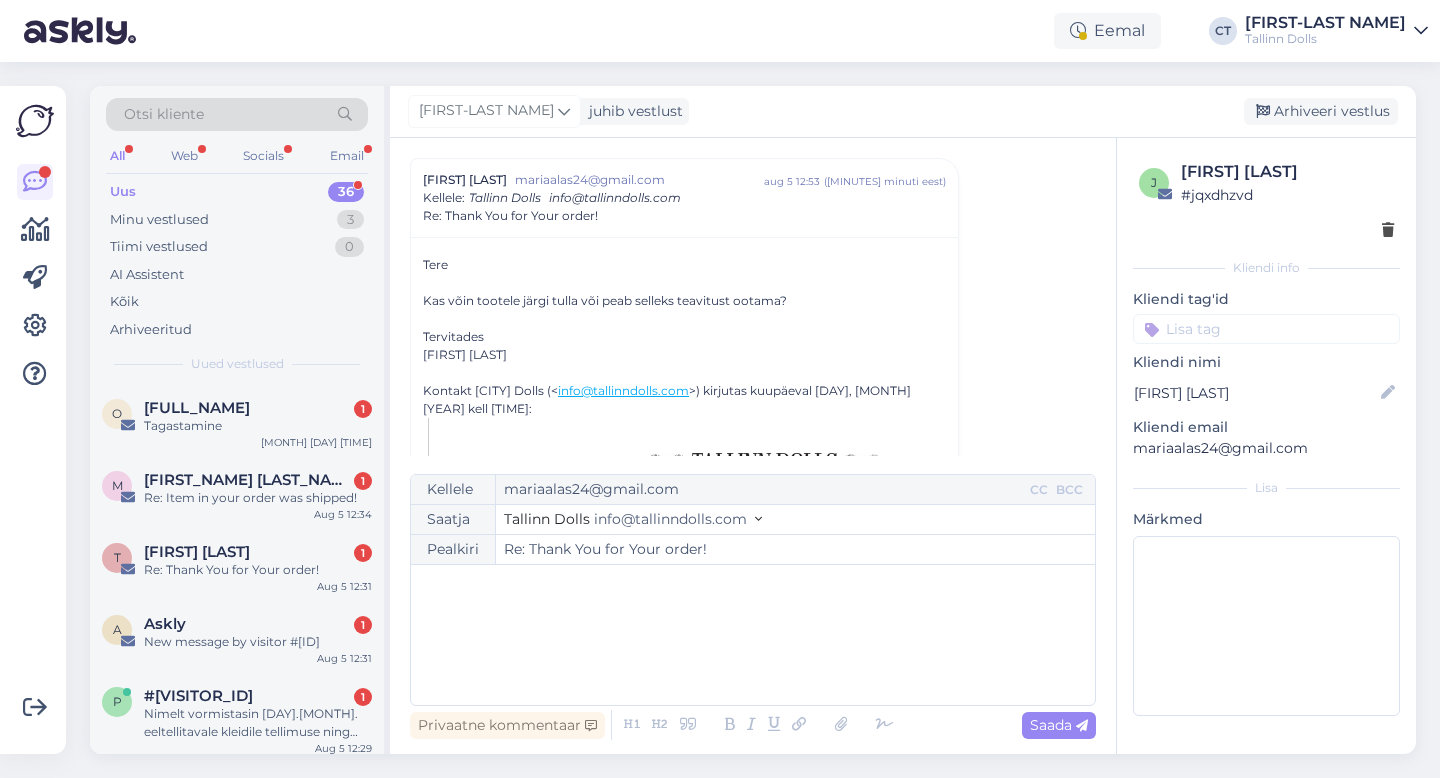click on "﻿" at bounding box center [753, 635] 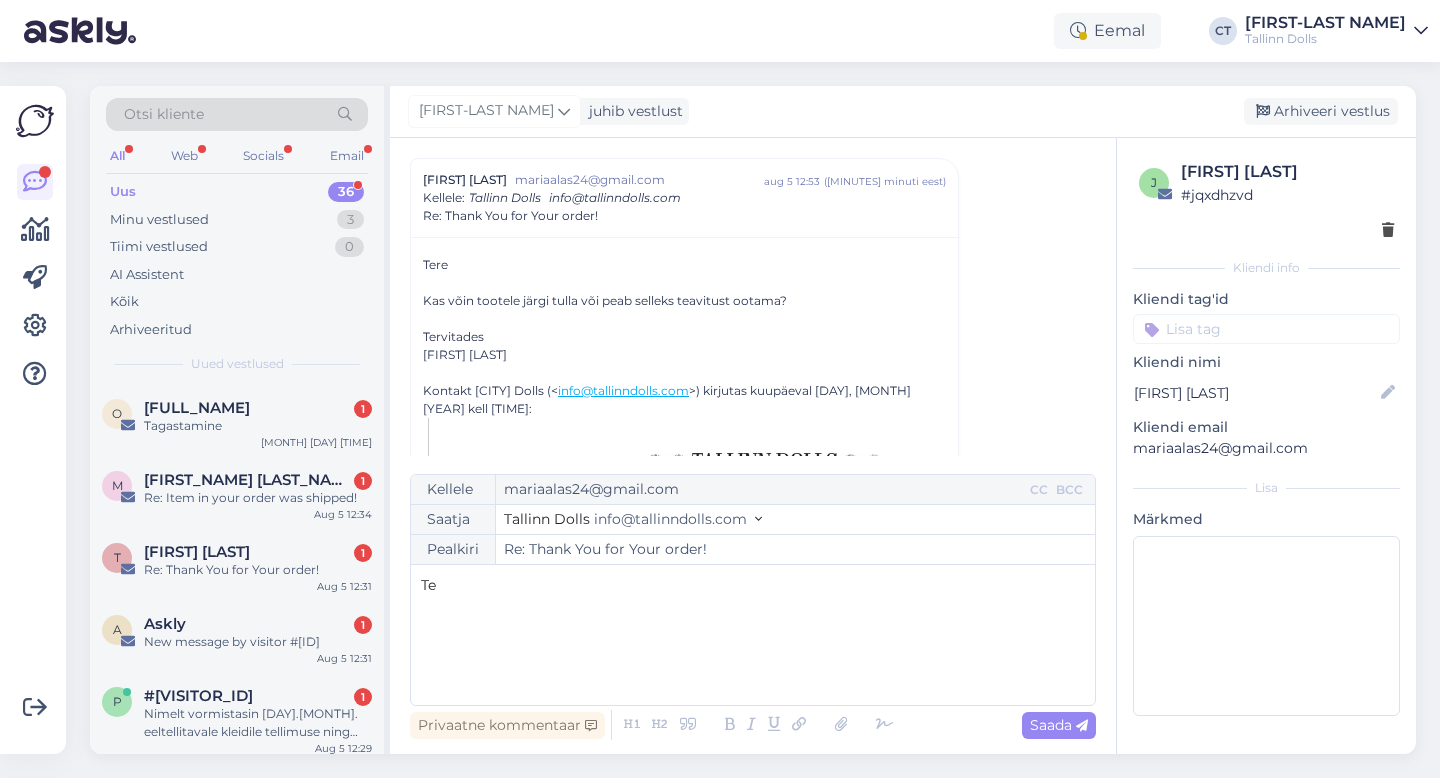 type 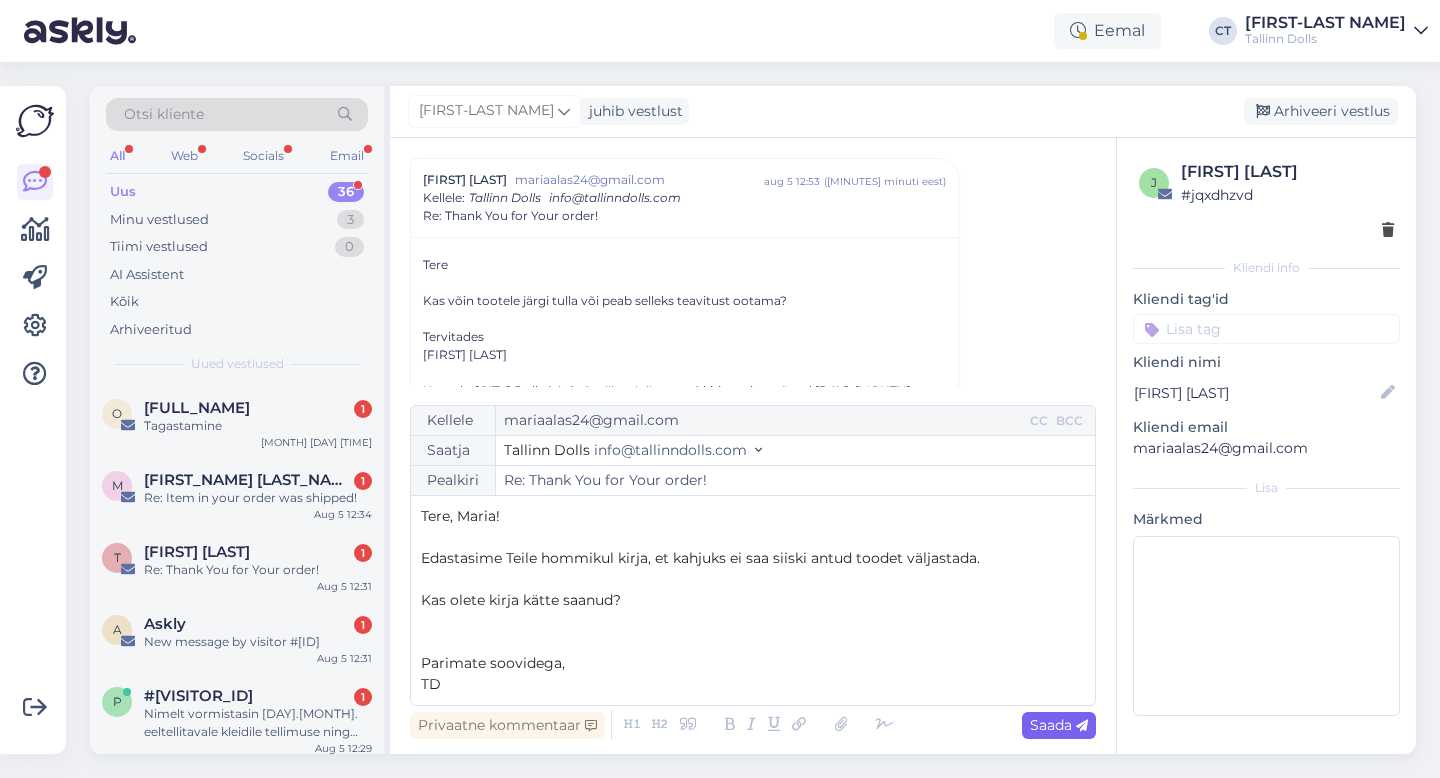 click on "Saada" at bounding box center (1059, 725) 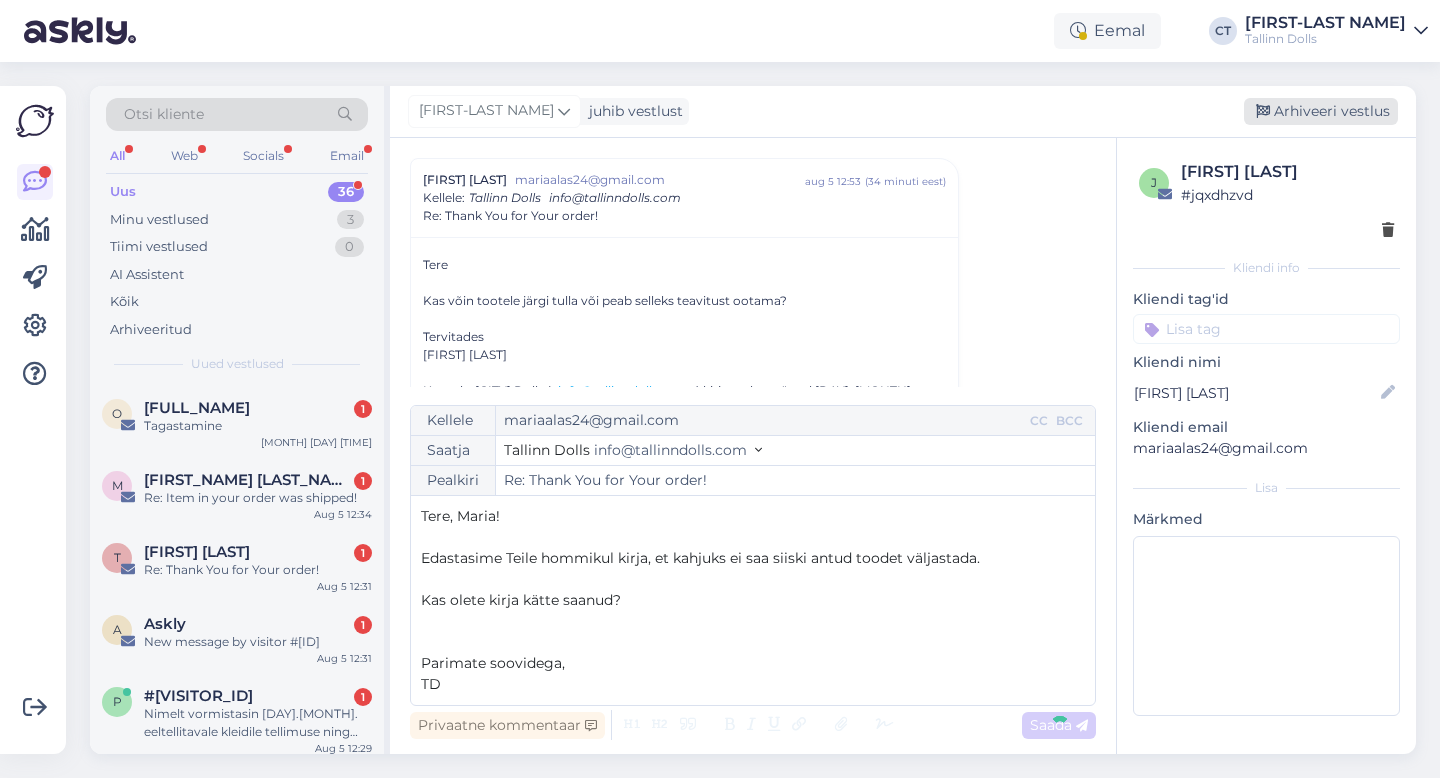 type on "Re: Re: Thank You for Your order!" 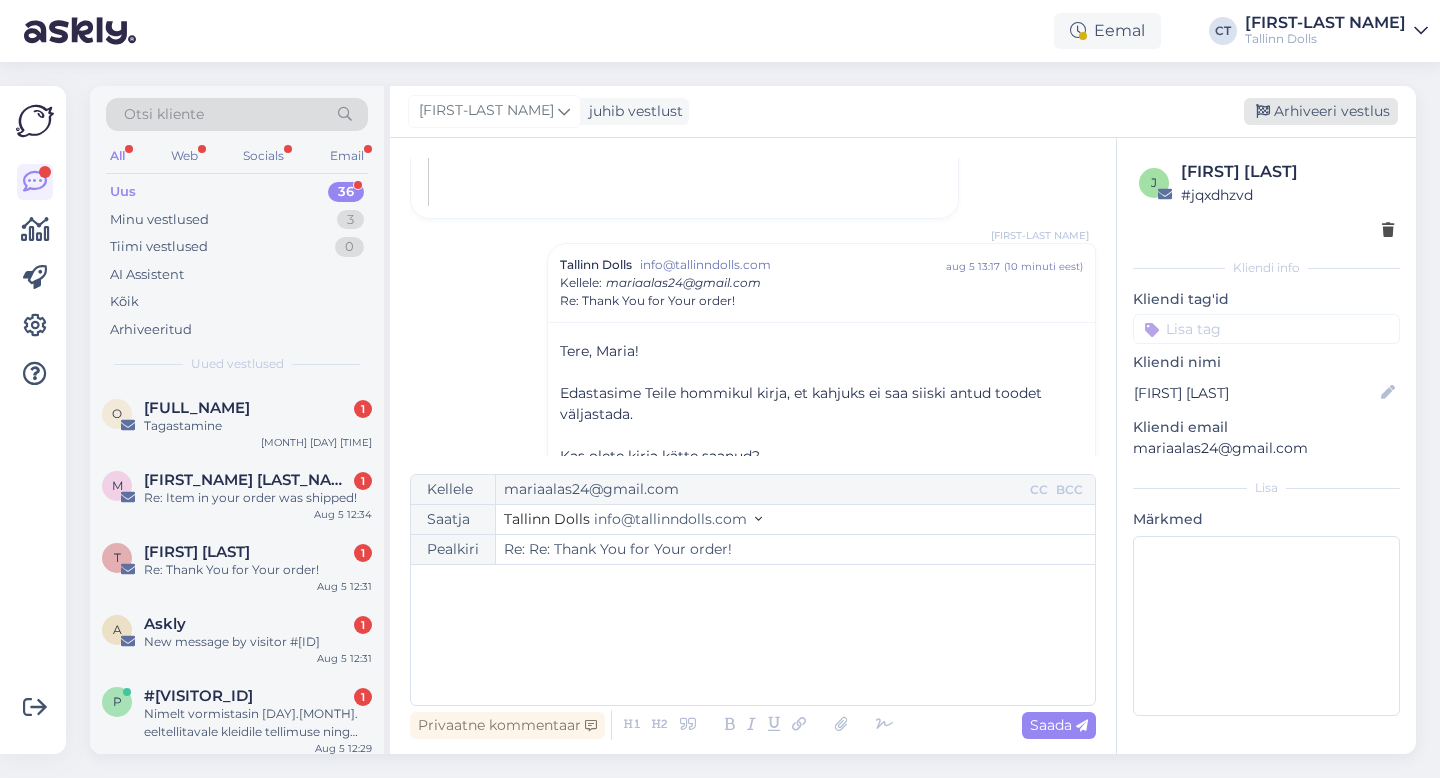 click on "Arhiveeri vestlus" at bounding box center [1321, 111] 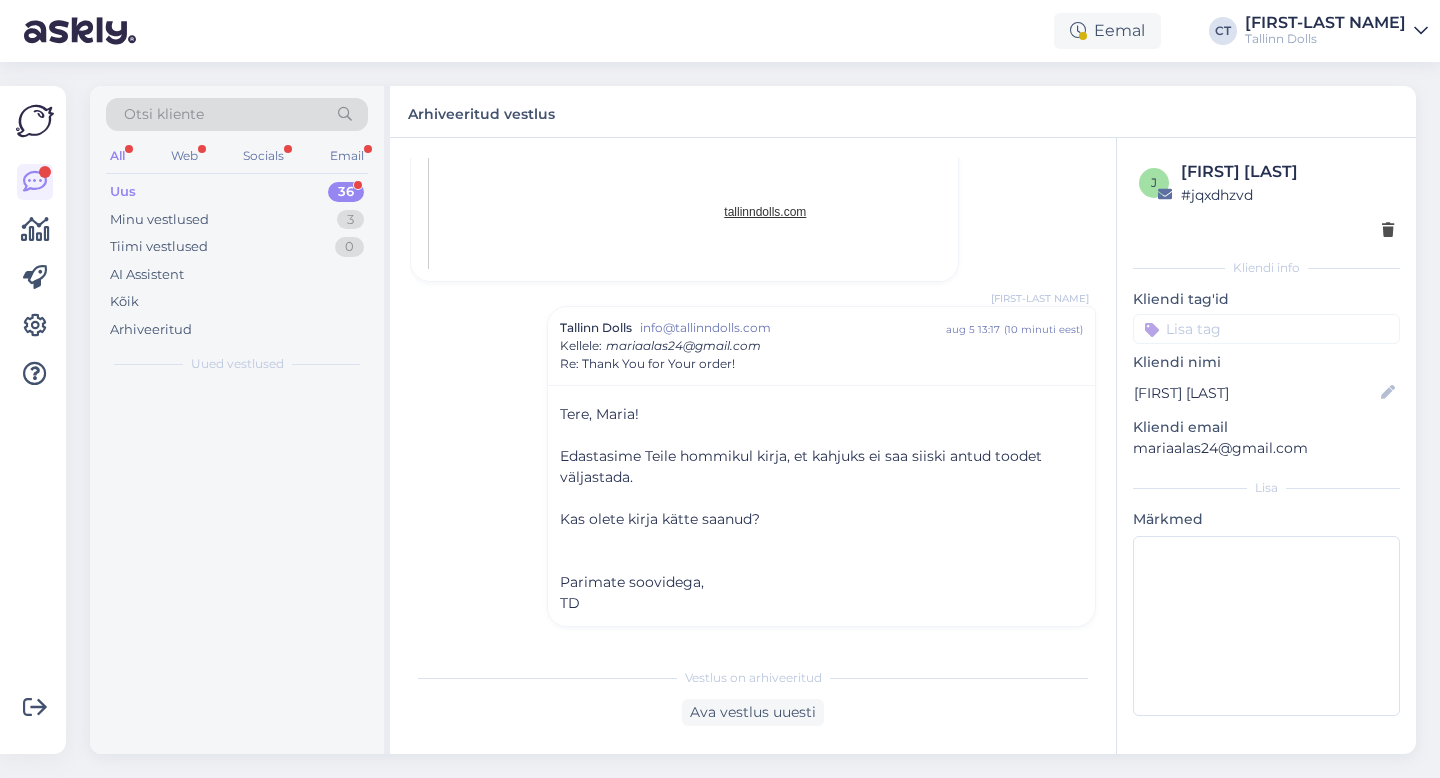 scroll, scrollTop: 1153, scrollLeft: 0, axis: vertical 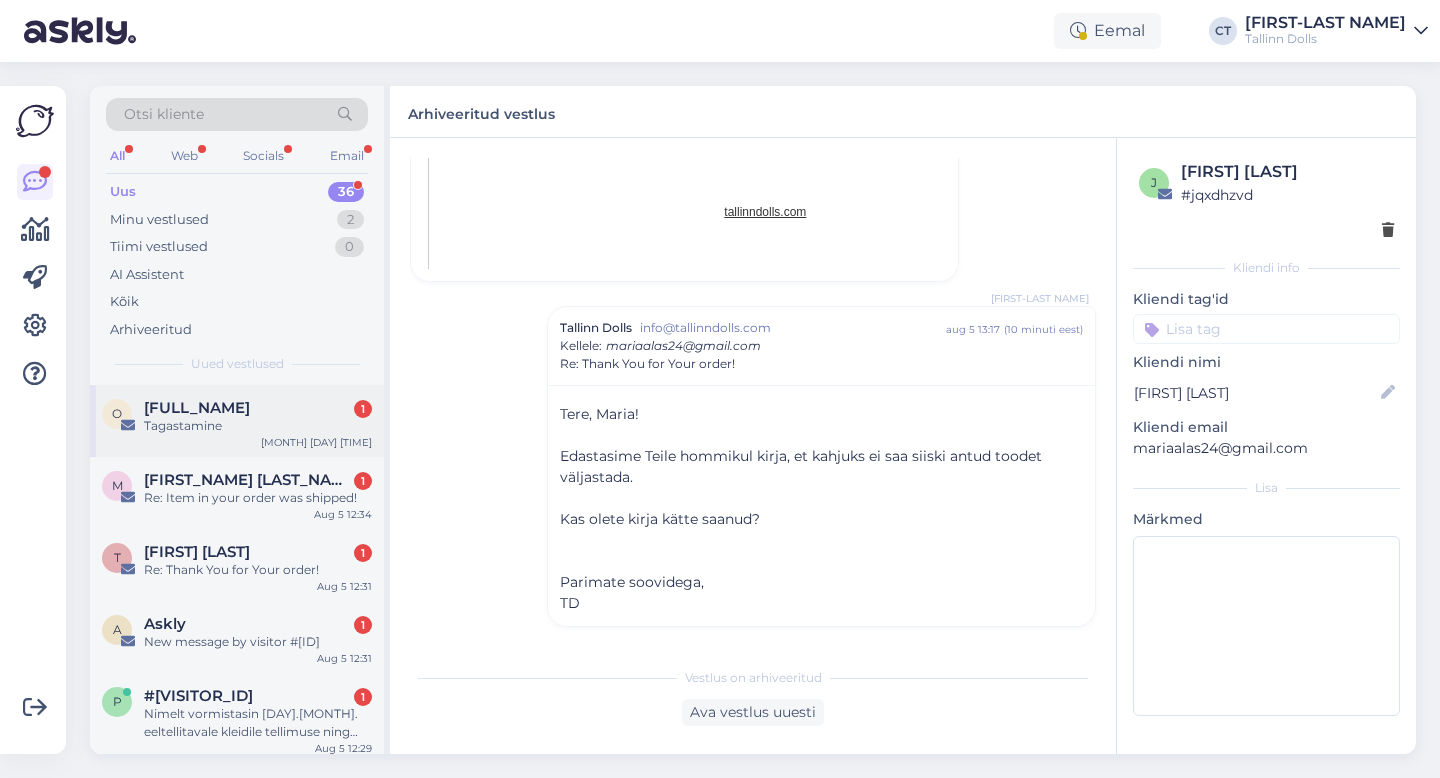 click on "Tagastamine" at bounding box center (258, 426) 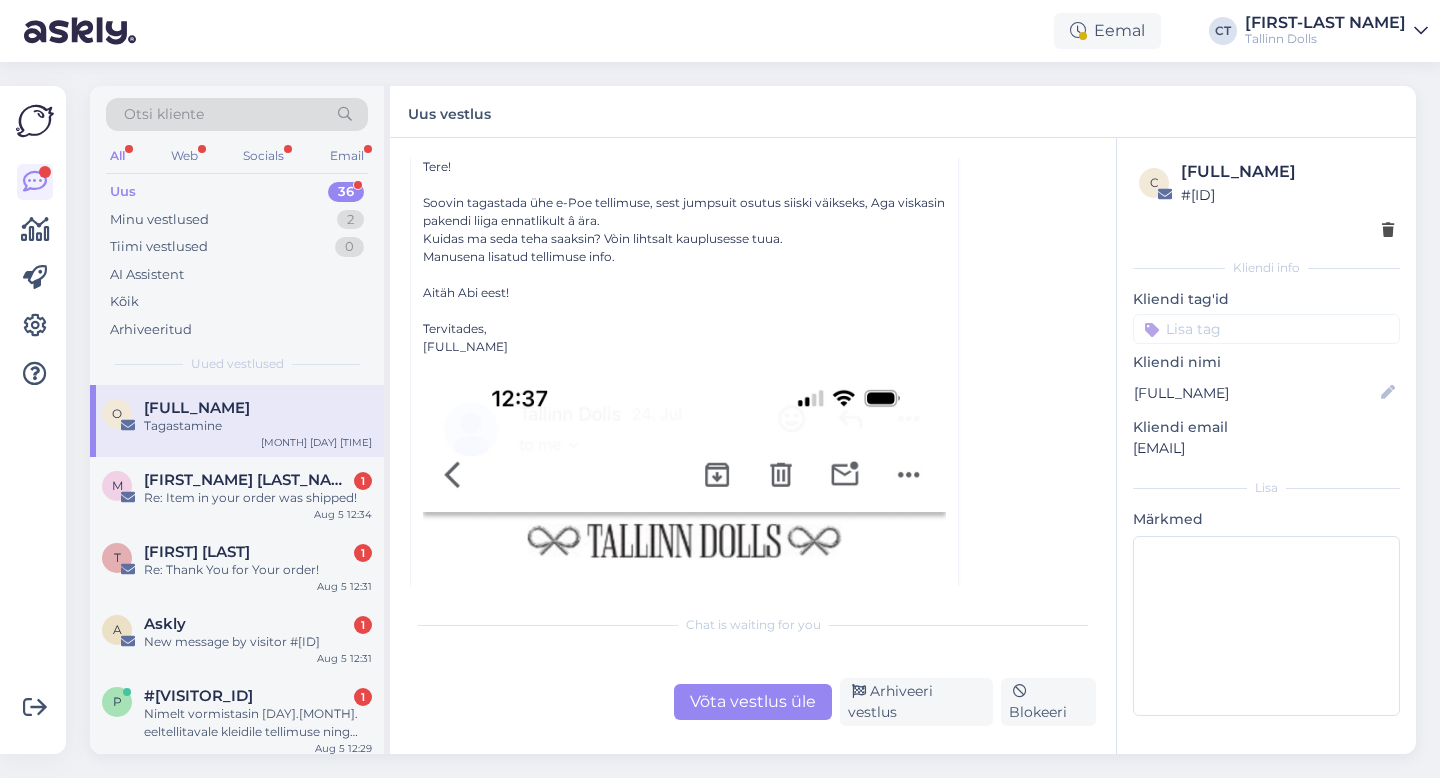 scroll, scrollTop: 167, scrollLeft: 0, axis: vertical 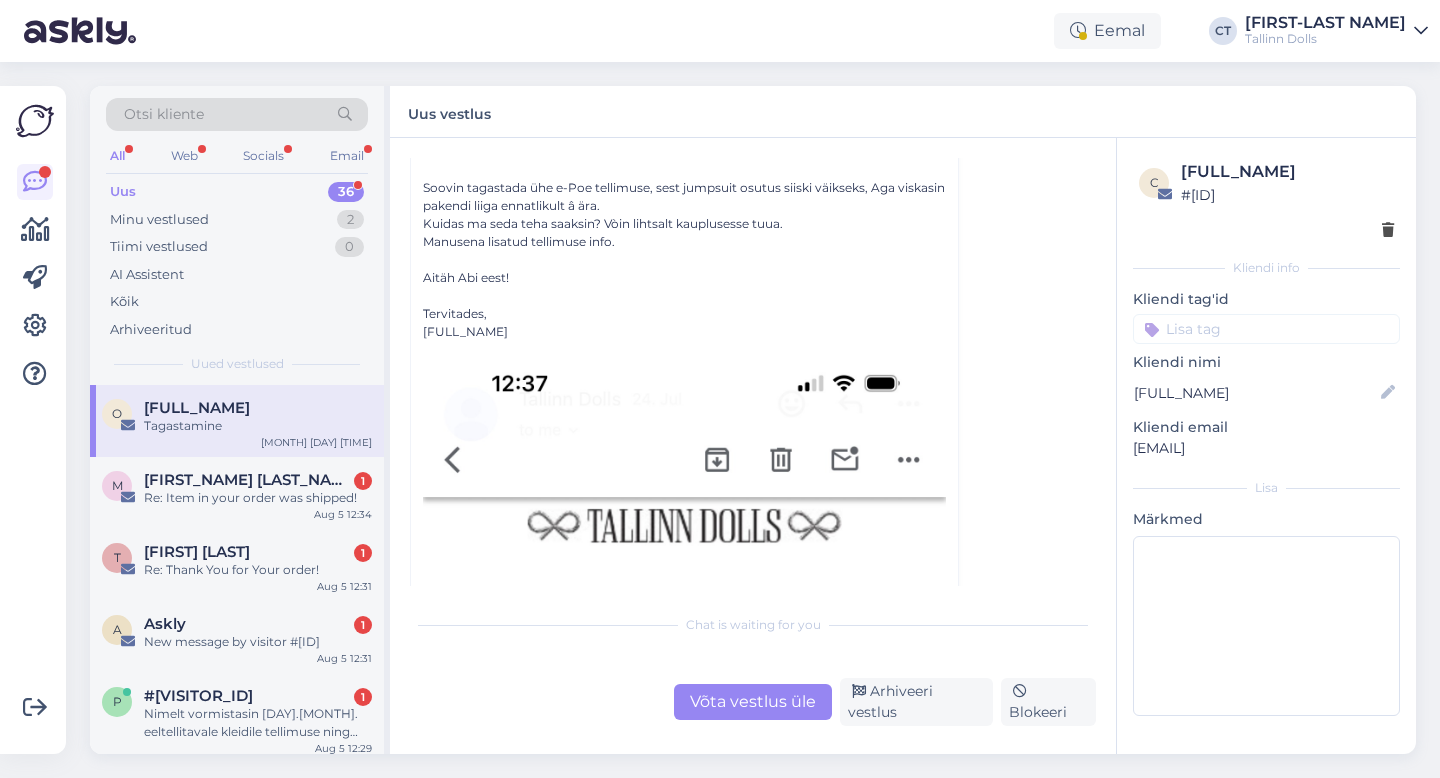 click on "Vestlus algas Olga Tuulik olga.tuulik@example.com aug 5 12:40 ( umbes ühe tunni eest ) Kellele : info@tallinndolls.com "info@tallinndolls.com" Tagastamine Tere! Soovin tagastada ühe e-Poe tellimuse, sest jumpsuit osutus siiski väikseks, Aga viskasin pakendi liiga ennatlikult ära. Kuidas ma seda teha saaksin? Vòin lihtsalt kauplusesse tuua. Manusena lisatud tellimuse info. Aitäh Abi eest! Tervitades, Olga Tuulik
image_123650291.JPG 232.4 kB Chat is waiting for you Võta vestlus üle Arhiveeri vestlus Blokeeri" at bounding box center (753, 446) 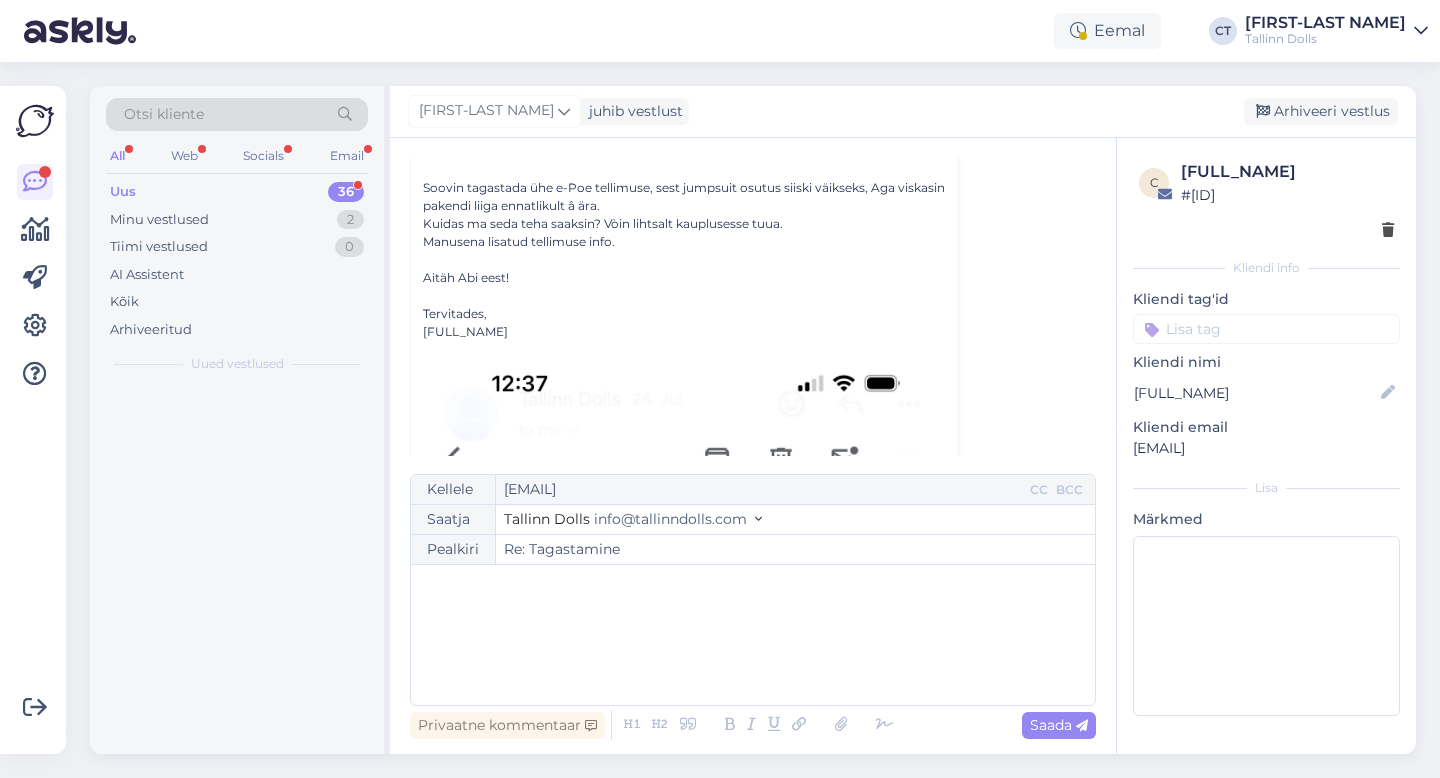 scroll, scrollTop: 54, scrollLeft: 0, axis: vertical 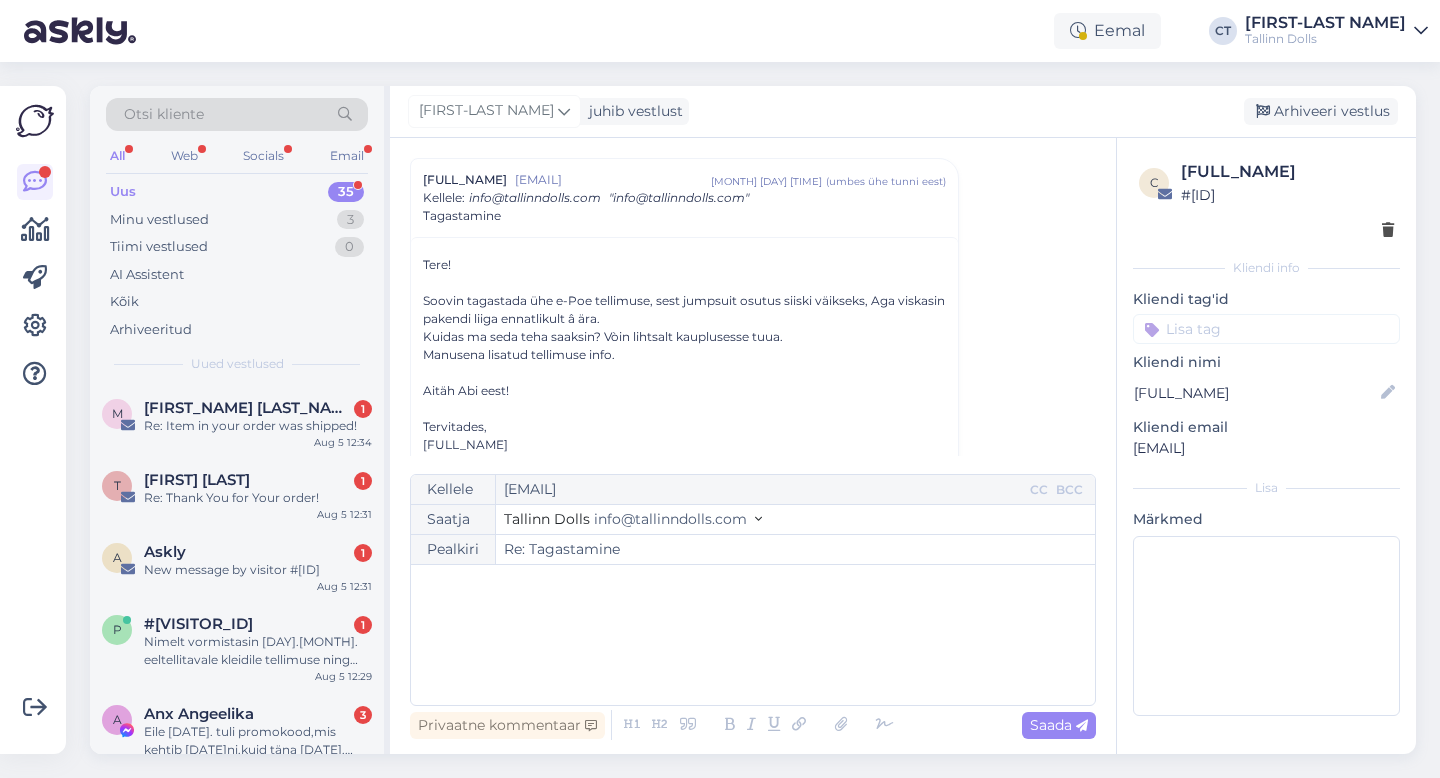 click on "﻿" at bounding box center (753, 635) 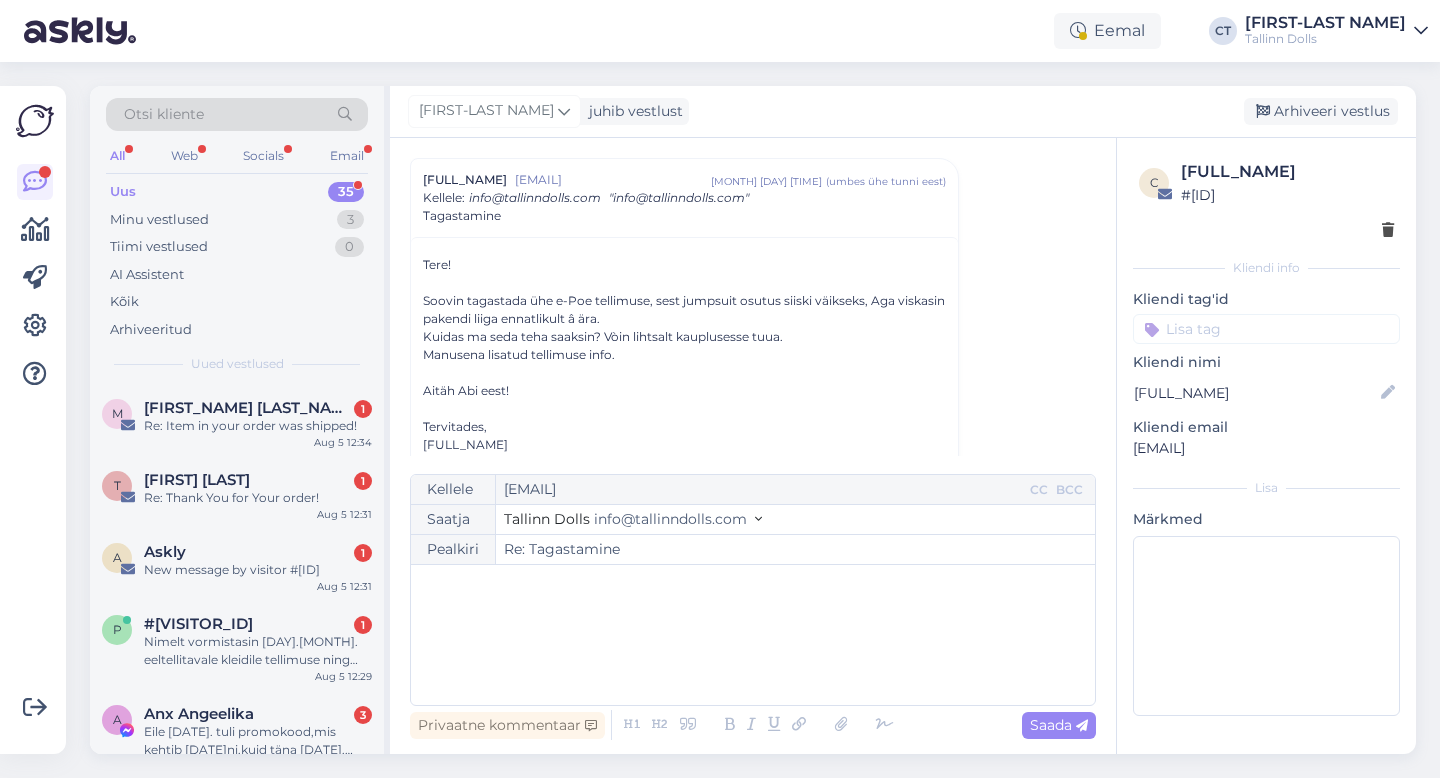 click on "﻿" at bounding box center (753, 635) 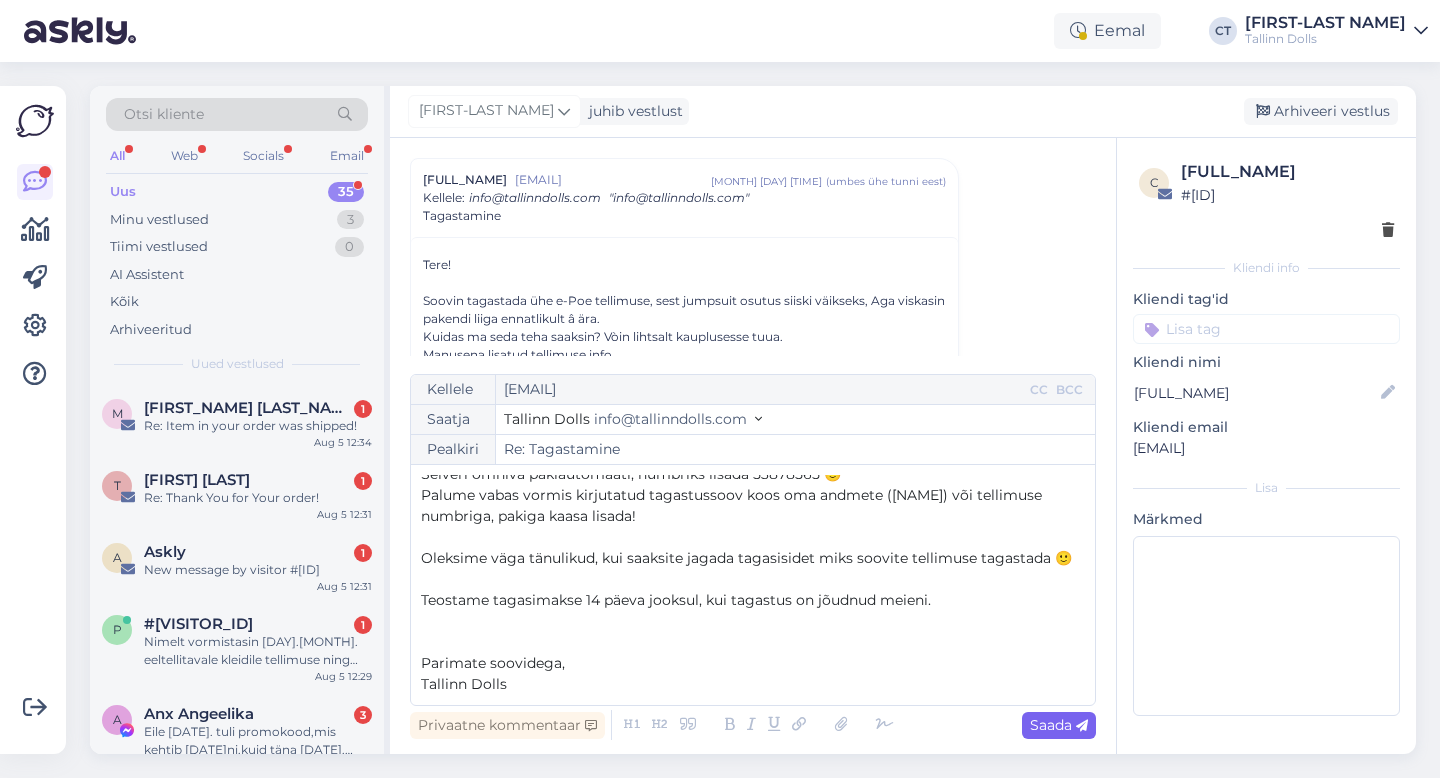 click on "Saada" at bounding box center (1059, 725) 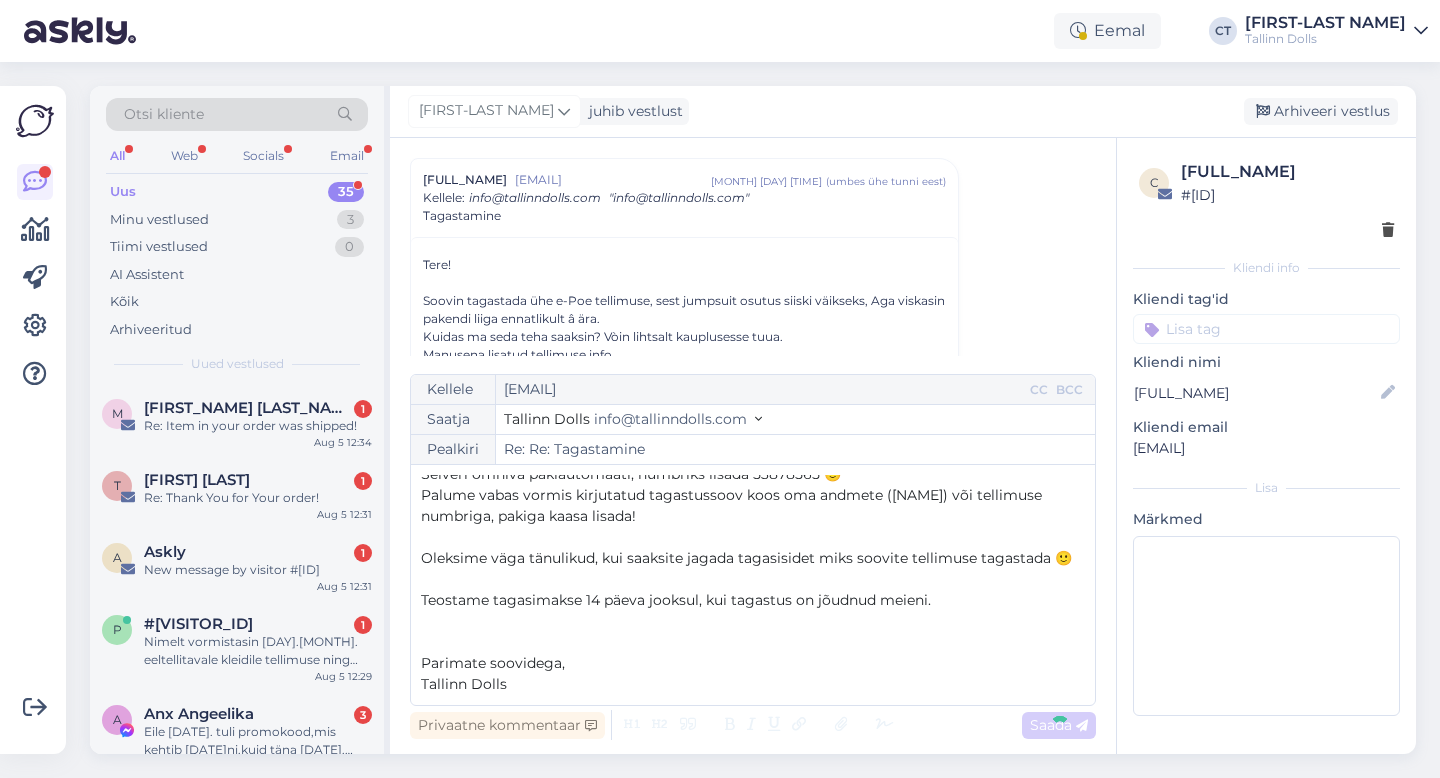 type on "Re: Tagastamine" 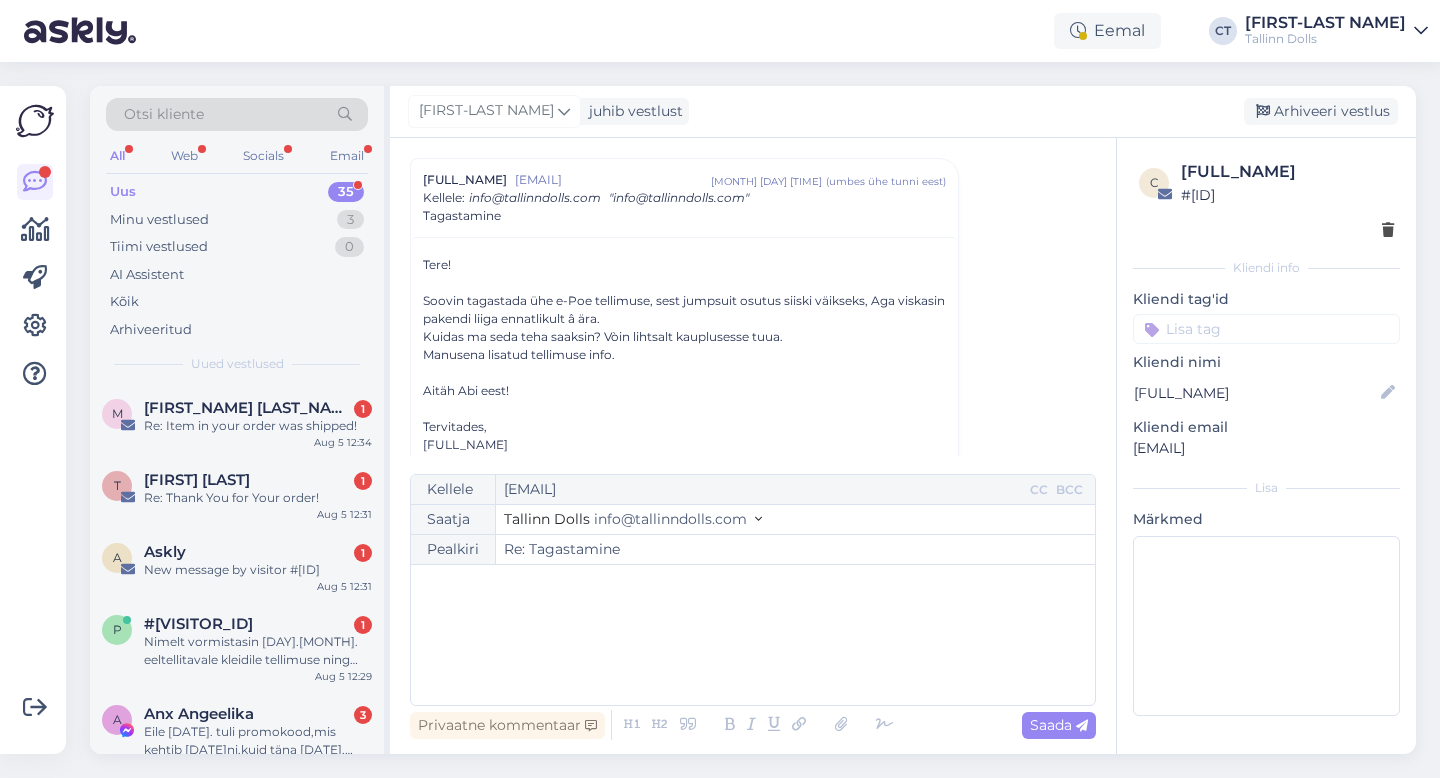 scroll, scrollTop: 0, scrollLeft: 0, axis: both 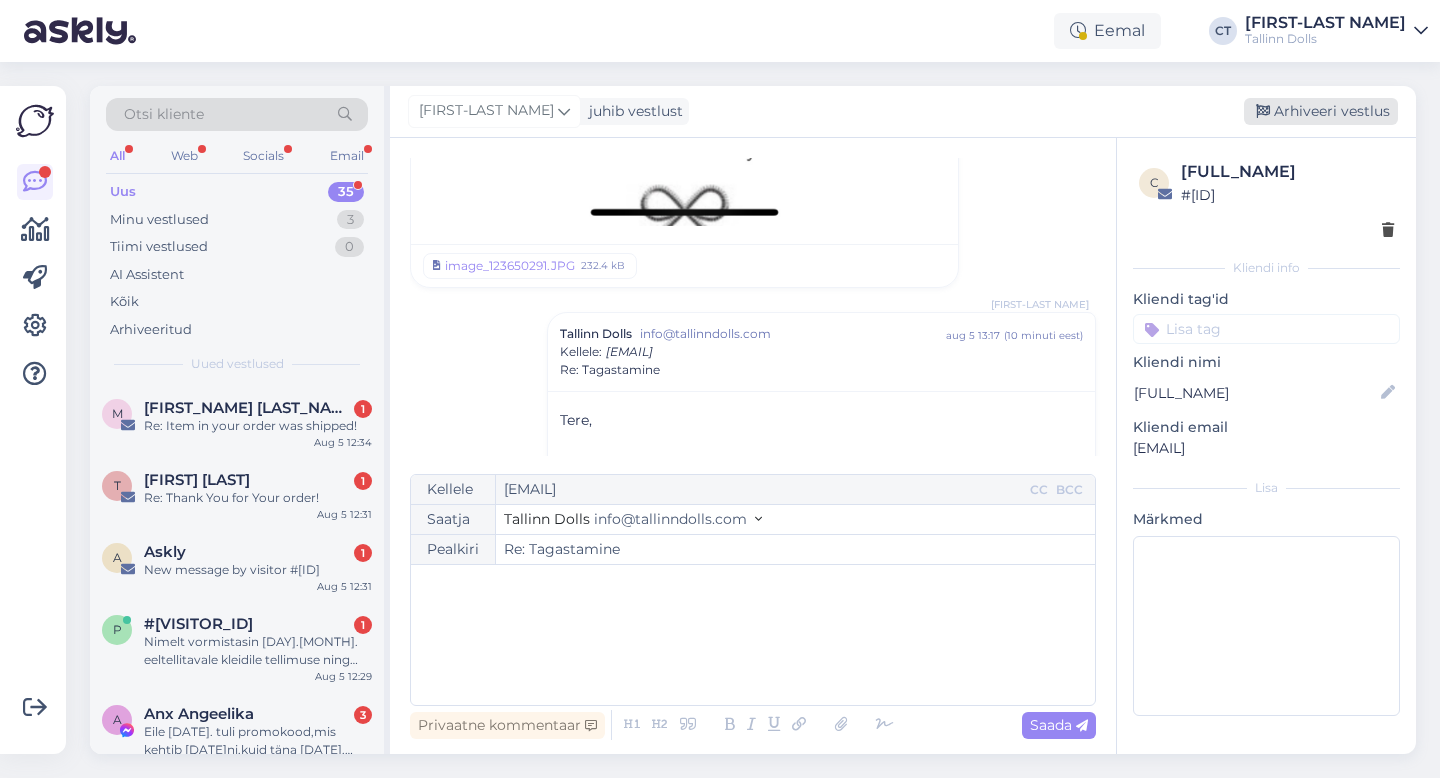 click on "Arhiveeri vestlus" at bounding box center [1321, 111] 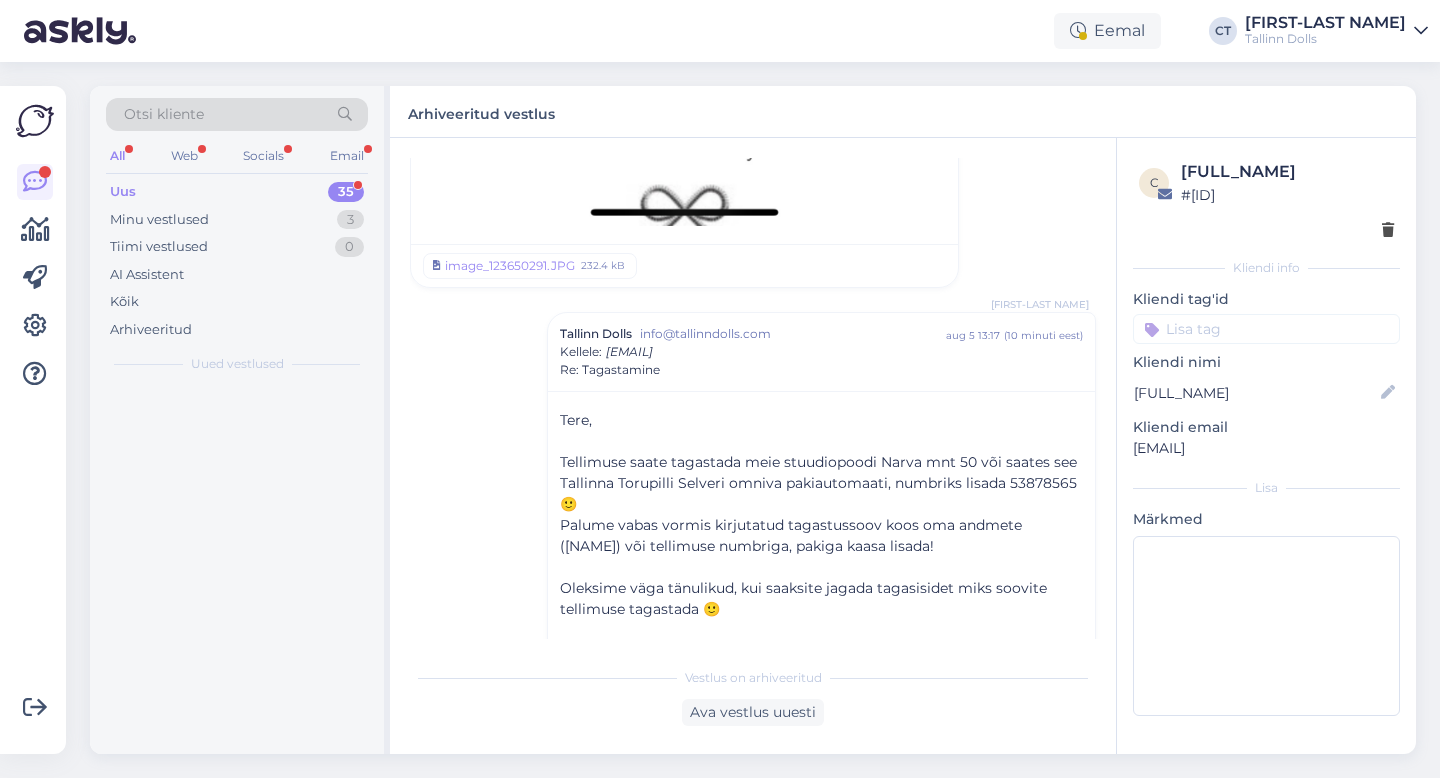 scroll, scrollTop: 1551, scrollLeft: 0, axis: vertical 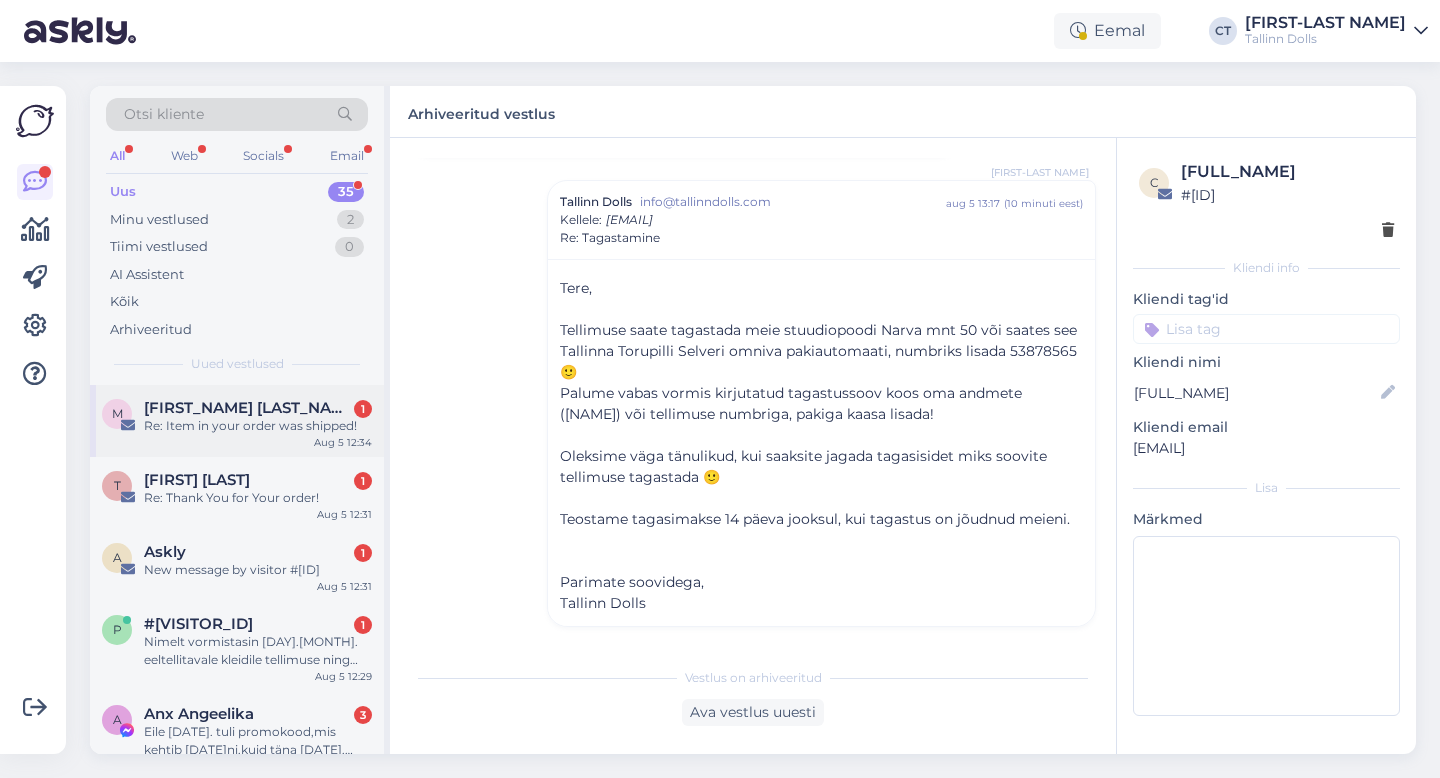 click on "Re: Item in your order was shipped!" at bounding box center (258, 426) 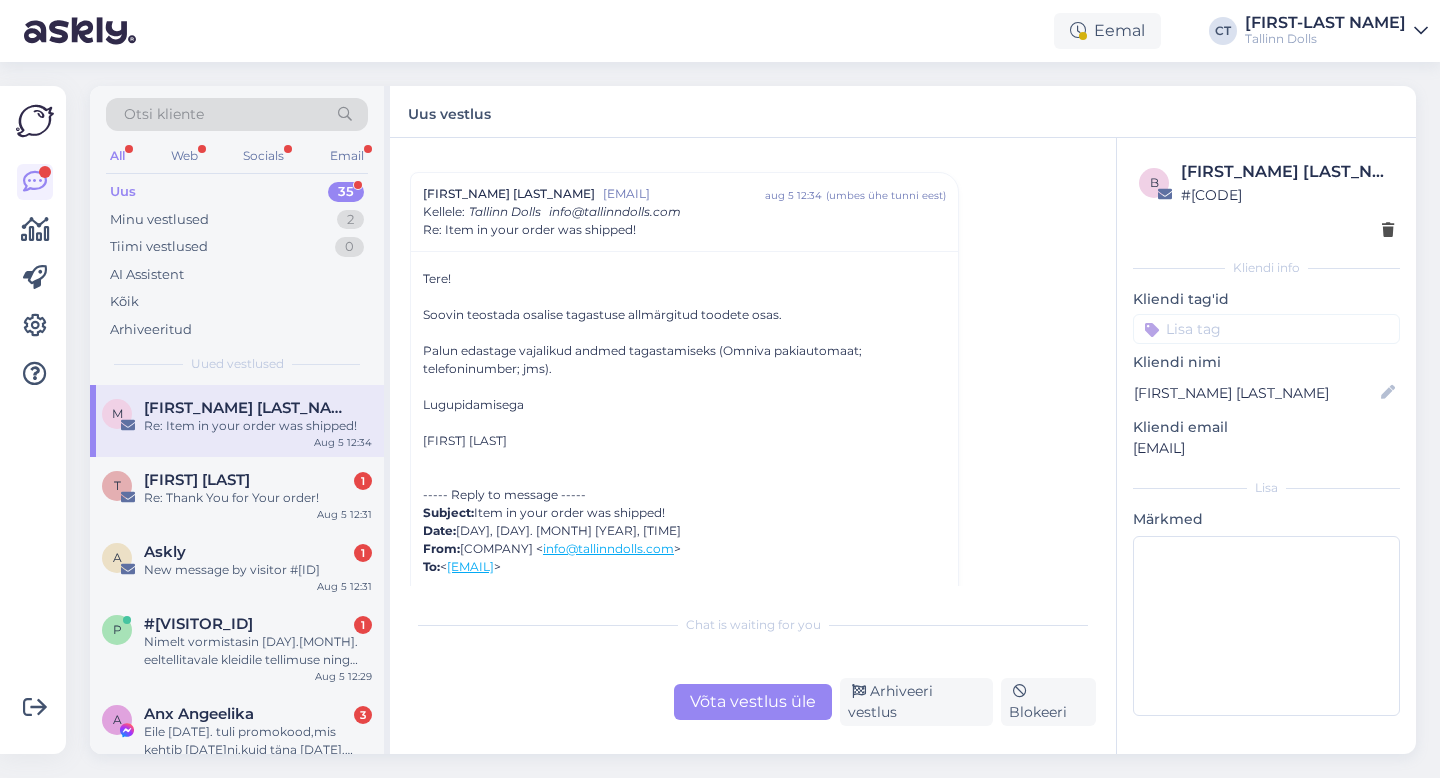 scroll, scrollTop: 51, scrollLeft: 0, axis: vertical 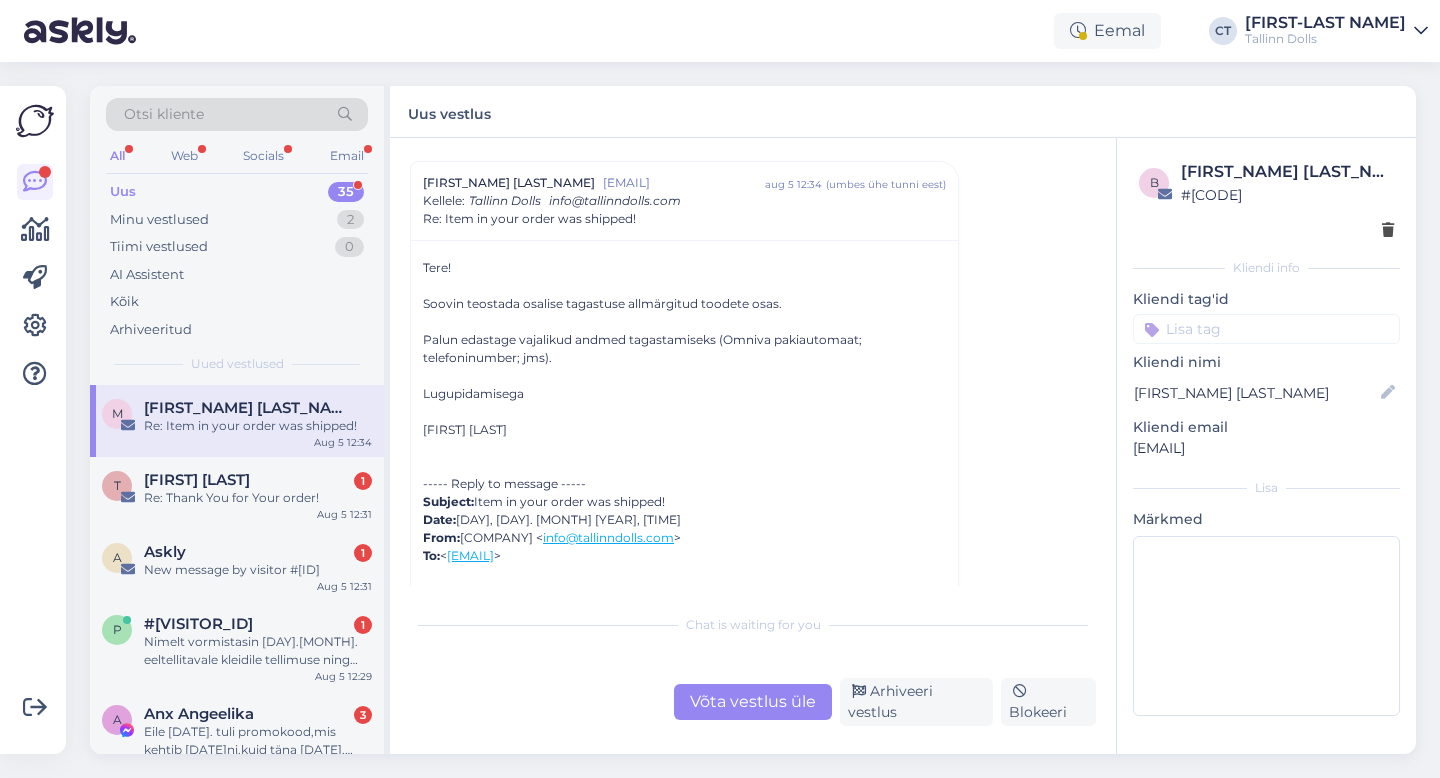 click on "Võta vestlus üle" at bounding box center (753, 702) 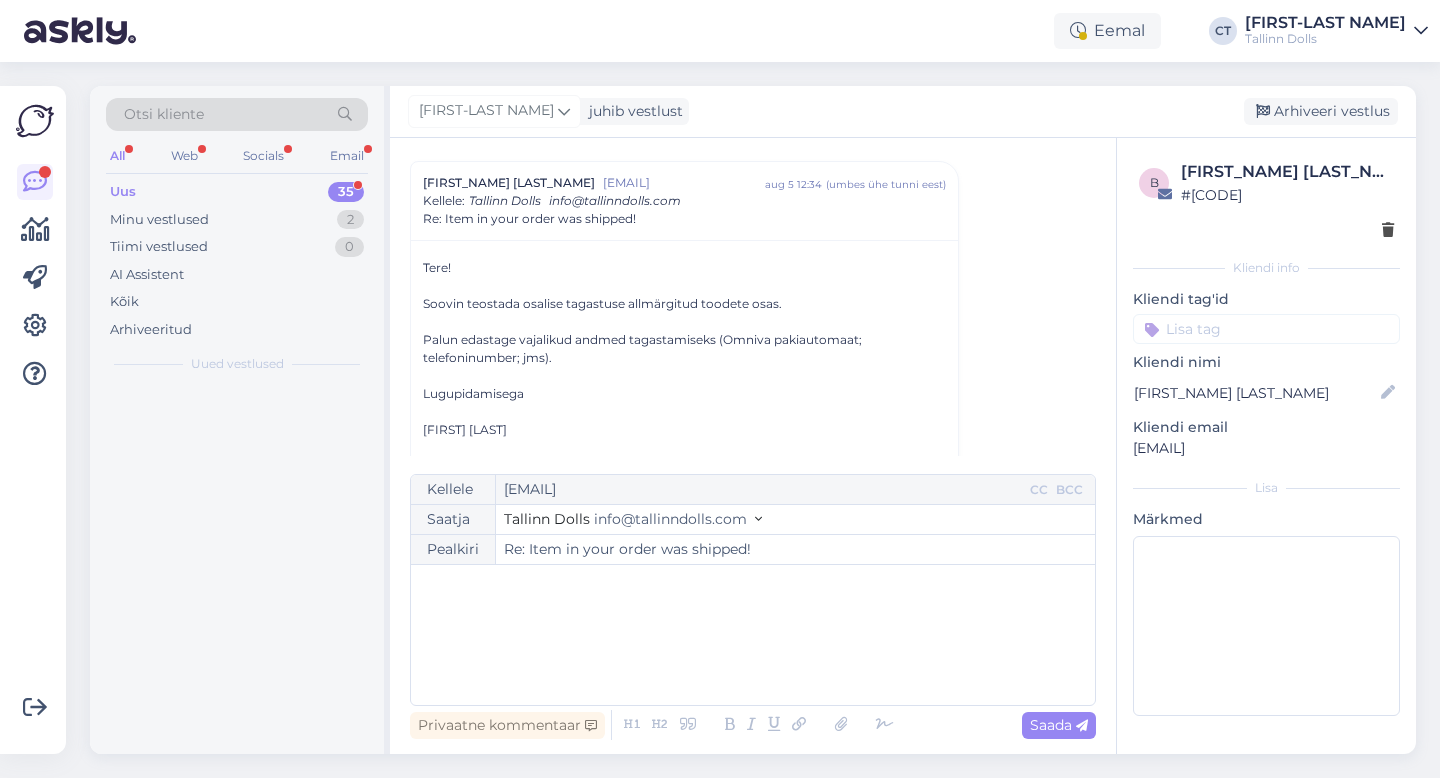 scroll, scrollTop: 54, scrollLeft: 0, axis: vertical 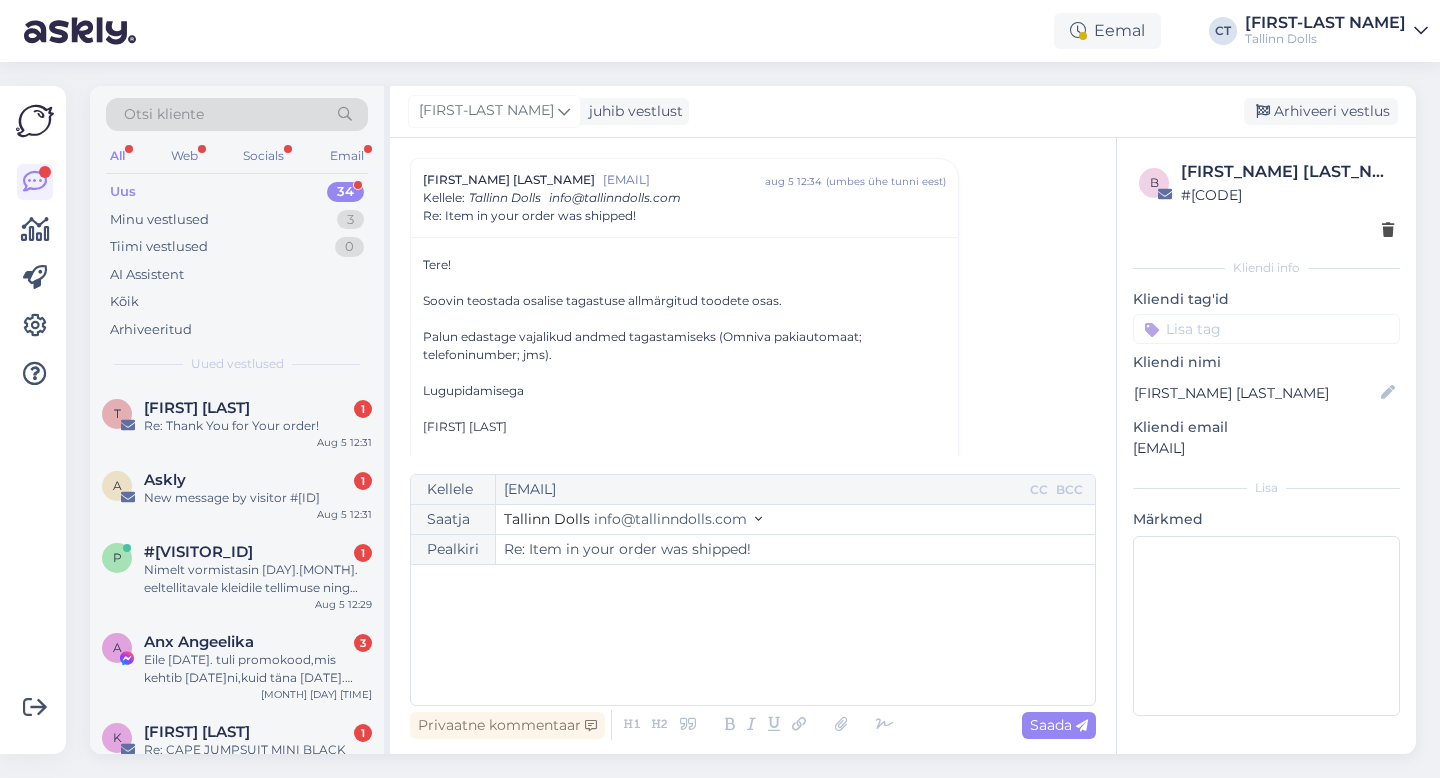 click on "﻿" at bounding box center (753, 635) 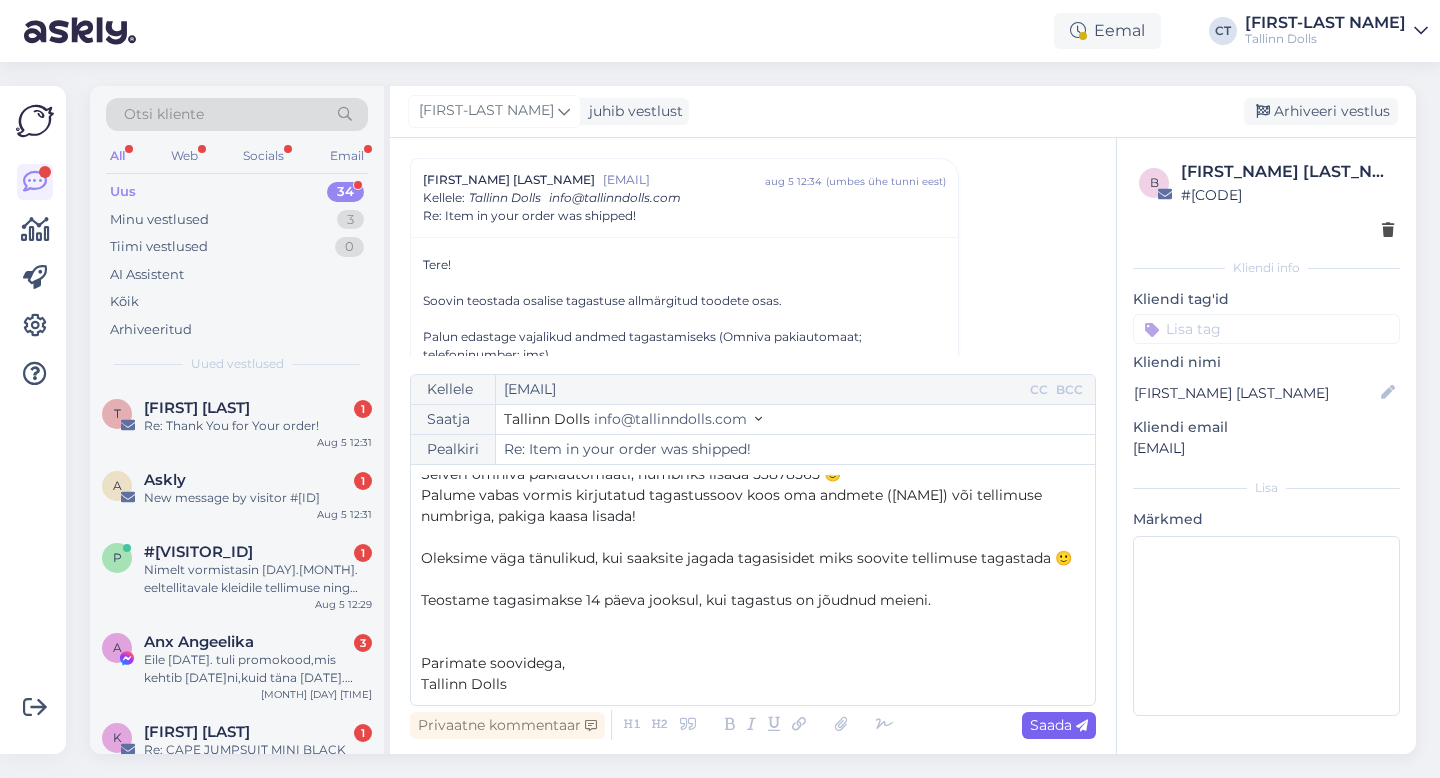 click on "Saada" at bounding box center (1059, 725) 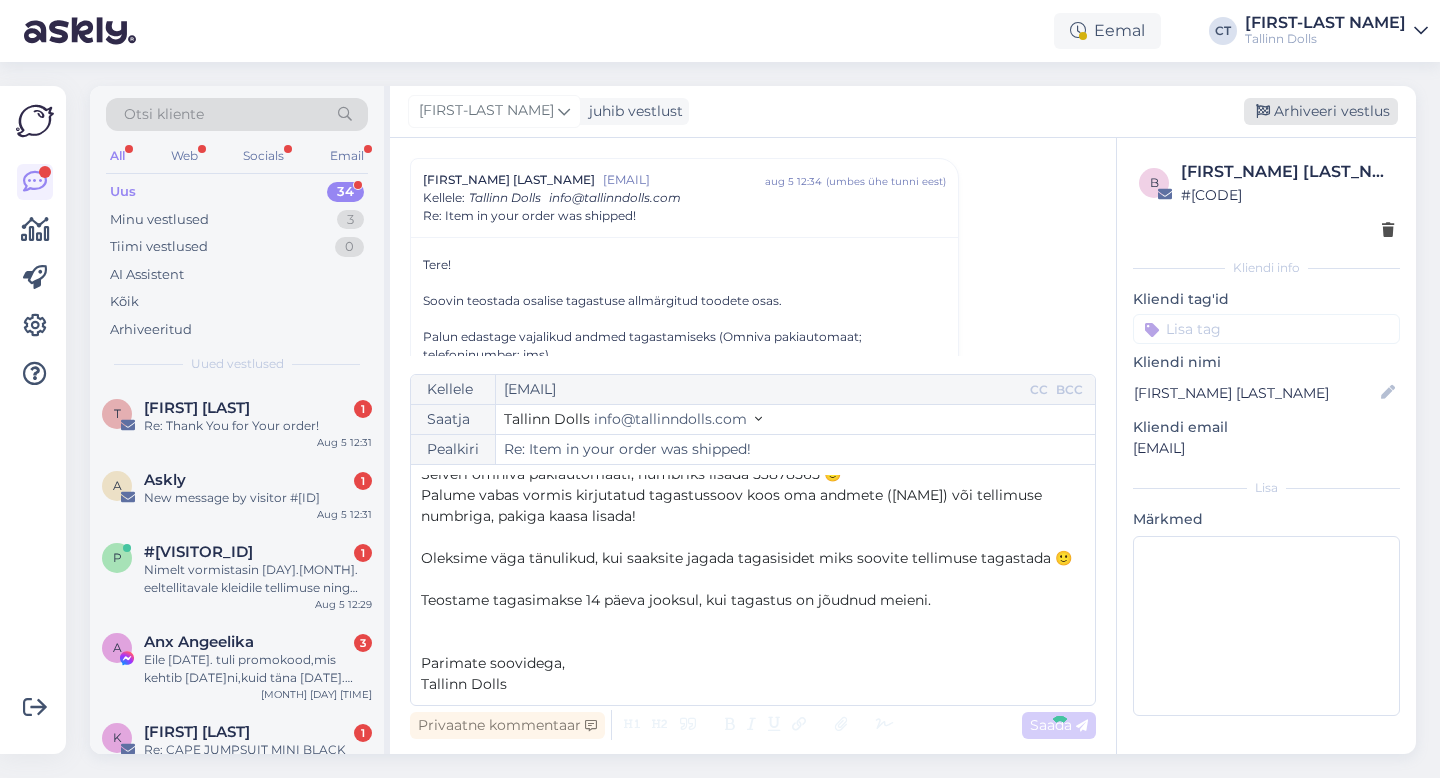 type on "Re: Re: Item in your order was shipped!" 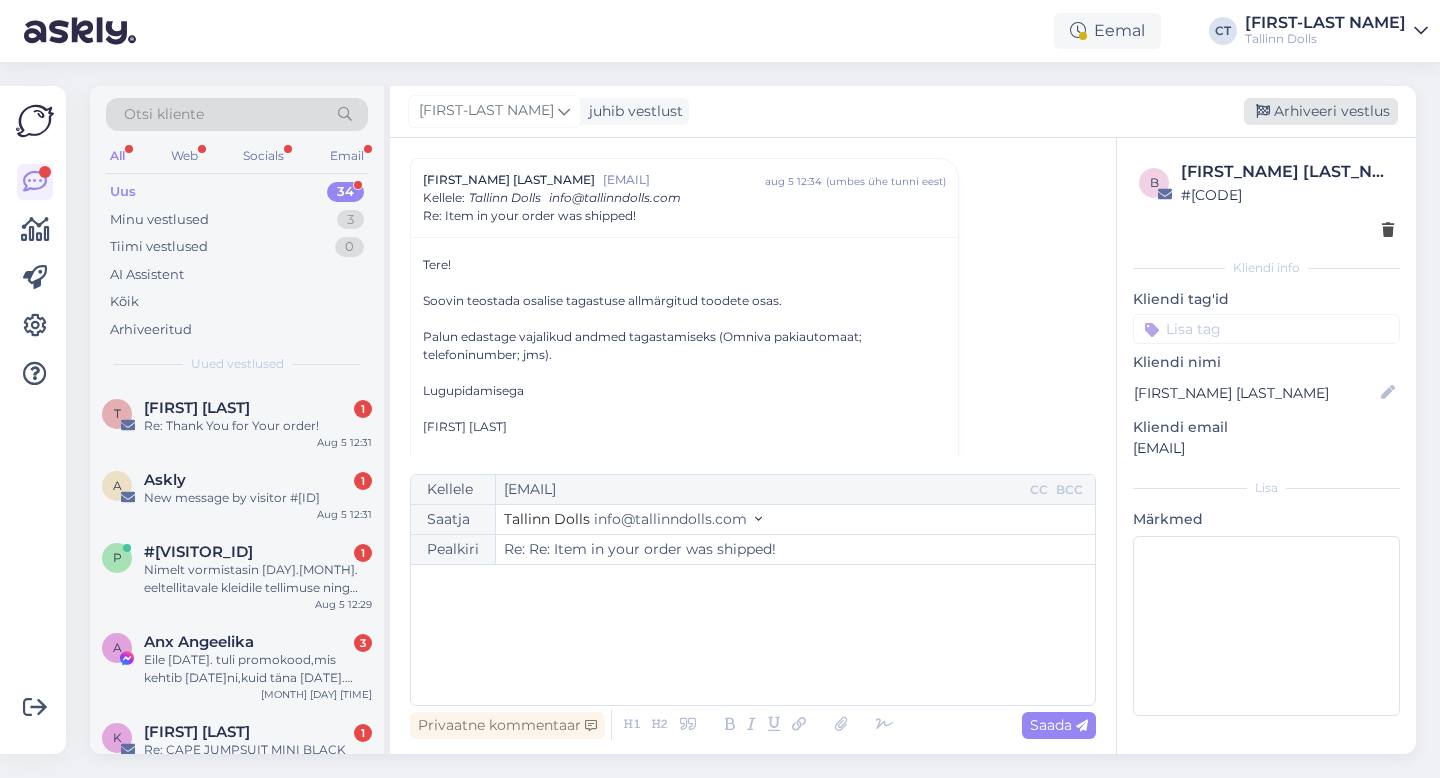 scroll, scrollTop: 2071, scrollLeft: 0, axis: vertical 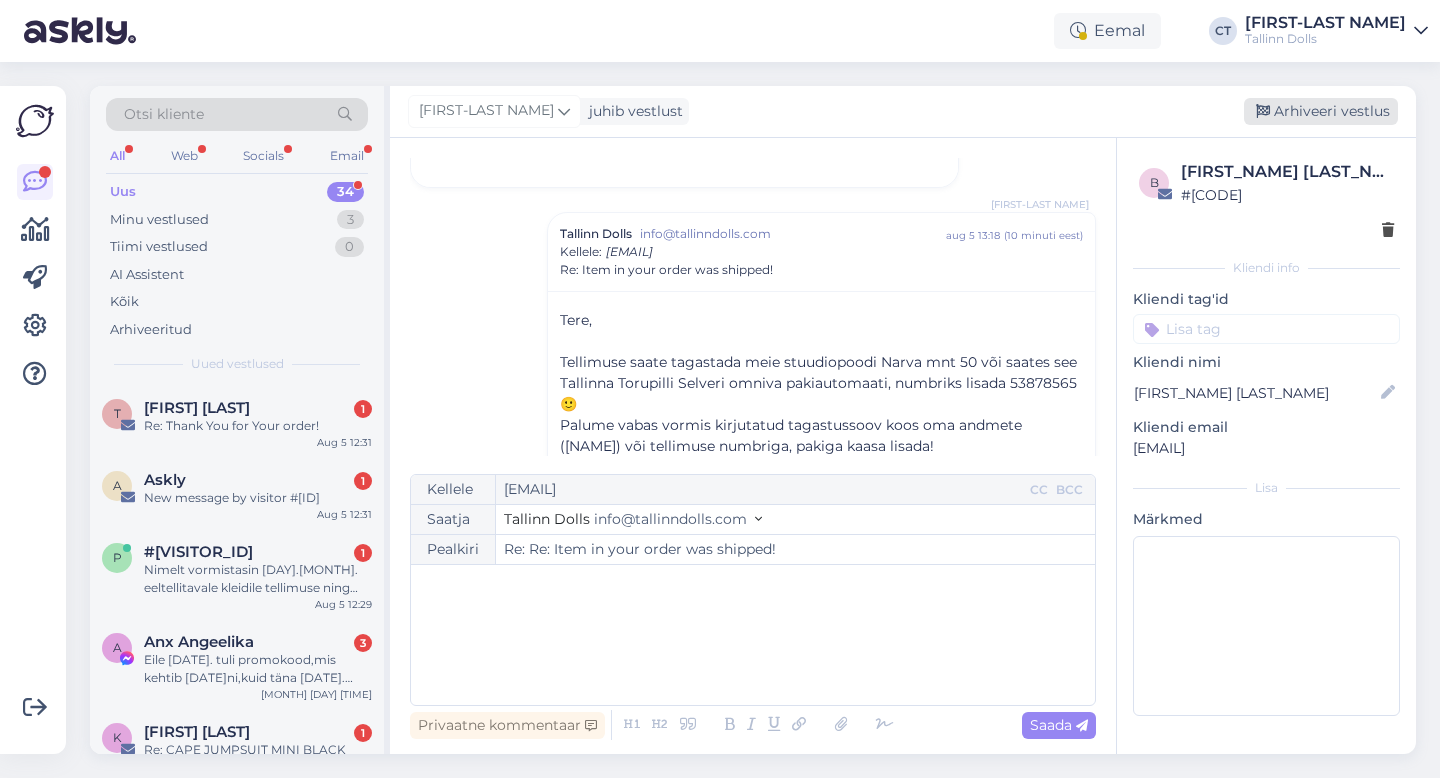 click on "Arhiveeri vestlus" at bounding box center [1321, 111] 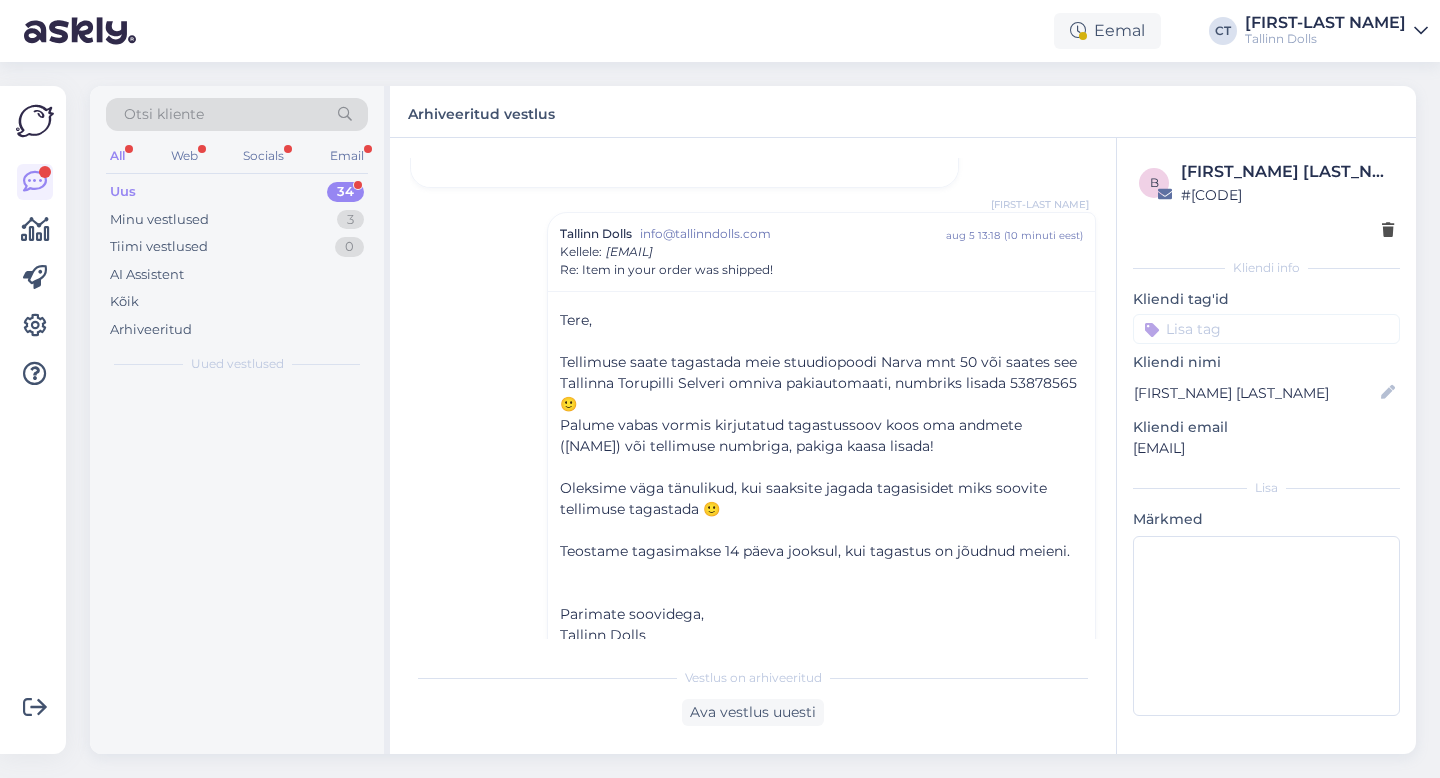 scroll, scrollTop: 2103, scrollLeft: 0, axis: vertical 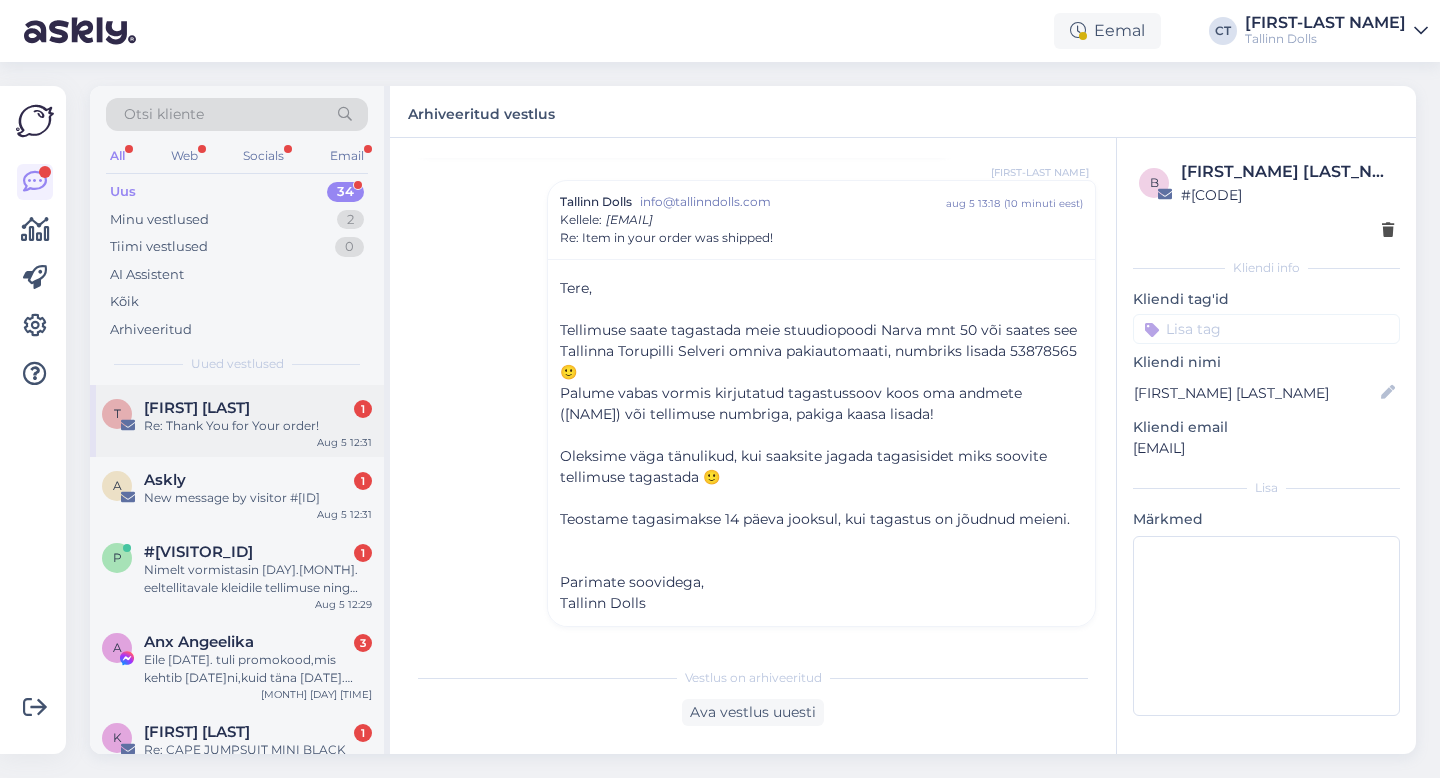 click on "[NAME] [NUMBER]" at bounding box center (258, 408) 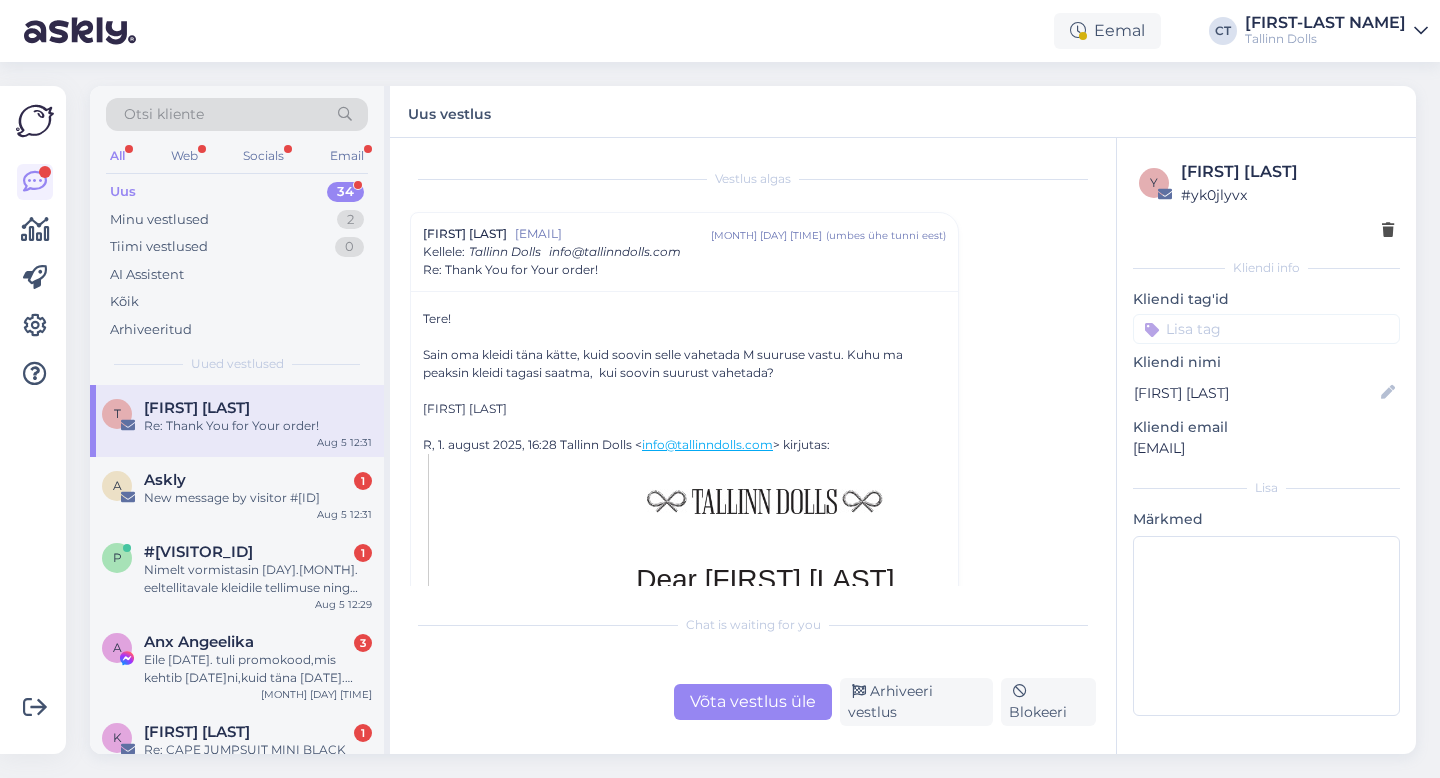 scroll, scrollTop: 53, scrollLeft: 0, axis: vertical 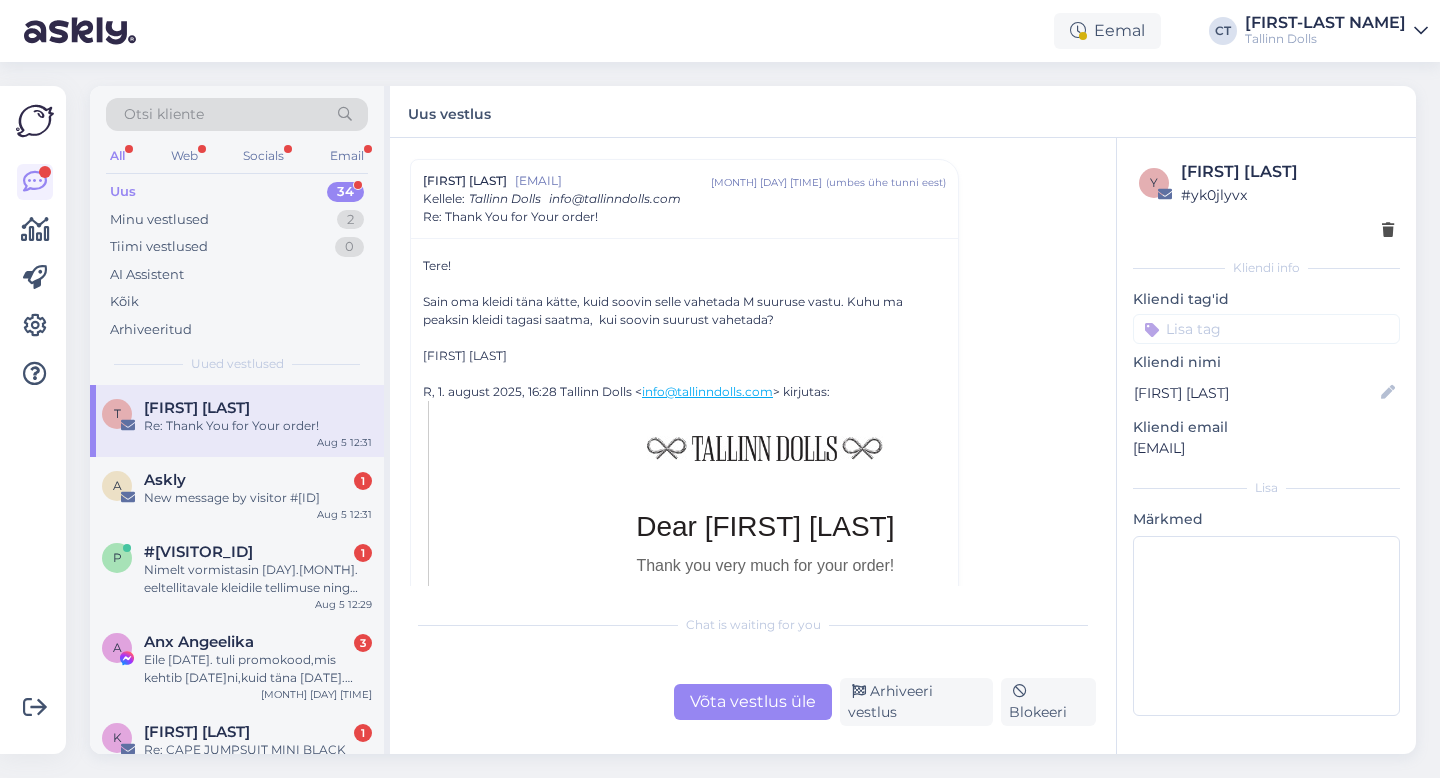 click on "Võta vestlus üle" at bounding box center [753, 702] 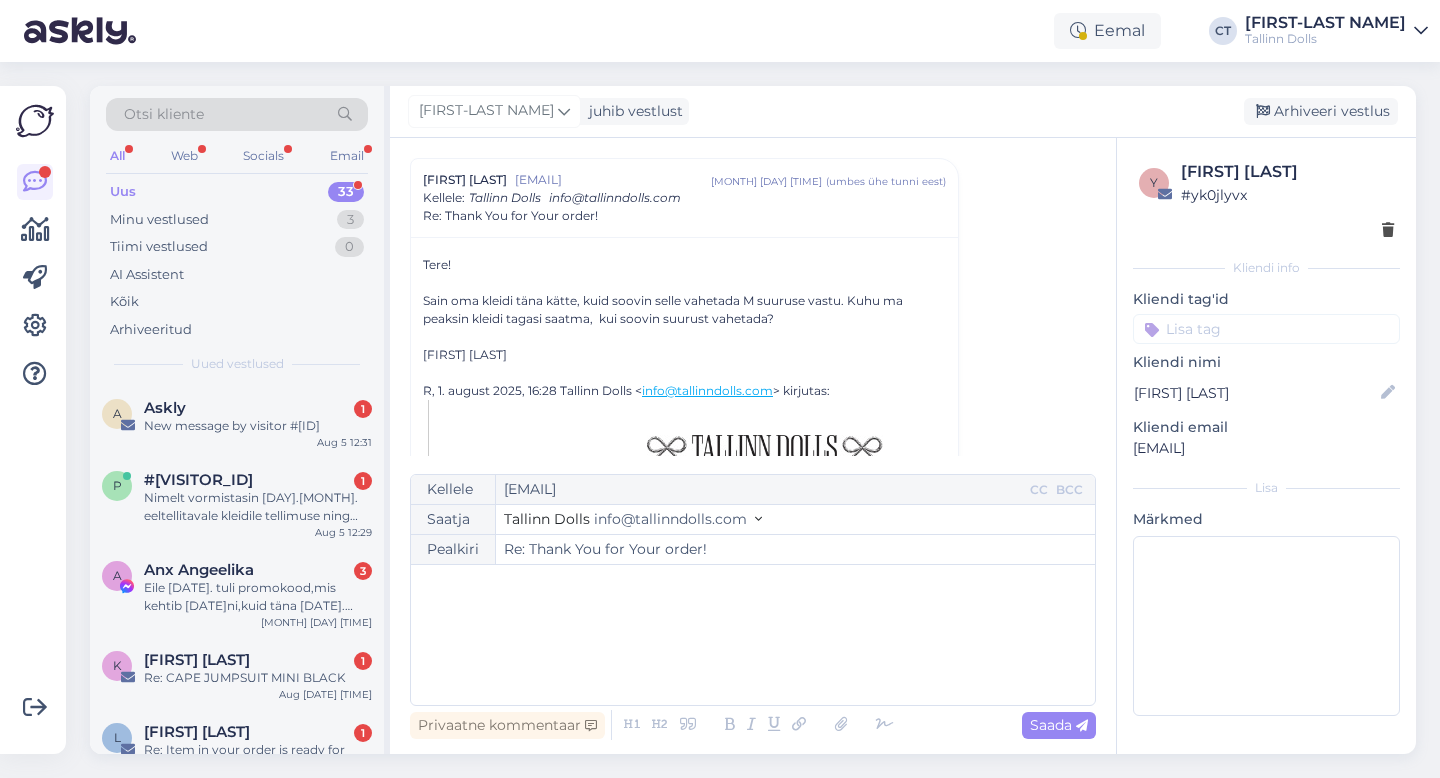 click on "﻿" at bounding box center [753, 635] 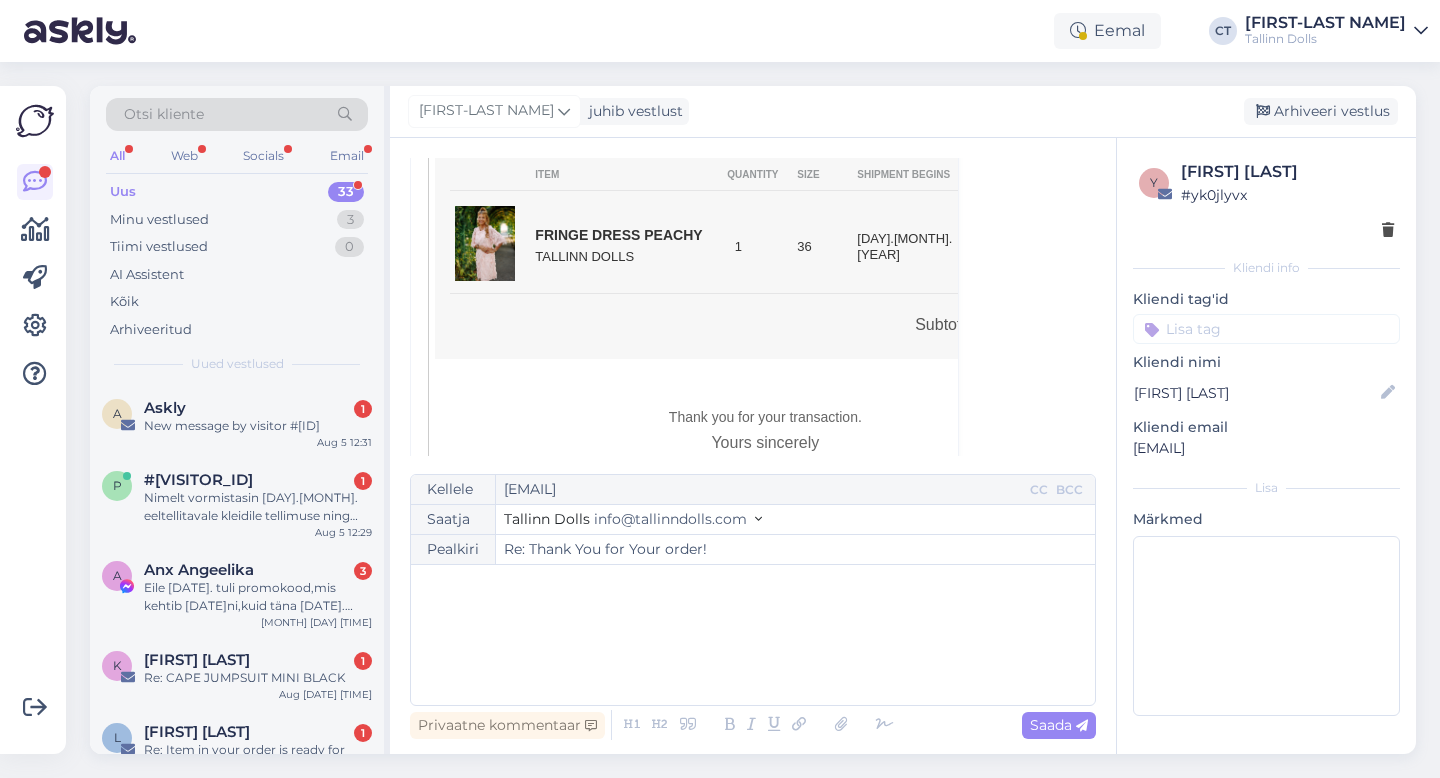scroll, scrollTop: 580, scrollLeft: 0, axis: vertical 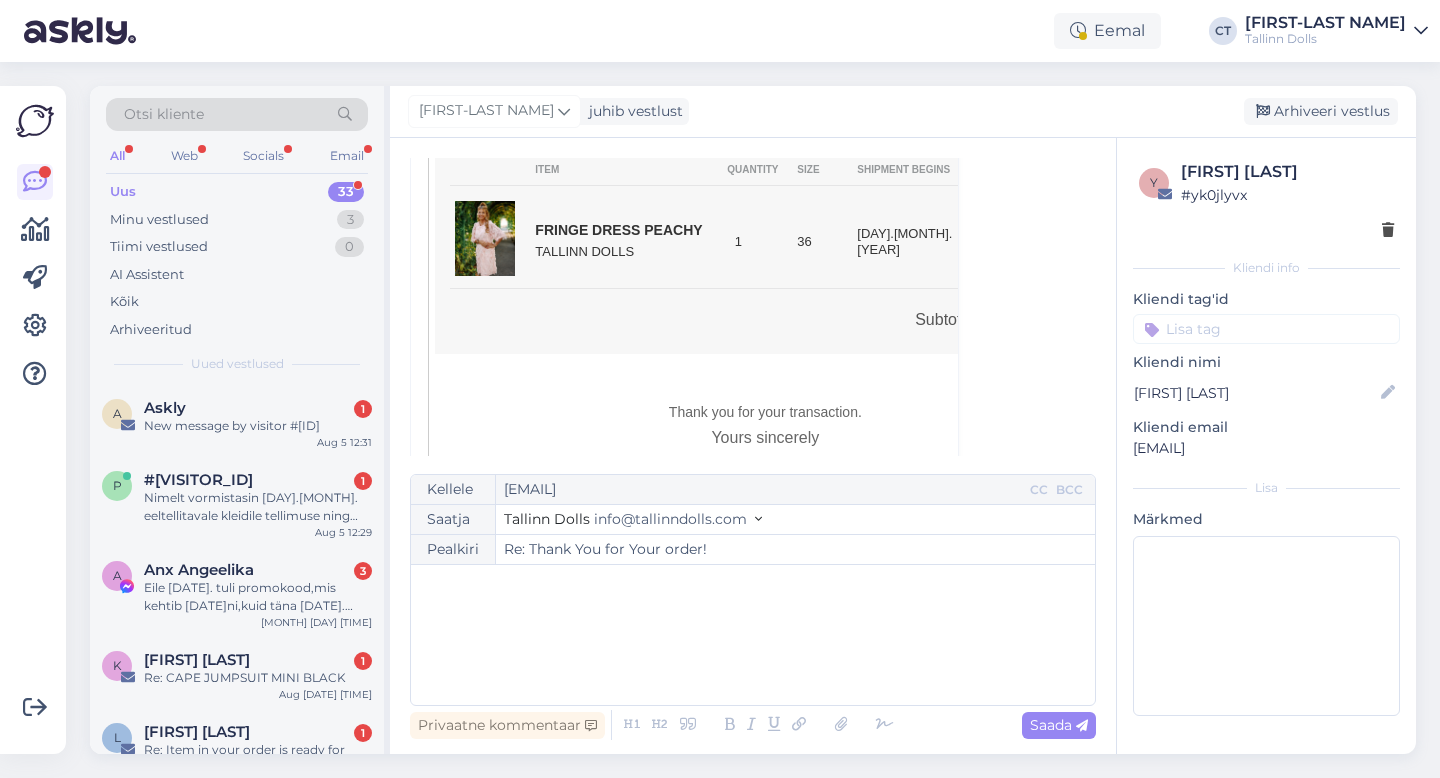 click on "﻿" at bounding box center (753, 635) 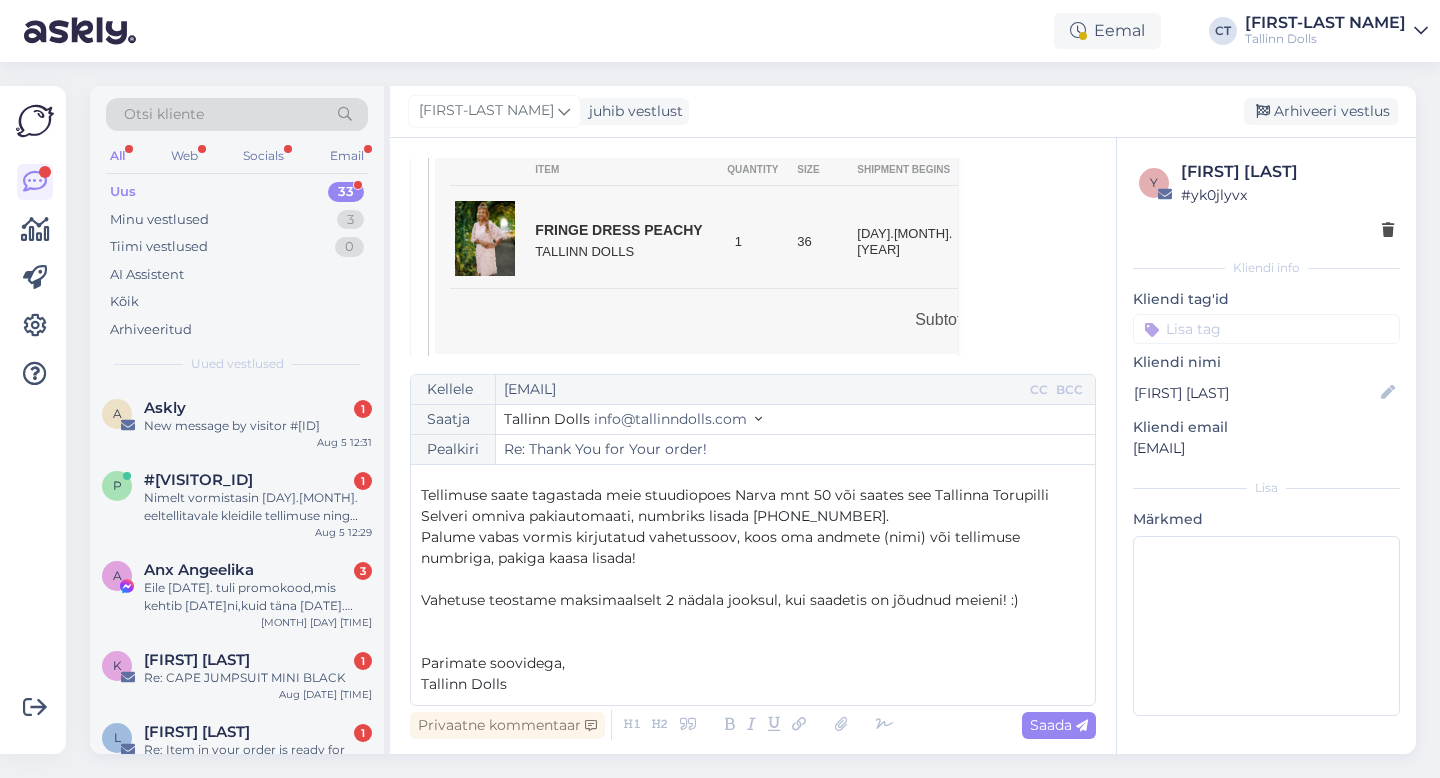 click on "Privaatne kommentaar Saada" at bounding box center (753, 725) 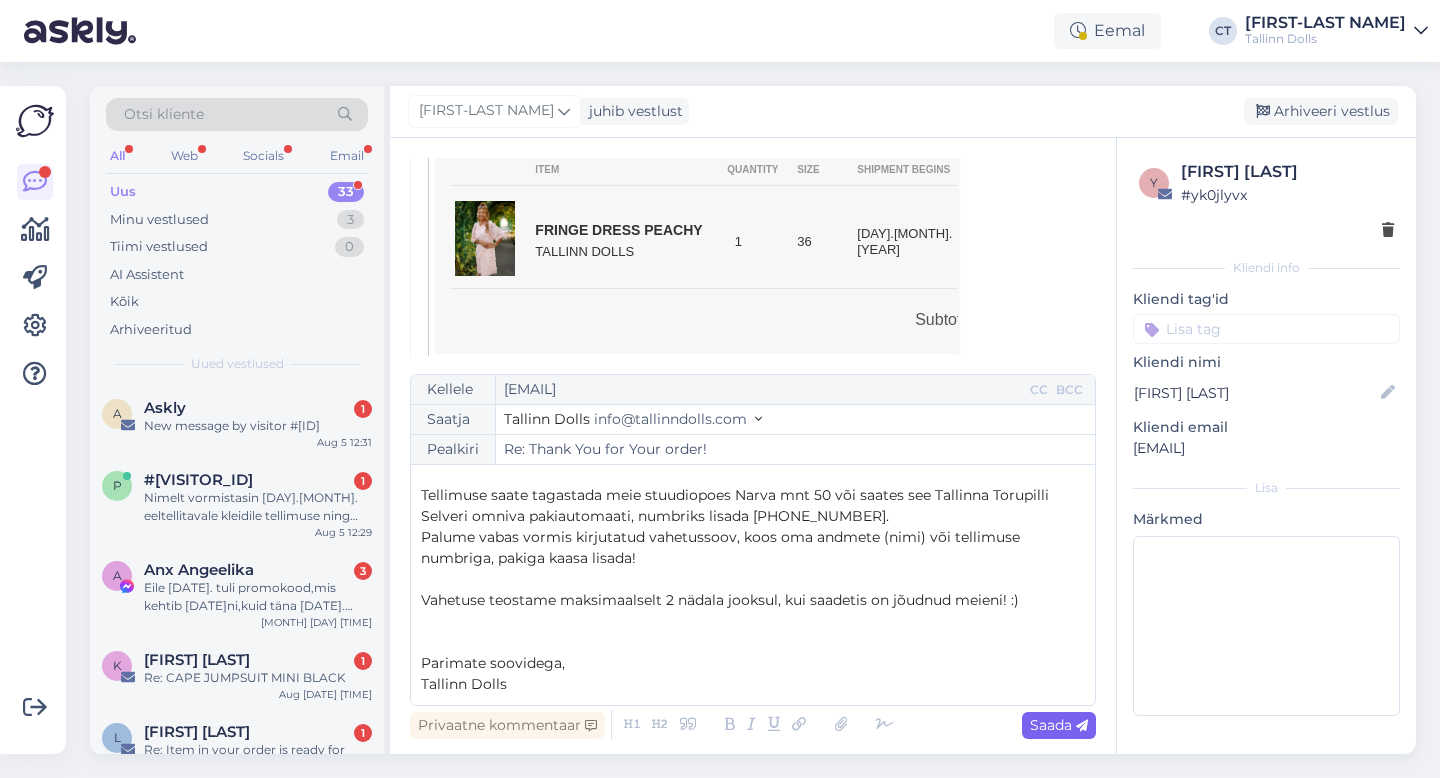 click on "Saada" at bounding box center (1059, 725) 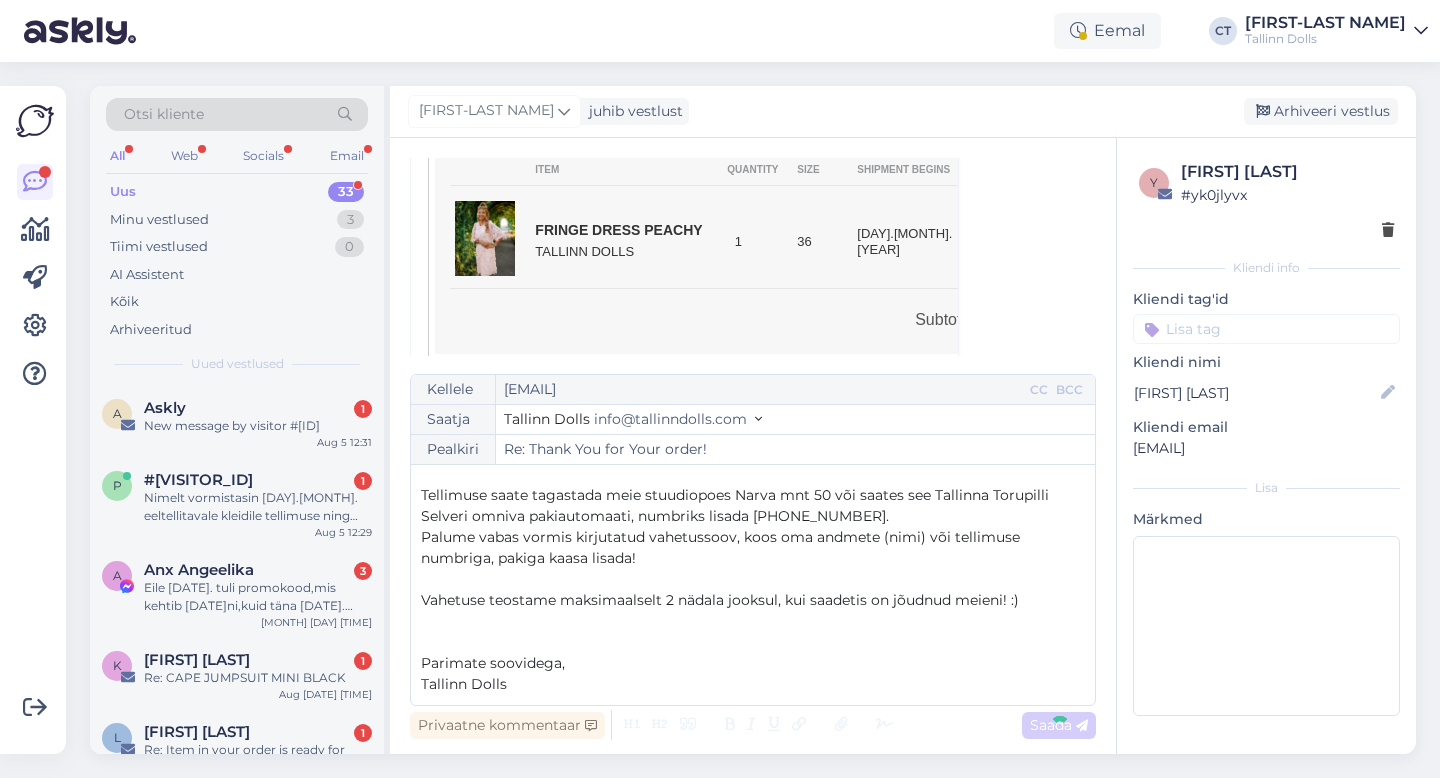 type on "Re: Re: Thank You for Your order!" 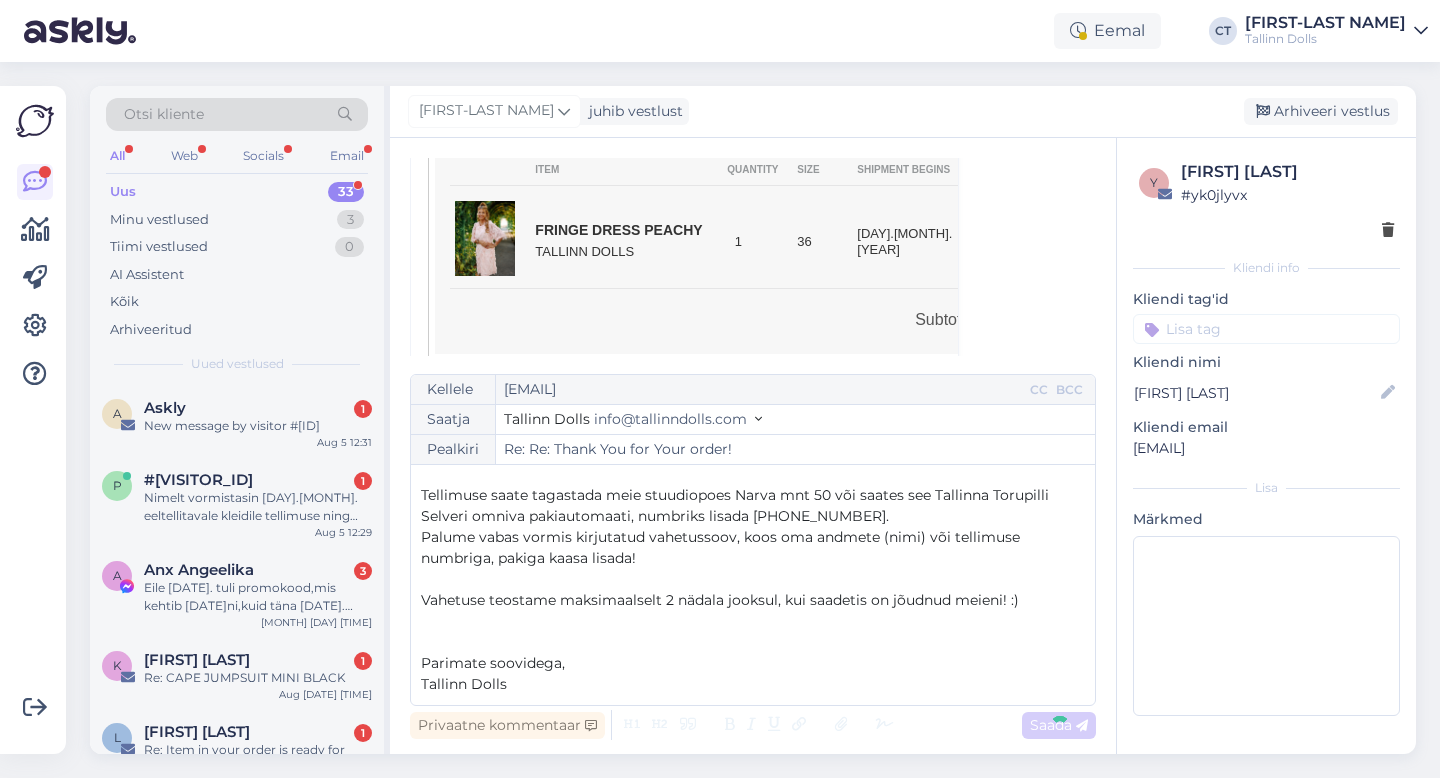 scroll, scrollTop: 1229, scrollLeft: 0, axis: vertical 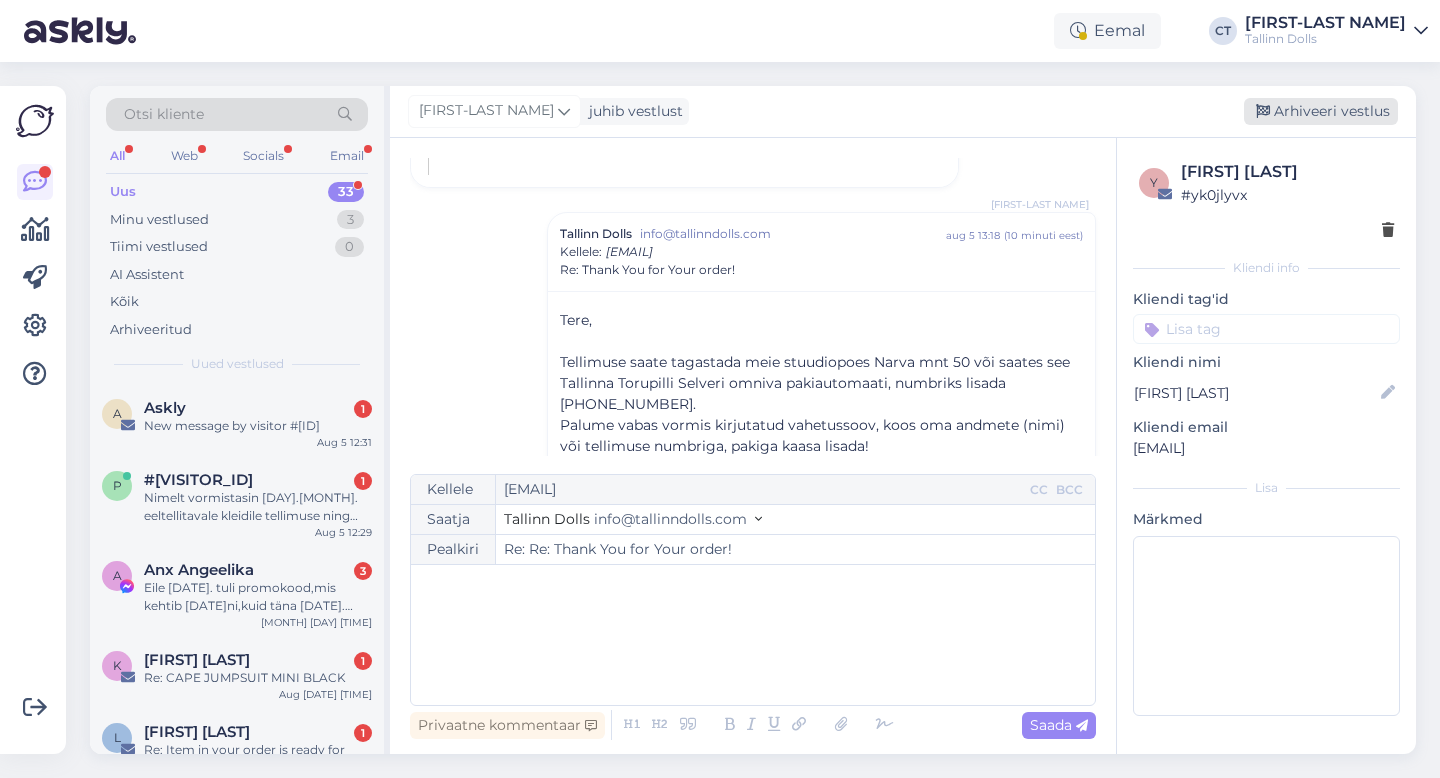 click on "Arhiveeri vestlus" at bounding box center [1321, 111] 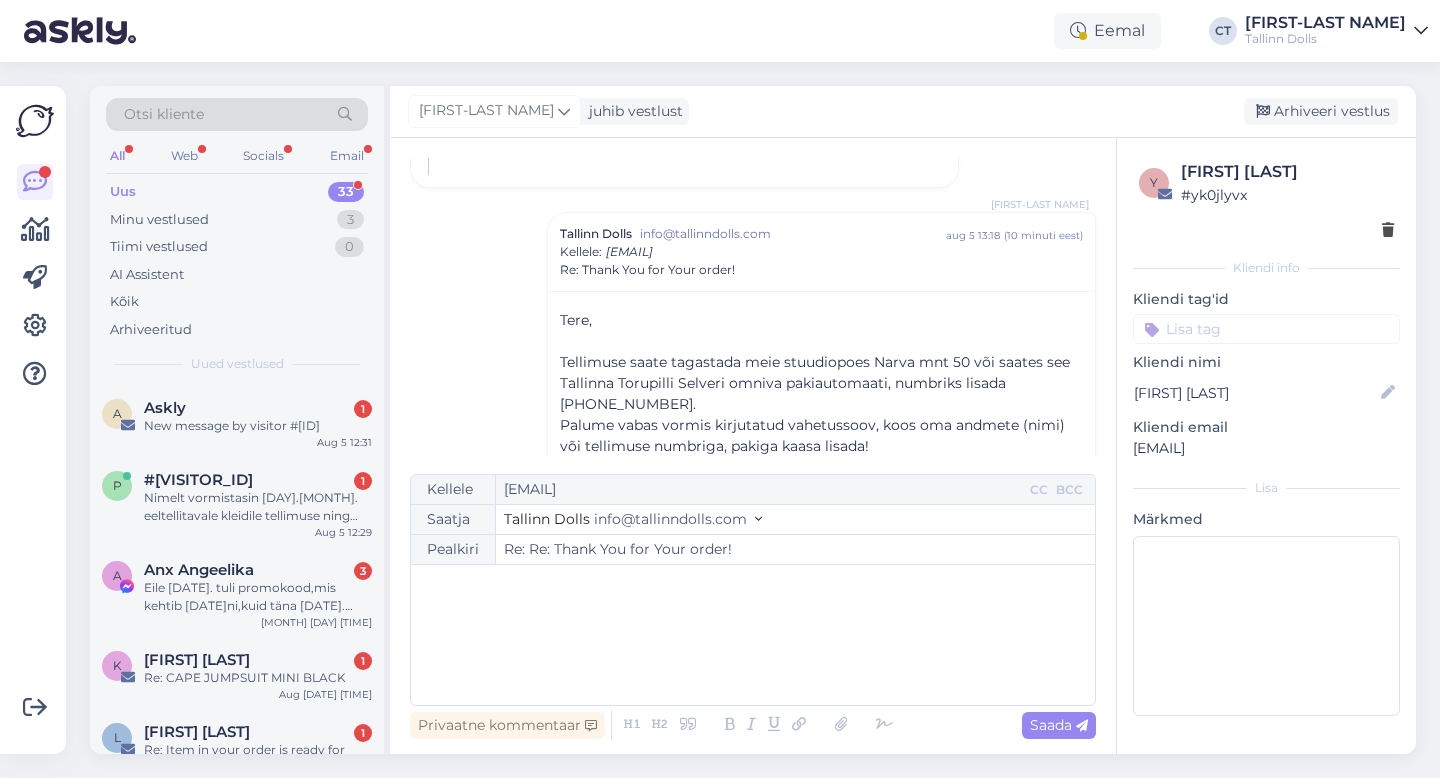 scroll, scrollTop: 1198, scrollLeft: 0, axis: vertical 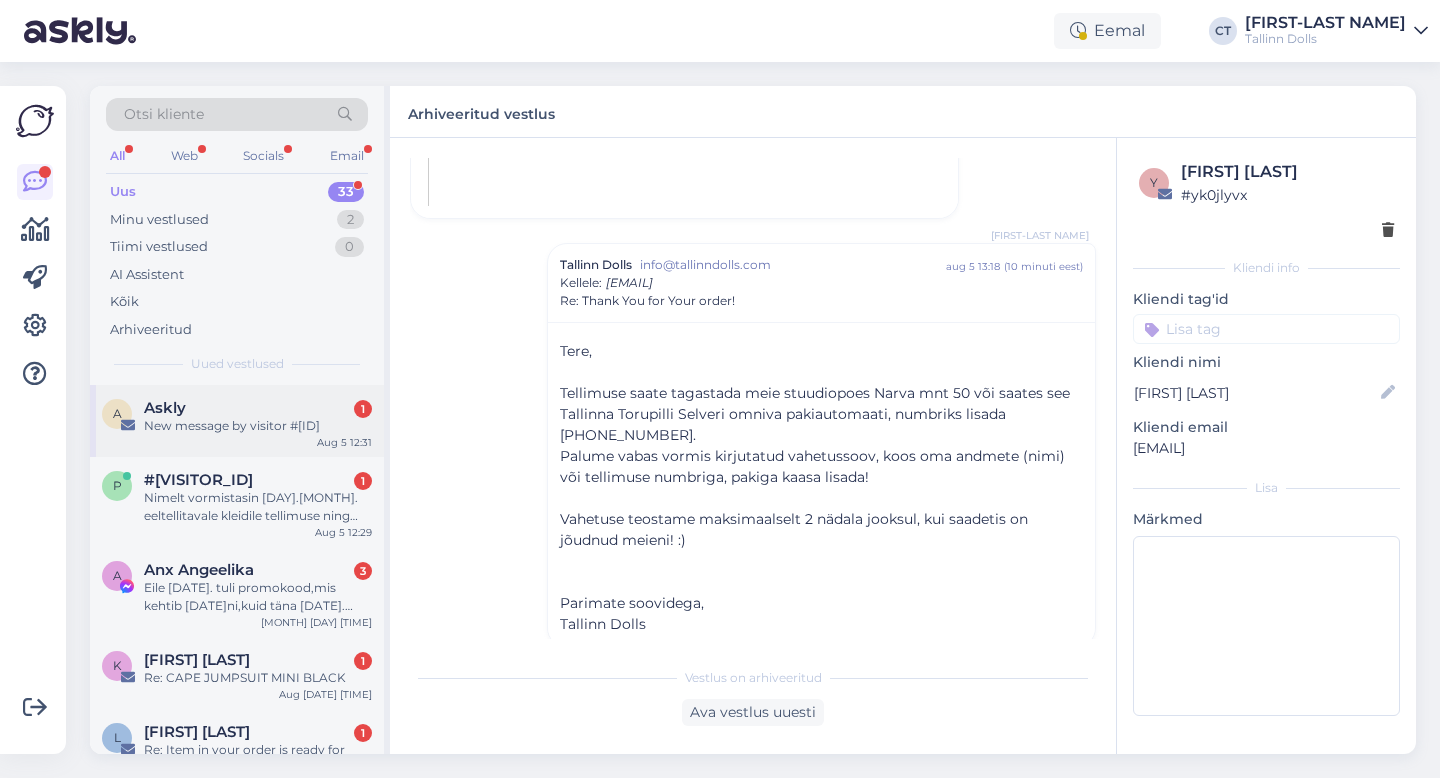 click on "New message by visitor #[ID]" at bounding box center (258, 426) 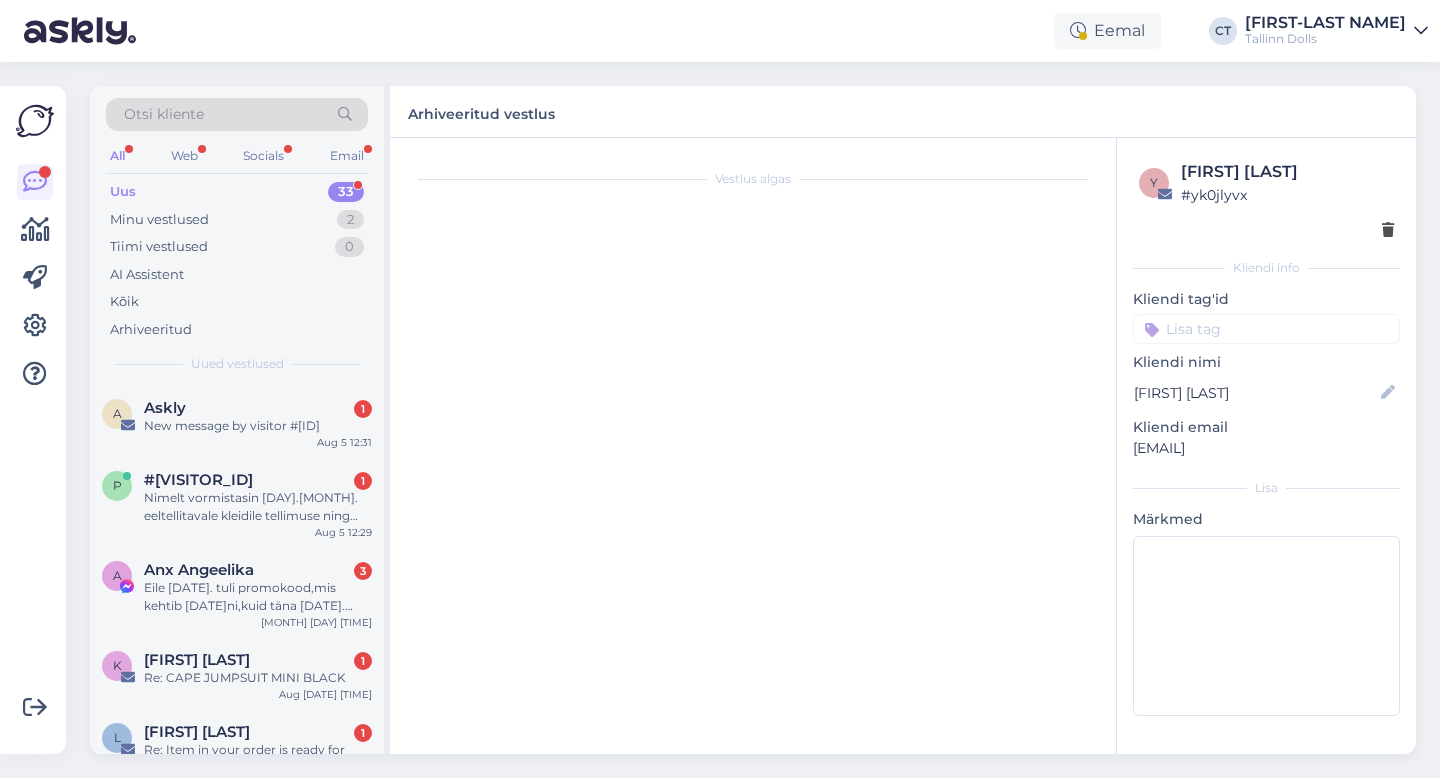 scroll, scrollTop: 8272, scrollLeft: 0, axis: vertical 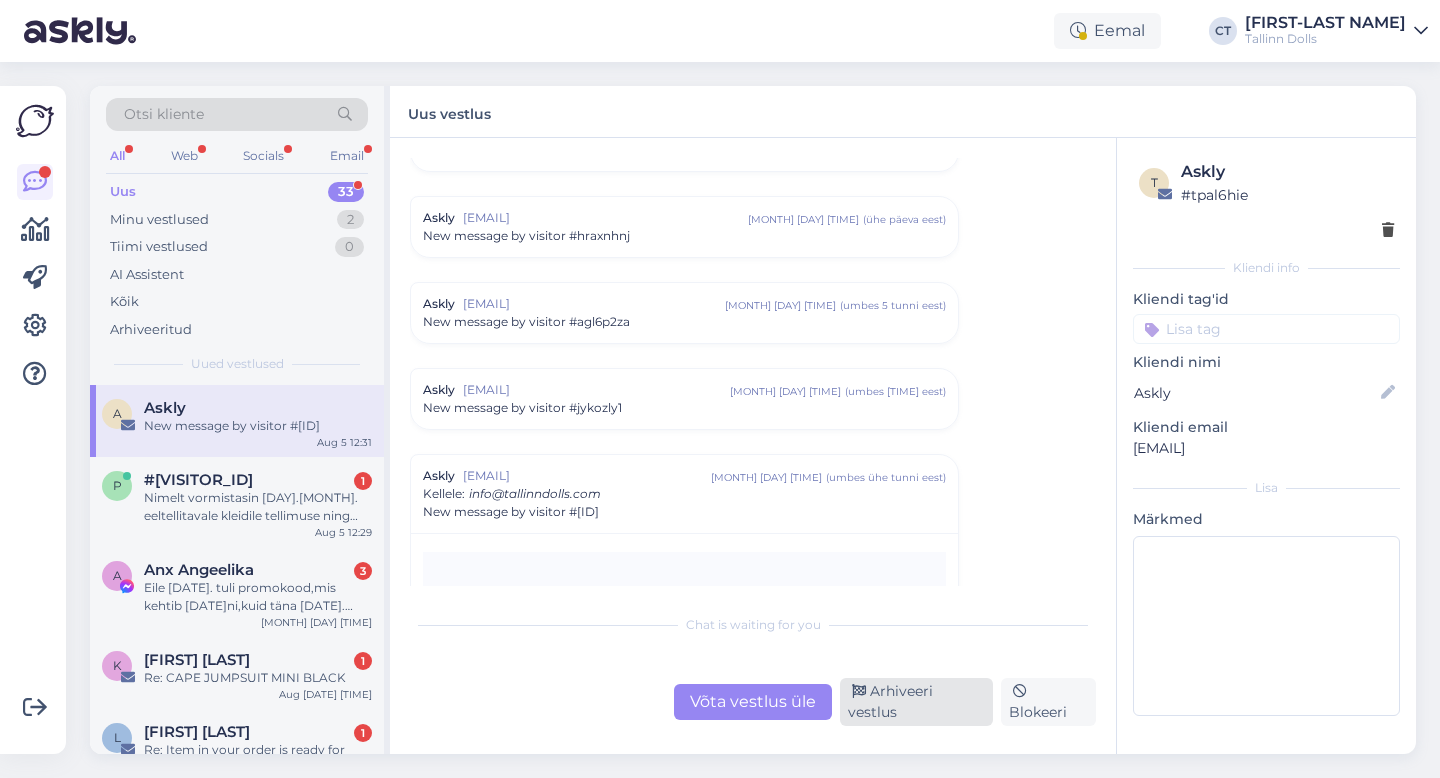 click on "Arhiveeri vestlus" at bounding box center (916, 702) 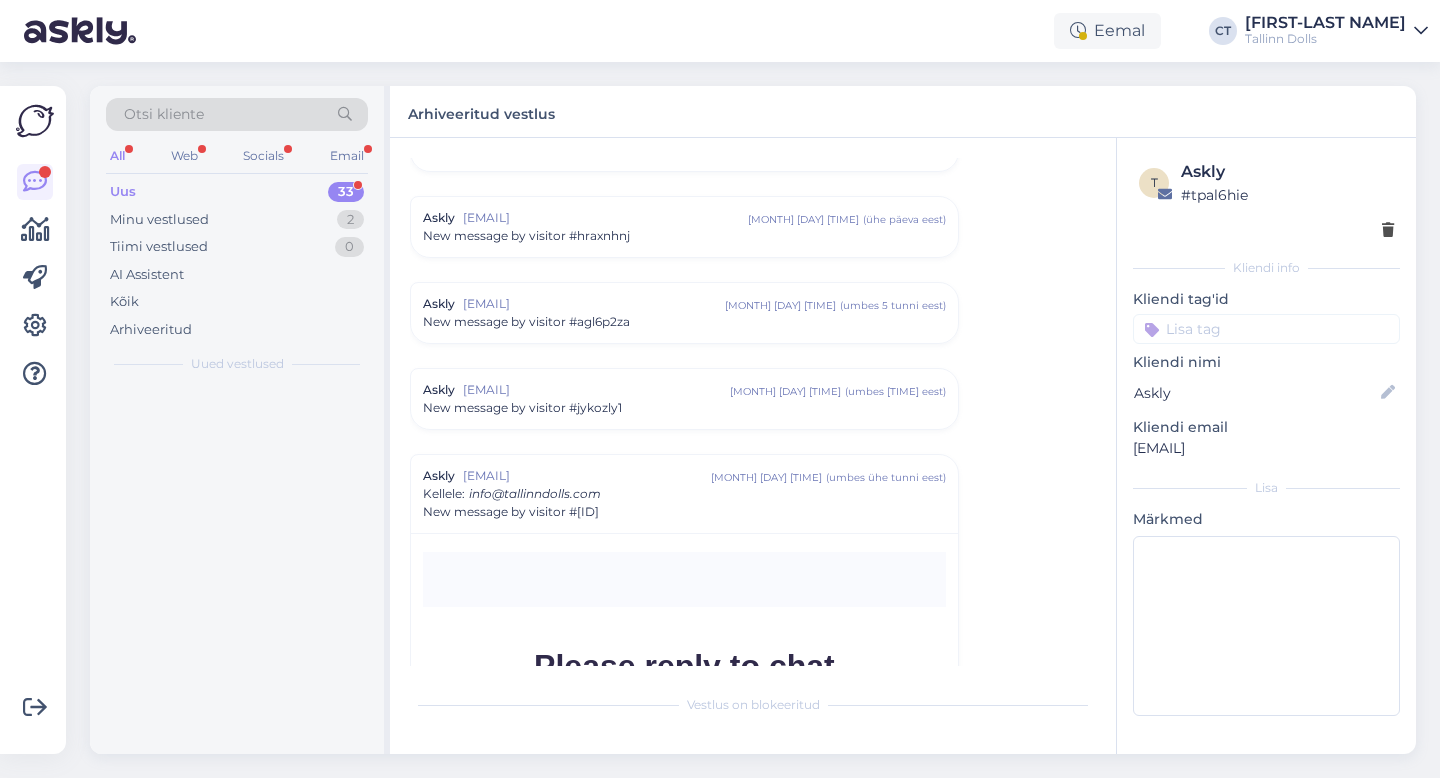 scroll, scrollTop: 8568, scrollLeft: 0, axis: vertical 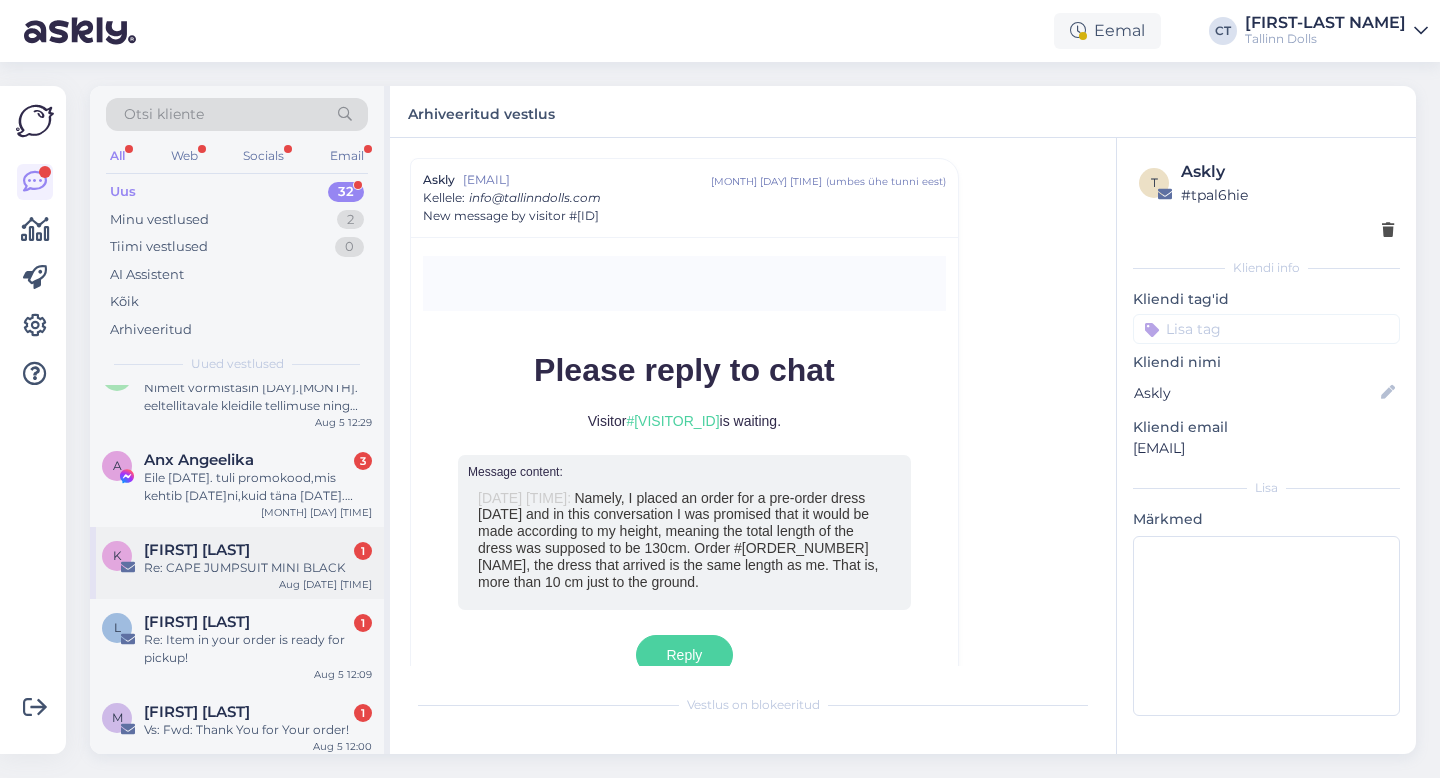 click on "K [NAME] 1 Re: CAPE JUMPSUIT MINI BLACK [MONTH] [DAY] [TIME]" at bounding box center (237, 563) 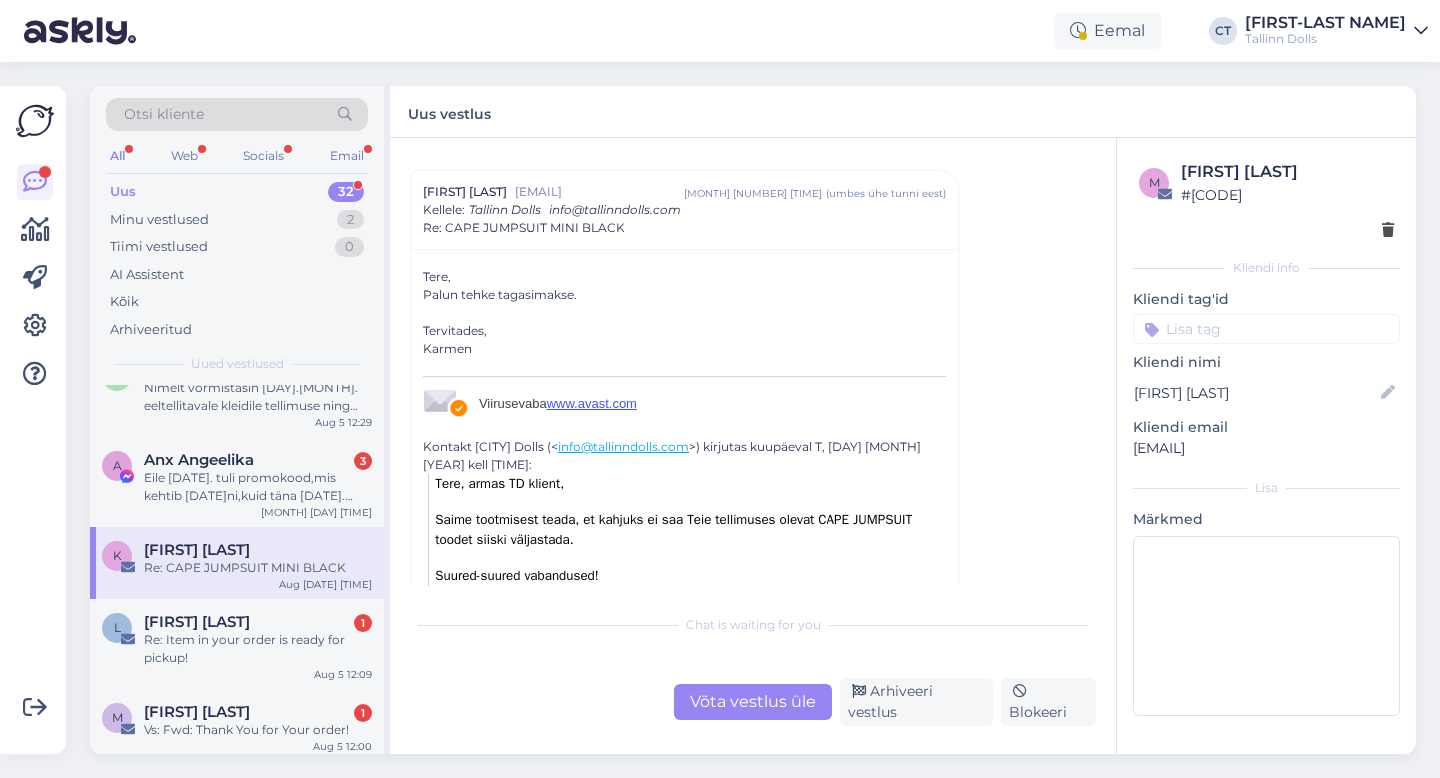 scroll, scrollTop: 60, scrollLeft: 0, axis: vertical 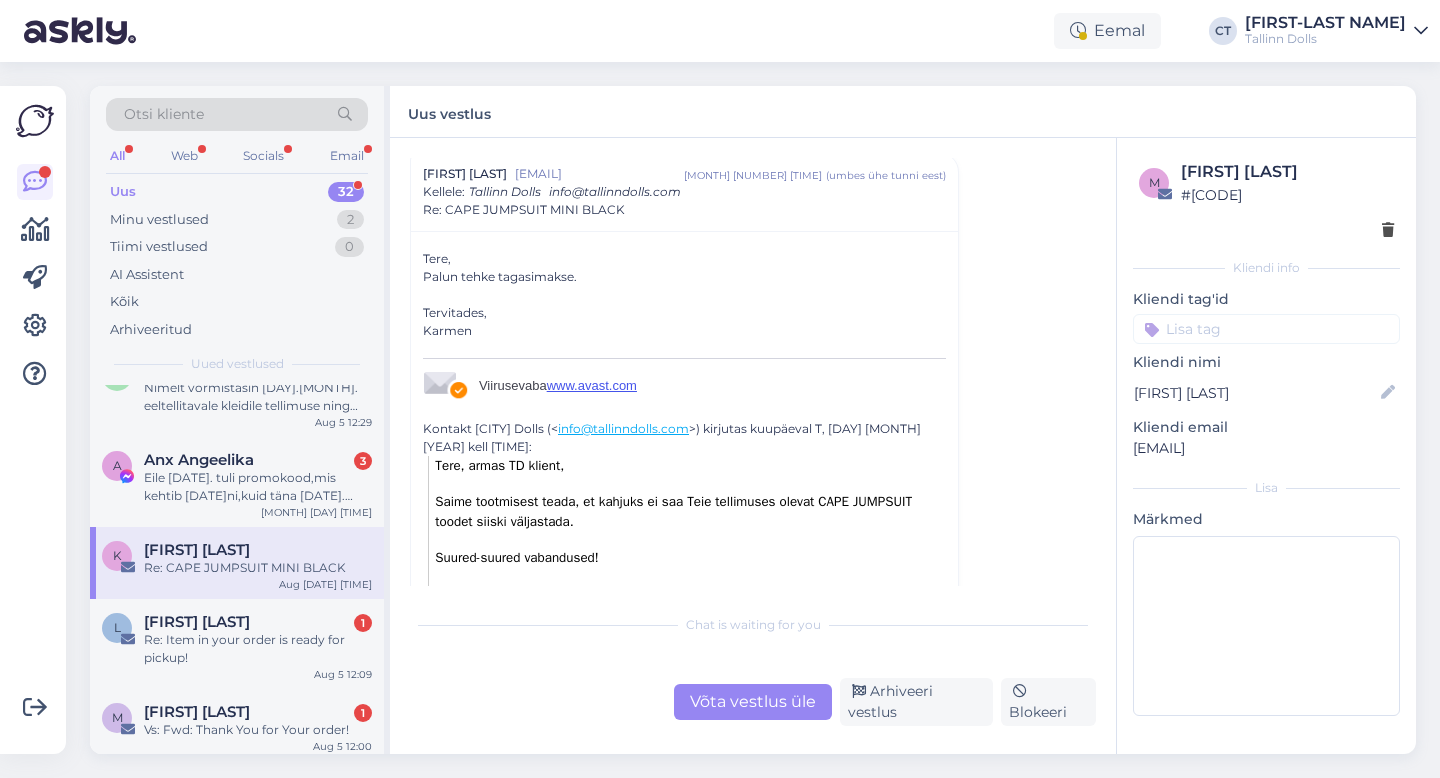 click on "Võta vestlus üle" at bounding box center [753, 702] 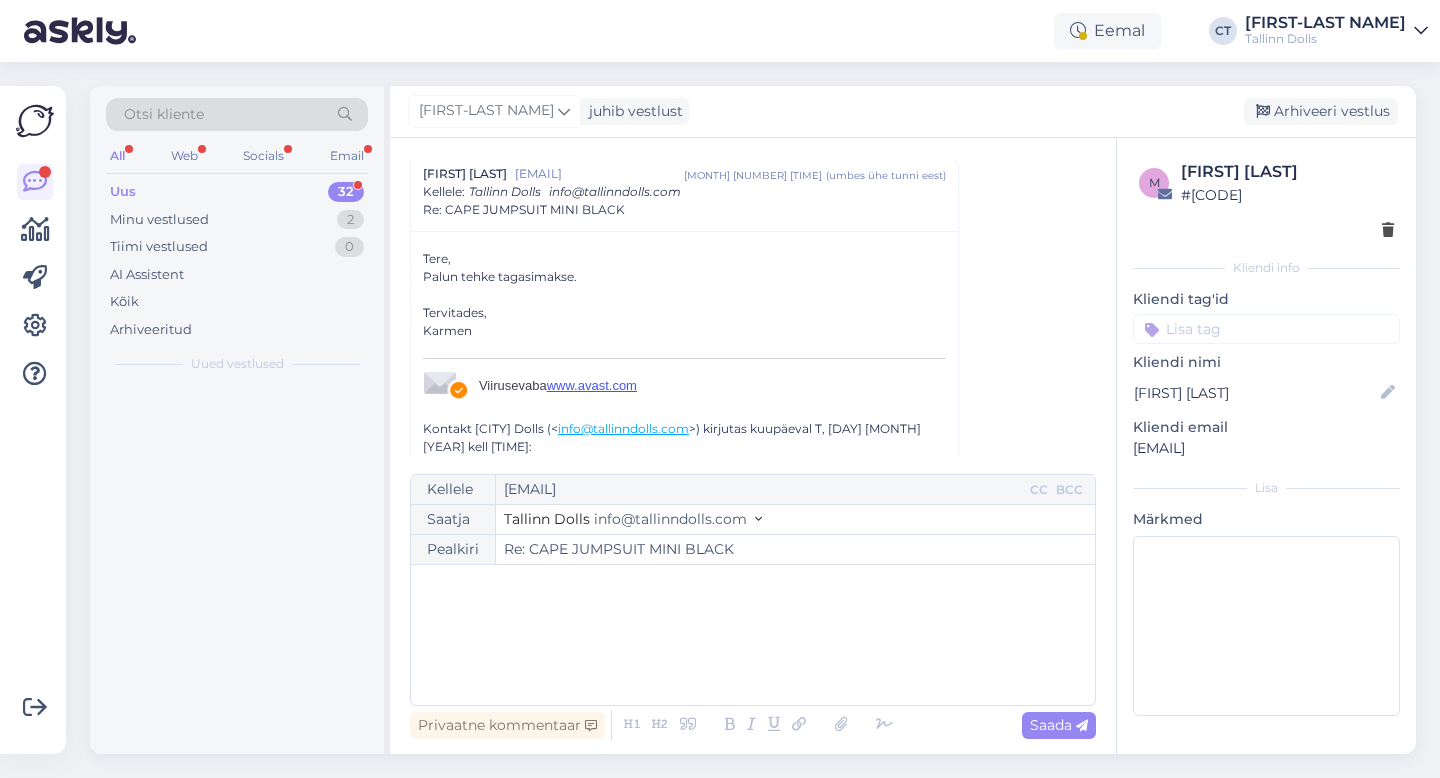 scroll, scrollTop: 54, scrollLeft: 0, axis: vertical 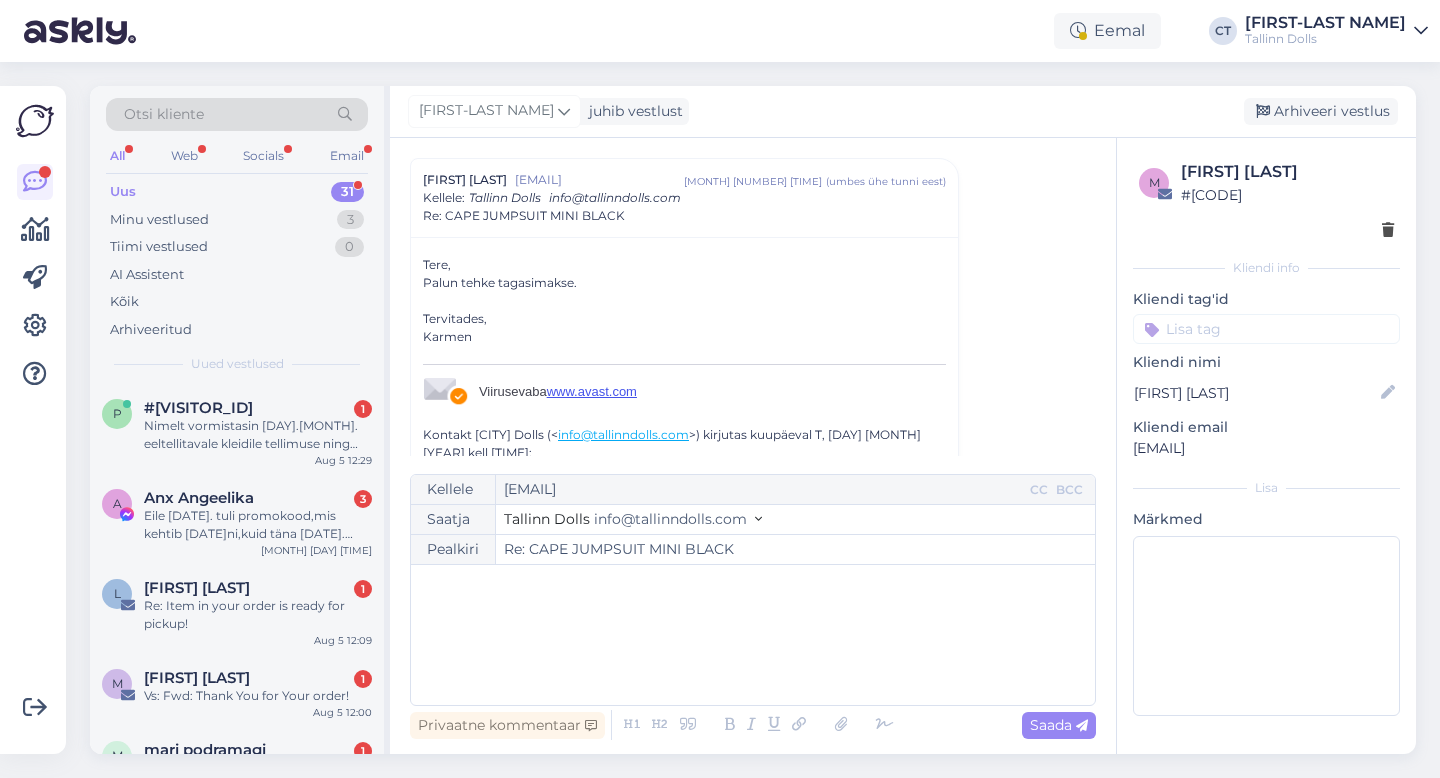 click on "﻿" at bounding box center (753, 635) 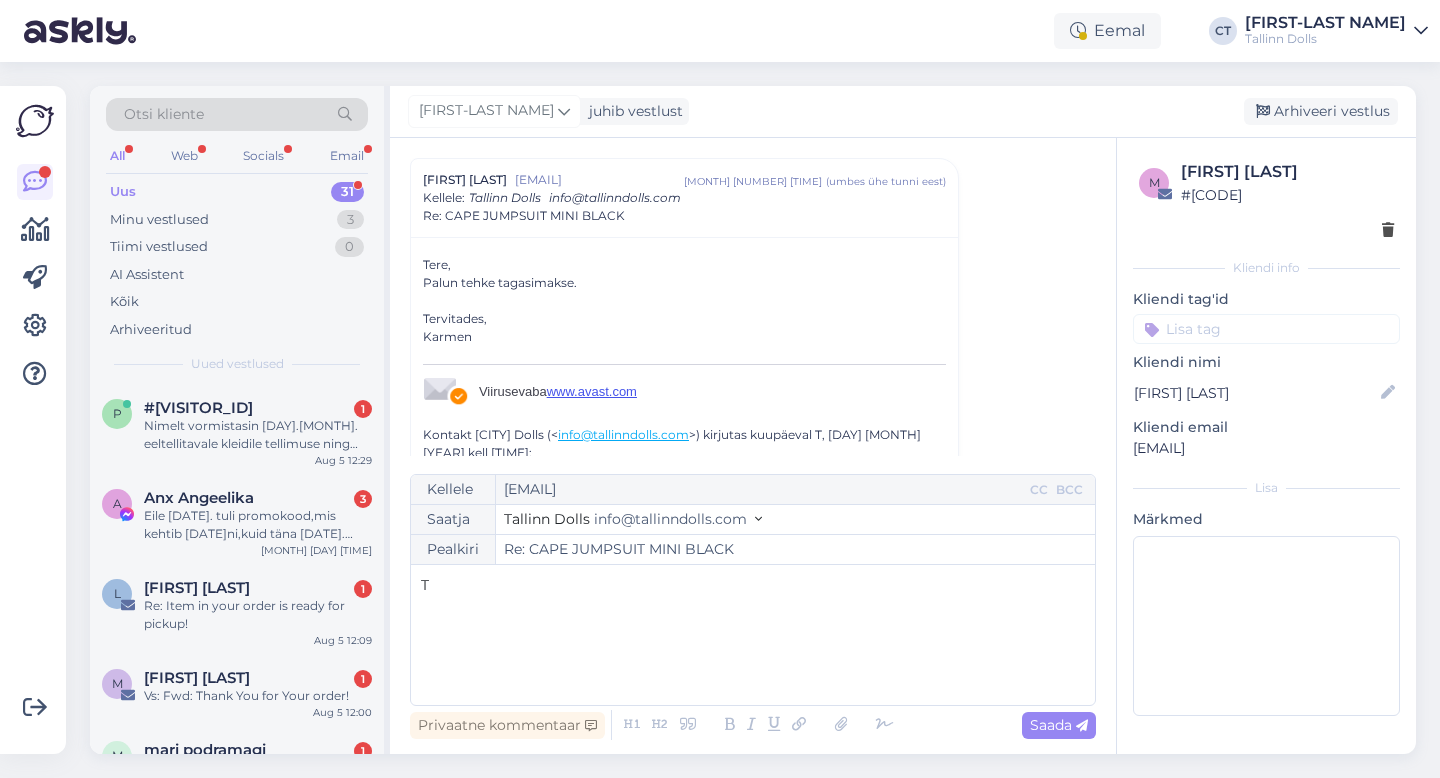 type 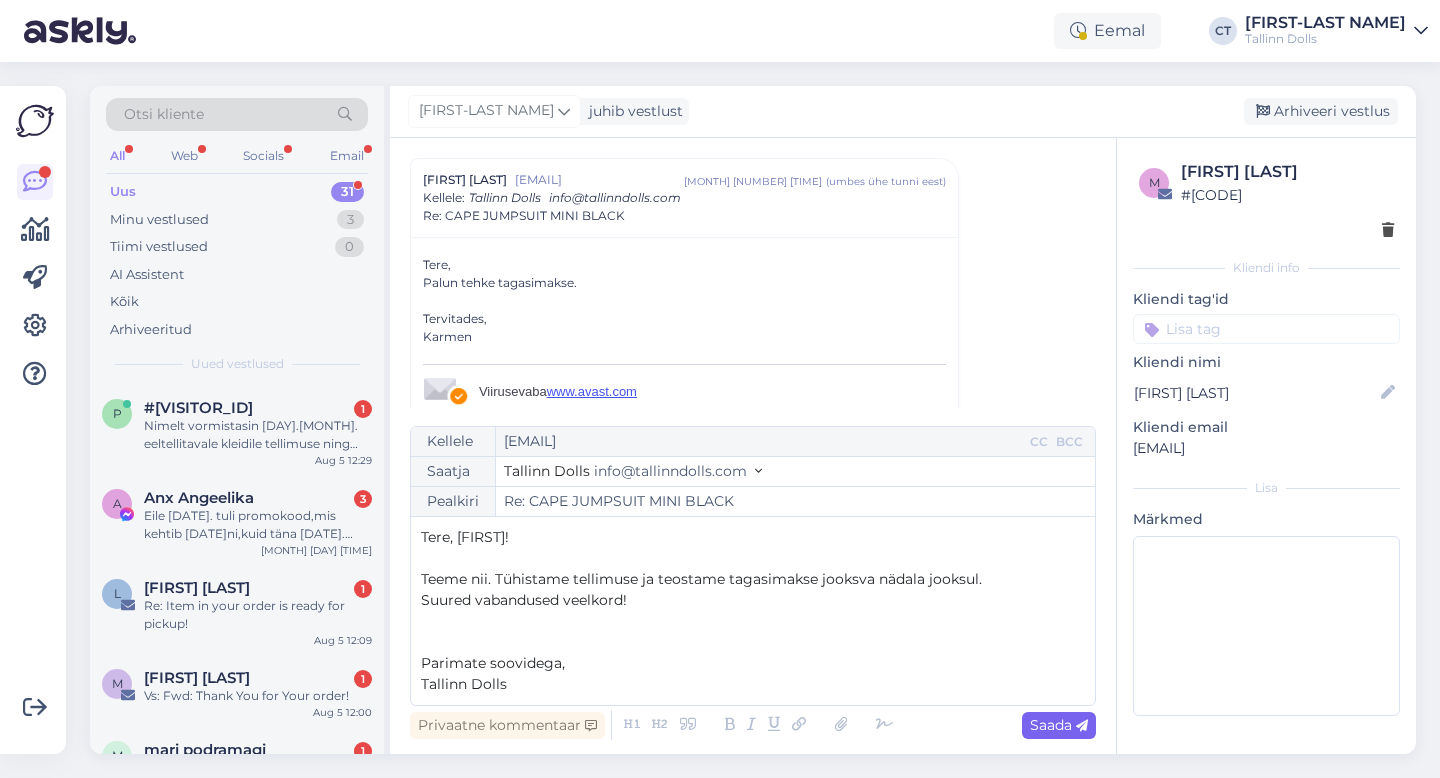 click at bounding box center [1082, 726] 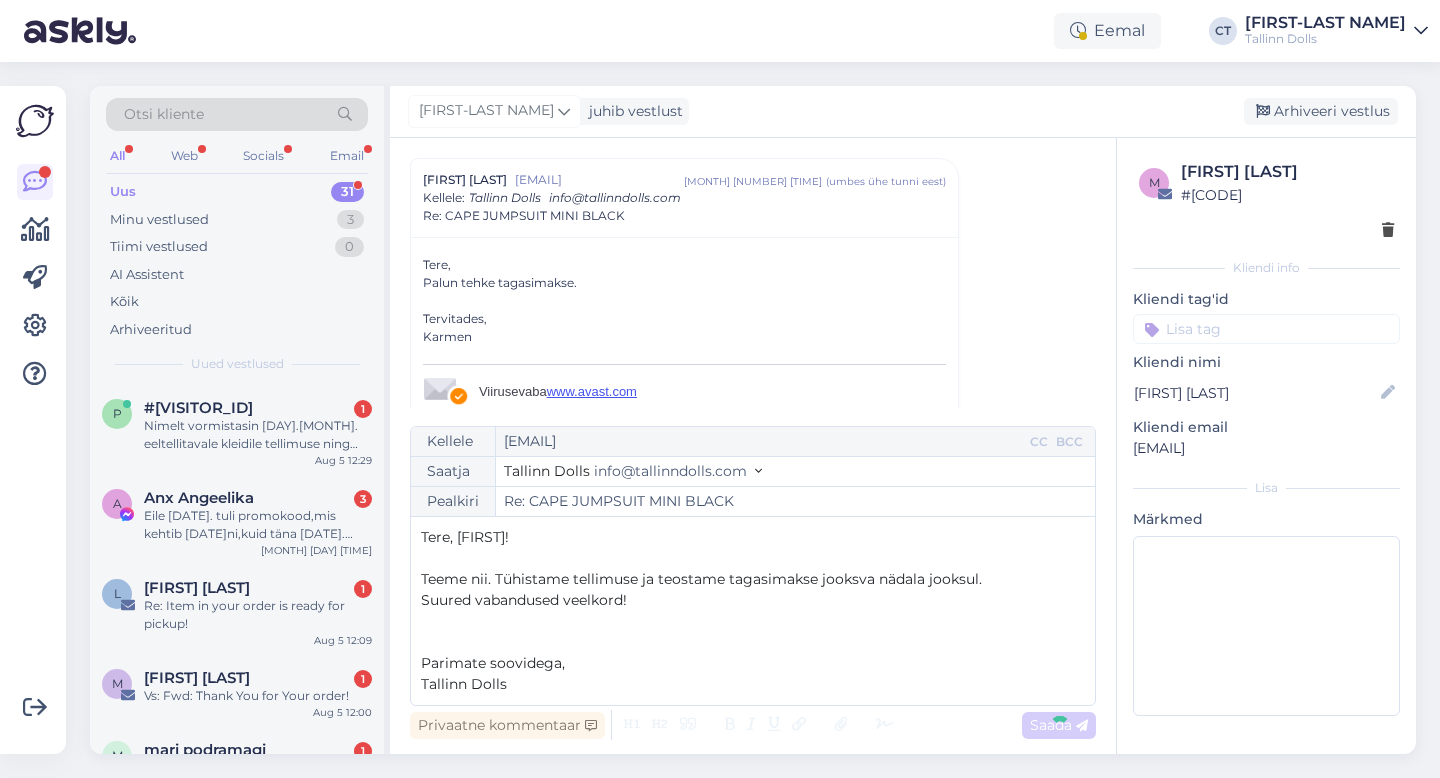 type on "Re: Re: CAPE JUMPSUIT MINI BLACK" 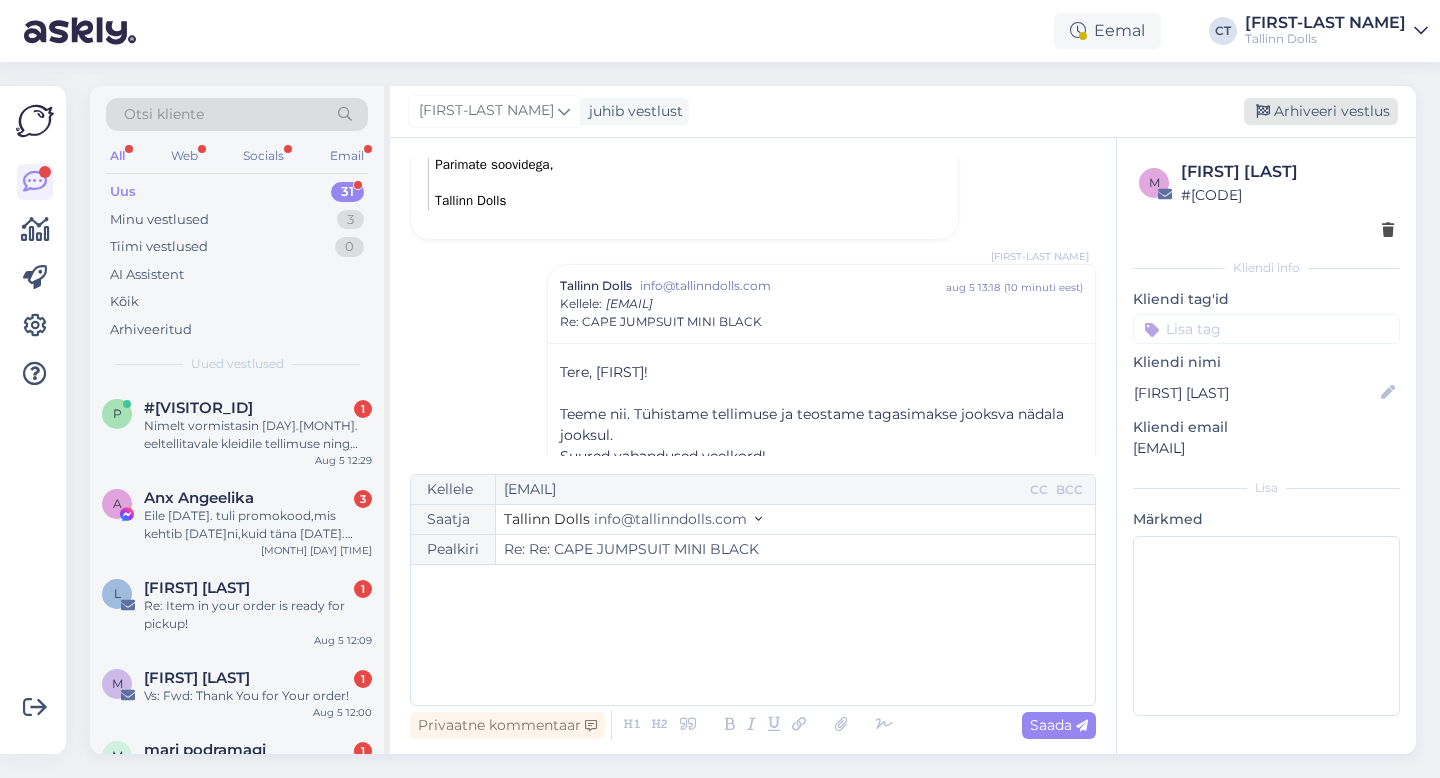 click on "Arhiveeri vestlus" at bounding box center (1321, 111) 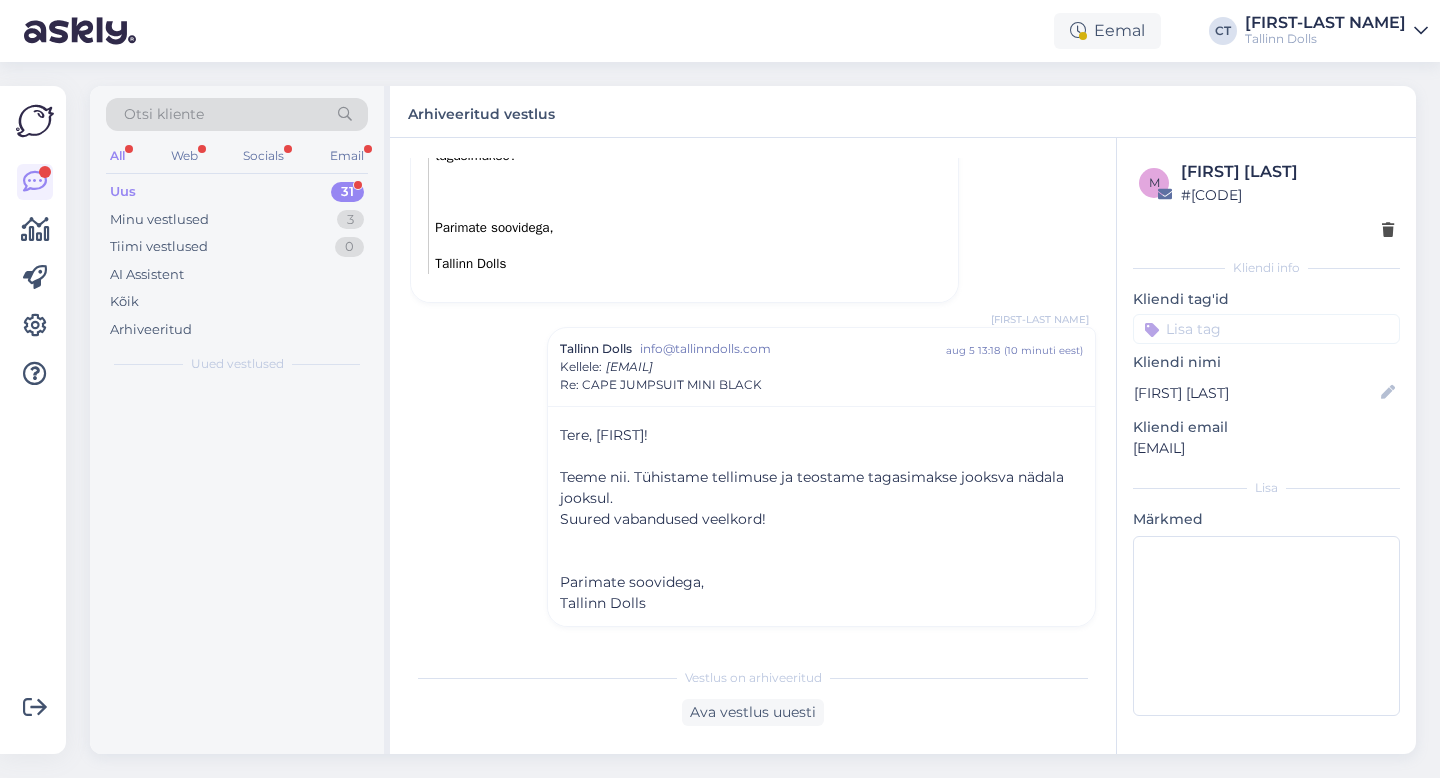 scroll, scrollTop: 518, scrollLeft: 0, axis: vertical 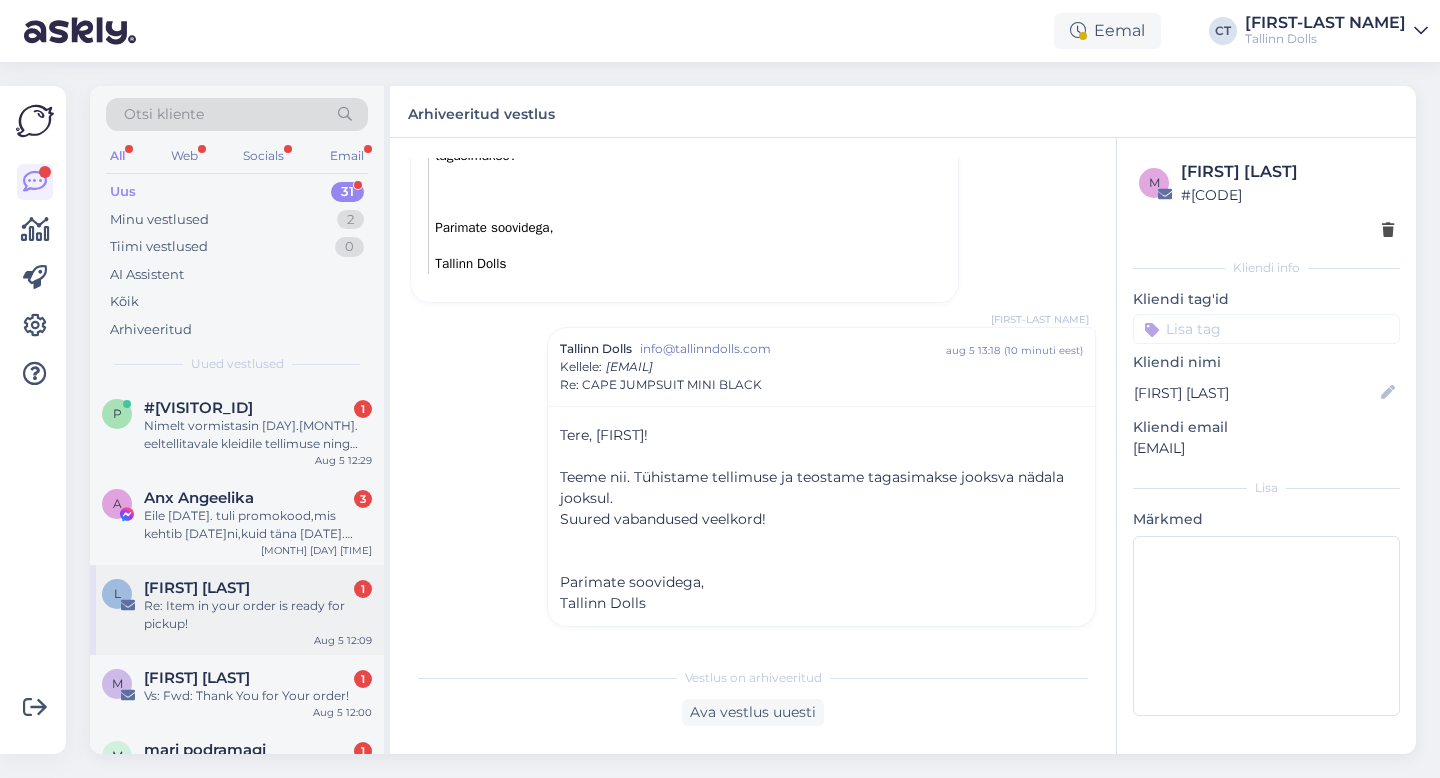 click on "[FIRST_NAME] [LAST_NAME]" at bounding box center [258, 588] 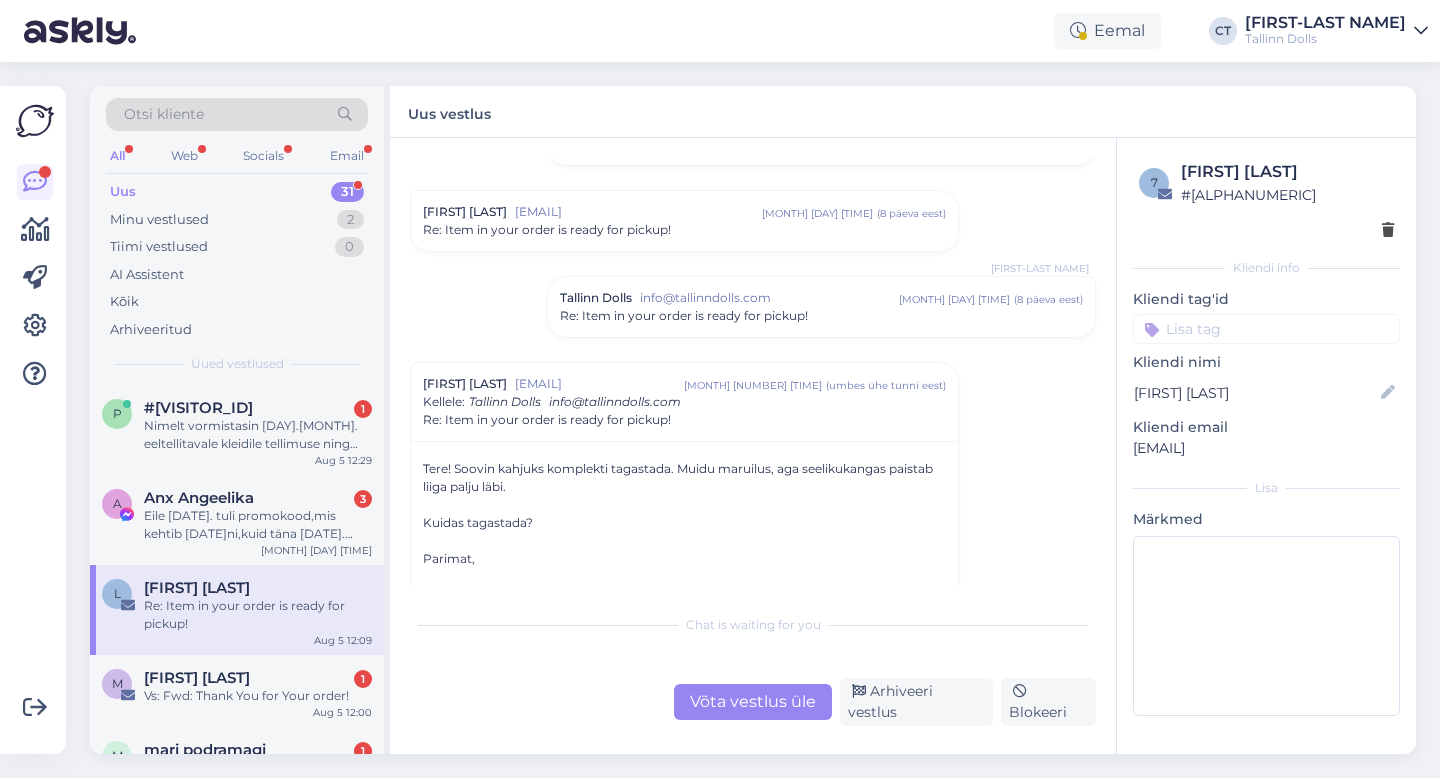 scroll, scrollTop: 198, scrollLeft: 0, axis: vertical 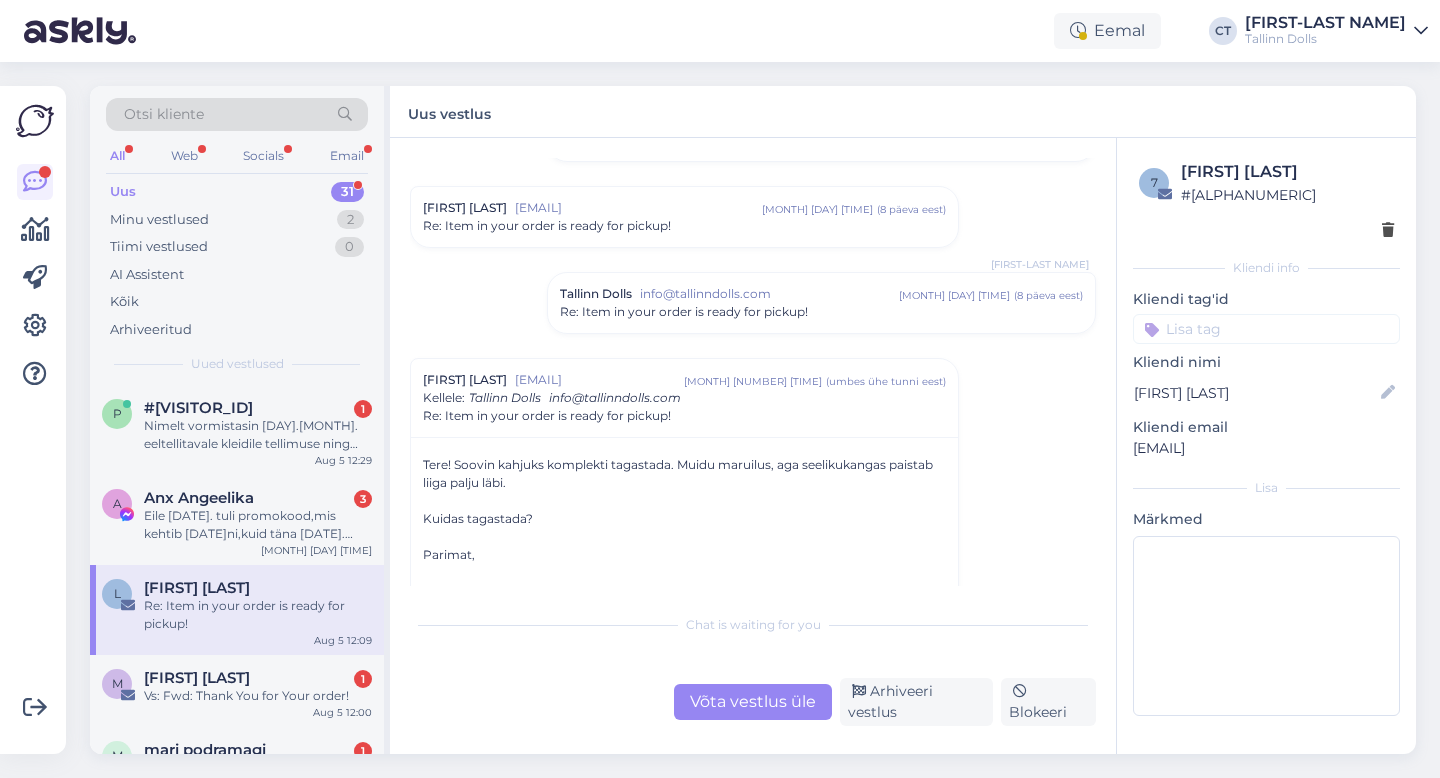click on "Võta vestlus üle" at bounding box center [753, 702] 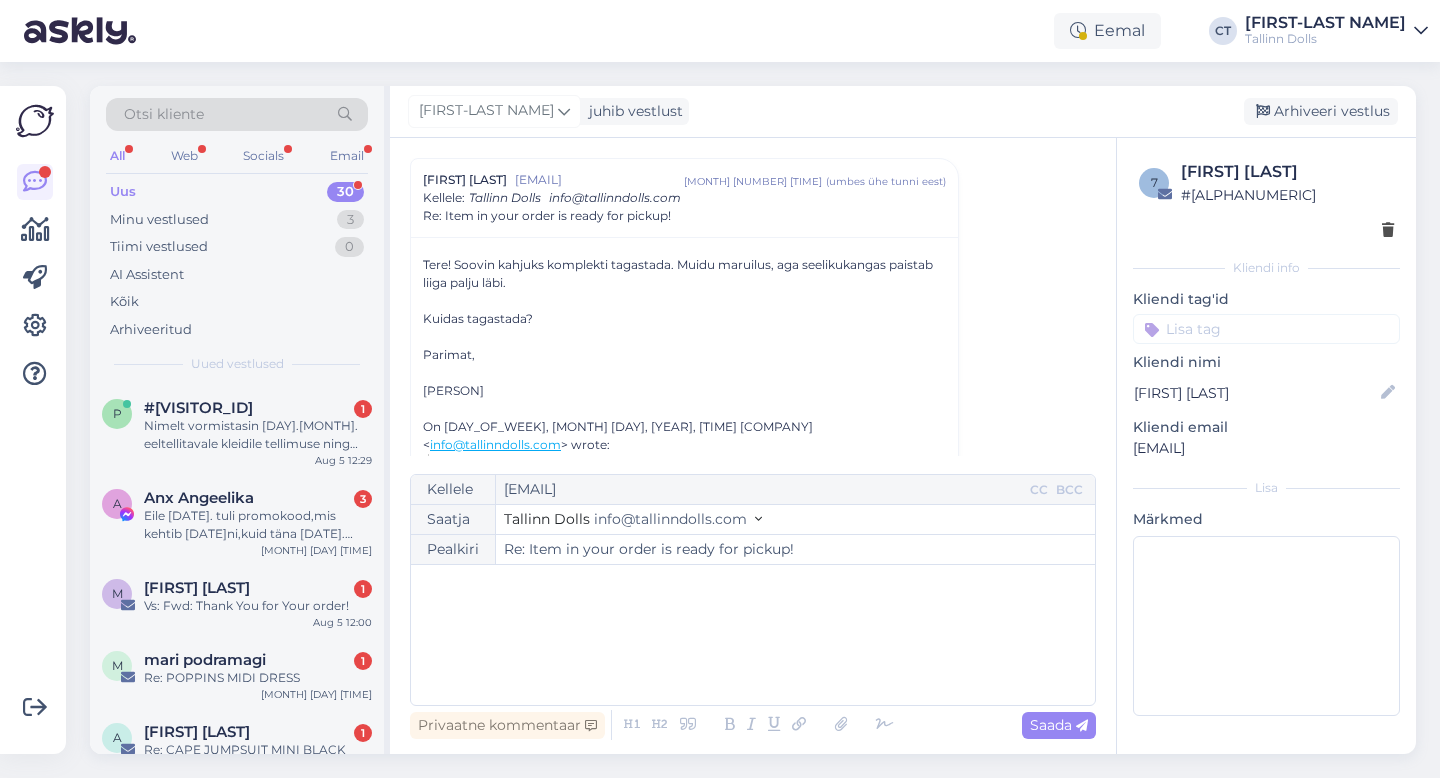 click on "﻿" at bounding box center (753, 635) 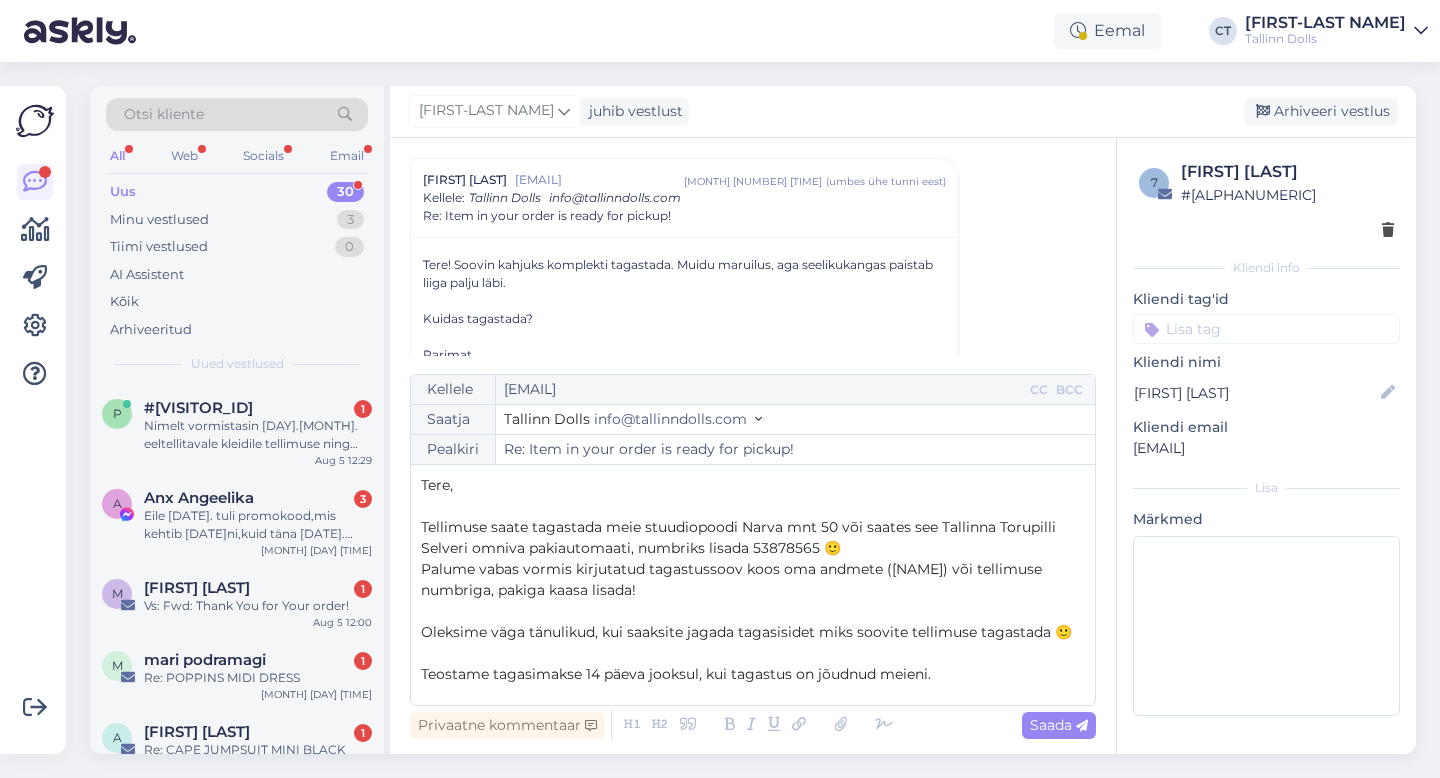 scroll, scrollTop: 95, scrollLeft: 0, axis: vertical 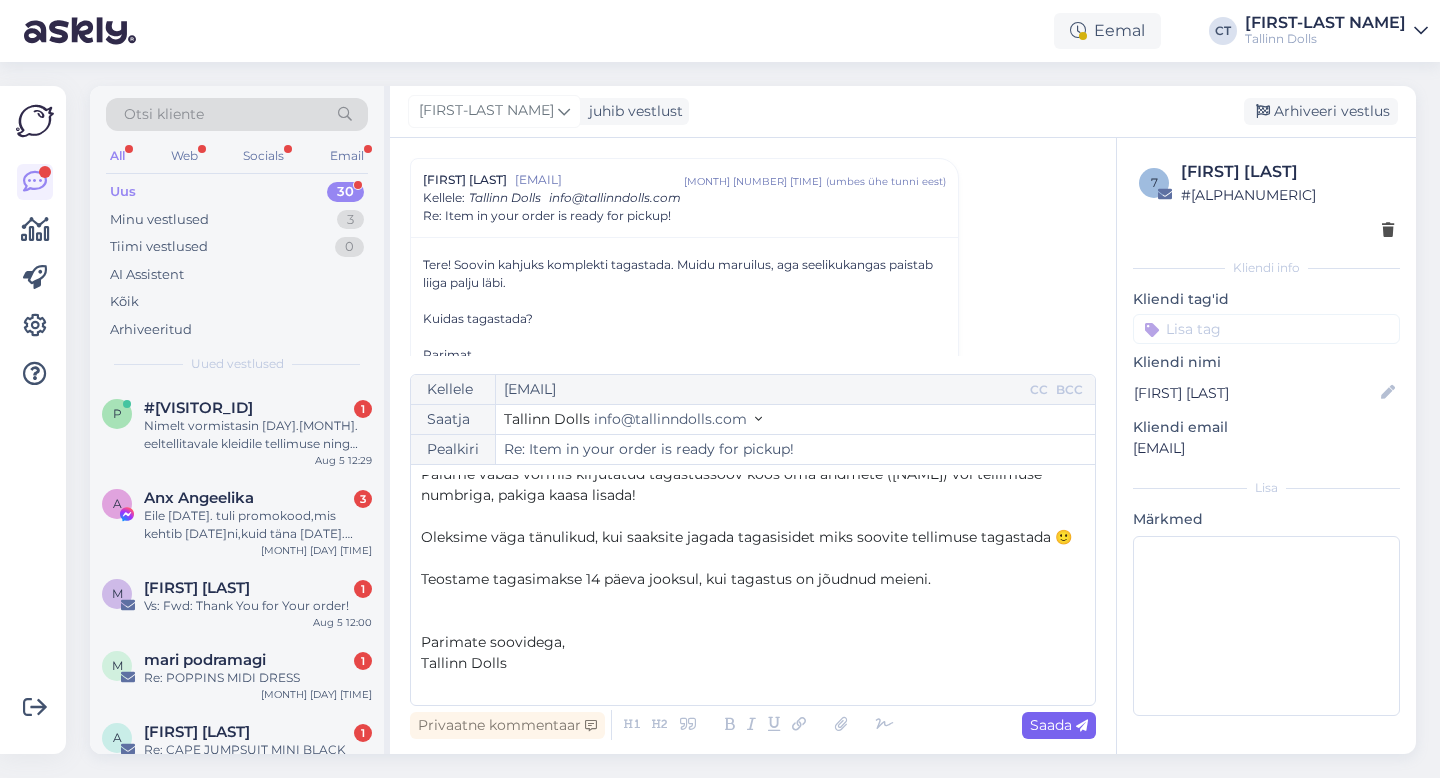 click on "Saada" at bounding box center [1059, 725] 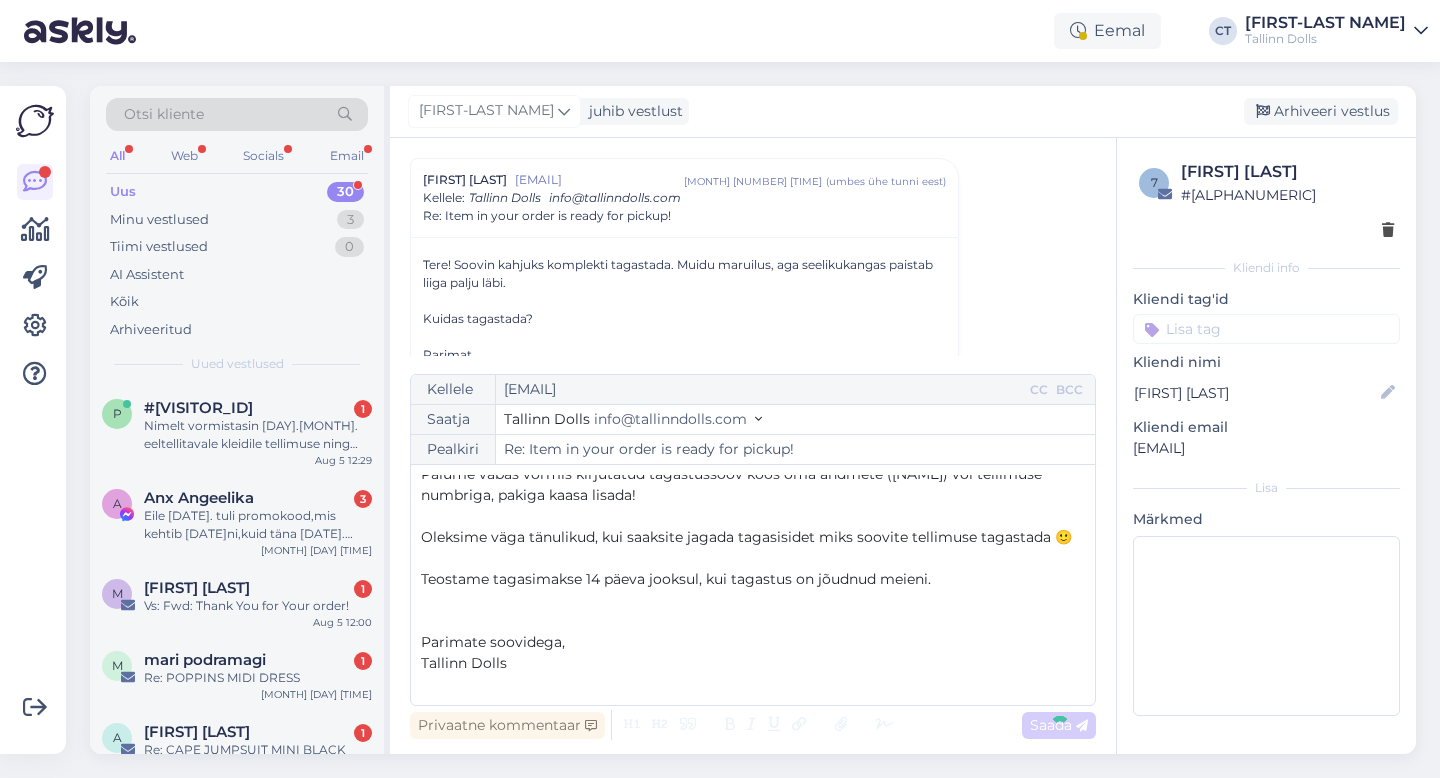 type on "Re: Re: Item in your order is ready for pickup!" 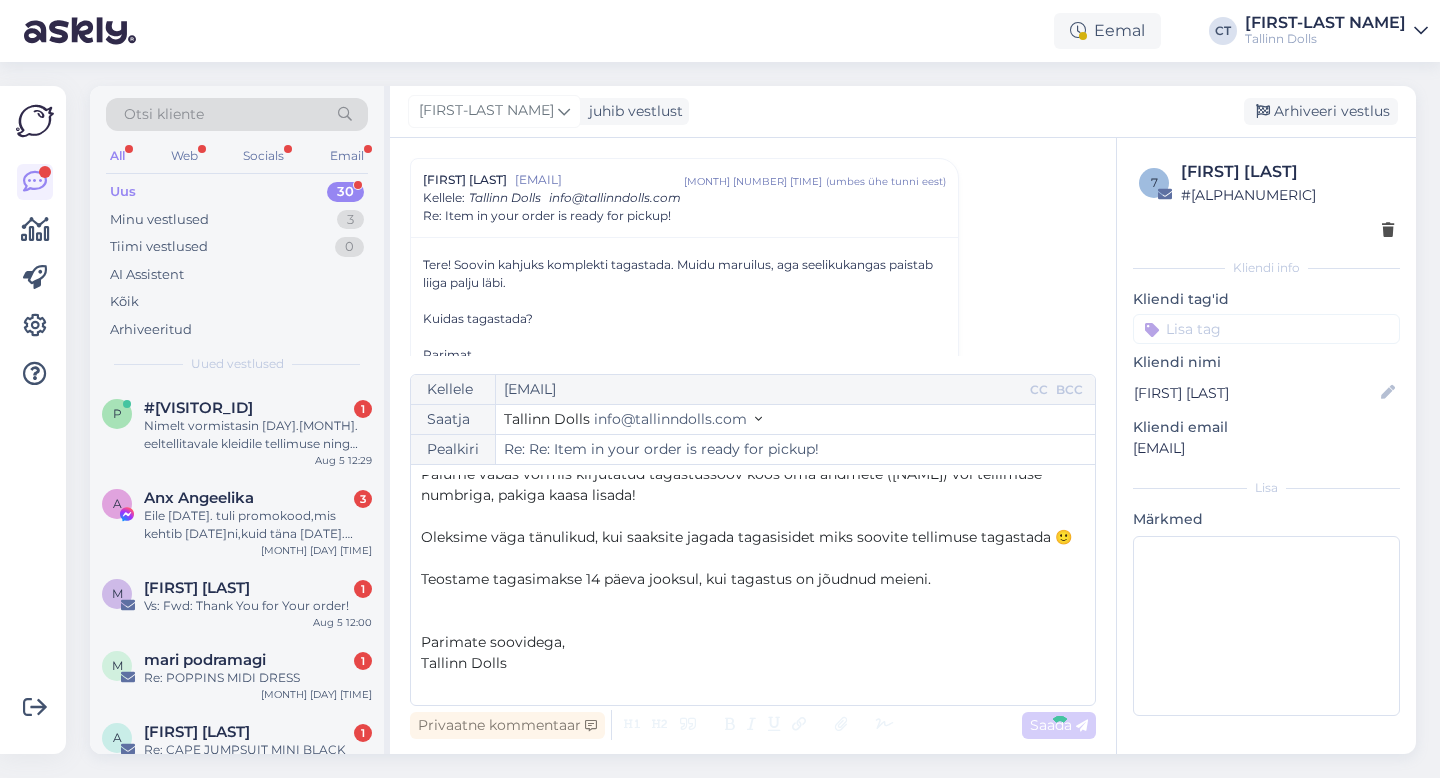 scroll, scrollTop: 806, scrollLeft: 0, axis: vertical 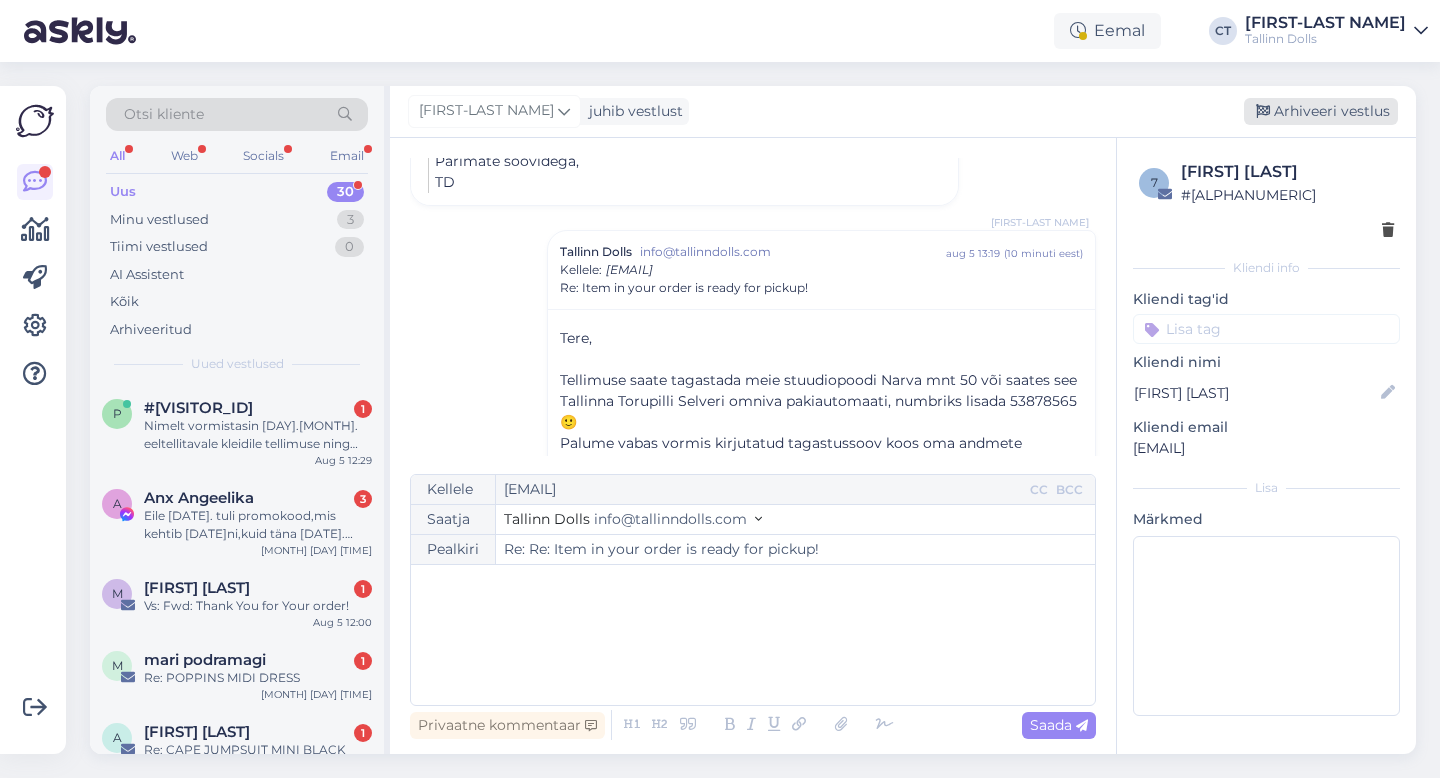click on "Arhiveeri vestlus" at bounding box center (1321, 111) 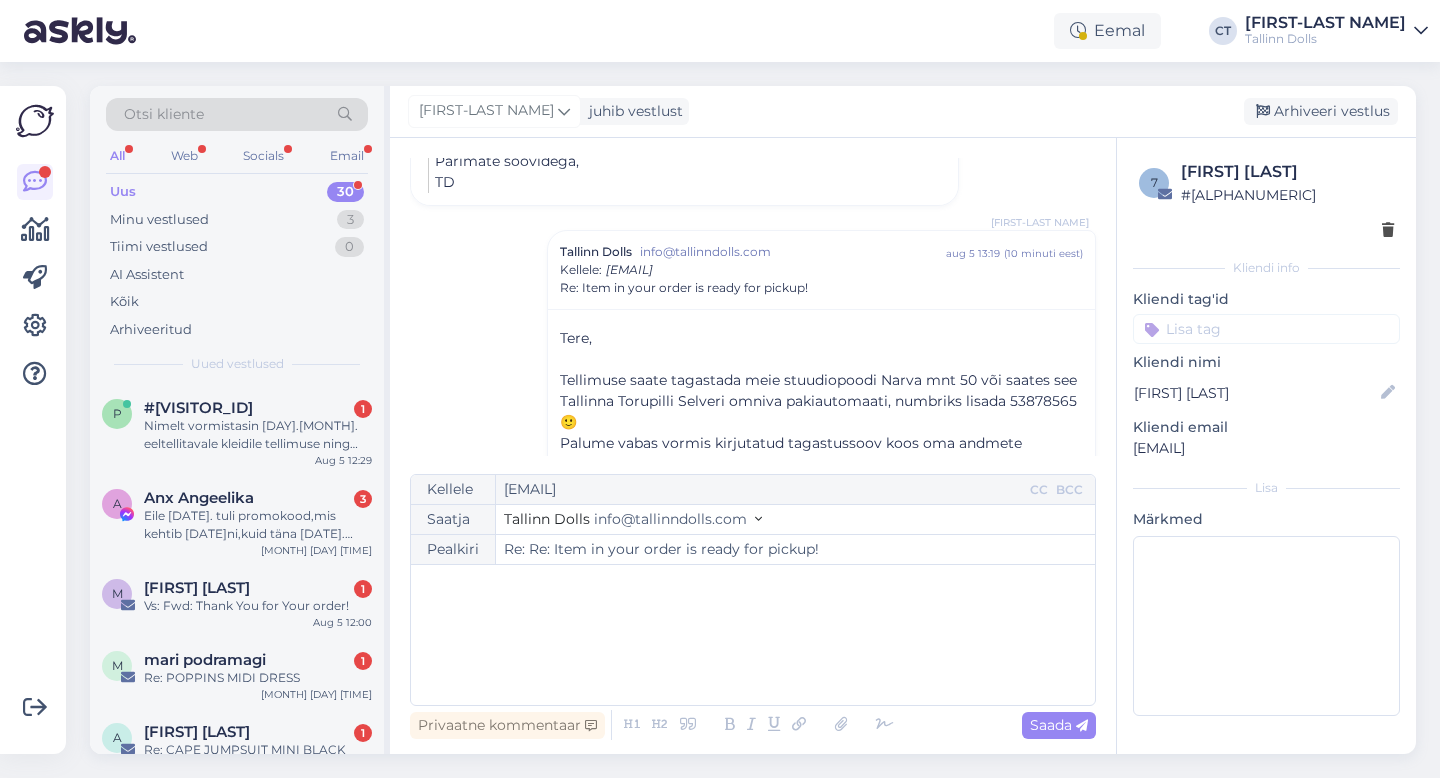 scroll, scrollTop: 859, scrollLeft: 0, axis: vertical 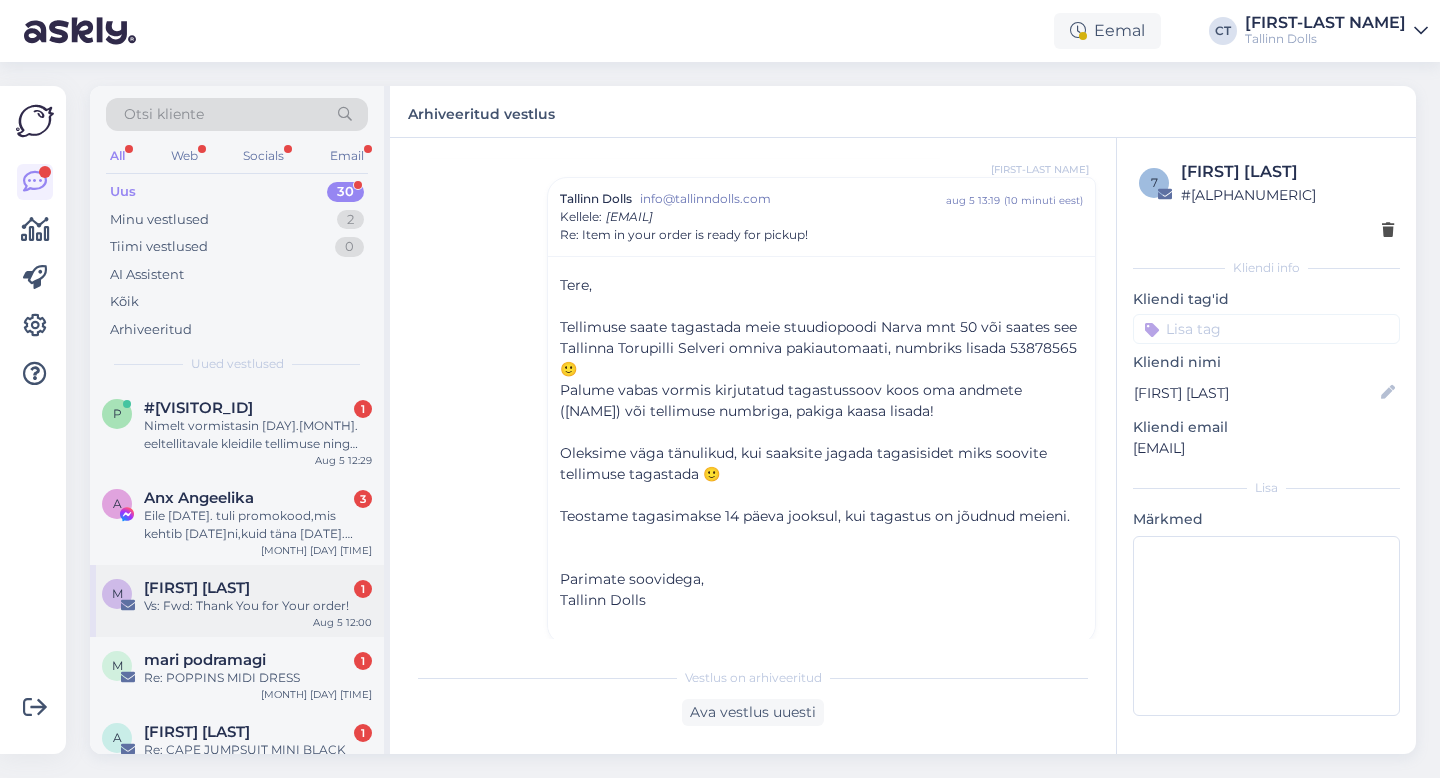 click on "[FIRST] [LAST]" at bounding box center [197, 588] 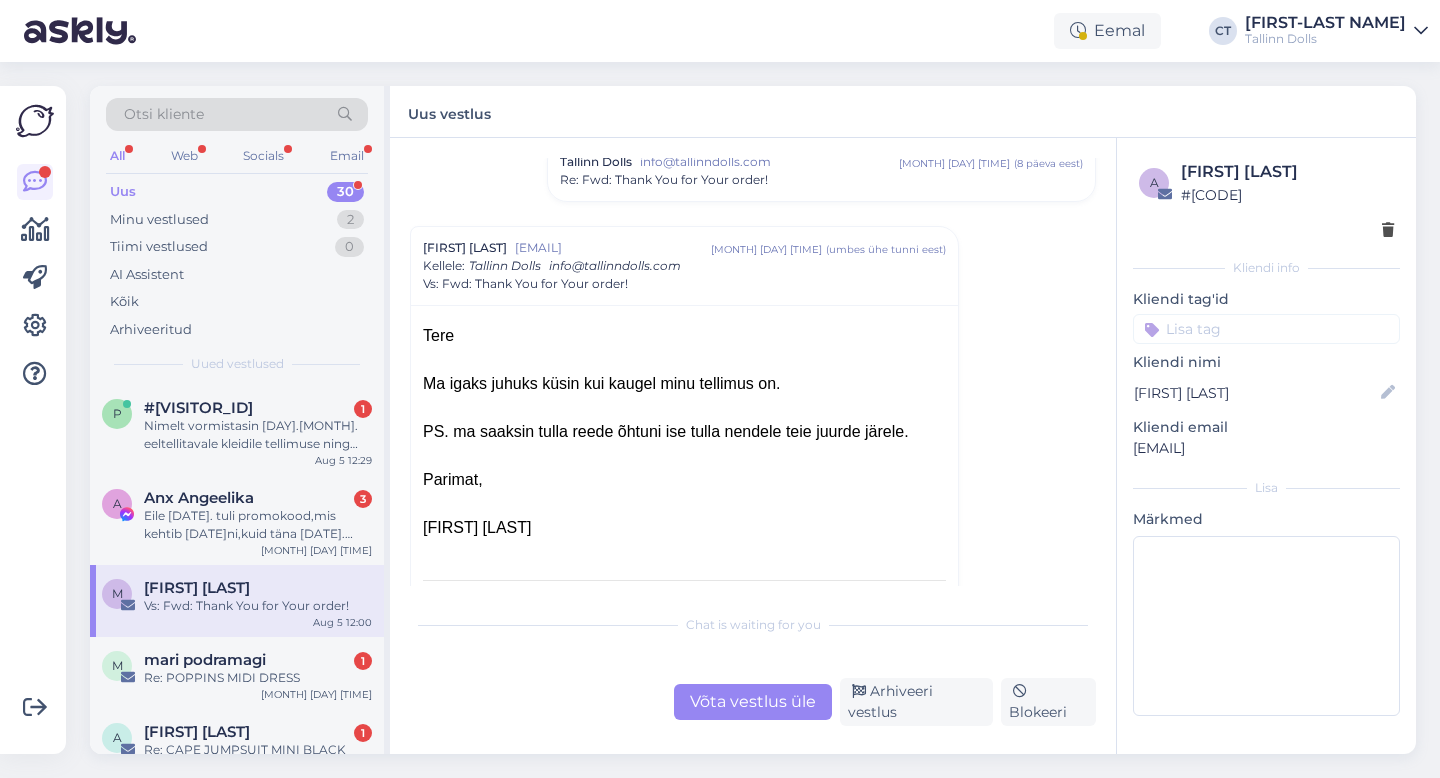 scroll, scrollTop: 235, scrollLeft: 0, axis: vertical 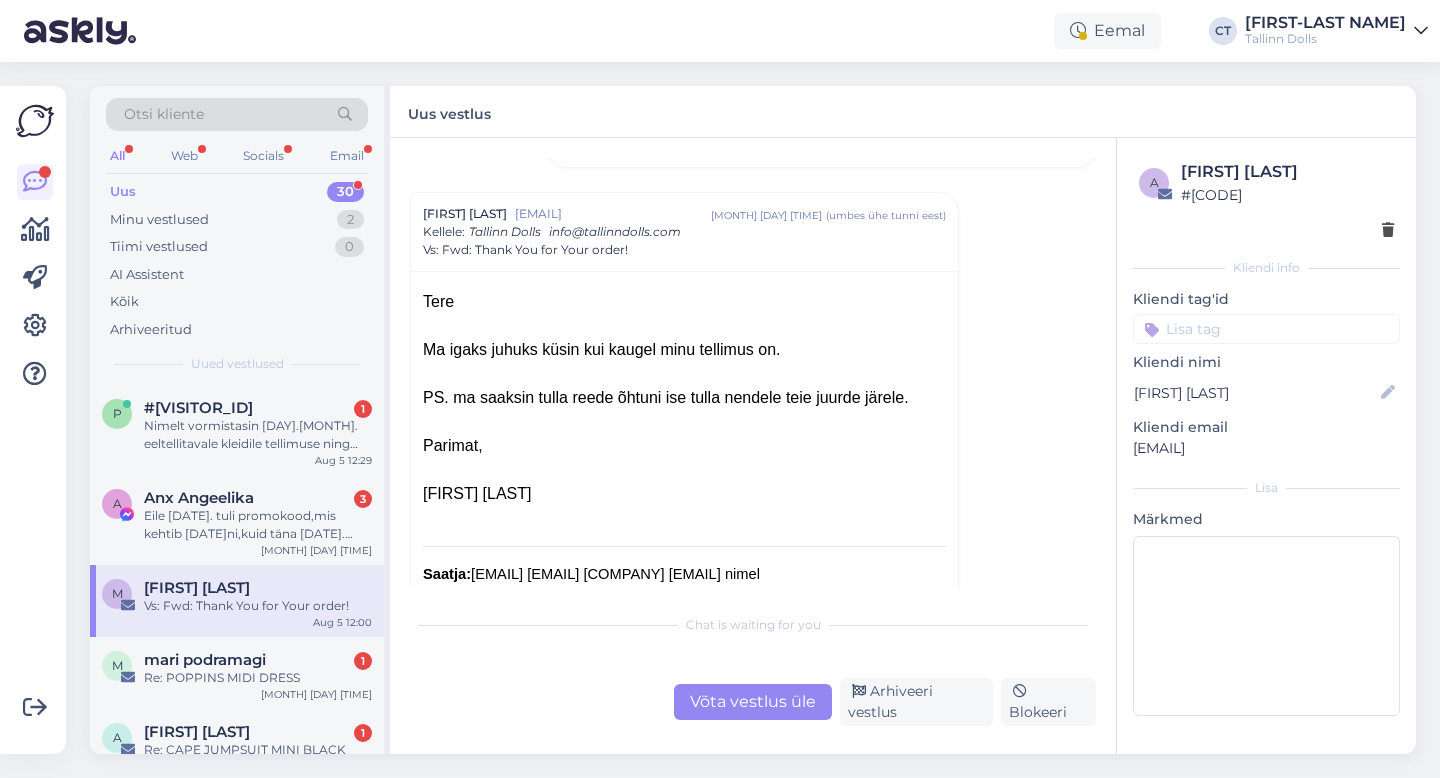 click on "Võta vestlus üle" at bounding box center (753, 702) 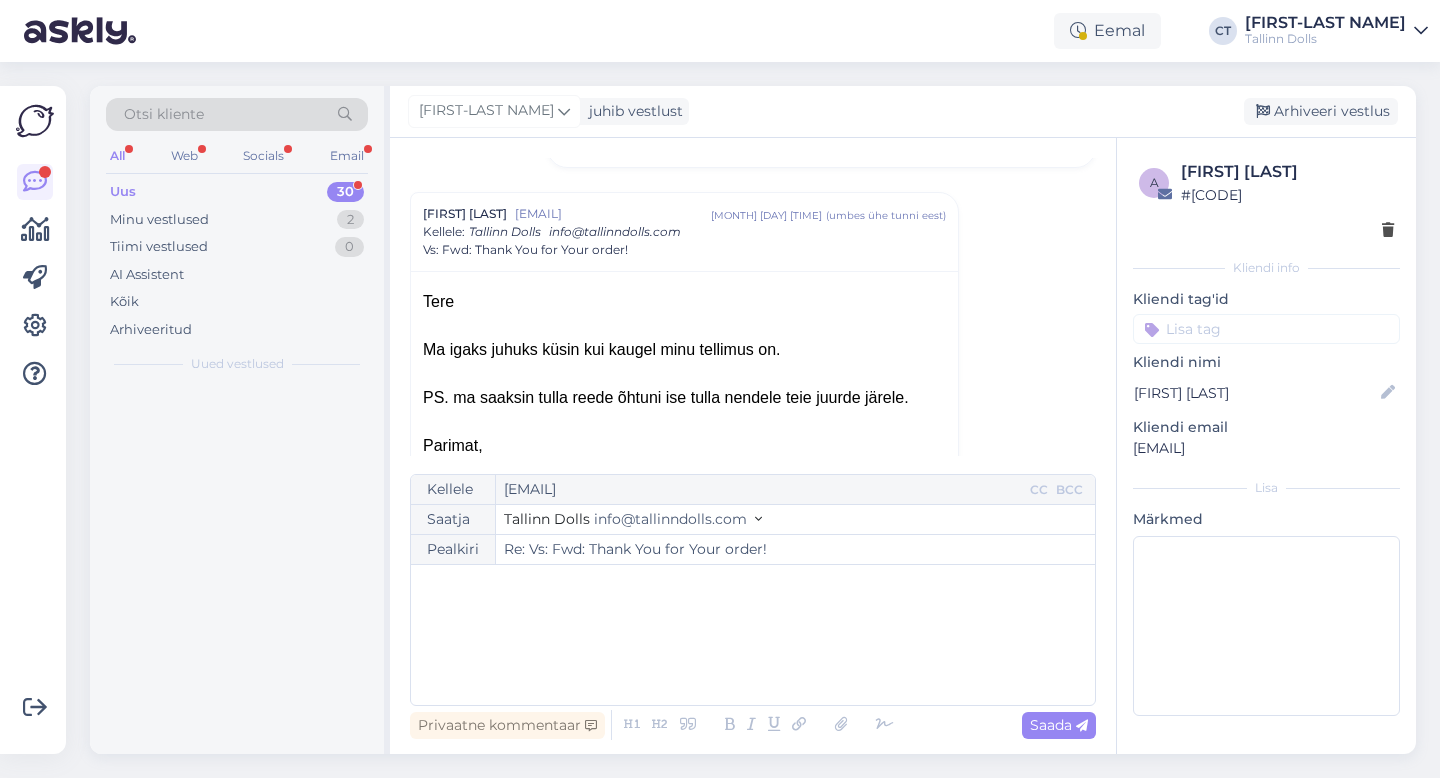 scroll, scrollTop: 269, scrollLeft: 0, axis: vertical 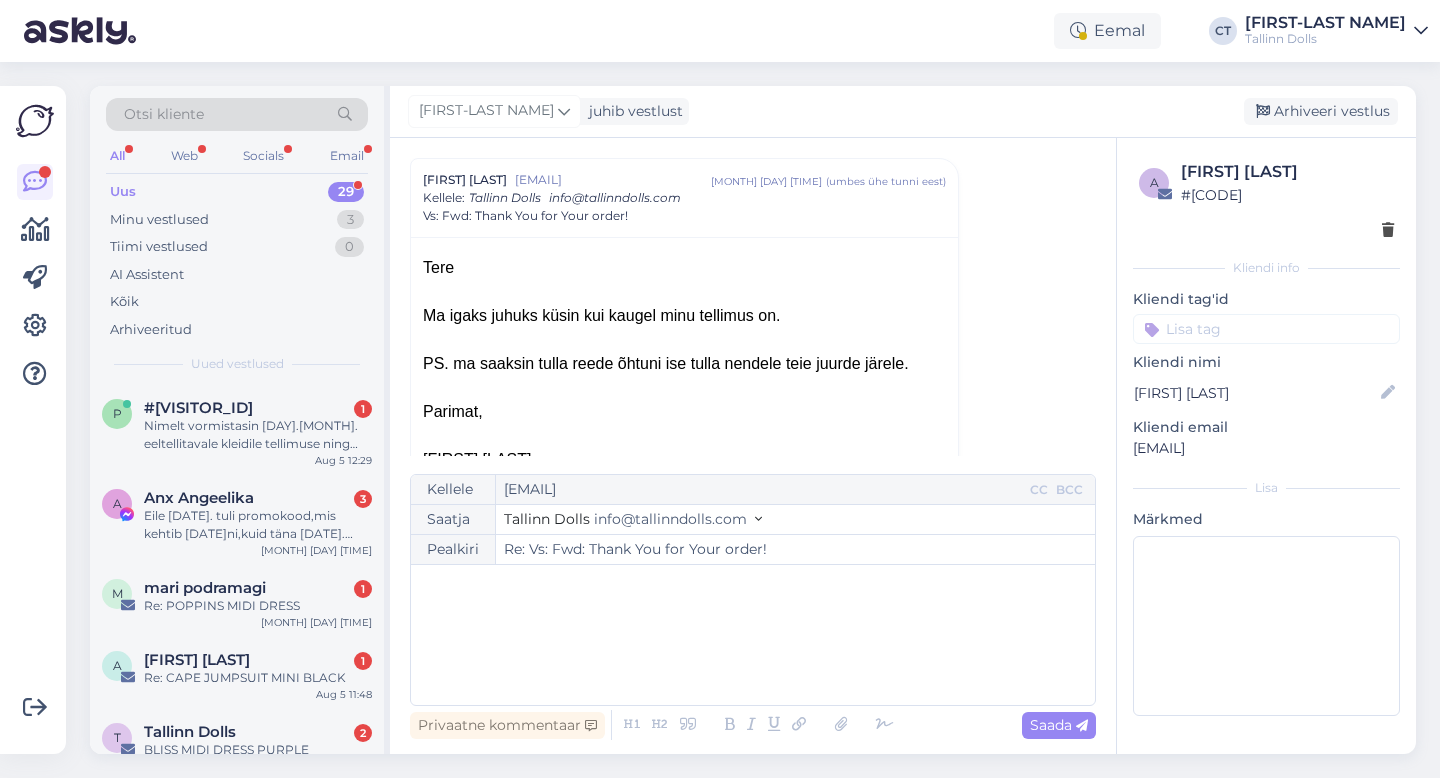 click on "﻿" at bounding box center (753, 635) 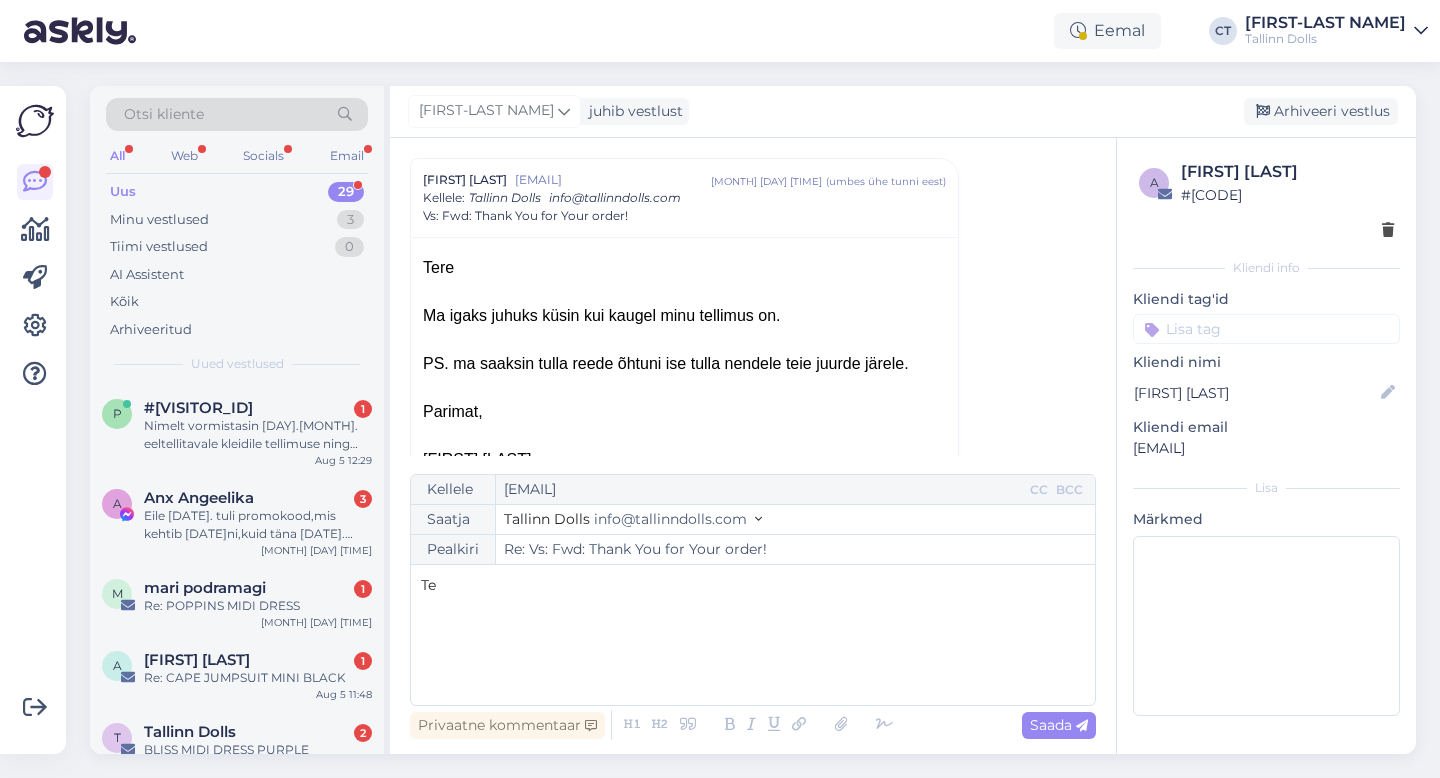type 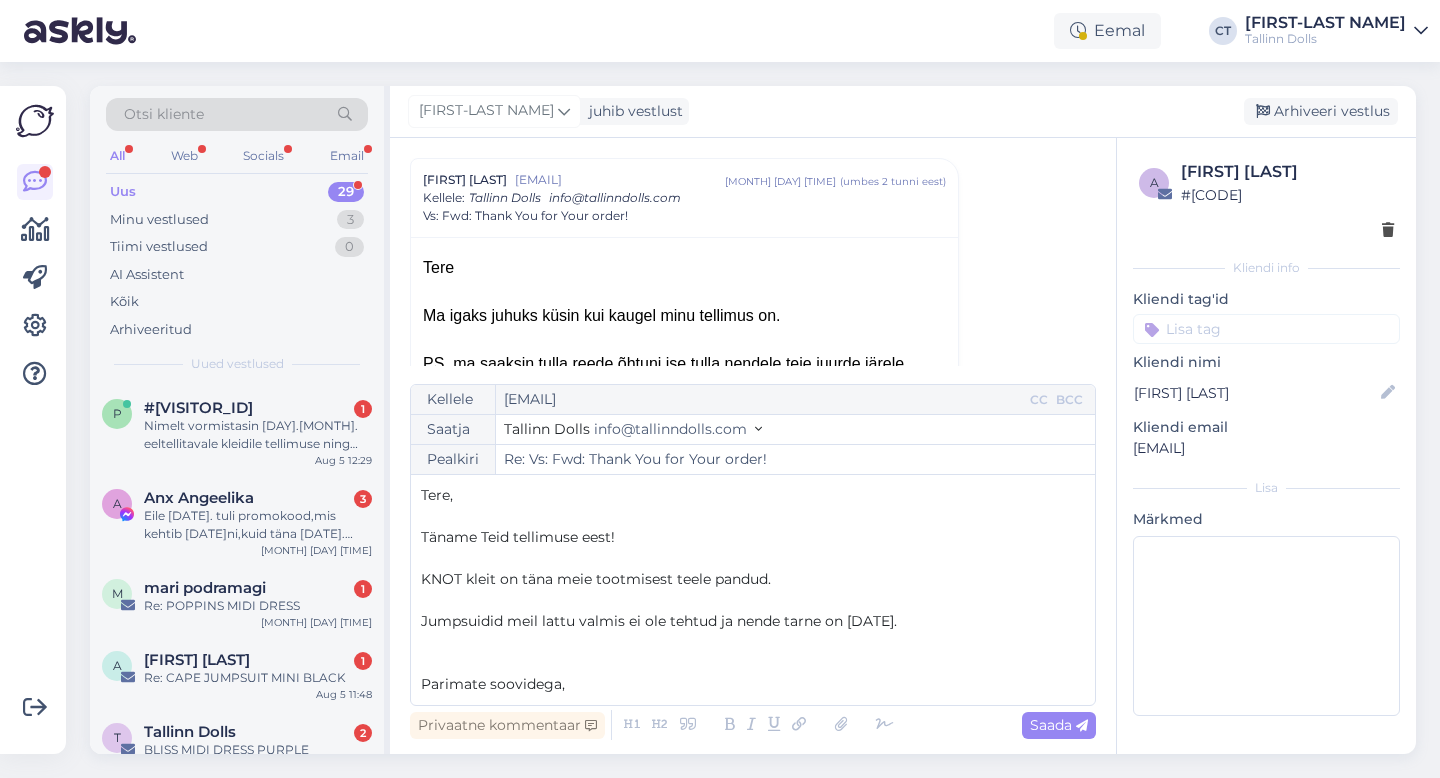 scroll, scrollTop: 11, scrollLeft: 0, axis: vertical 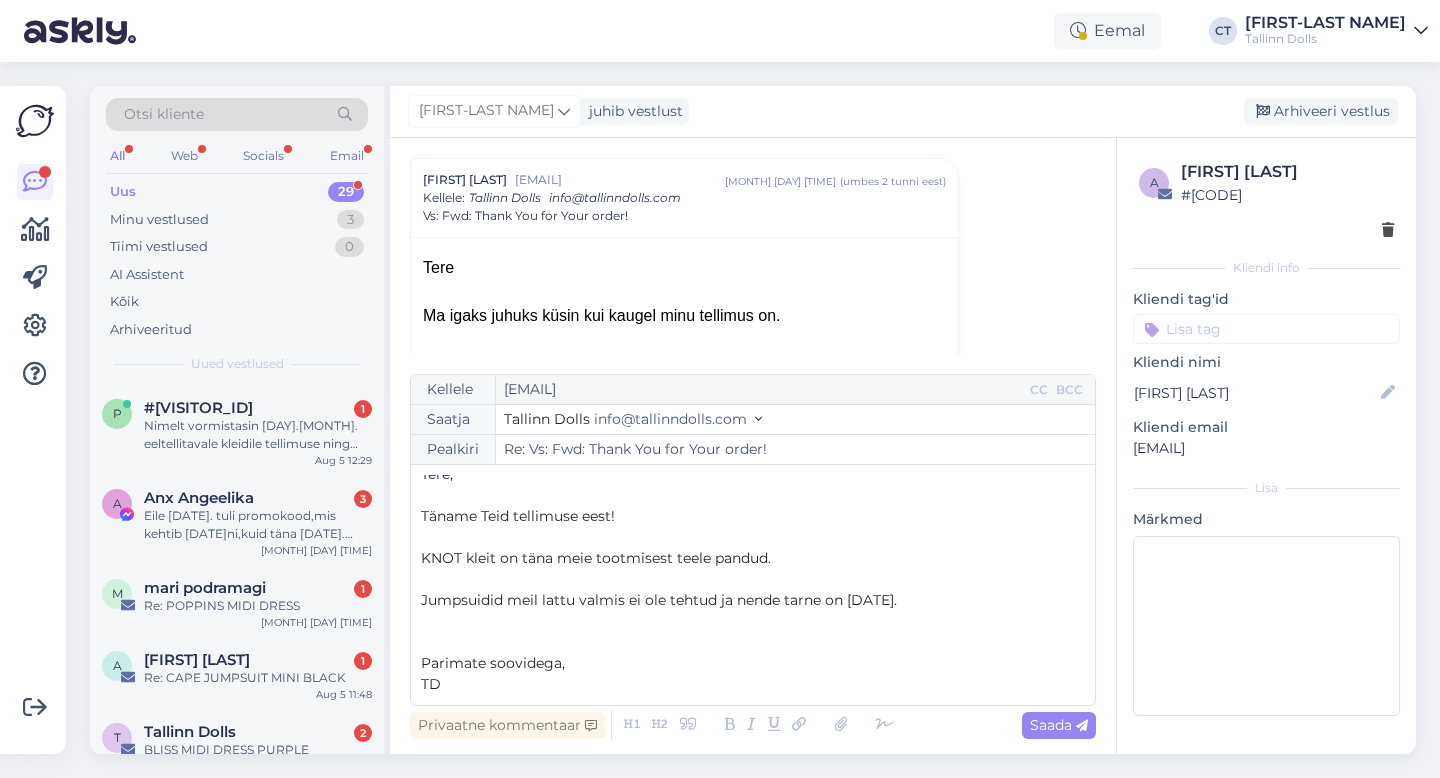 click on "Privaatne kommentaar Saada" at bounding box center [753, 725] 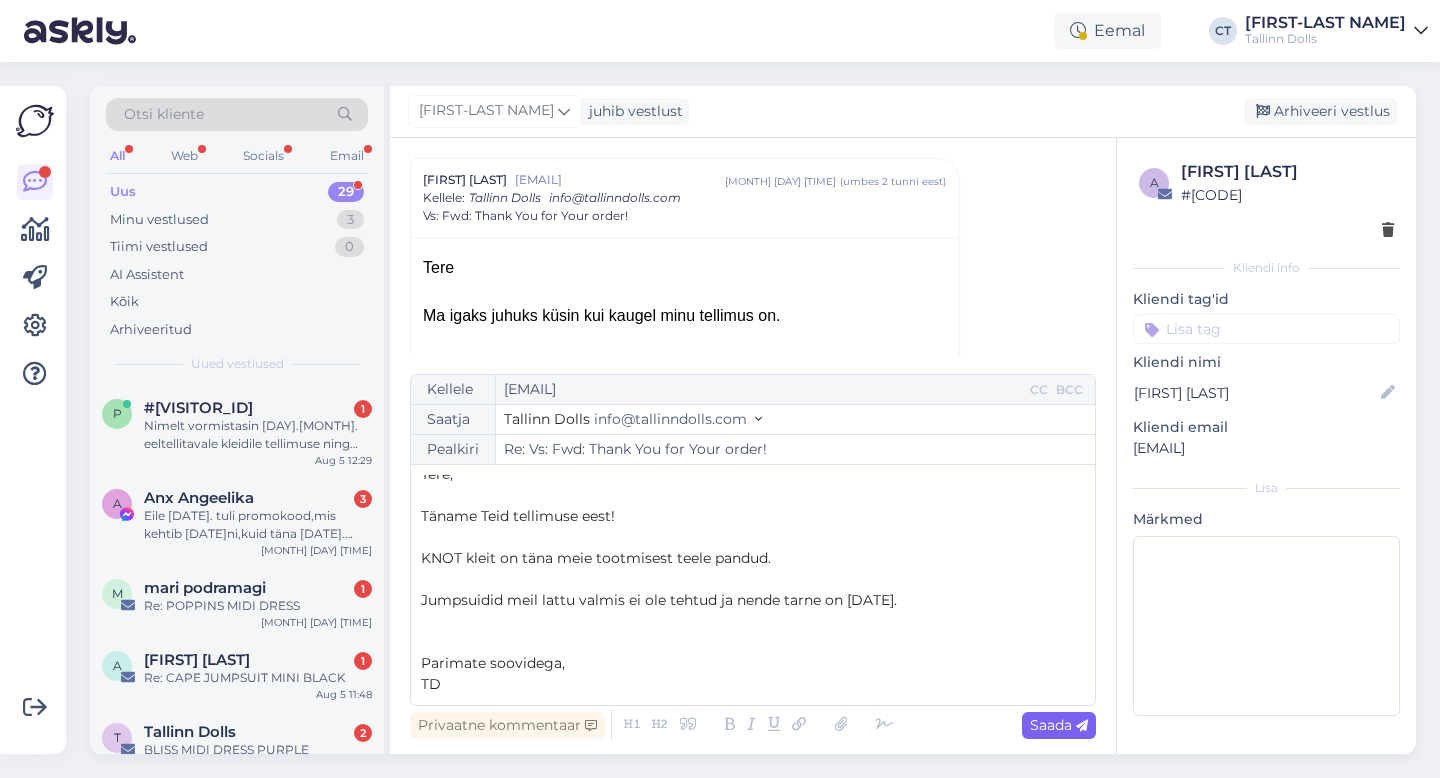 click on "Saada" at bounding box center [1059, 725] 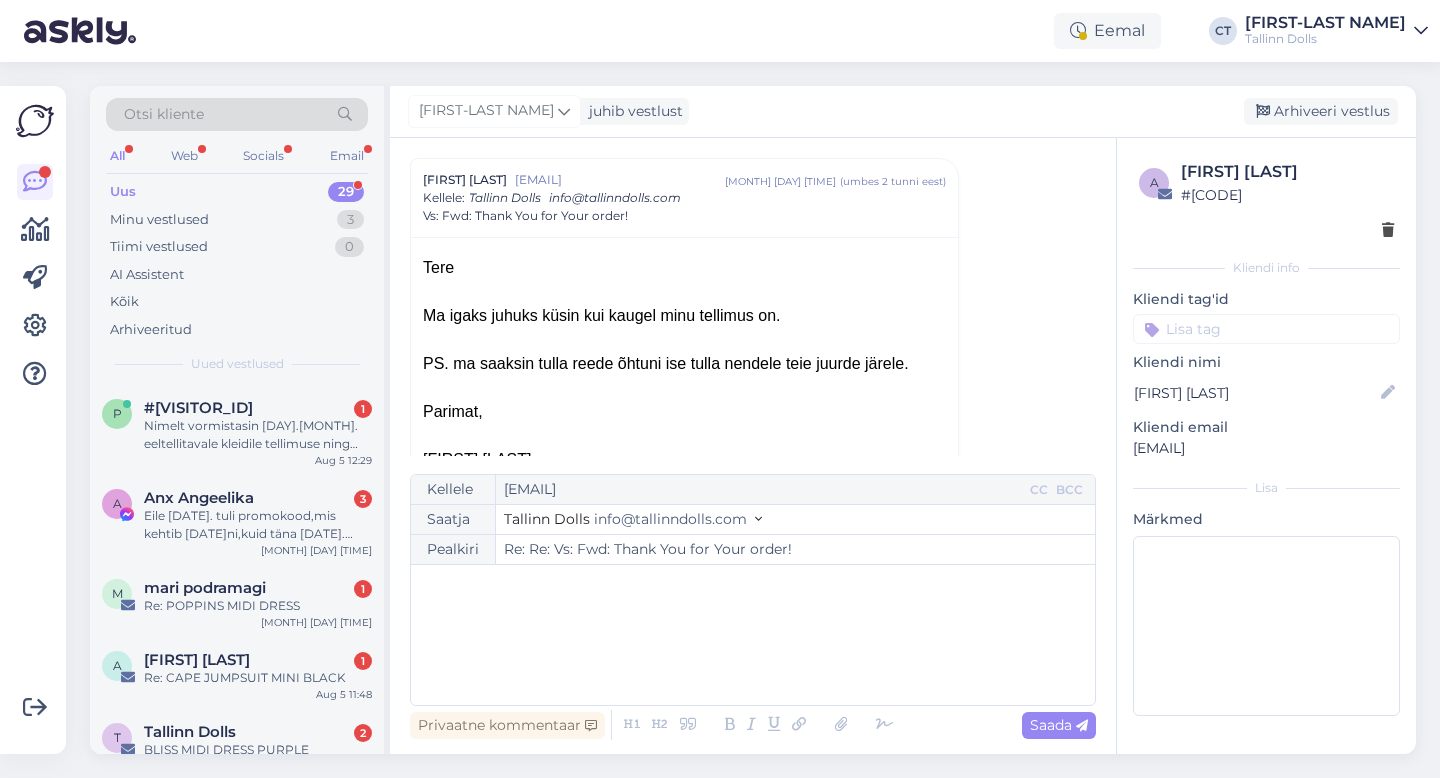 type on "Re: Vs: Fwd: Thank You for Your order!" 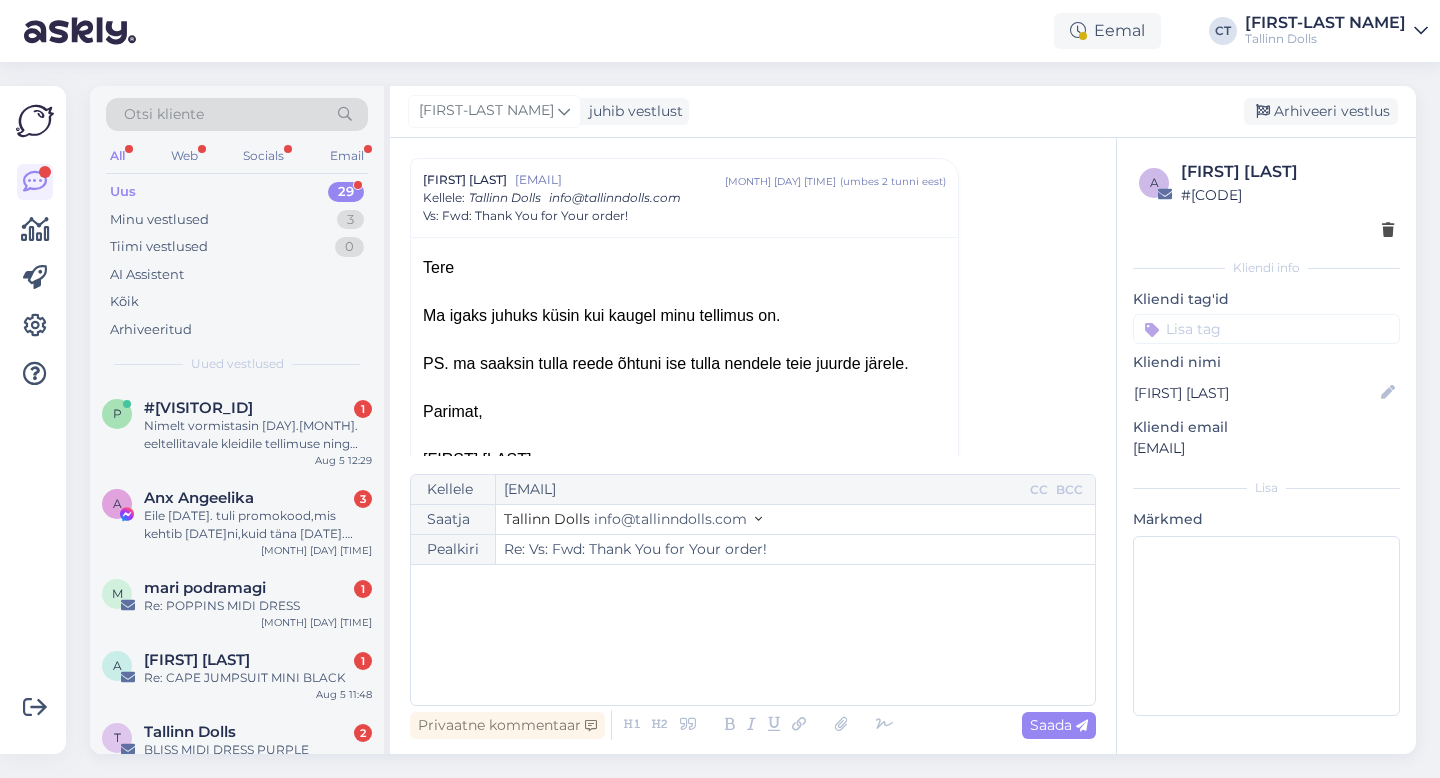 scroll, scrollTop: 0, scrollLeft: 0, axis: both 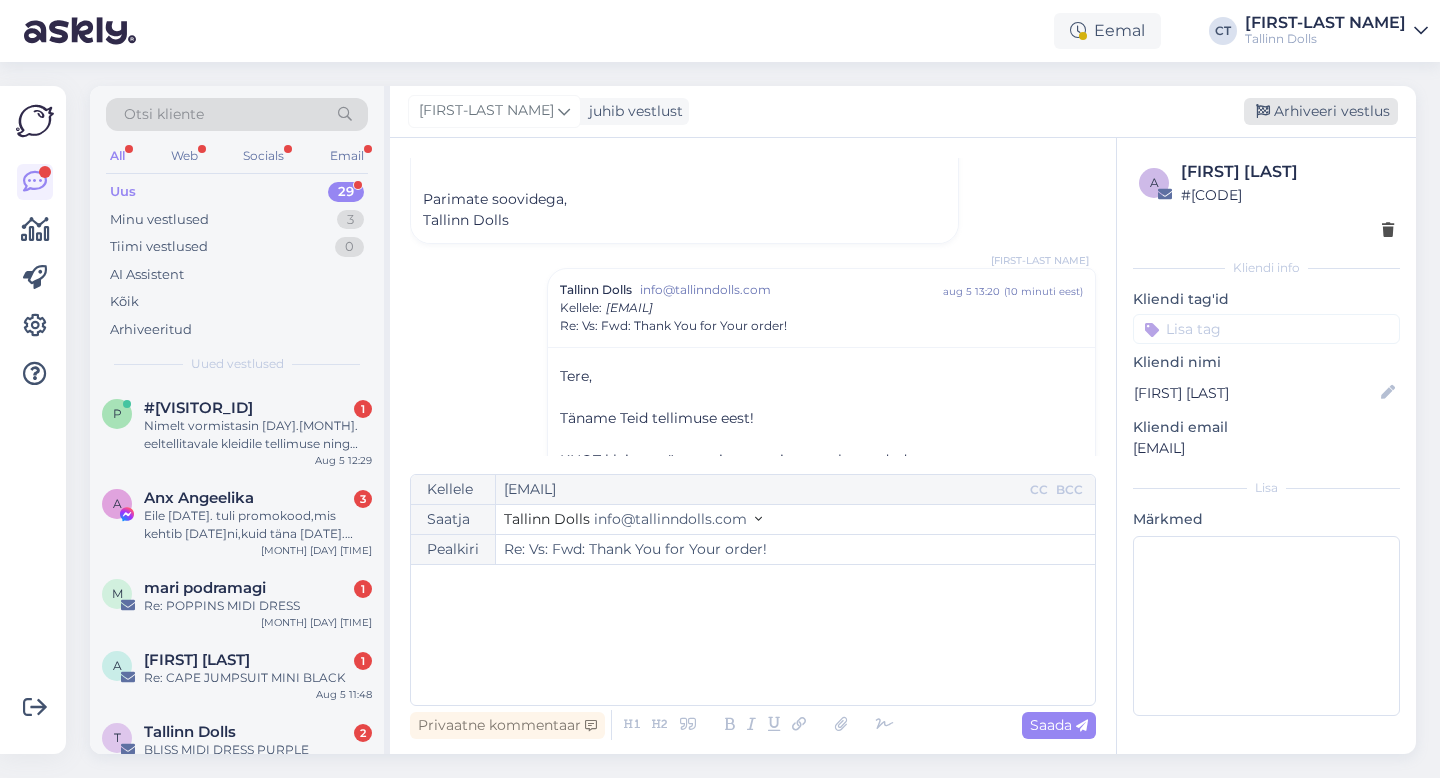 click on "Arhiveeri vestlus" at bounding box center (1321, 111) 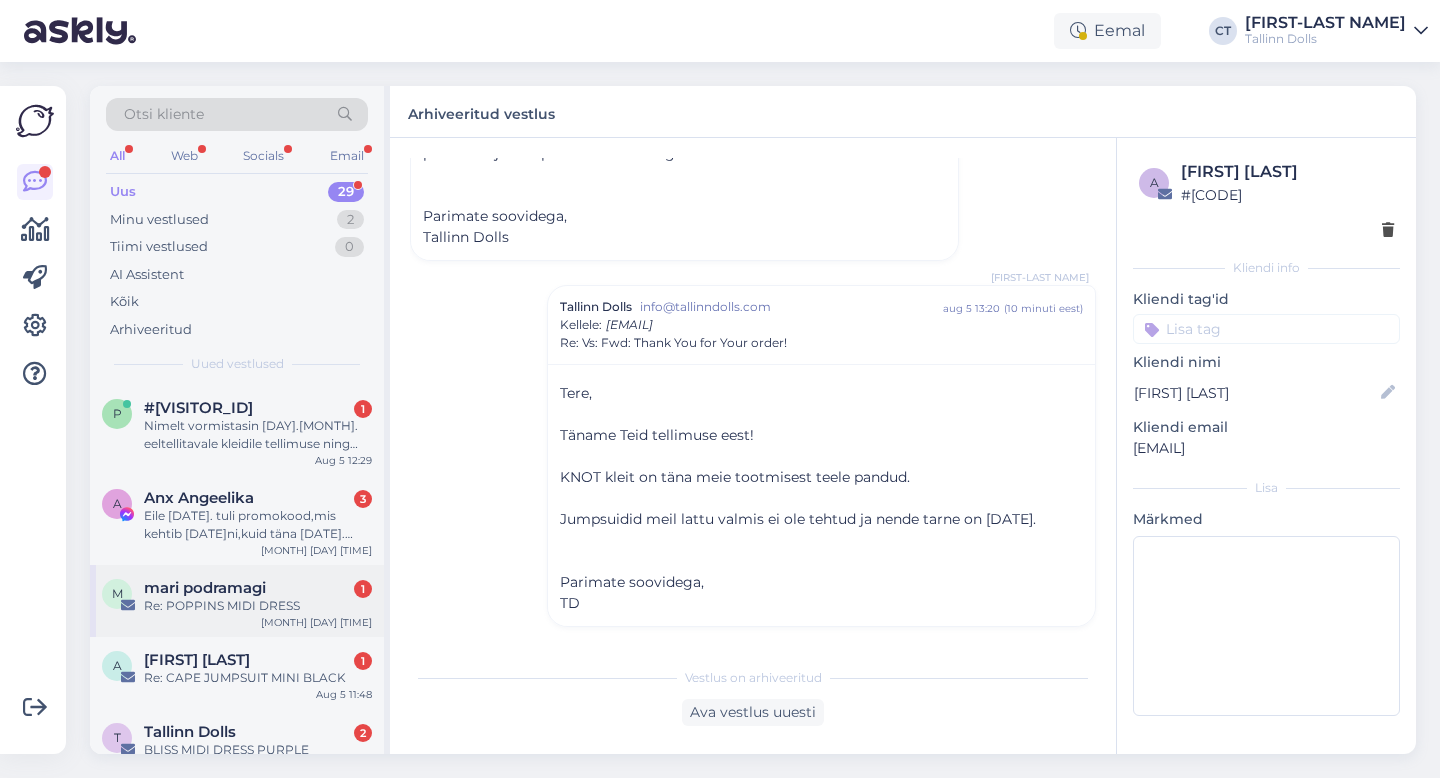 click on "Re: POPPINS MIDI DRESS" at bounding box center (258, 606) 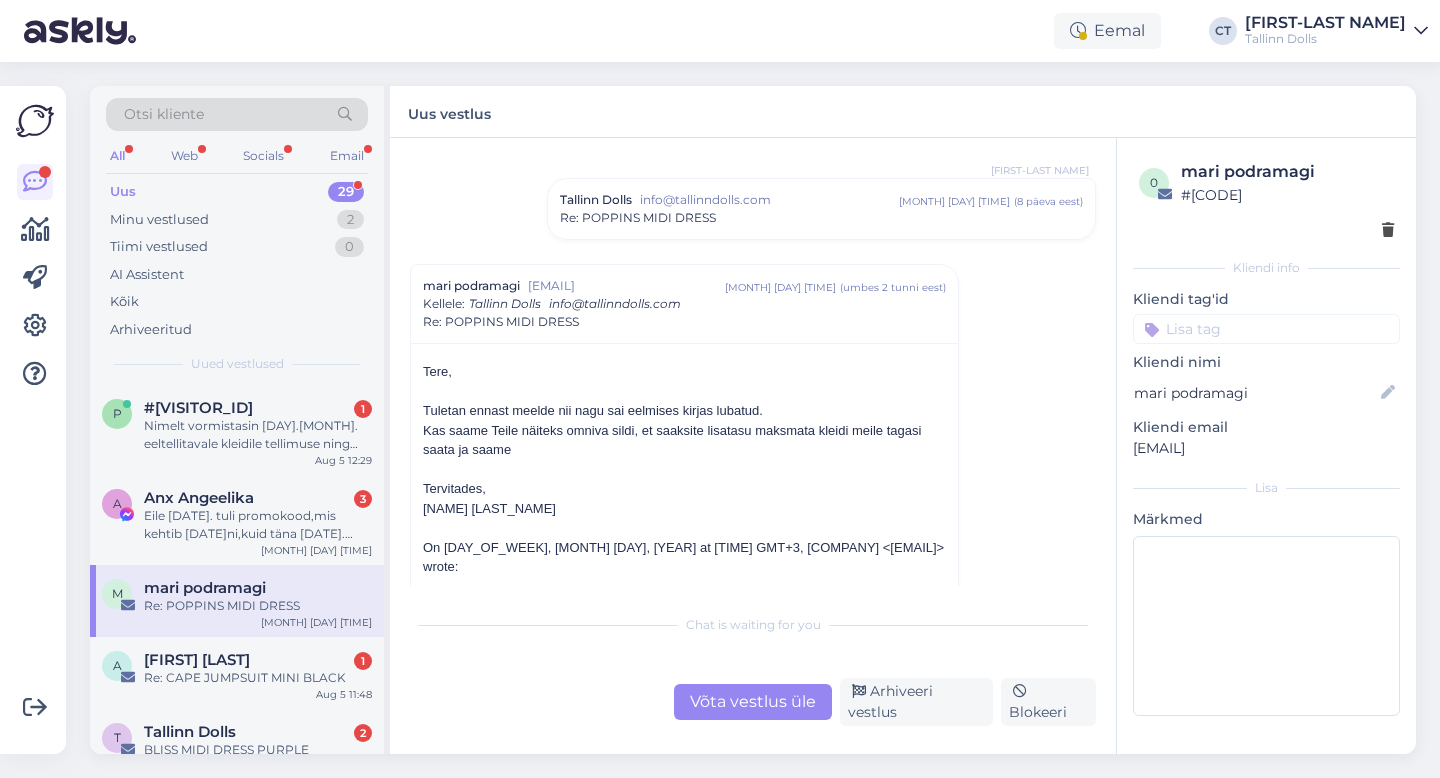 scroll, scrollTop: 468, scrollLeft: 0, axis: vertical 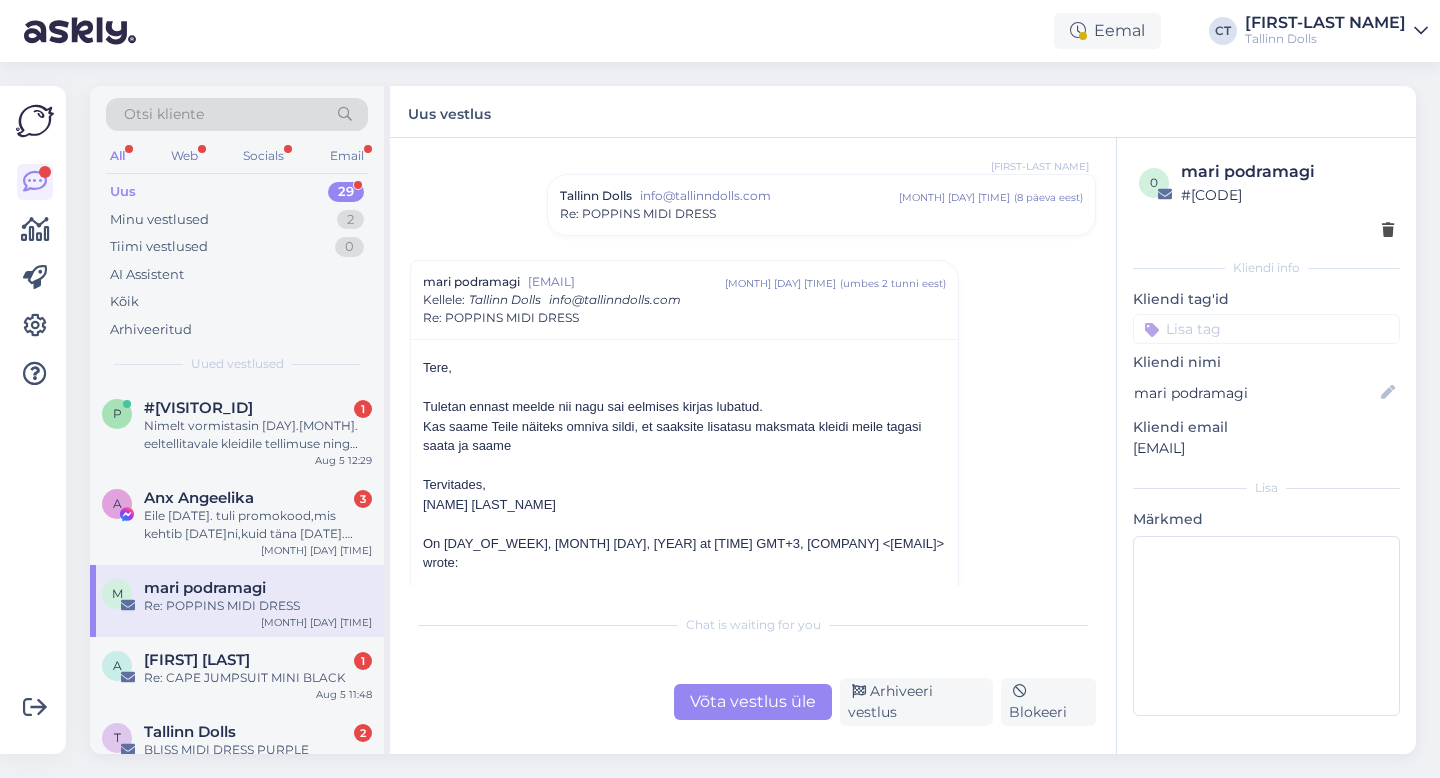click on "Võta vestlus üle" at bounding box center [753, 702] 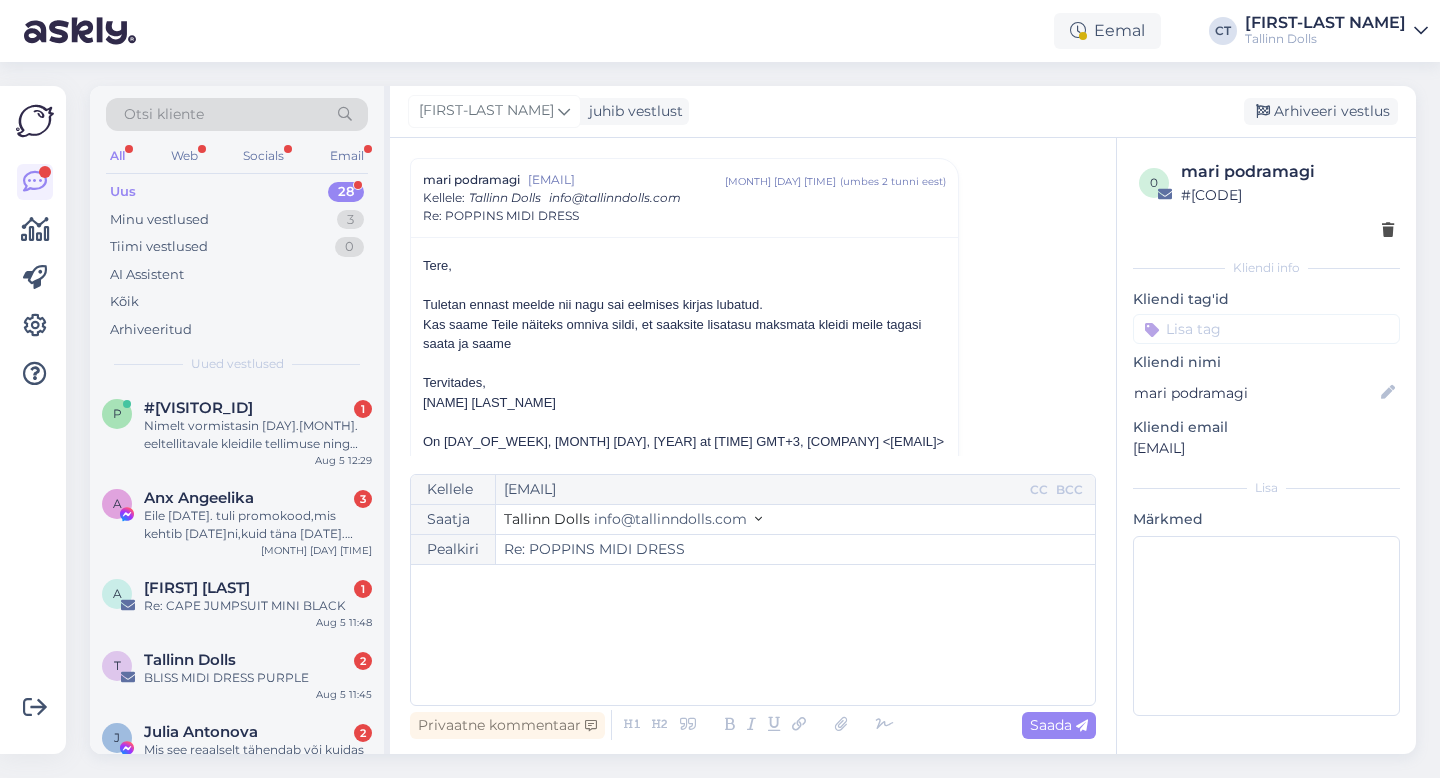 click on "﻿" at bounding box center (753, 635) 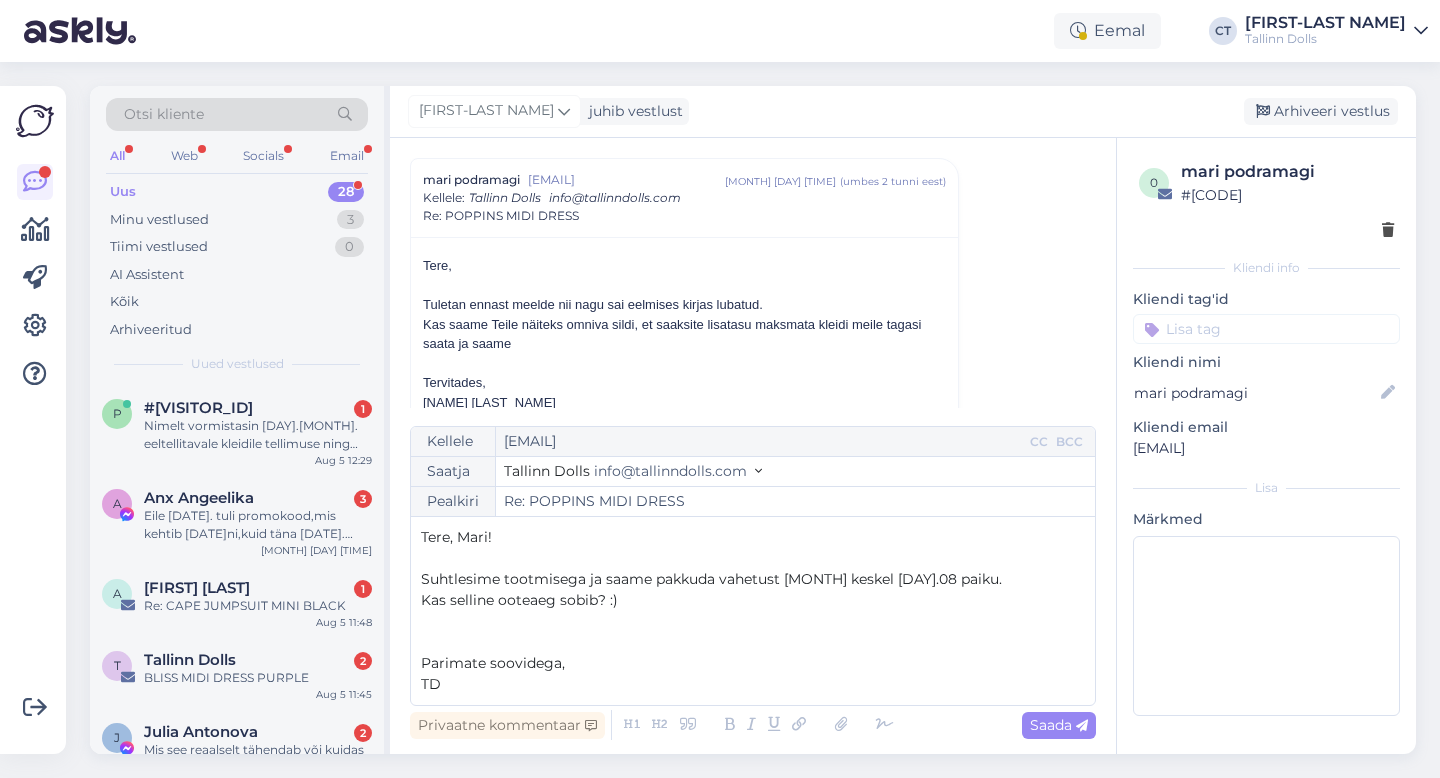 click on "Privaatne kommentaar Saada" at bounding box center [753, 725] 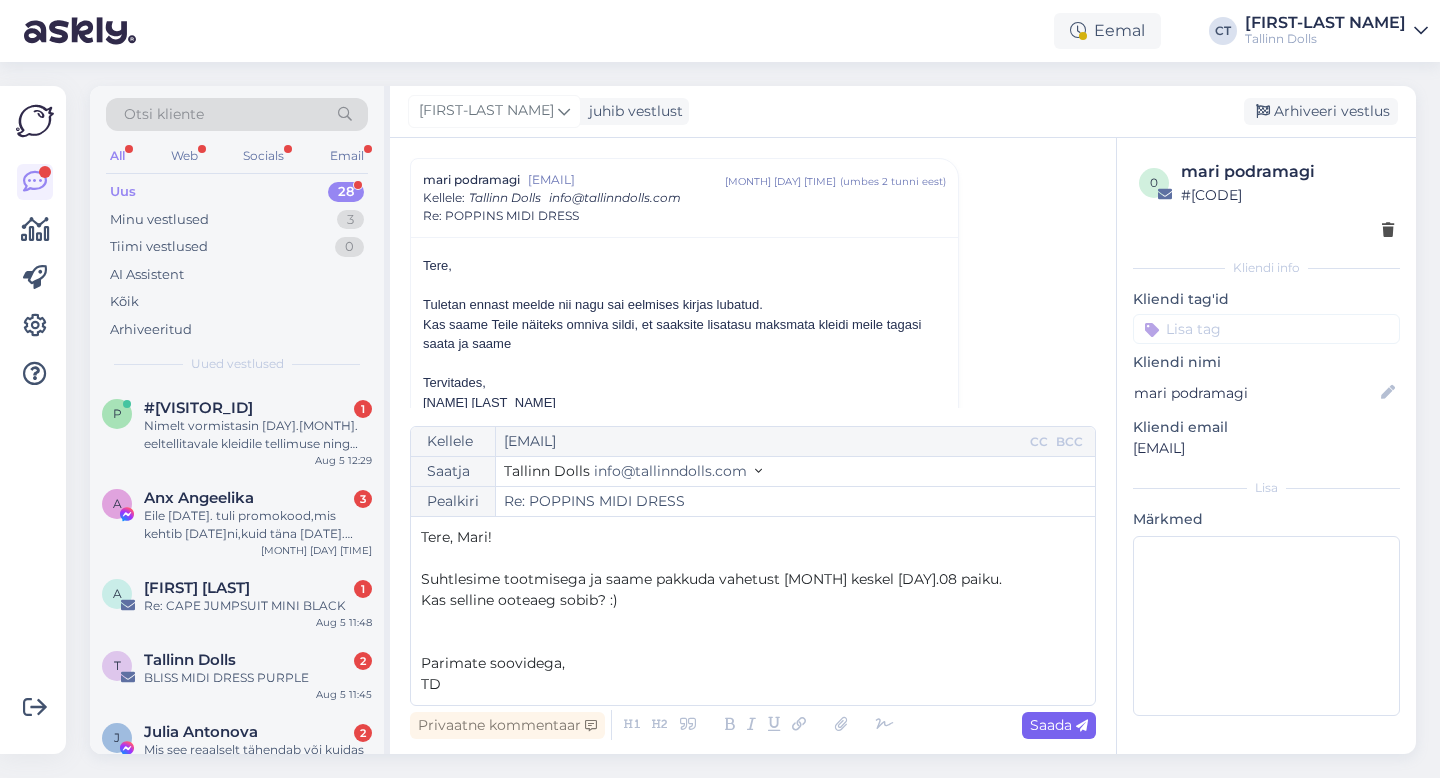 click on "Saada" at bounding box center (1059, 725) 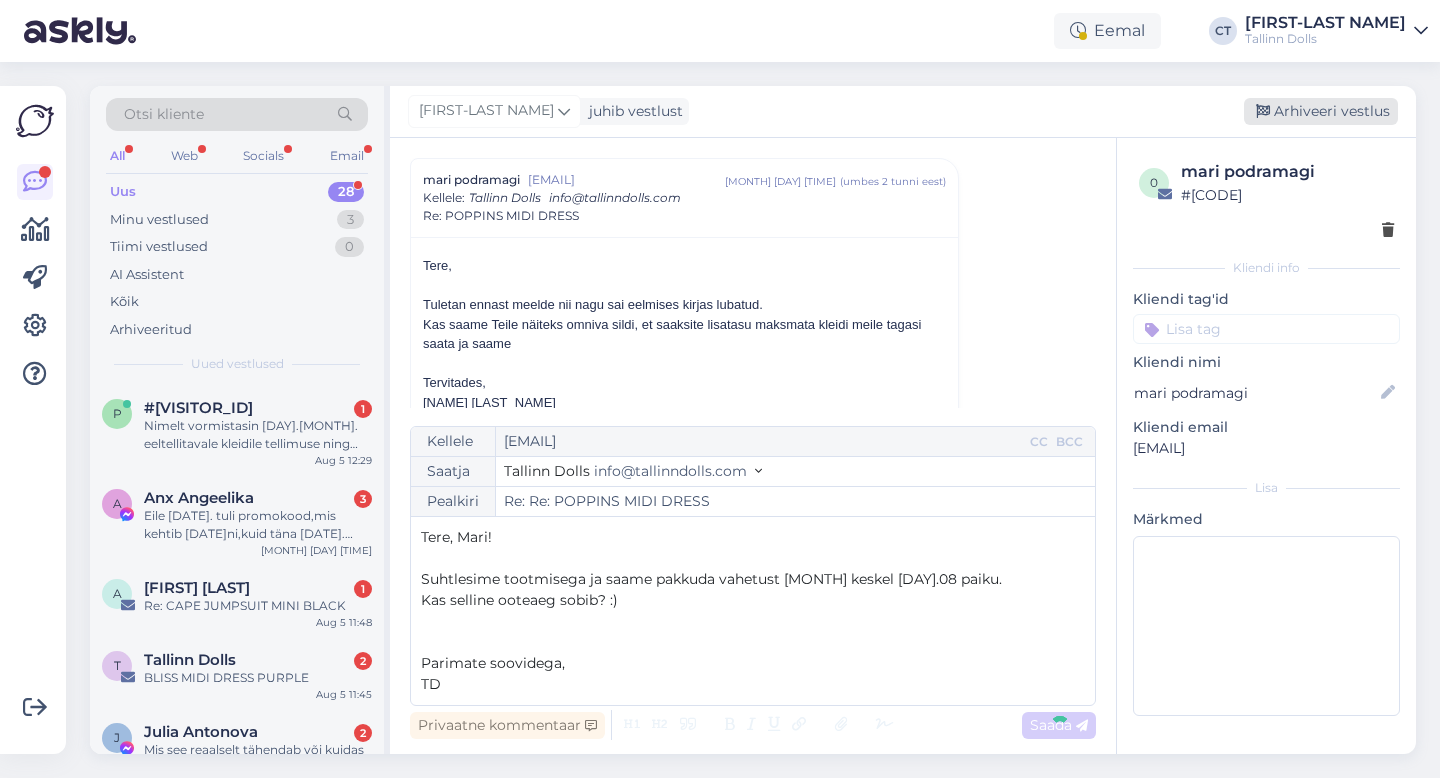 type on "Re: POPPINS MIDI DRESS" 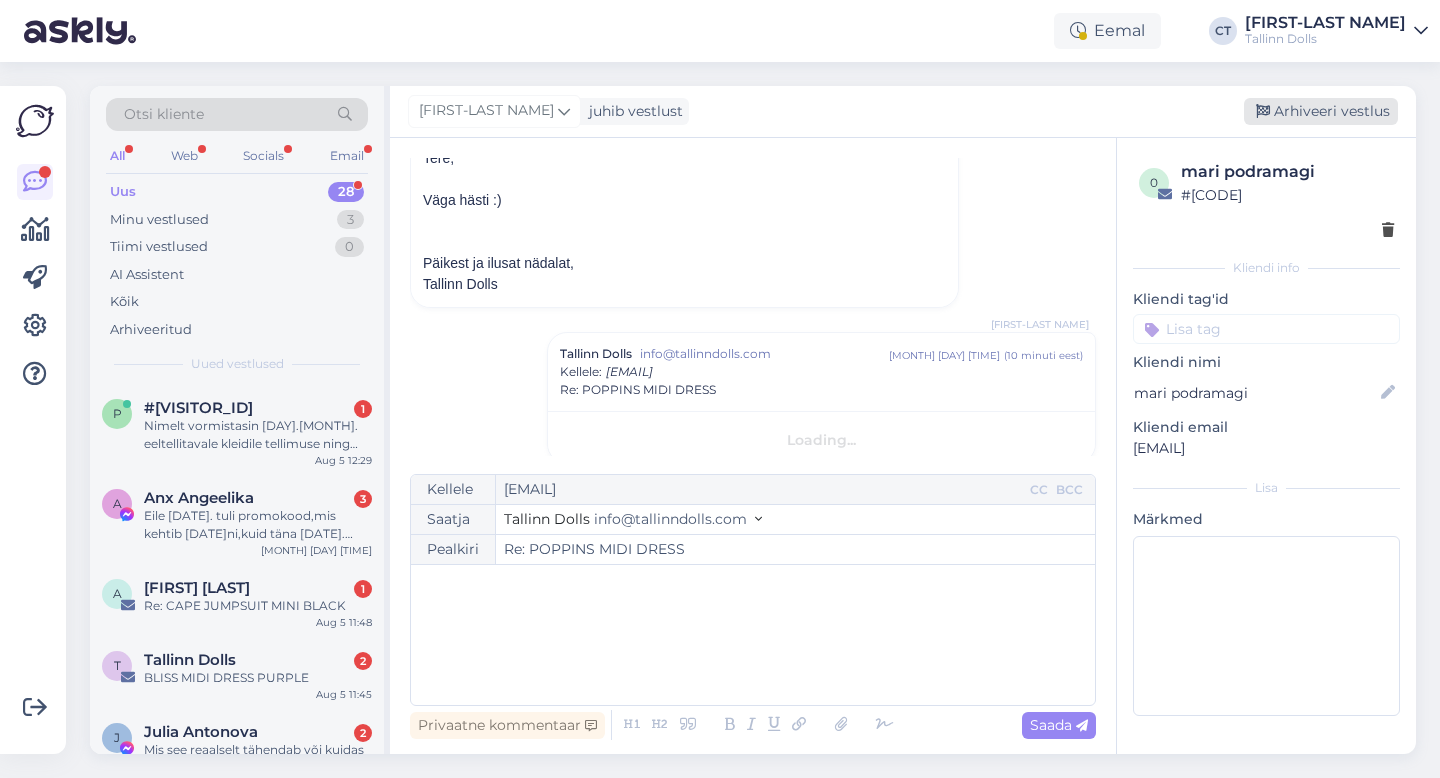 click on "Arhiveeri vestlus" at bounding box center (1321, 111) 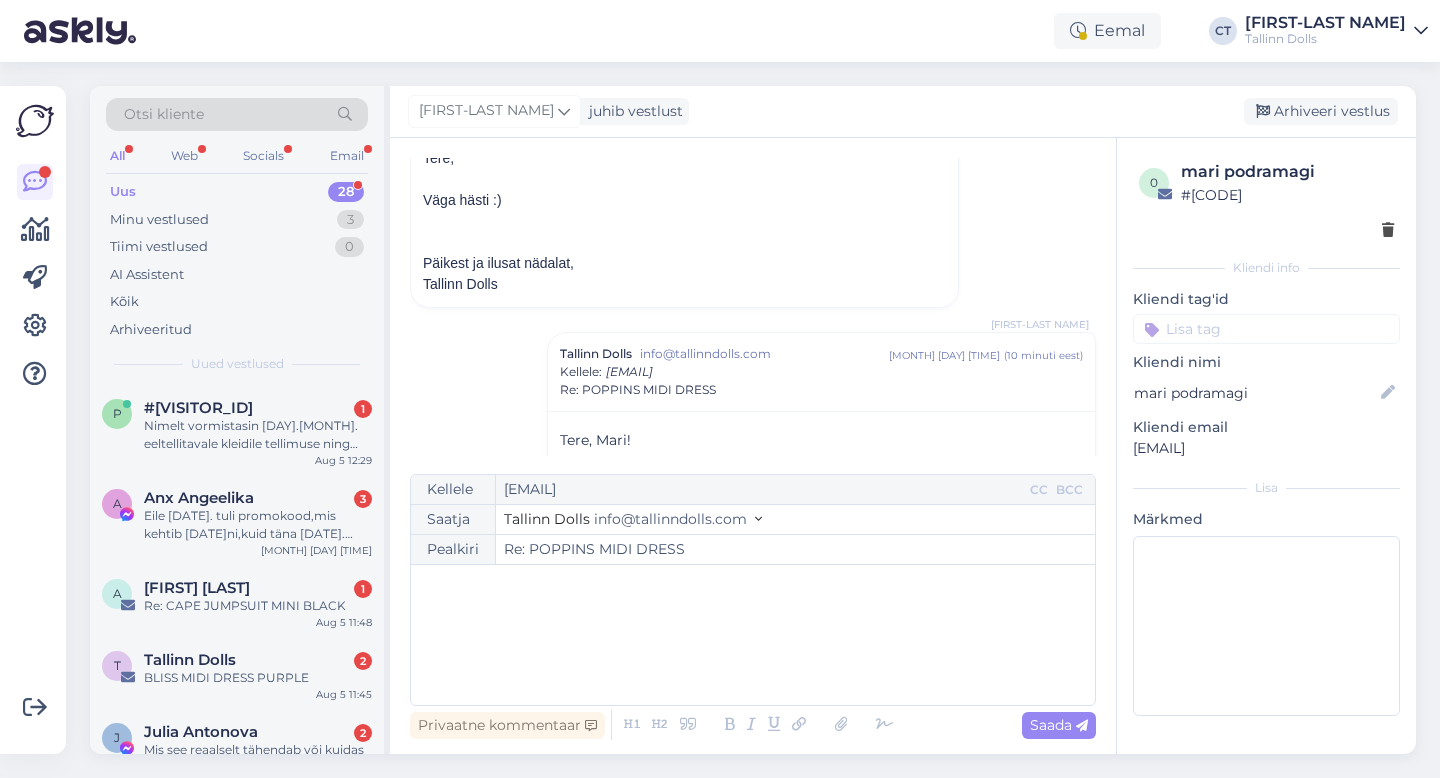 scroll, scrollTop: 917, scrollLeft: 0, axis: vertical 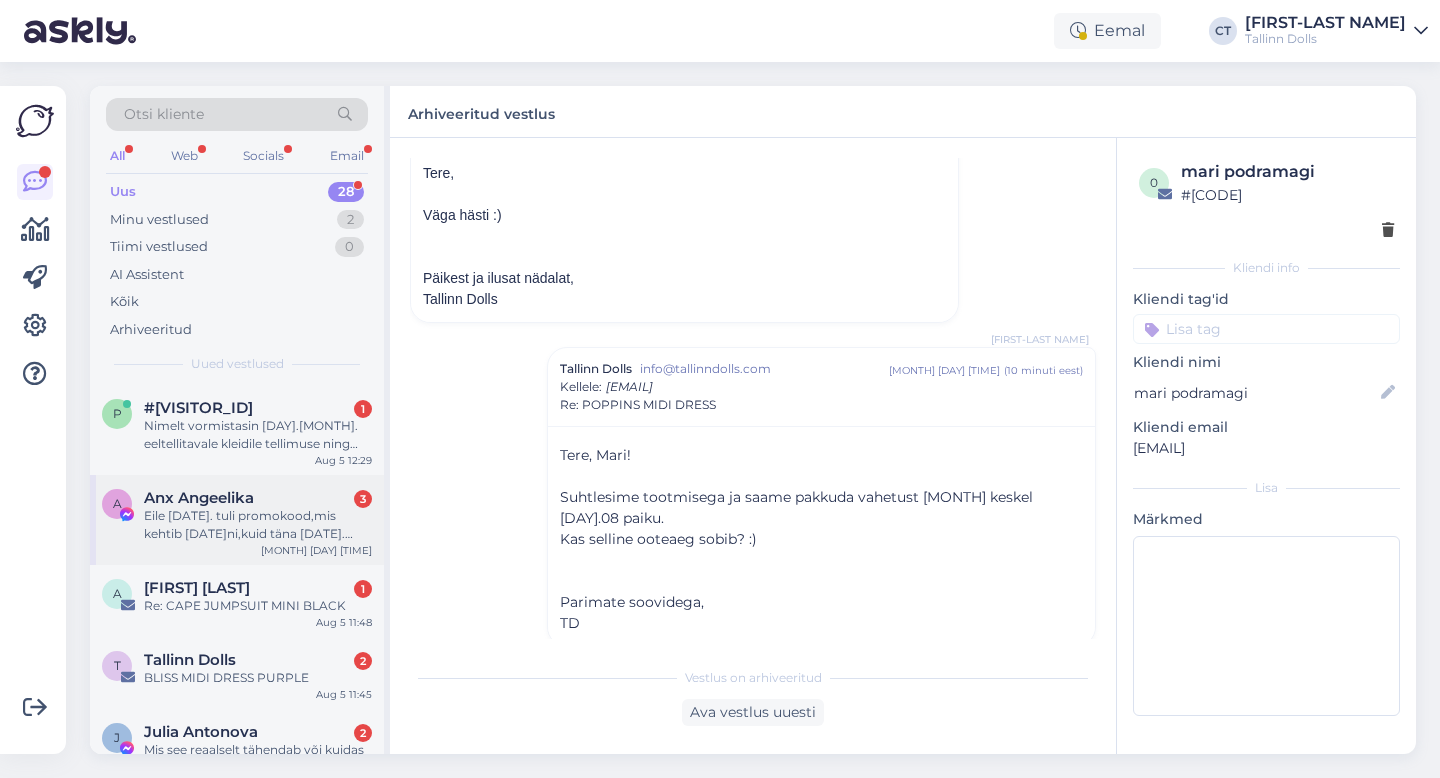 click on "Eile [DATE]. tuli promokood,mis kehtib [DATE]ni,kuid täna [DATE]. juba see kood ei kehti?" at bounding box center [258, 525] 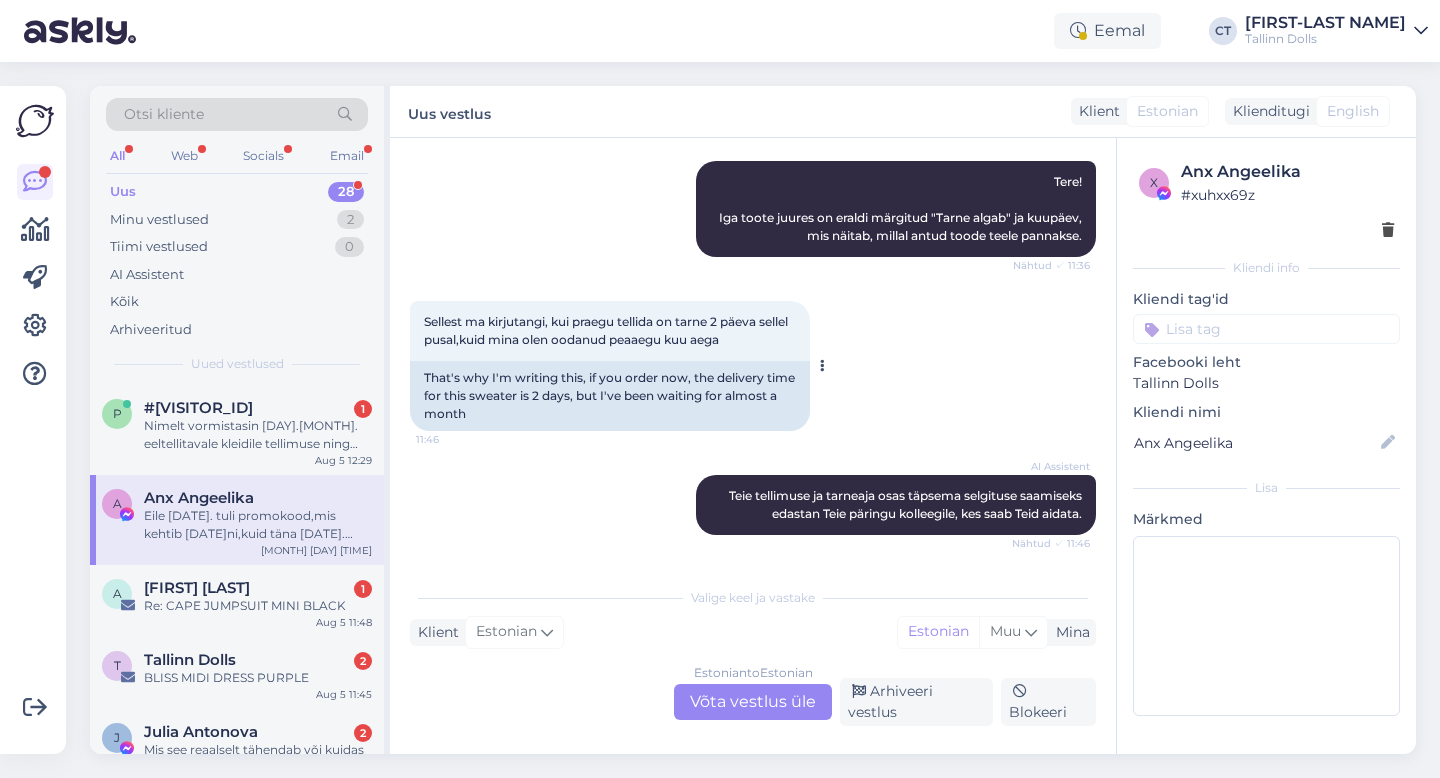 scroll, scrollTop: 331, scrollLeft: 0, axis: vertical 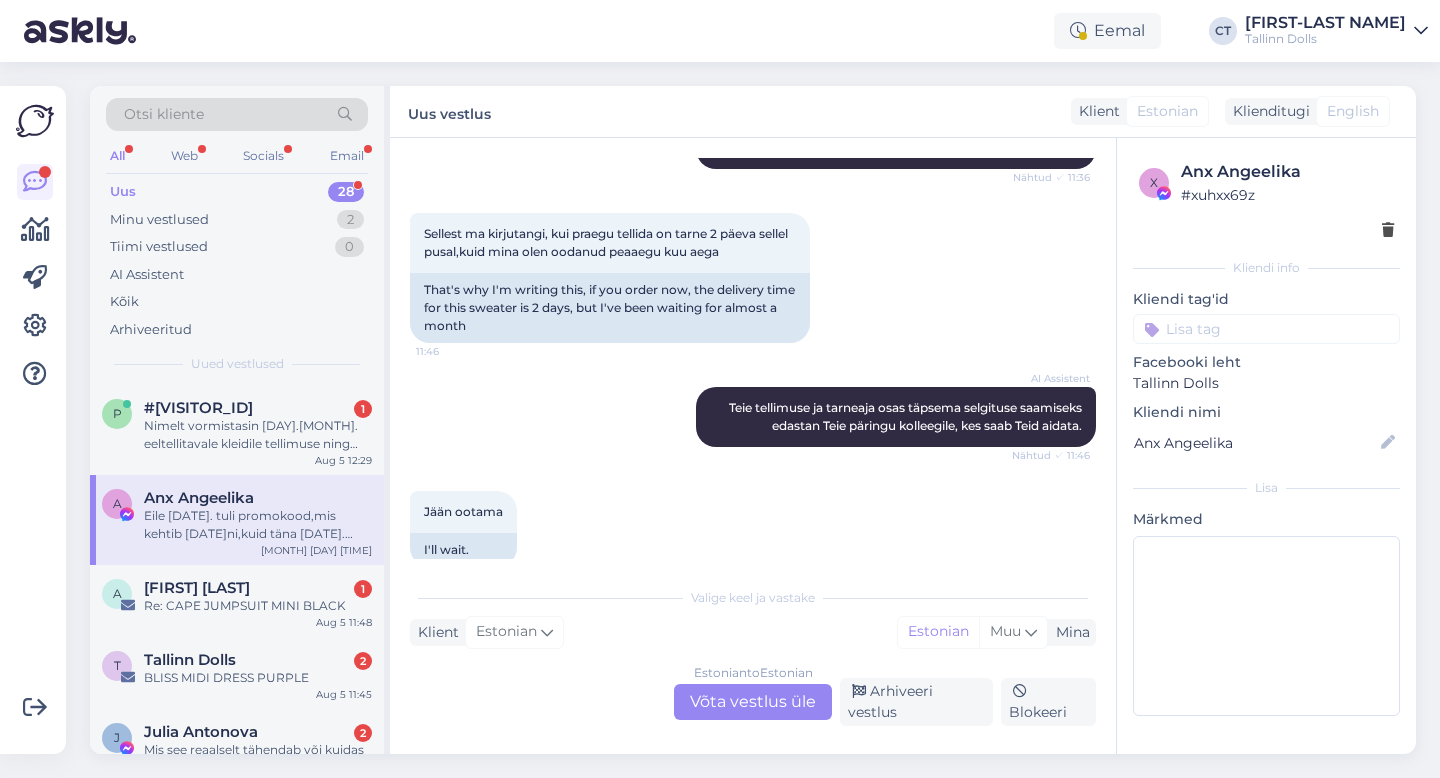 click on "Estonian  to  Estonian Võta vestlus üle" at bounding box center (753, 702) 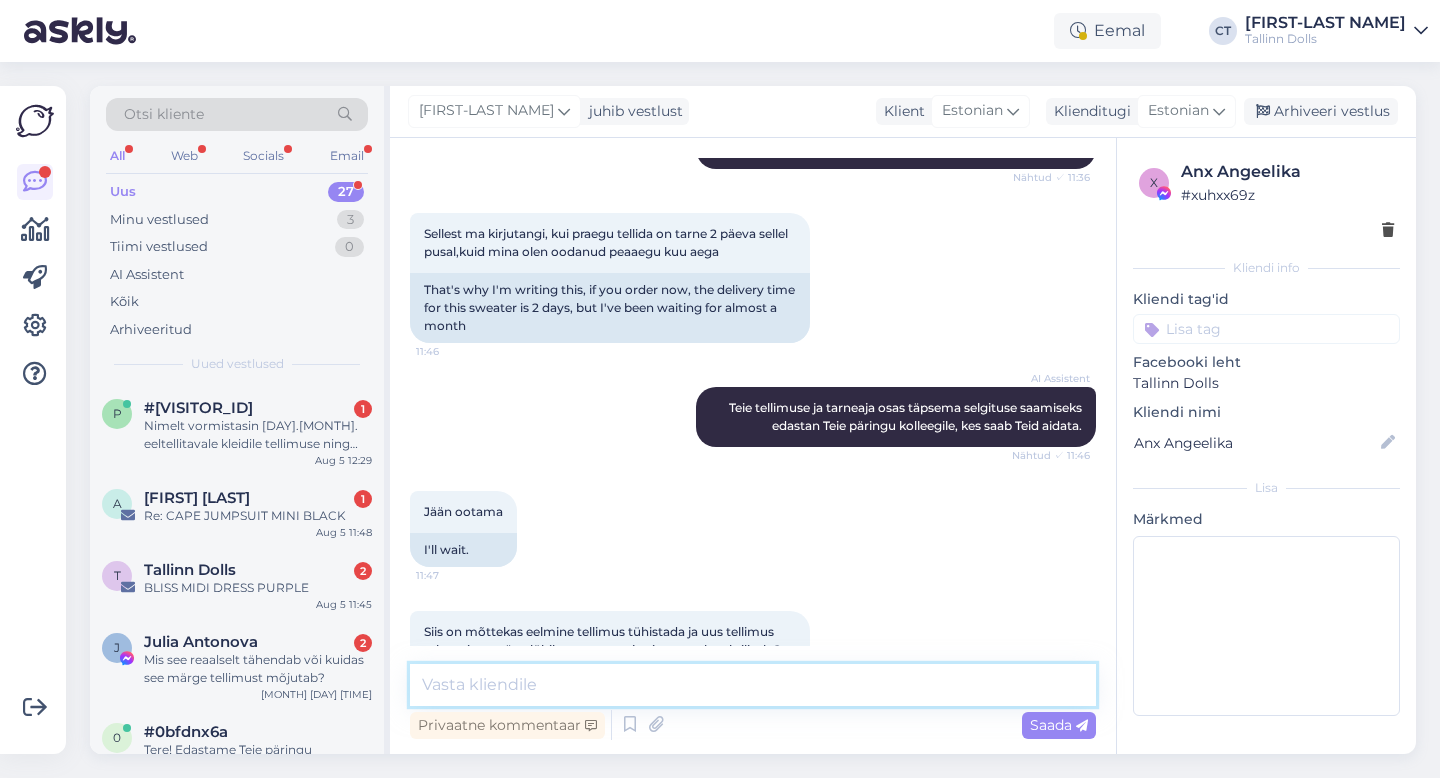 click at bounding box center (753, 685) 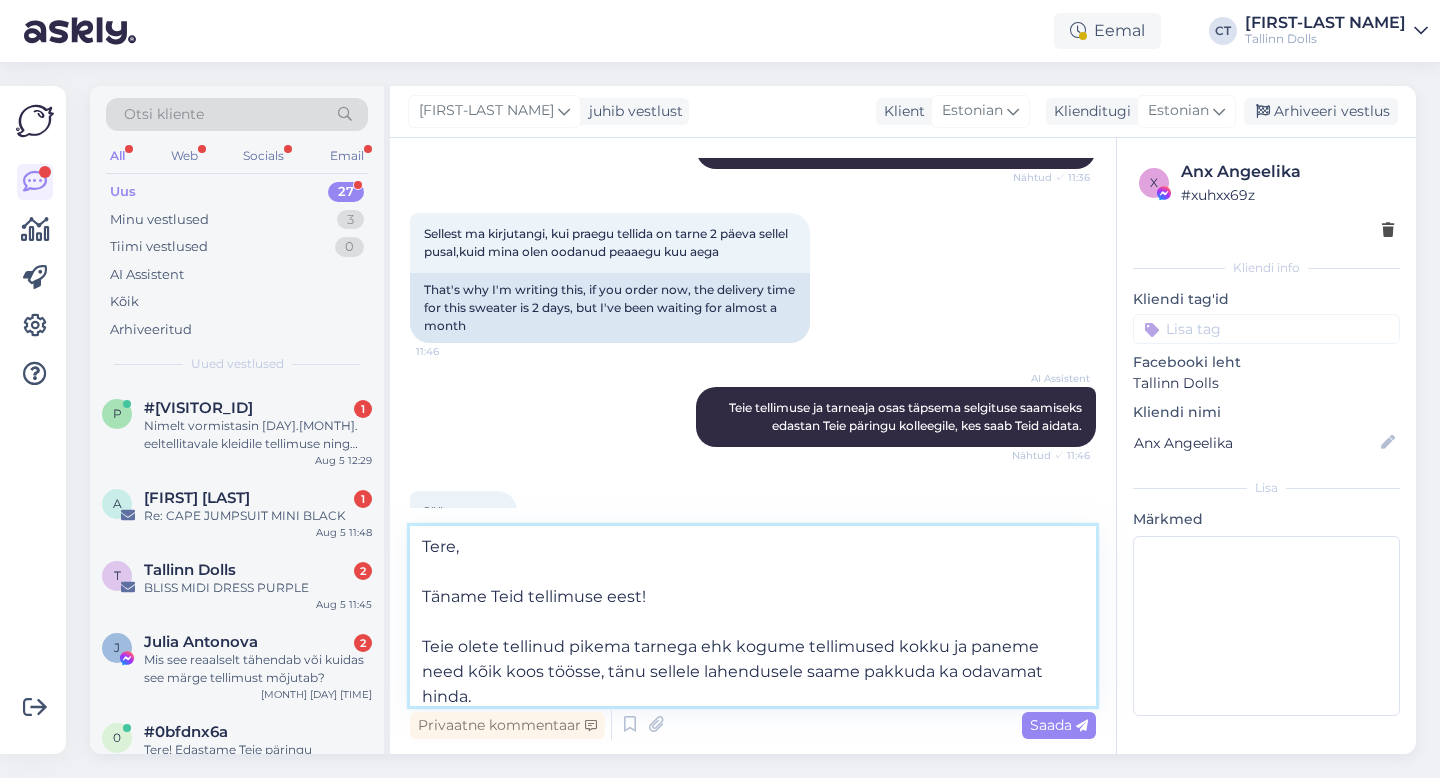 scroll, scrollTop: 25, scrollLeft: 0, axis: vertical 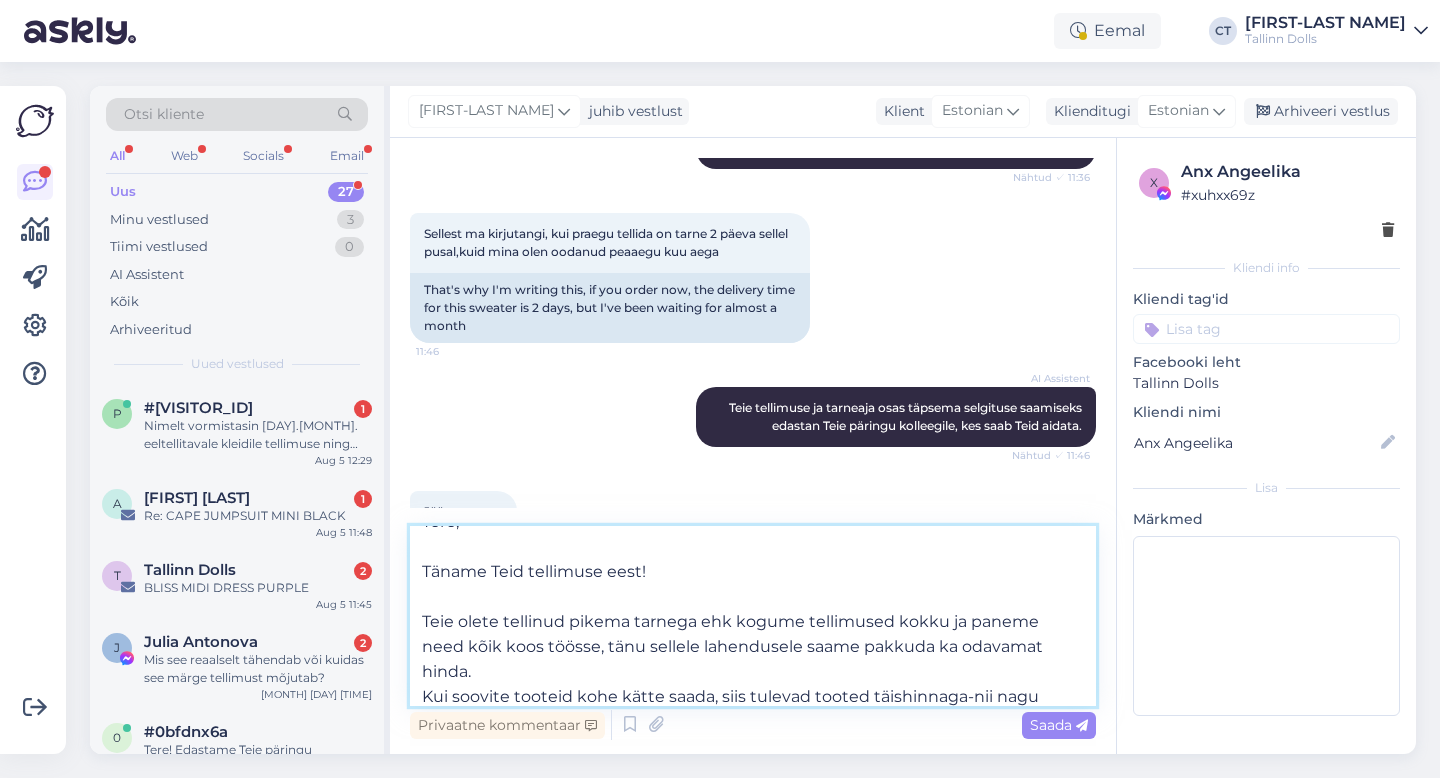 type on "Tere,
Täname Teid tellimuse eest!
Teie olete tellinud pikema tarnega ehk kogume tellimused kokku ja paneme need kõik koos töösse, tänu sellele lahendusele saame pakkuda ka odavamat hinda.
Kui soovite tooteid kohe kätte saada, siis tulevad tooted täishinnaga-nii nagu veebipoes hetkel on. Üksikult tootmine on kahjuks kallim, kui suuremas koguses." 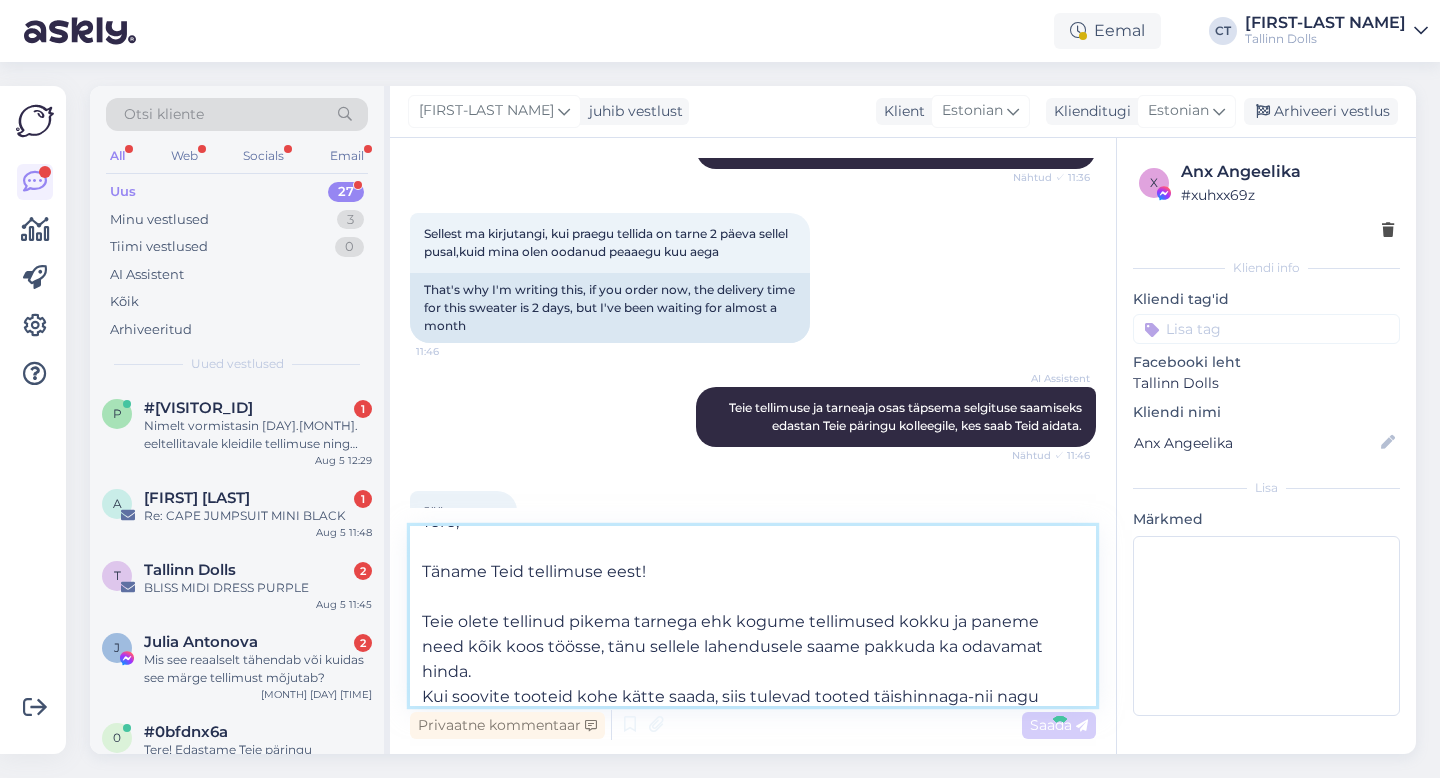 type 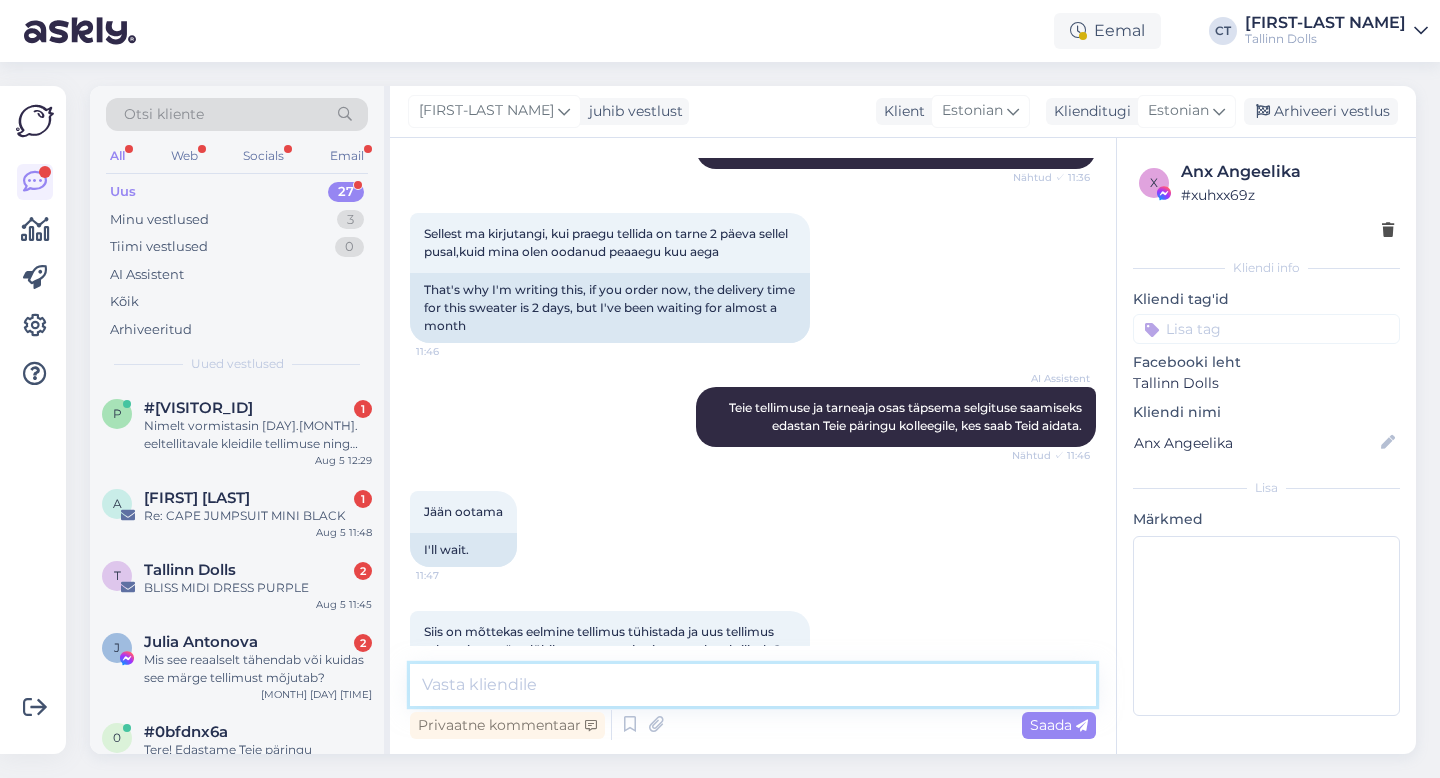 scroll, scrollTop: 852, scrollLeft: 0, axis: vertical 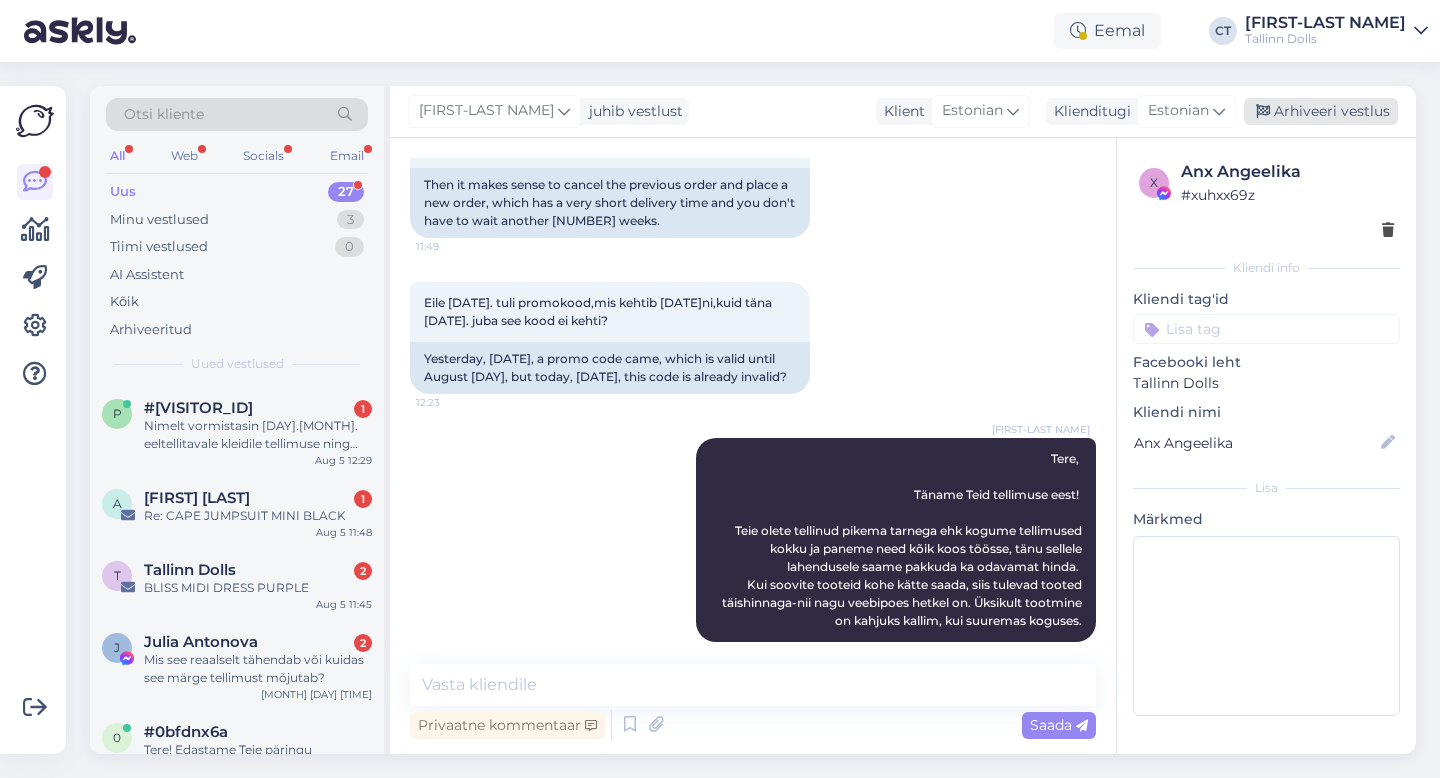 click on "Arhiveeri vestlus" at bounding box center (1321, 111) 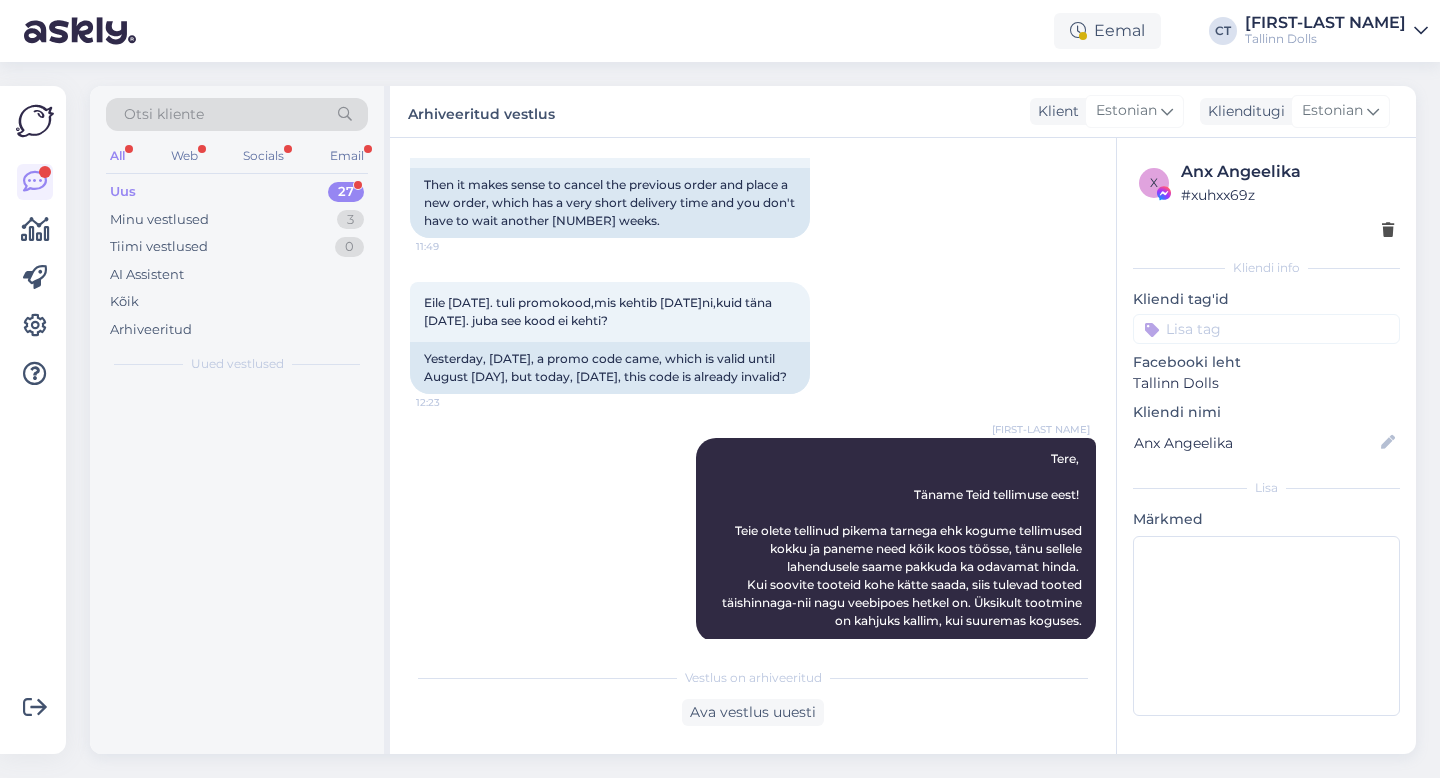 scroll, scrollTop: 859, scrollLeft: 0, axis: vertical 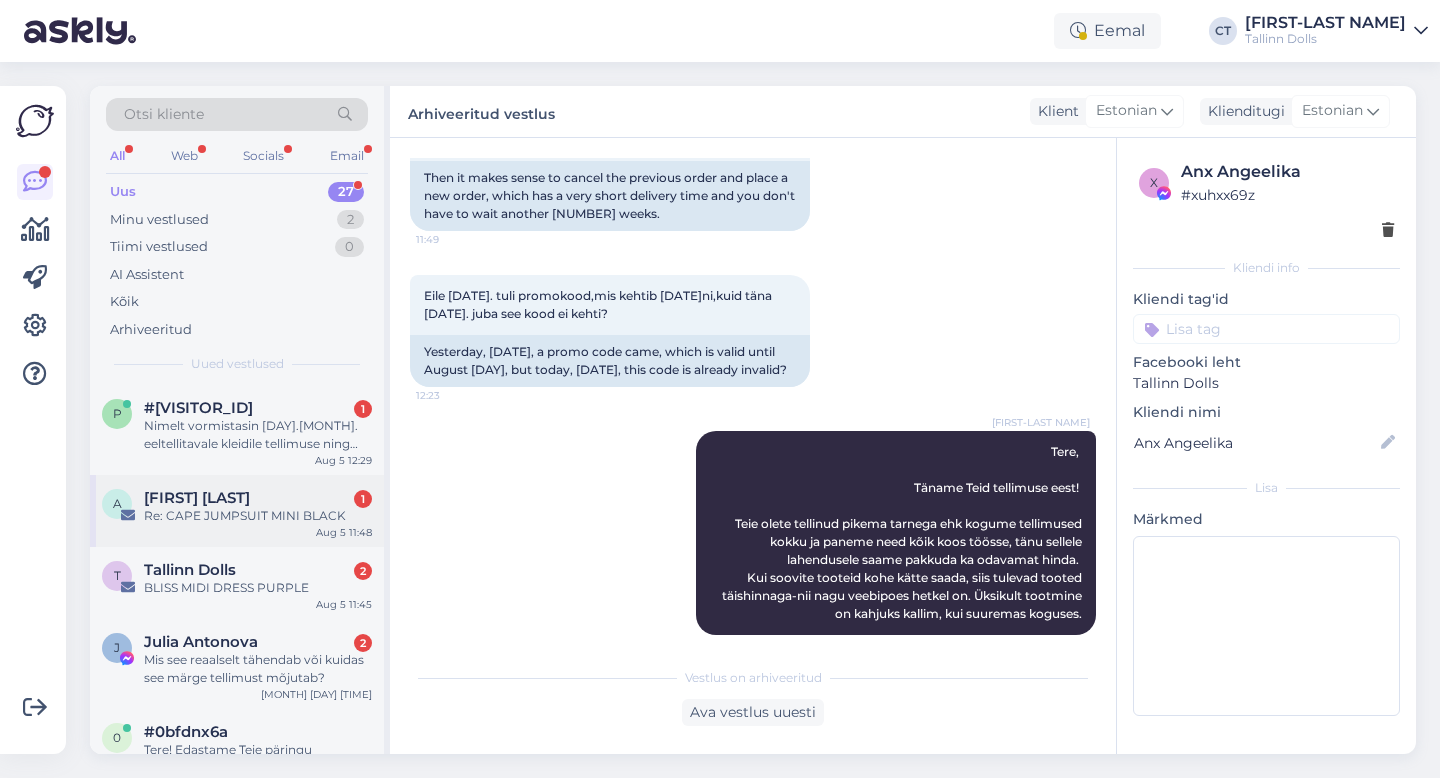 click on "Re: CAPE JUMPSUIT MINI BLACK" at bounding box center (258, 516) 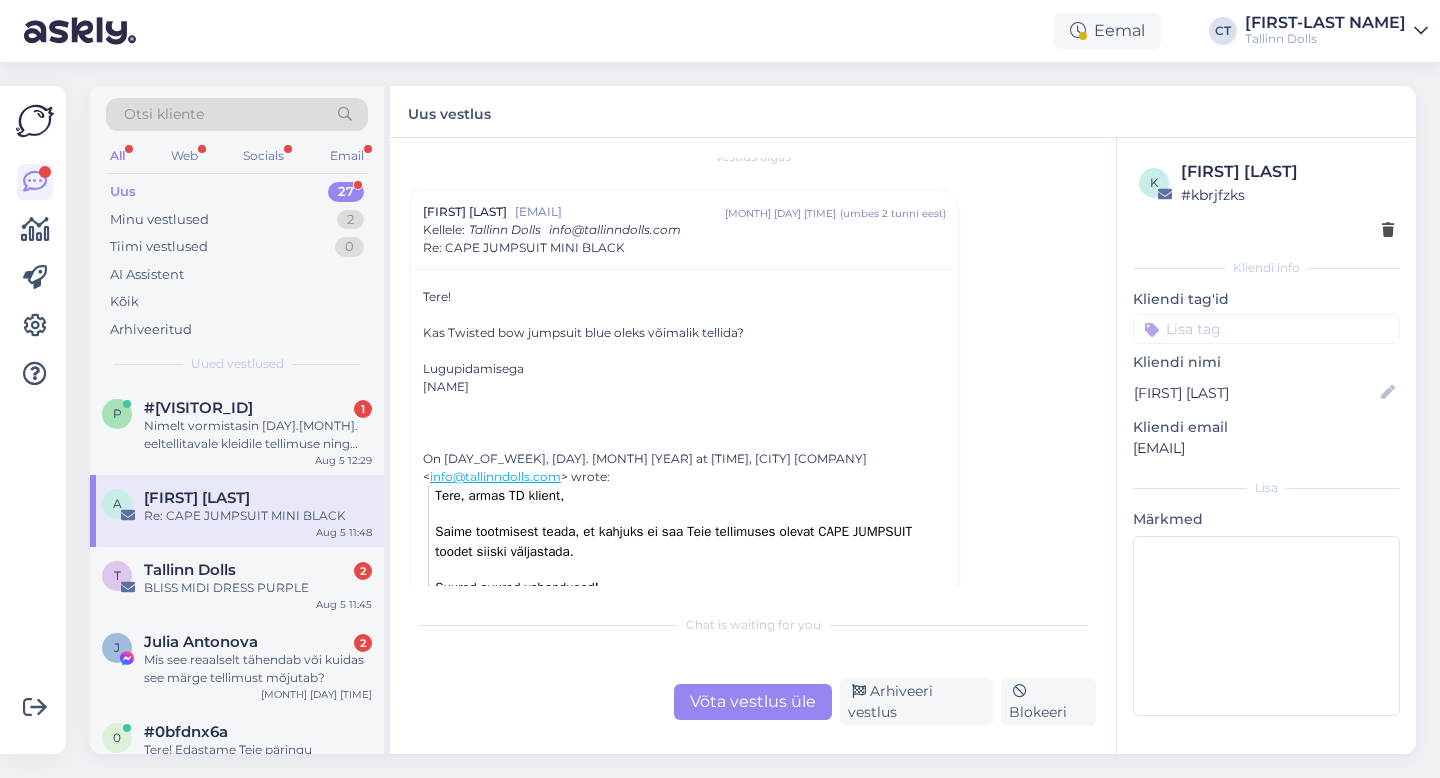 scroll, scrollTop: 27, scrollLeft: 0, axis: vertical 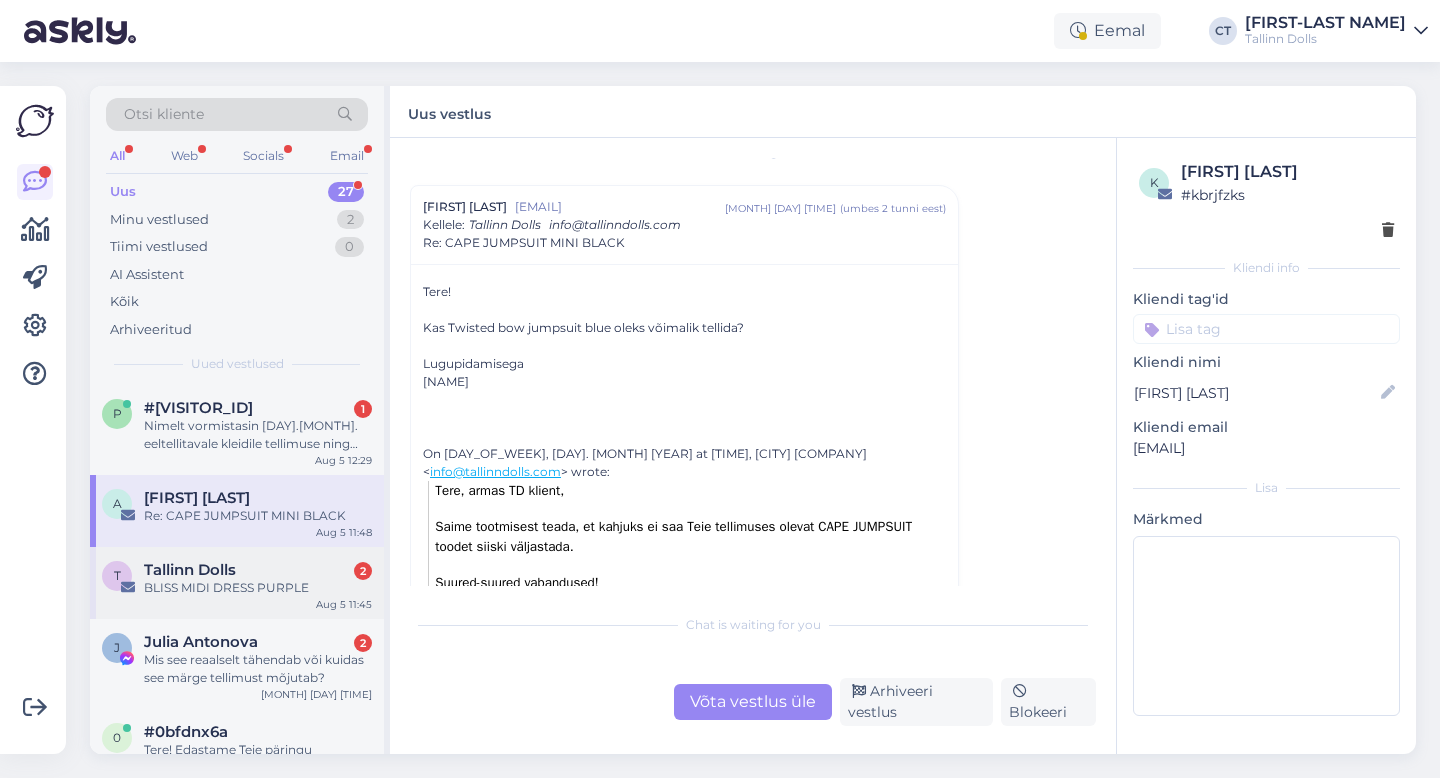 click on "[COMPANY] [PRODUCT] [COLOR] [MONTH] [DAY] [TIME]" at bounding box center (237, 583) 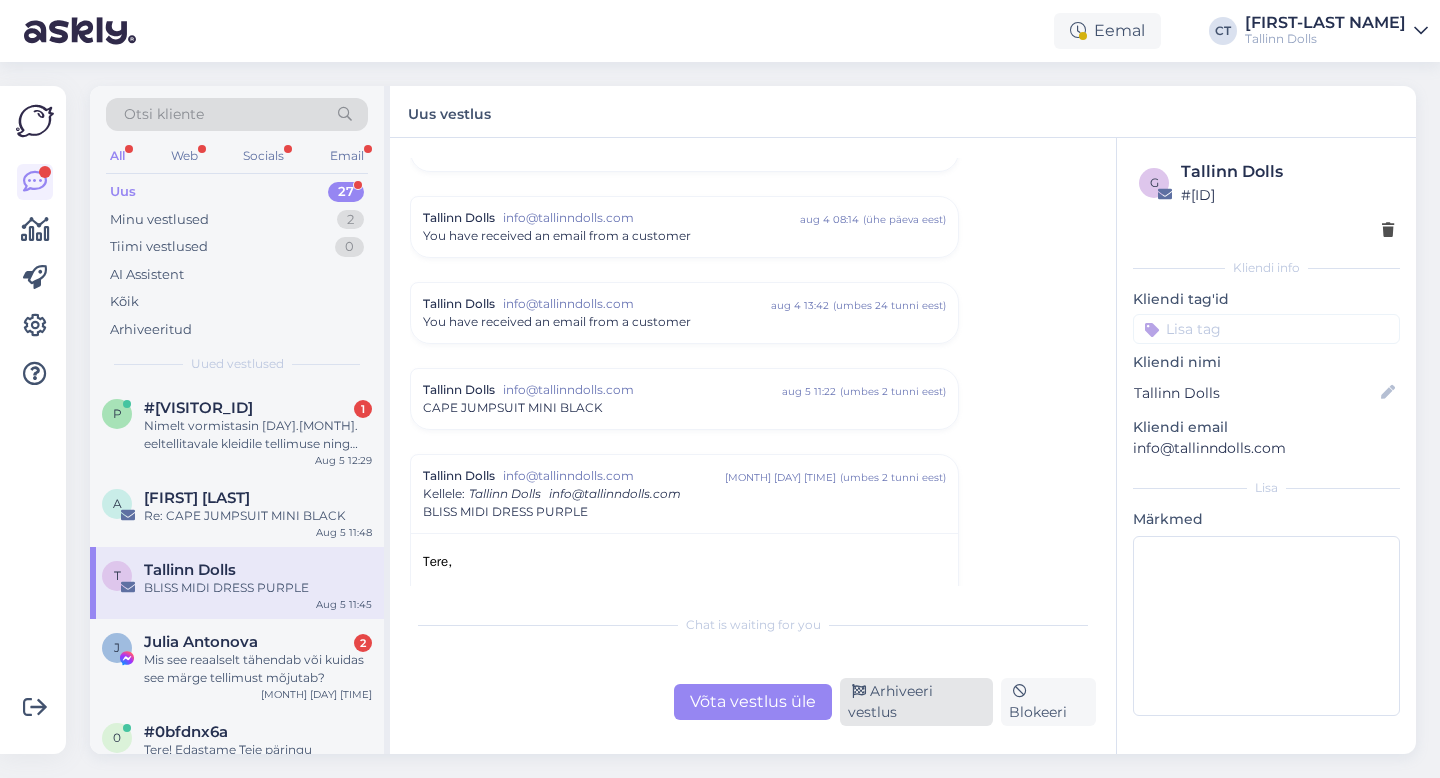 click on "Arhiveeri vestlus" at bounding box center (916, 702) 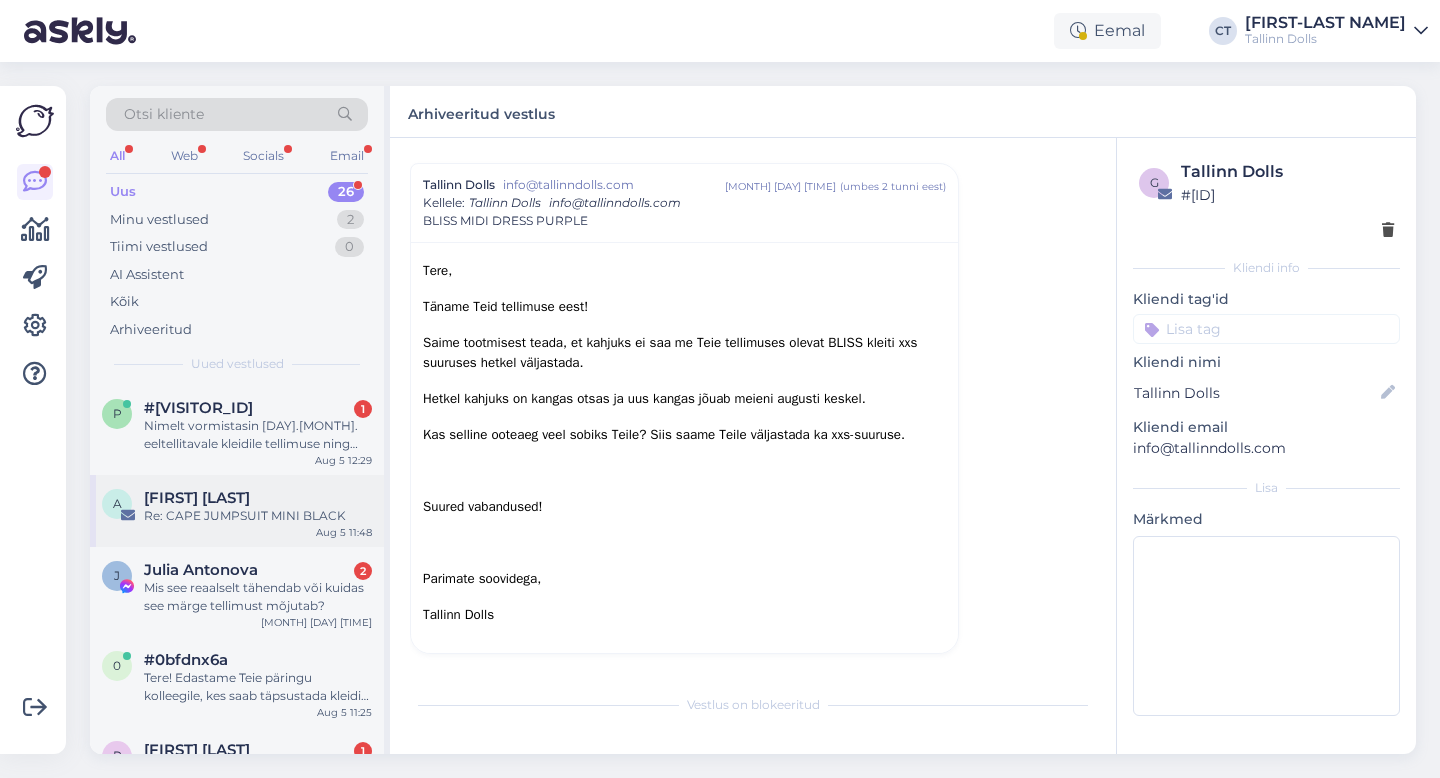 click on "[FIRST] [LAST]" at bounding box center (258, 498) 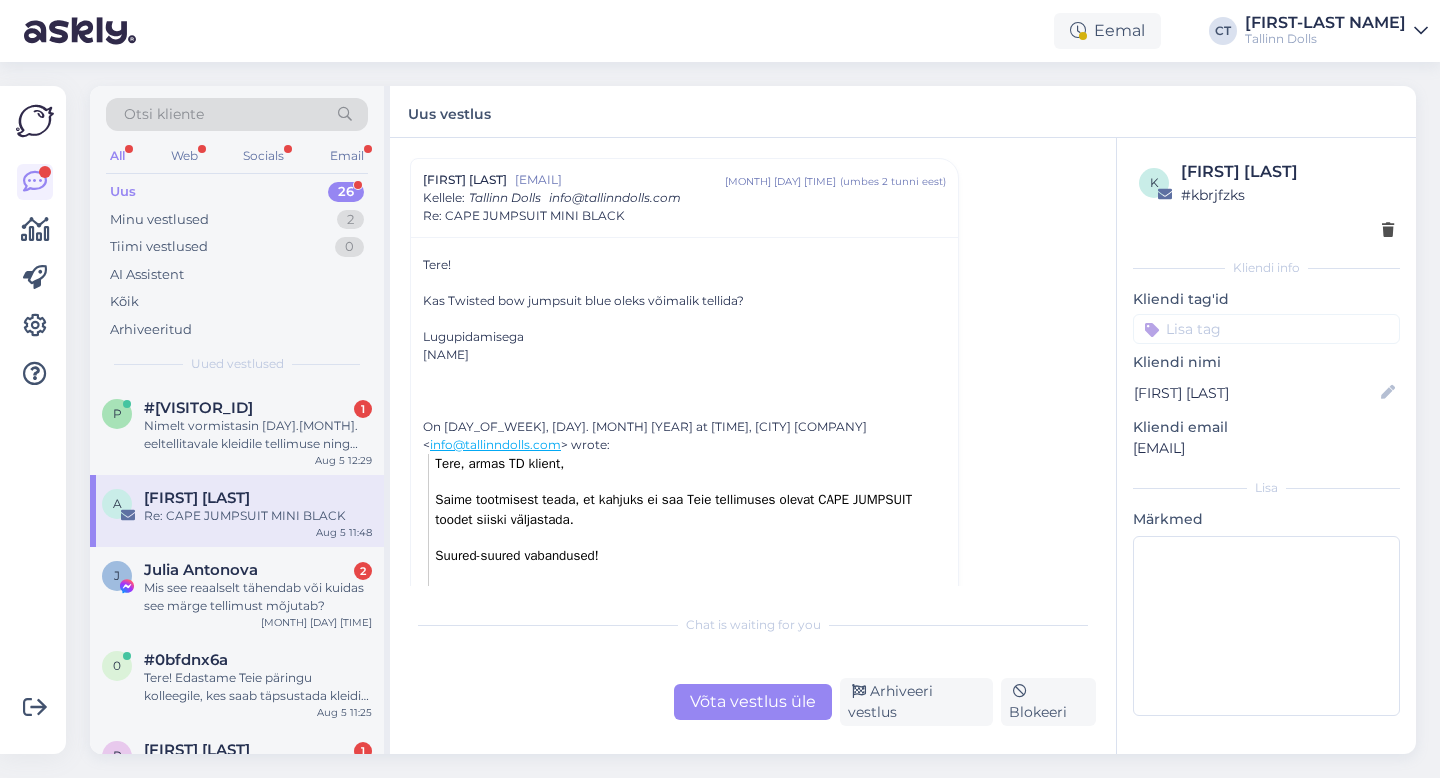 click on "Võta vestlus üle" at bounding box center (753, 702) 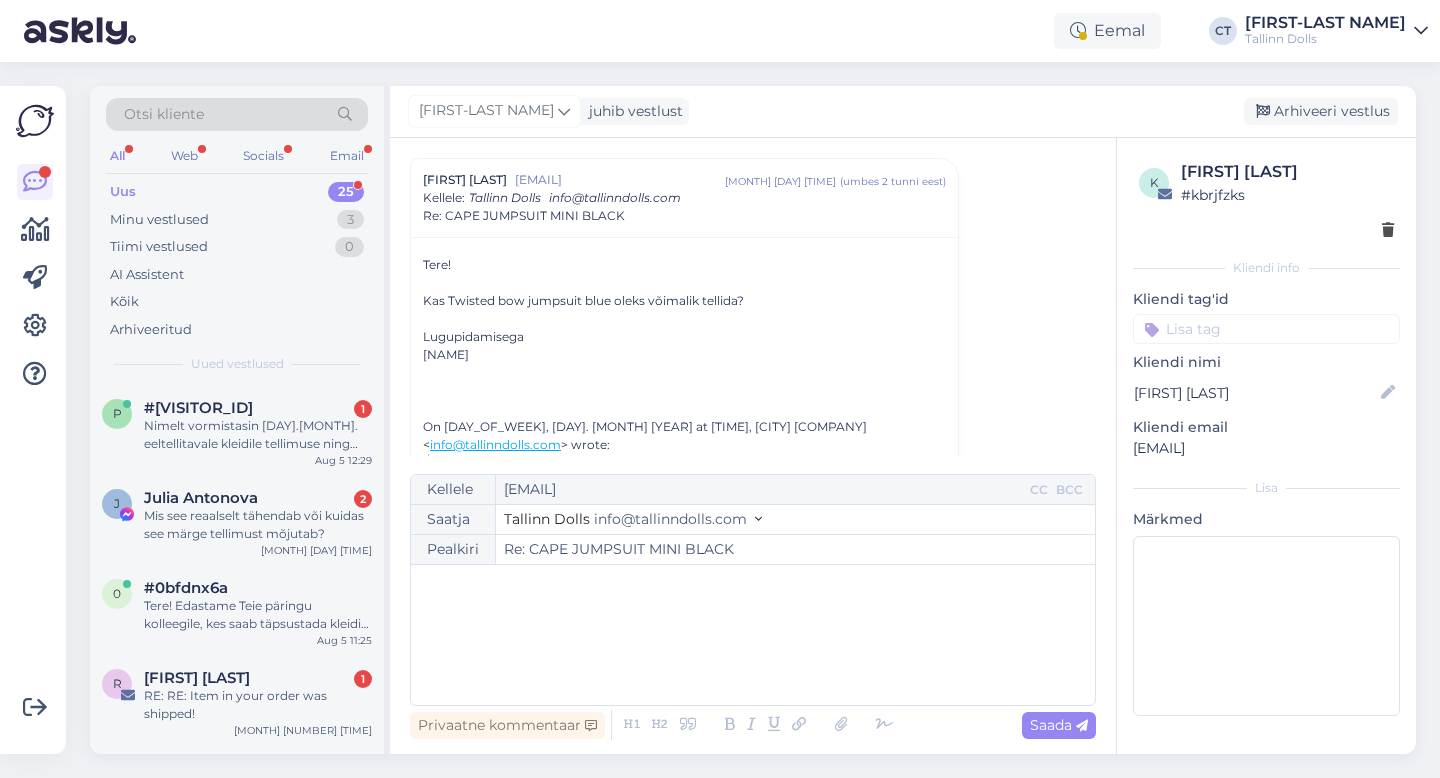 click on "﻿" at bounding box center (753, 635) 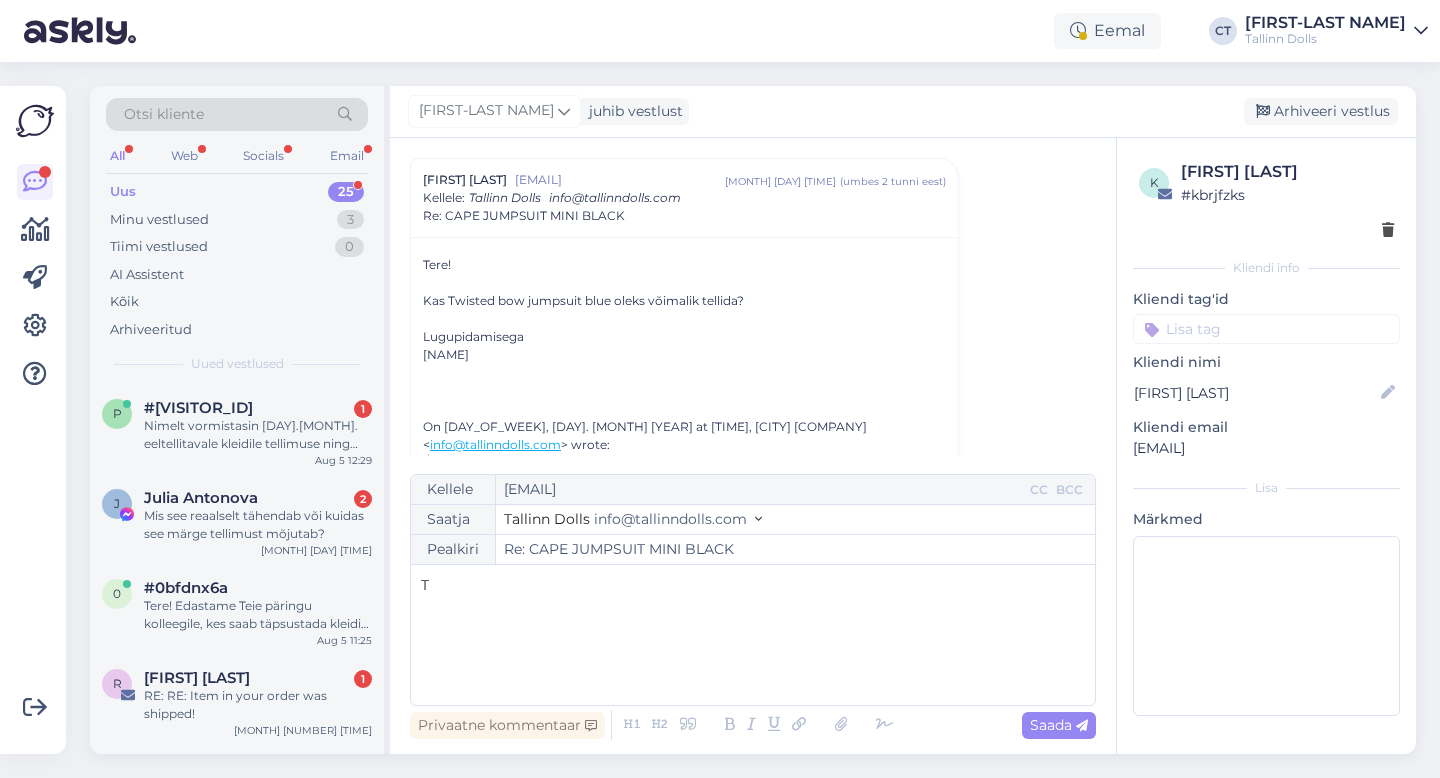 type 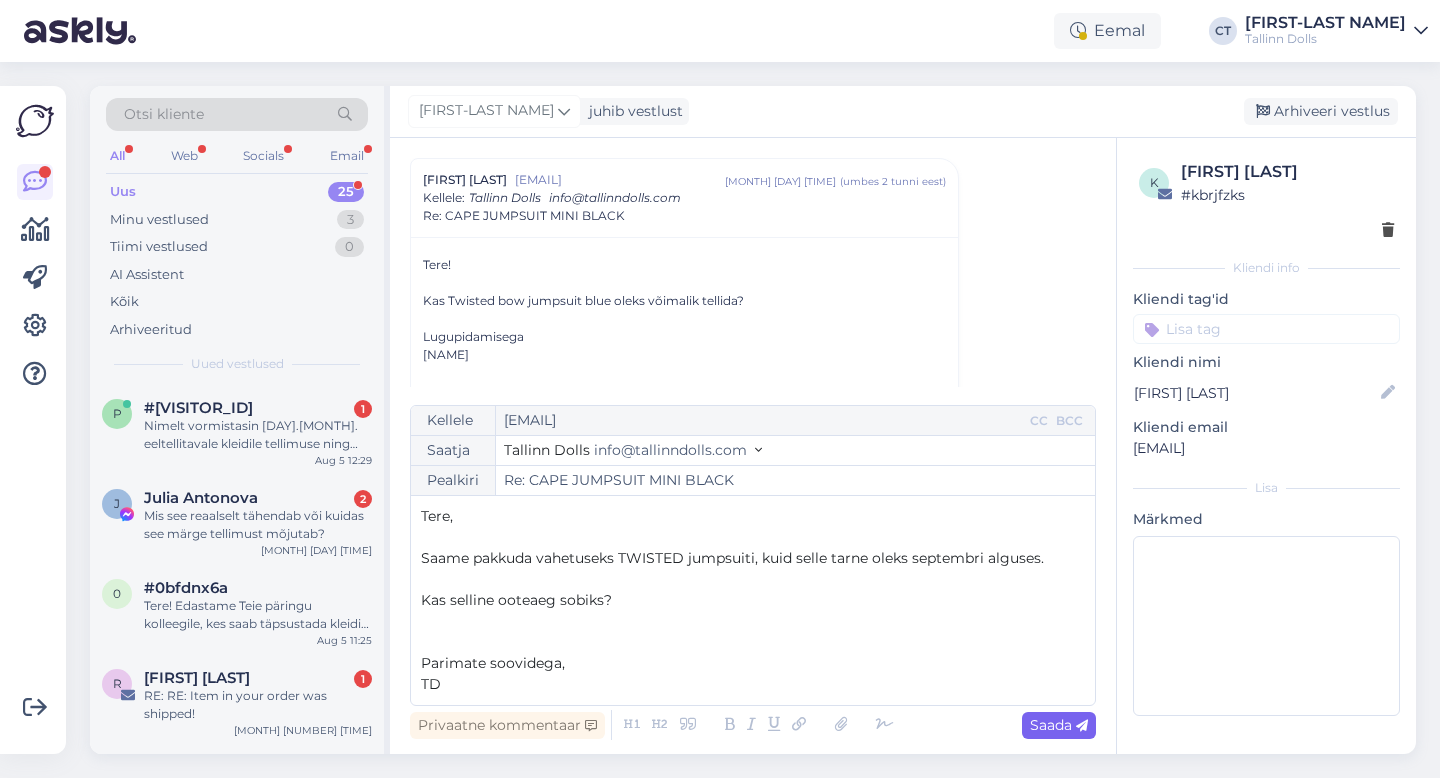 click on "Saada" at bounding box center (1059, 725) 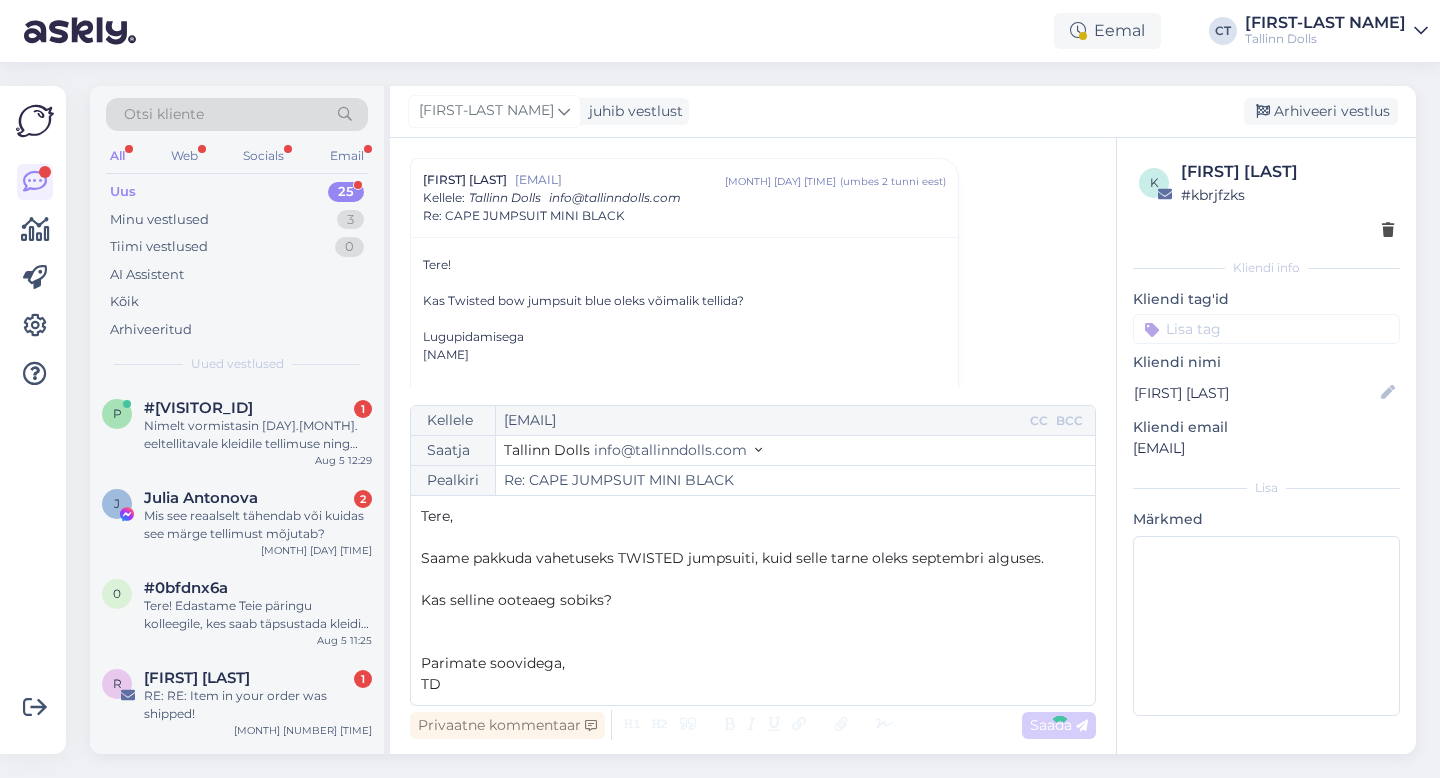 type on "Re: Re: CAPE JUMPSUIT MINI BLACK" 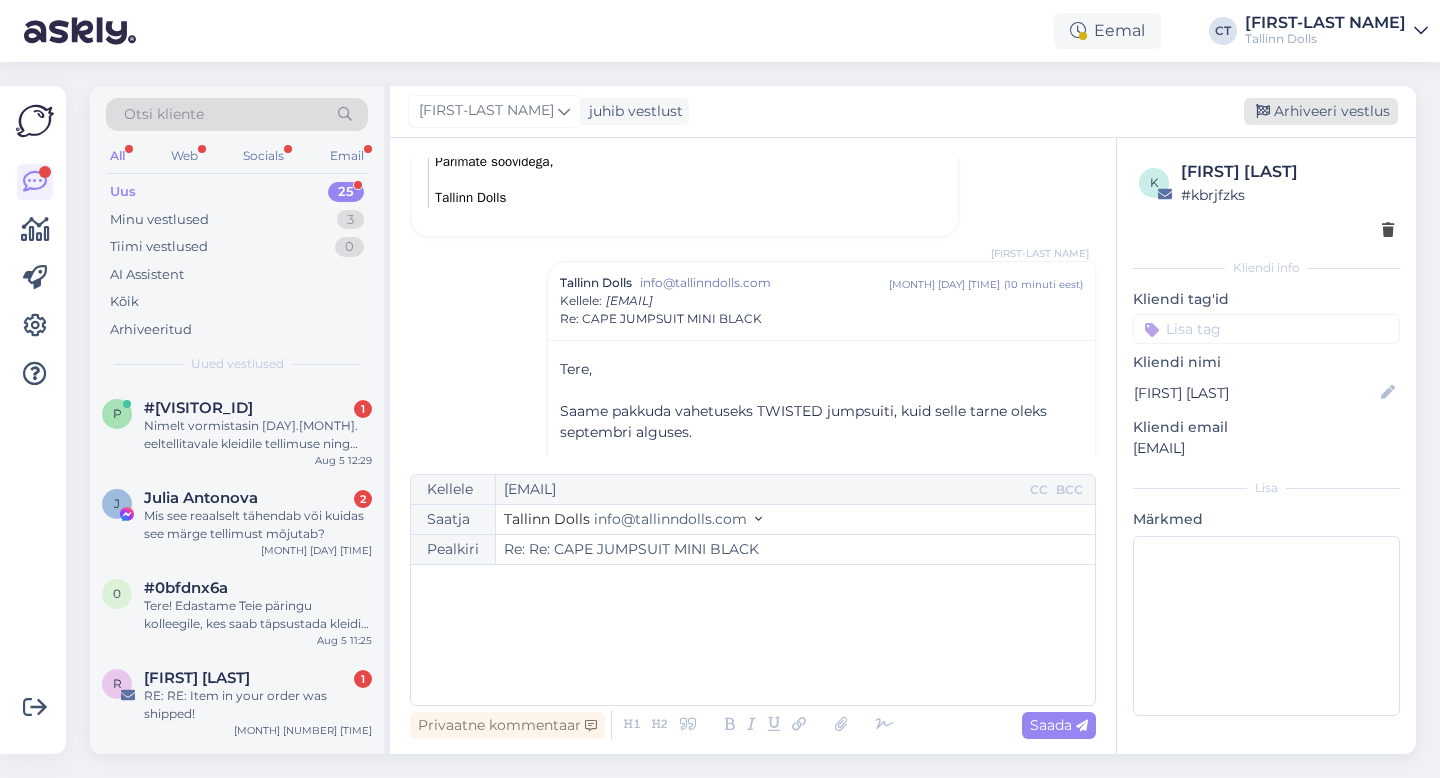 click on "Arhiveeri vestlus" at bounding box center (1321, 111) 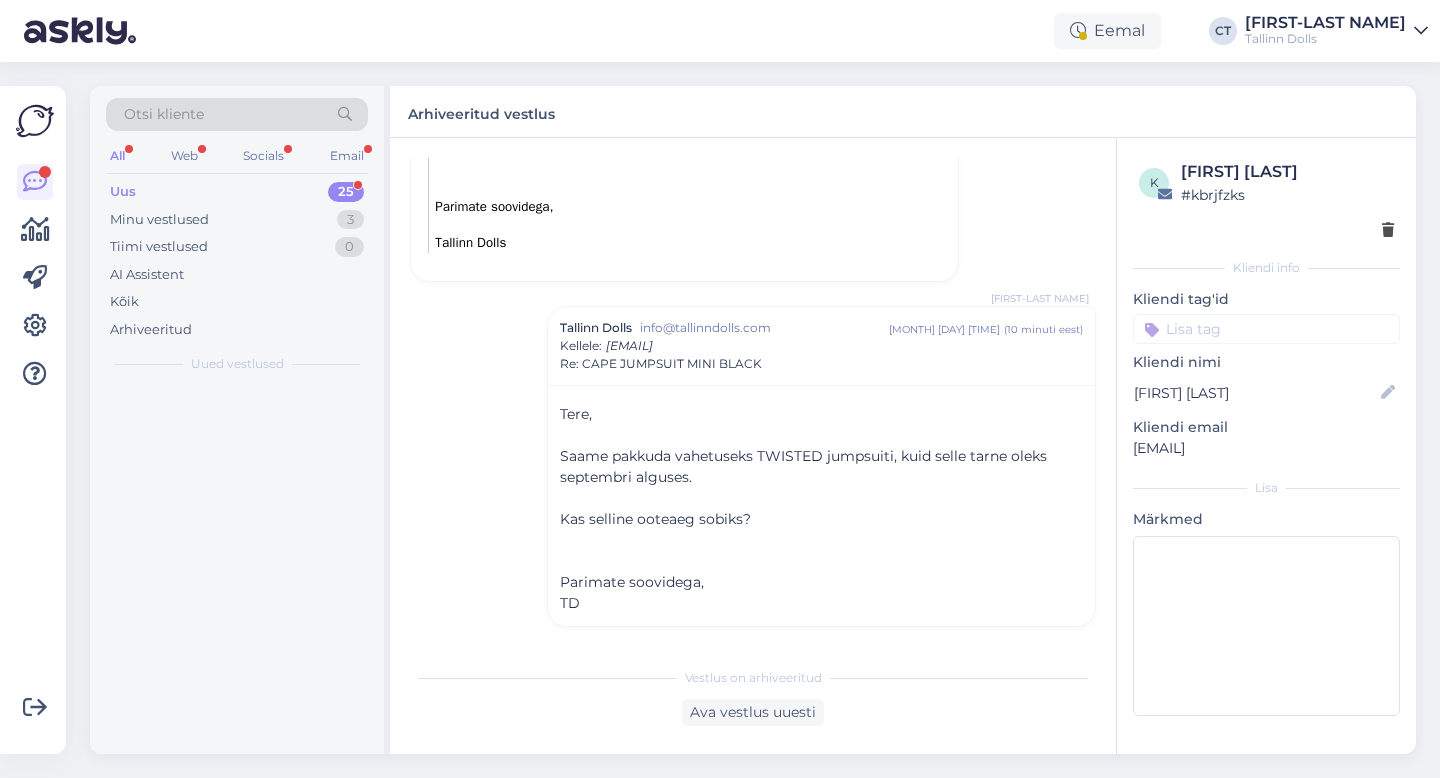 scroll, scrollTop: 513, scrollLeft: 0, axis: vertical 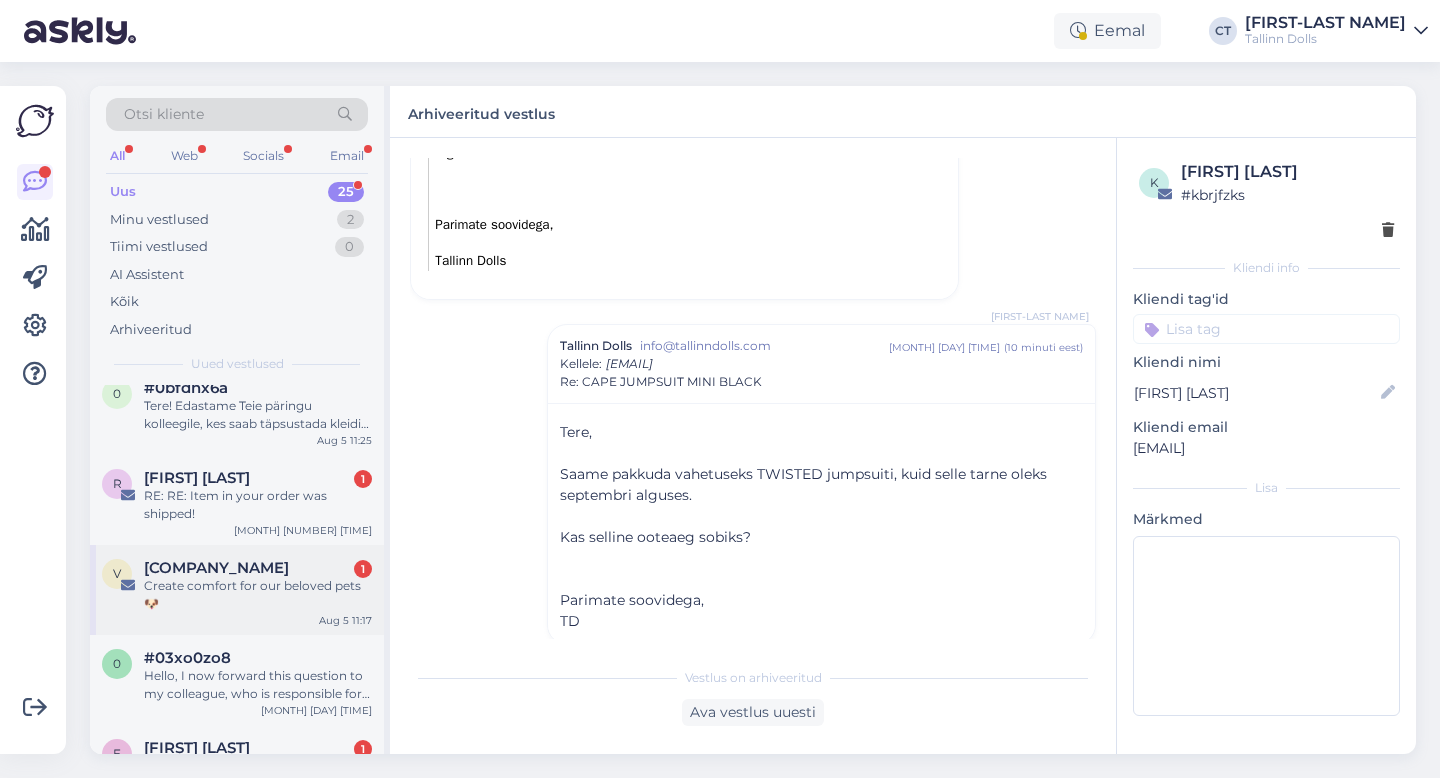 click on "Create comfort for our beloved pets 🐶" at bounding box center (258, 595) 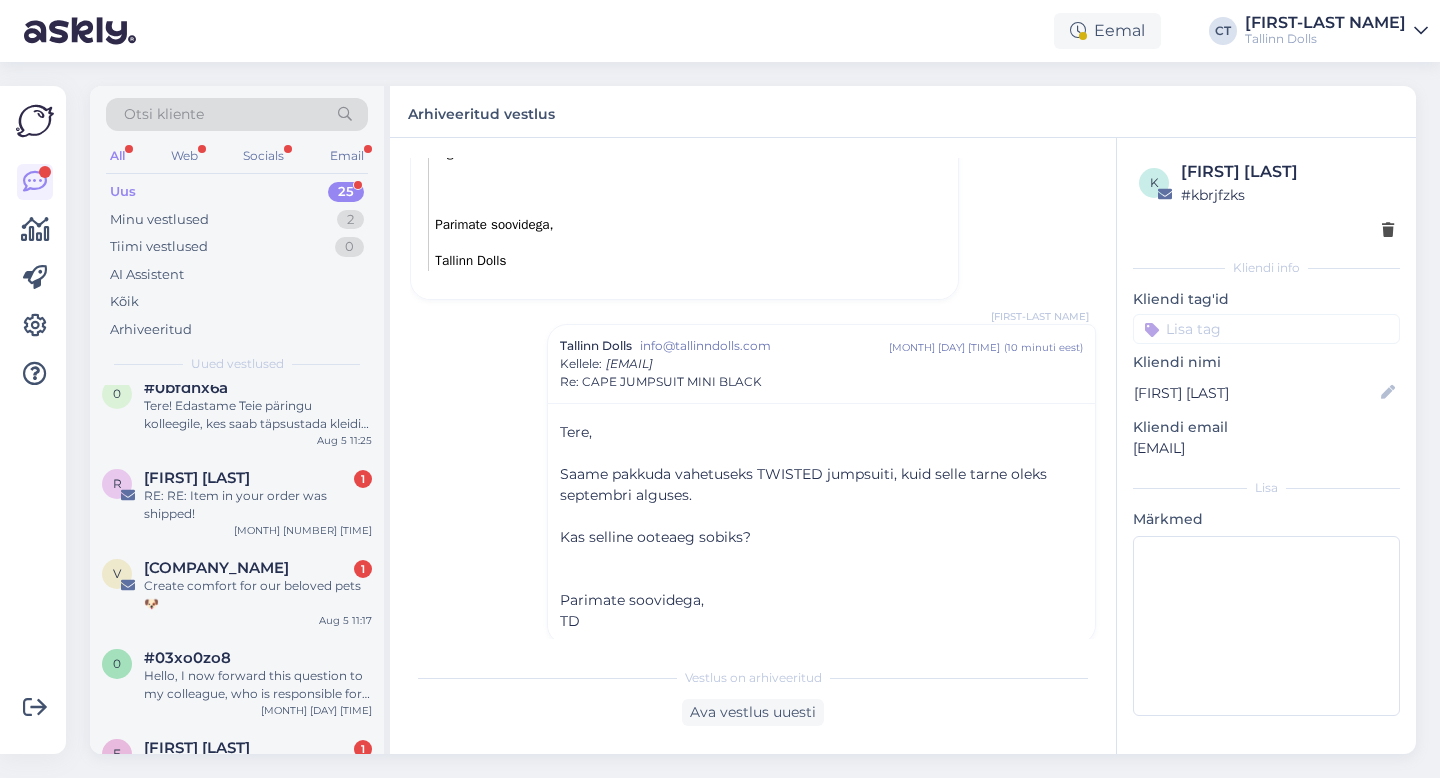 scroll, scrollTop: 4574, scrollLeft: 0, axis: vertical 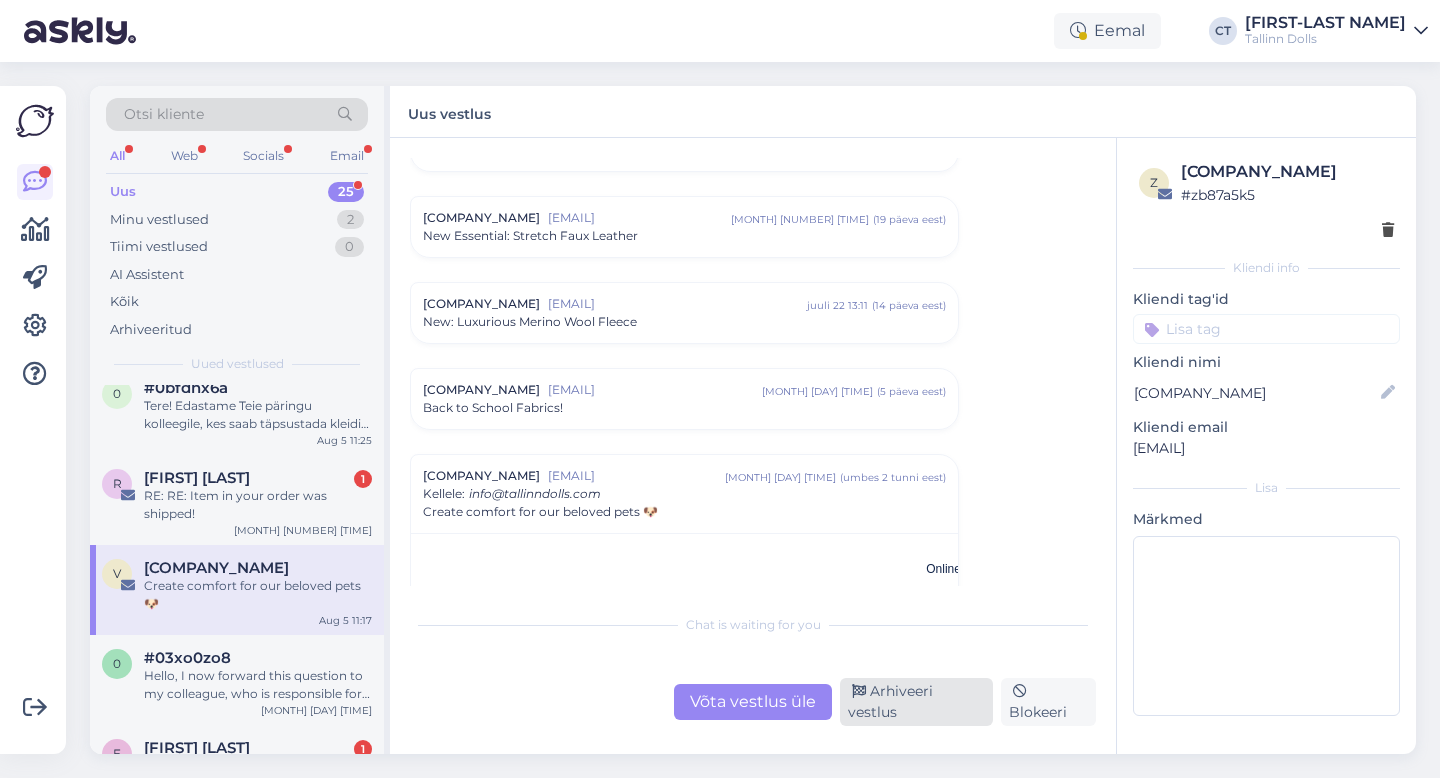 click on "Arhiveeri vestlus" at bounding box center (916, 702) 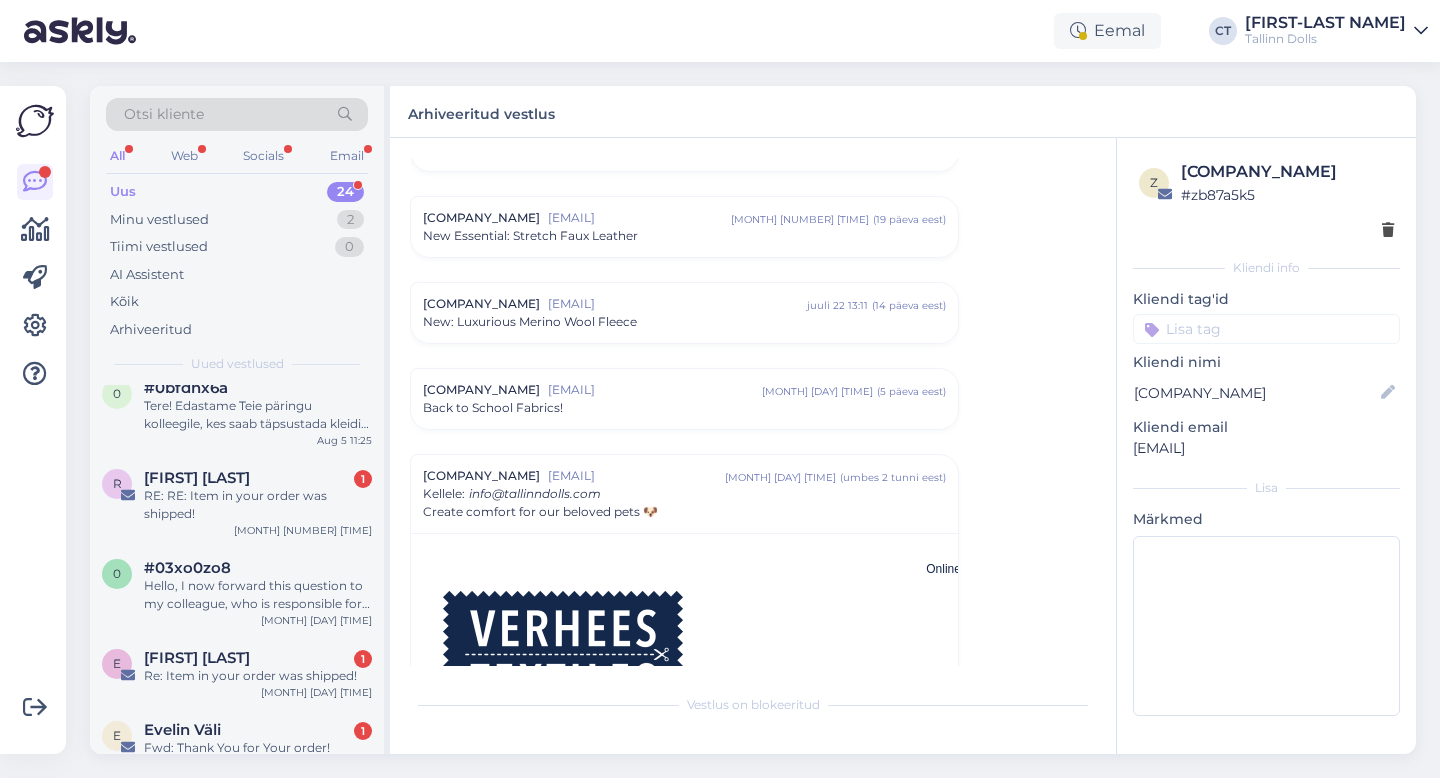 scroll, scrollTop: 4870, scrollLeft: 0, axis: vertical 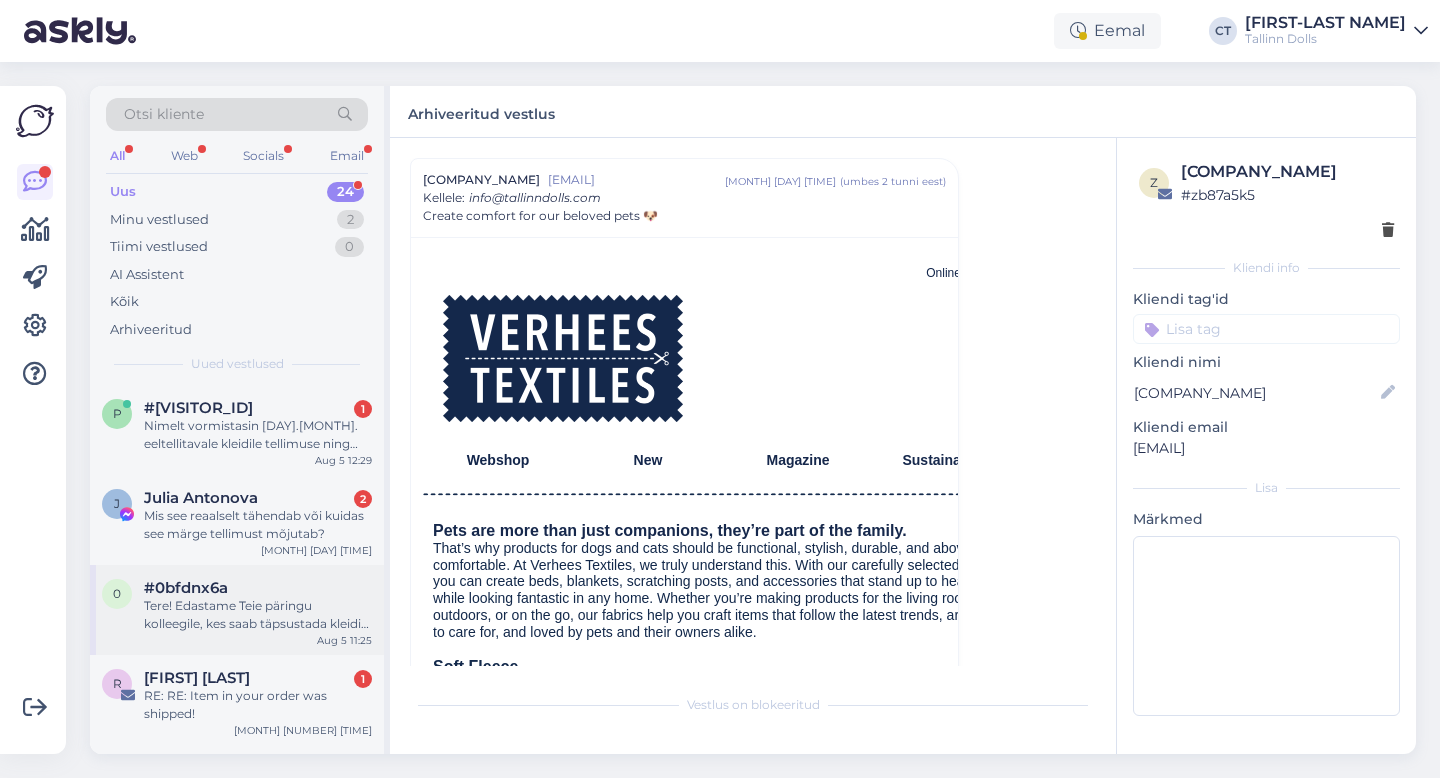 click on "Tere!
Edastame Teie päringu kolleegile, kes saab täpsustada kleidi valmimise aega." at bounding box center (258, 615) 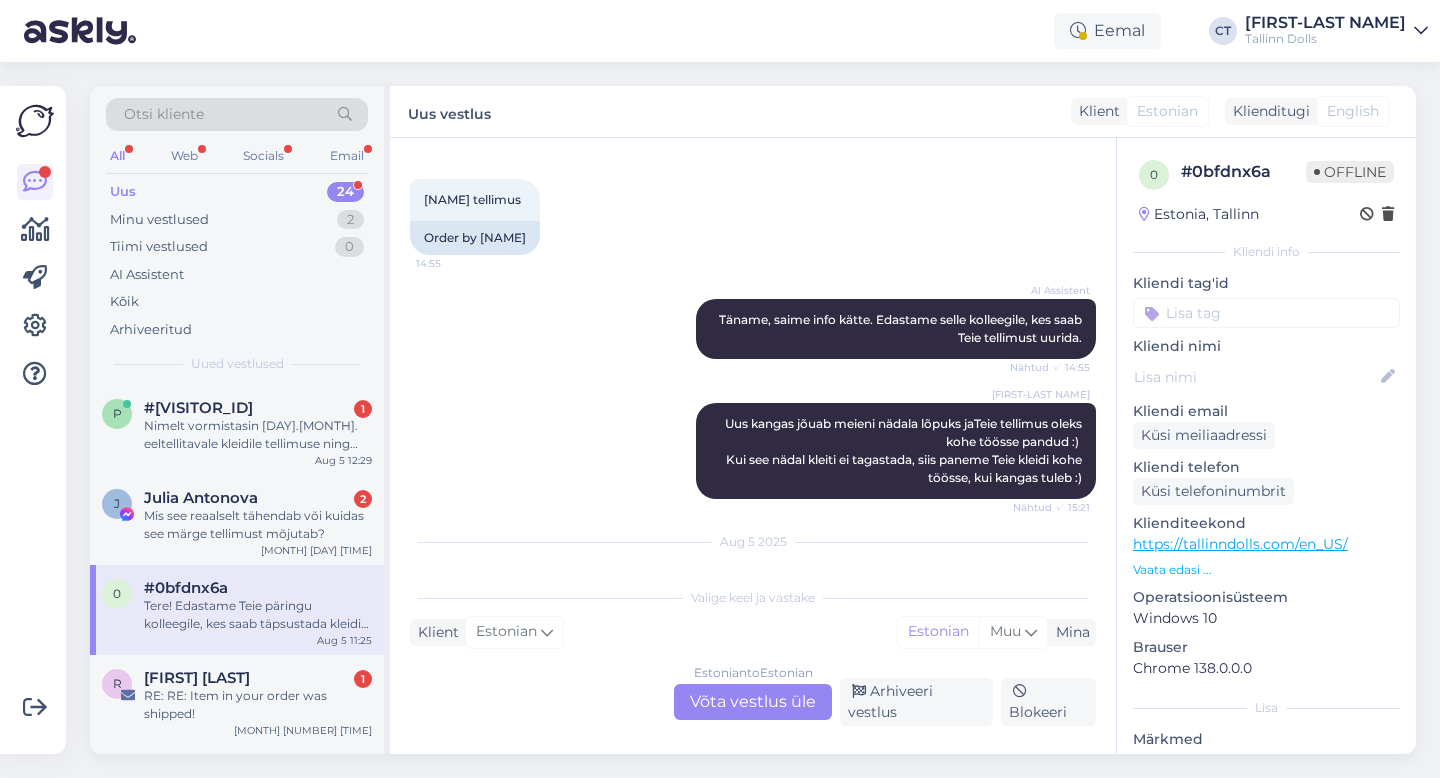 scroll, scrollTop: 2437, scrollLeft: 0, axis: vertical 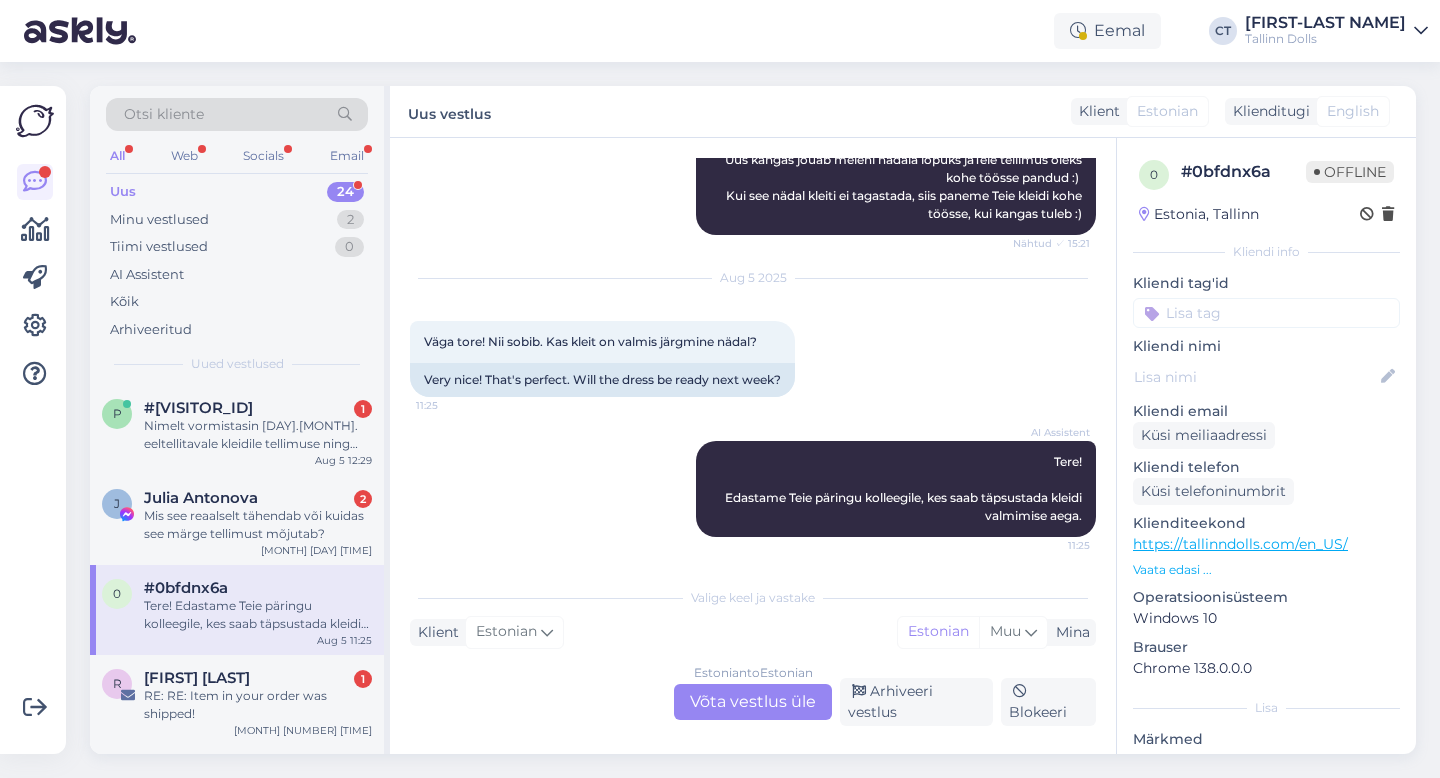 click on "Estonian  to  Estonian Võta vestlus üle" at bounding box center (753, 702) 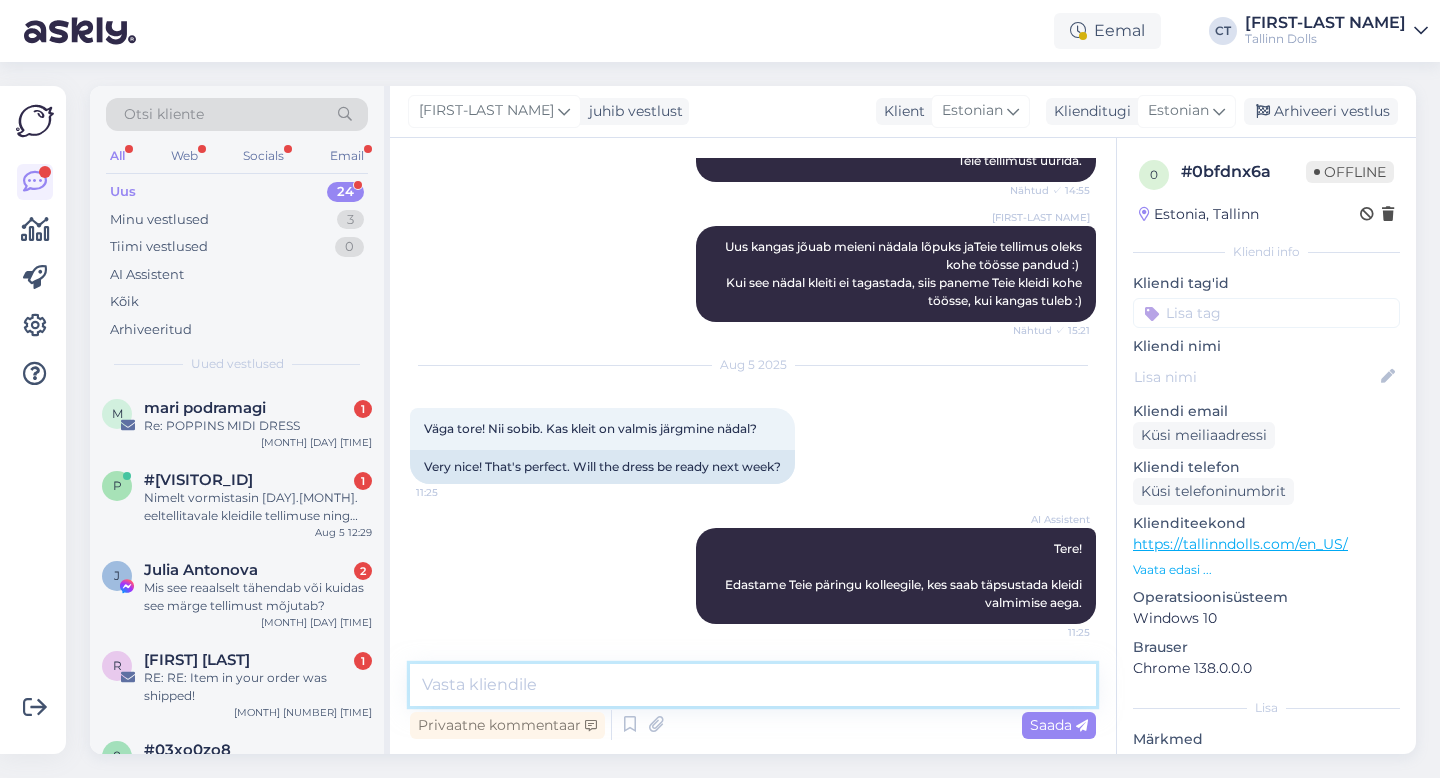 click at bounding box center (753, 685) 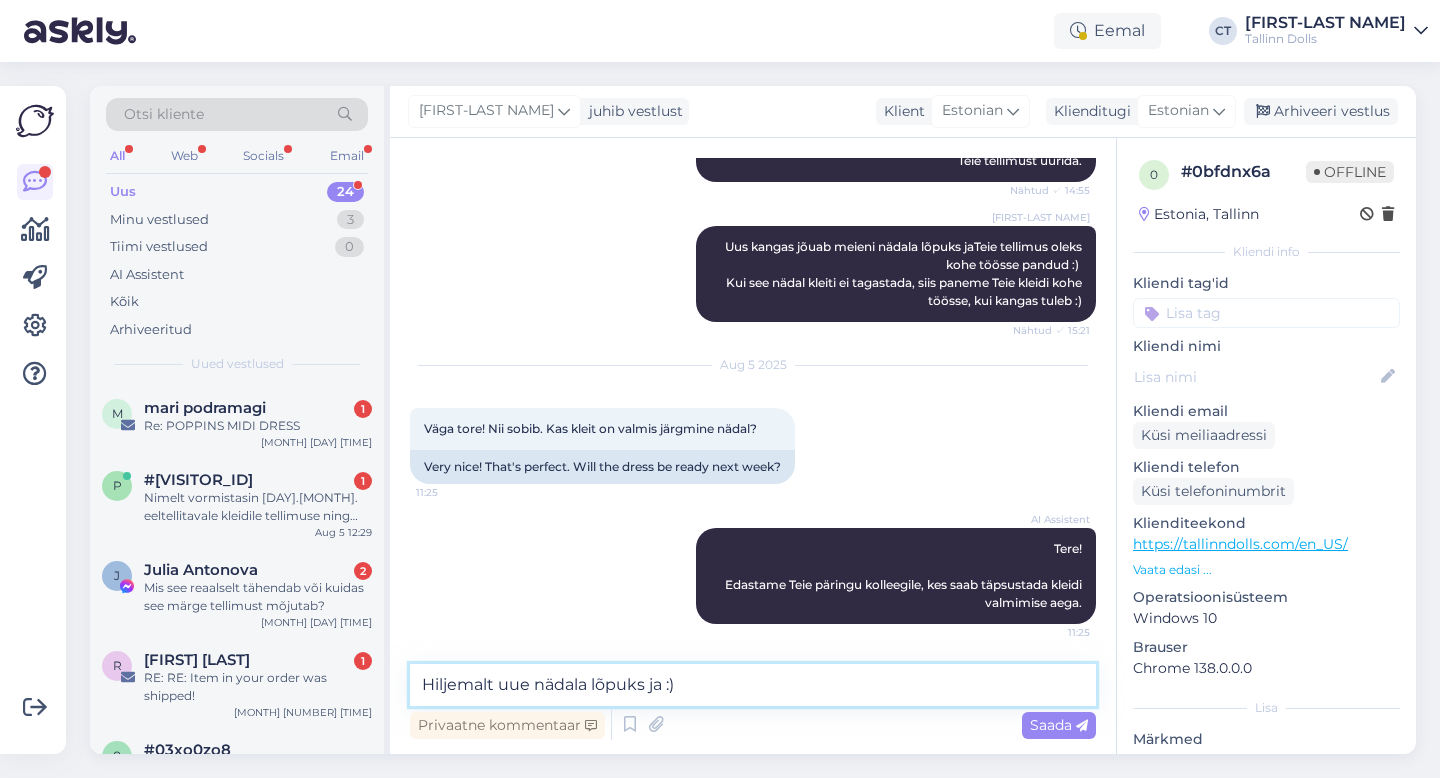 type on "Hiljemalt uue nädala lõpuks ja :)" 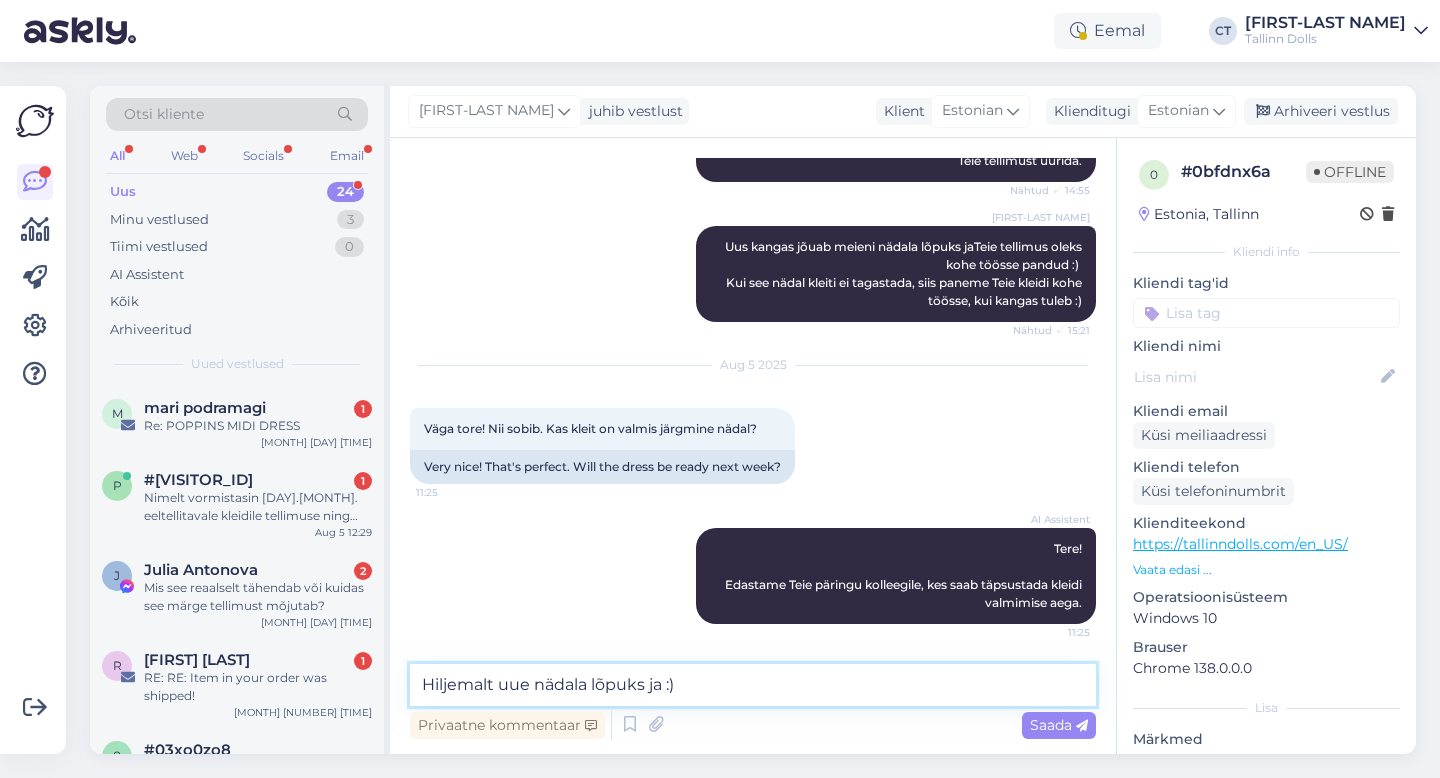 type 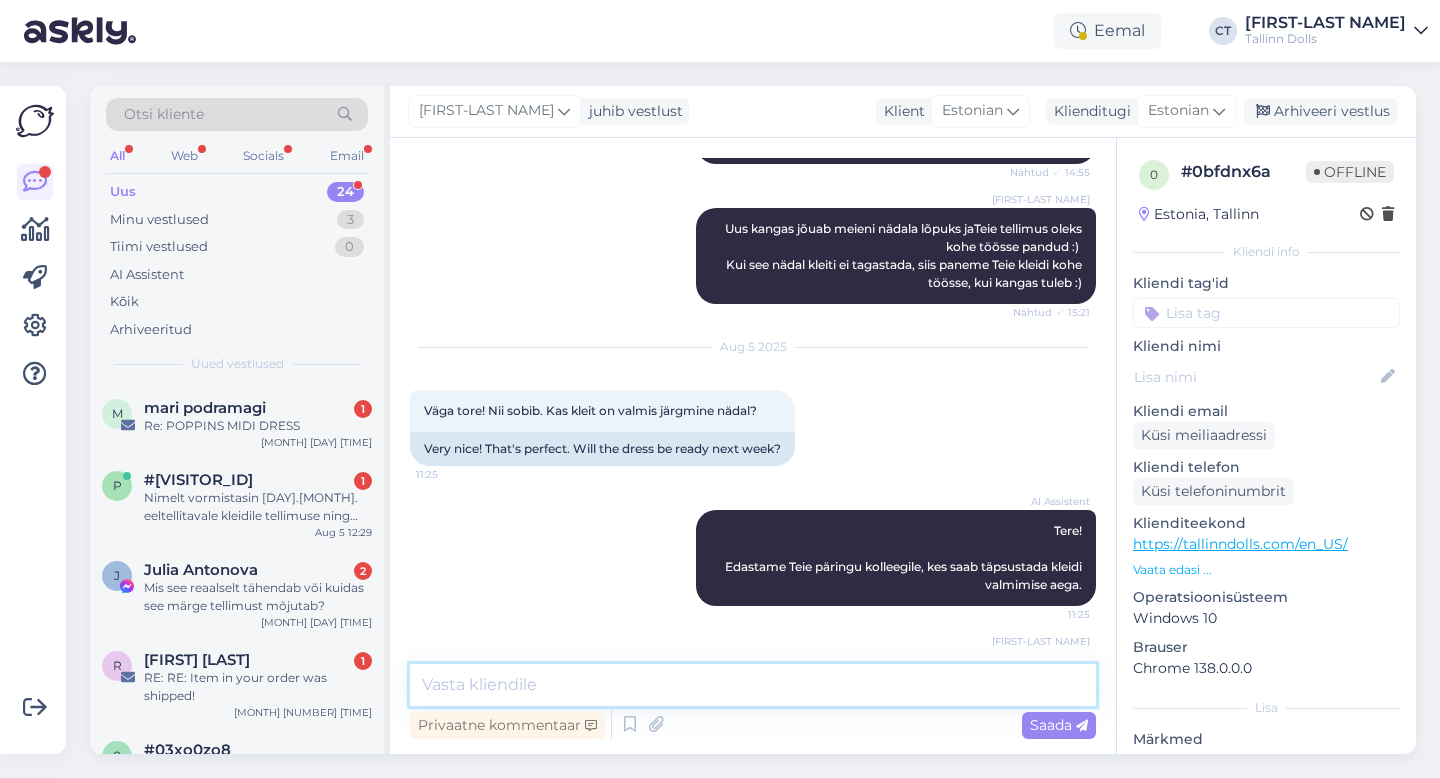 scroll, scrollTop: 2448, scrollLeft: 0, axis: vertical 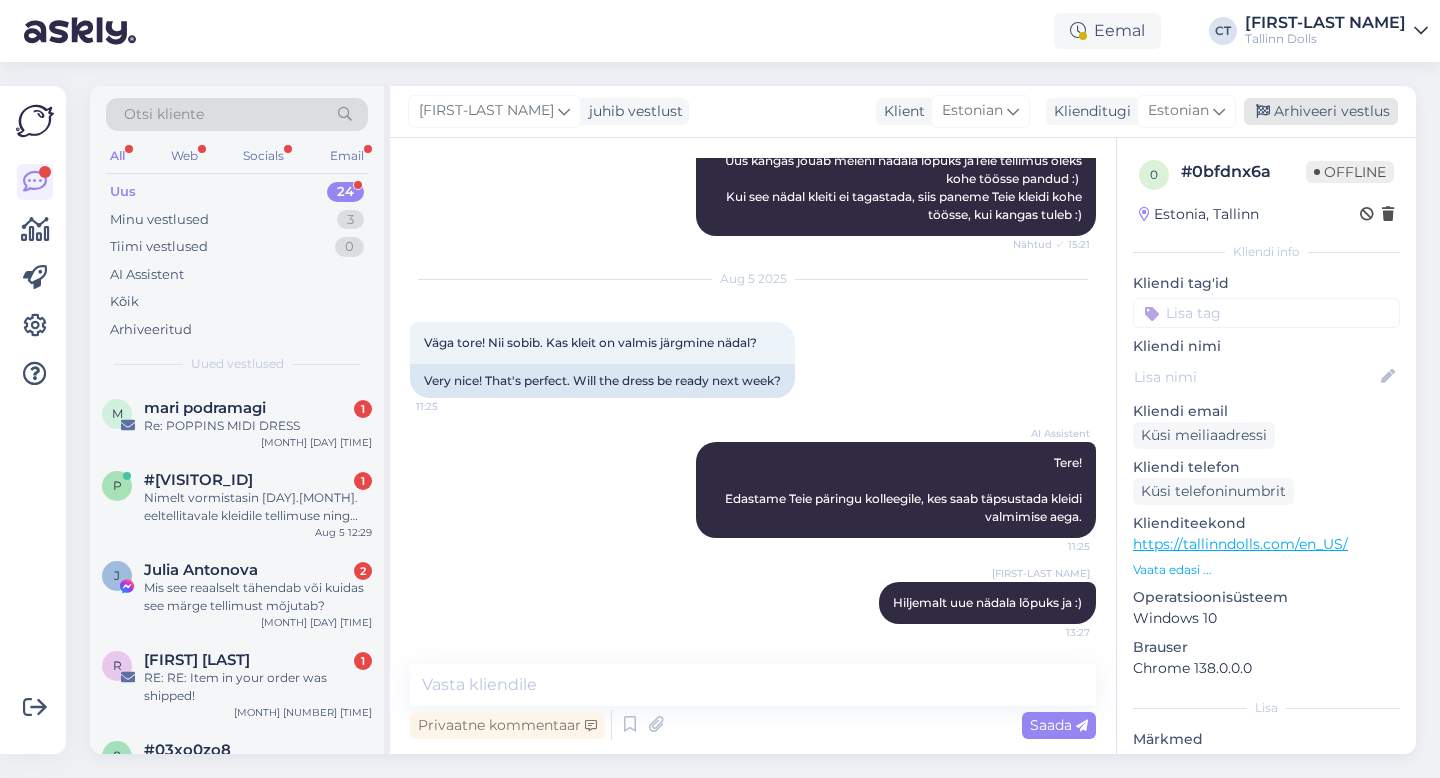 click on "Arhiveeri vestlus" at bounding box center [1321, 111] 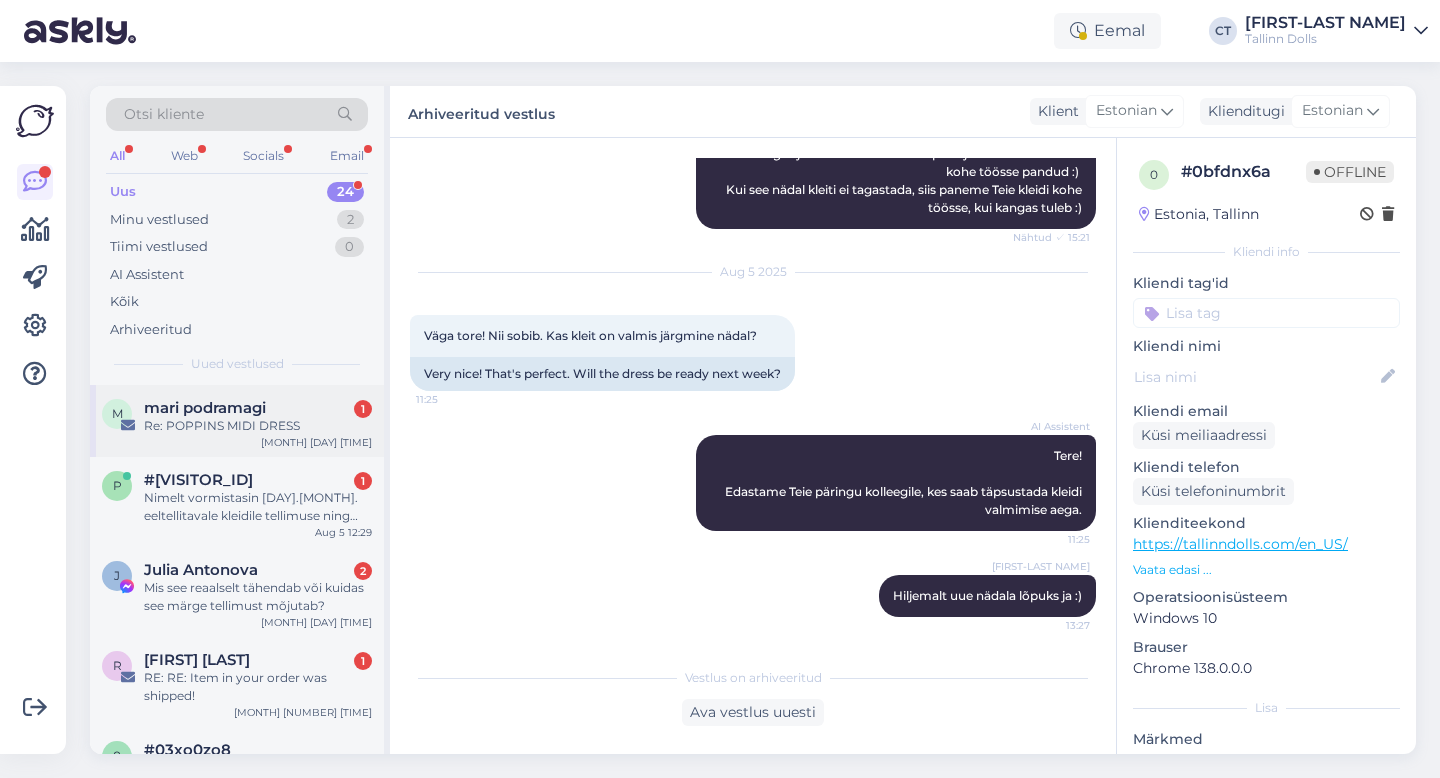 click on "Re: POPPINS MIDI DRESS" at bounding box center [258, 426] 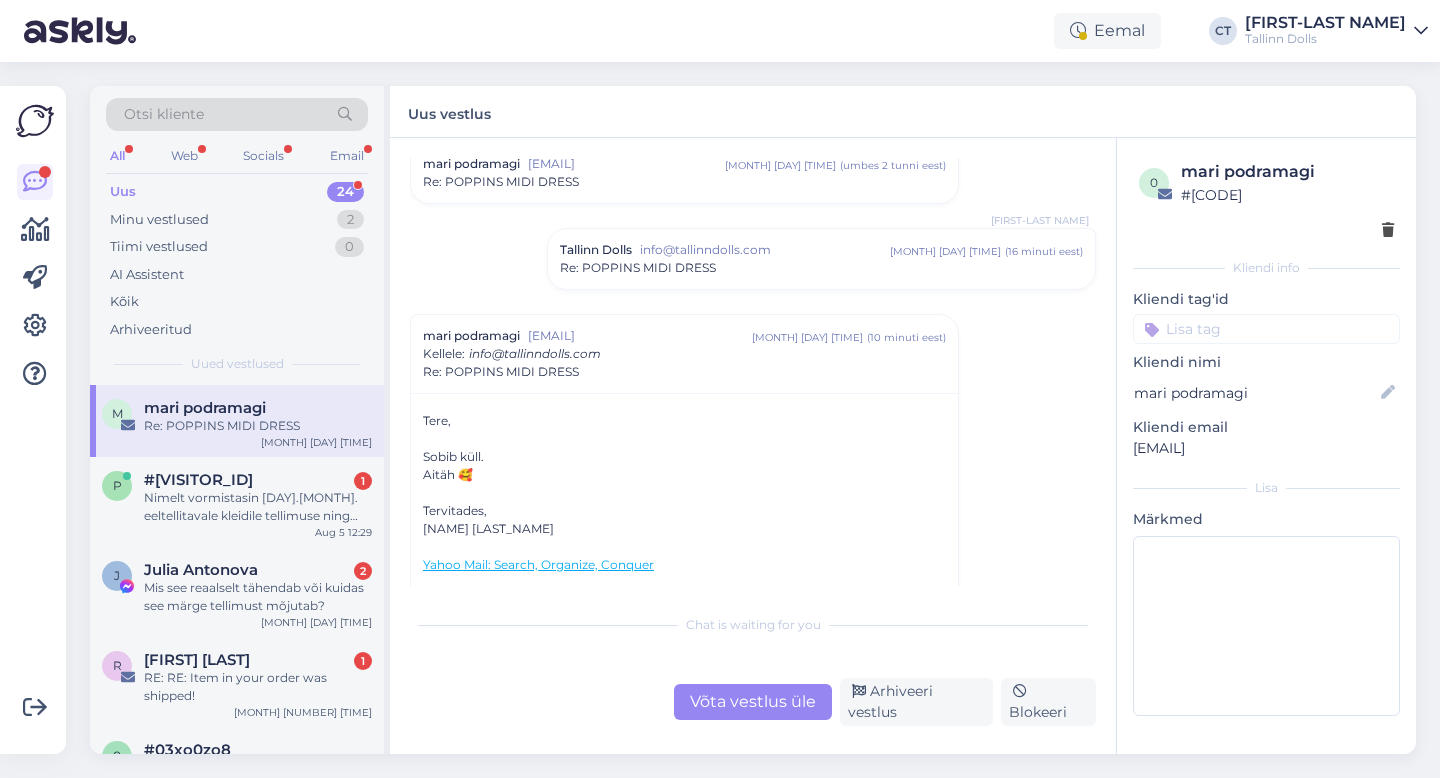scroll, scrollTop: 594, scrollLeft: 0, axis: vertical 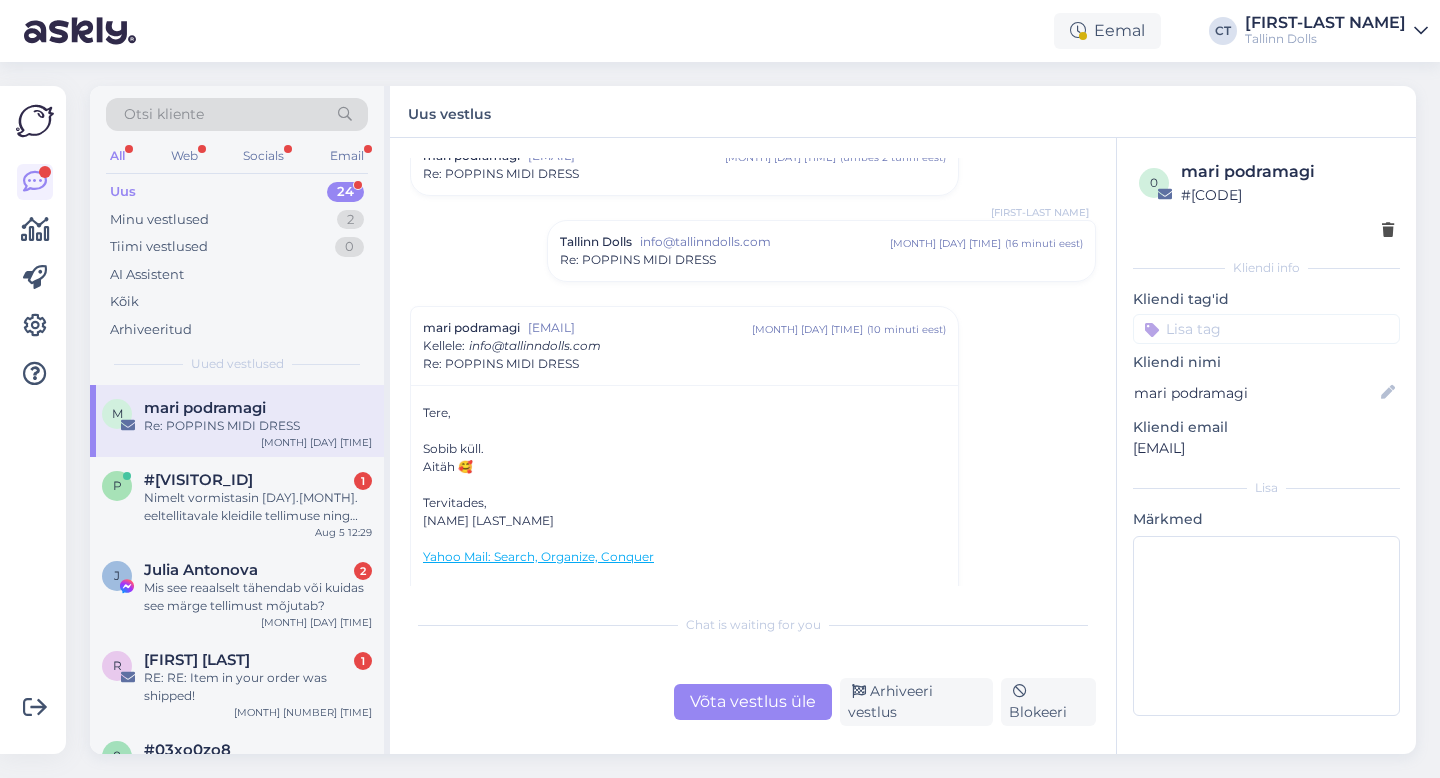 click on "Re: POPPINS MIDI DRESS" at bounding box center (638, 260) 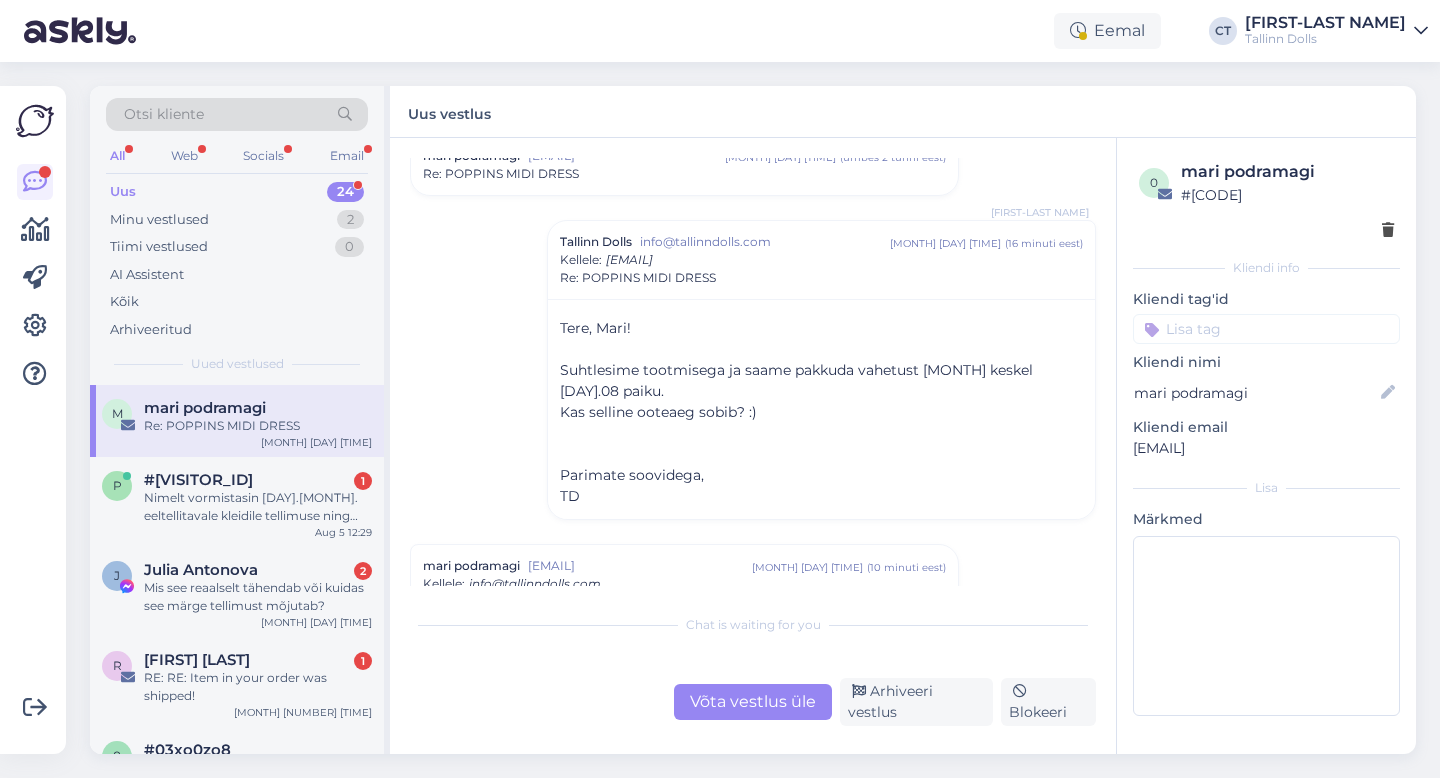 scroll, scrollTop: 648, scrollLeft: 0, axis: vertical 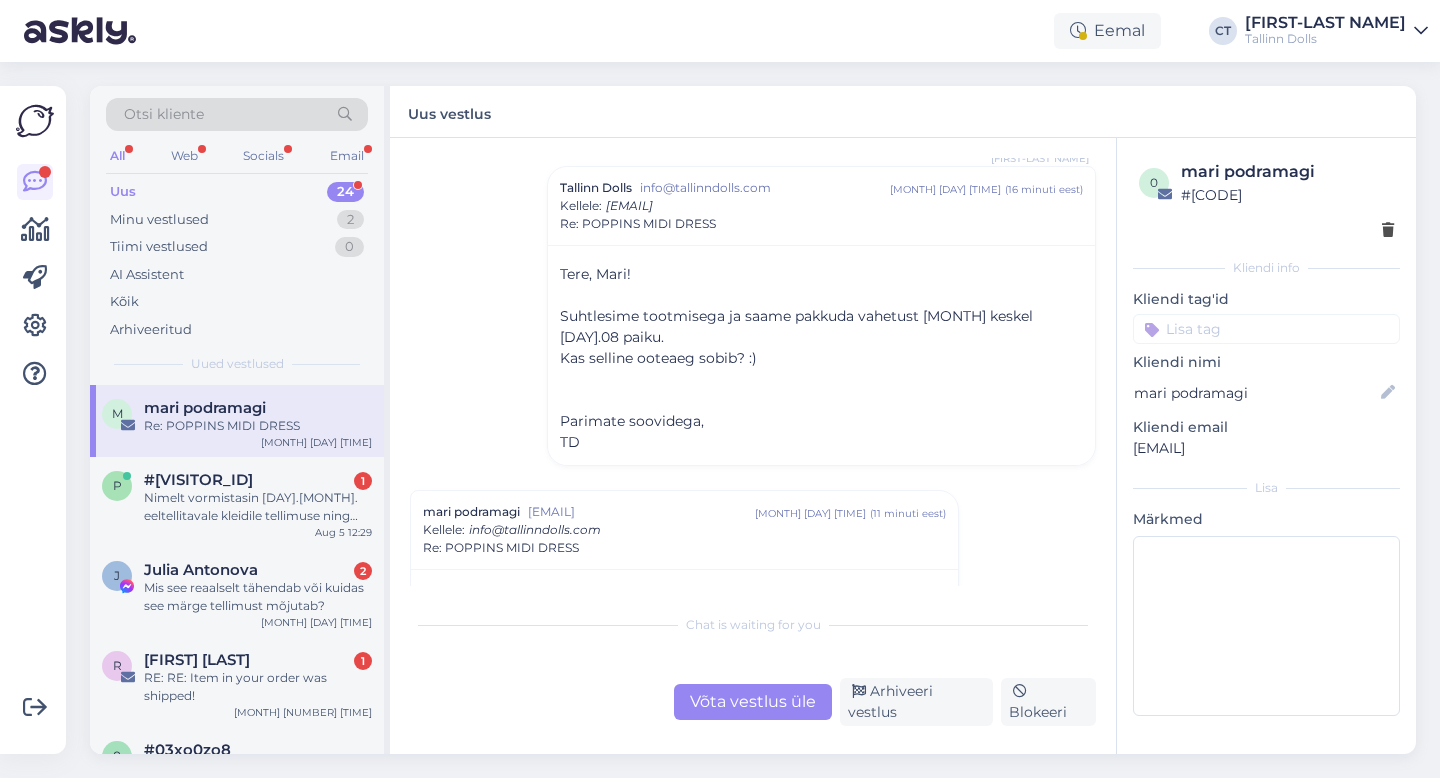 click on "Võta vestlus üle" at bounding box center [753, 702] 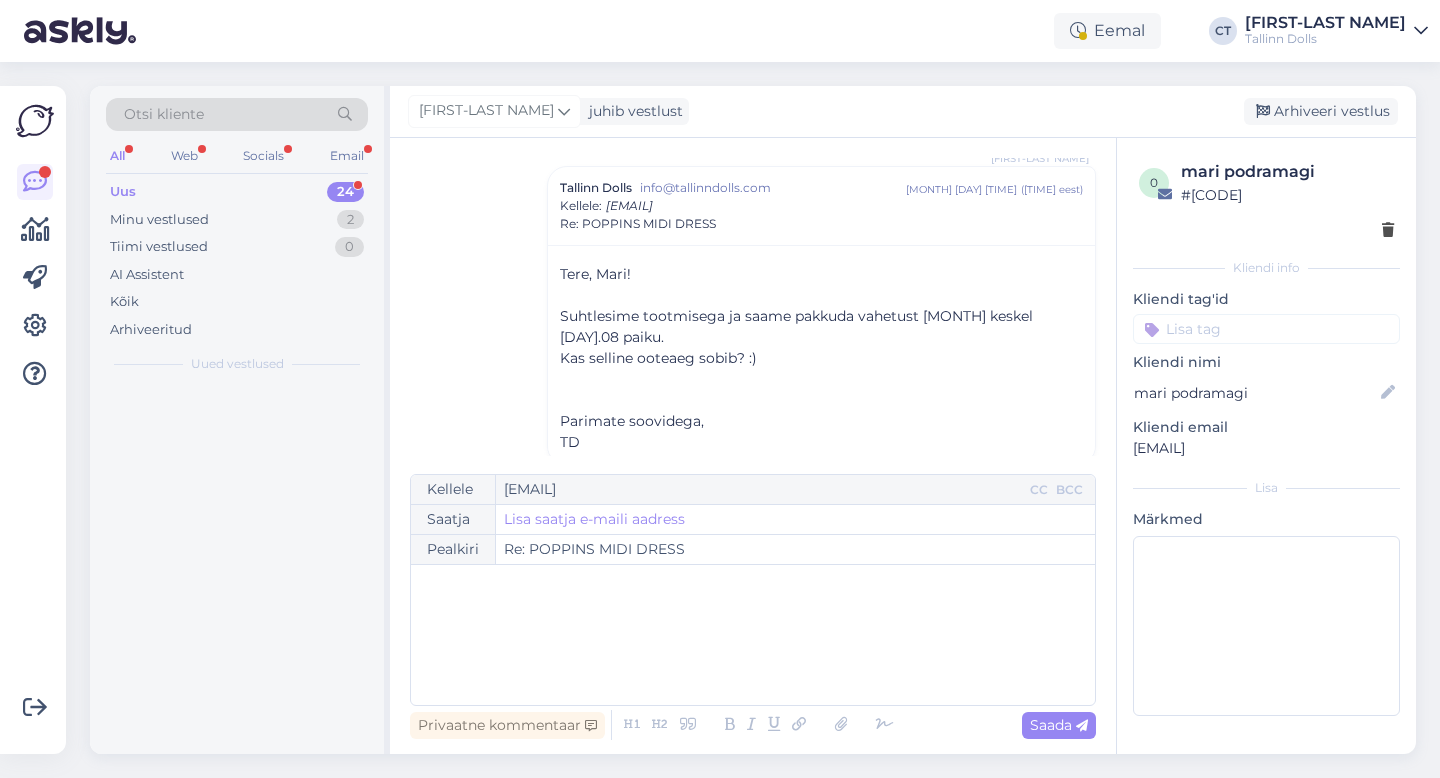 scroll, scrollTop: 980, scrollLeft: 0, axis: vertical 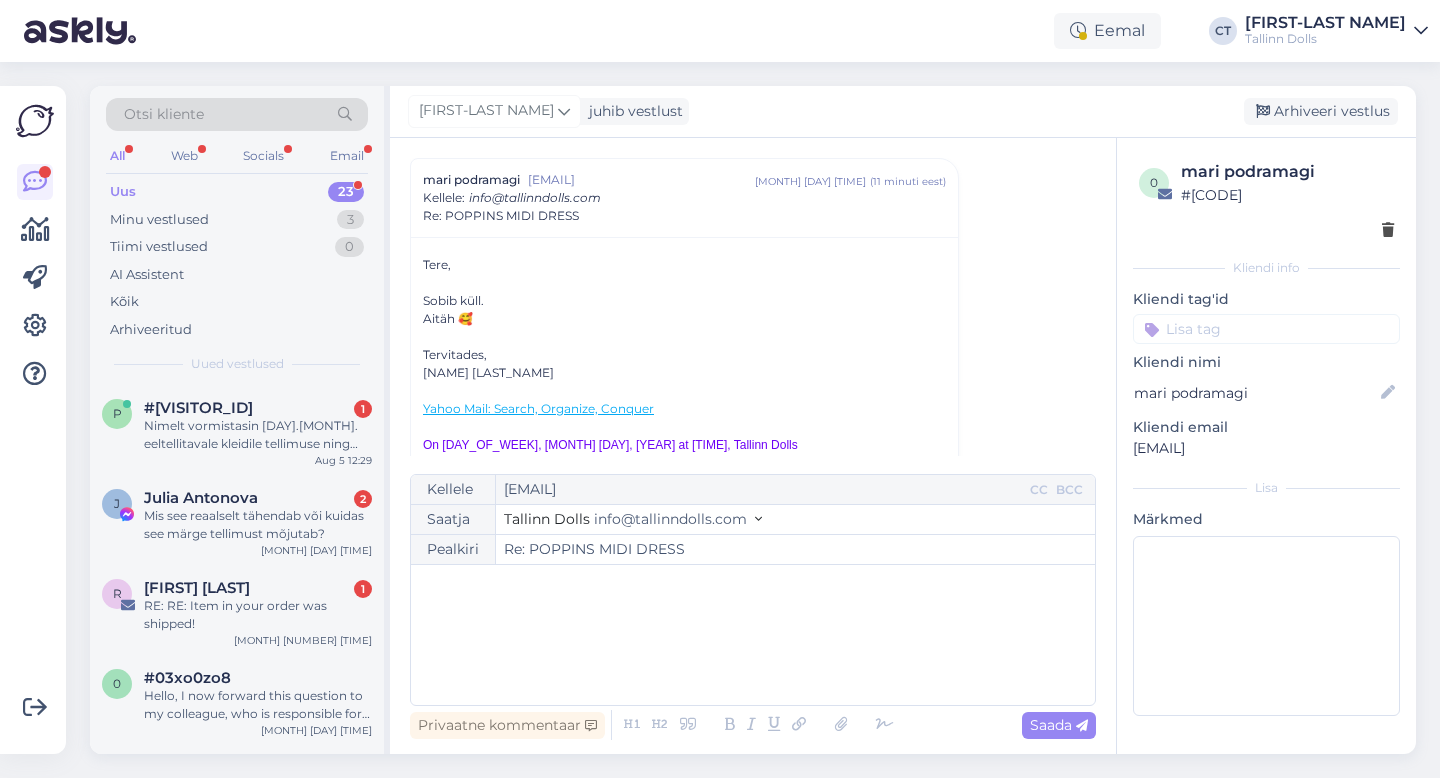 click on "﻿" at bounding box center (753, 635) 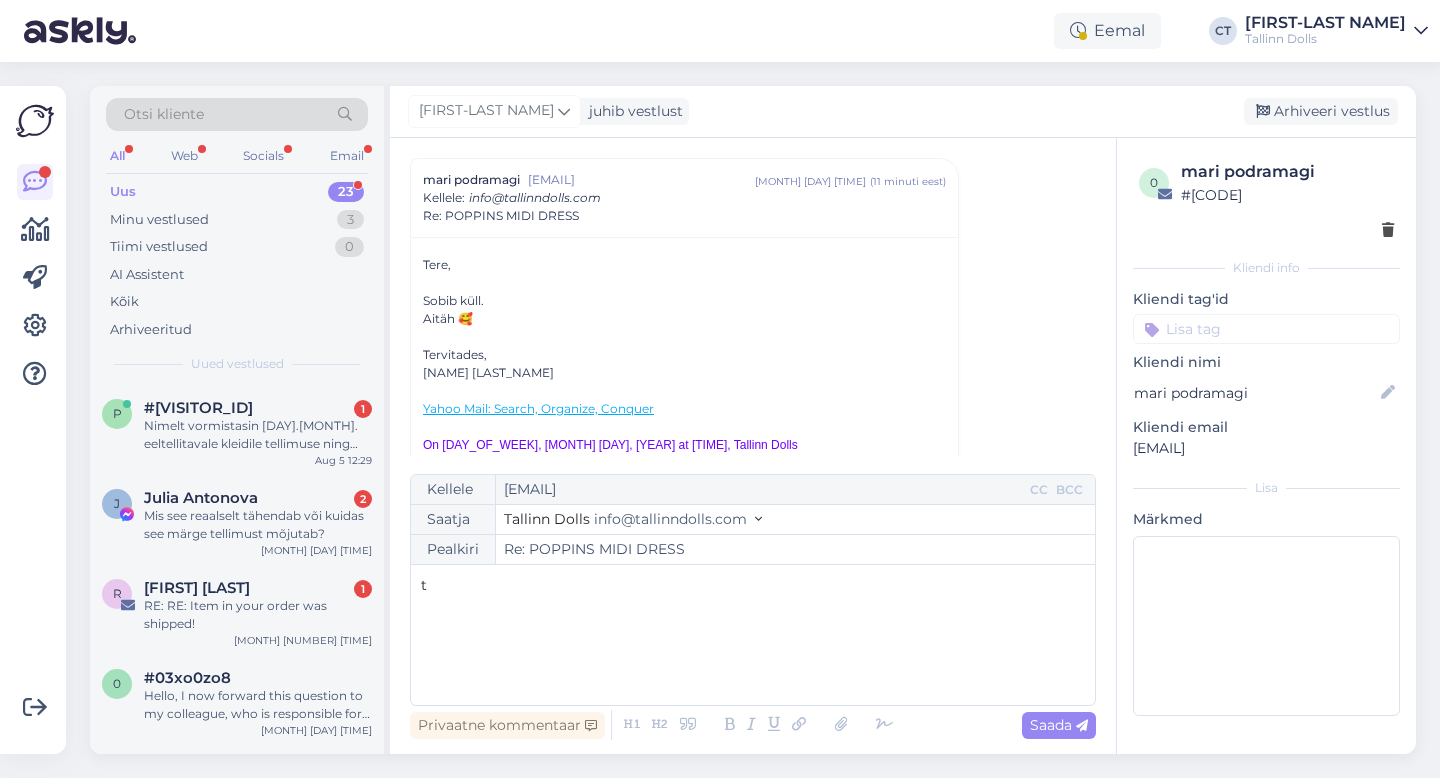 type 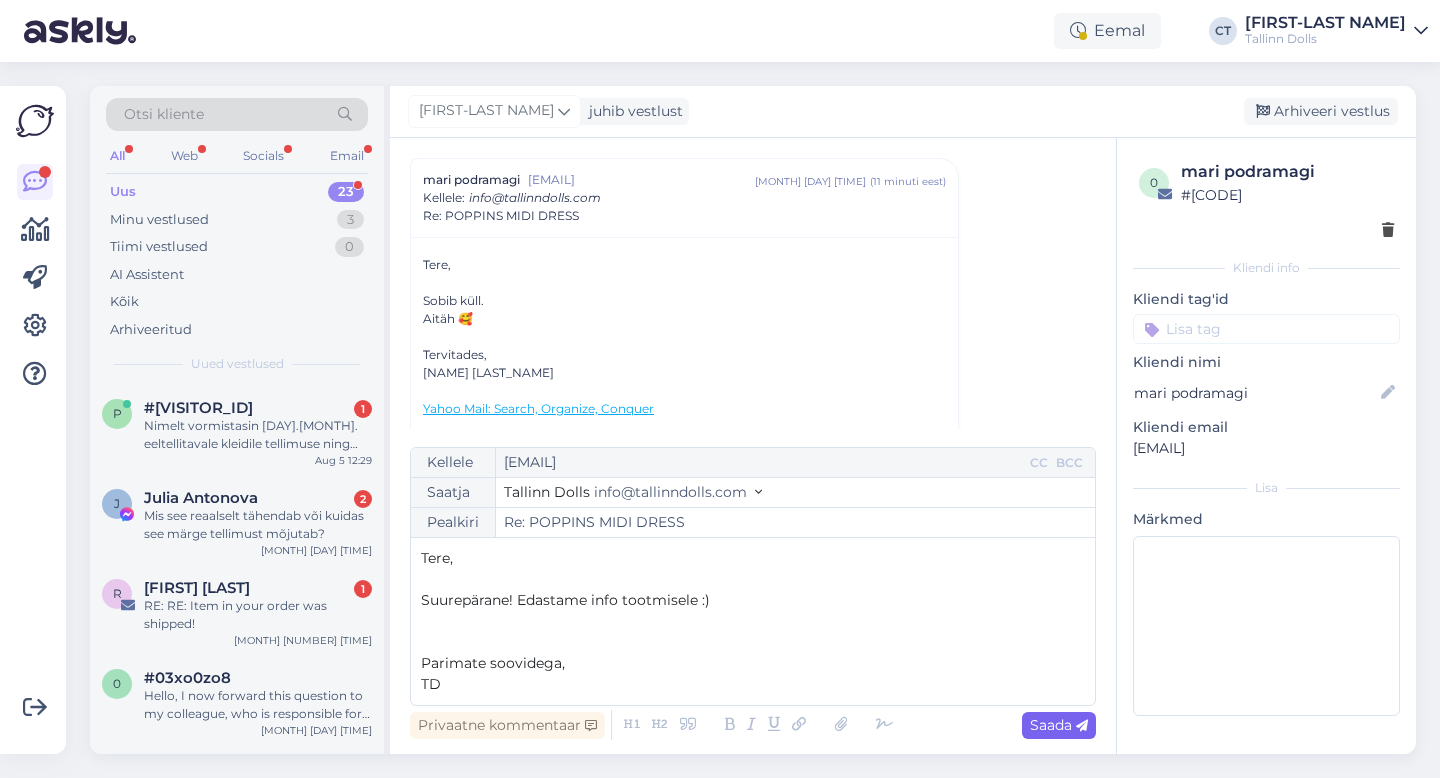 click at bounding box center [1082, 726] 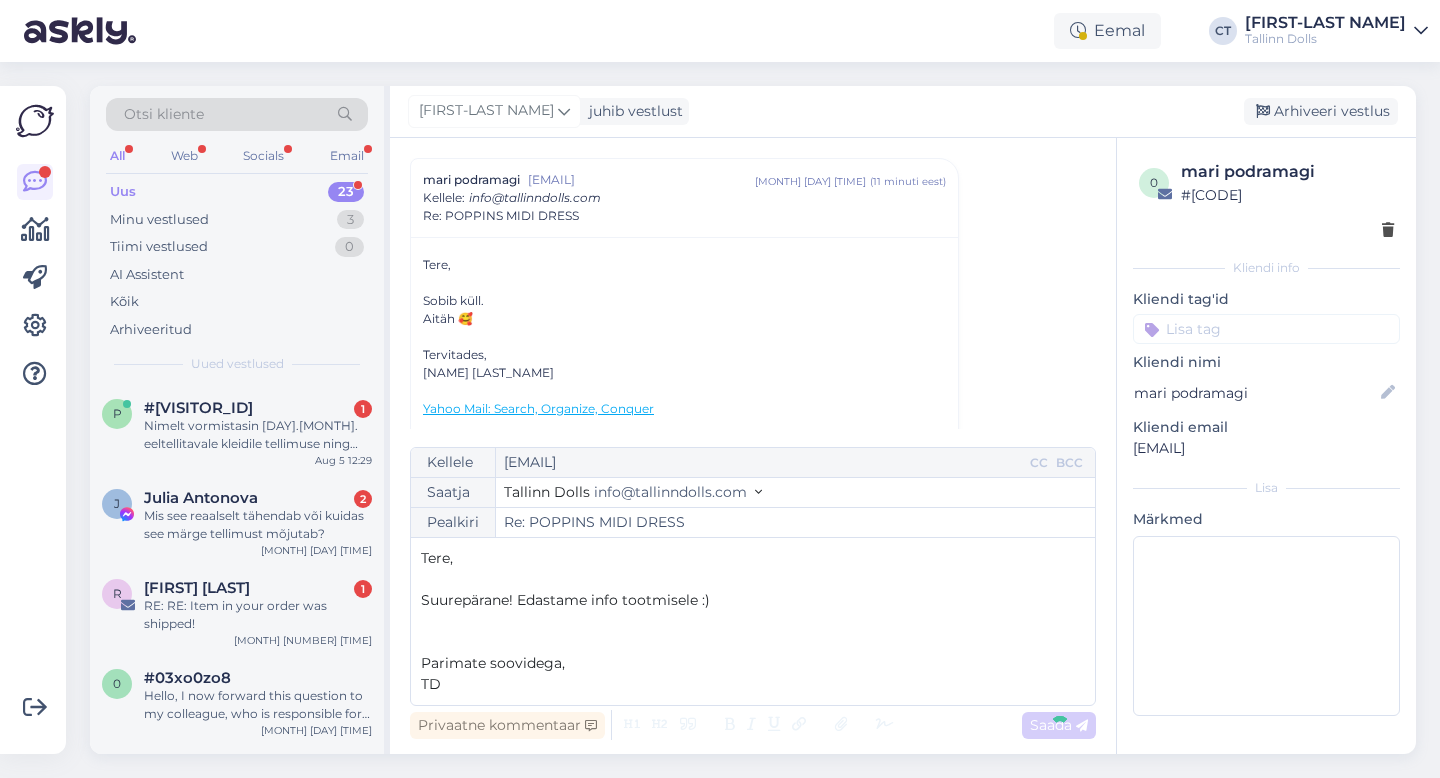 type on "Re: Re: POPPINS MIDI DRESS" 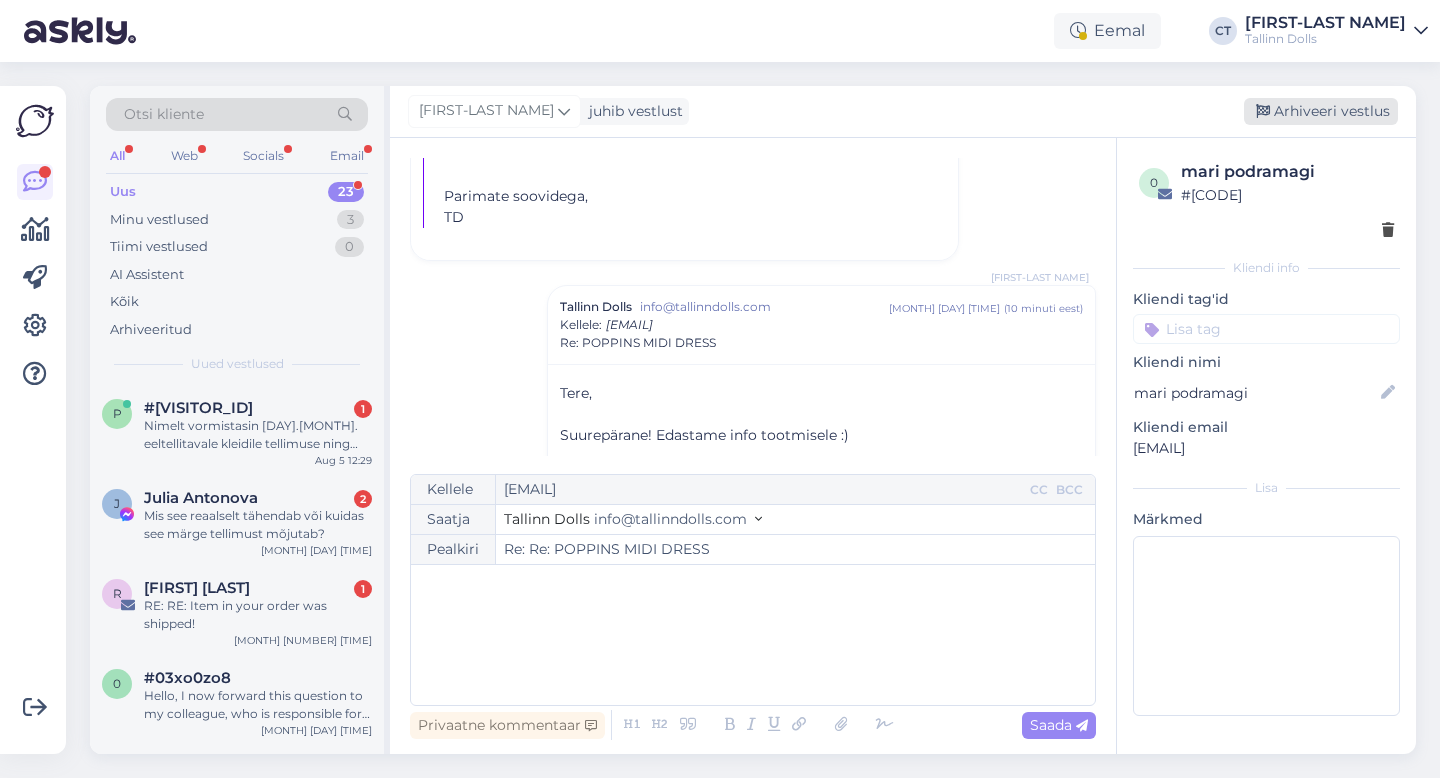 click on "Arhiveeri vestlus" at bounding box center (1321, 111) 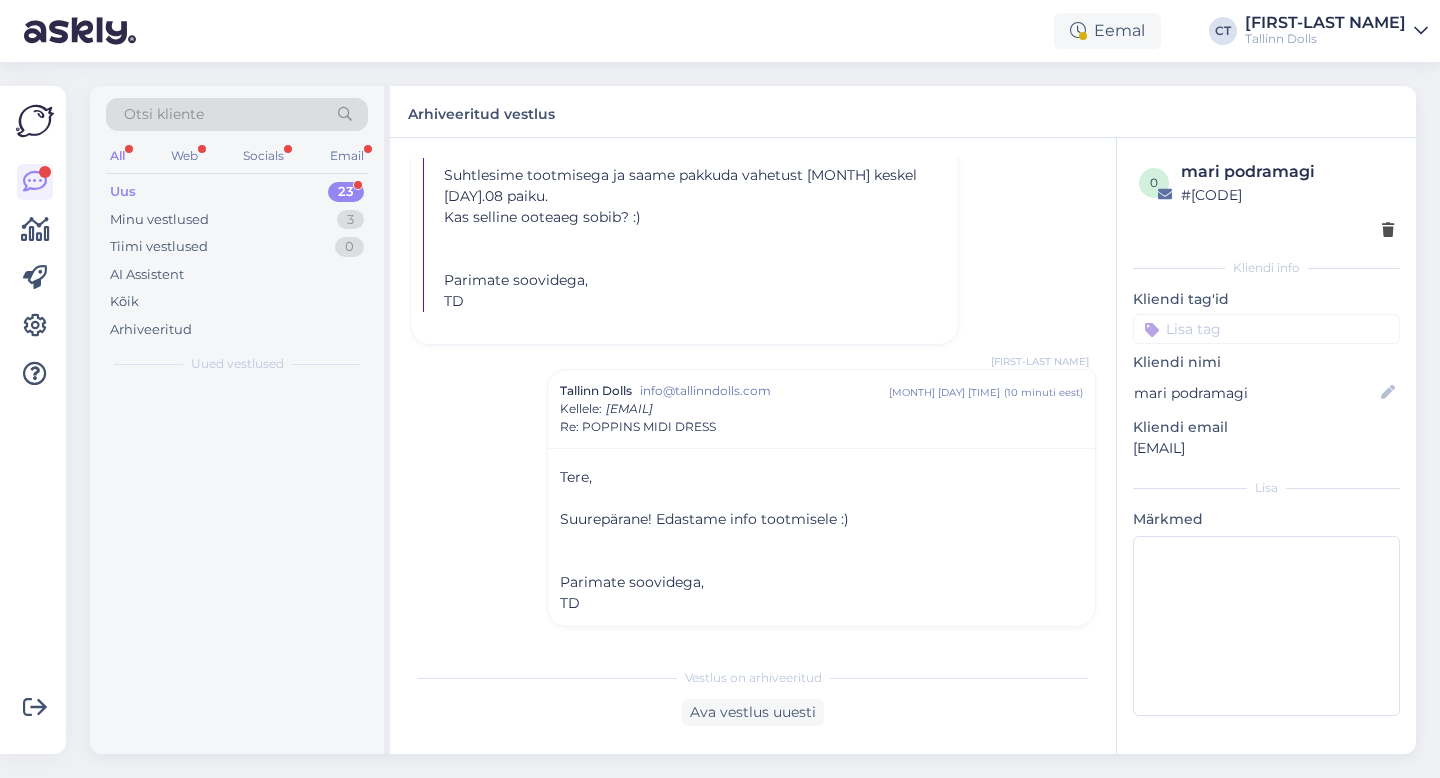 scroll, scrollTop: 1349, scrollLeft: 0, axis: vertical 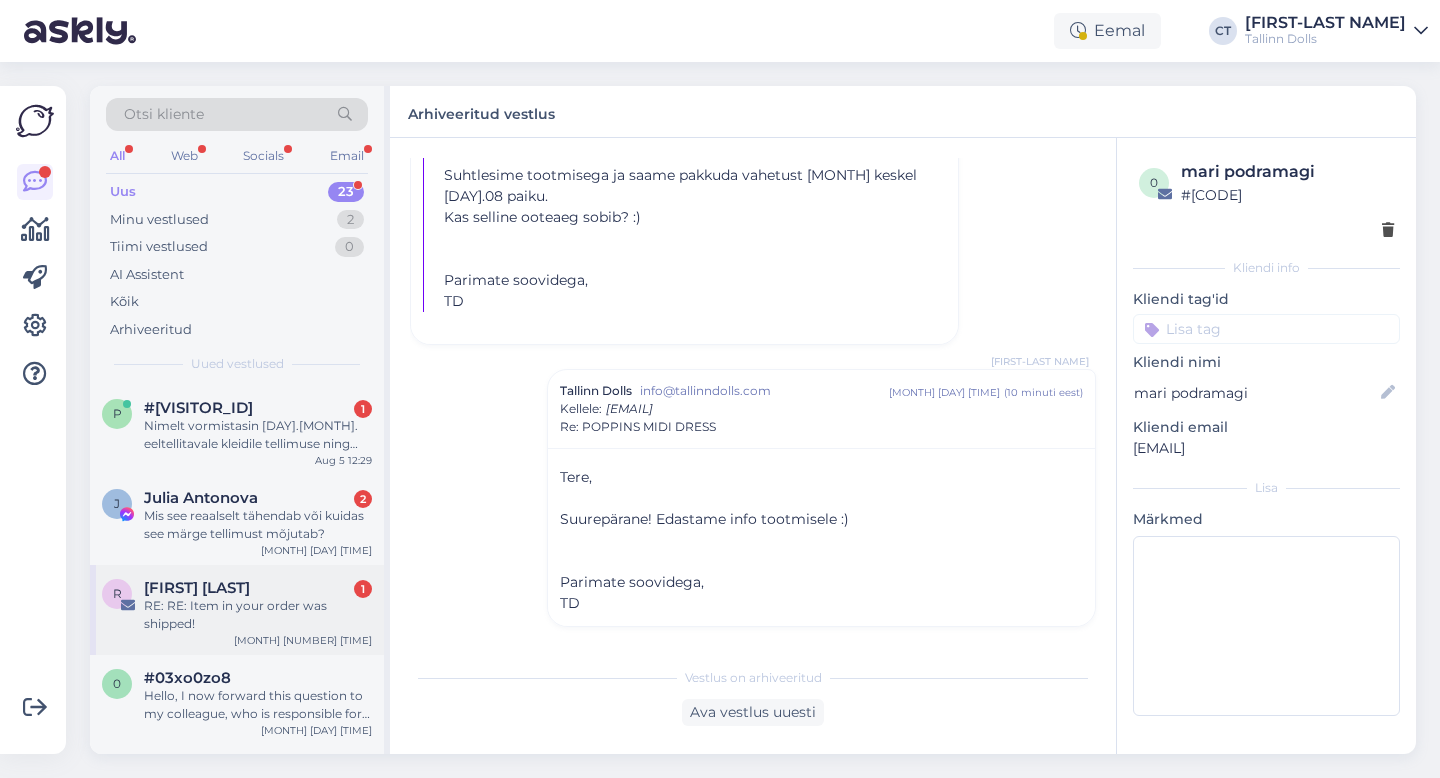 click on "RE: RE: Item in your order was shipped!" at bounding box center [258, 615] 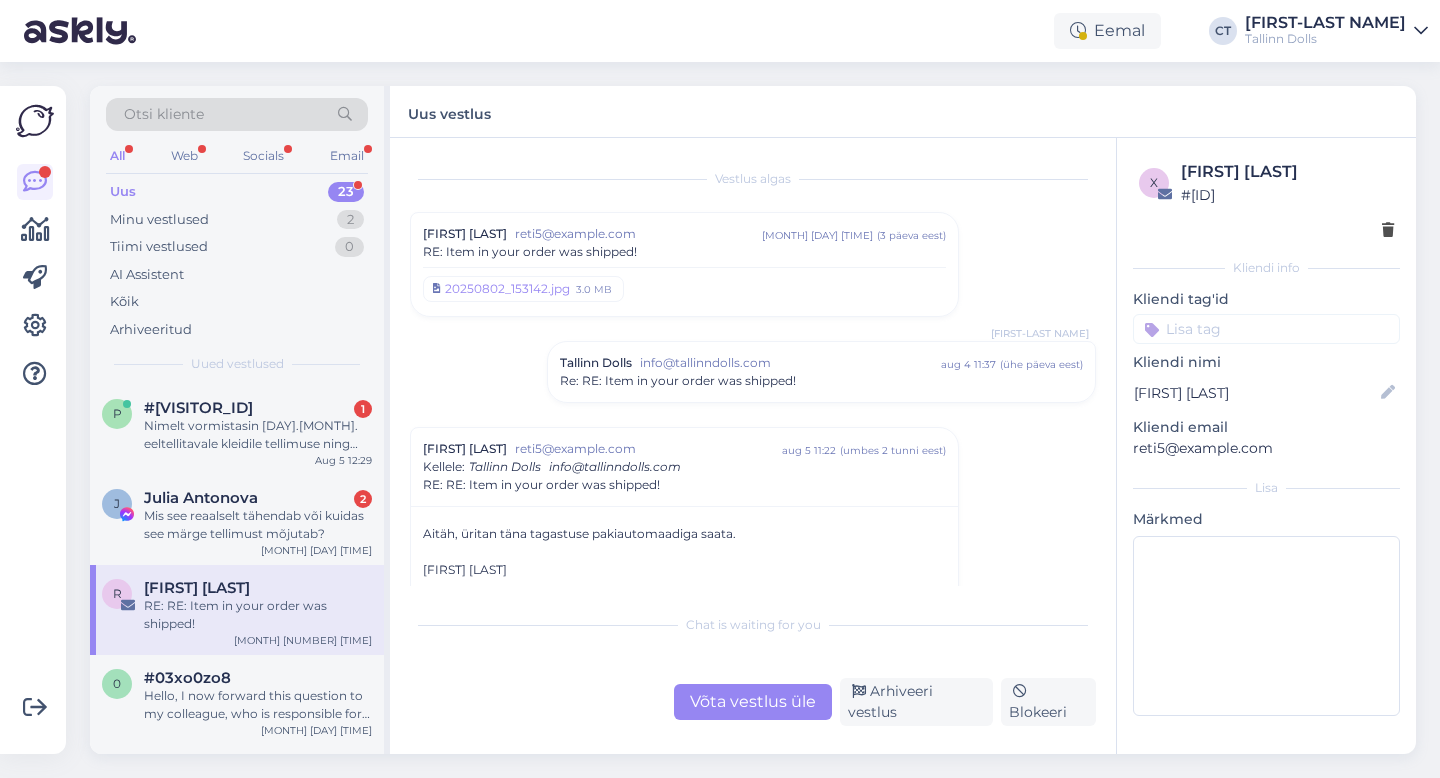 scroll, scrollTop: 103, scrollLeft: 0, axis: vertical 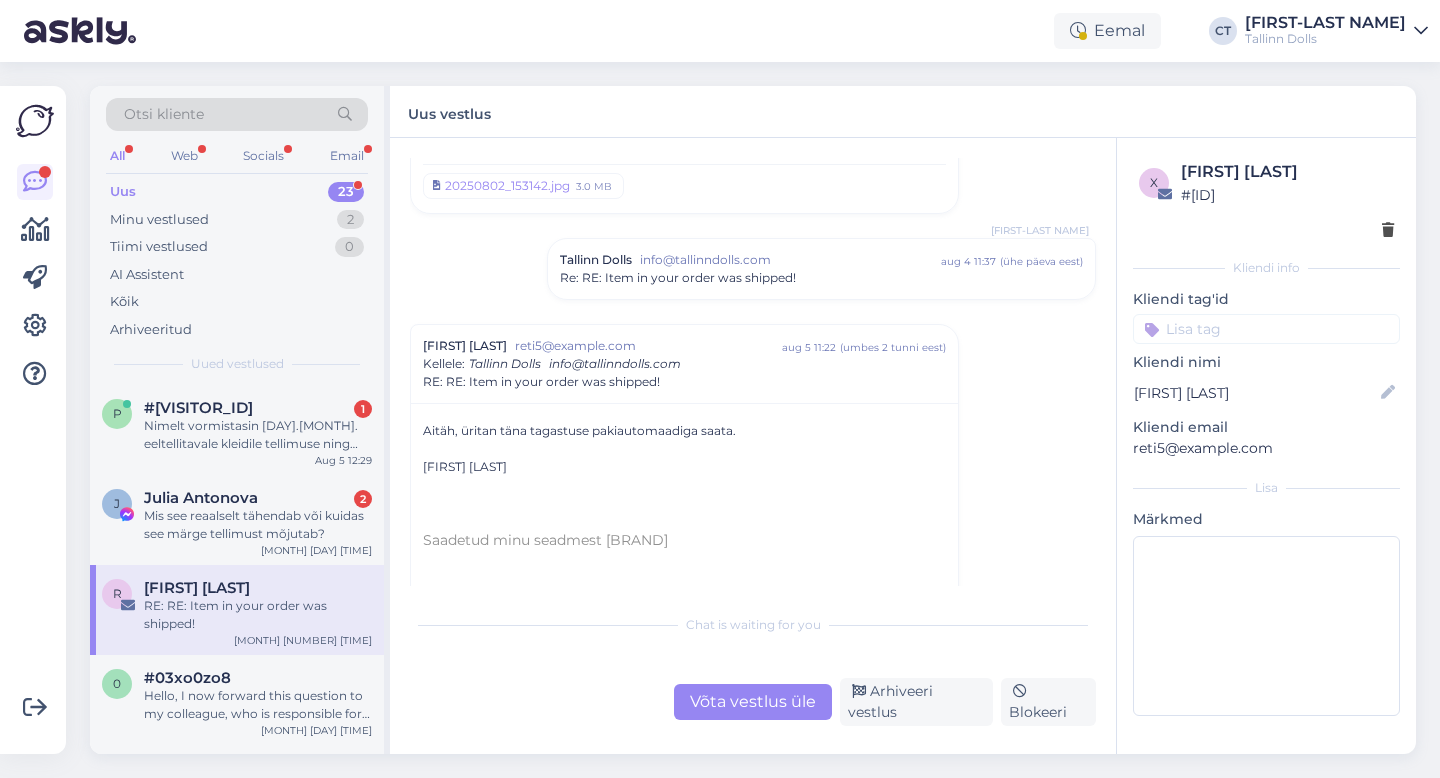 click on "Re: RE: Item in your order was shipped!" at bounding box center (821, 278) 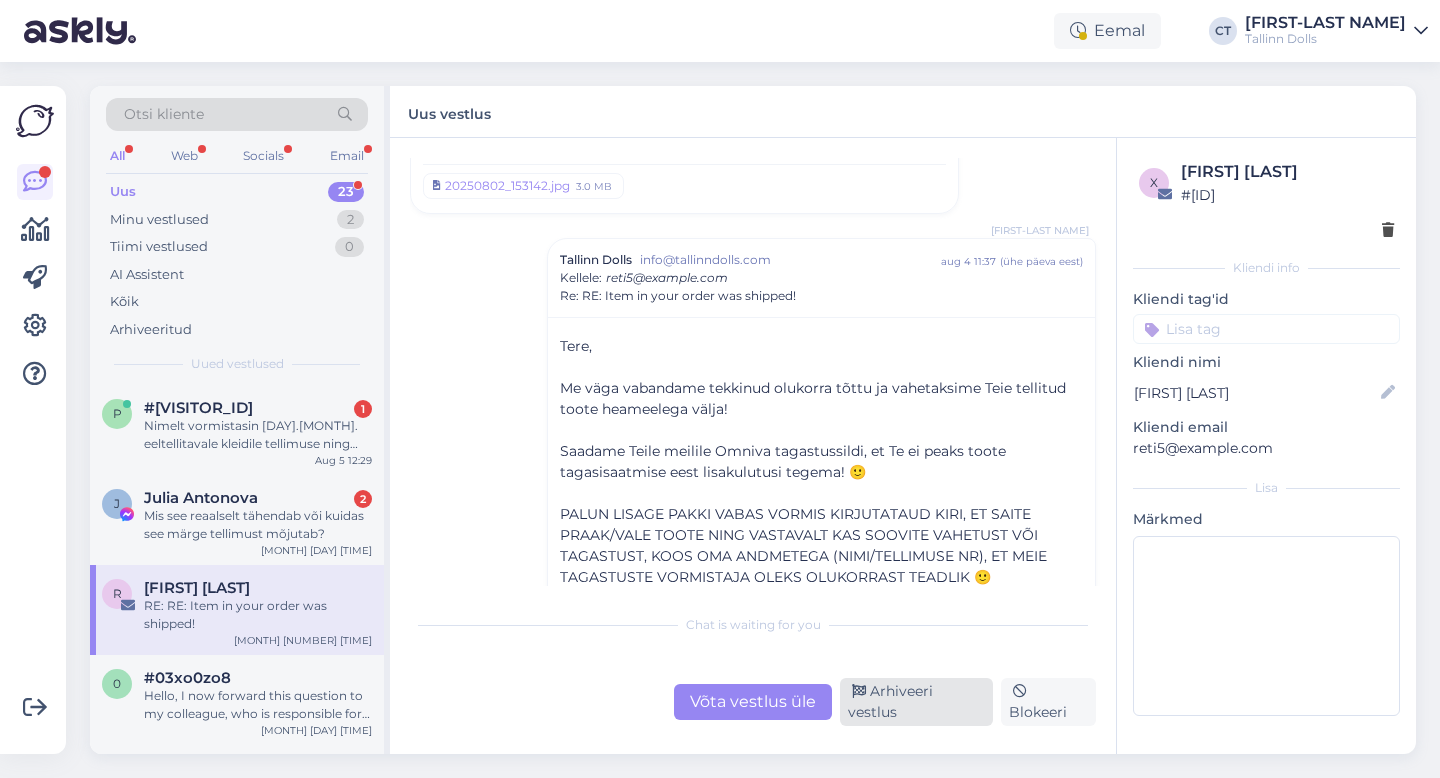 click on "Arhiveeri vestlus" at bounding box center (916, 702) 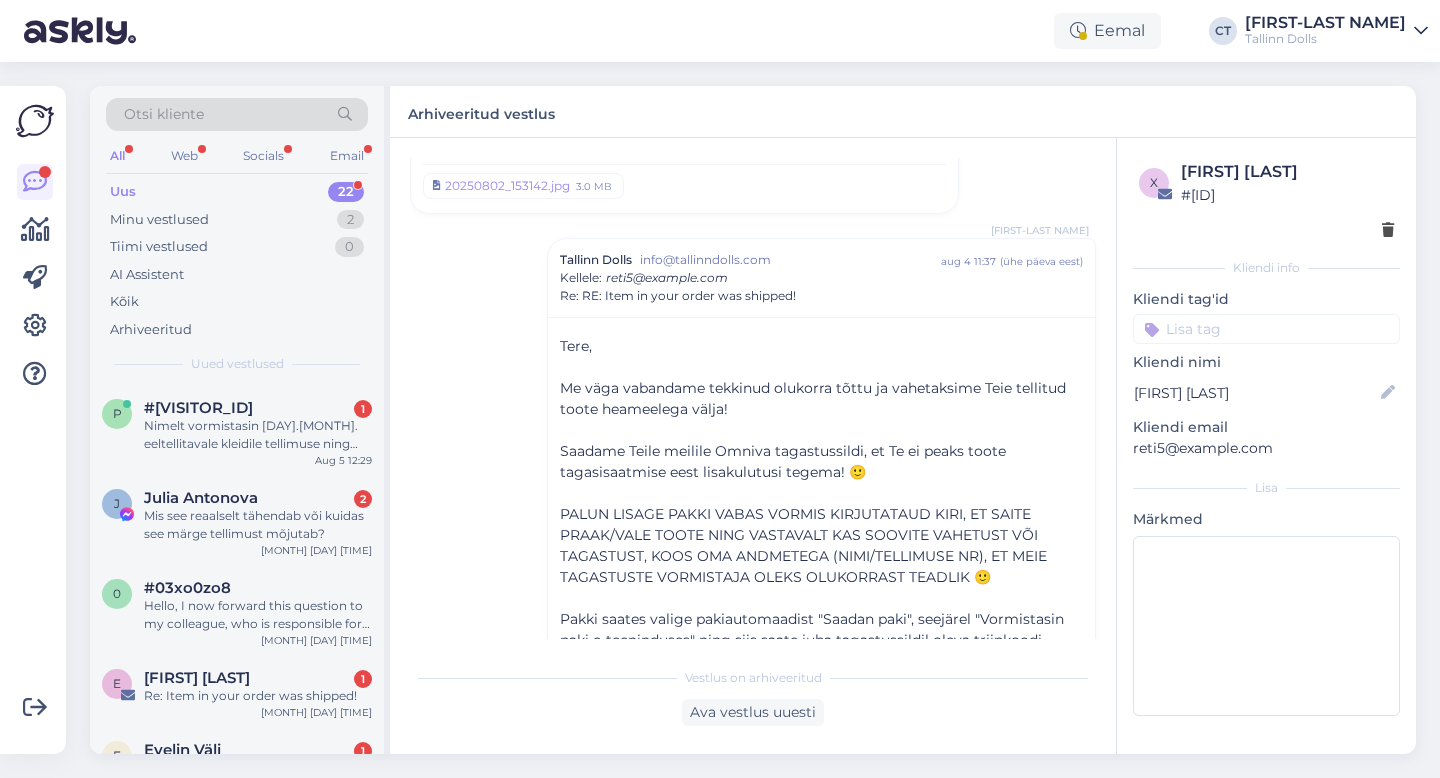 scroll, scrollTop: 759, scrollLeft: 0, axis: vertical 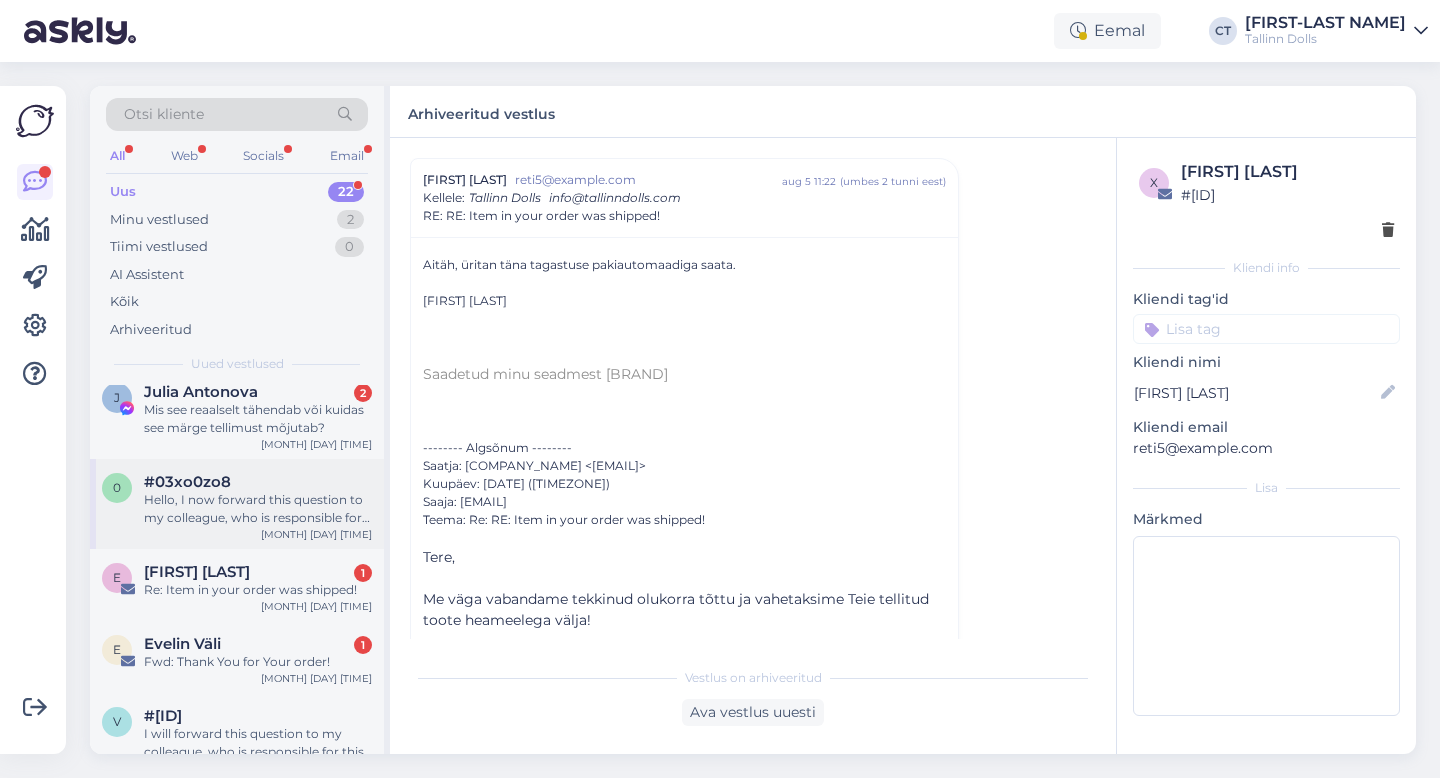 click on "E [FIRST] [LAST] 1 Re: Item in your order was shipped! [MONTH] [DAY] [TIME]" at bounding box center (237, 585) 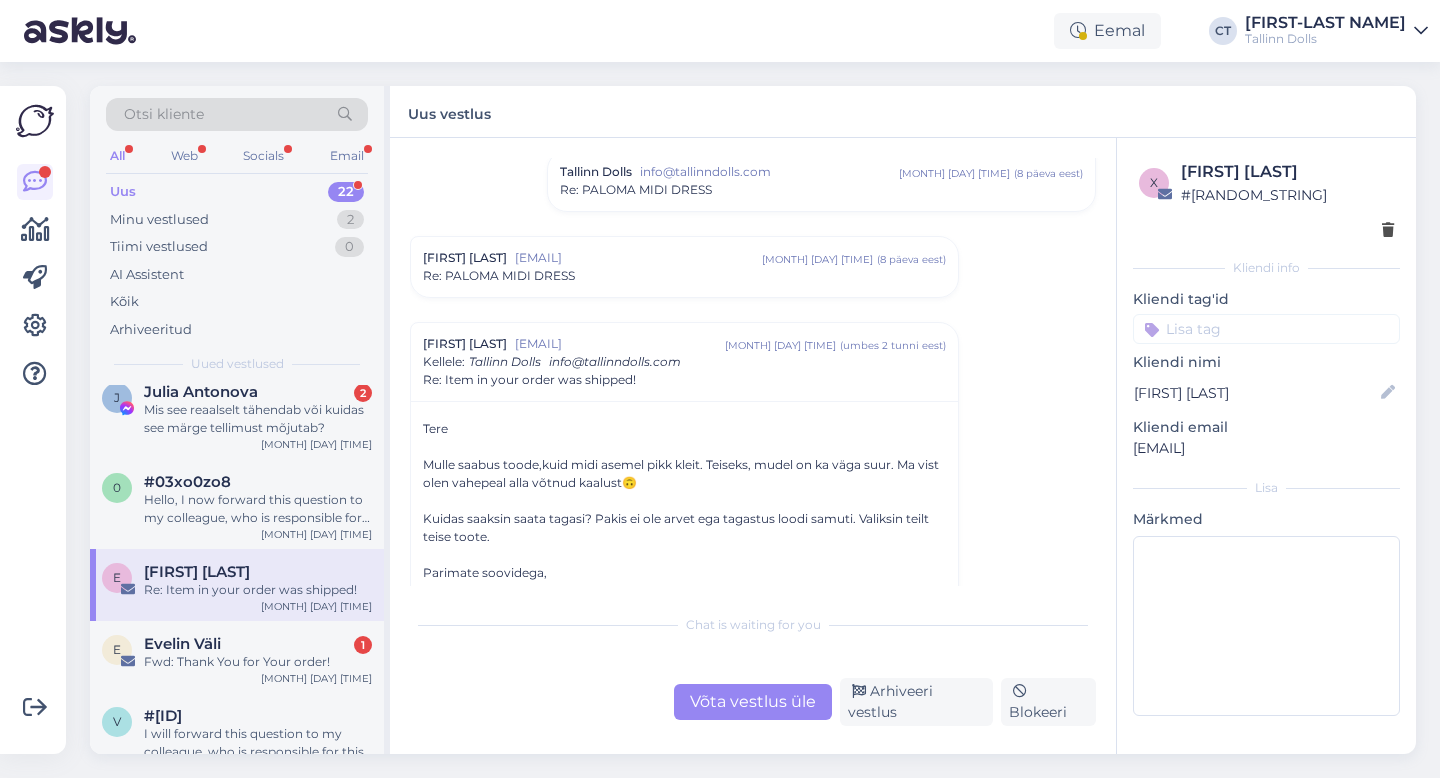 scroll, scrollTop: 205, scrollLeft: 0, axis: vertical 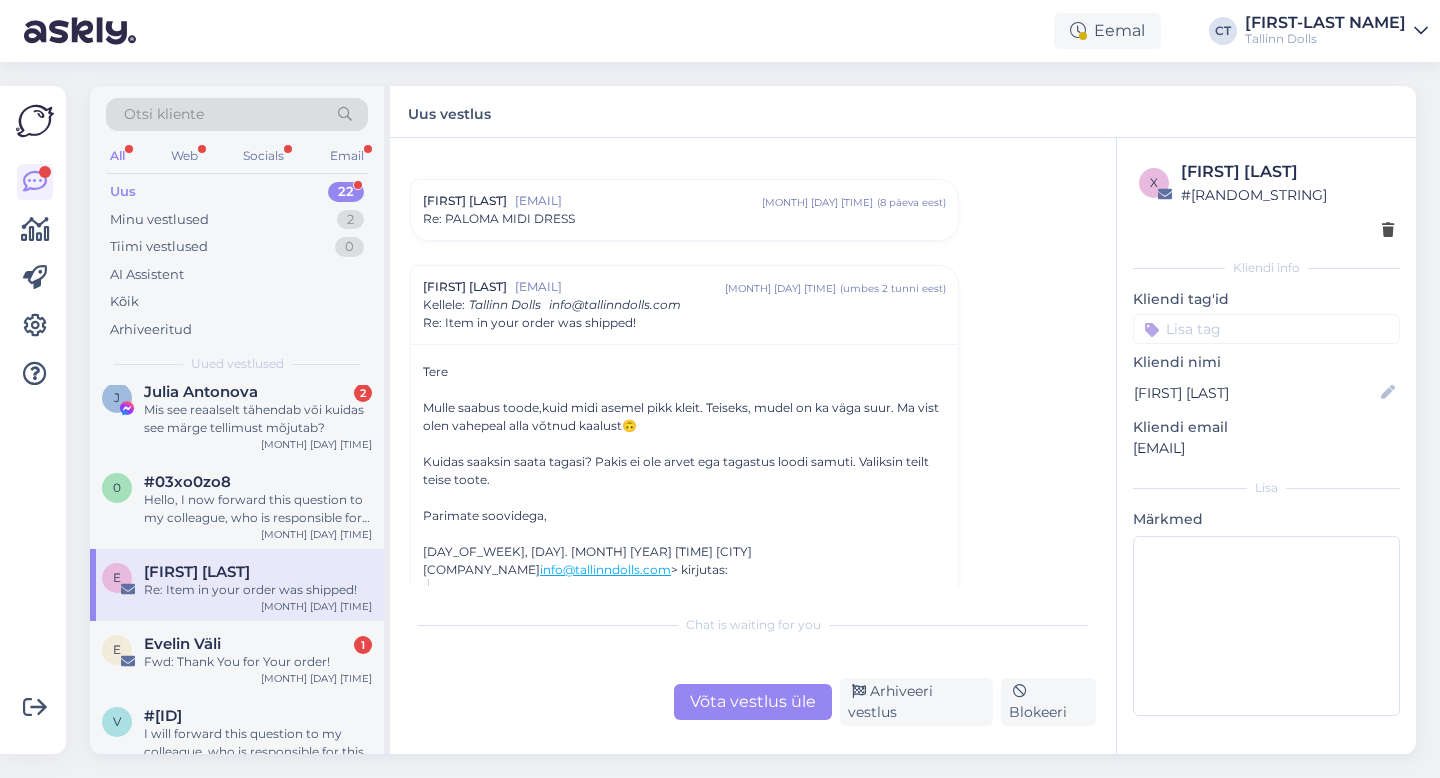 click on "[EMAIL]" at bounding box center (620, 287) 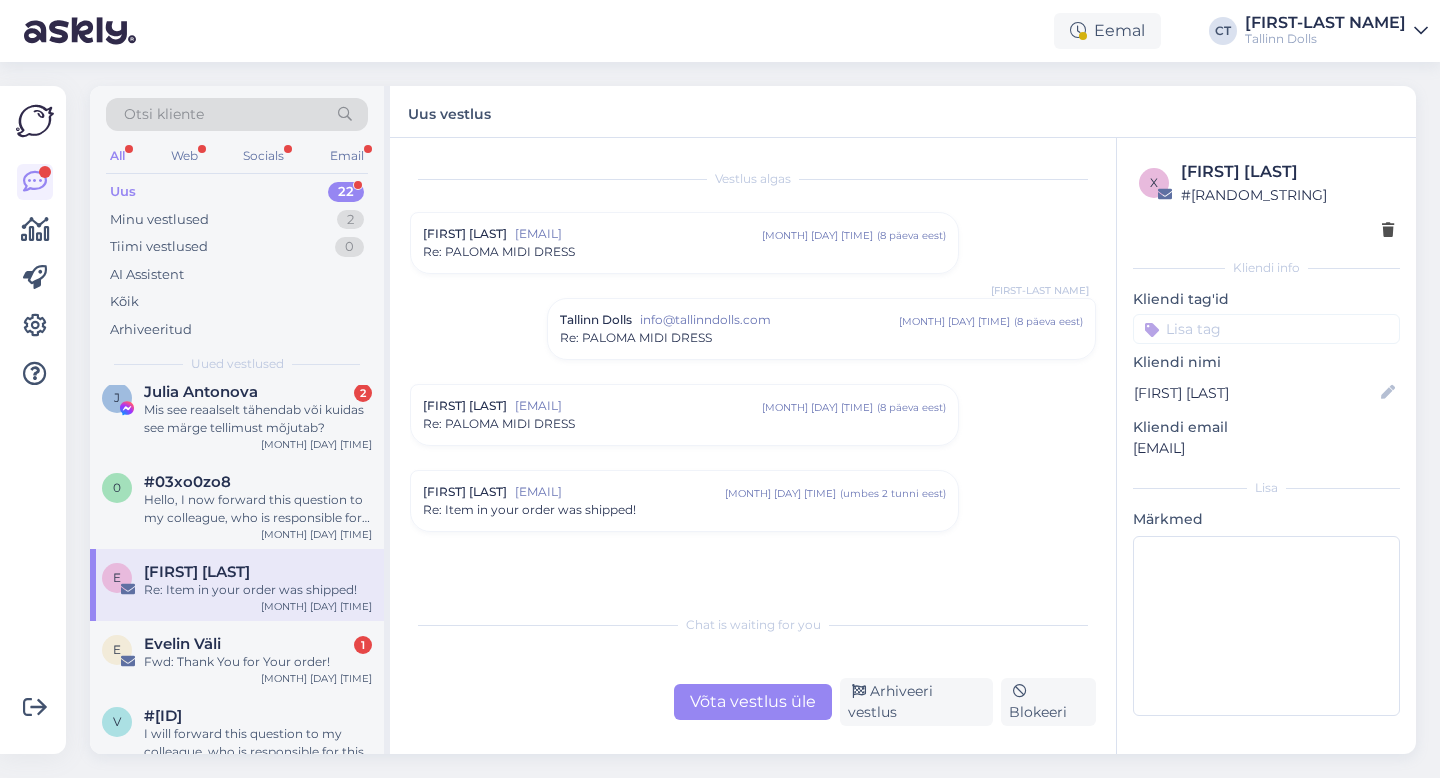click on "[EMAIL]" at bounding box center (638, 406) 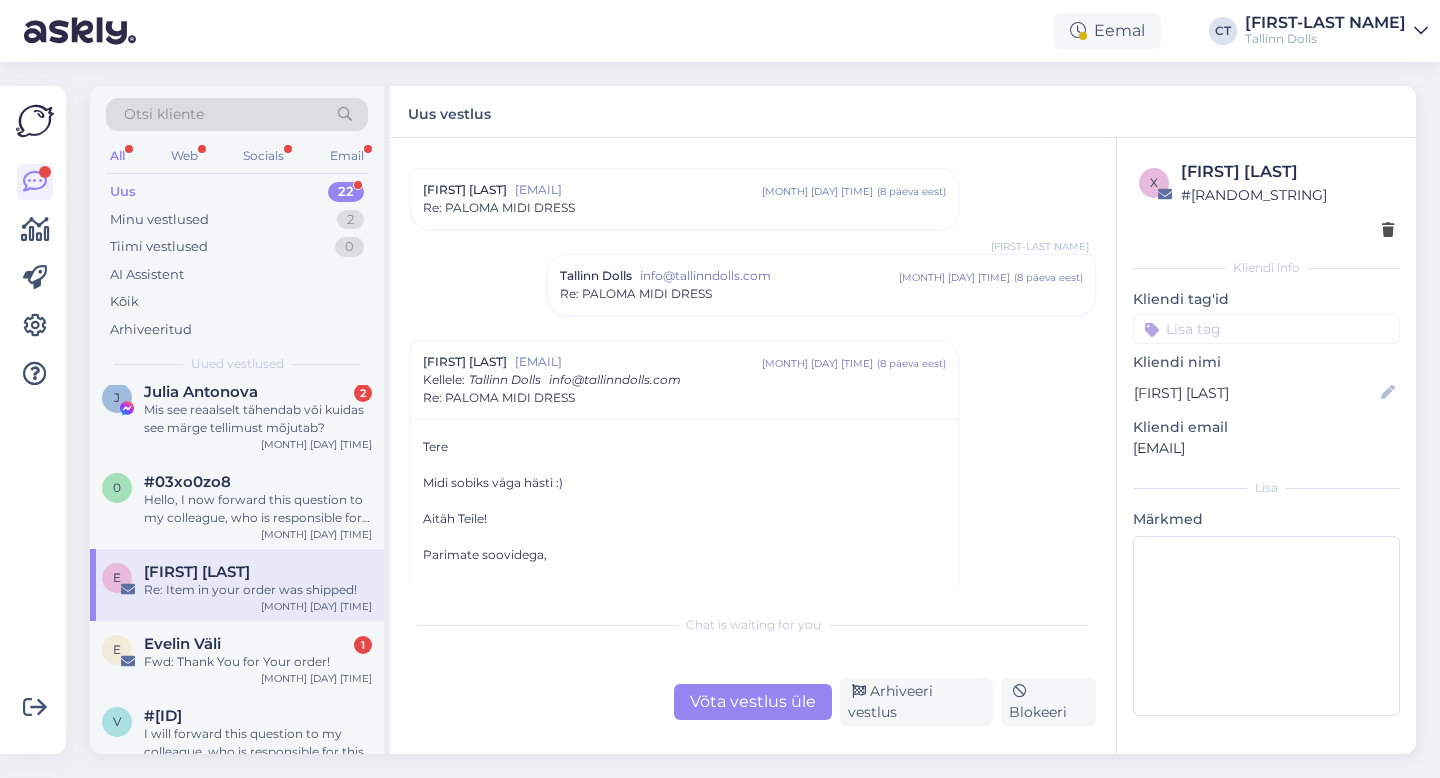scroll, scrollTop: 48, scrollLeft: 0, axis: vertical 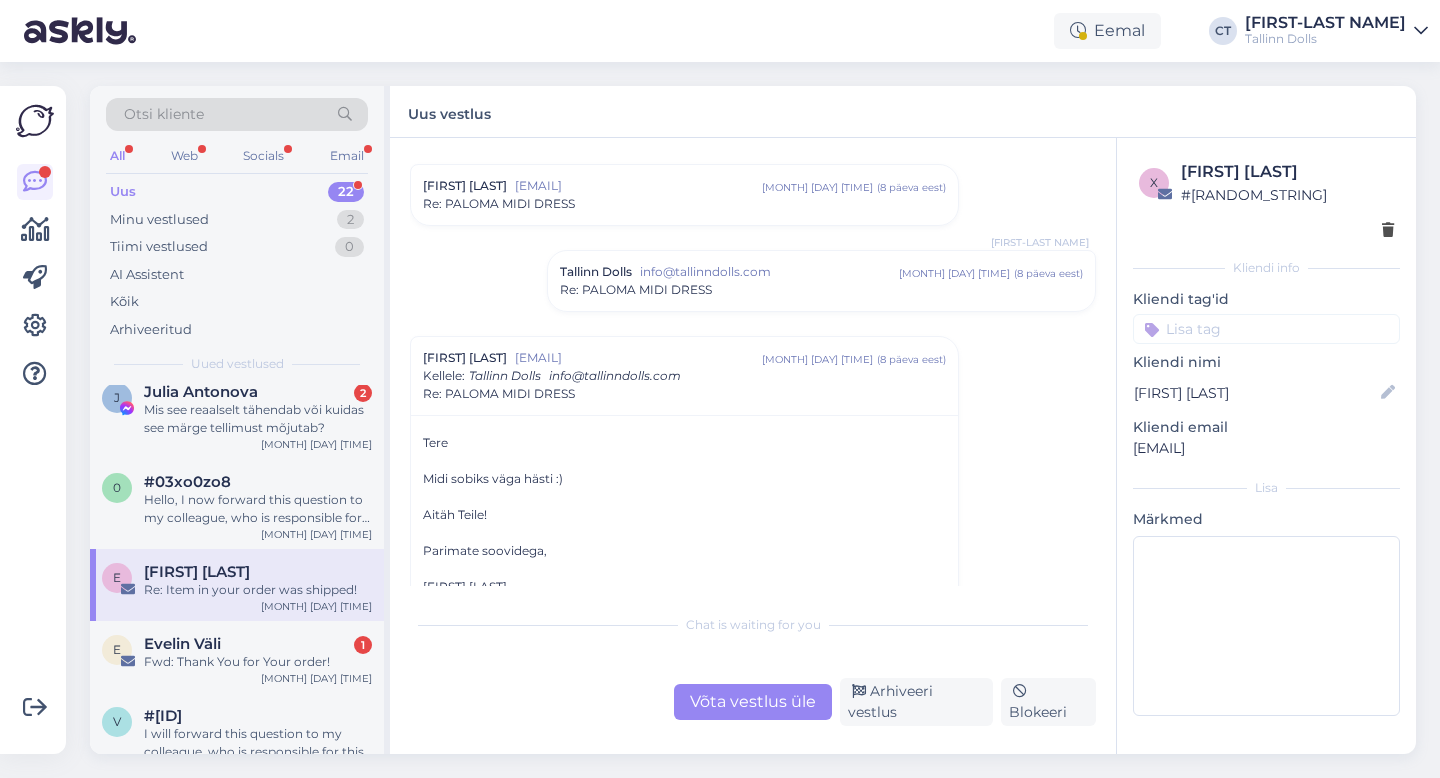 click on "[COMPANY] [EMAIL] [MONTH] [DAY] [TIME] ( [TIME_AGO] ) Re: [SUBJECT]" at bounding box center [821, 281] 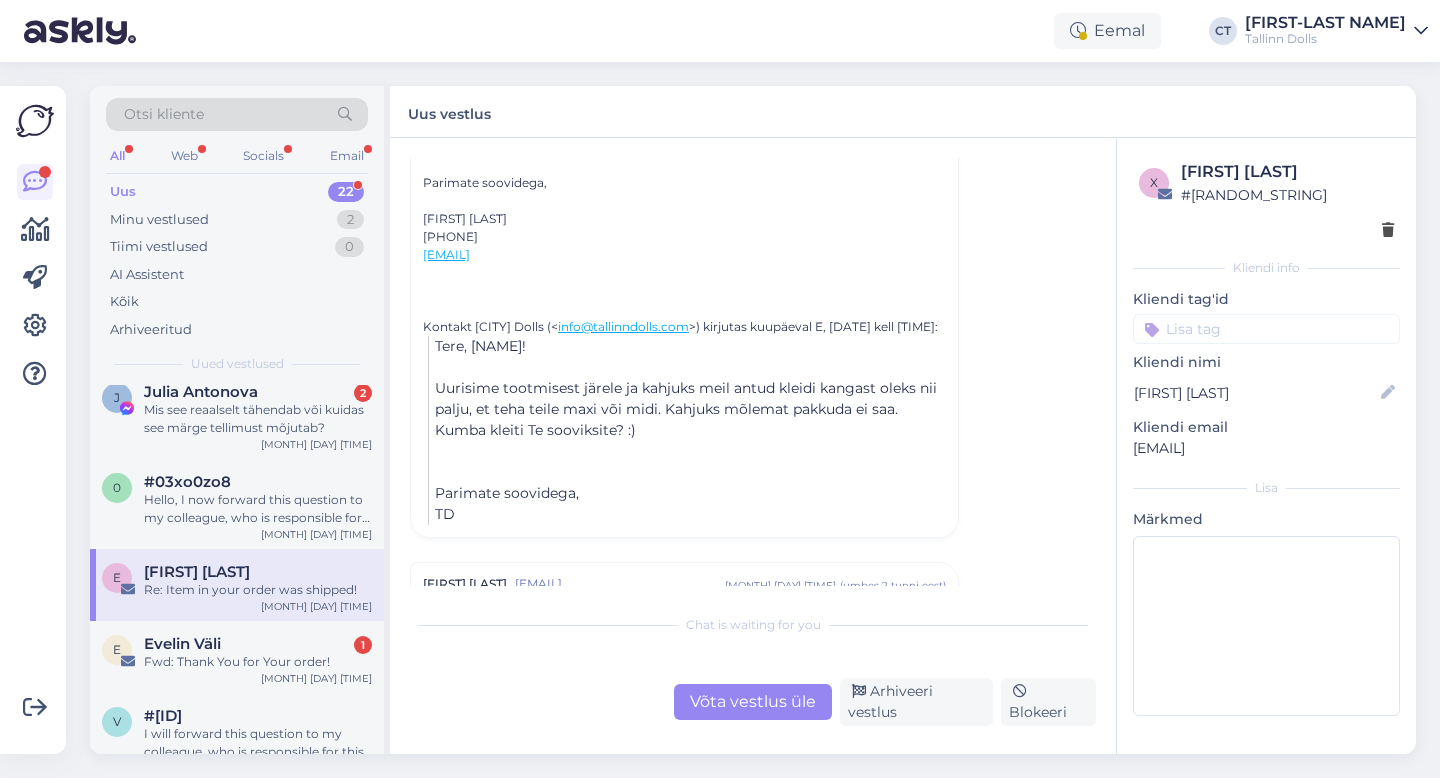 scroll, scrollTop: 710, scrollLeft: 0, axis: vertical 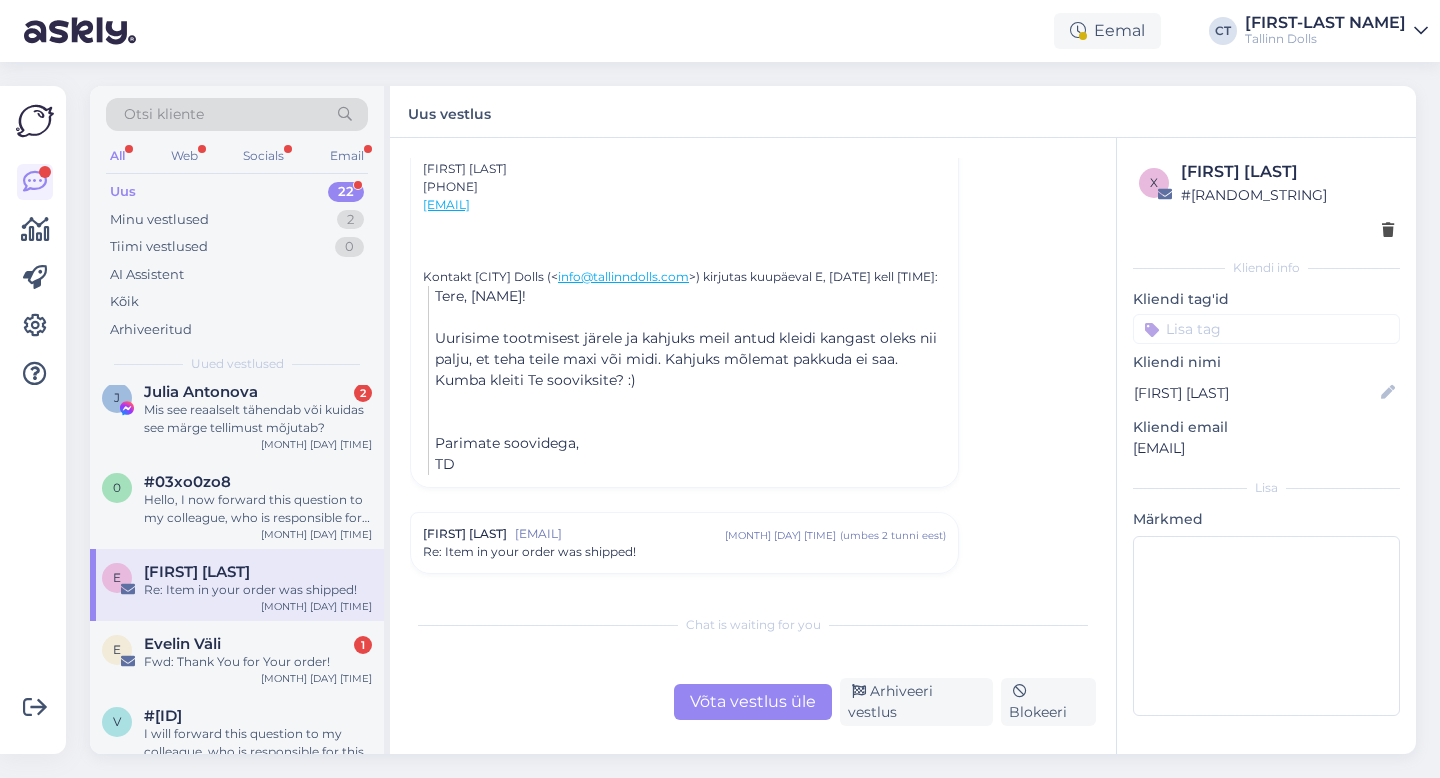 click on "[EMAIL]" at bounding box center (620, 534) 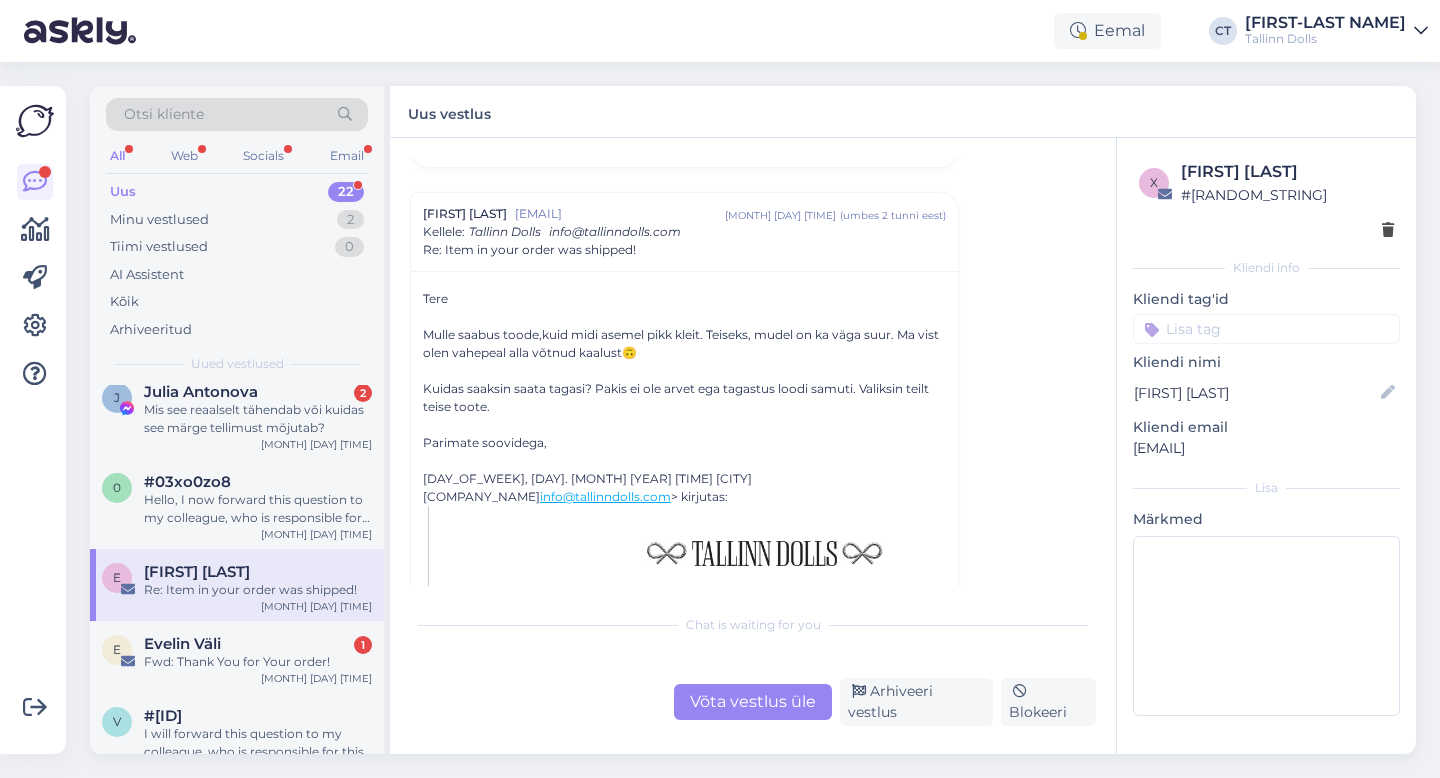 scroll, scrollTop: 1069, scrollLeft: 0, axis: vertical 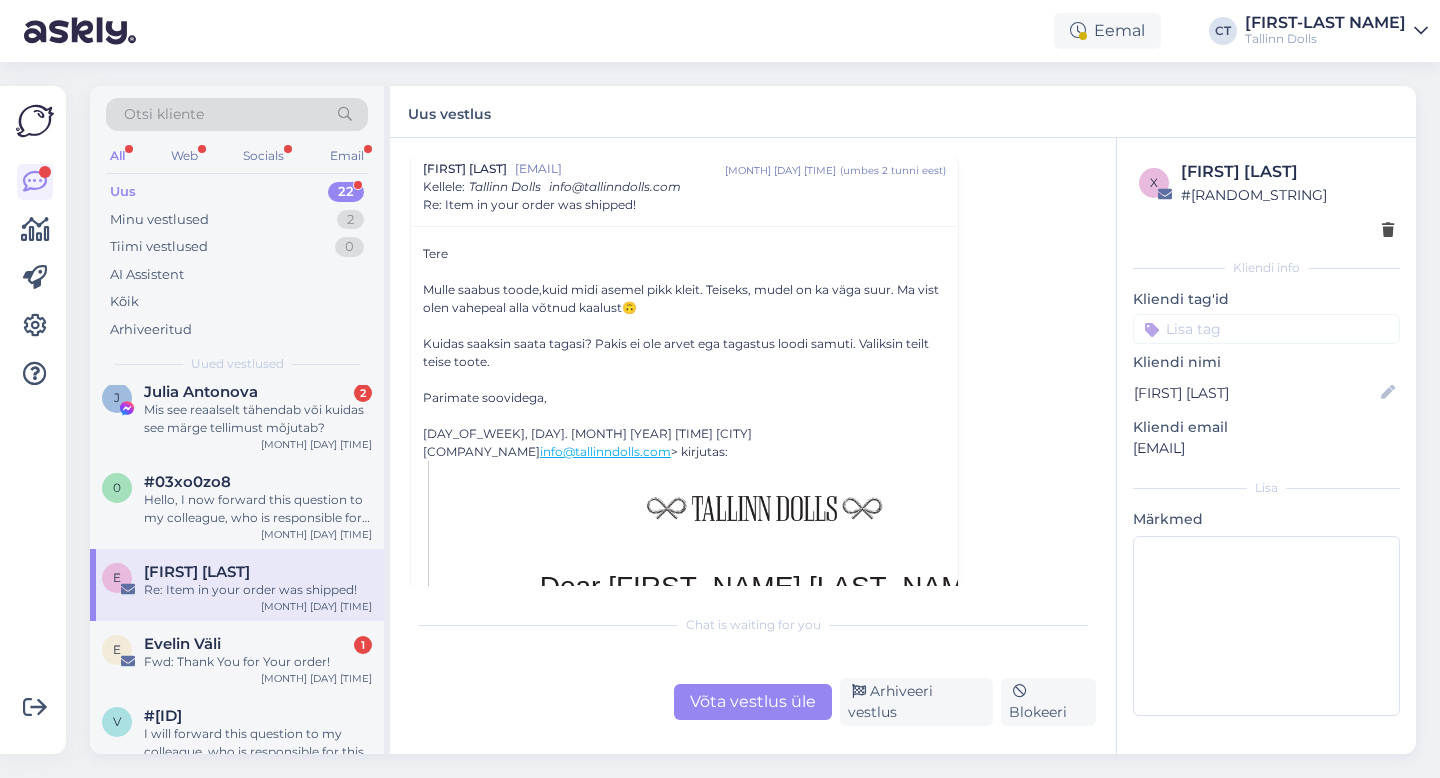 click on "Võta vestlus üle" at bounding box center [753, 702] 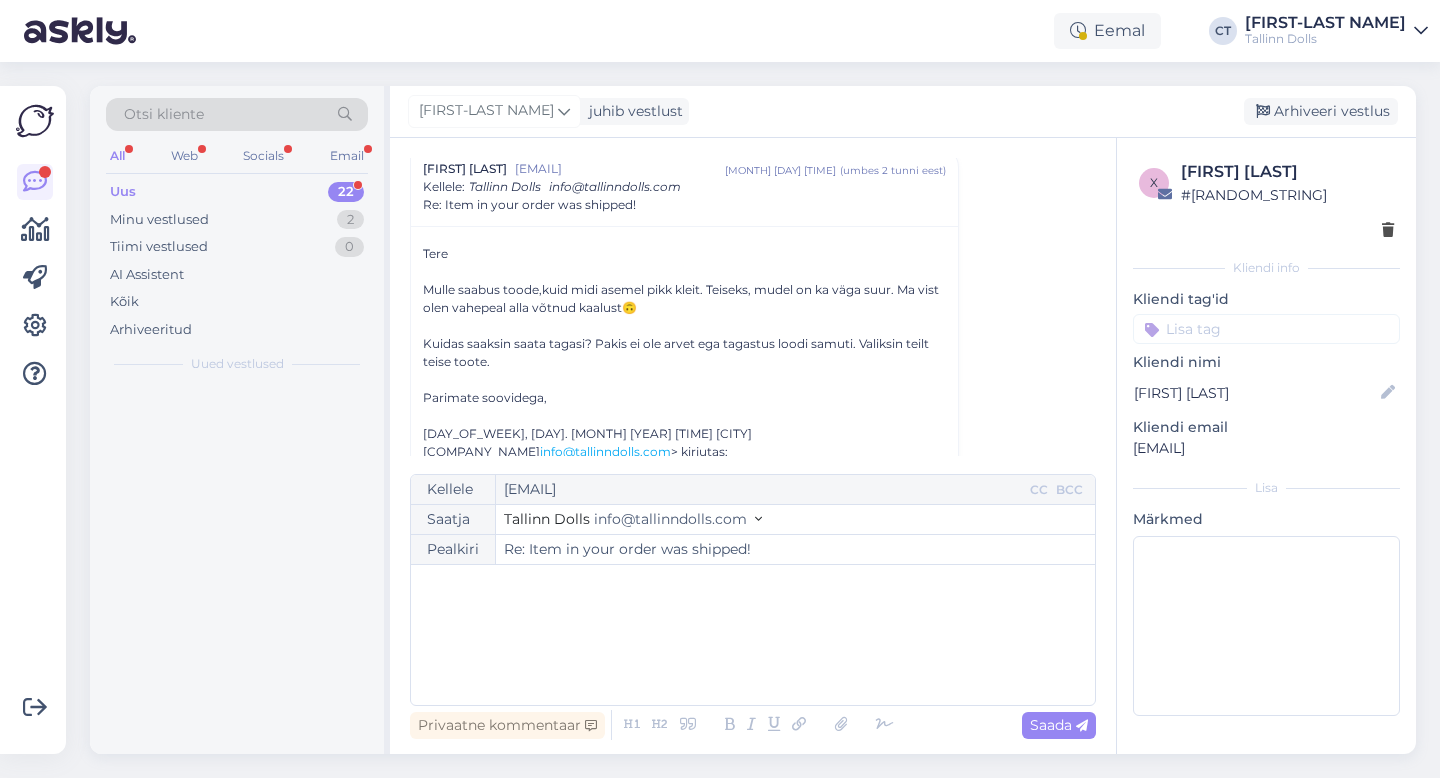 scroll, scrollTop: 1076, scrollLeft: 0, axis: vertical 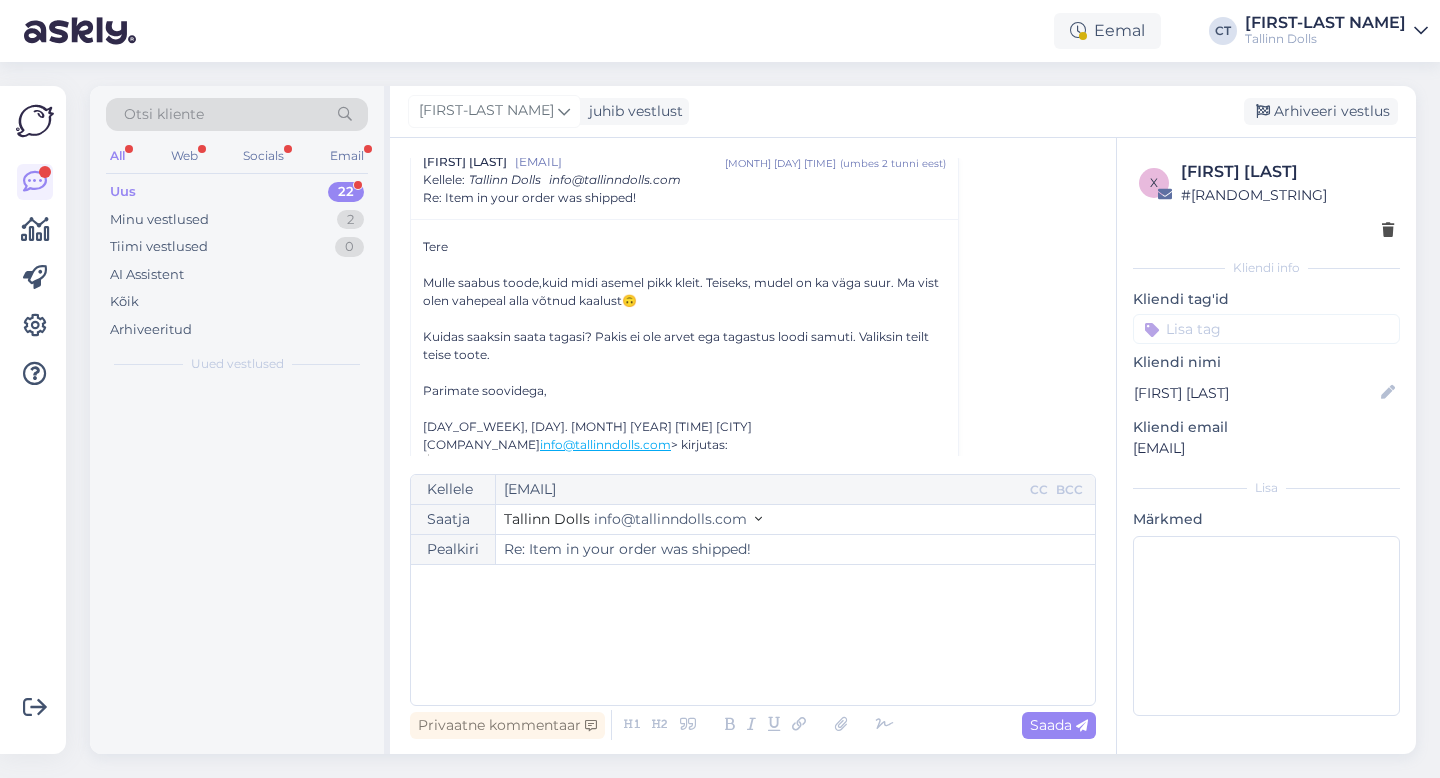 click on "﻿" at bounding box center [753, 635] 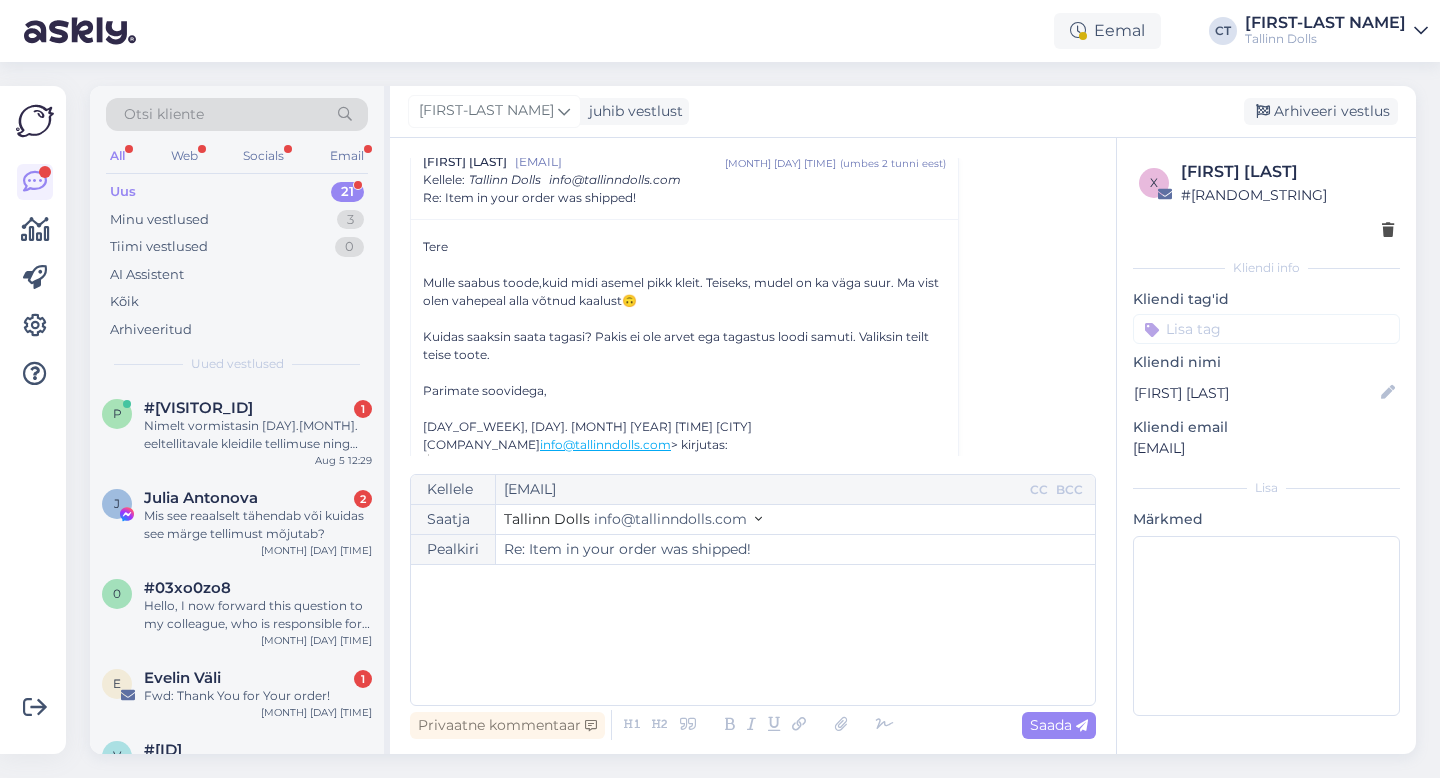 click on "﻿" at bounding box center [753, 635] 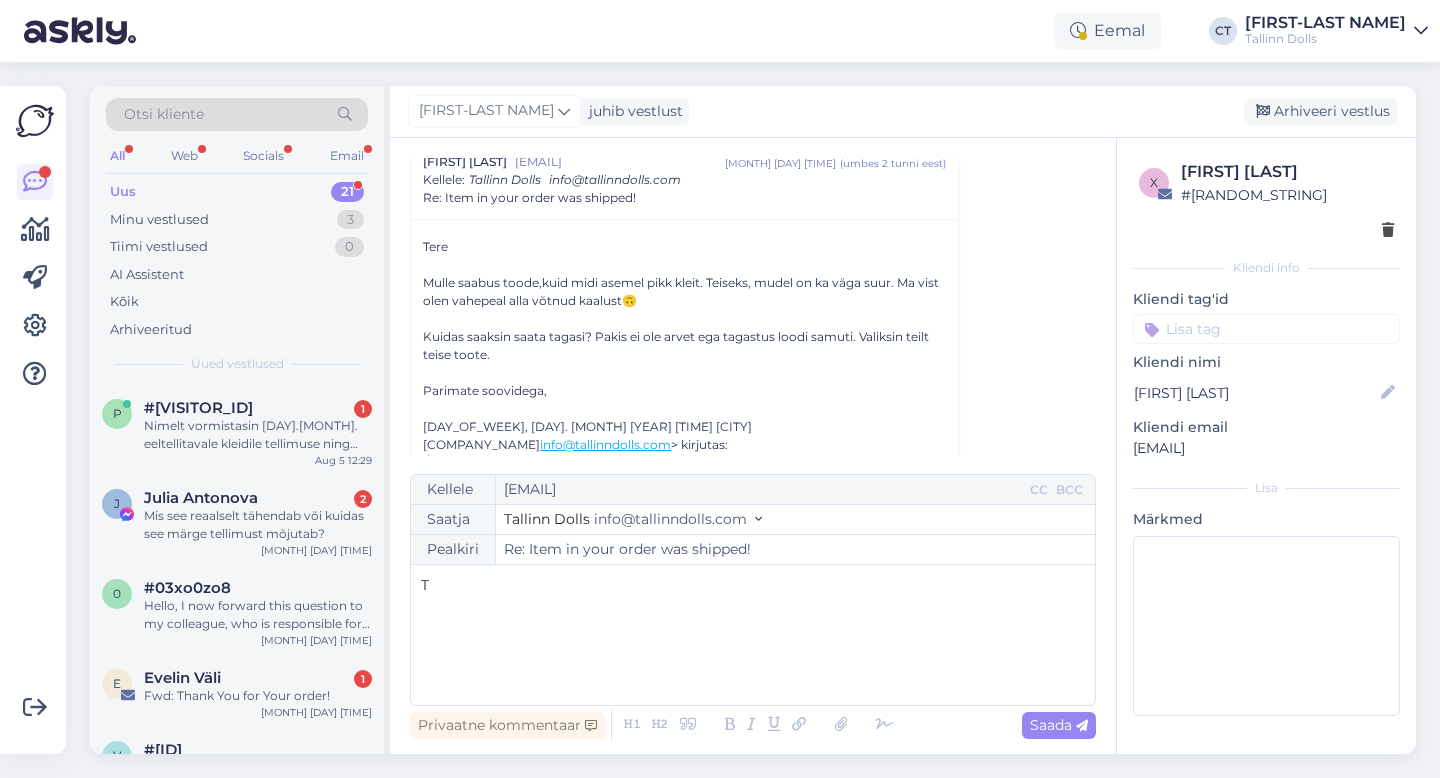 type 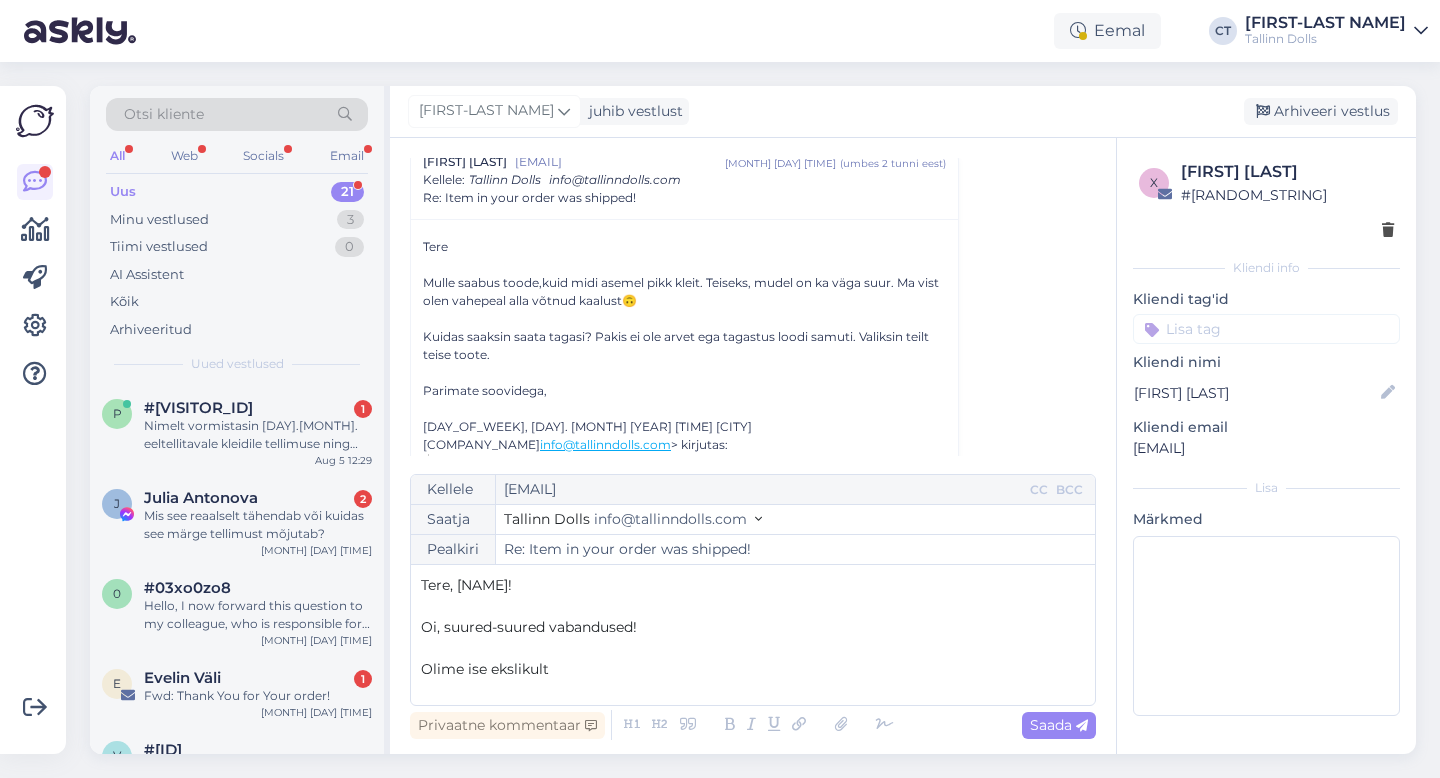 drag, startPoint x: 612, startPoint y: 673, endPoint x: 417, endPoint y: 661, distance: 195.36888 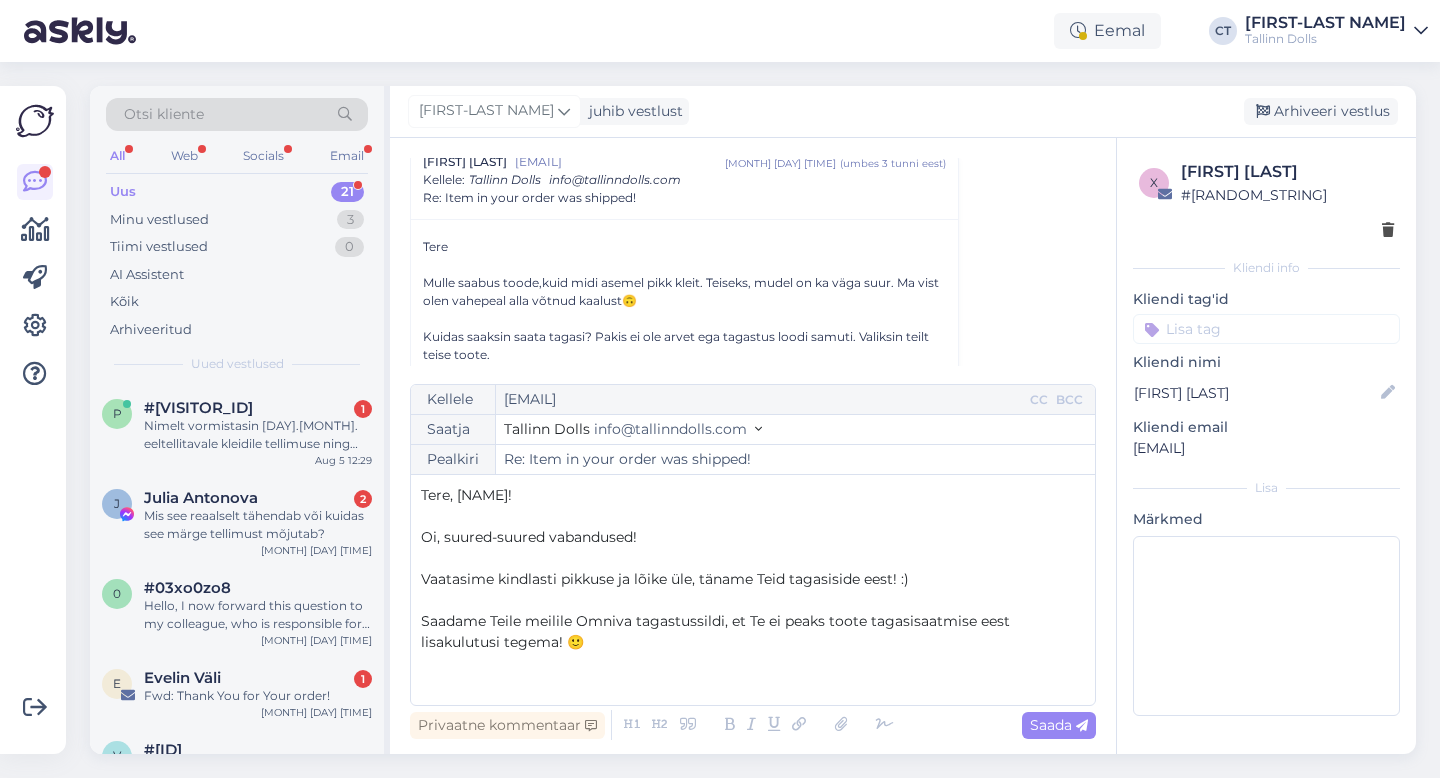 drag, startPoint x: 1310, startPoint y: 444, endPoint x: 1132, endPoint y: 443, distance: 178.0028 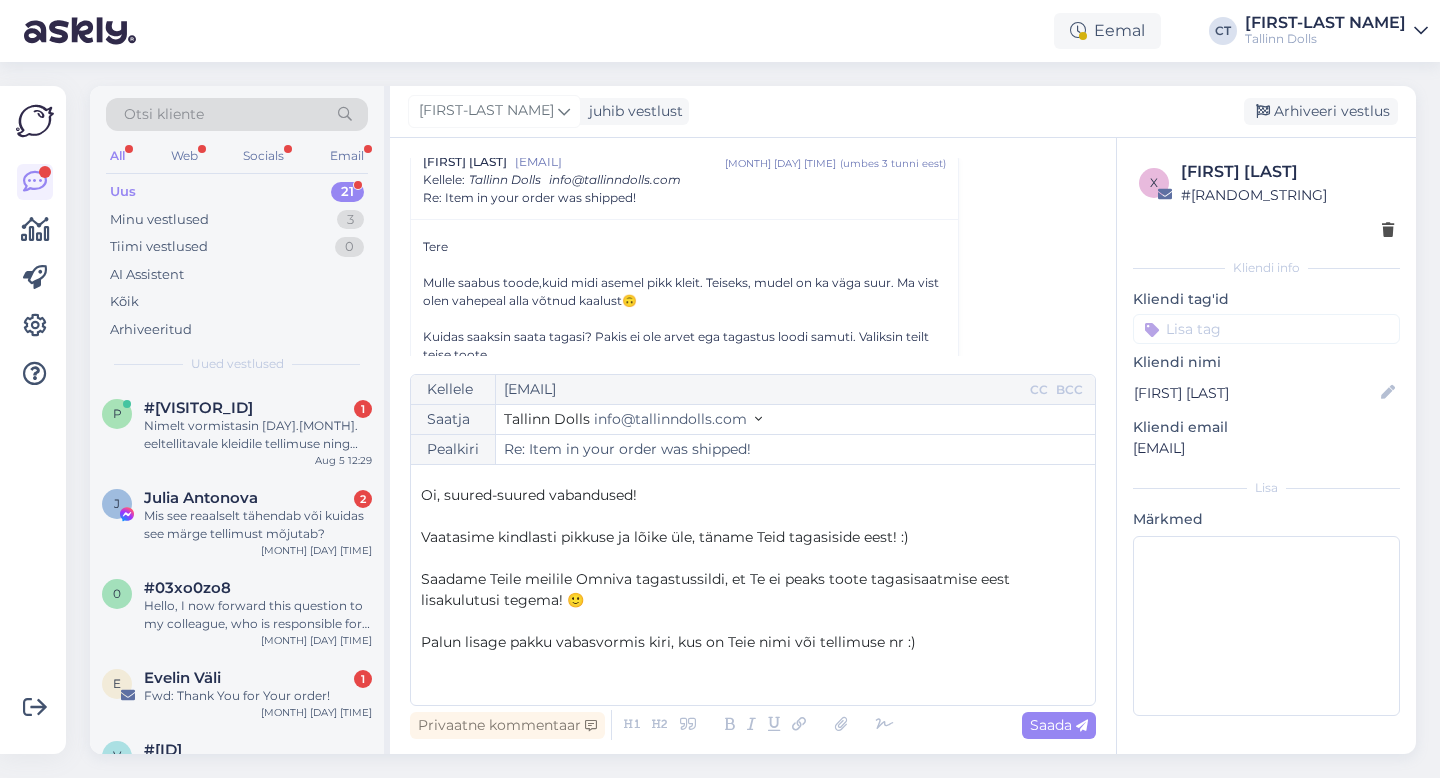 scroll, scrollTop: 74, scrollLeft: 0, axis: vertical 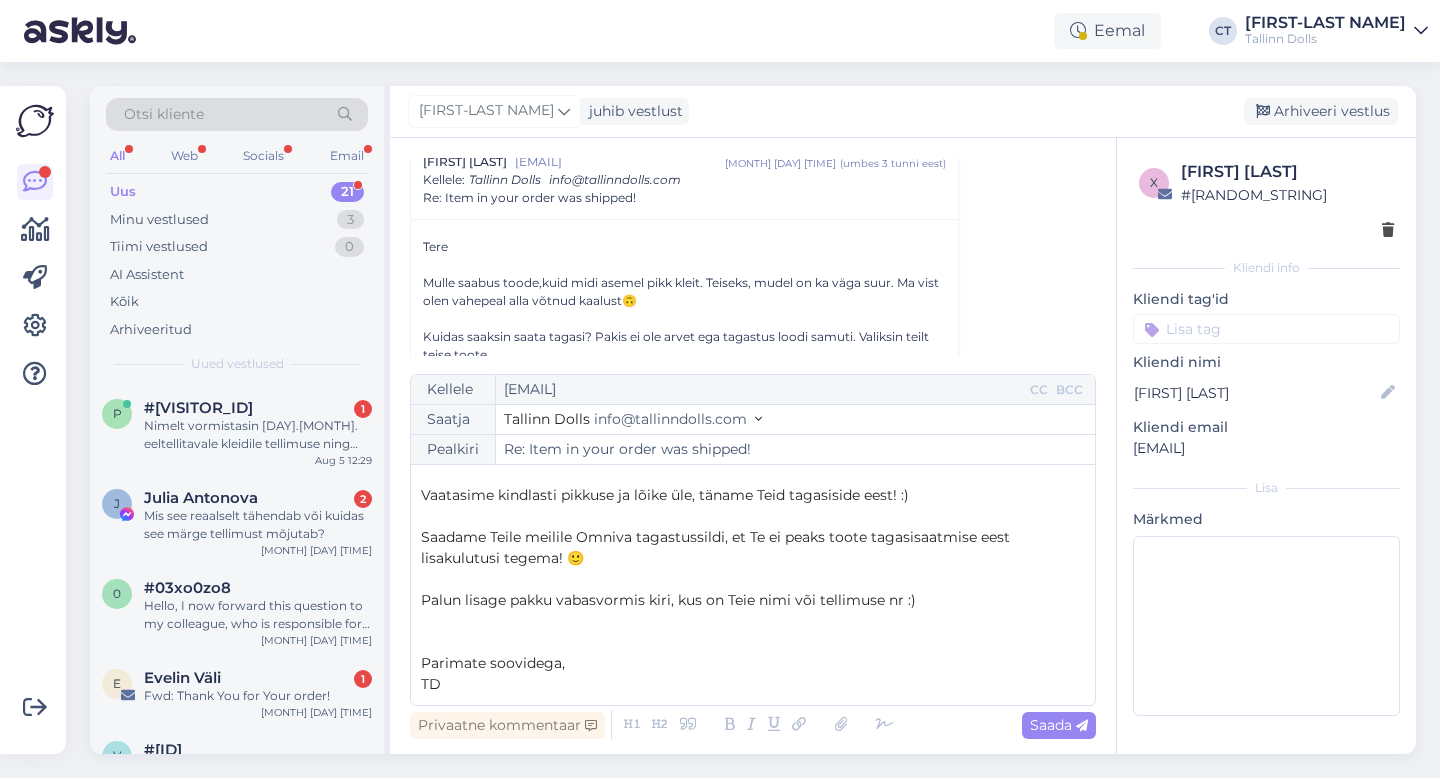 click on "﻿" at bounding box center (753, 621) 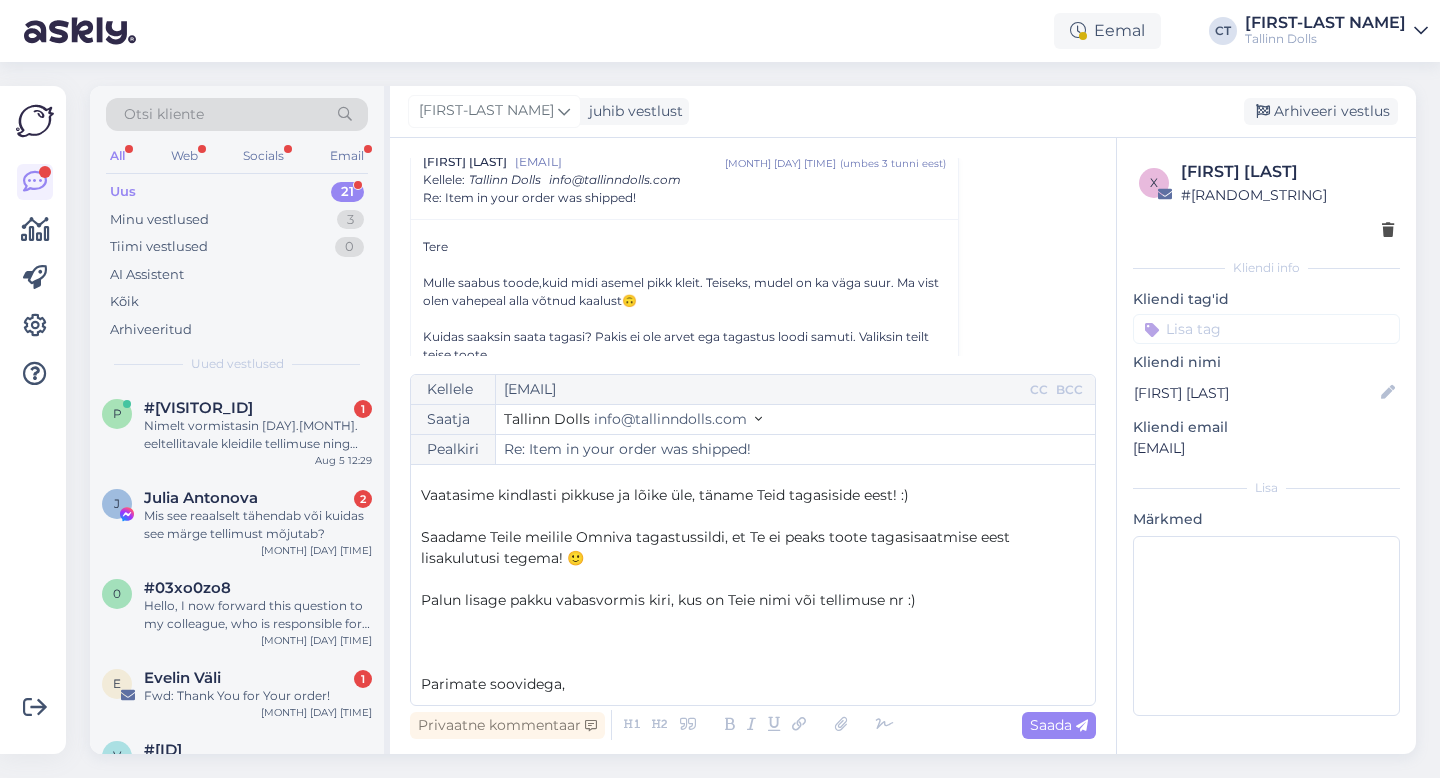 drag, startPoint x: 1341, startPoint y: 454, endPoint x: 1107, endPoint y: 450, distance: 234.03418 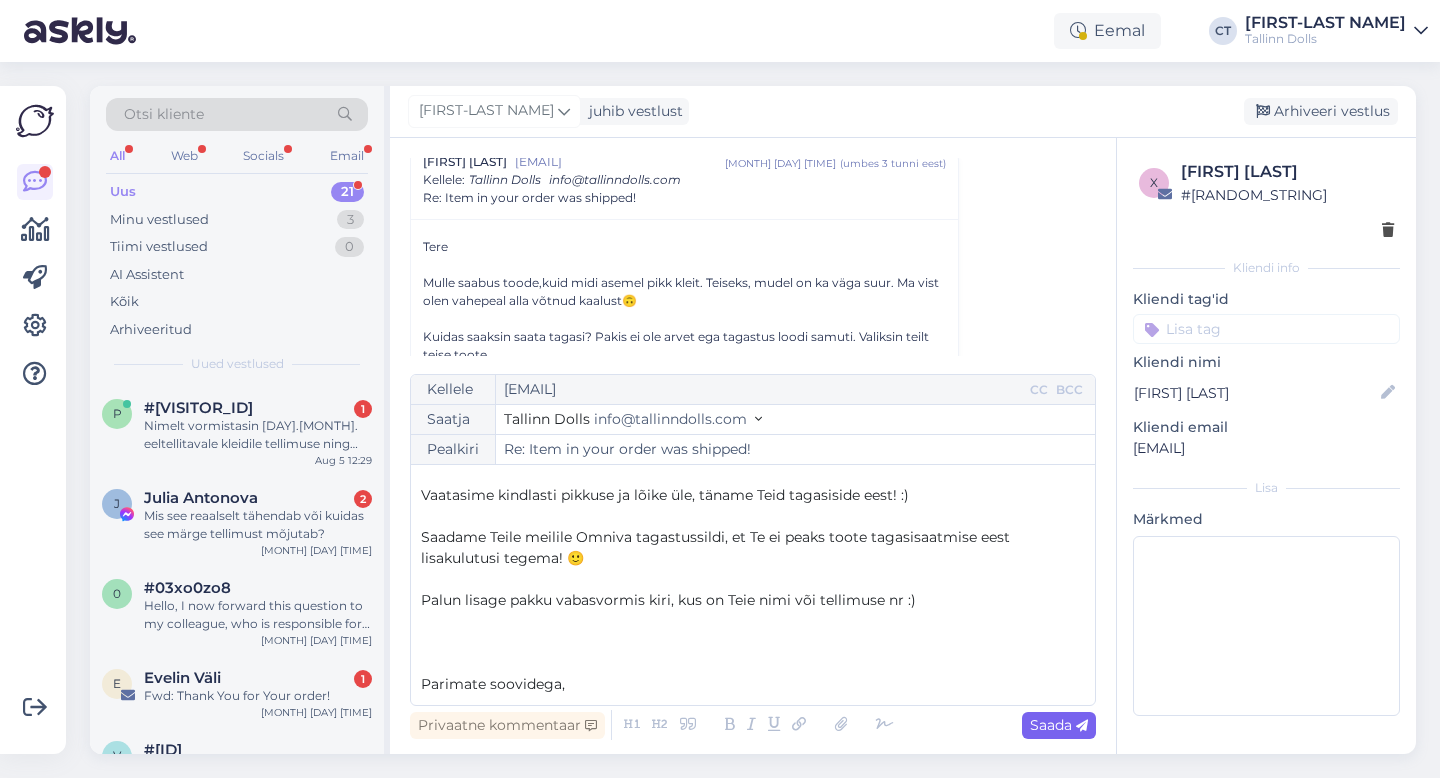 click on "Saada" at bounding box center (1059, 725) 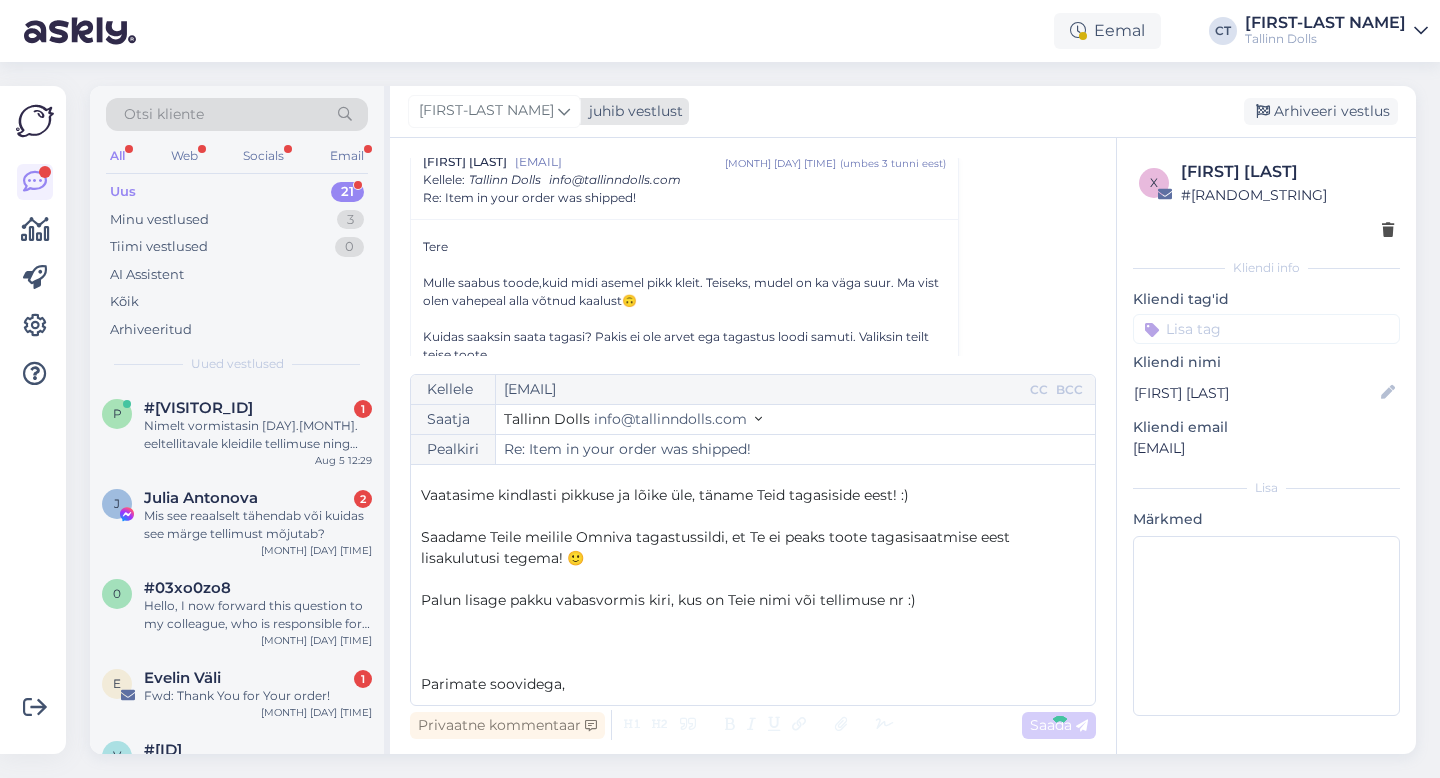 type on "Re: Re: Item in your order was shipped!" 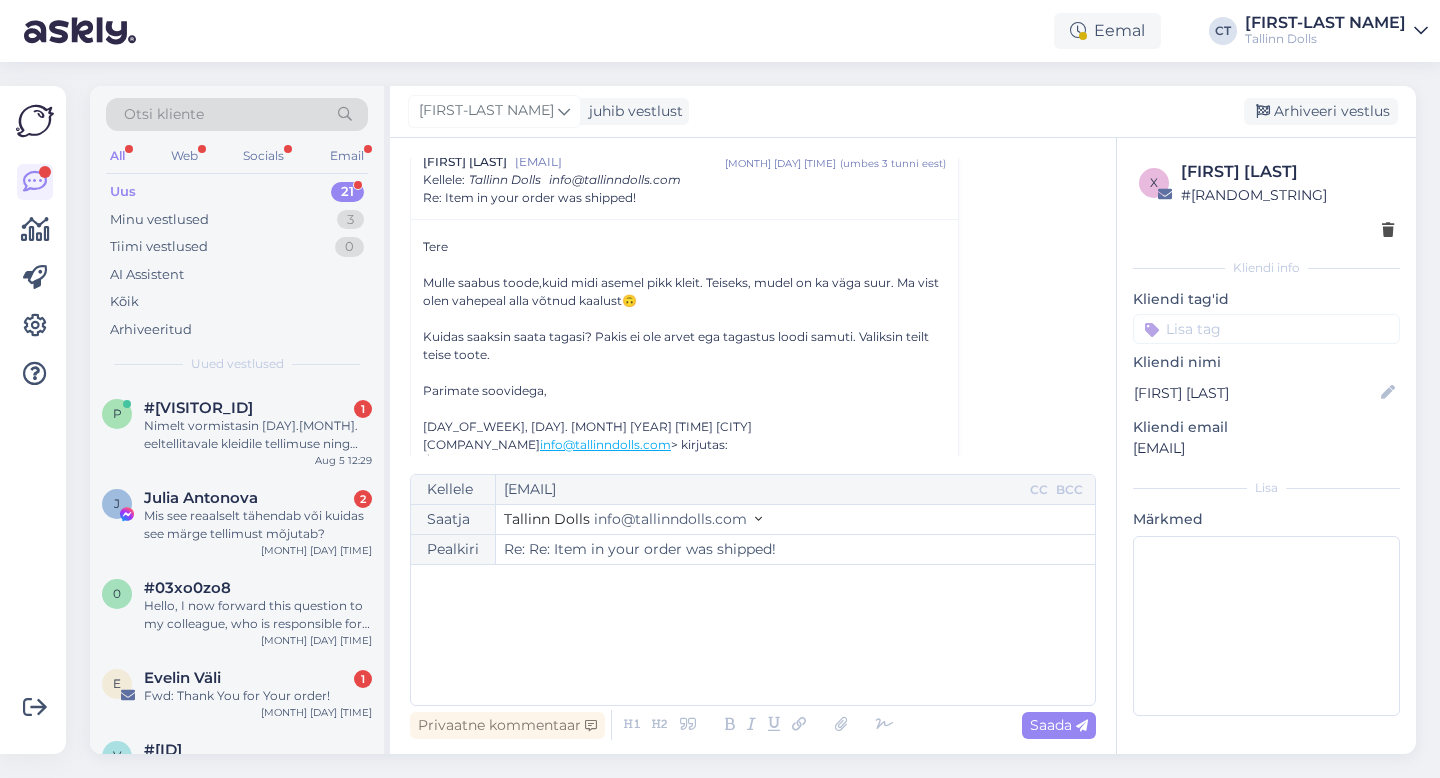 scroll, scrollTop: 2337, scrollLeft: 0, axis: vertical 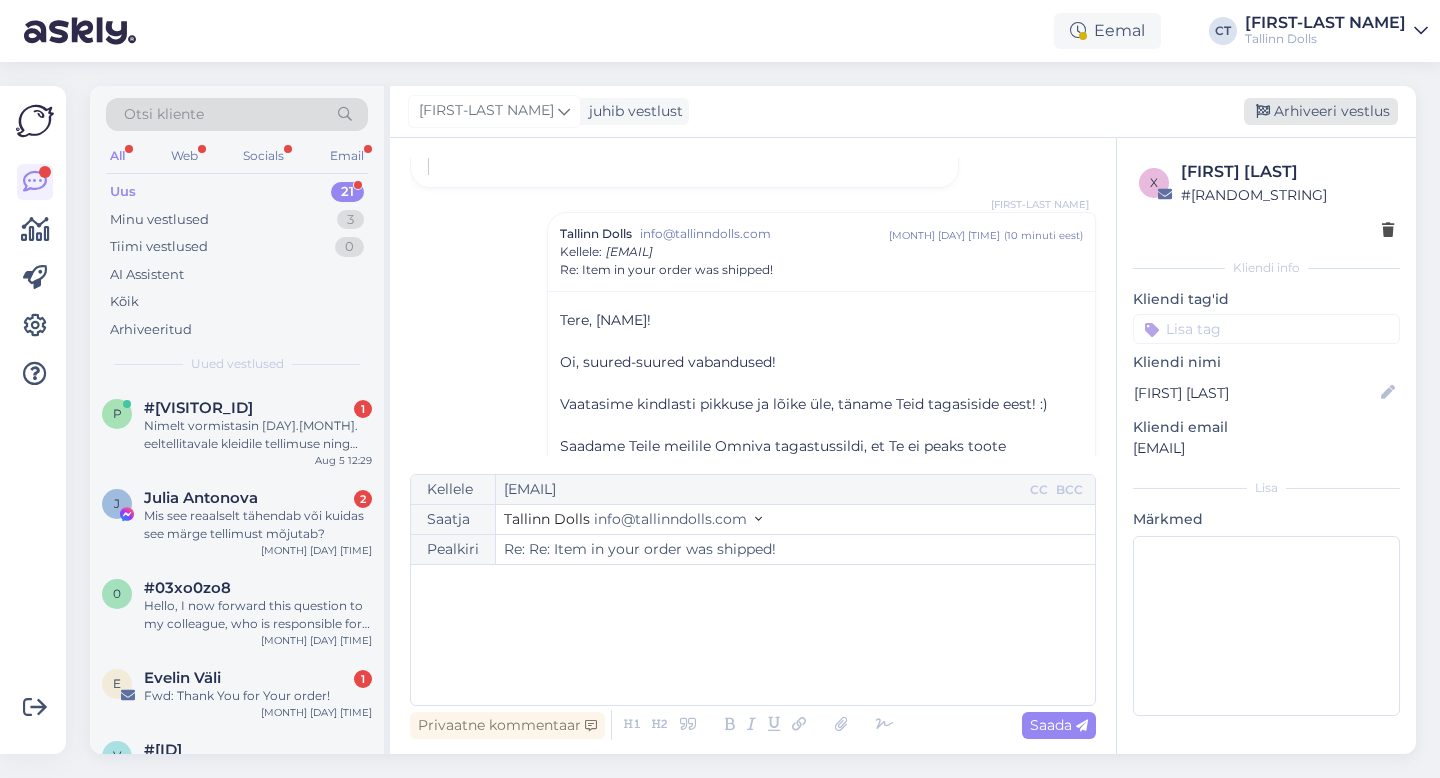 click on "Arhiveeri vestlus" at bounding box center (1321, 111) 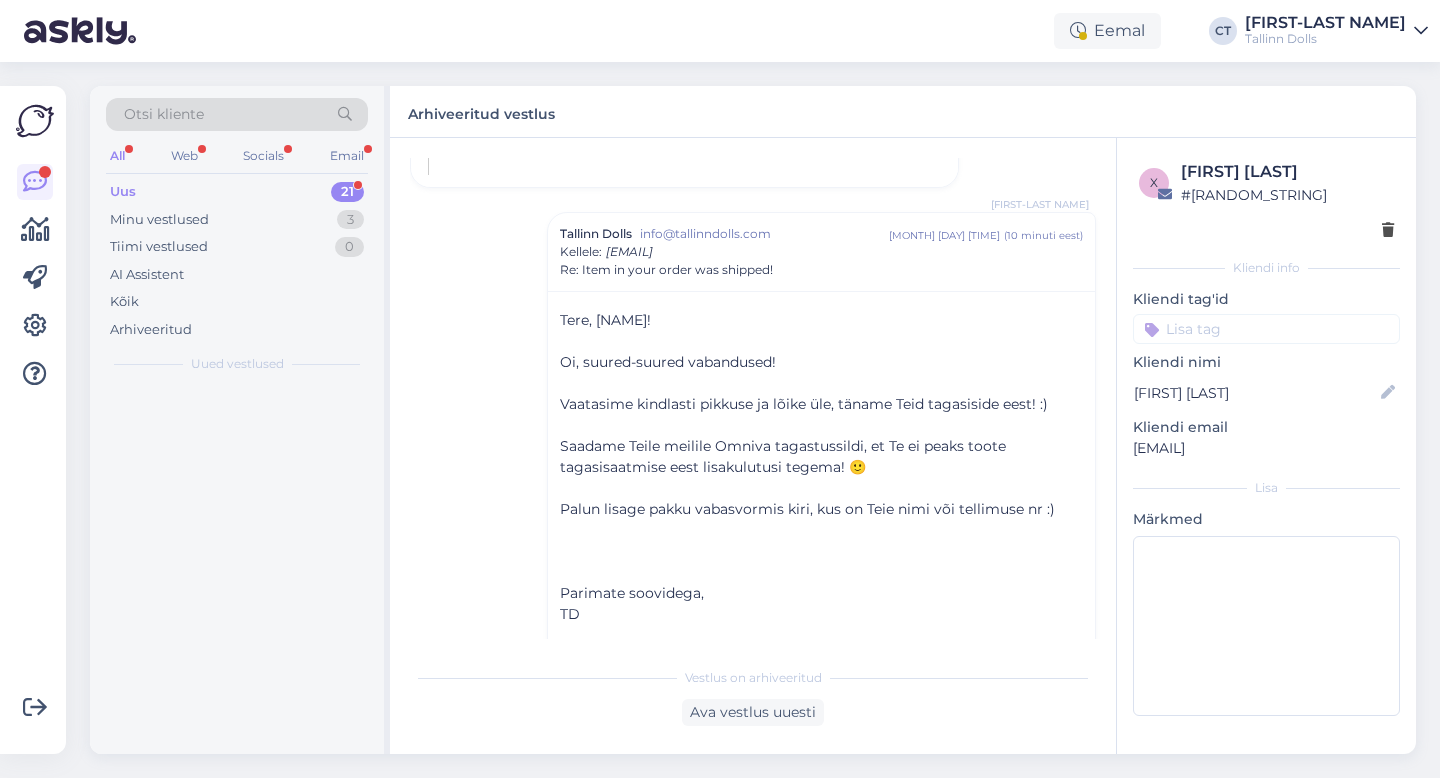 scroll, scrollTop: 2369, scrollLeft: 0, axis: vertical 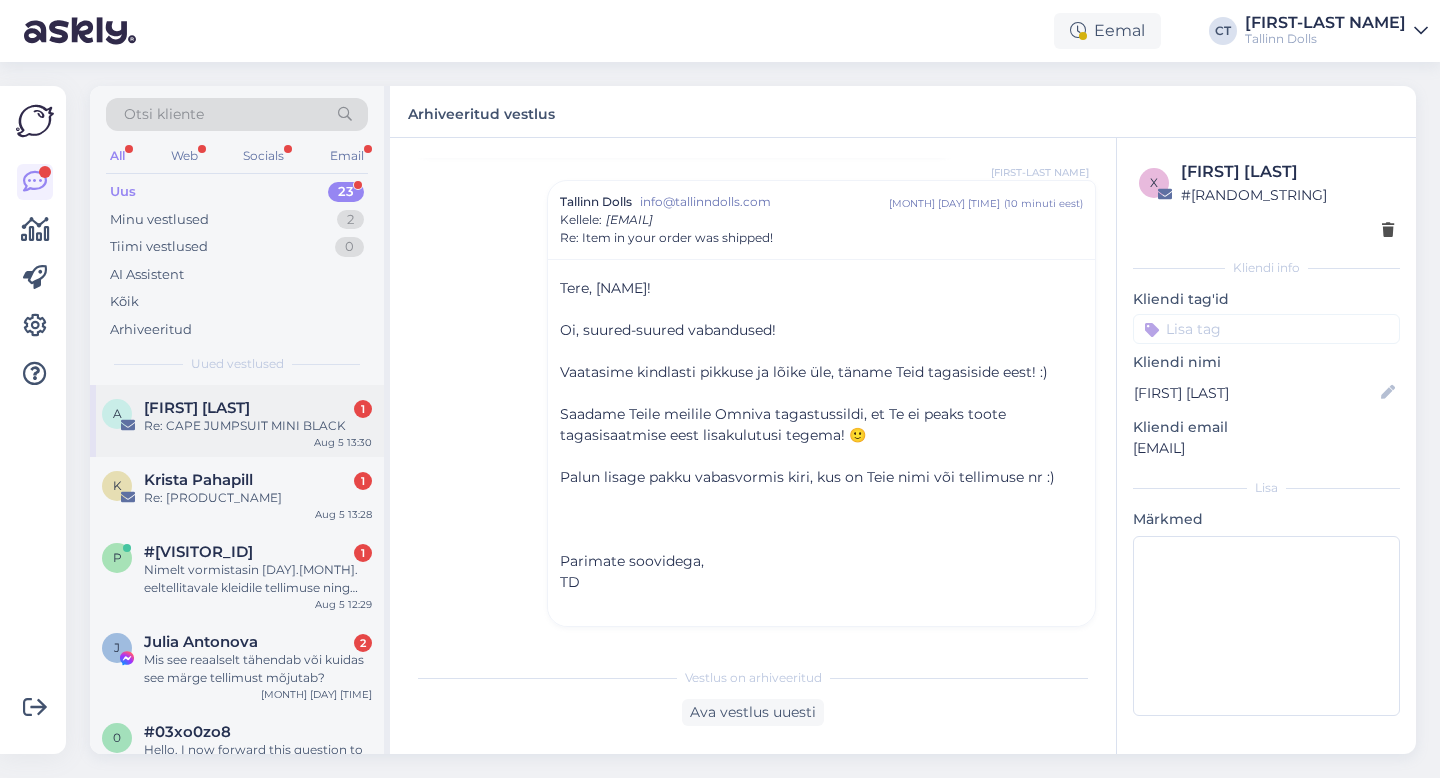 click on "[INITIAL] [LAST] [FIRST] 1 Re: CAPE JUMPSUIT MINI BLACK [MONTH] [DAY] [TIME]" at bounding box center (237, 421) 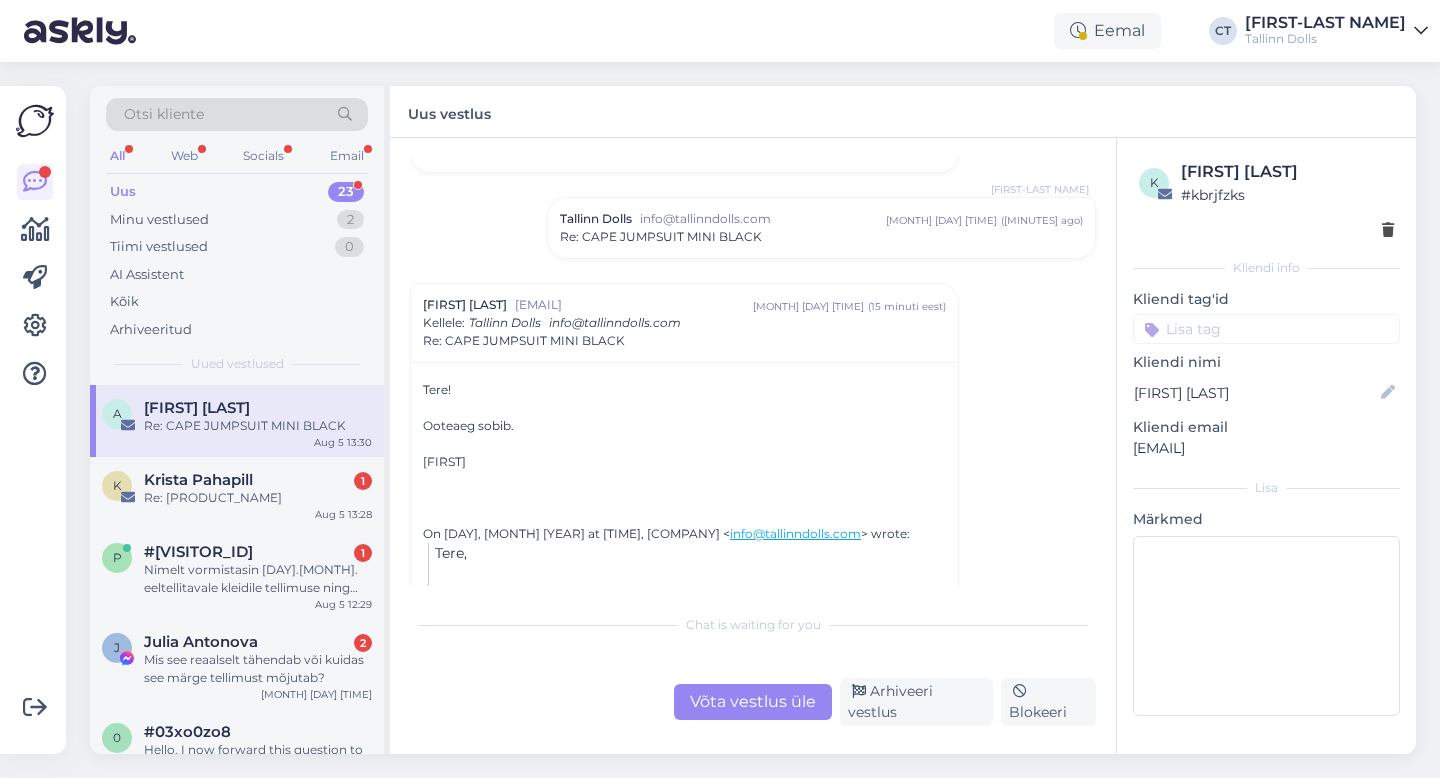scroll, scrollTop: 102, scrollLeft: 0, axis: vertical 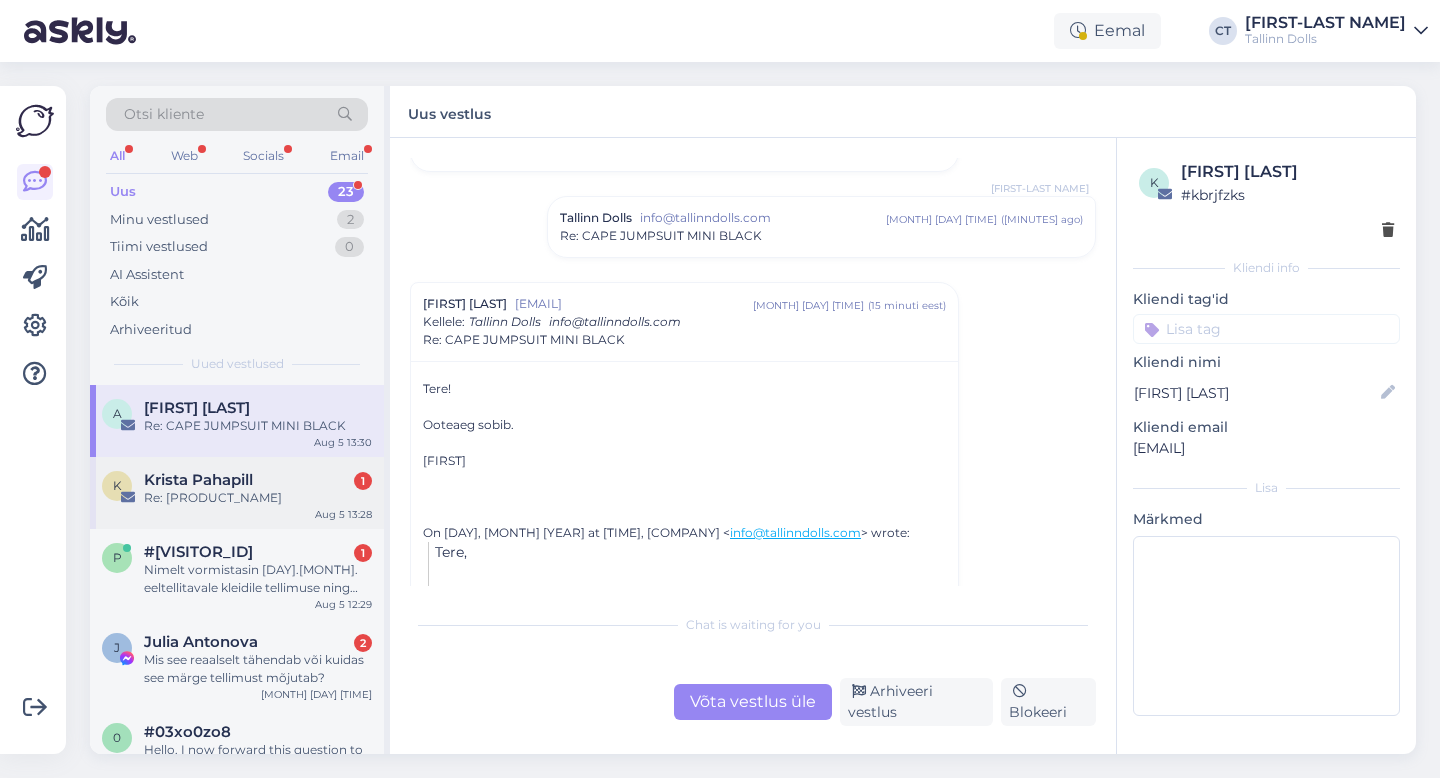 click on "Krista Pahapill" at bounding box center (198, 480) 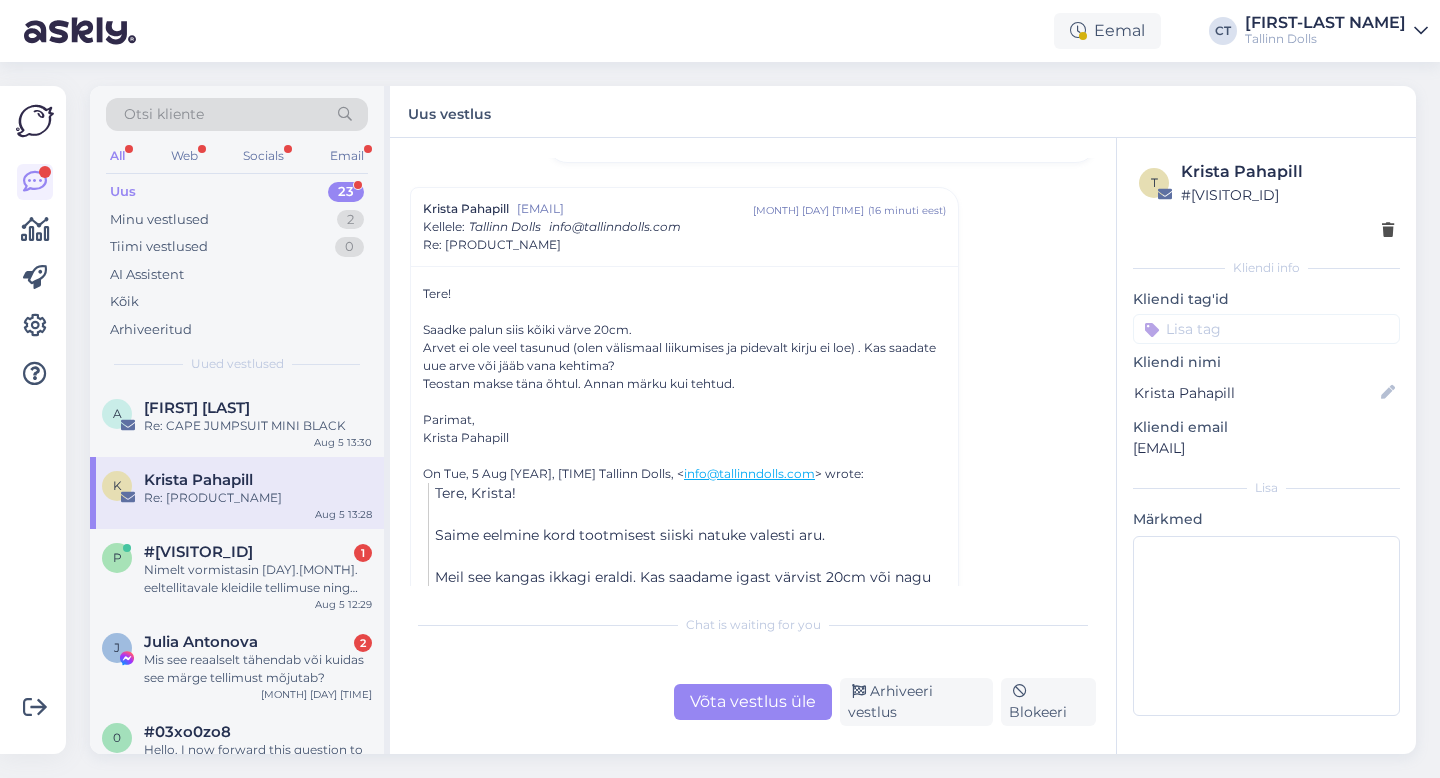 scroll, scrollTop: 1212, scrollLeft: 0, axis: vertical 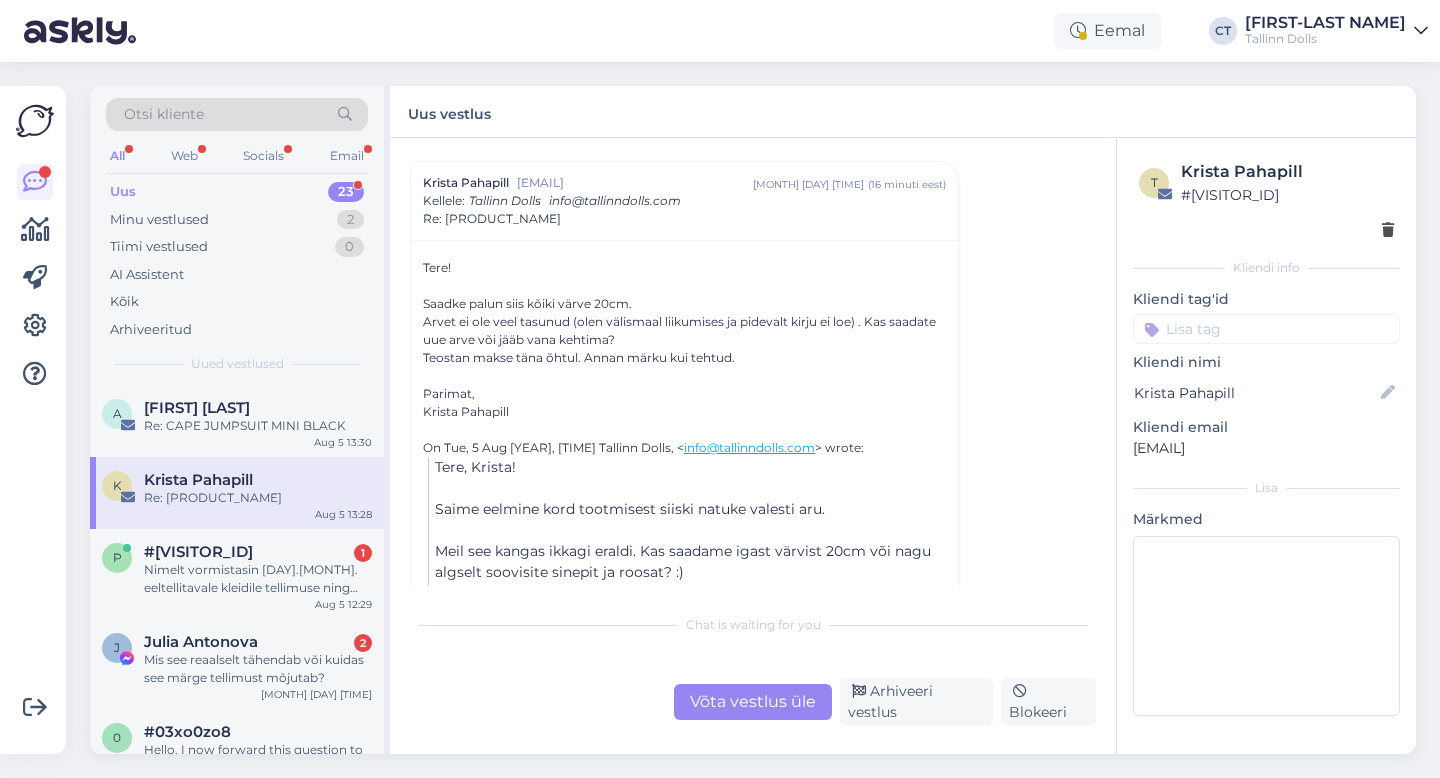 click on "Võta vestlus üle" at bounding box center [753, 702] 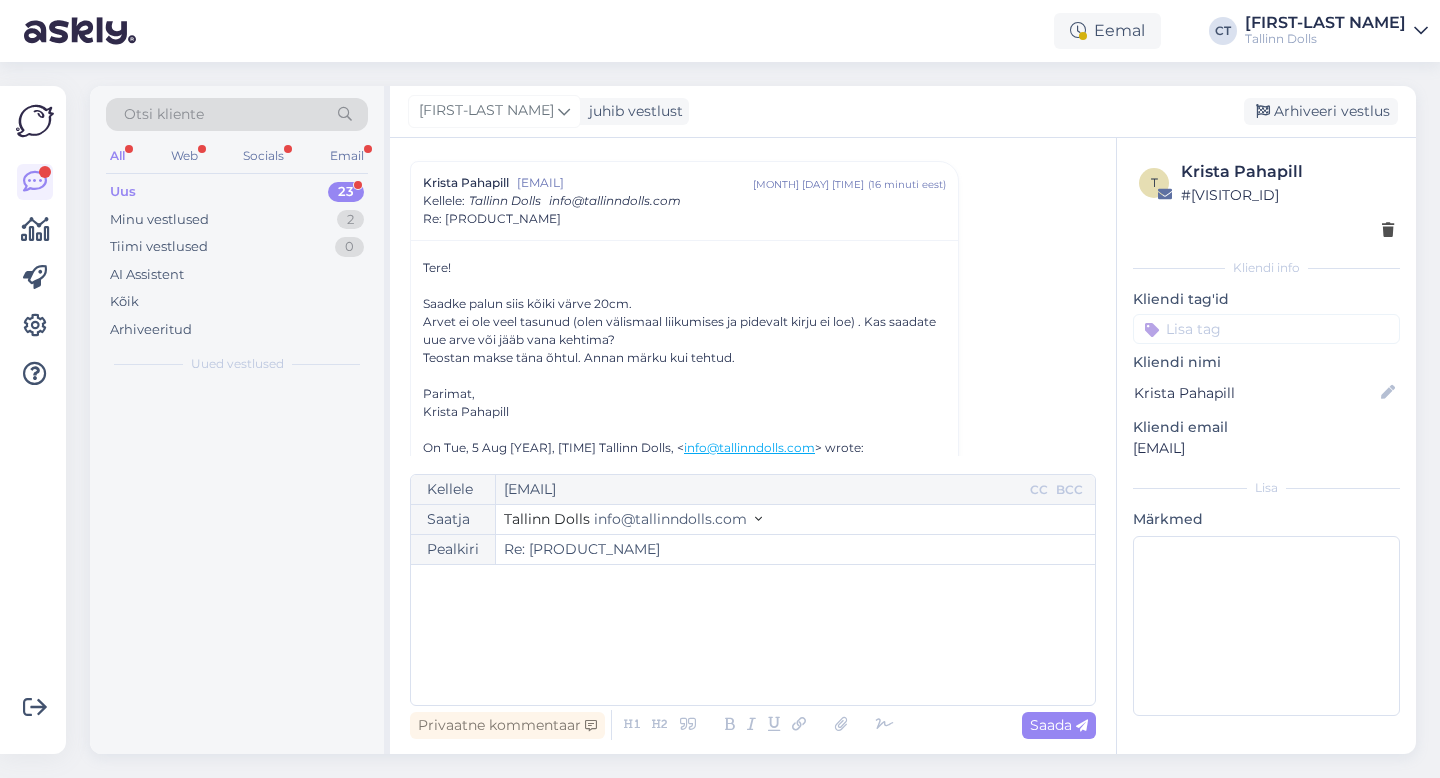 scroll, scrollTop: 1215, scrollLeft: 0, axis: vertical 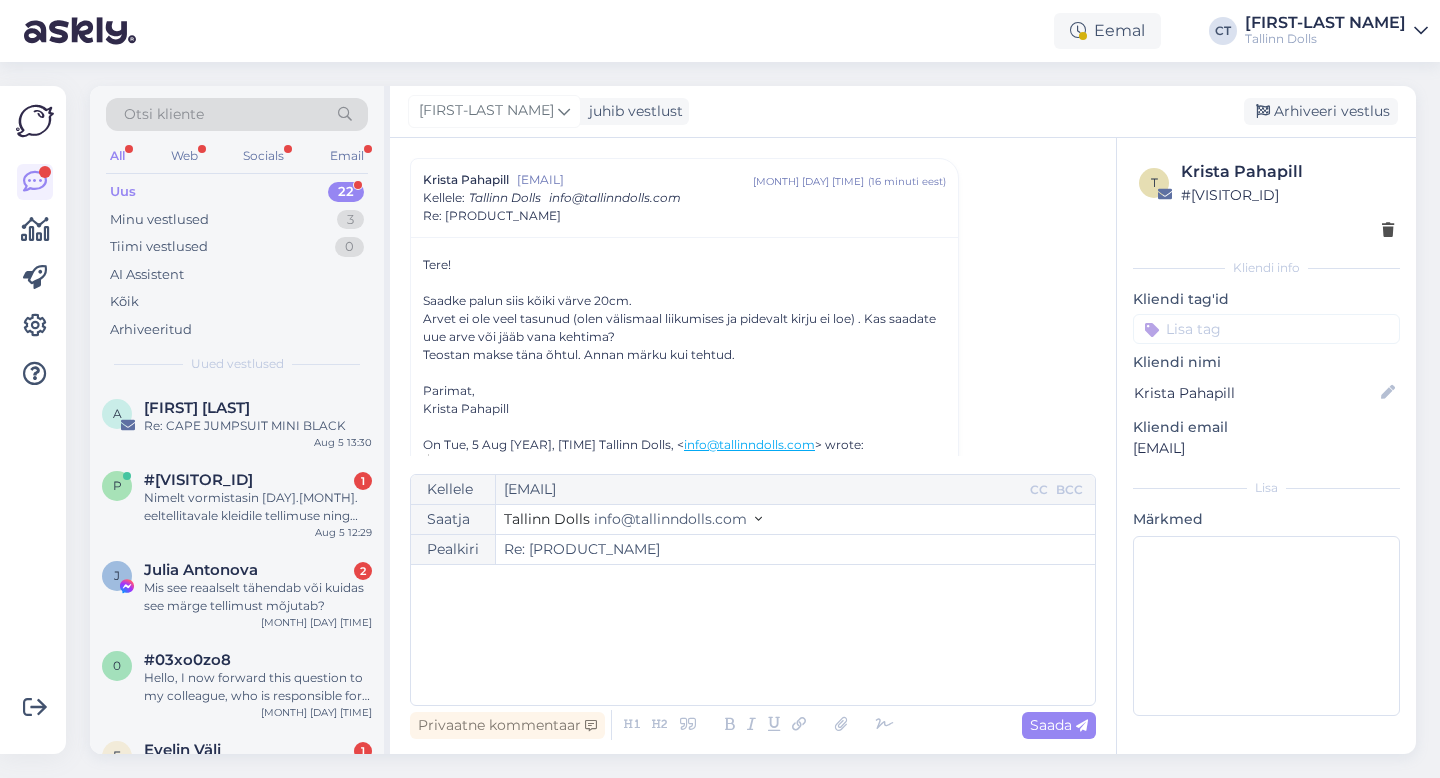 click on "﻿" at bounding box center (753, 635) 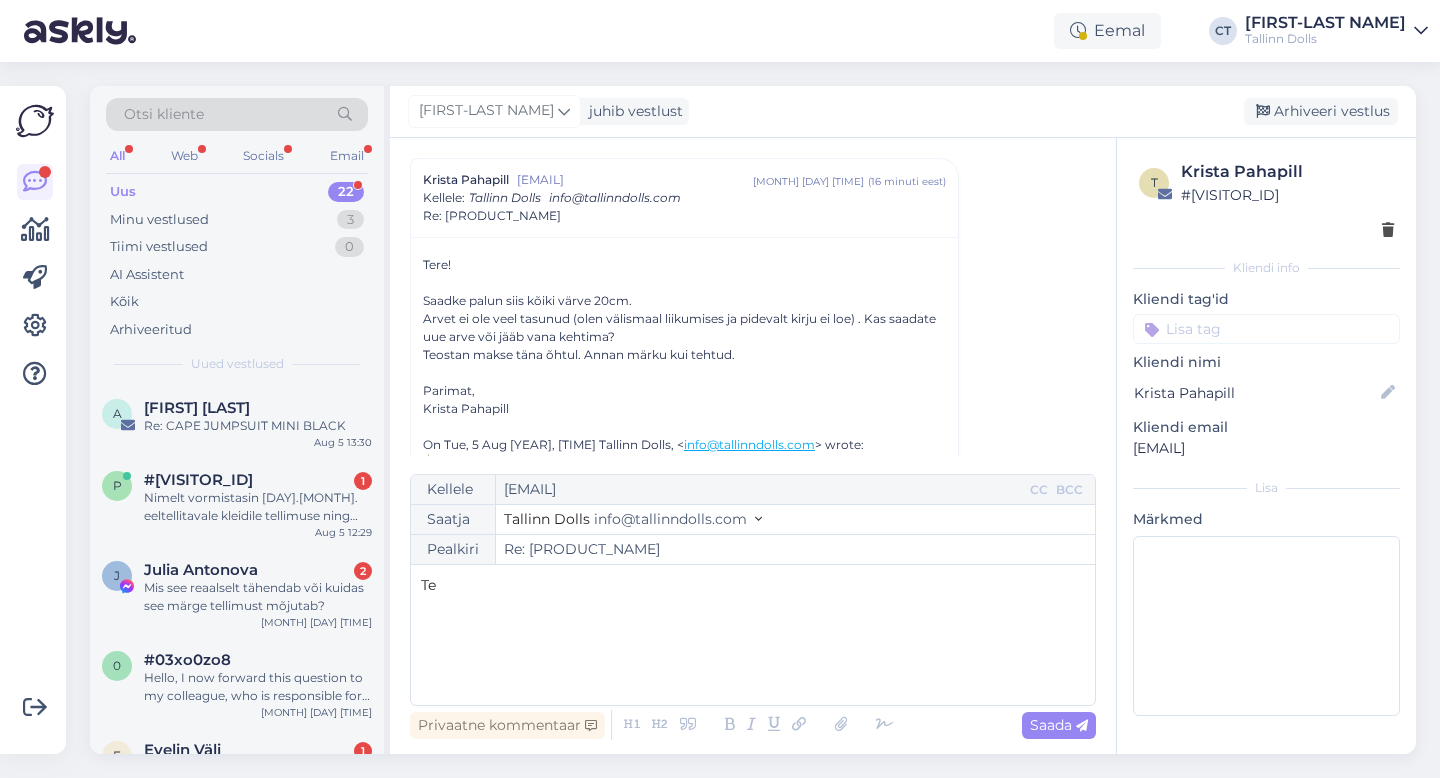 type 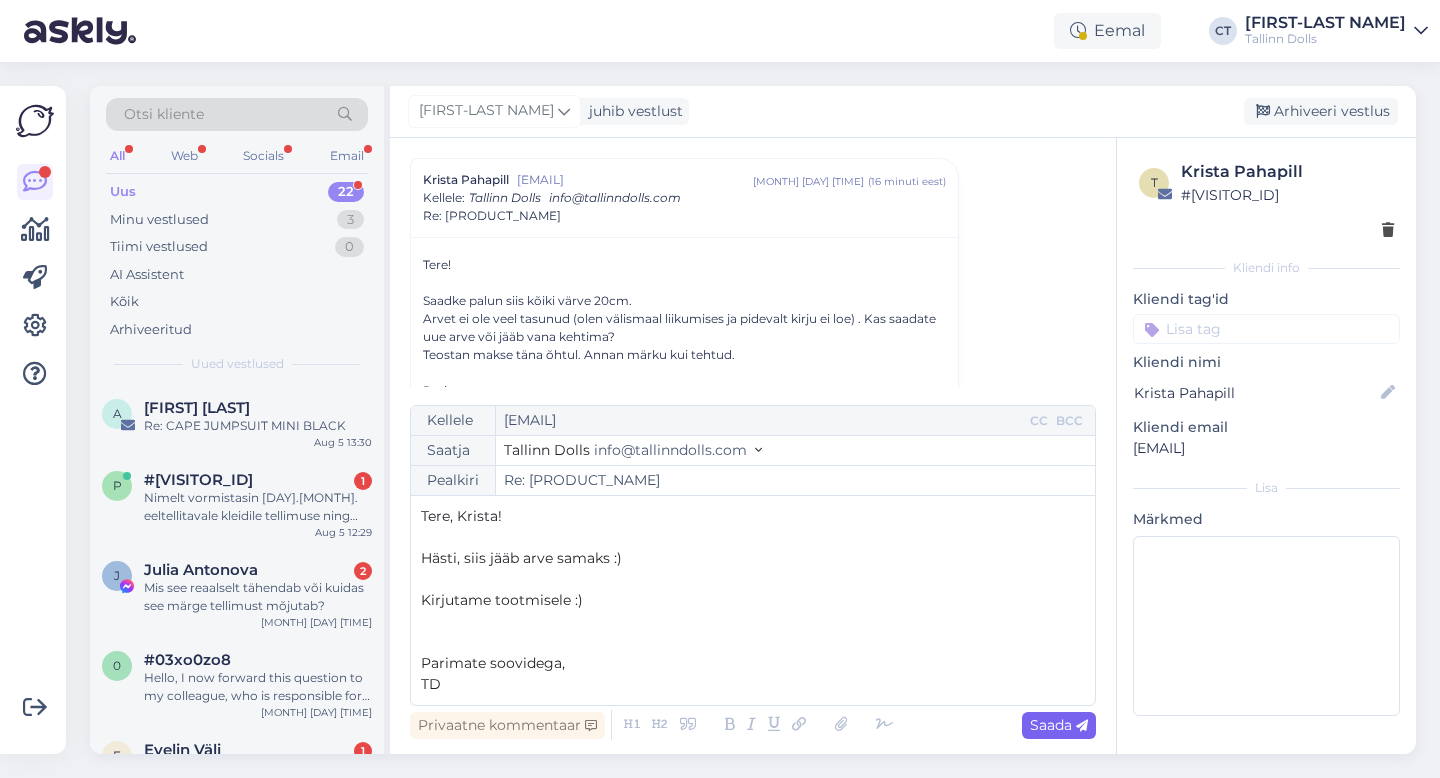 click on "Saada" at bounding box center (1059, 725) 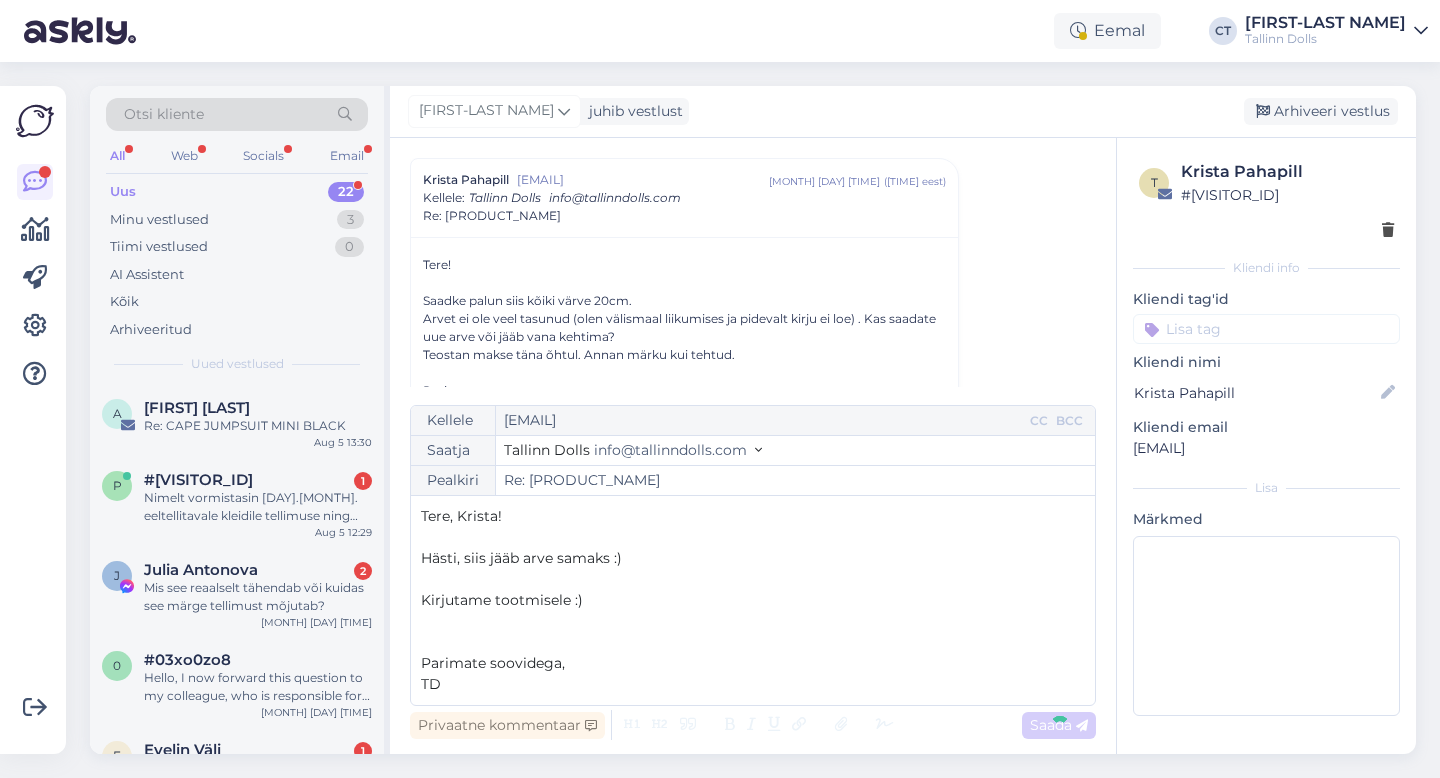 type on "Re: Re: Kleidi kangas" 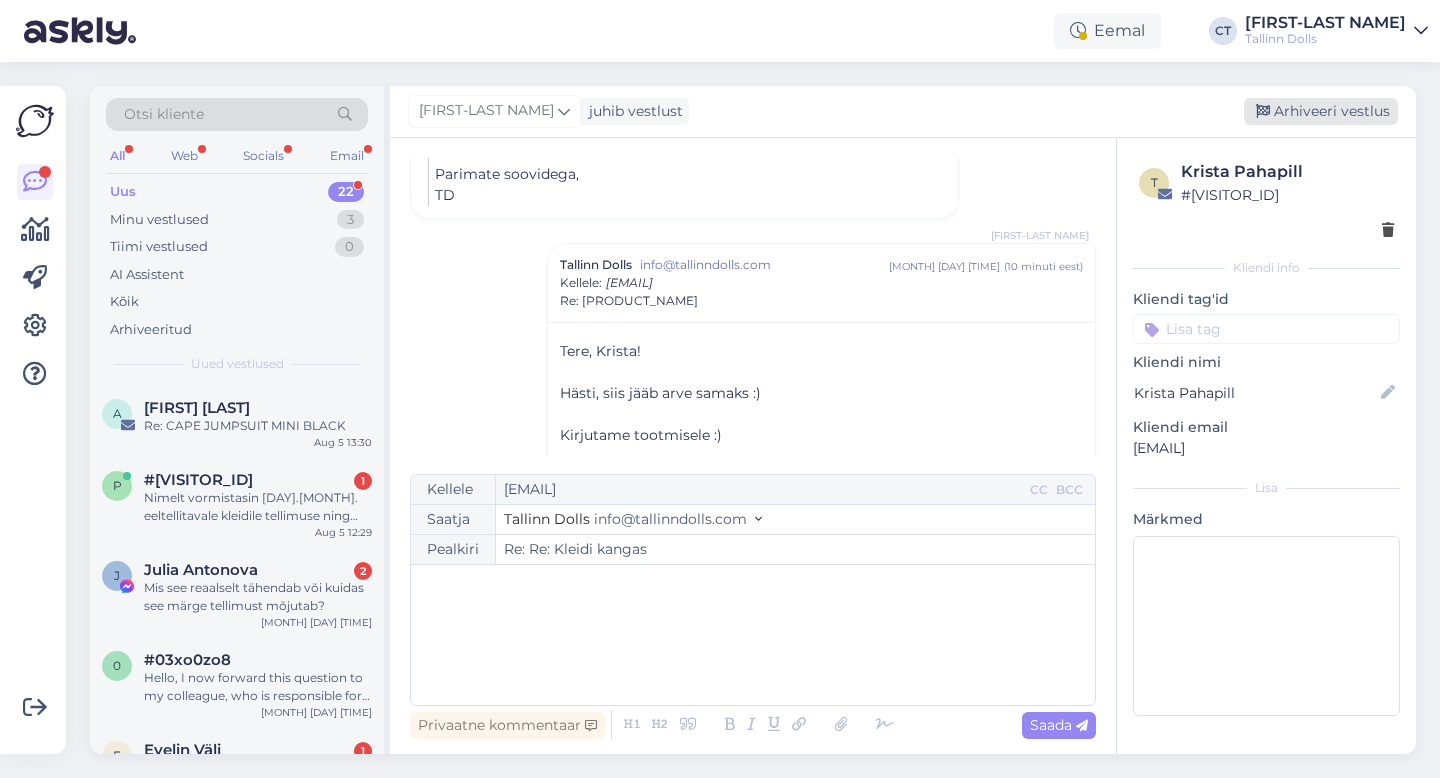 click on "Arhiveeri vestlus" at bounding box center (1321, 111) 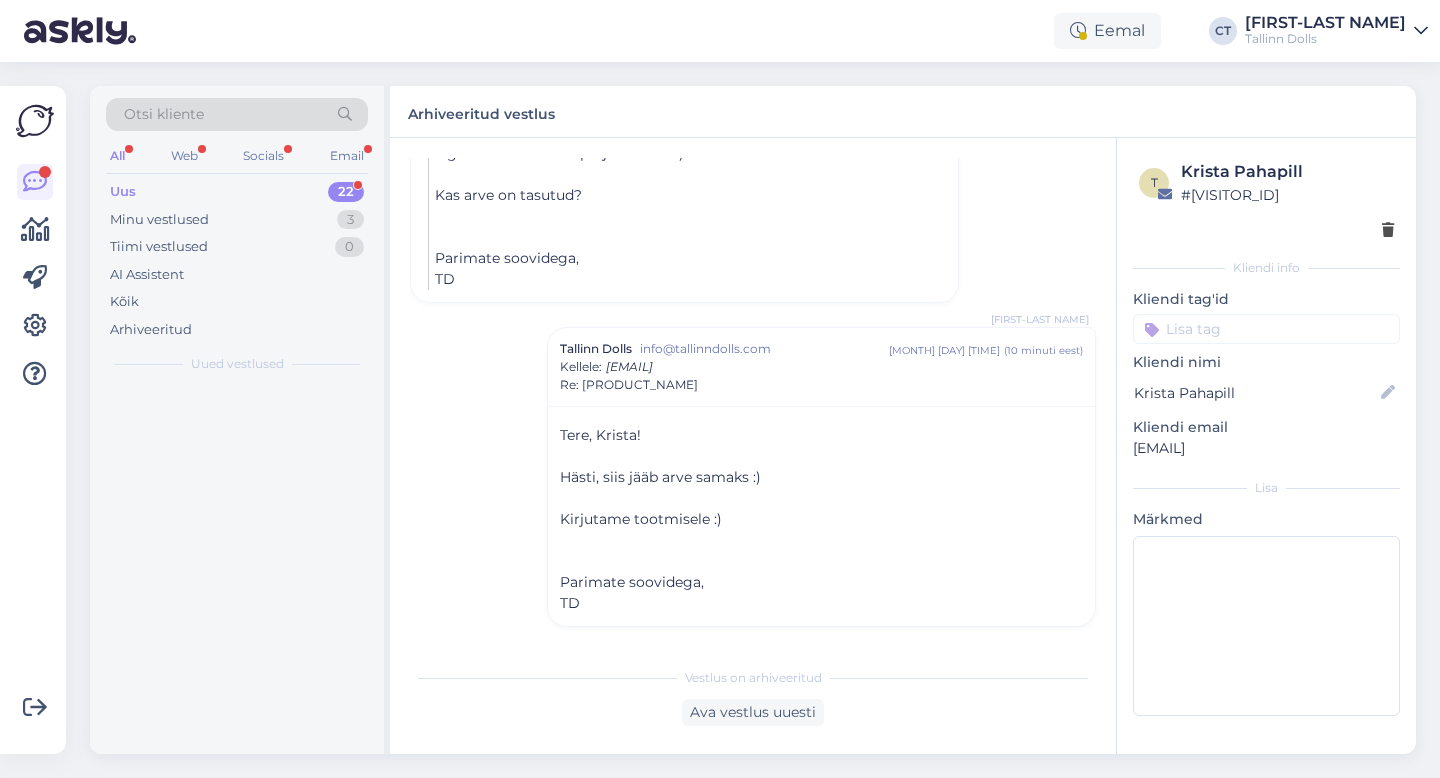 scroll, scrollTop: 1631, scrollLeft: 0, axis: vertical 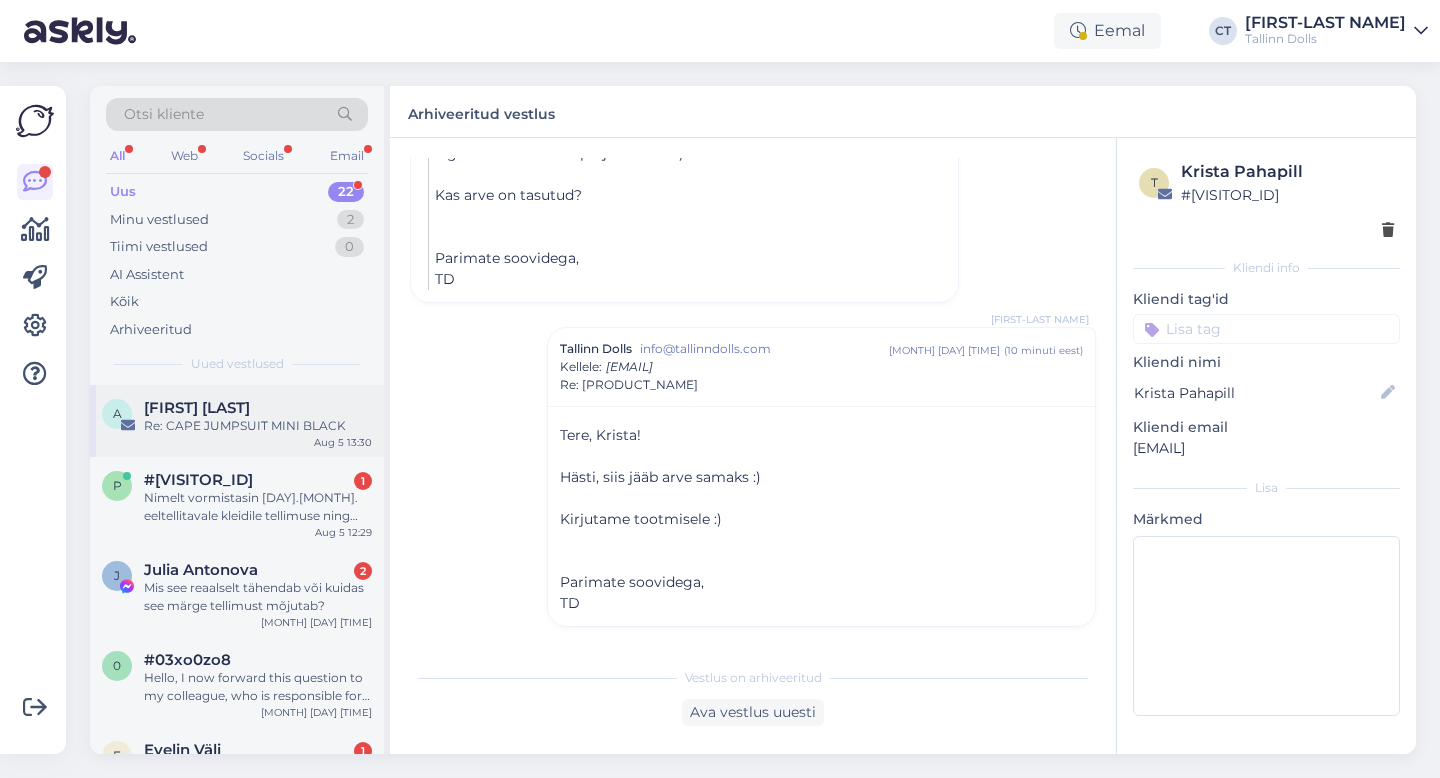 click on "Re: CAPE JUMPSUIT MINI BLACK" at bounding box center (258, 426) 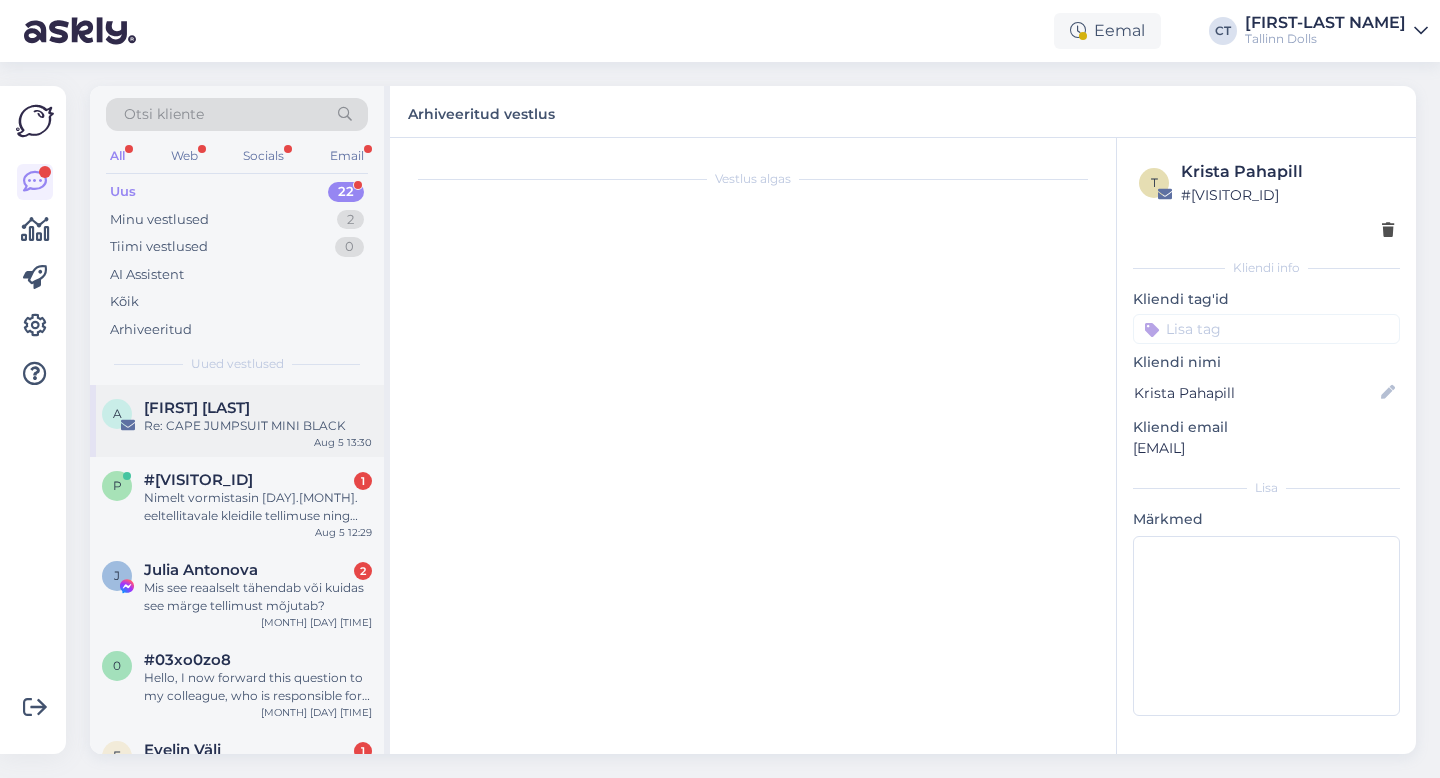 scroll, scrollTop: 0, scrollLeft: 0, axis: both 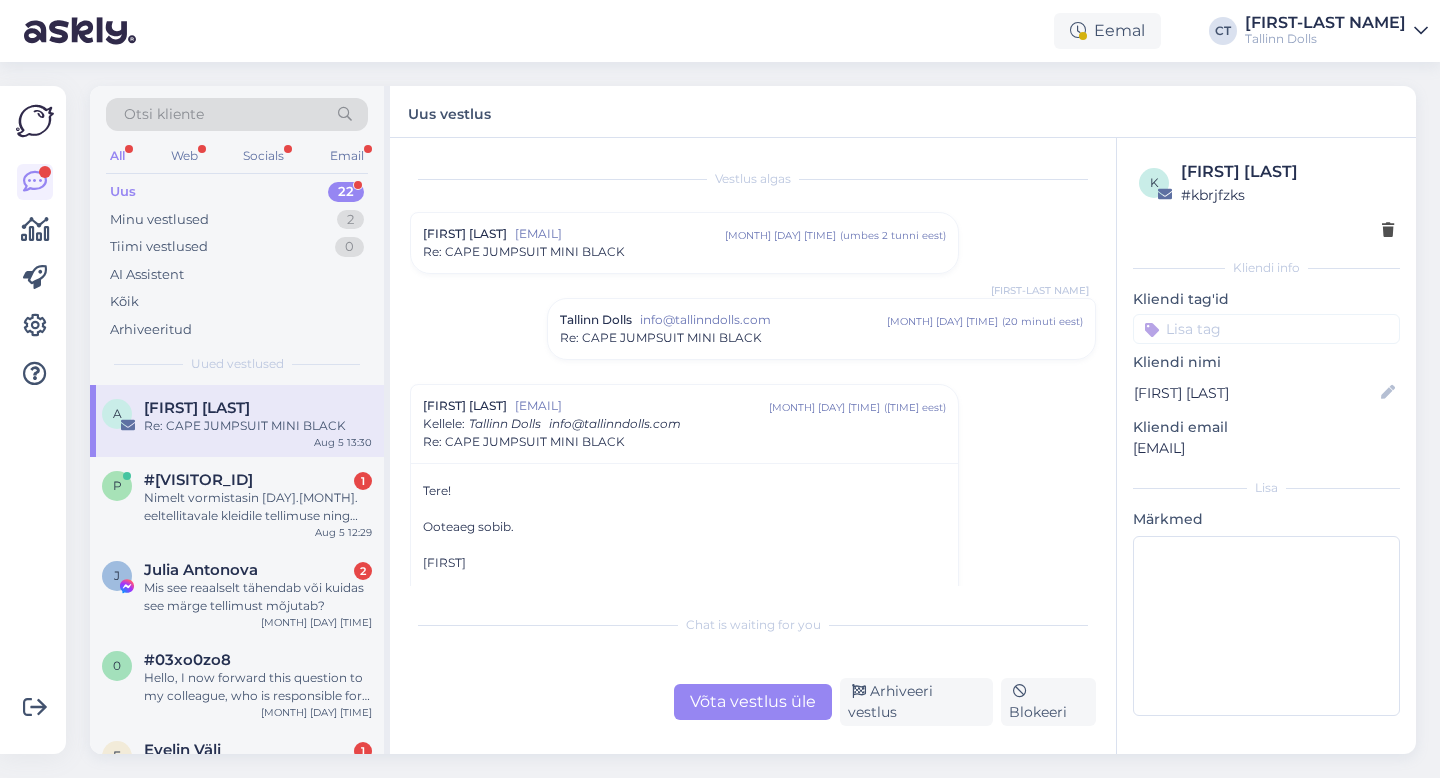 click on "Võta vestlus üle" at bounding box center [753, 702] 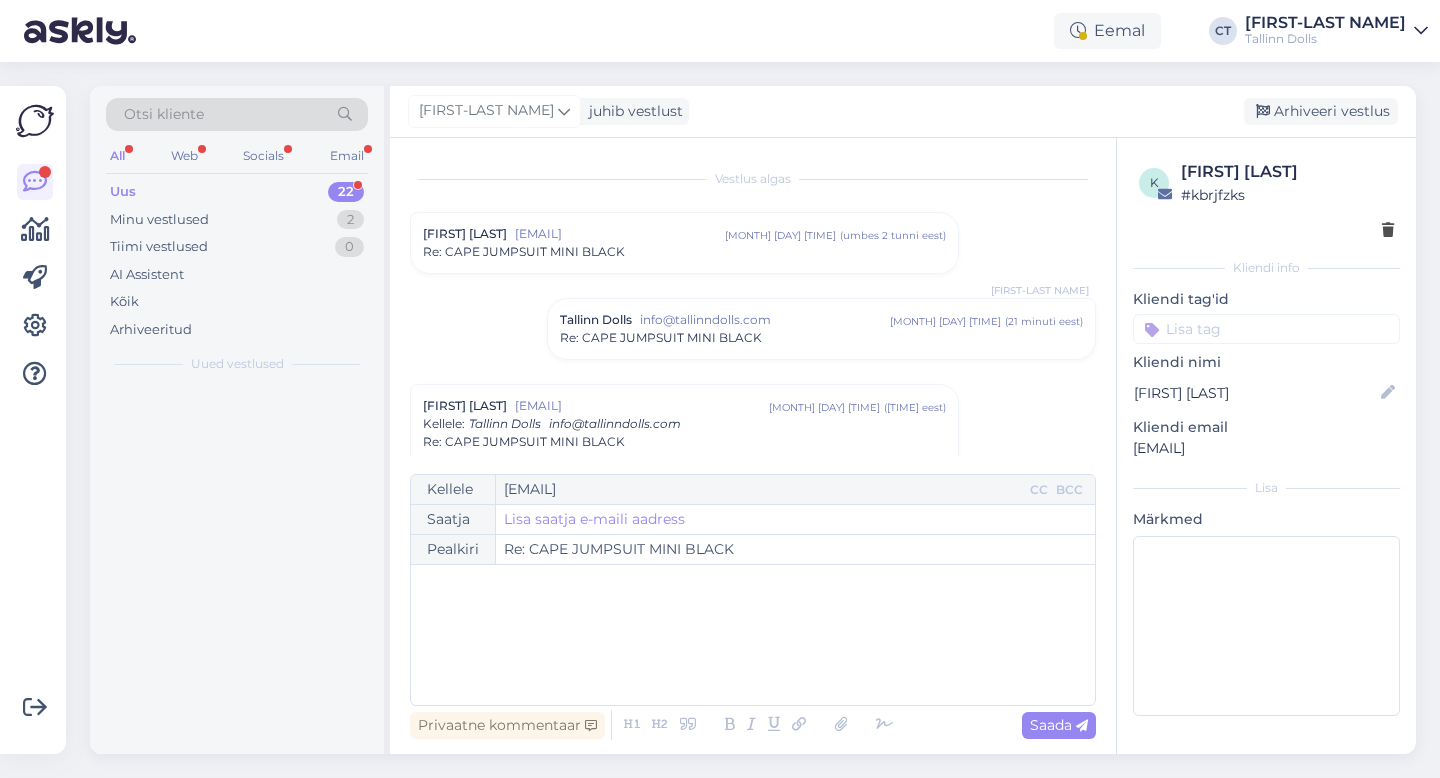 scroll, scrollTop: 226, scrollLeft: 0, axis: vertical 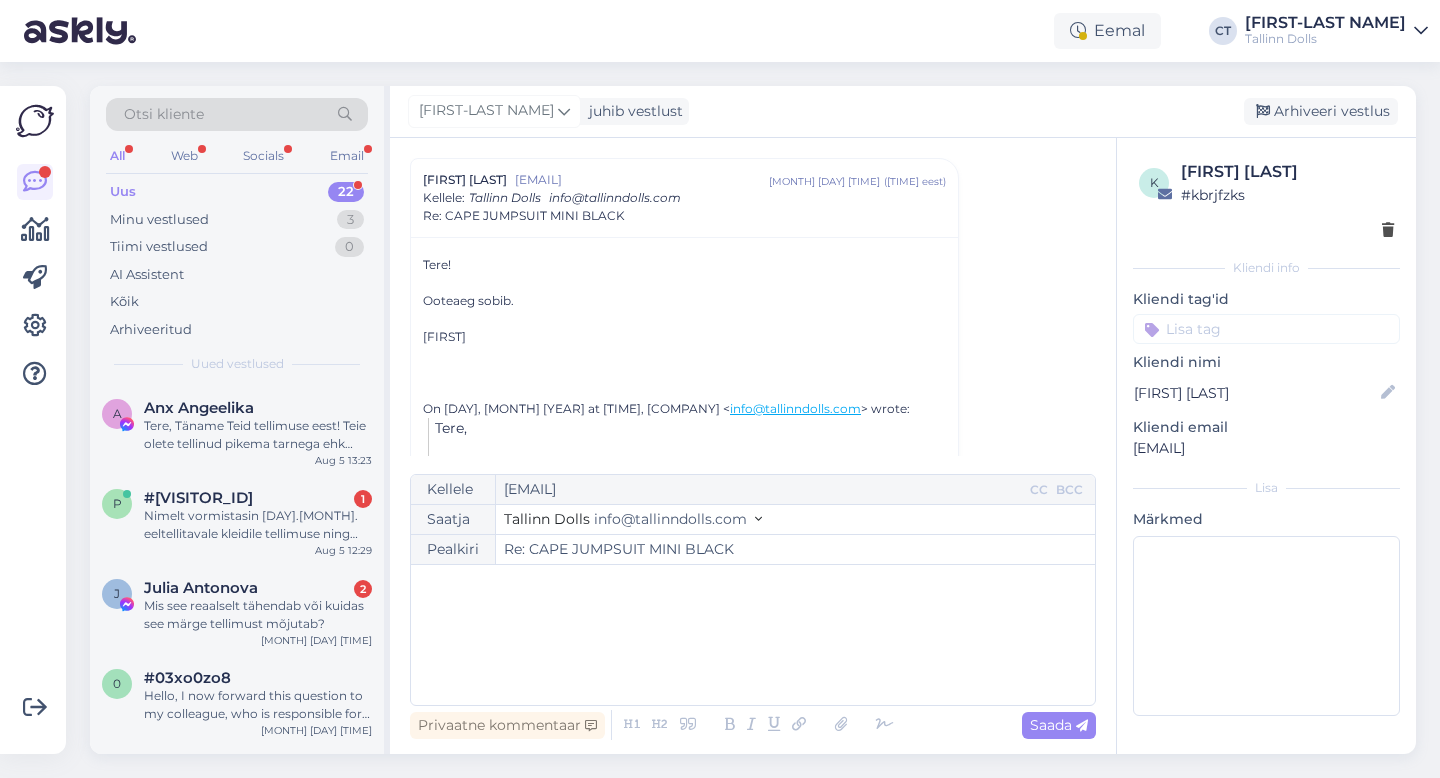click on "﻿" at bounding box center [753, 635] 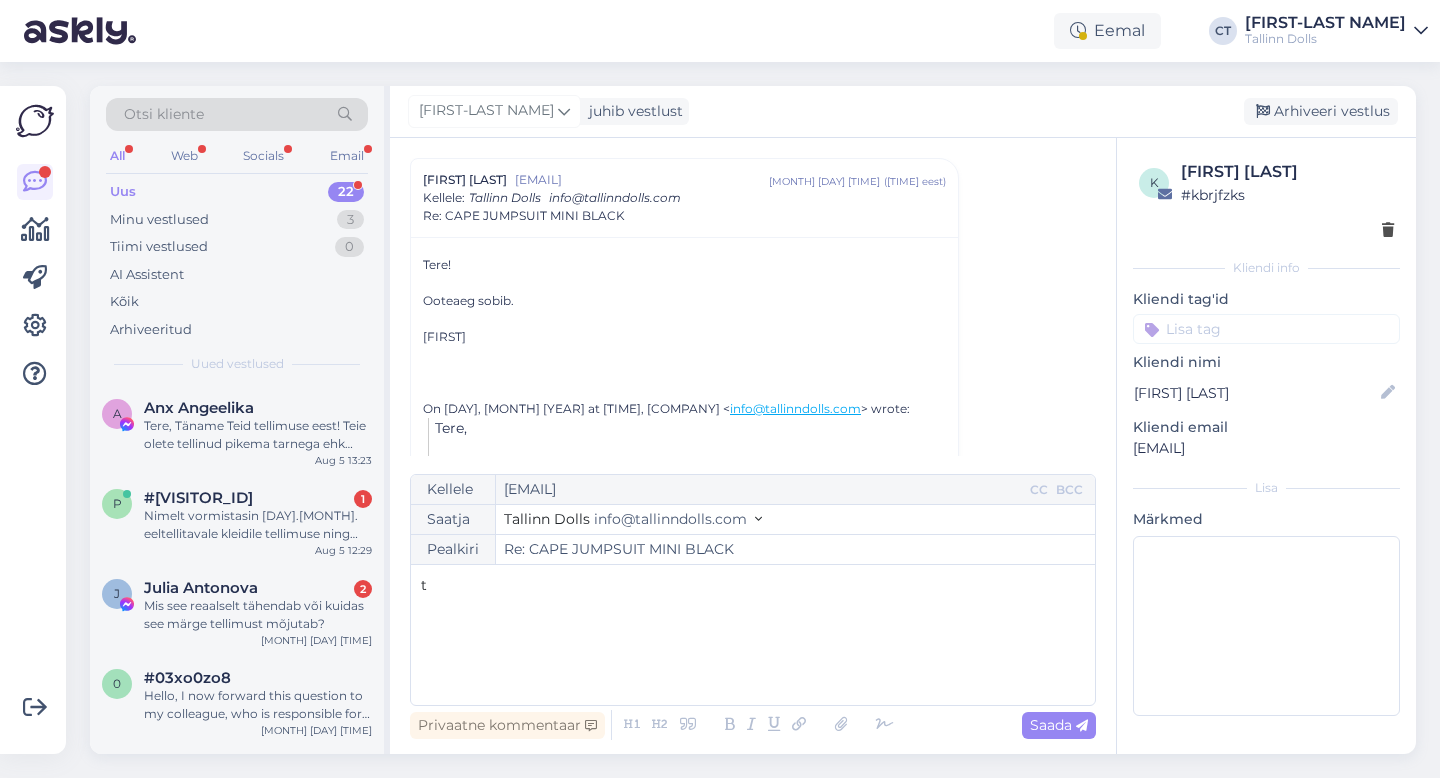 type 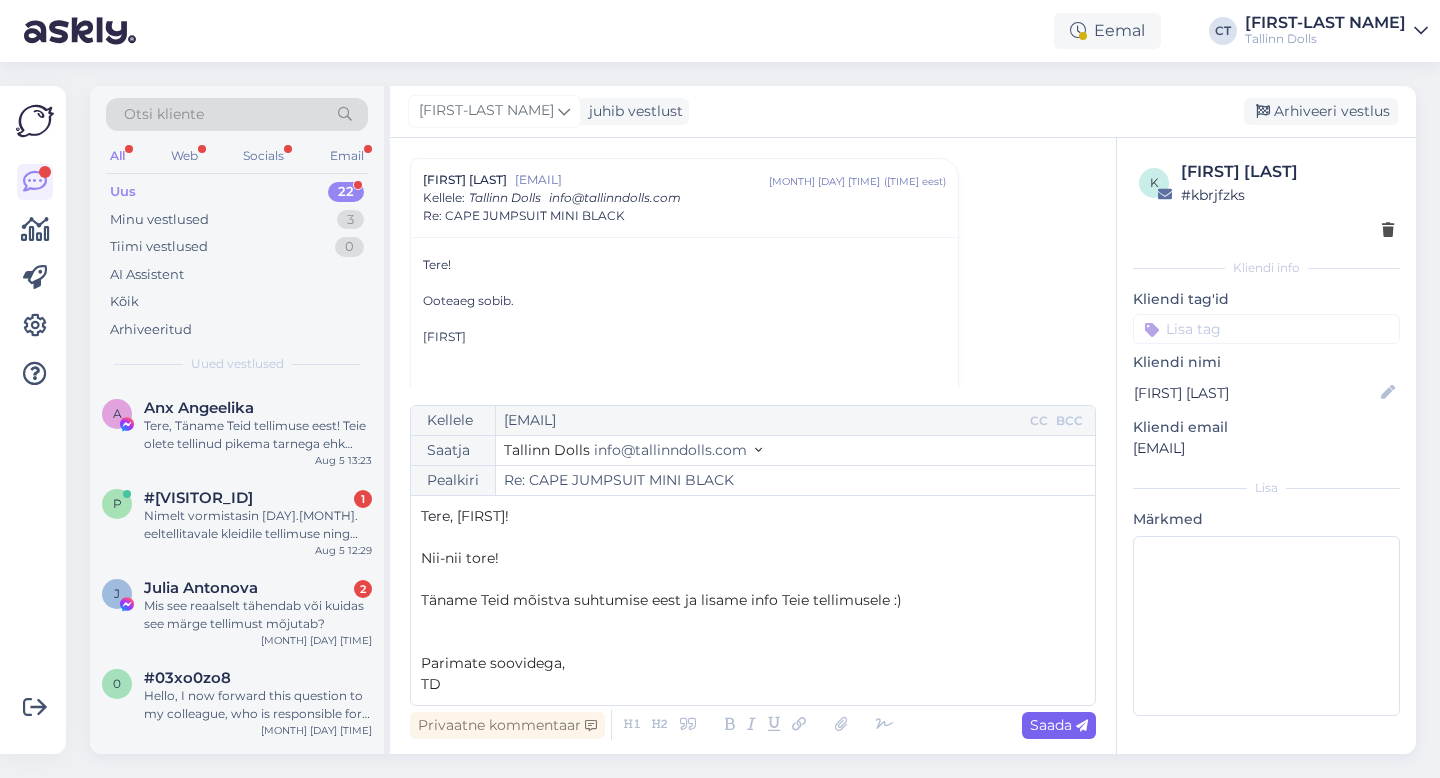click on "Saada" at bounding box center [1059, 725] 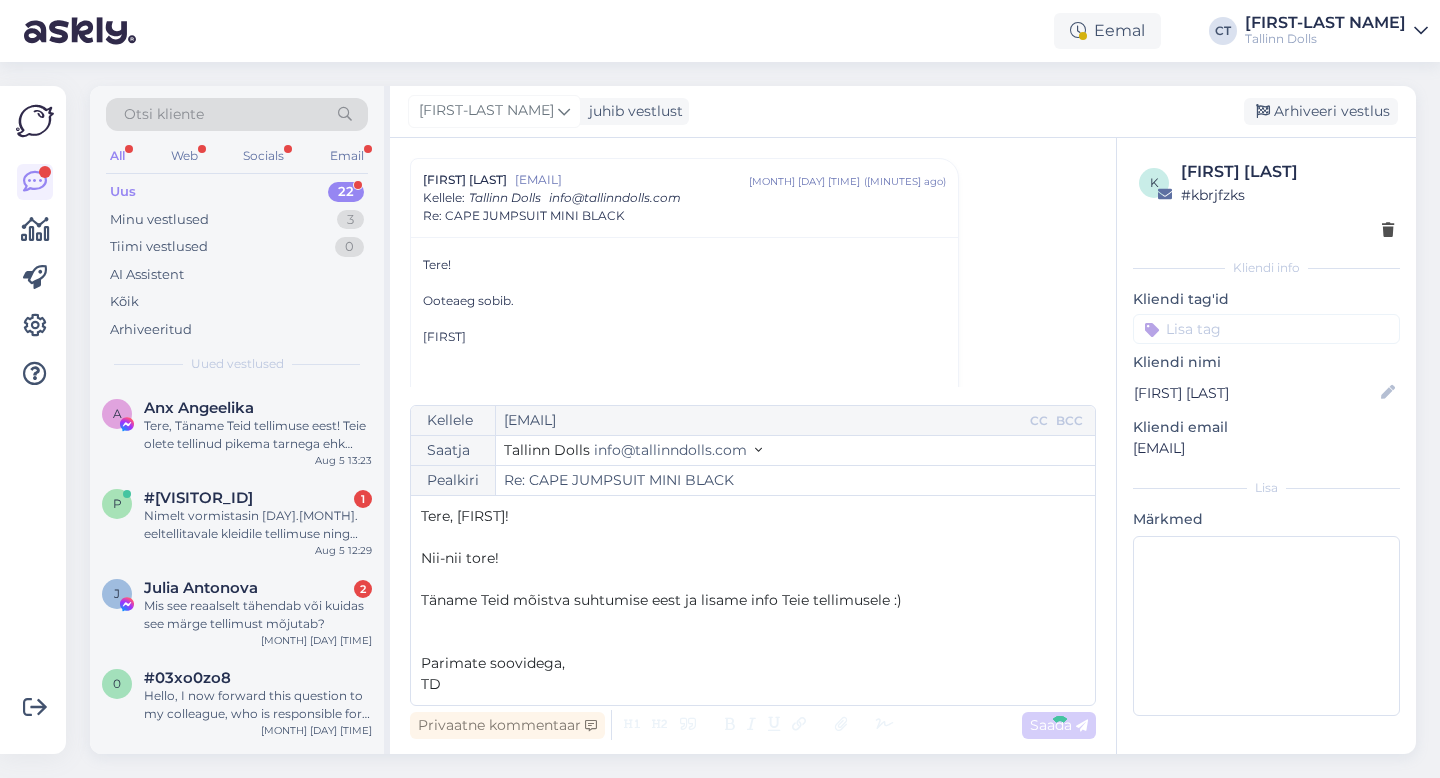 type on "Re: Re: CAPE JUMPSUIT MINI BLACK" 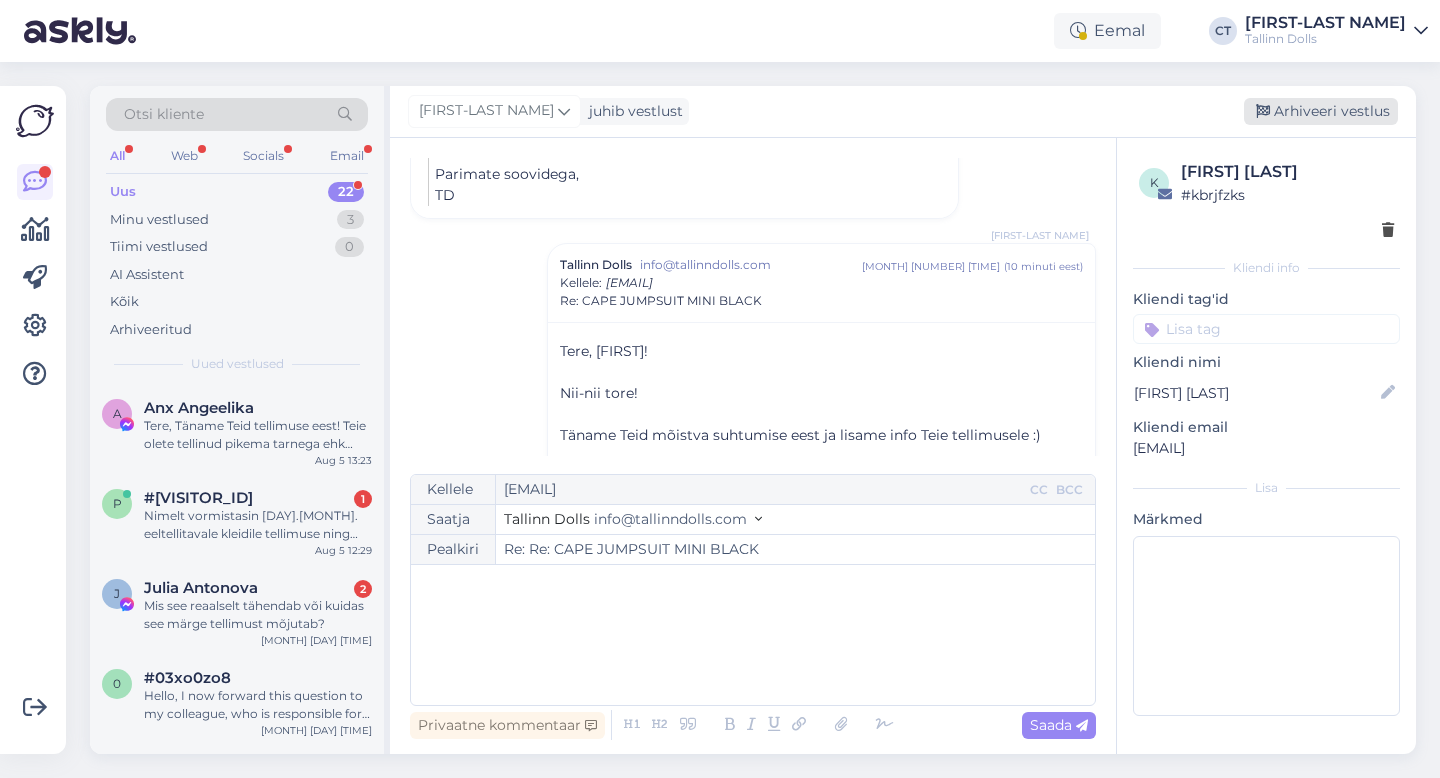 click on "Arhiveeri vestlus" at bounding box center (1321, 111) 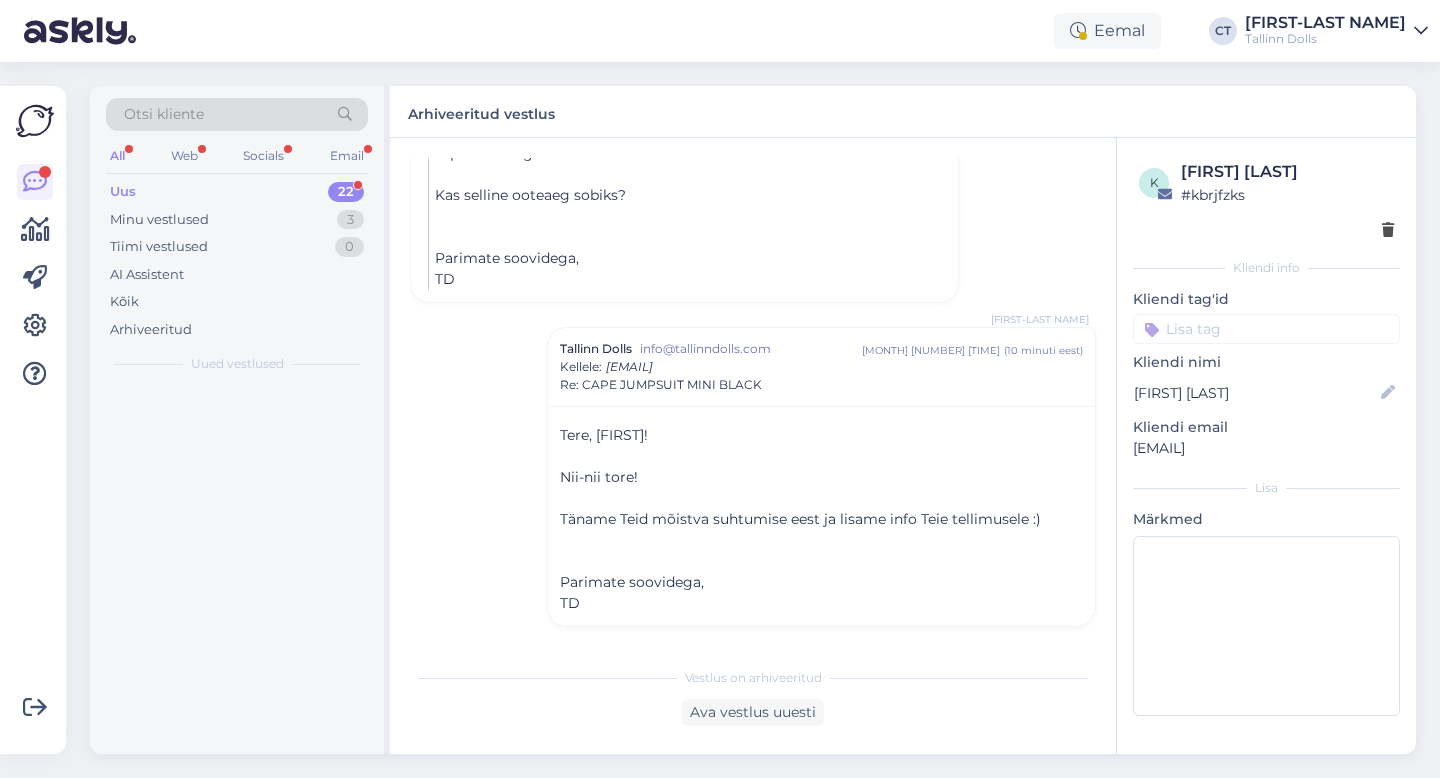 scroll, scrollTop: 564, scrollLeft: 0, axis: vertical 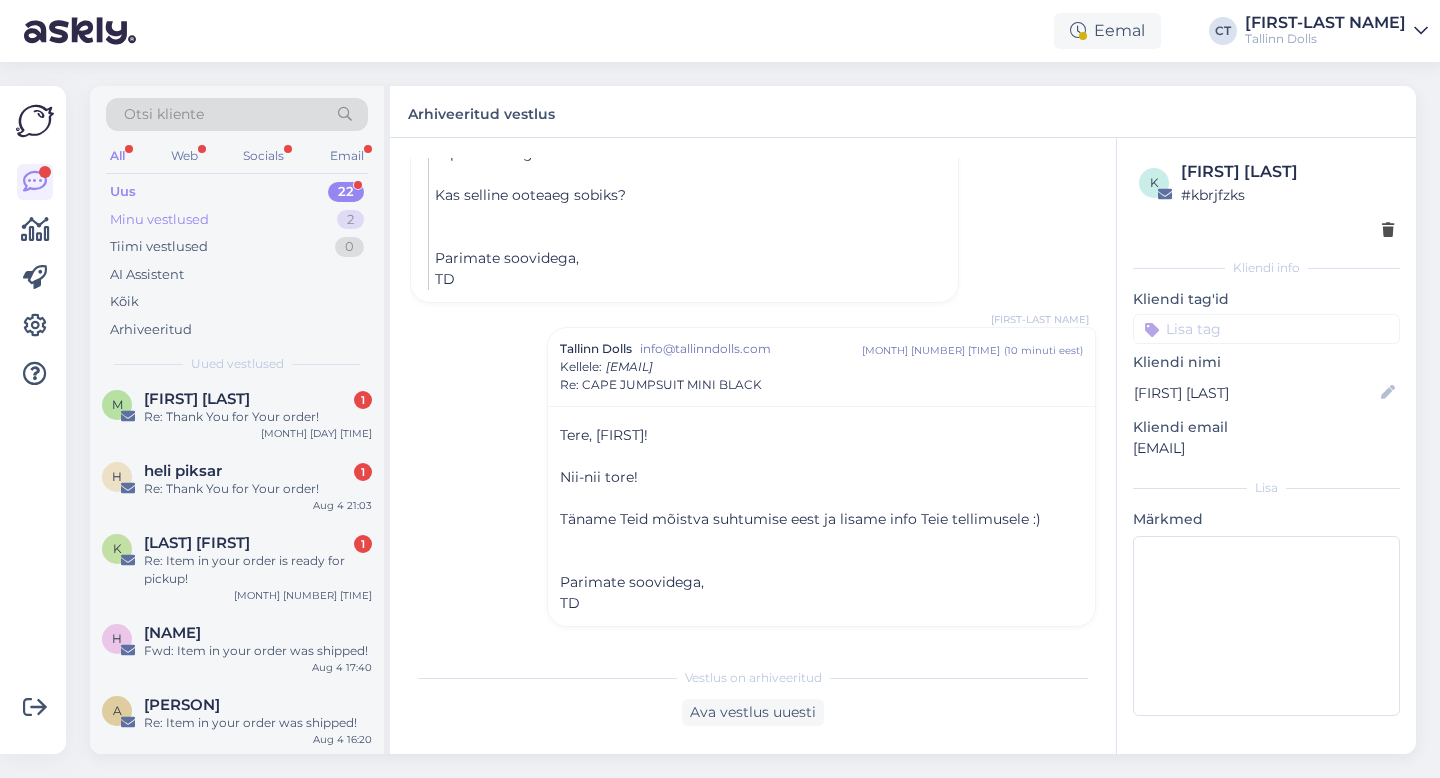 click on "Minu vestlused 2" at bounding box center [237, 220] 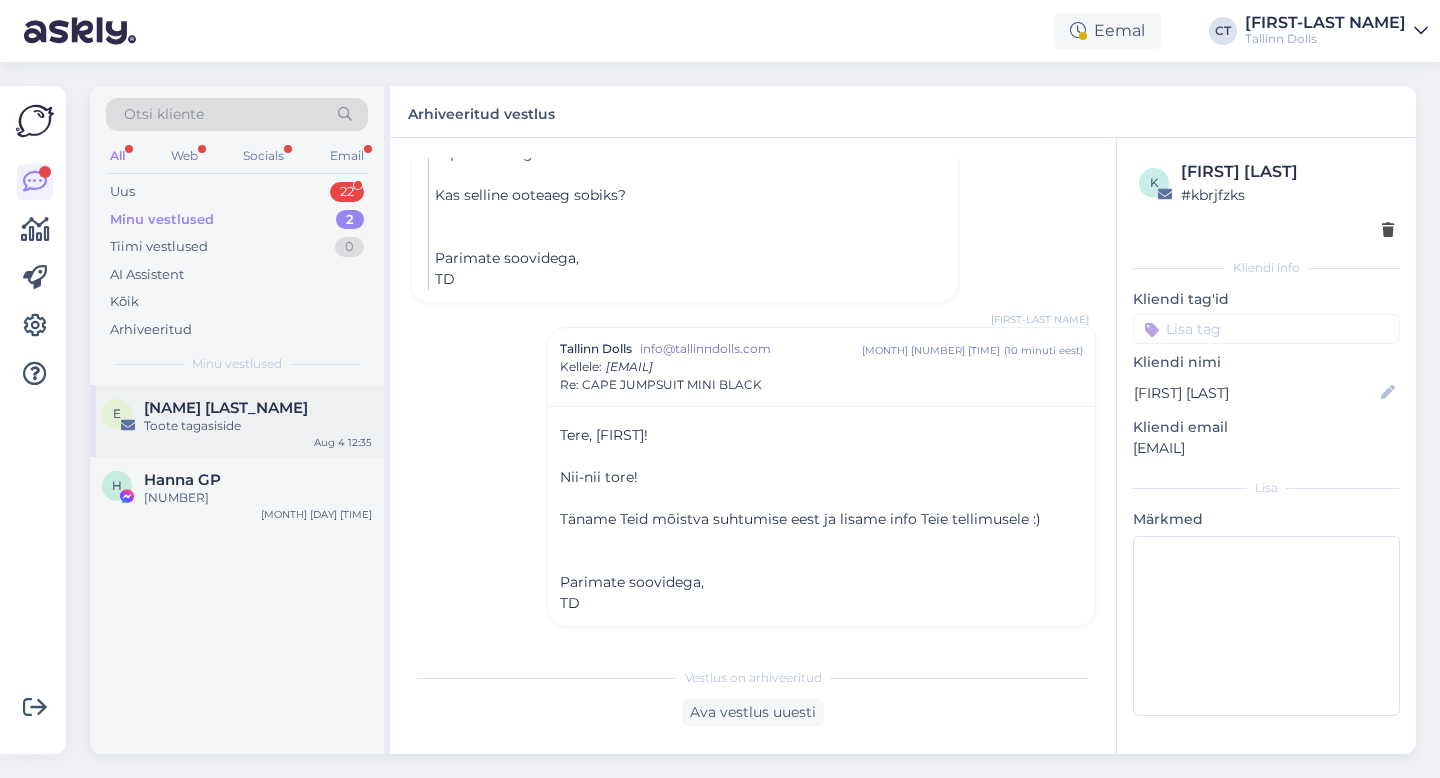 click on "[NAME] [LAST_NAME]" at bounding box center [258, 408] 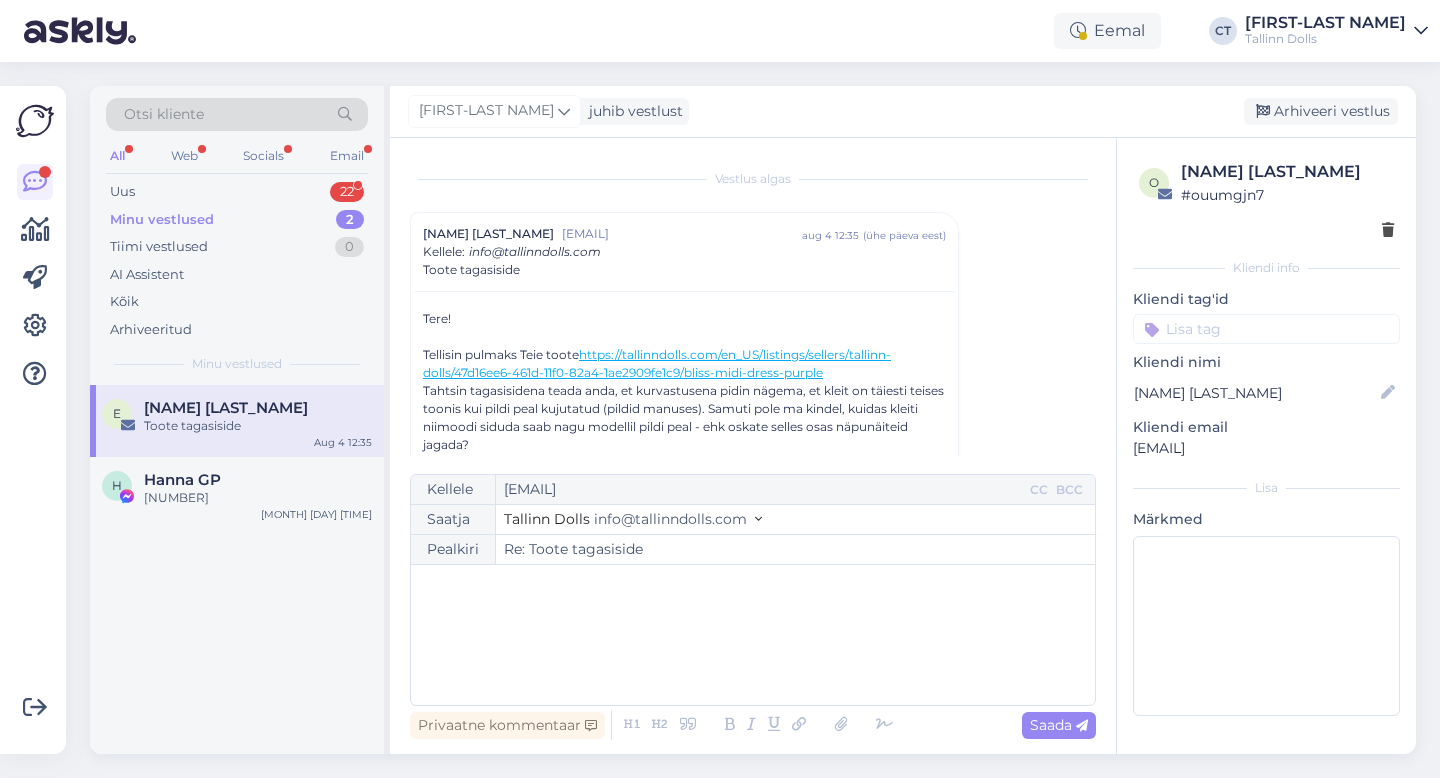 click on "﻿" at bounding box center (753, 635) 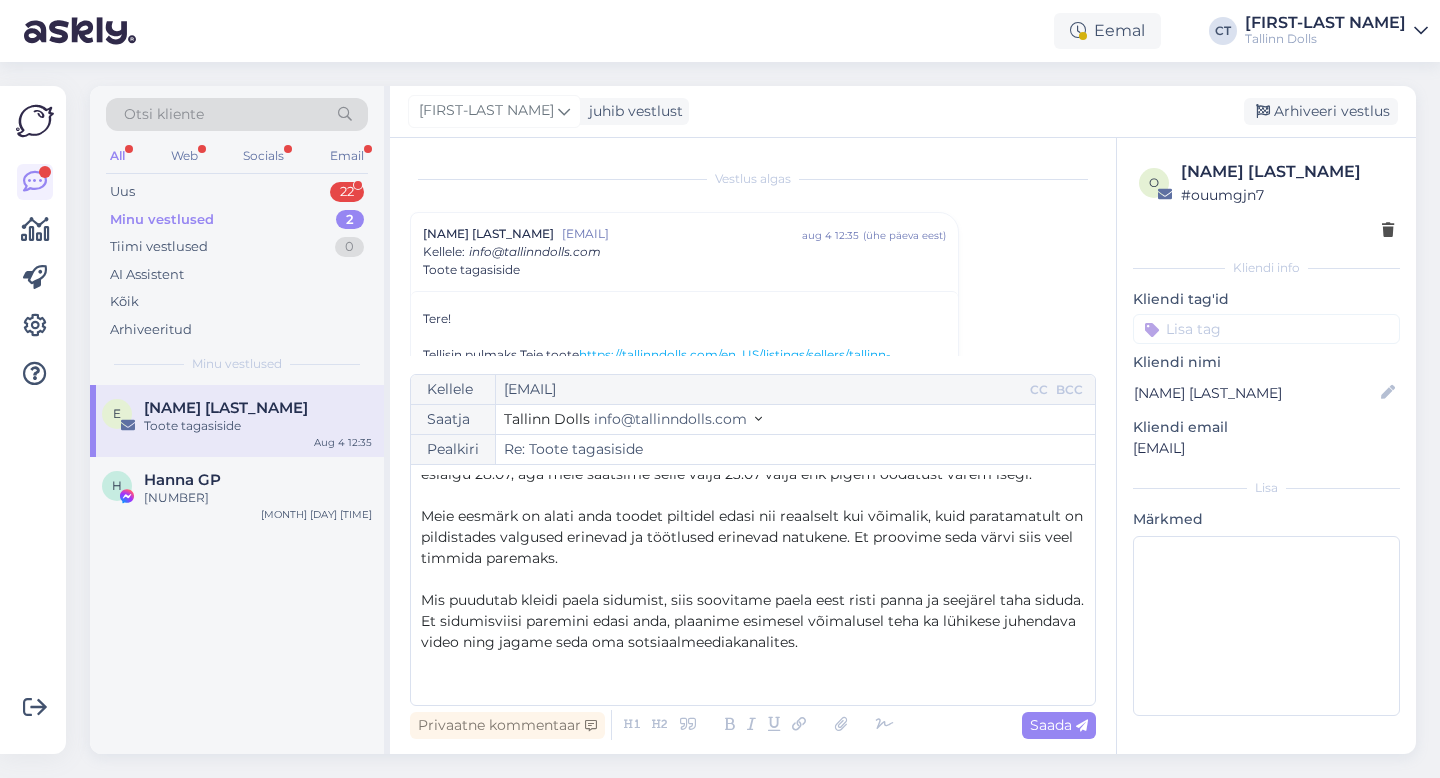 scroll, scrollTop: 137, scrollLeft: 0, axis: vertical 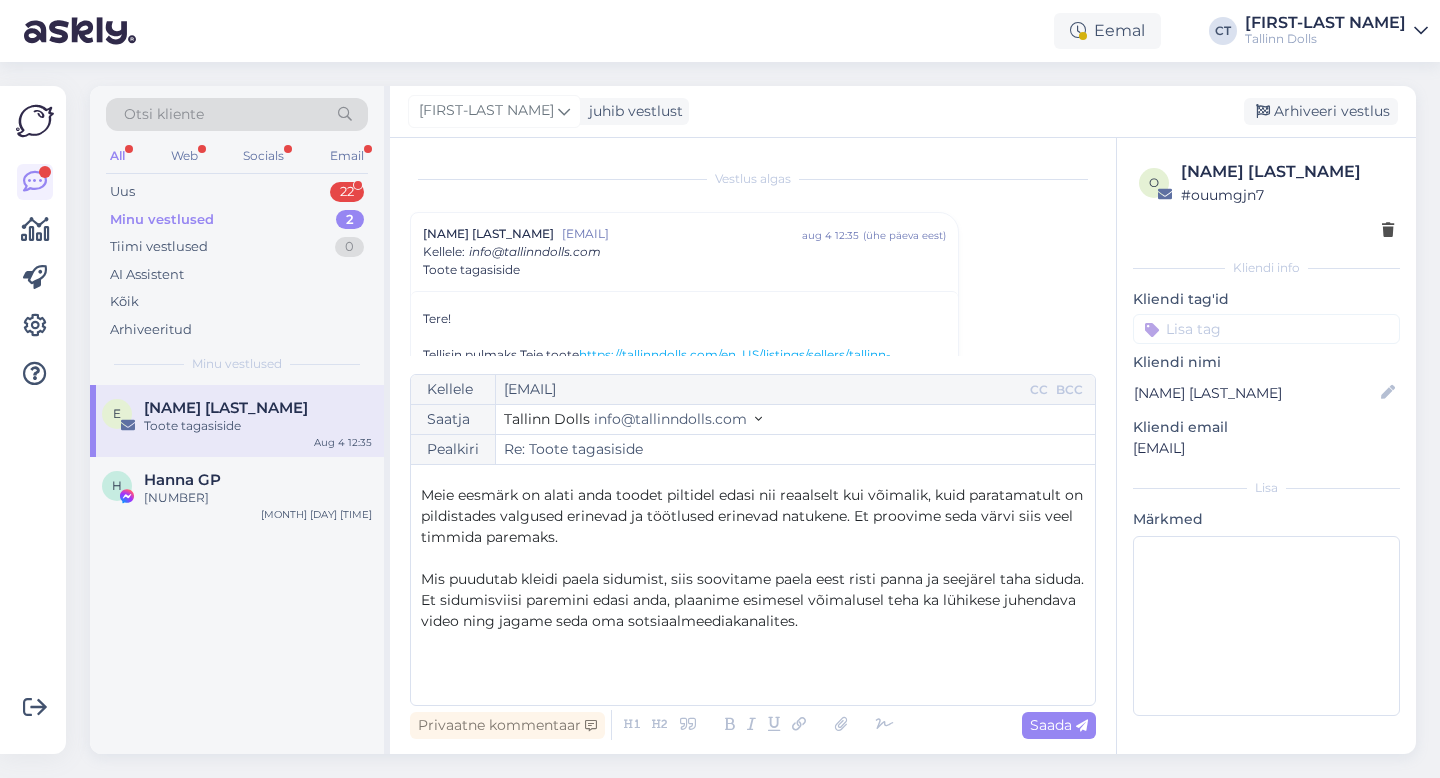 type 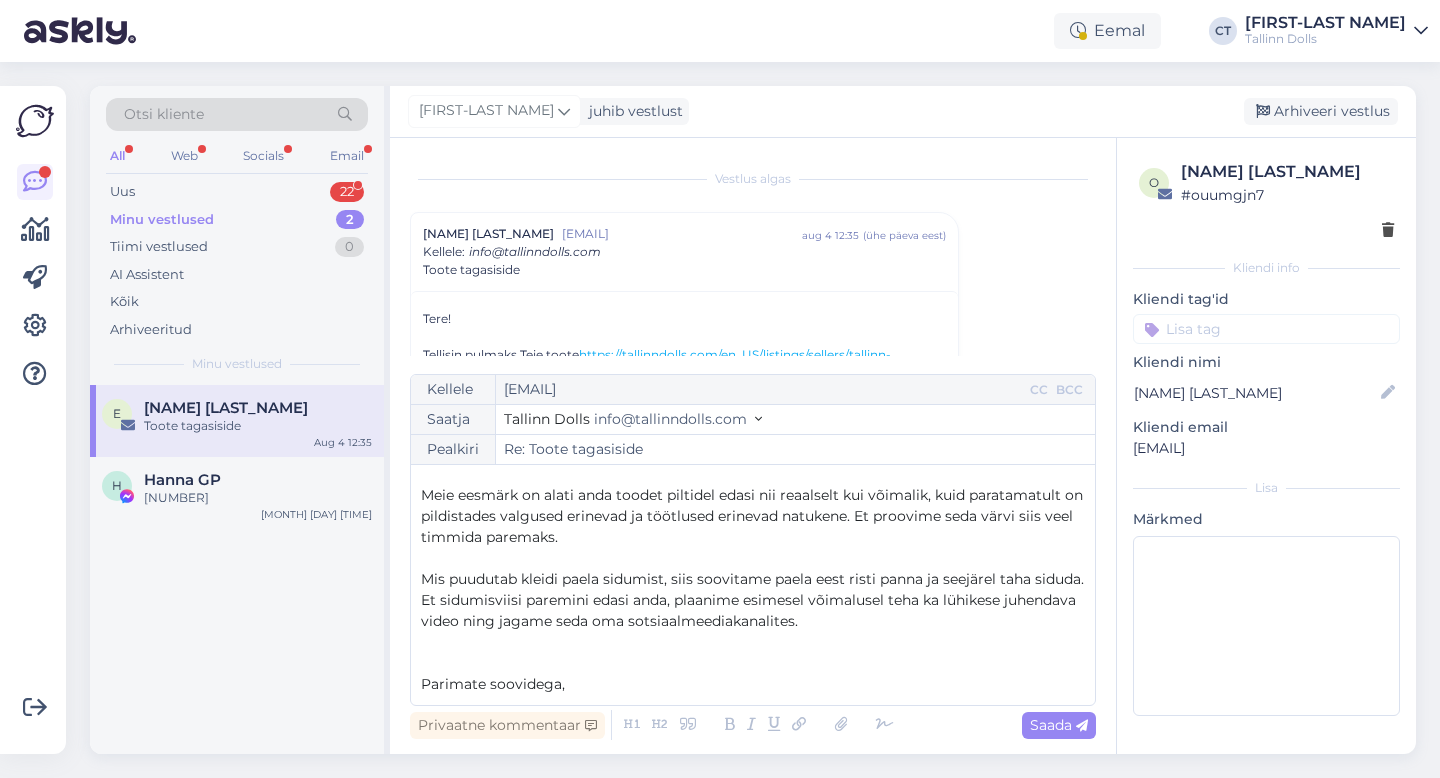 scroll, scrollTop: 158, scrollLeft: 0, axis: vertical 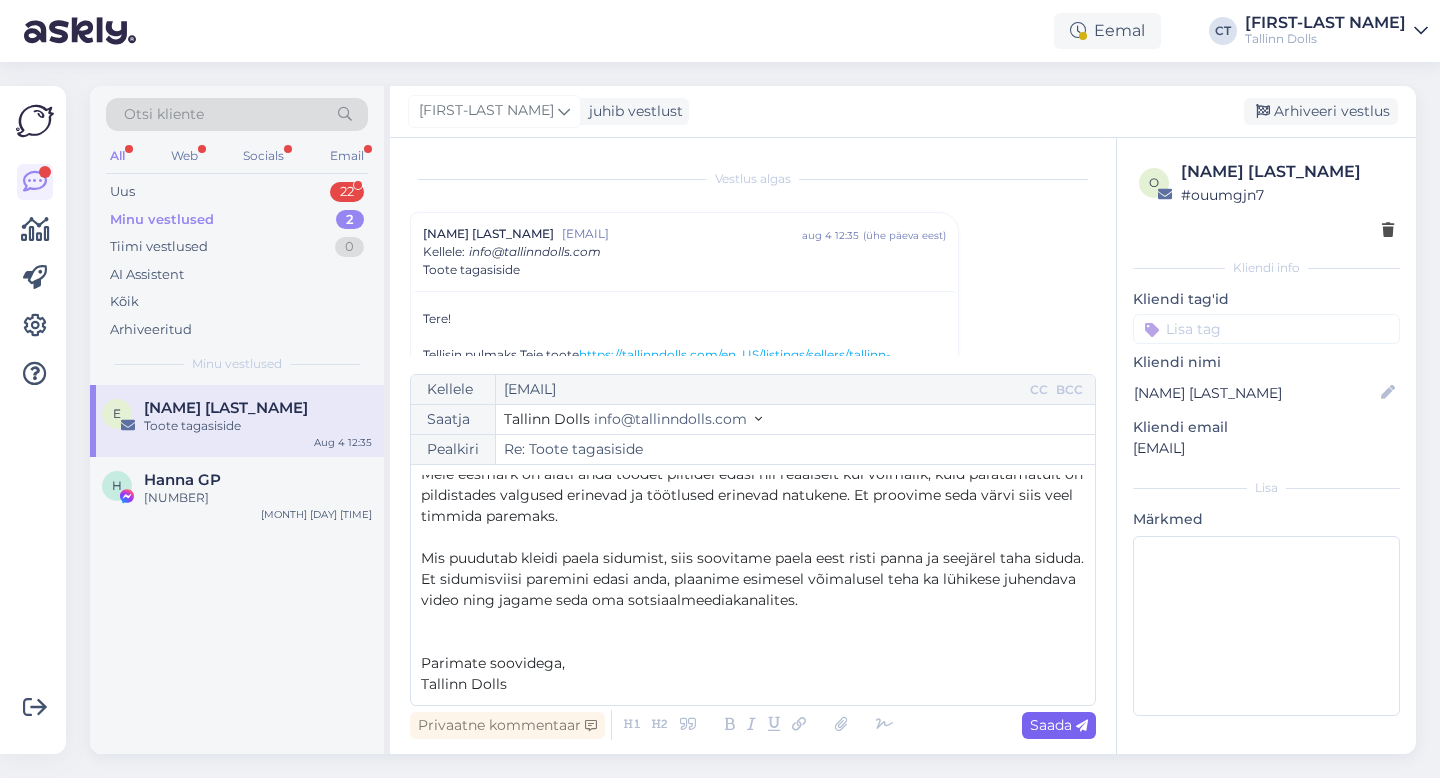 click on "Saada" at bounding box center [1059, 725] 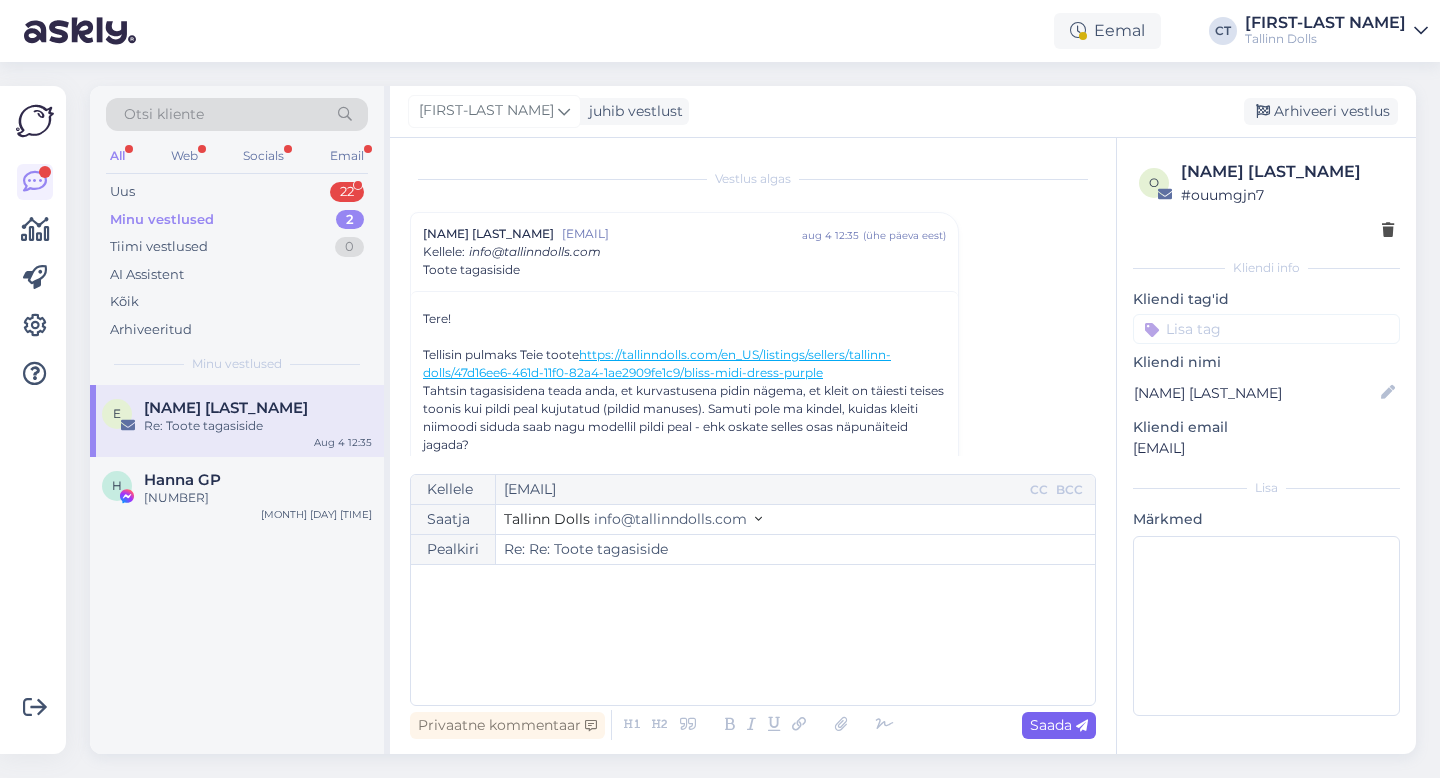 scroll, scrollTop: 13510, scrollLeft: 0, axis: vertical 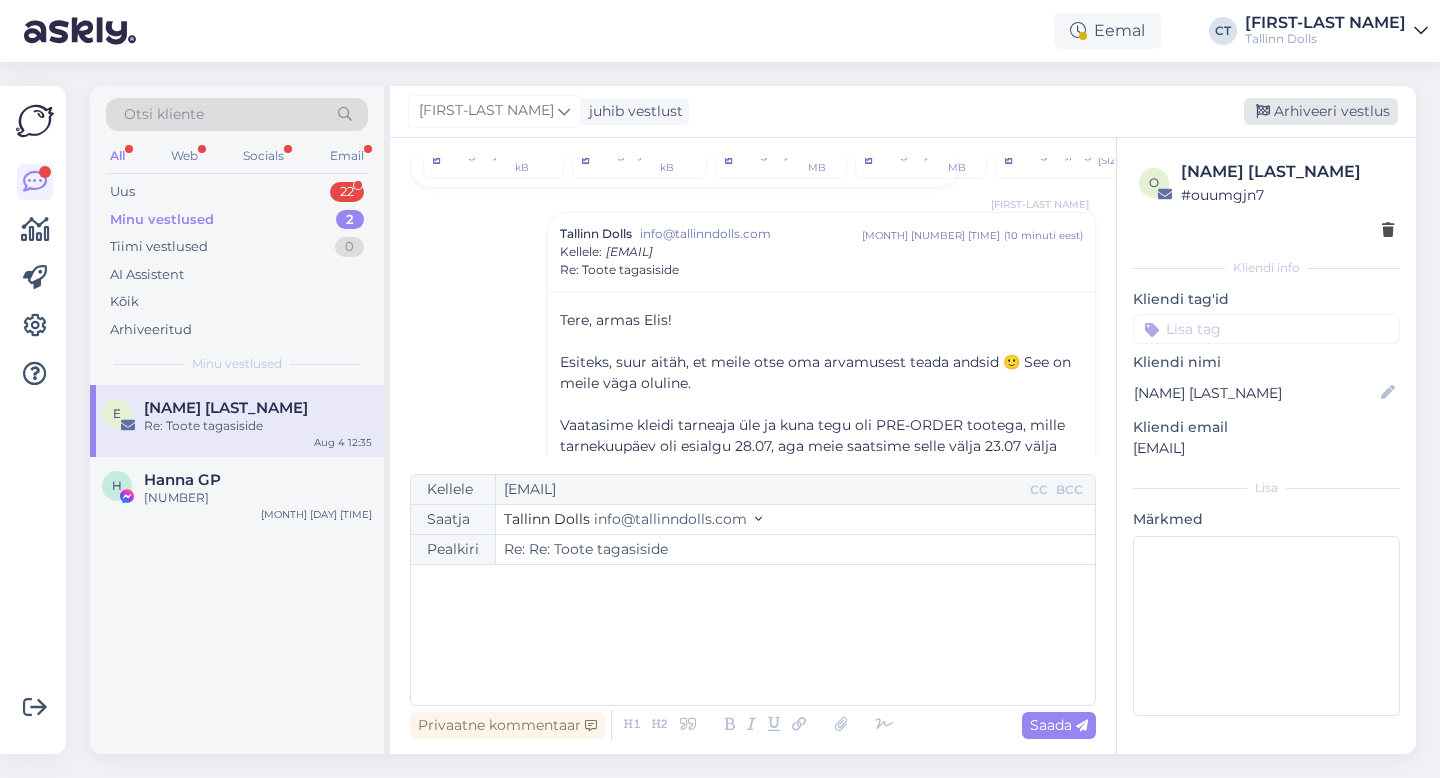 click on "Arhiveeri vestlus" at bounding box center [1321, 111] 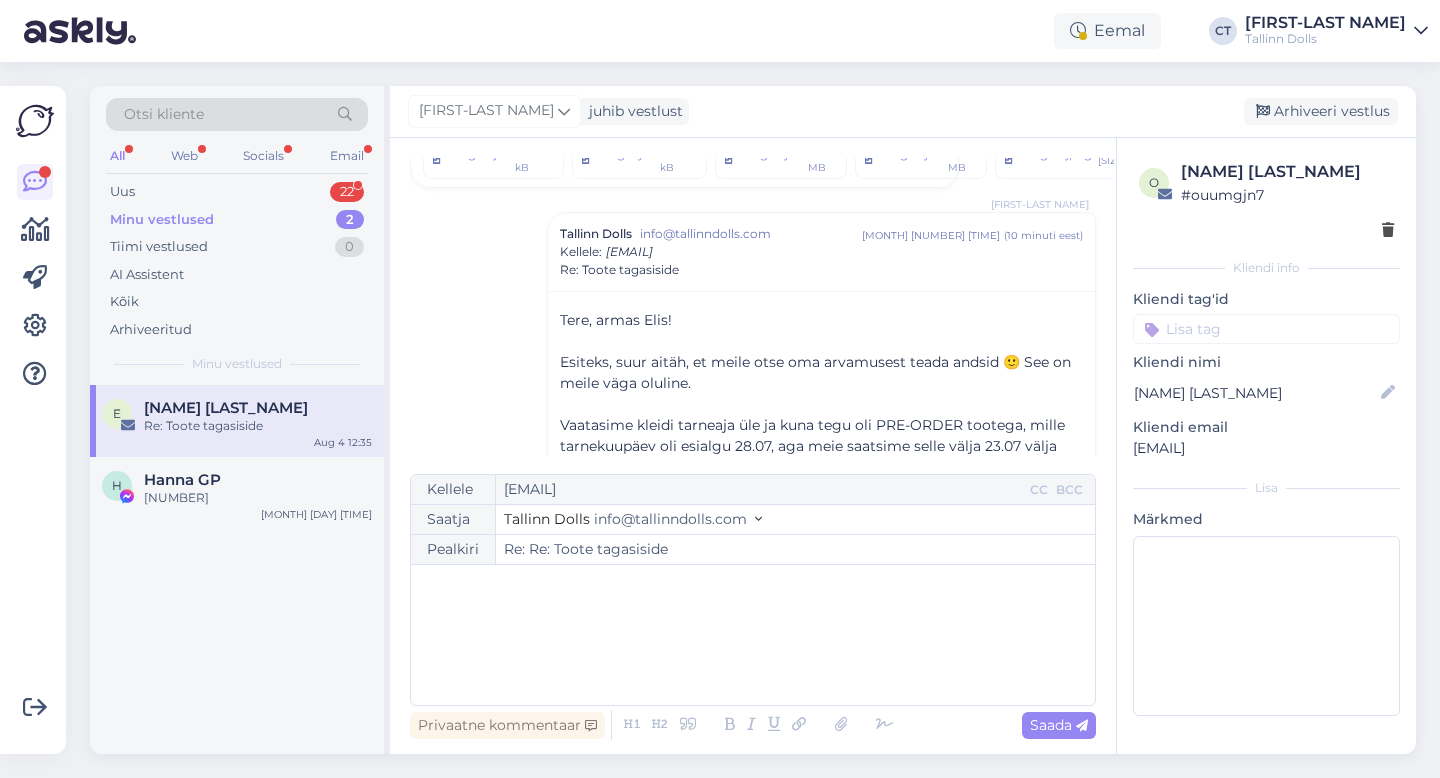 scroll, scrollTop: 13564, scrollLeft: 0, axis: vertical 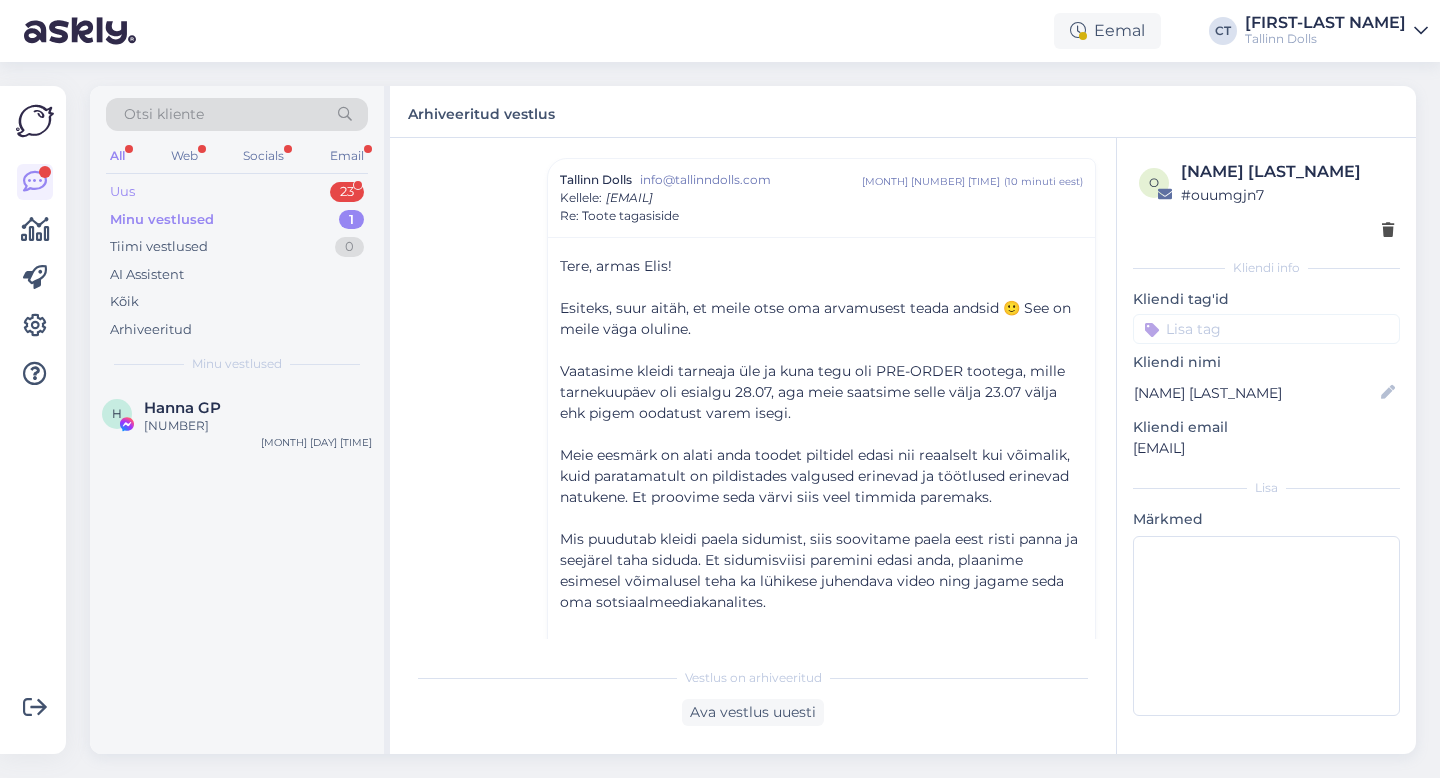 click on "Uus 23" at bounding box center [237, 192] 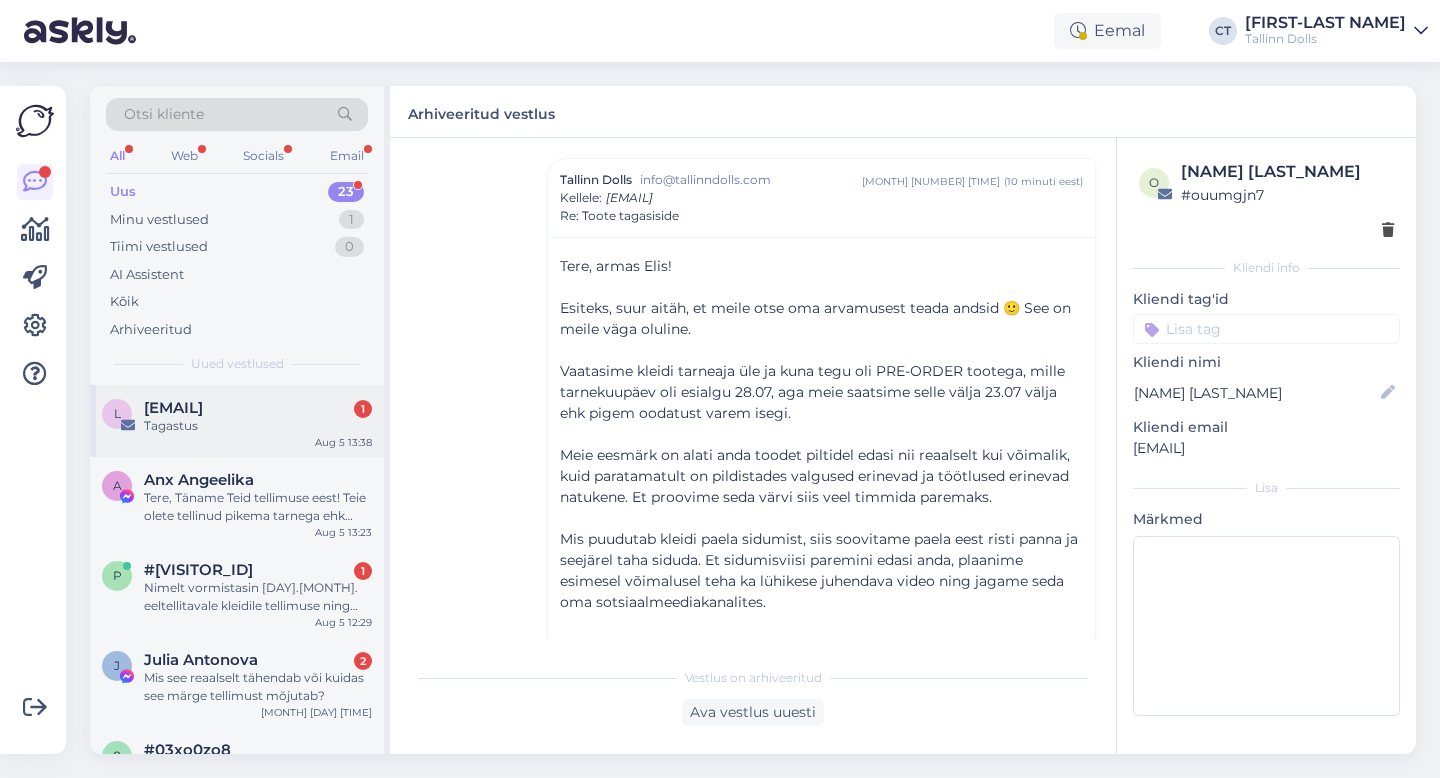 click on "Tagastus" at bounding box center [258, 426] 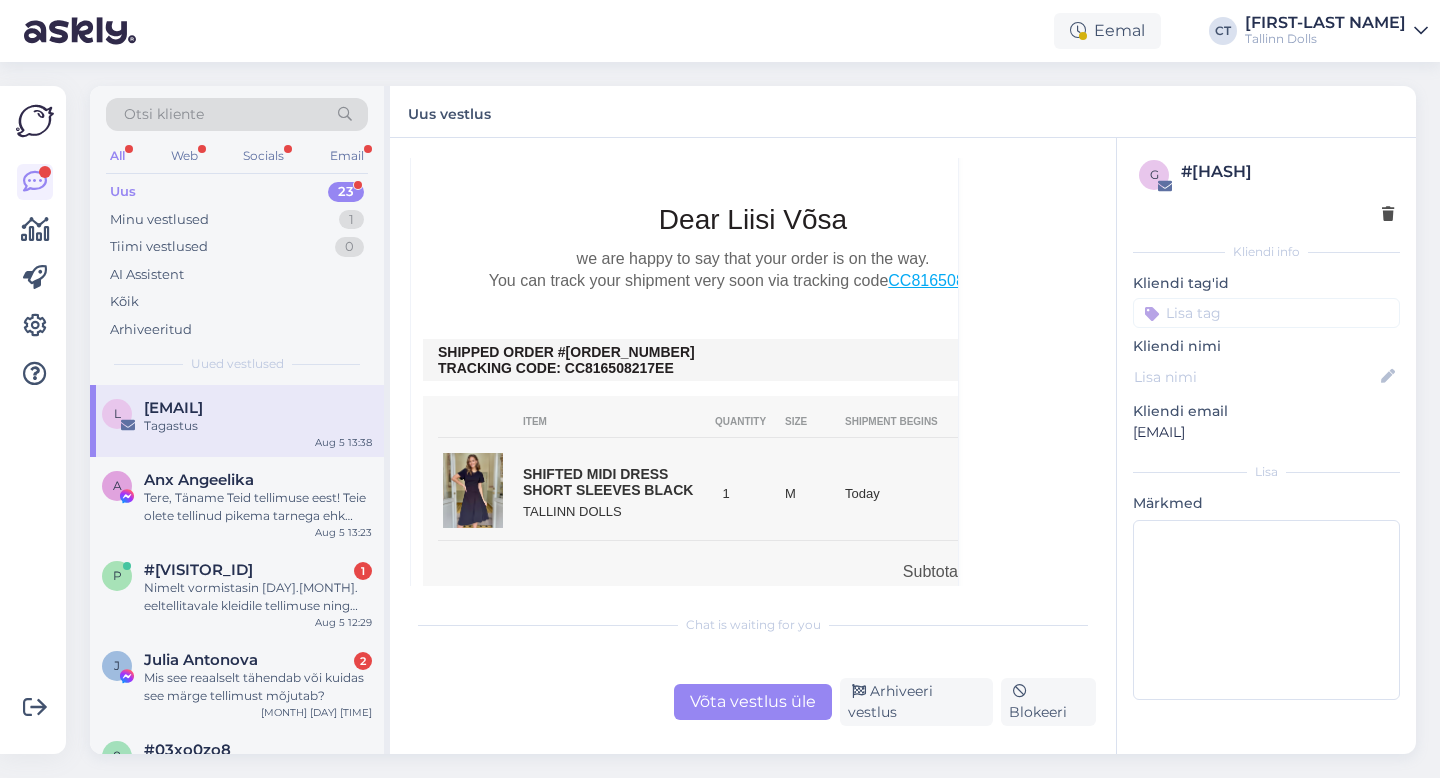 scroll, scrollTop: 418, scrollLeft: 0, axis: vertical 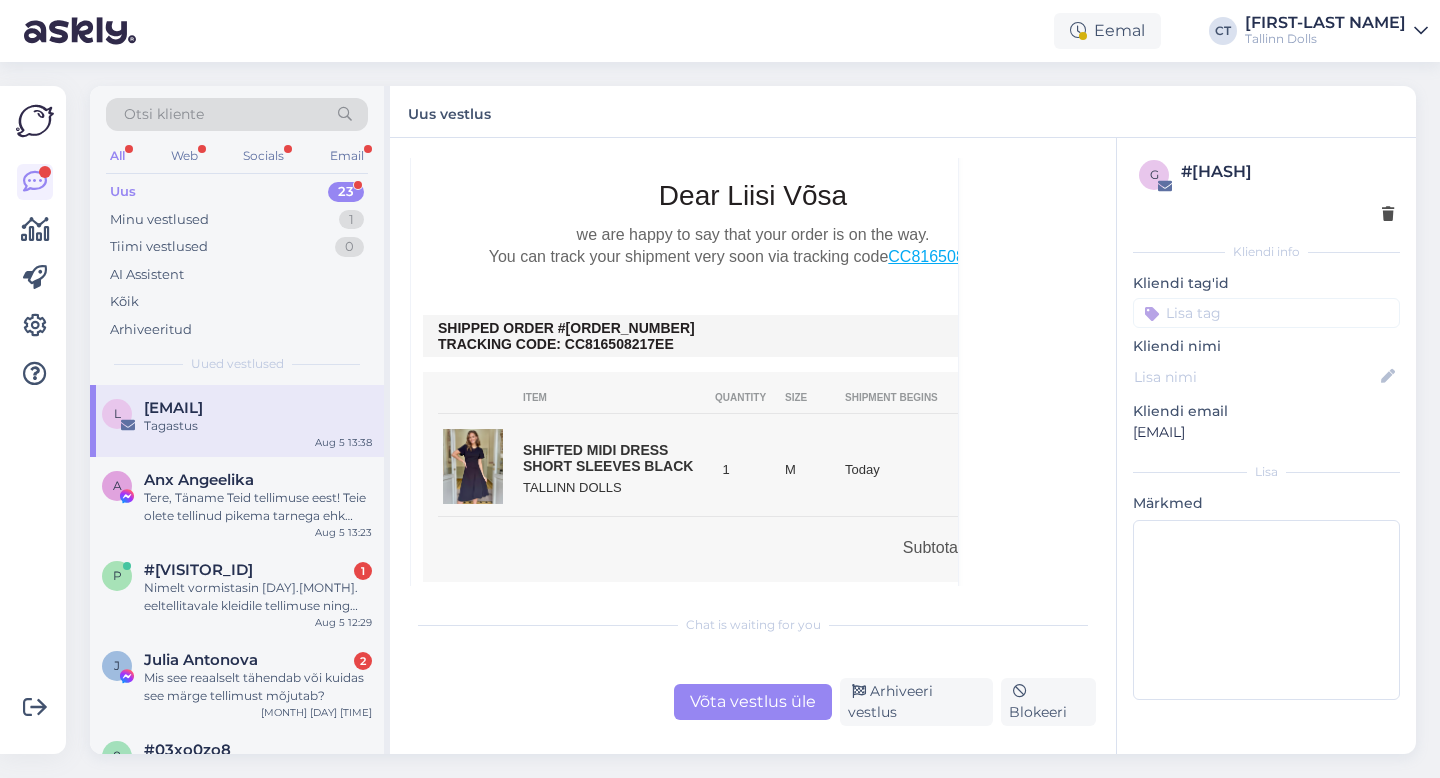 click on "Võta vestlus üle" at bounding box center [753, 702] 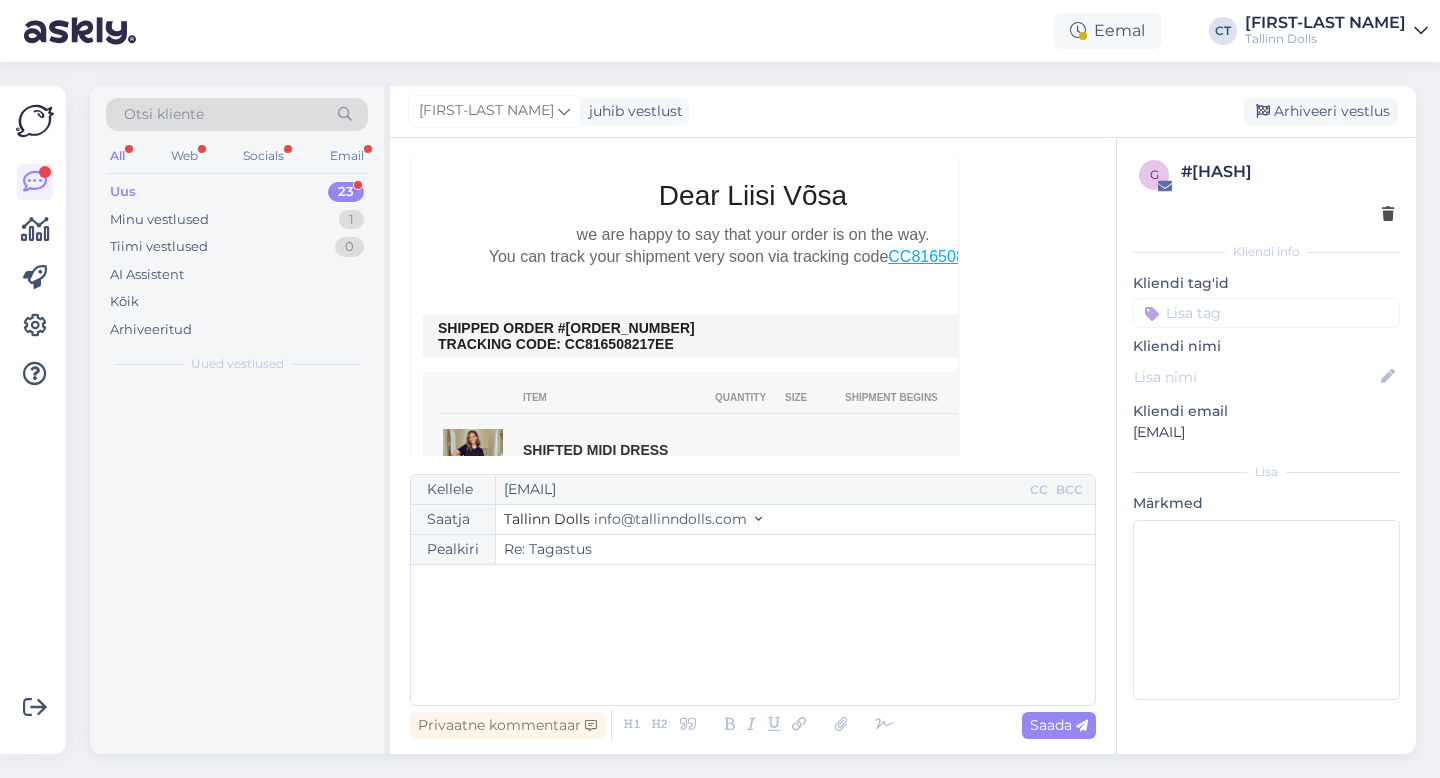 scroll, scrollTop: 54, scrollLeft: 0, axis: vertical 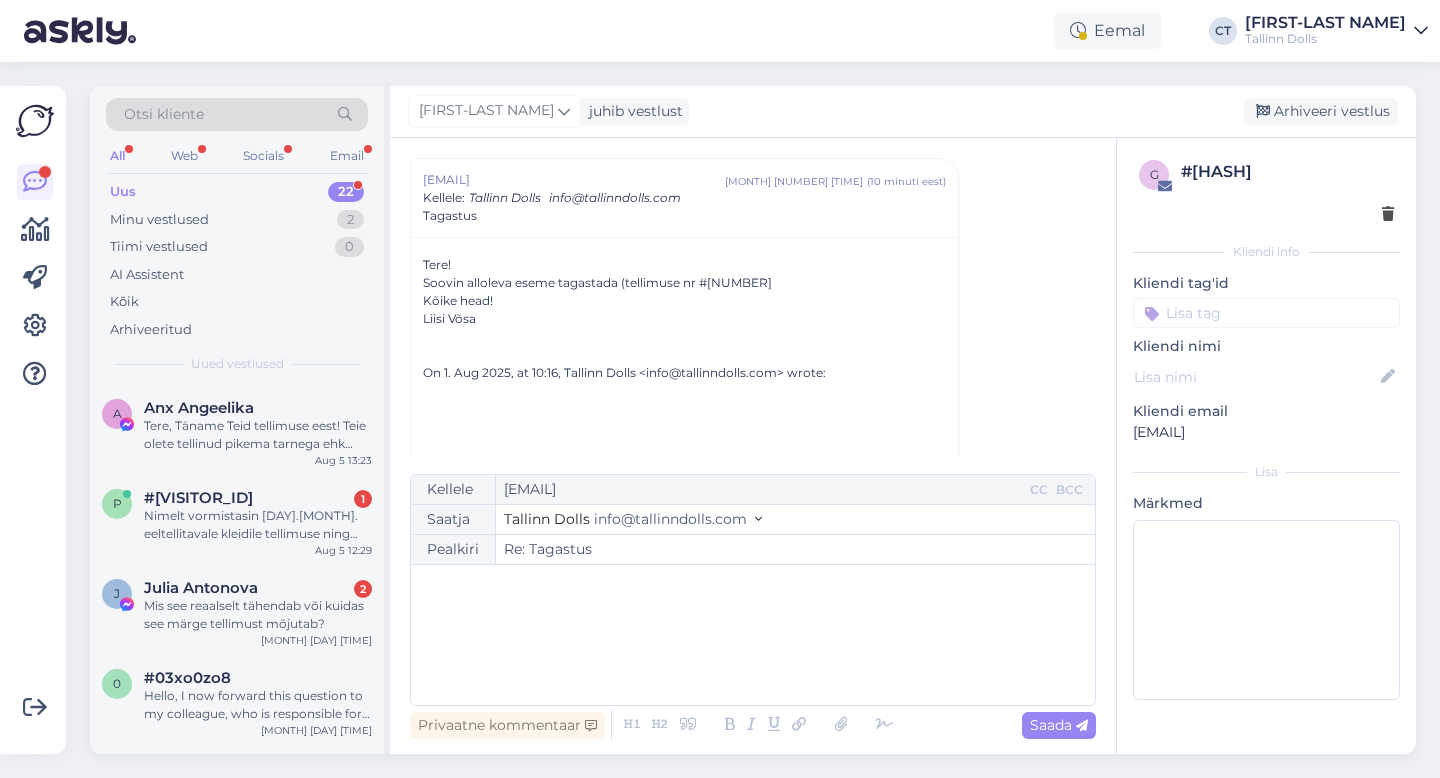 click on "﻿" at bounding box center [753, 635] 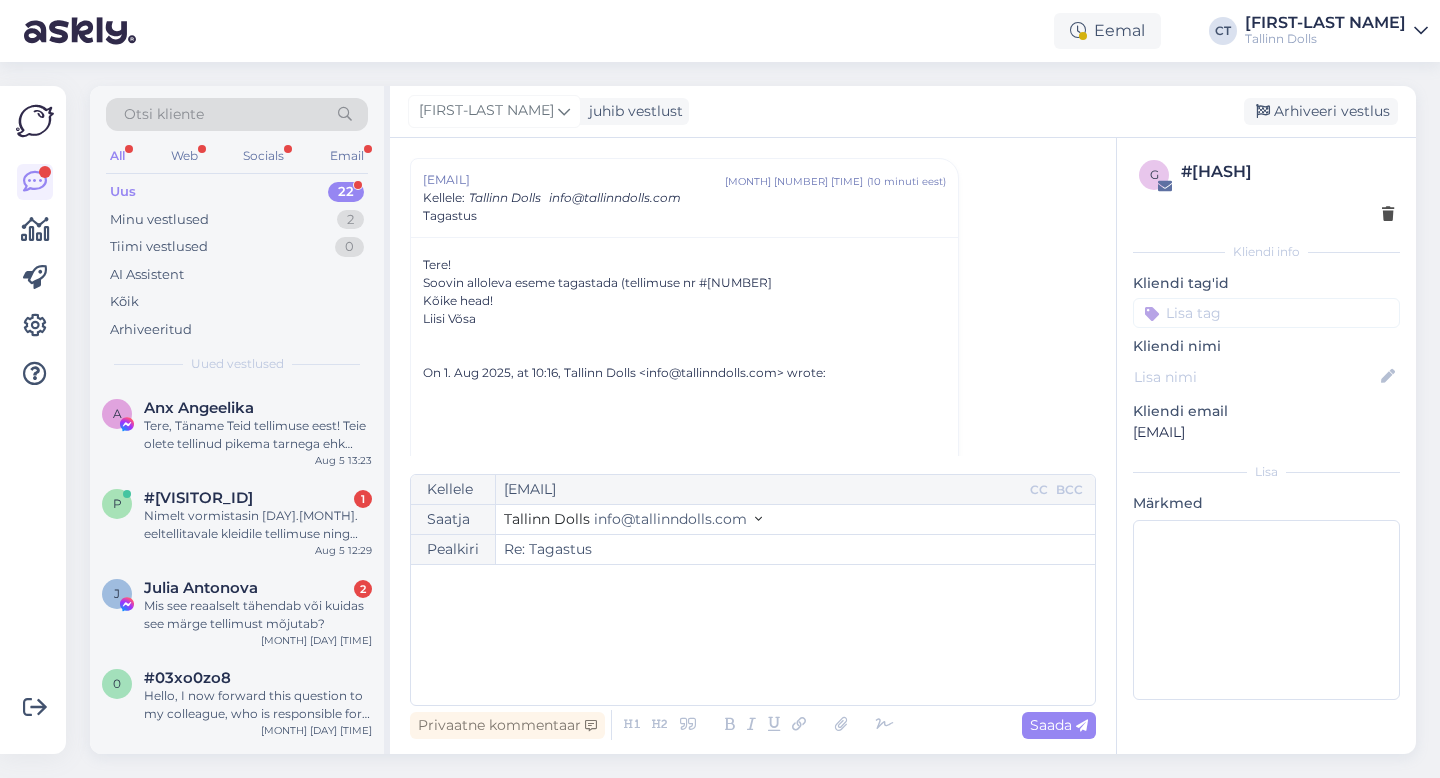 scroll, scrollTop: 95, scrollLeft: 0, axis: vertical 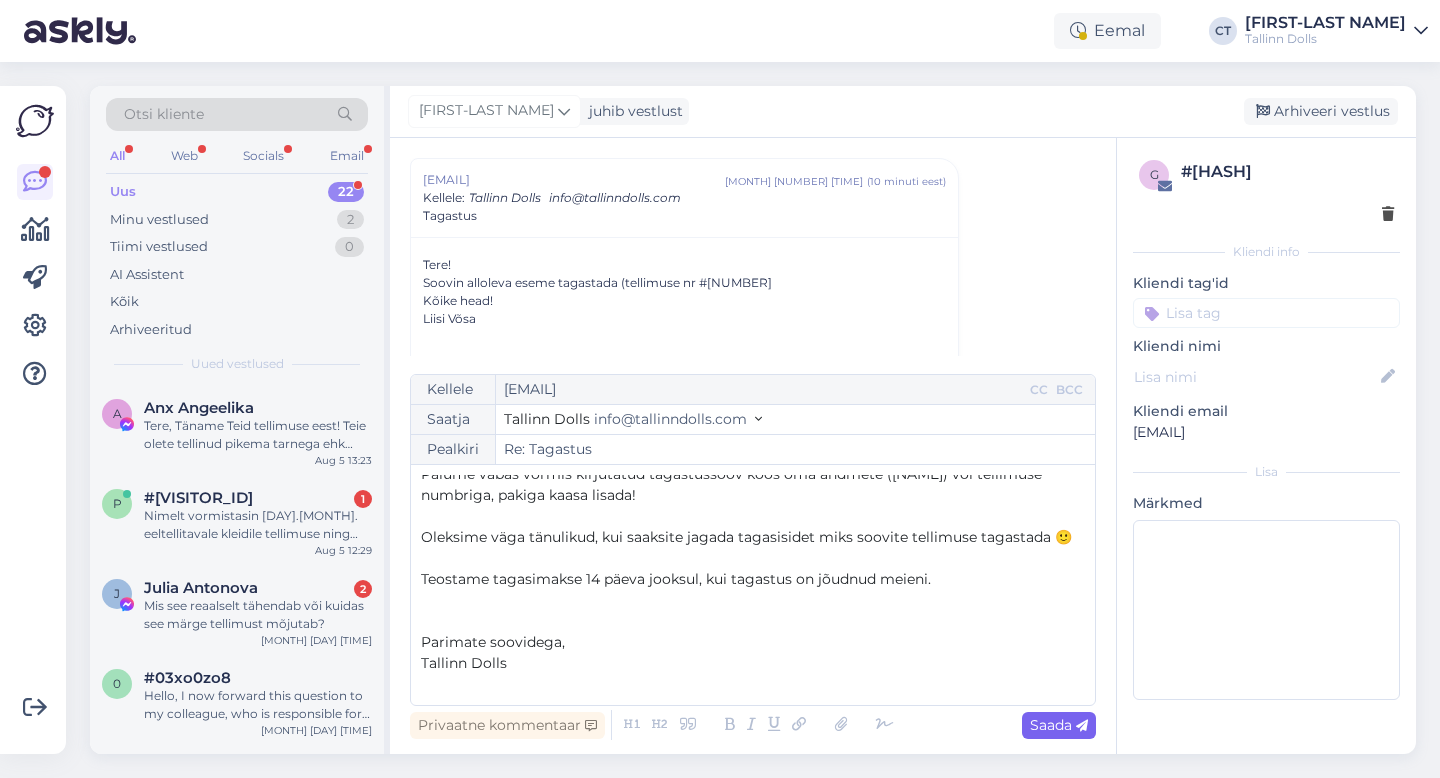 click on "Saada" at bounding box center [1059, 725] 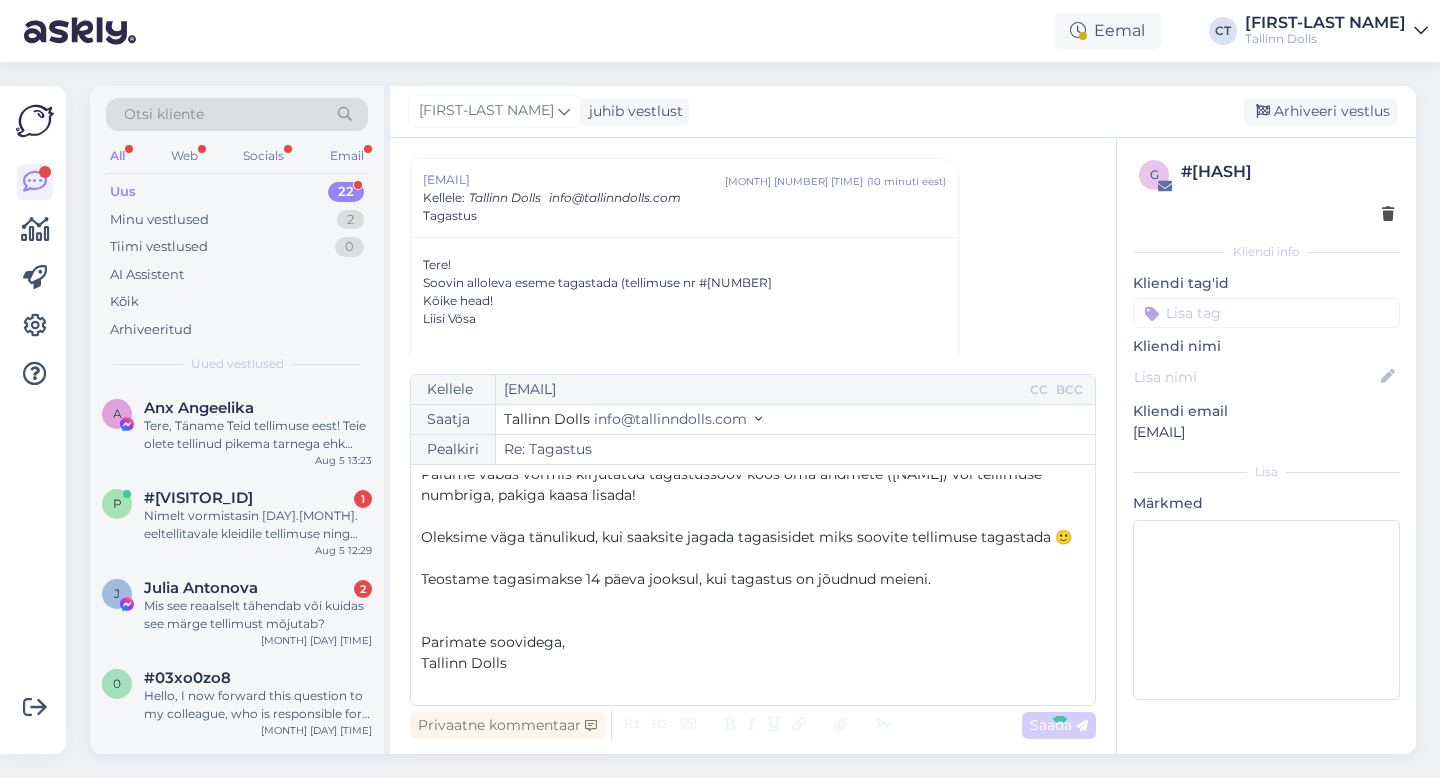 type on "Re: Re: Tagastus" 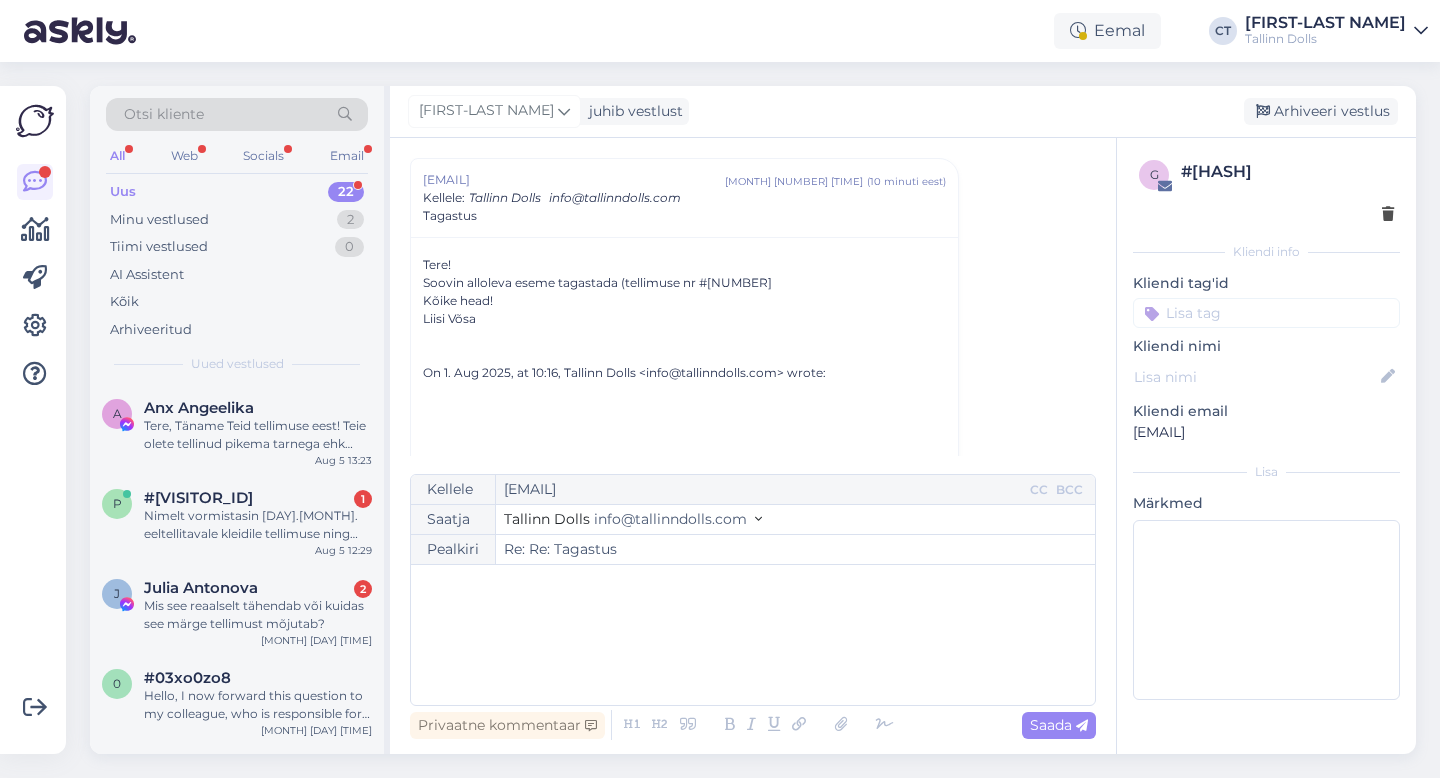 scroll, scrollTop: 1311, scrollLeft: 0, axis: vertical 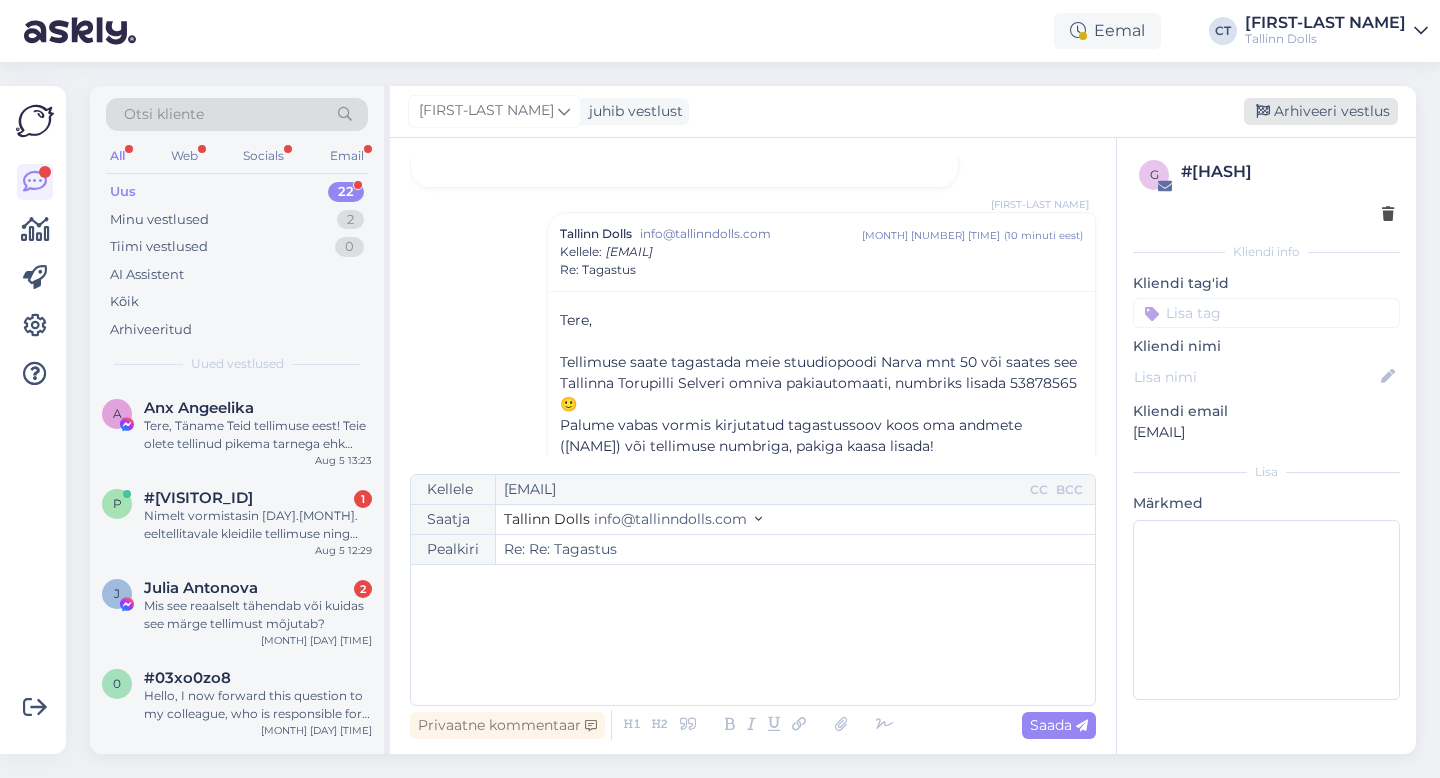 click on "Arhiveeri vestlus" at bounding box center (1321, 111) 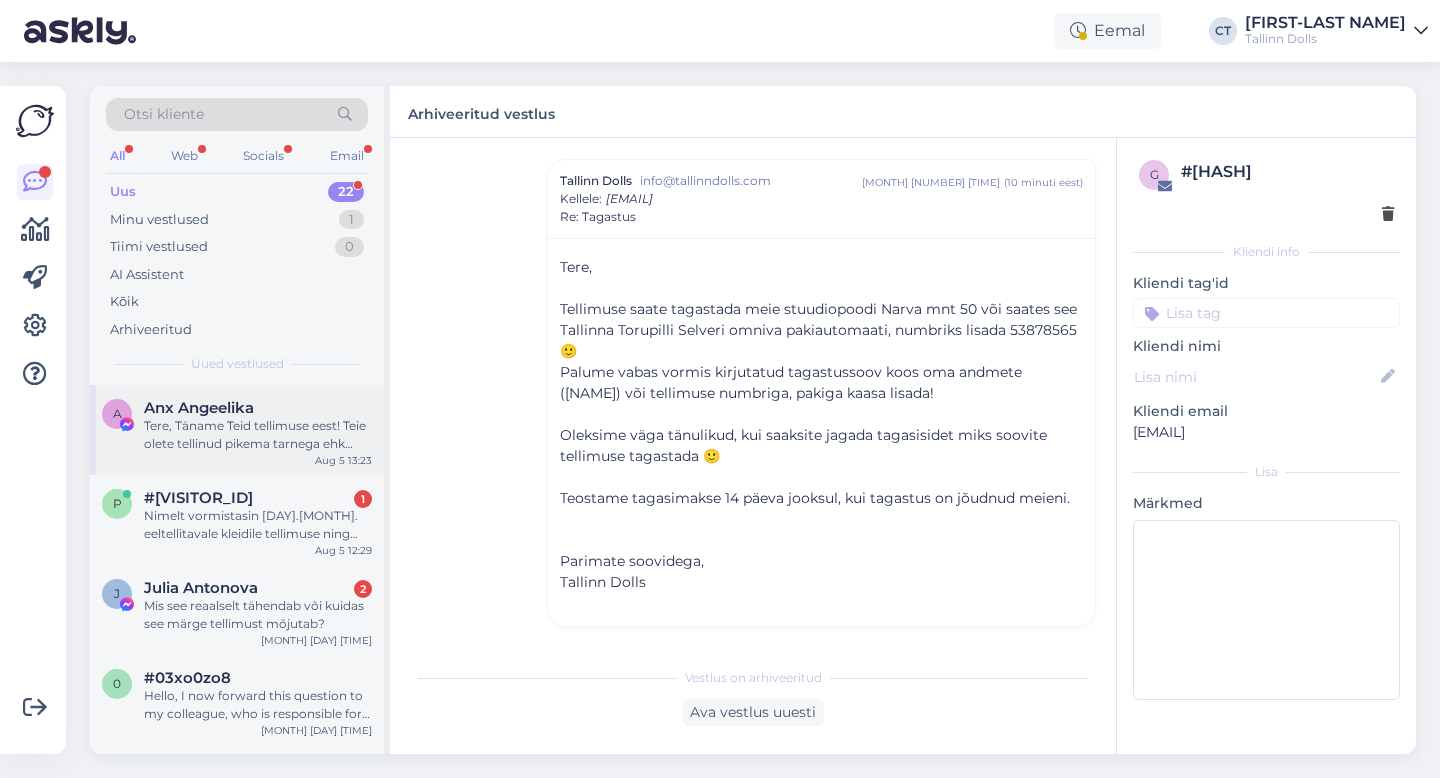 click on "Tere,
Täname Teid tellimuse eest!
Teie olete tellinud pikema tarnega ehk kogume tellimused kokku ja paneme need kõik koos töösse, tänu sellele lahendusele saame pakkuda ka odavamat hinda.
Kui soovite tooteid kohe kätte saada, siis tulevad tooted täishinnaga-nii nagu veebipoes hetkel on. Üksikult tootmine on kahjuks kallim, kui suuremas koguses." at bounding box center (258, 435) 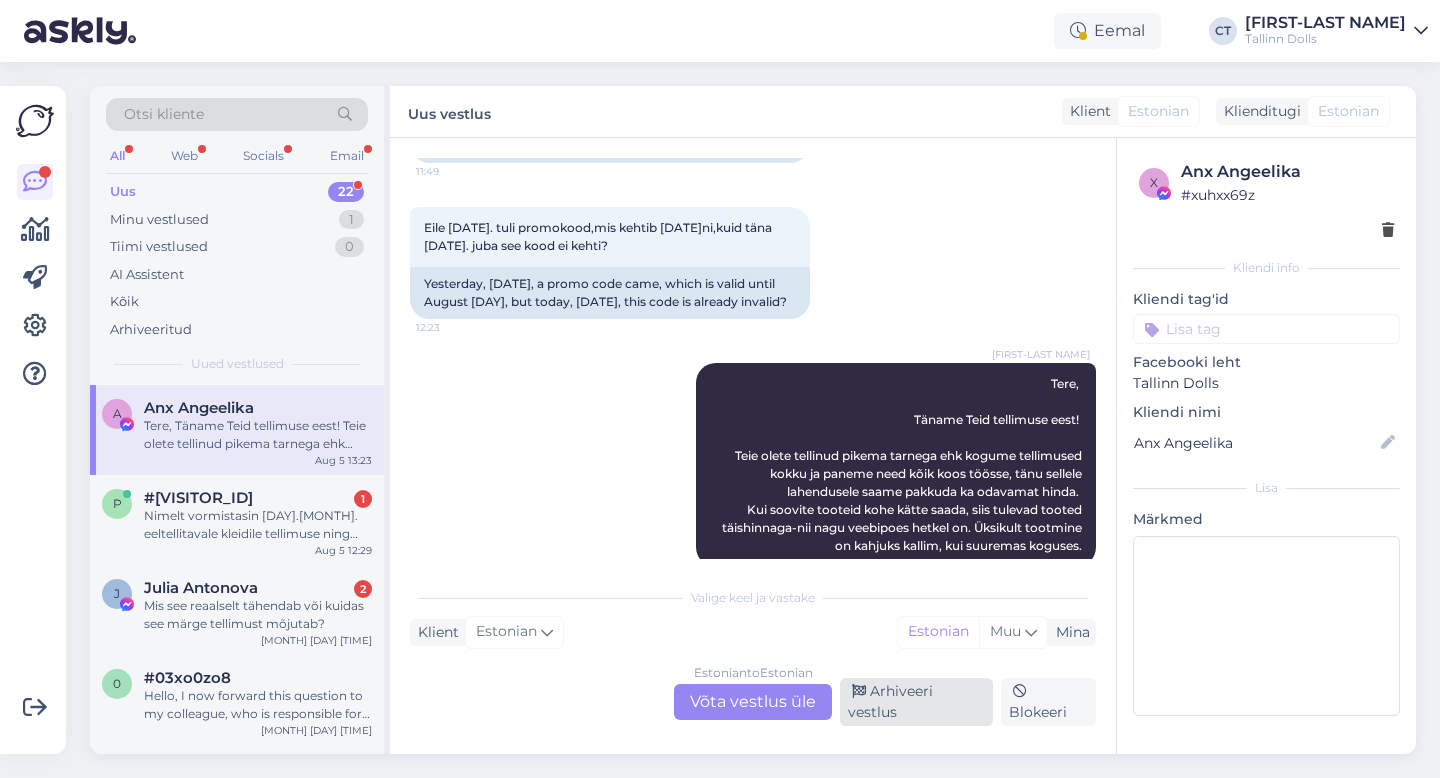click on "Arhiveeri vestlus" at bounding box center (916, 702) 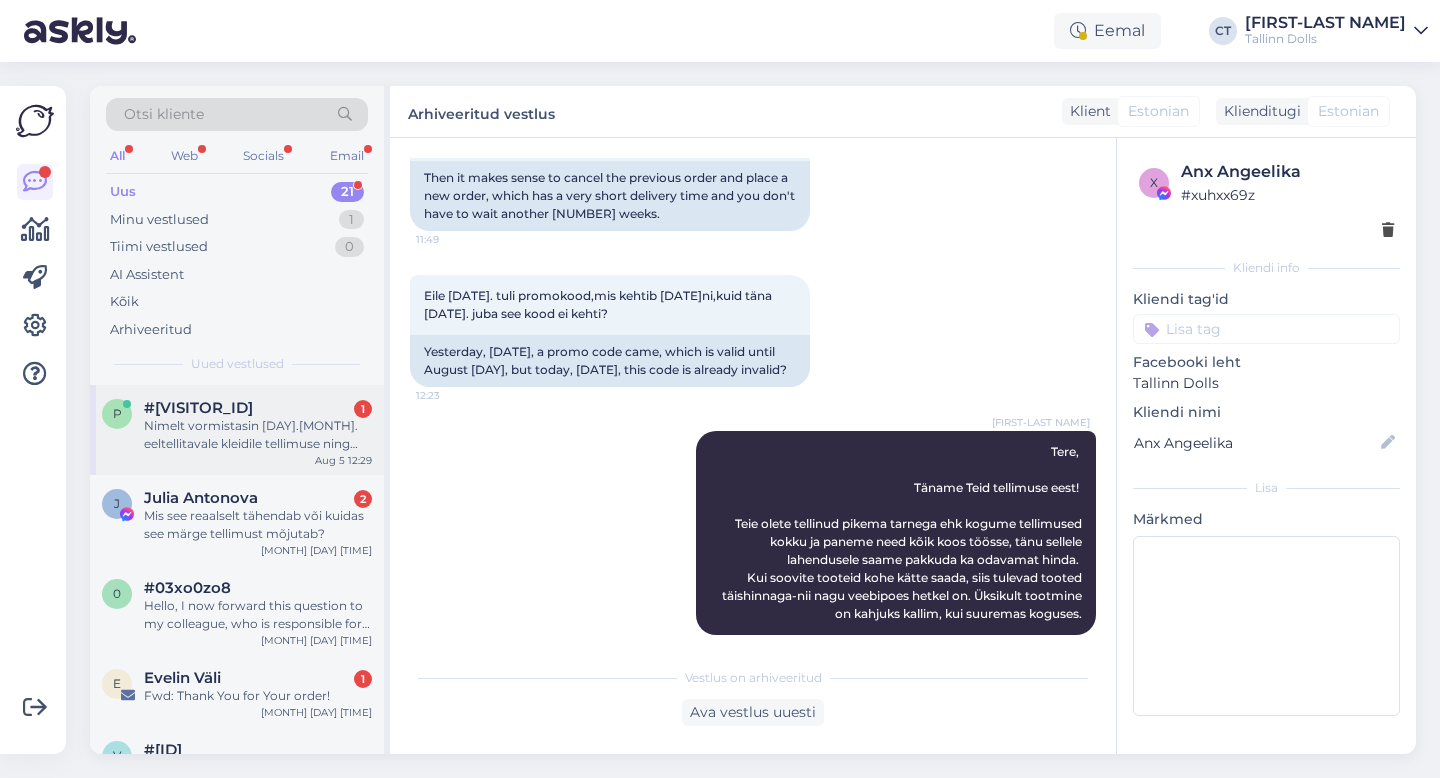 click on "Nimelt vormistasin [DAY].[MONTH]. eeltellitavale kleidile tellimuse ning siin vestluses lubati, et tehakse vastavalt minu pikkusele, ehk kleidi üldpikkus pidi olema 130cm. Tellimus #[ORDER_ID] [NAME], saabunud kleit on pm sama pikk kui ma ise. Ehk siis üle 10 cm lihsalt vastu maad." at bounding box center [258, 435] 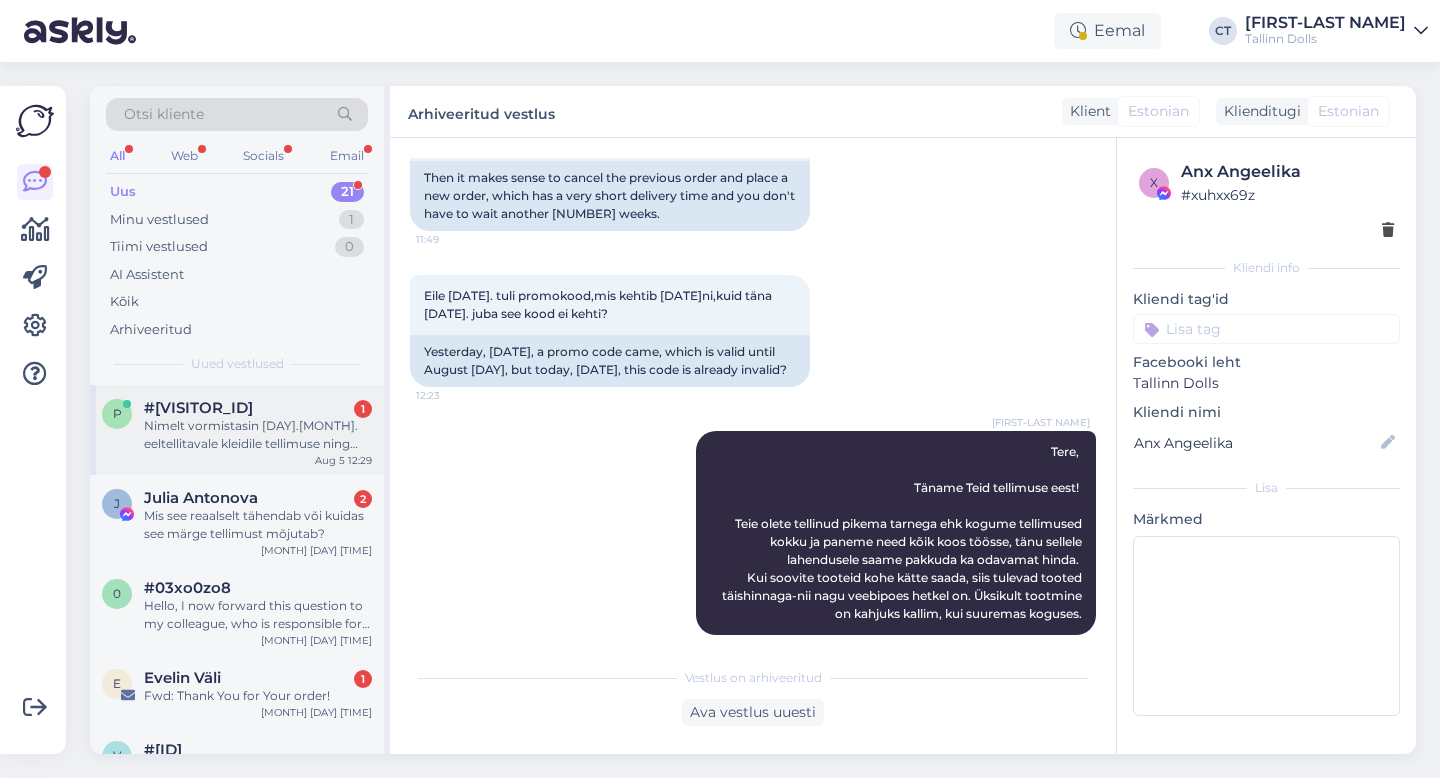 scroll, scrollTop: 471, scrollLeft: 0, axis: vertical 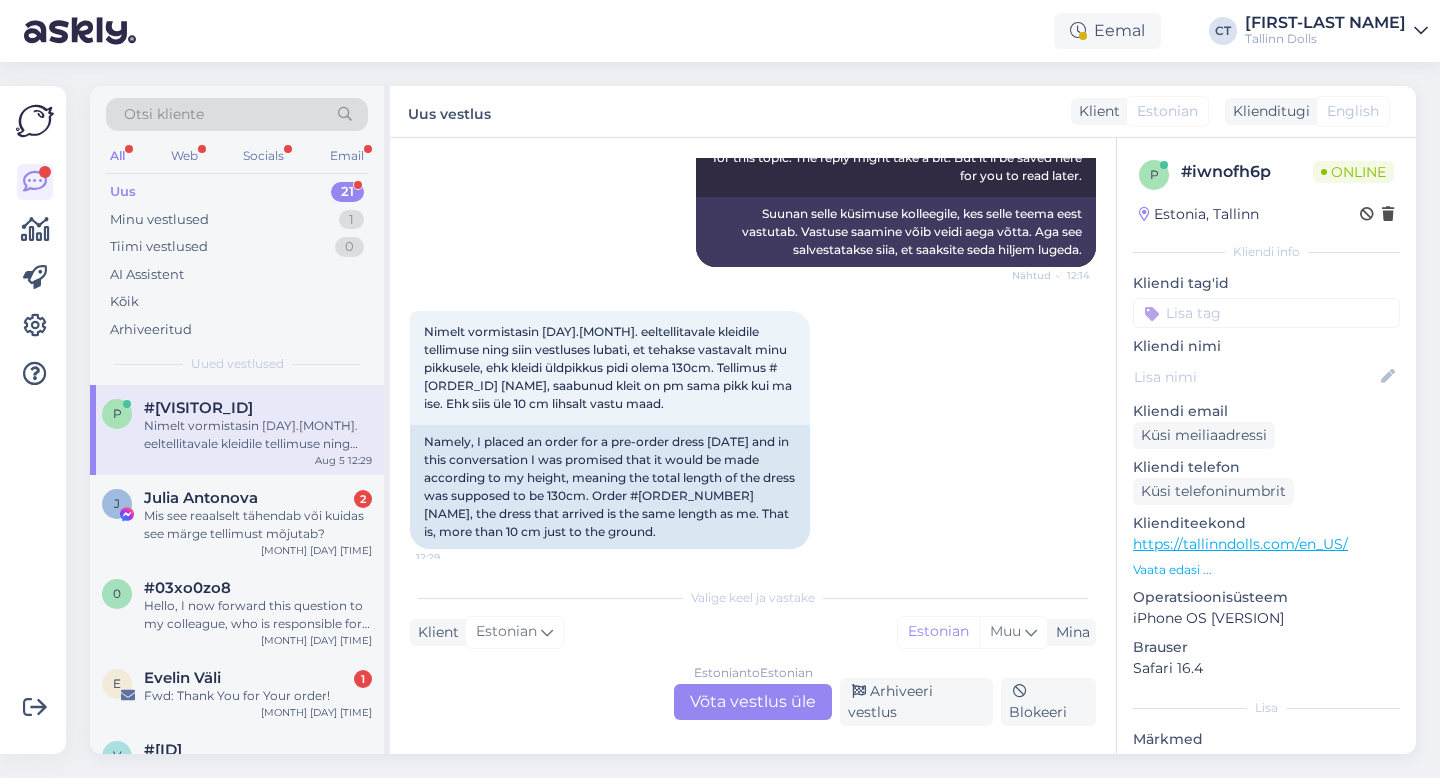 click on "Estonian  to  Estonian Võta vestlus üle" at bounding box center (753, 702) 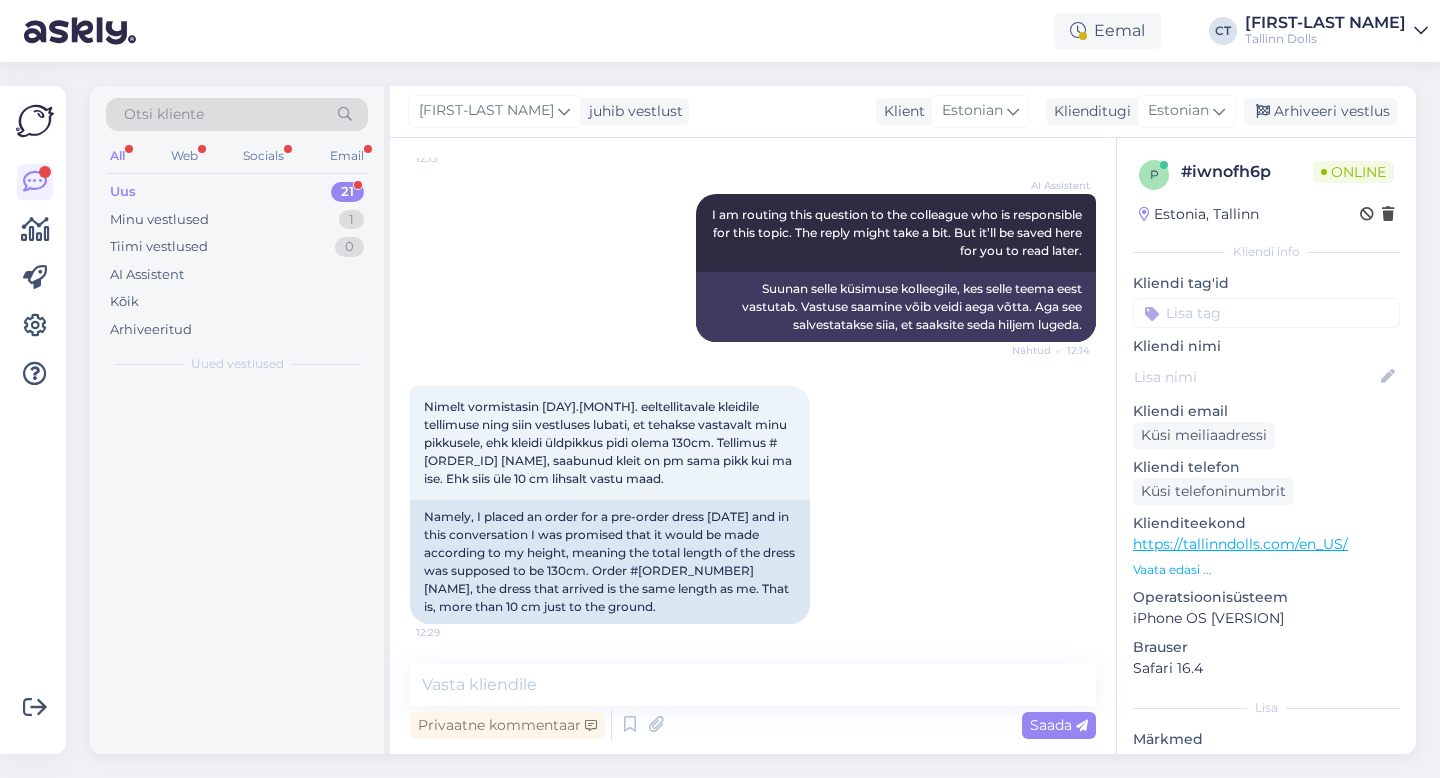 scroll, scrollTop: 396, scrollLeft: 0, axis: vertical 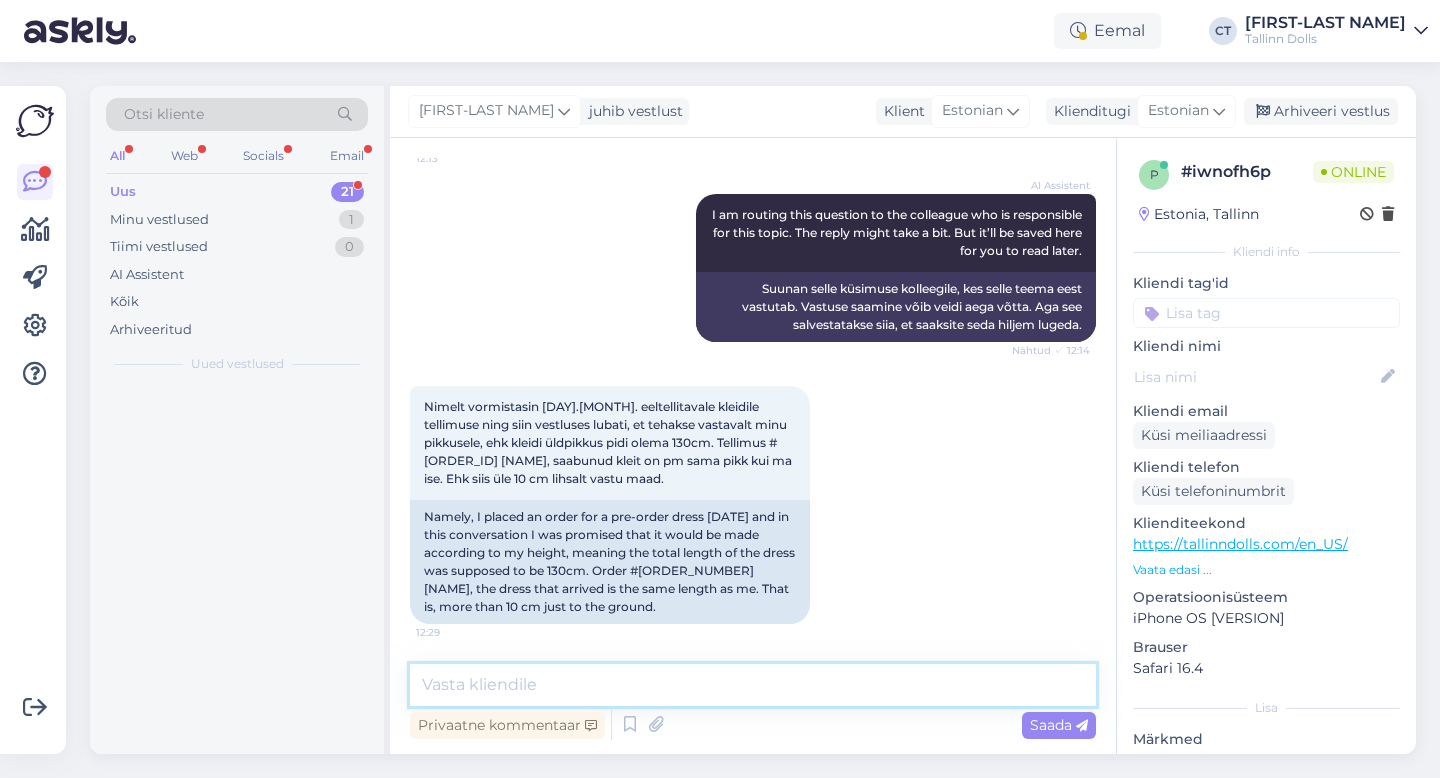 click at bounding box center [753, 685] 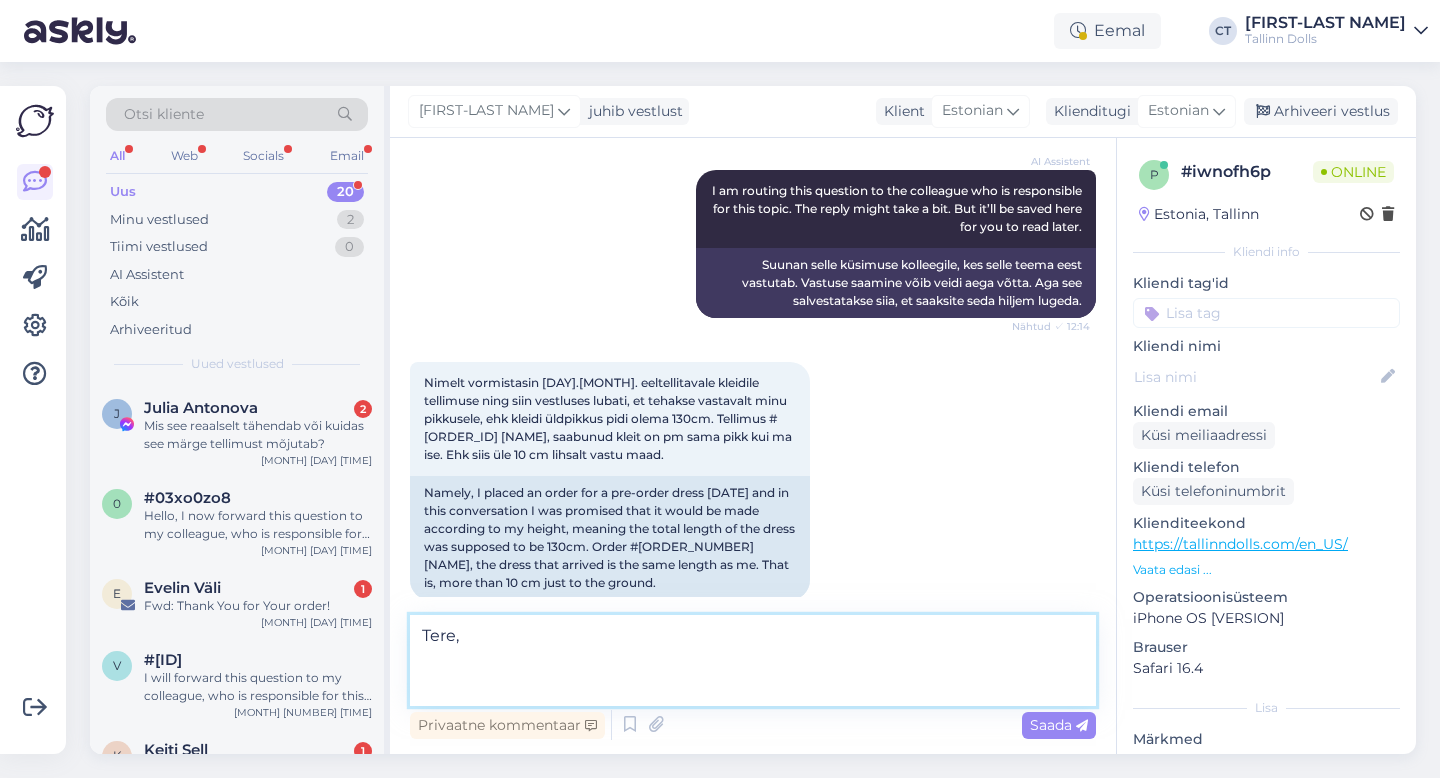 scroll, scrollTop: 445, scrollLeft: 0, axis: vertical 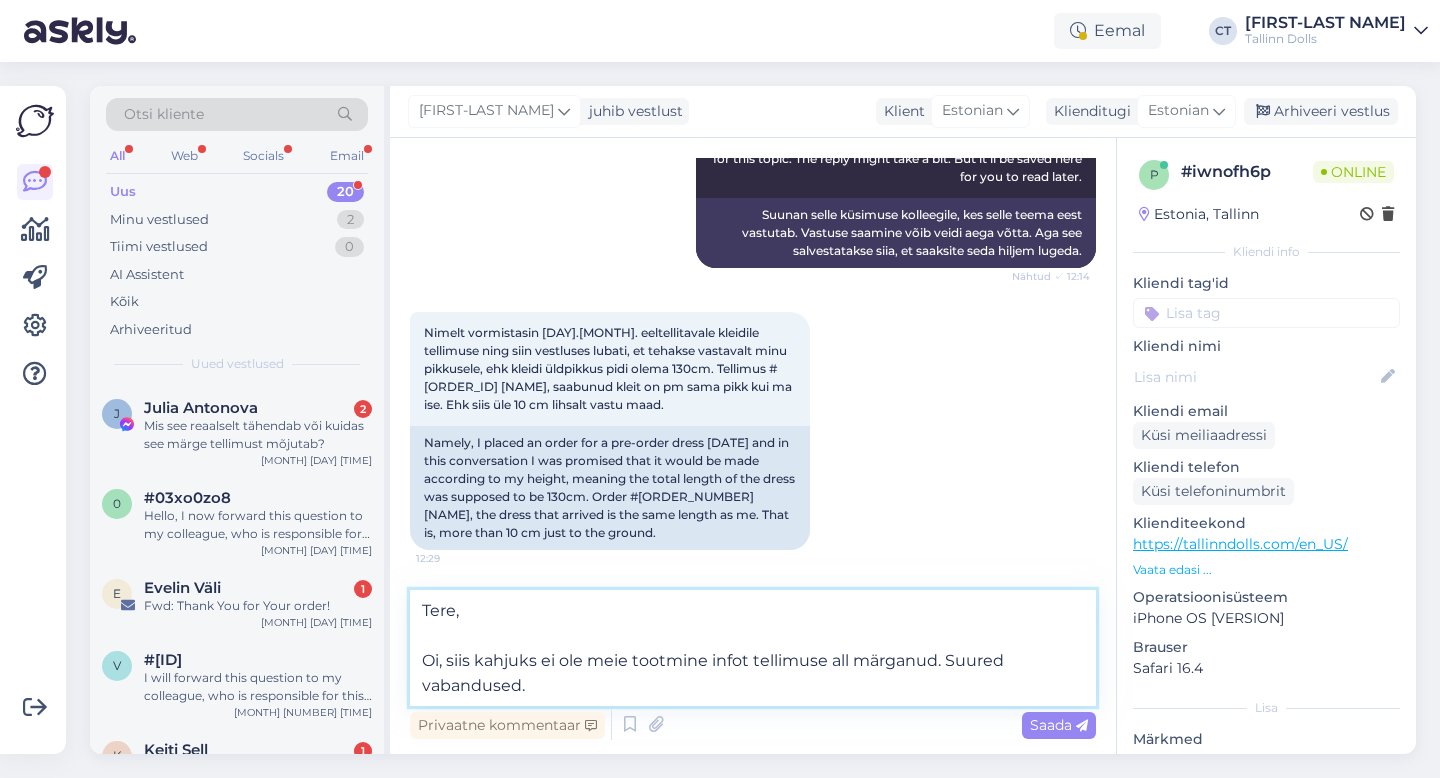 type on "Tere,
Oi, siis kahjuks ei ole meie tootmine infot tellimuse all märganud. Suured vabandused." 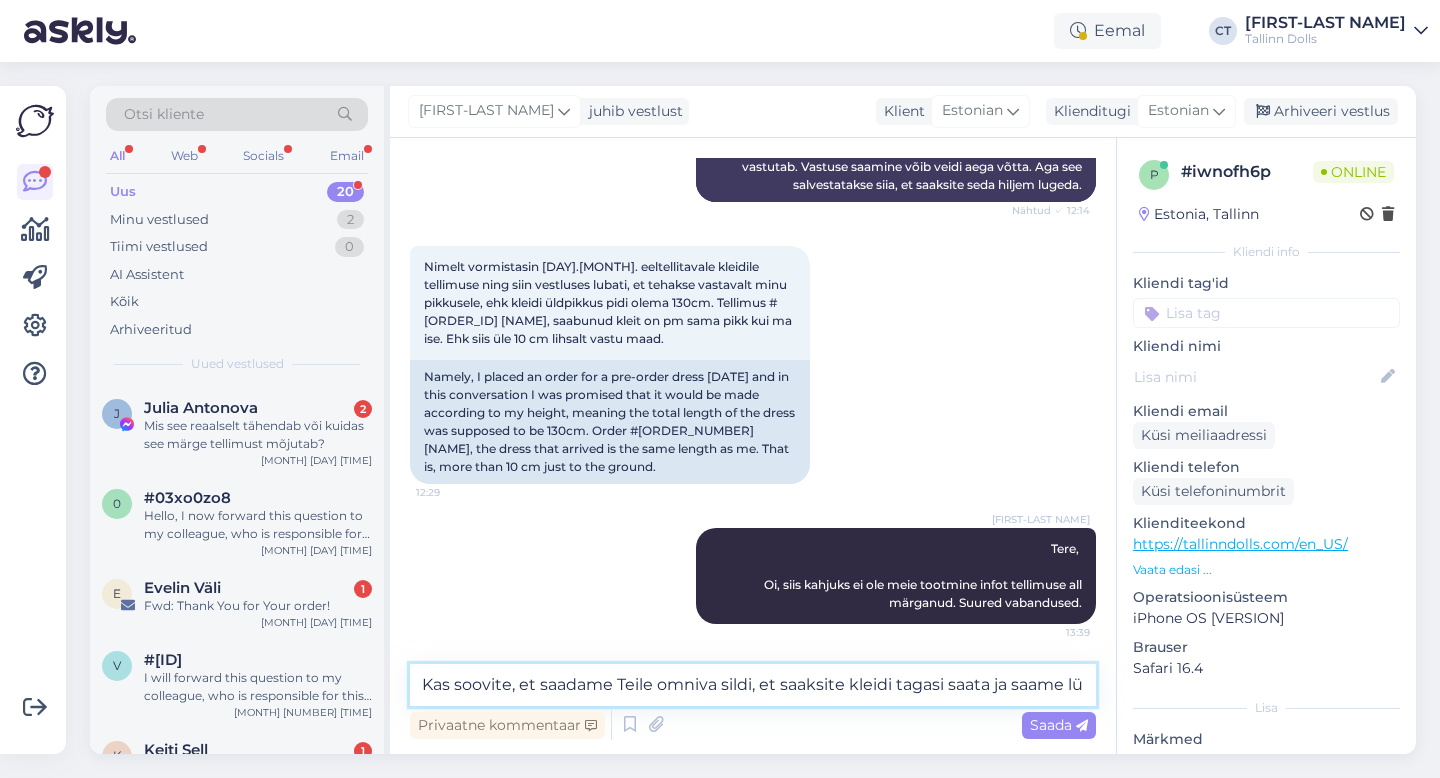scroll, scrollTop: 560, scrollLeft: 0, axis: vertical 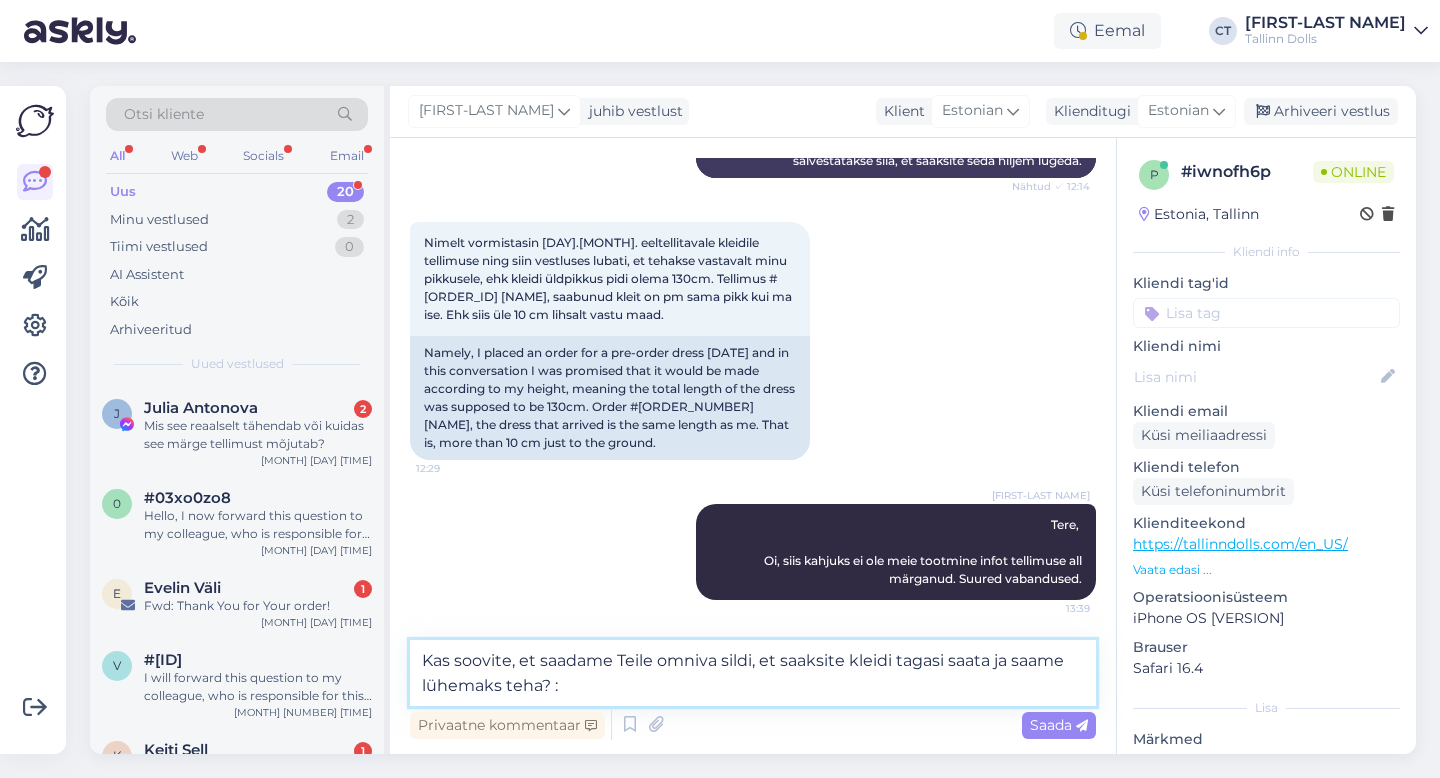 type on "Kas soovite, et saadame Teile omniva sildi, et saaksite kleidi tagasi saata ja saame lühemaks teha? :)" 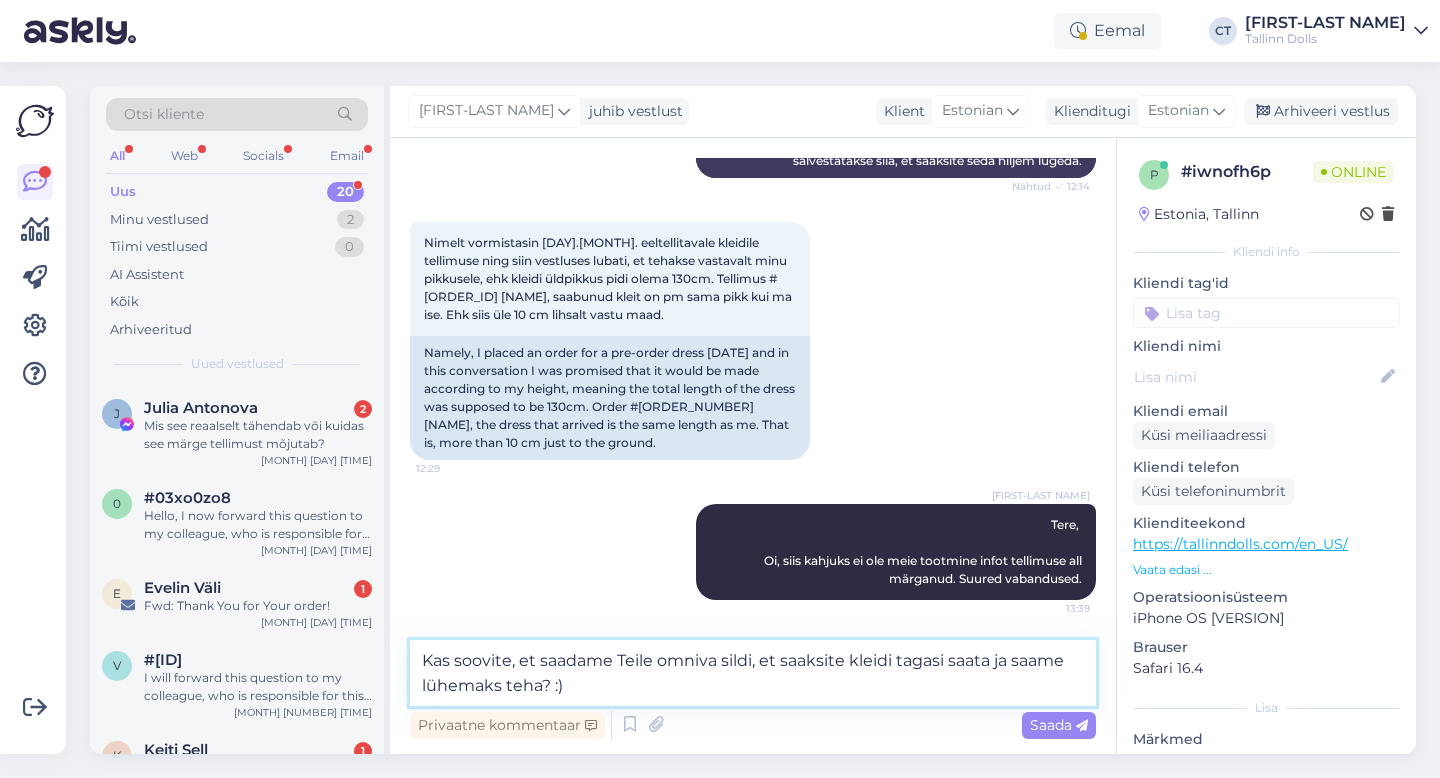 type 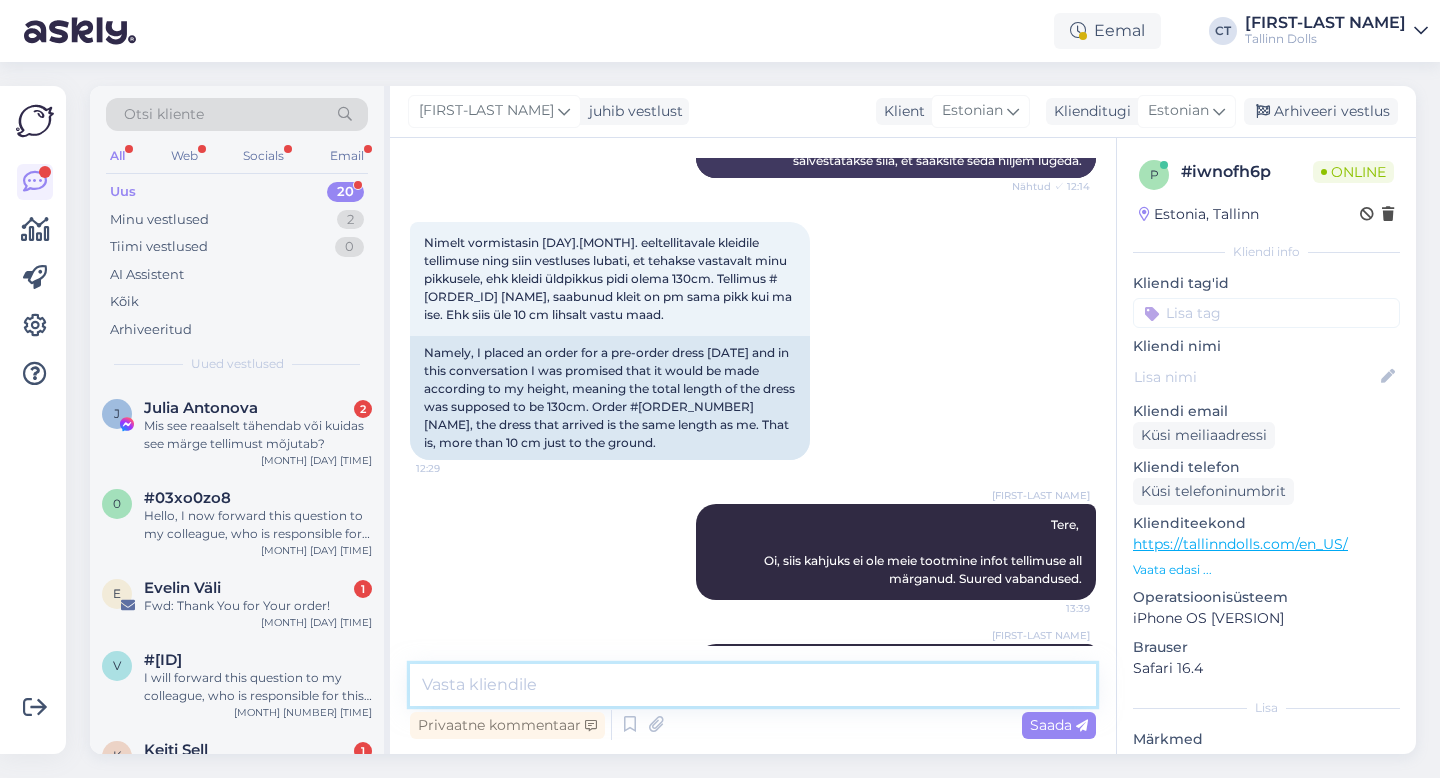 scroll, scrollTop: 640, scrollLeft: 0, axis: vertical 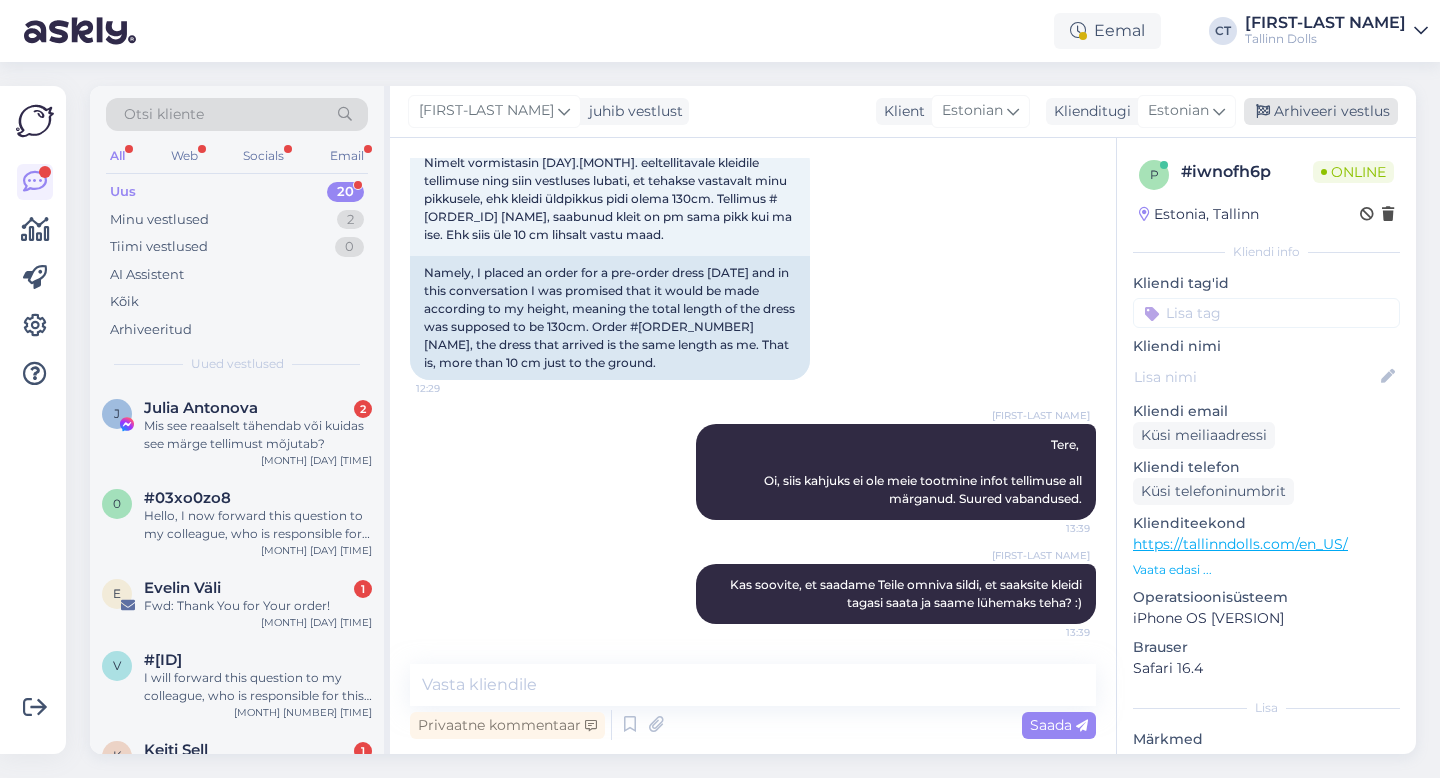 click on "Arhiveeri vestlus" at bounding box center (1321, 111) 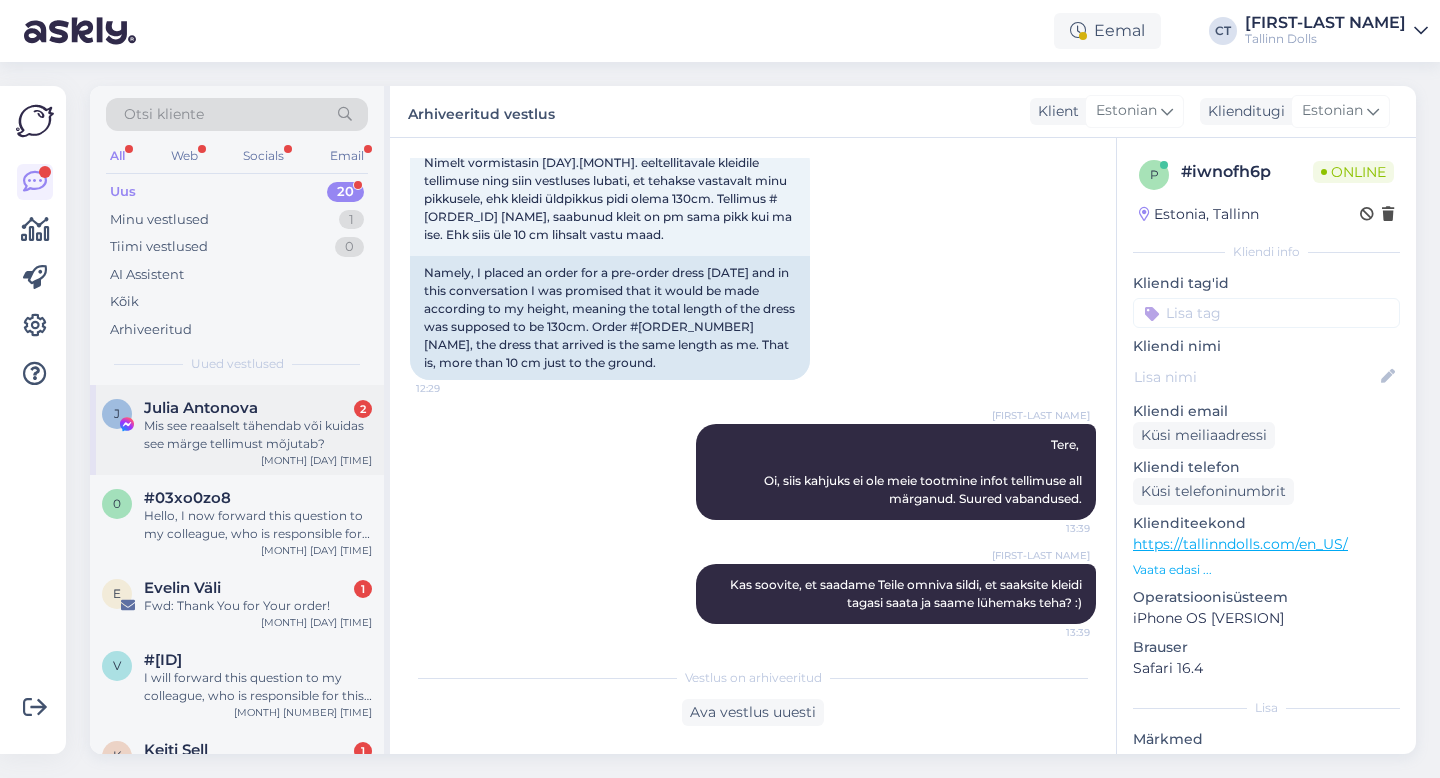 click on "Mis see reaalselt tähendab või kuidas see märge tellimust mõjutab?" at bounding box center [258, 435] 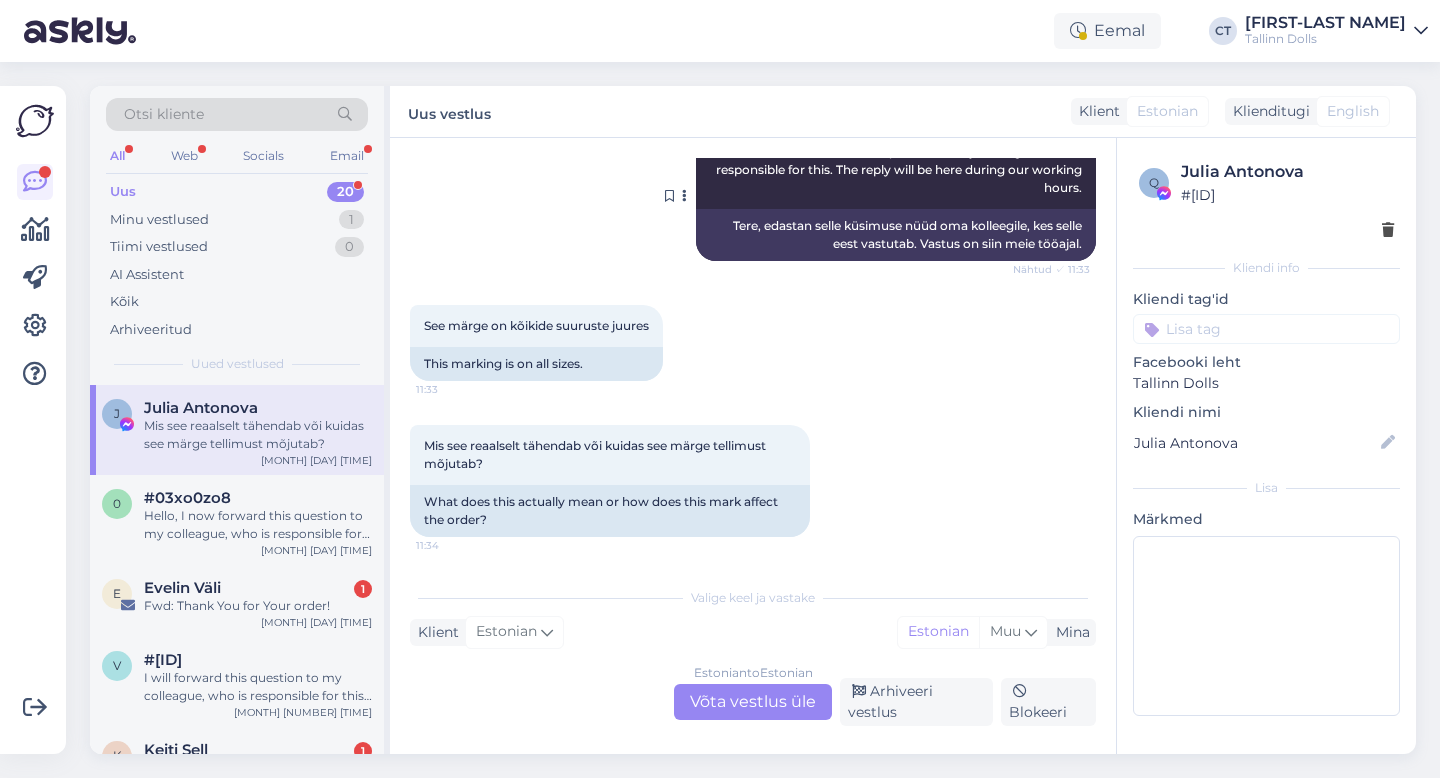 scroll, scrollTop: 4378, scrollLeft: 0, axis: vertical 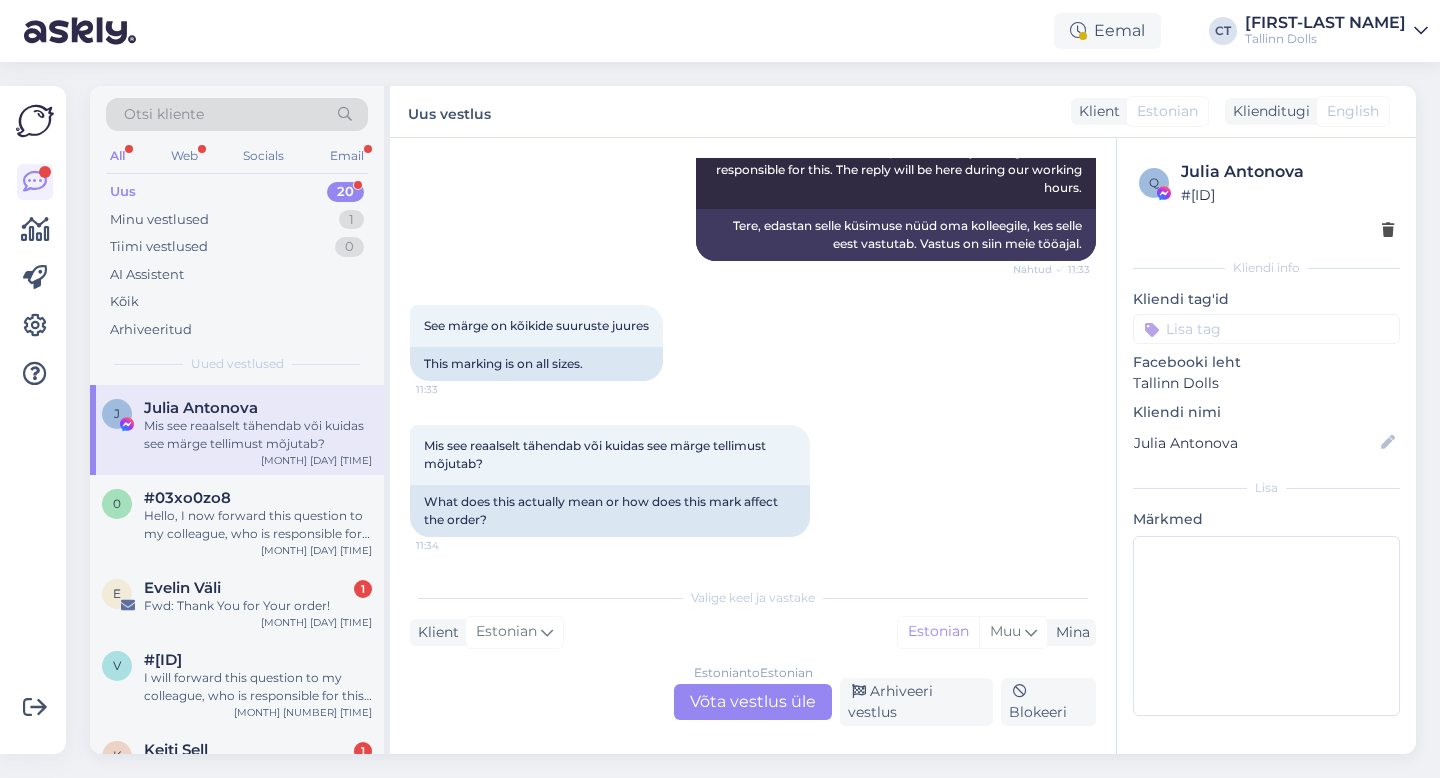click on "Estonian  to  Estonian Võta vestlus üle" at bounding box center (753, 702) 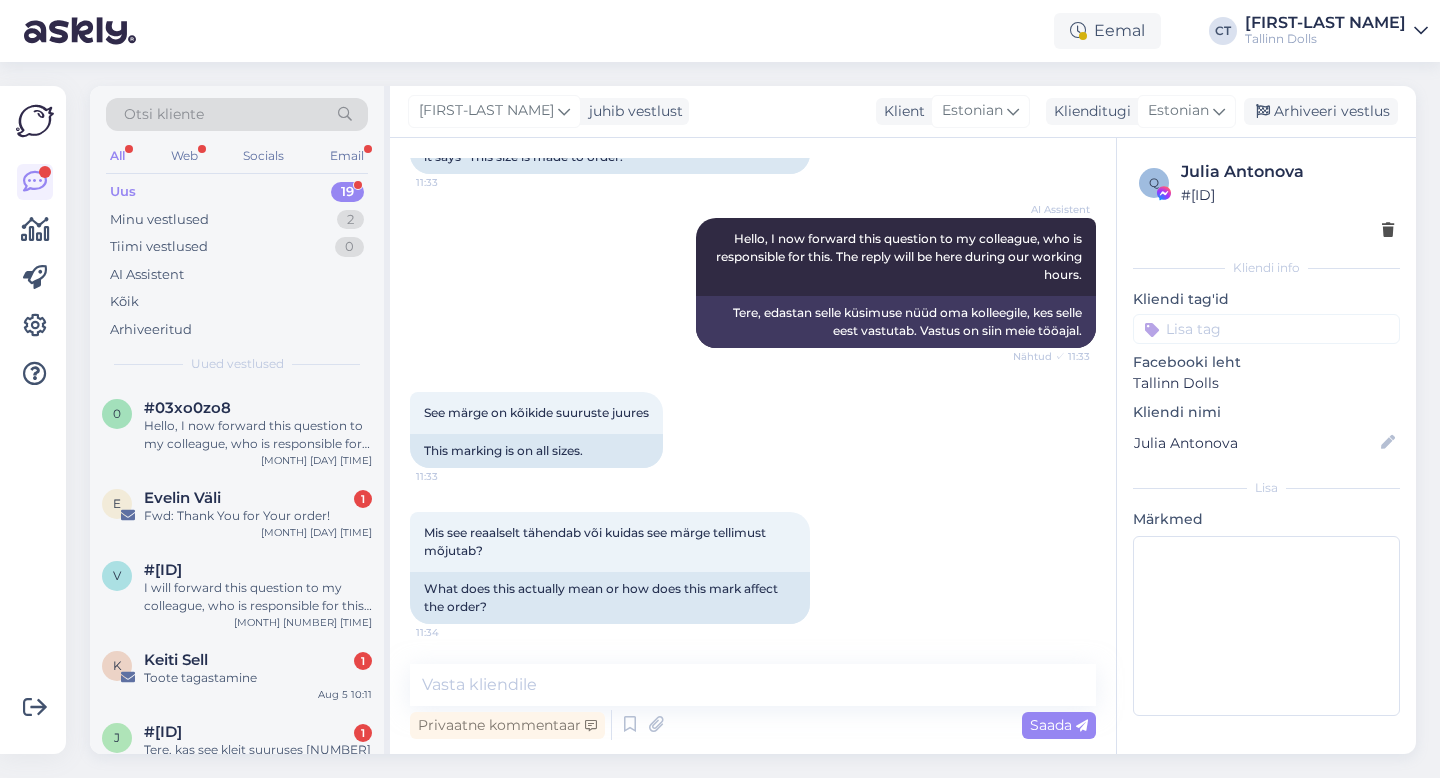 click at bounding box center (753, 685) 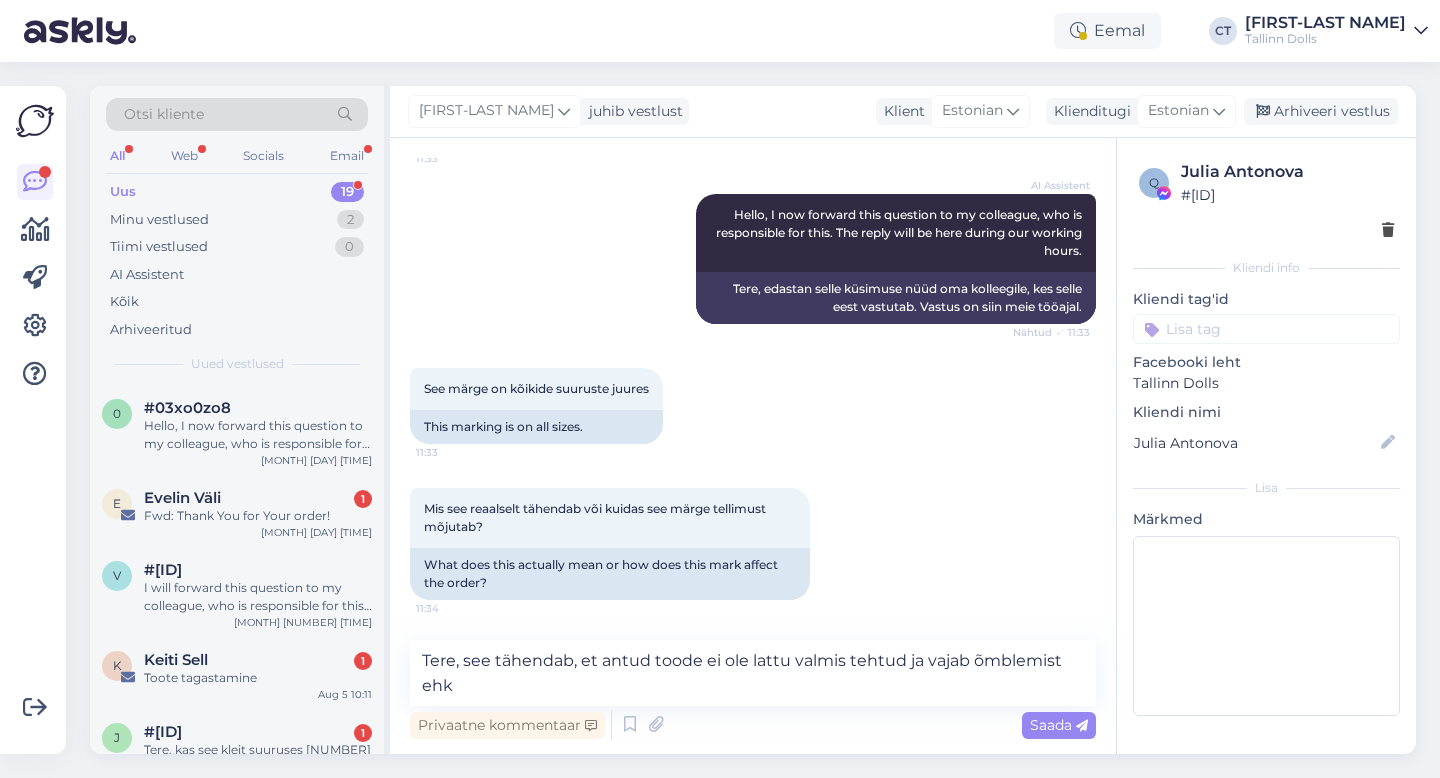 scroll, scrollTop: 4327, scrollLeft: 0, axis: vertical 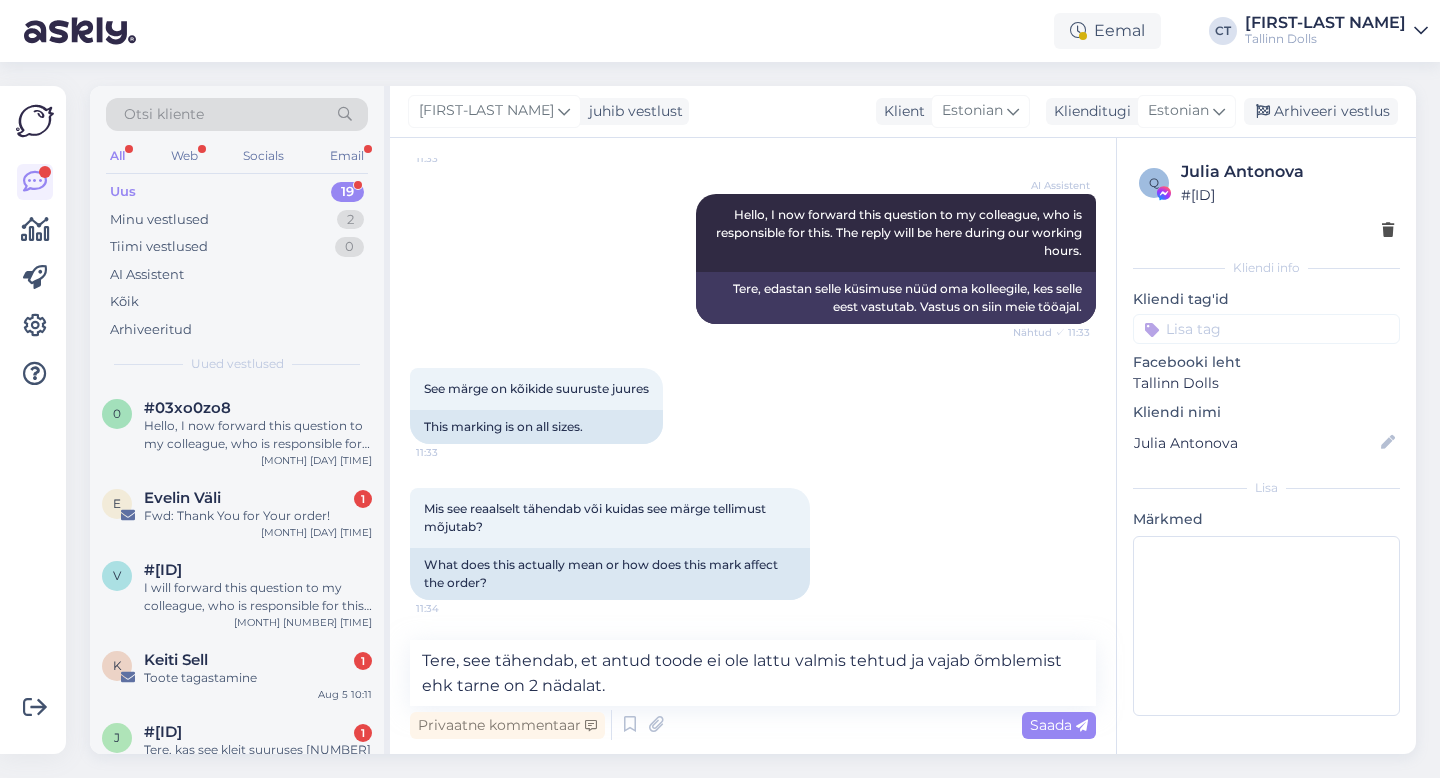 type on "Tere, see tähendab, et antud toode ei ole lattu valmis tehtud ja vajab õmblemist ehk tarne on 2 nädalat." 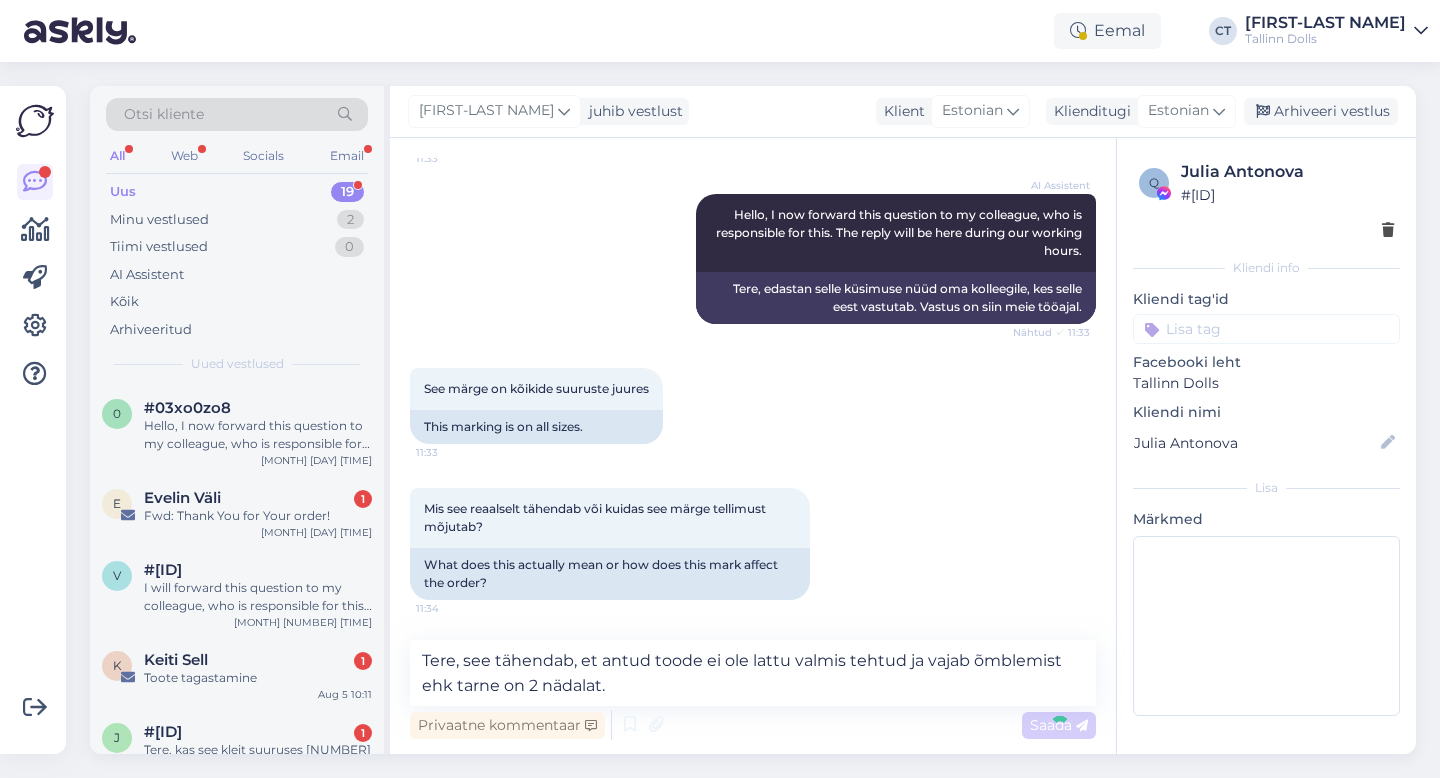 type 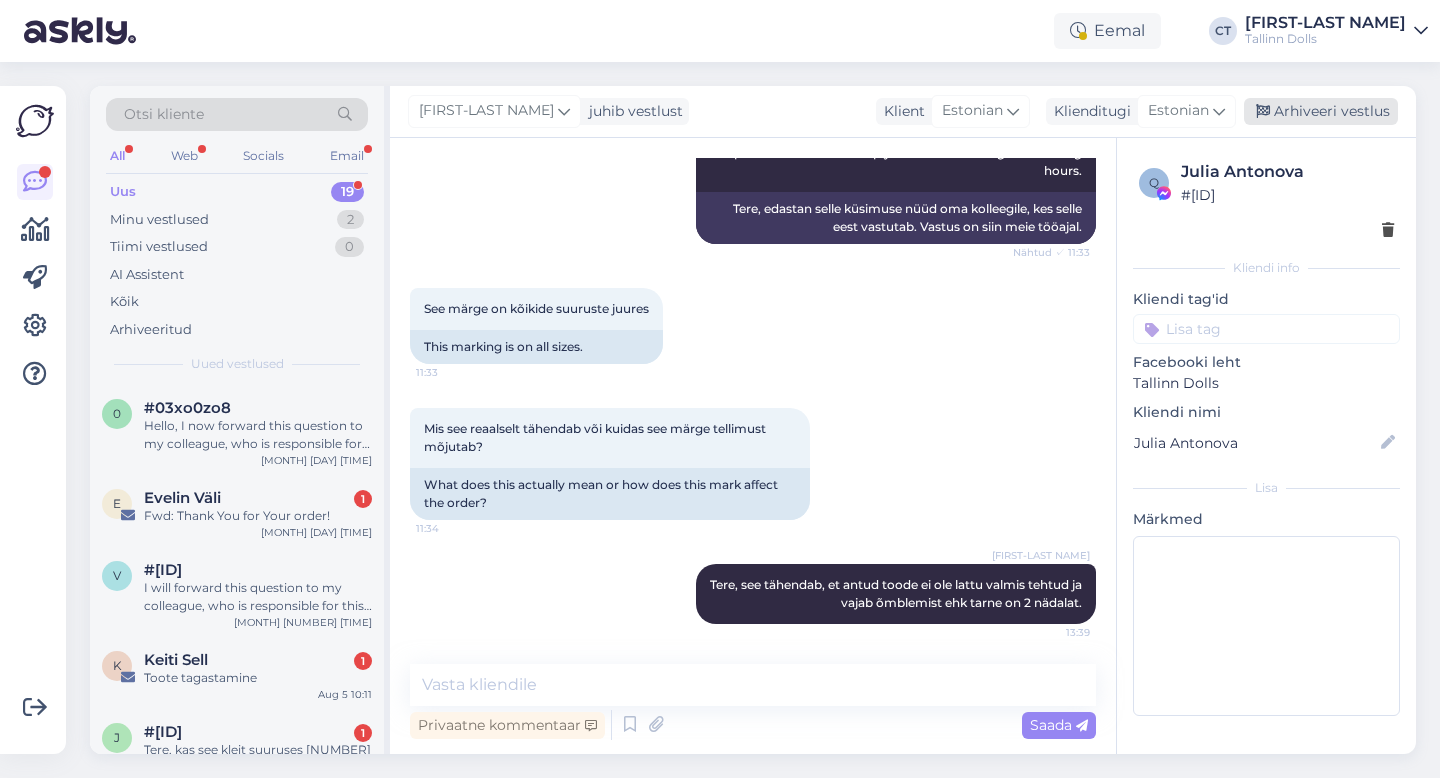 click on "Arhiveeri vestlus" at bounding box center (1321, 111) 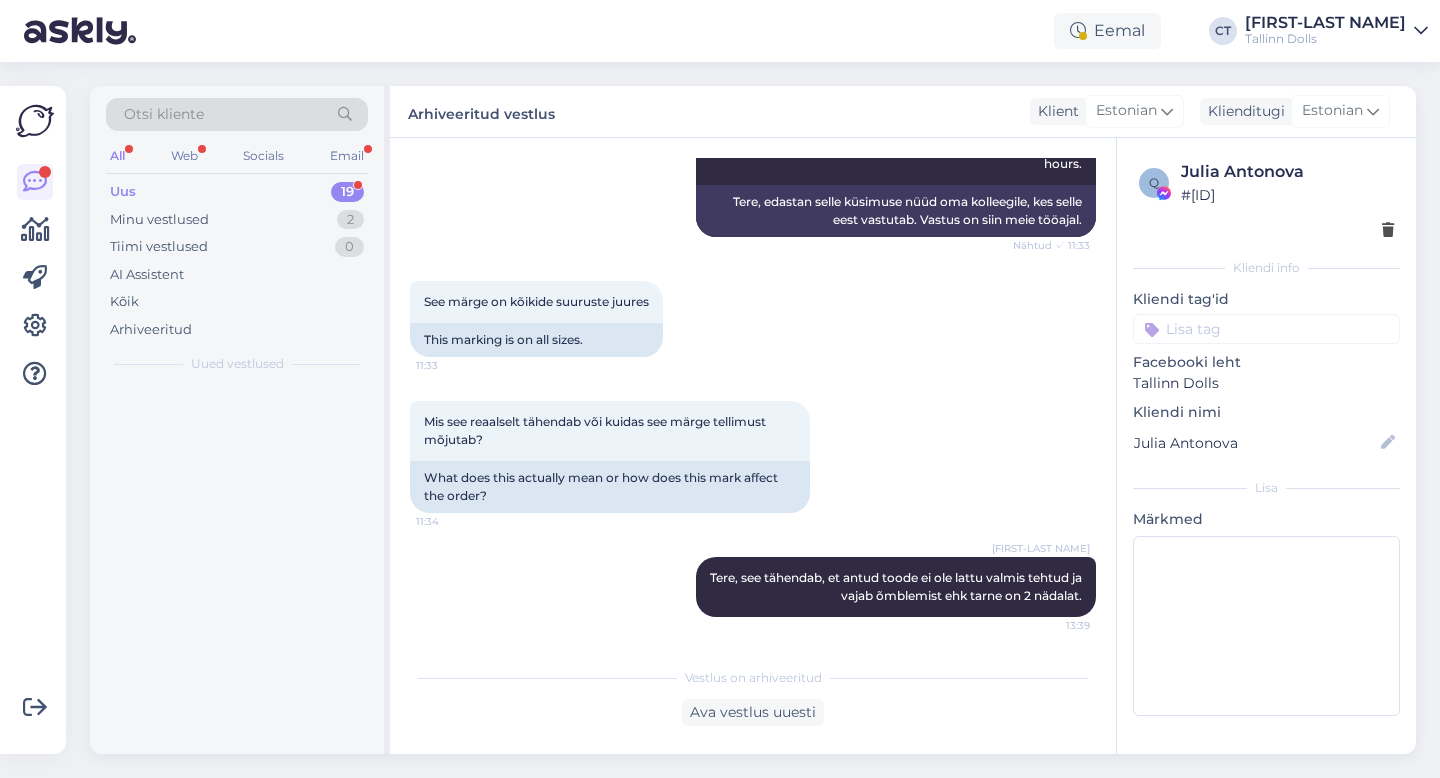 scroll, scrollTop: 4414, scrollLeft: 0, axis: vertical 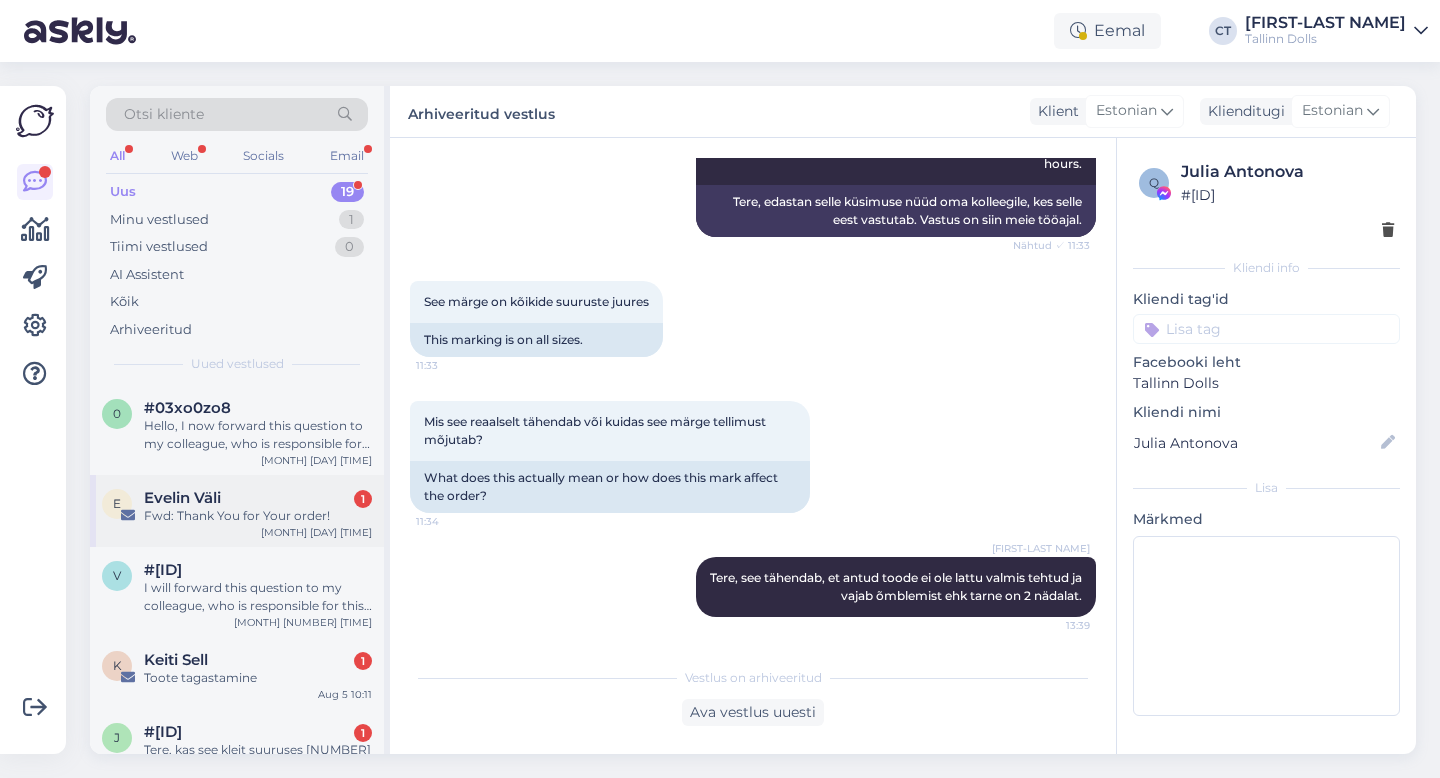 click on "E Evelin Väli 1 Fwd: Thank You for Your order! Aug 5 10:59" at bounding box center [237, 511] 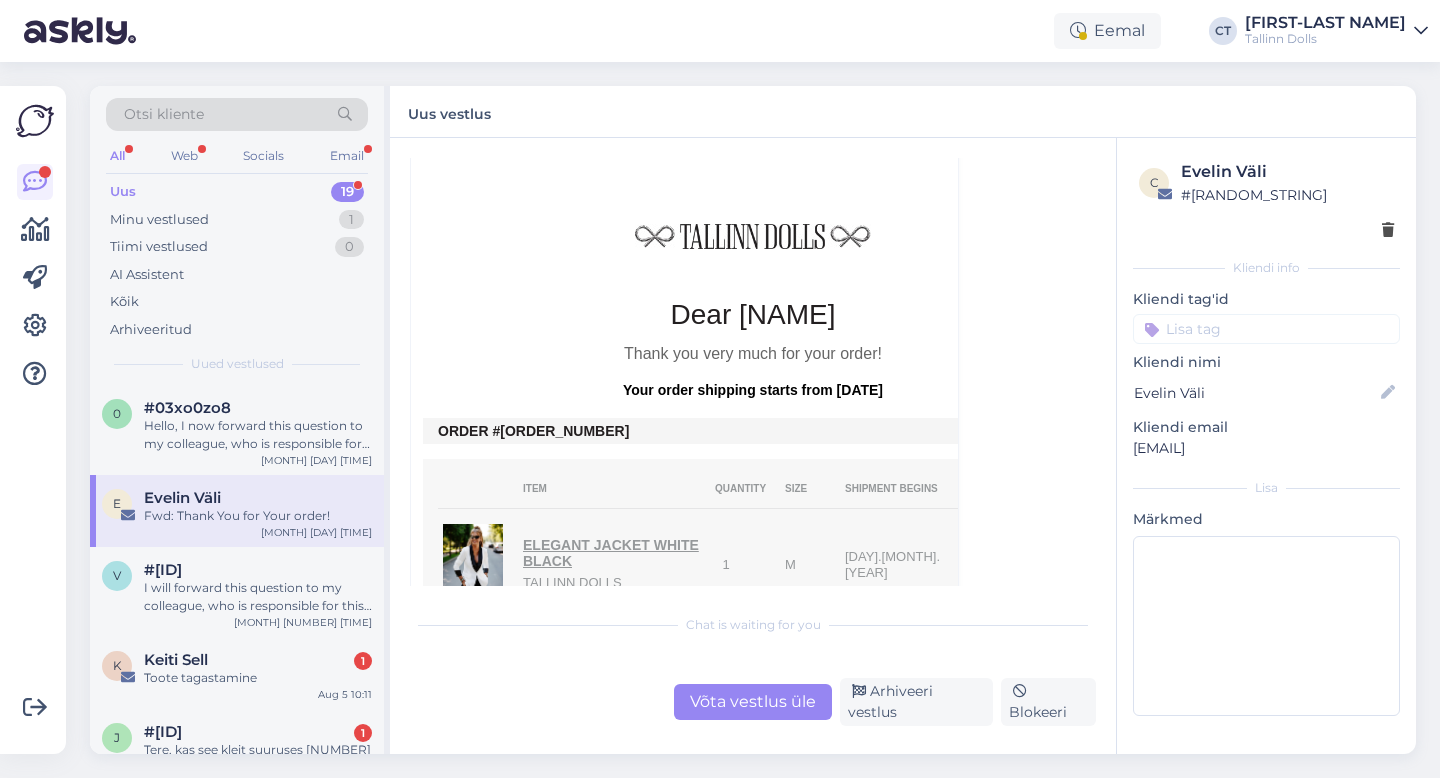 scroll, scrollTop: 584, scrollLeft: 0, axis: vertical 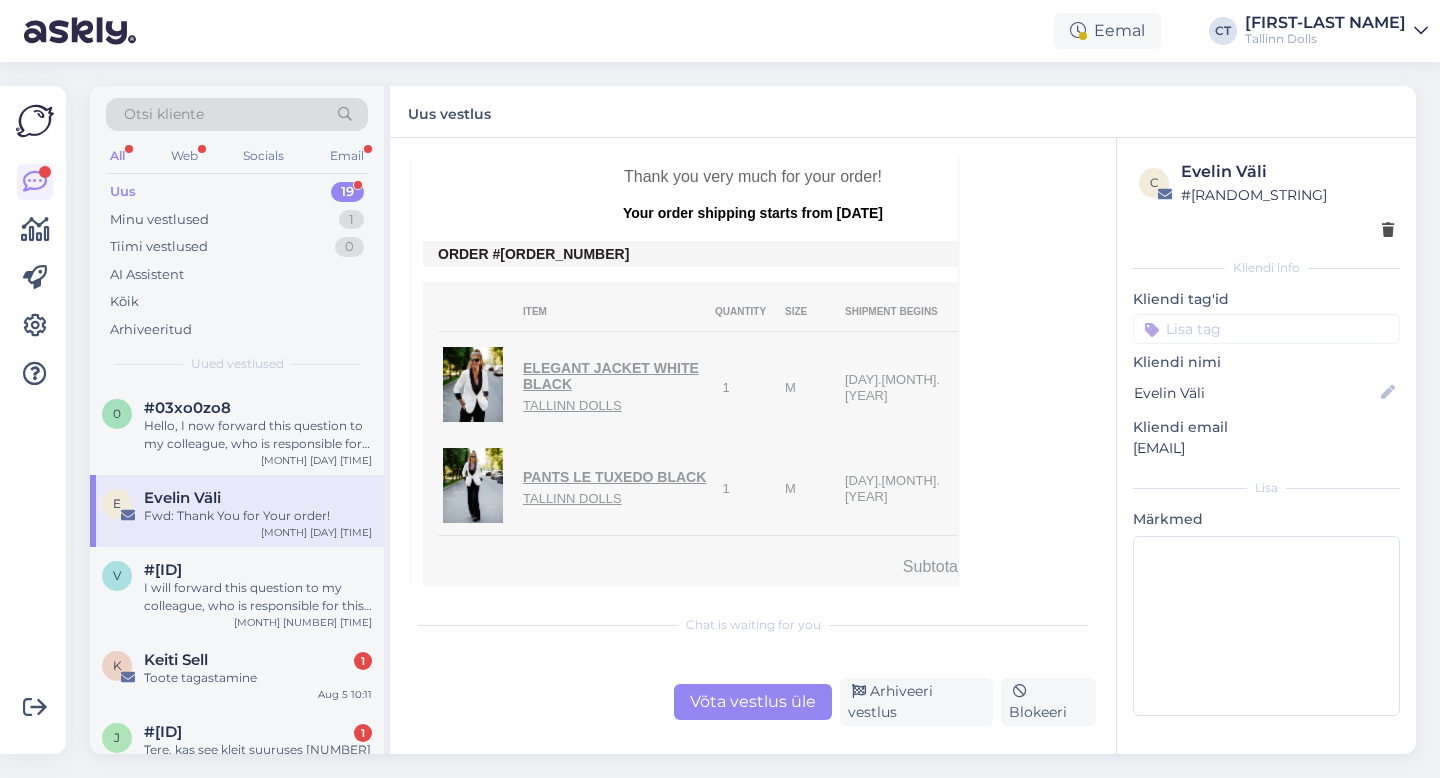click on "Võta vestlus üle" at bounding box center [753, 702] 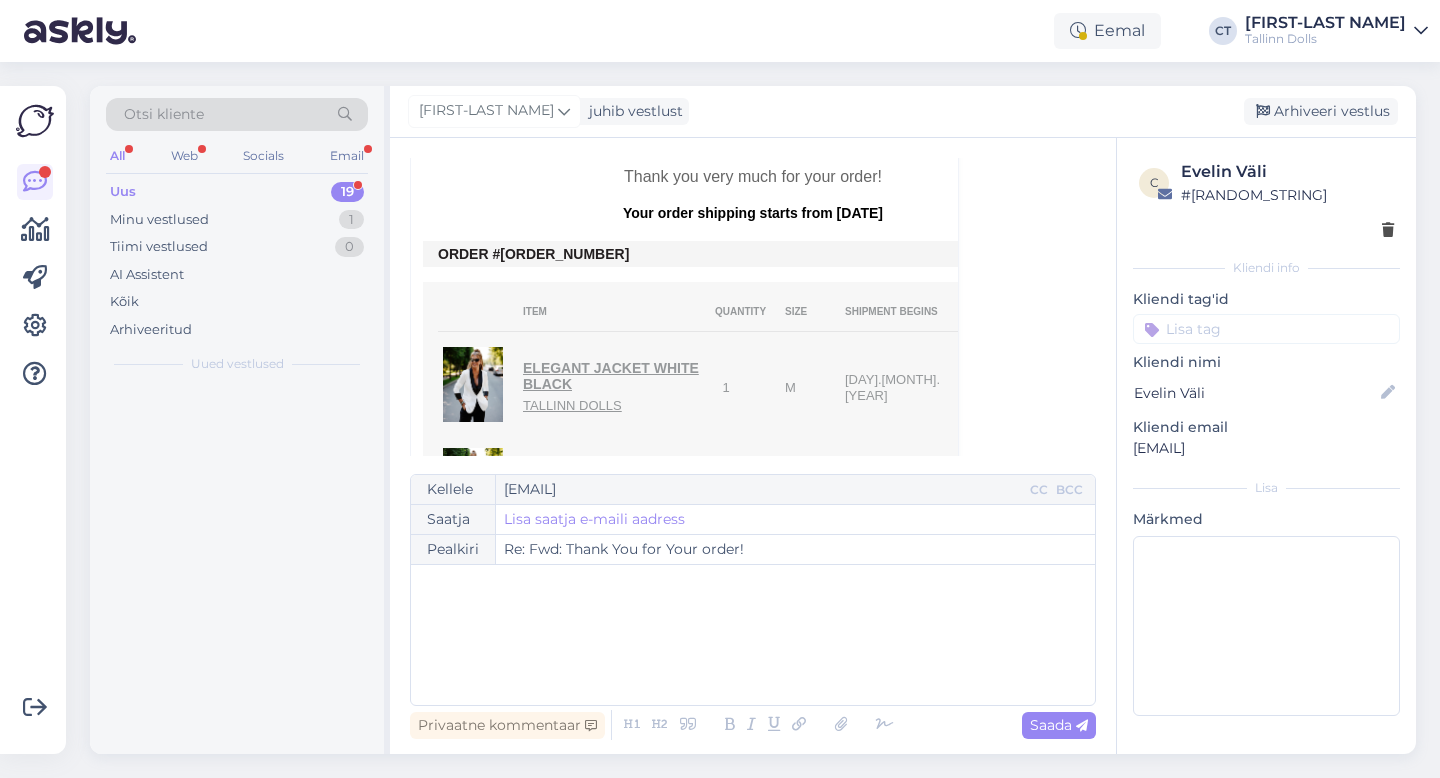 scroll, scrollTop: 54, scrollLeft: 0, axis: vertical 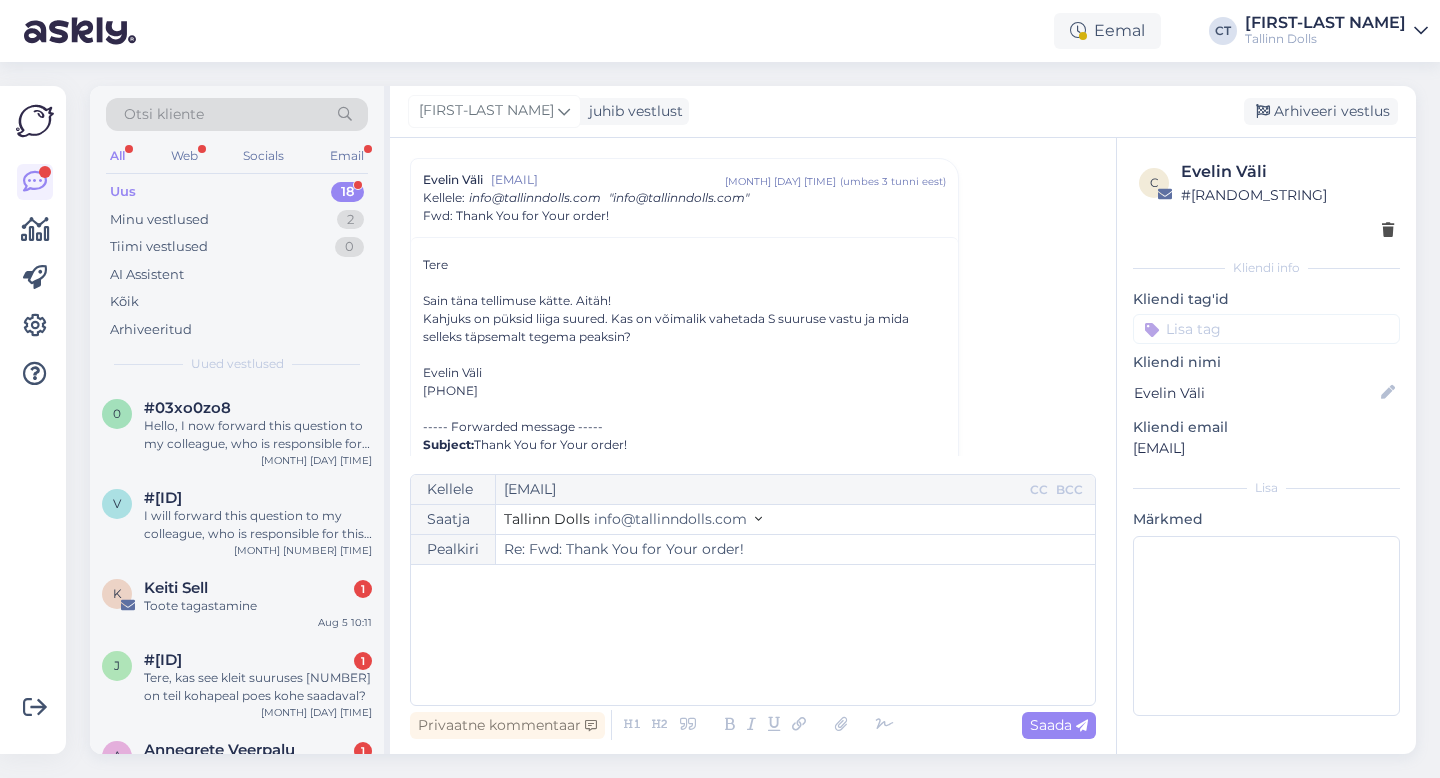 click on "﻿" at bounding box center (753, 635) 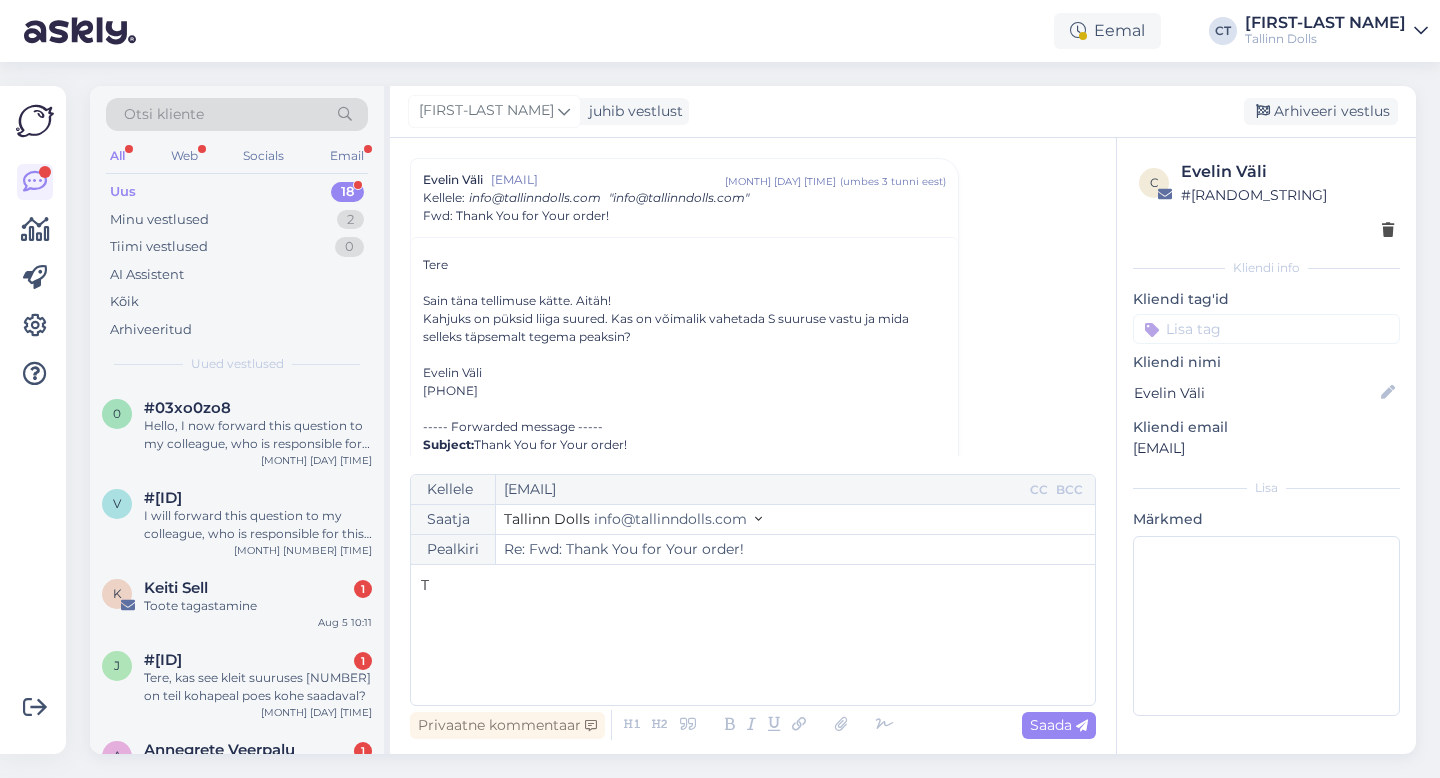 type 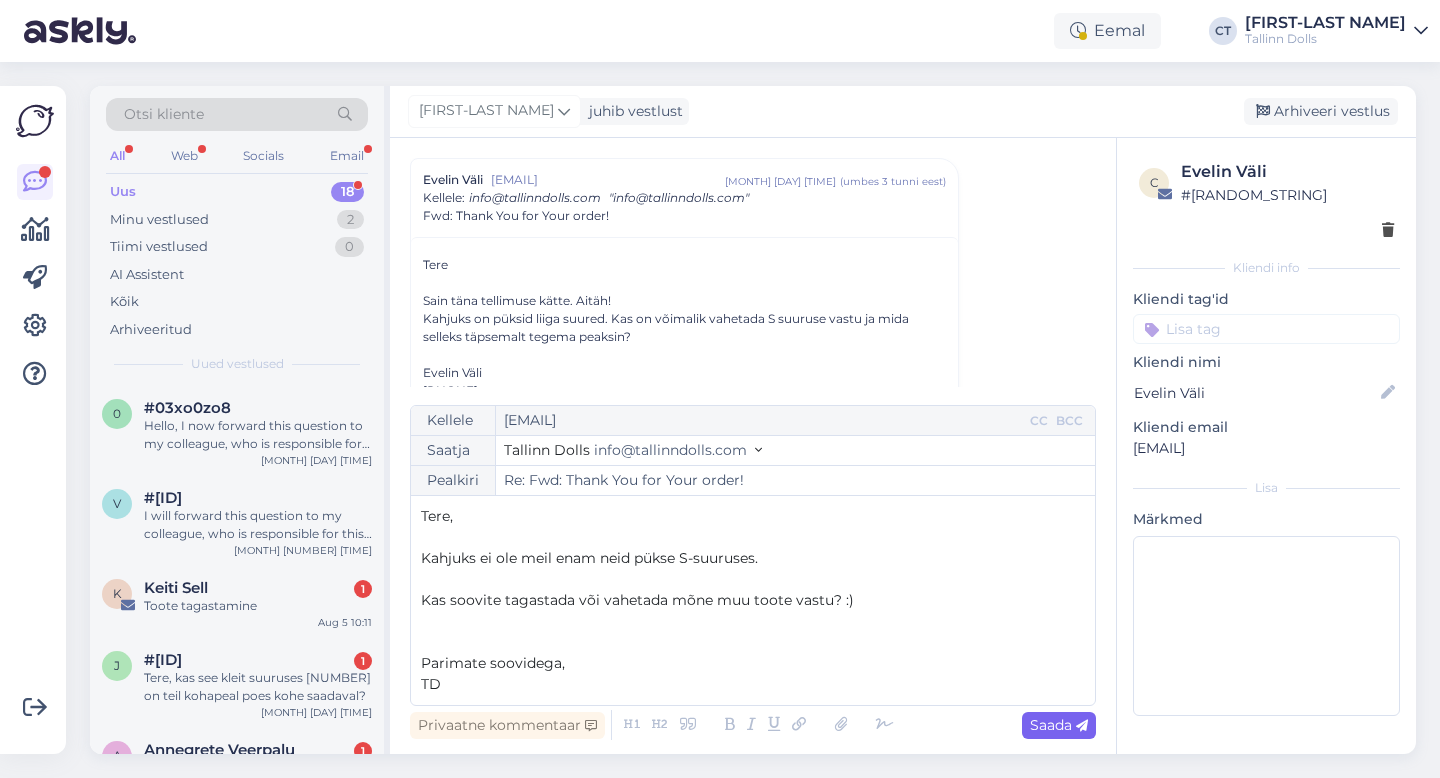 click on "Saada" at bounding box center [1059, 725] 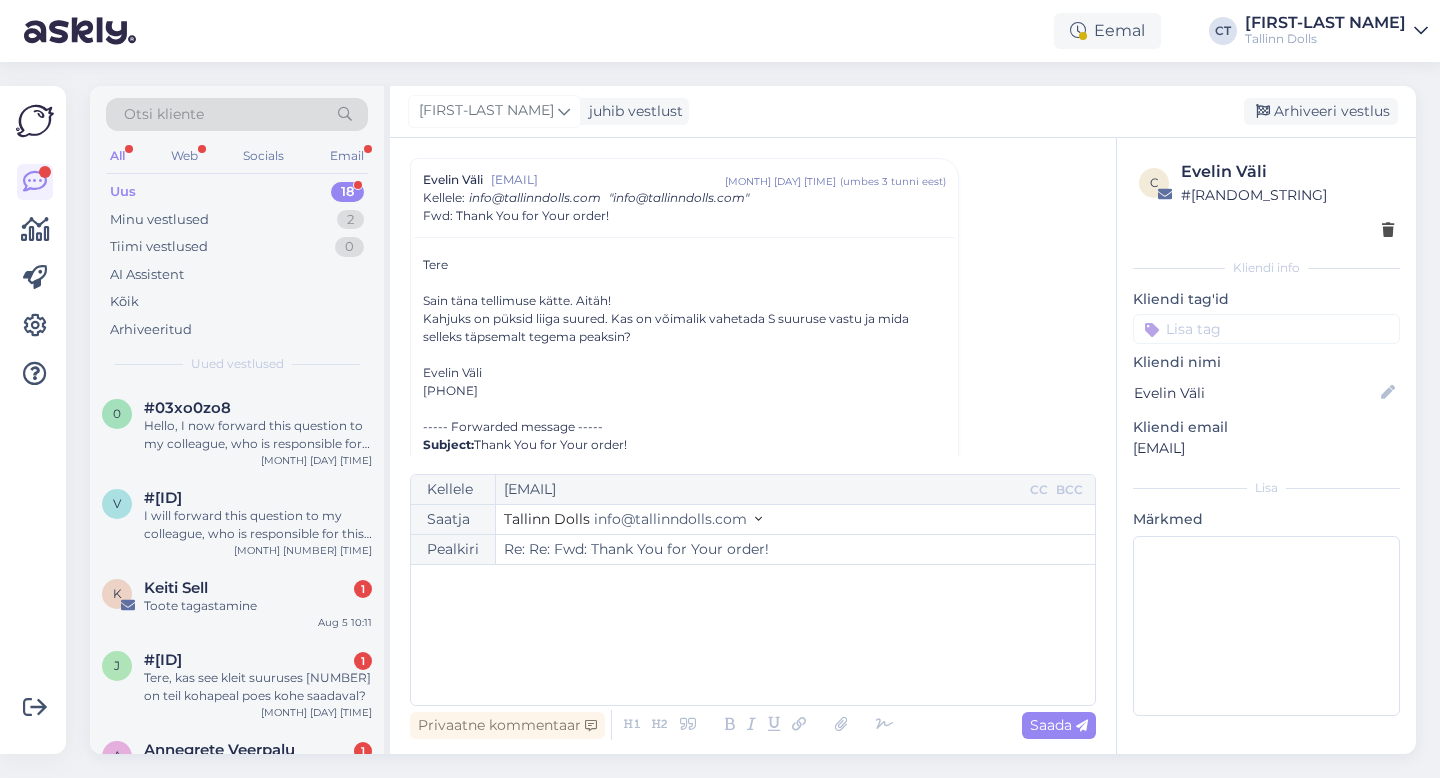 type on "Re: Fwd: Thank You for Your order!" 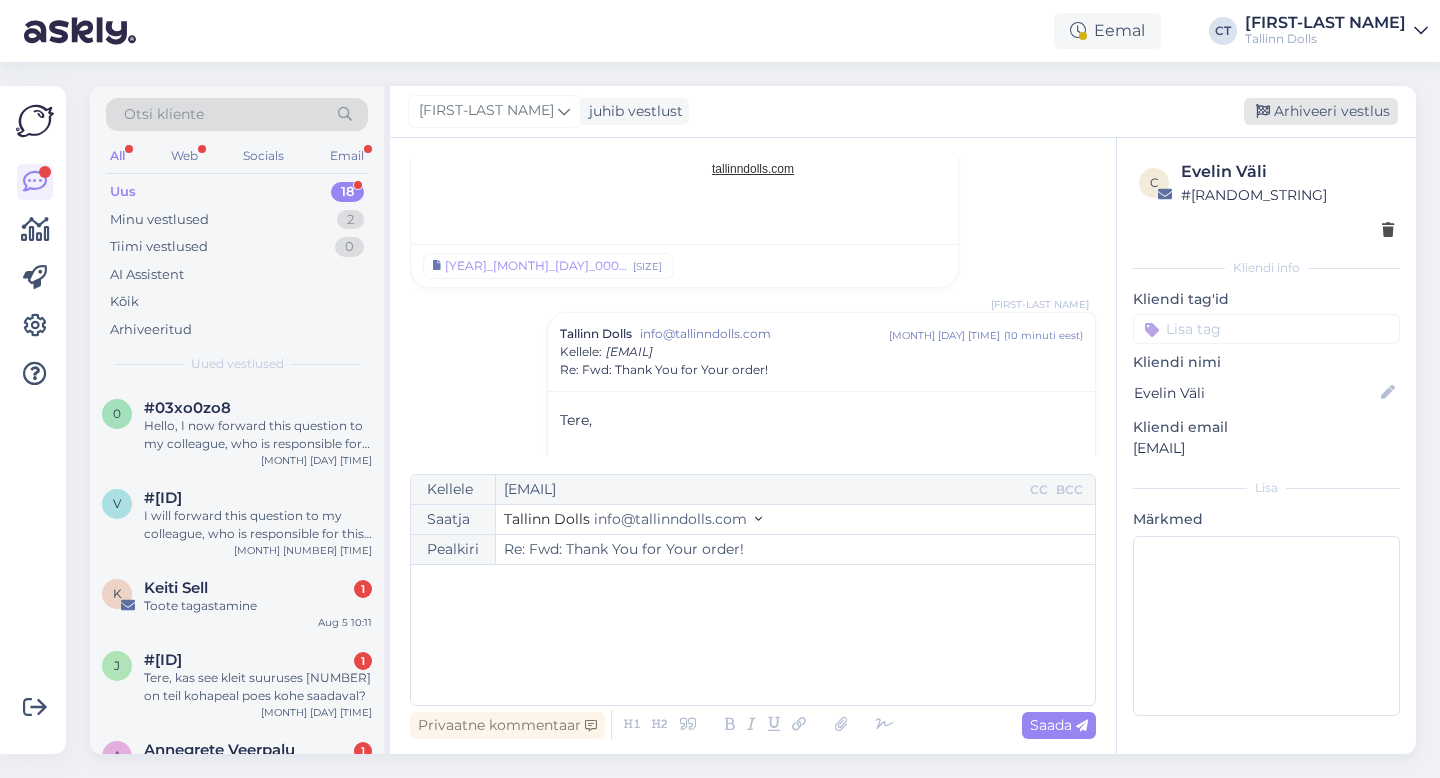 click on "Arhiveeri vestlus" at bounding box center [1321, 111] 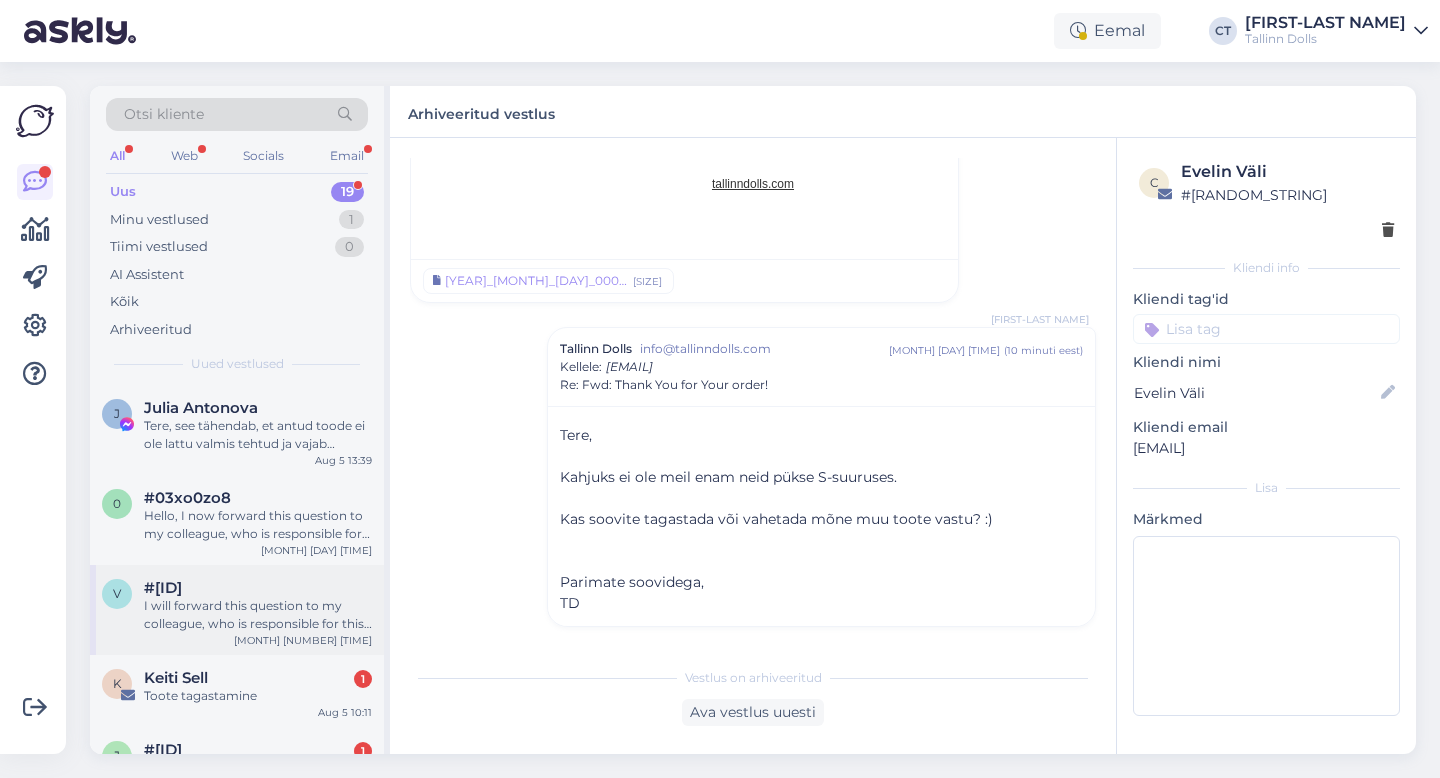 click on "v #v3z6cekf I will forward this question to my colleague, who is responsible for this. The reply will be here during our working hours. Aug 5 10:15" at bounding box center (237, 610) 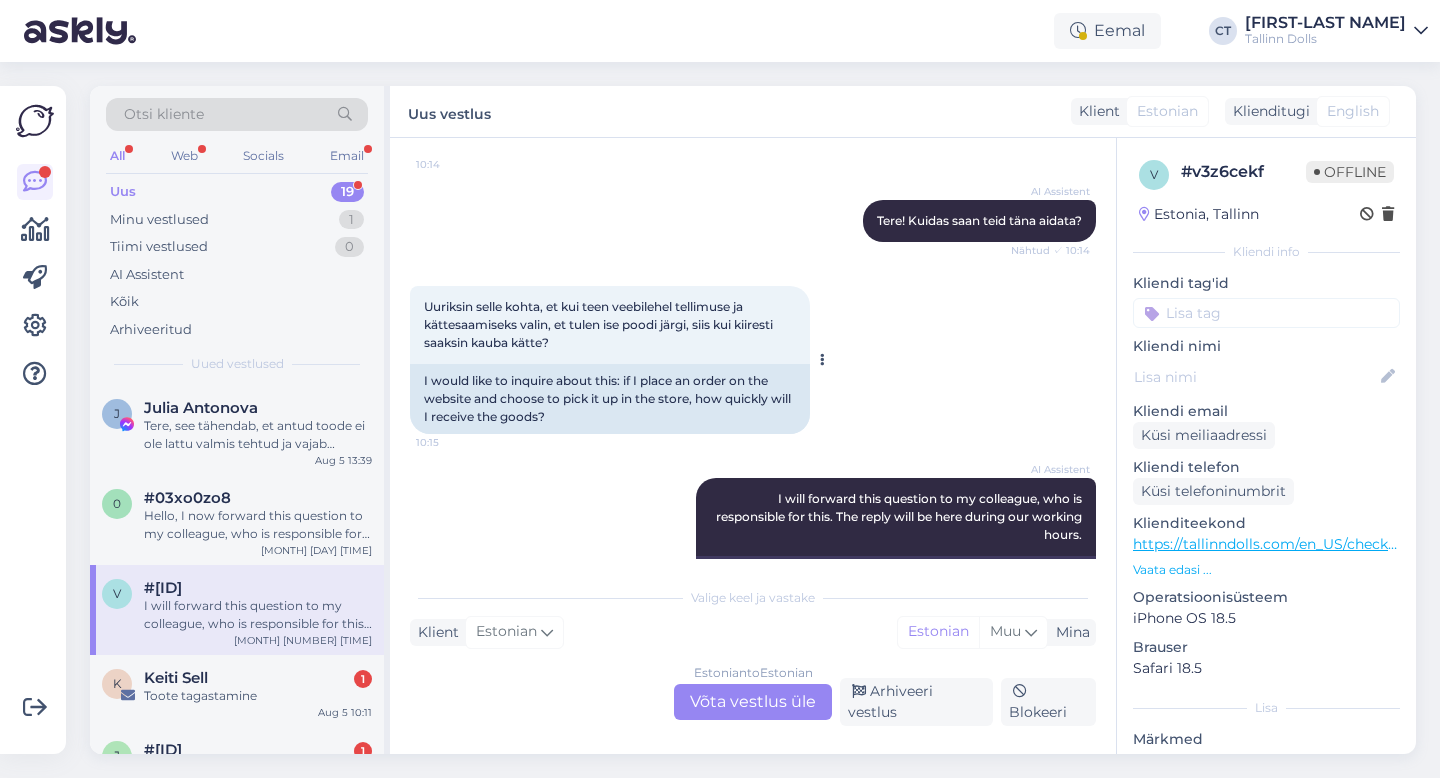 scroll, scrollTop: 185, scrollLeft: 0, axis: vertical 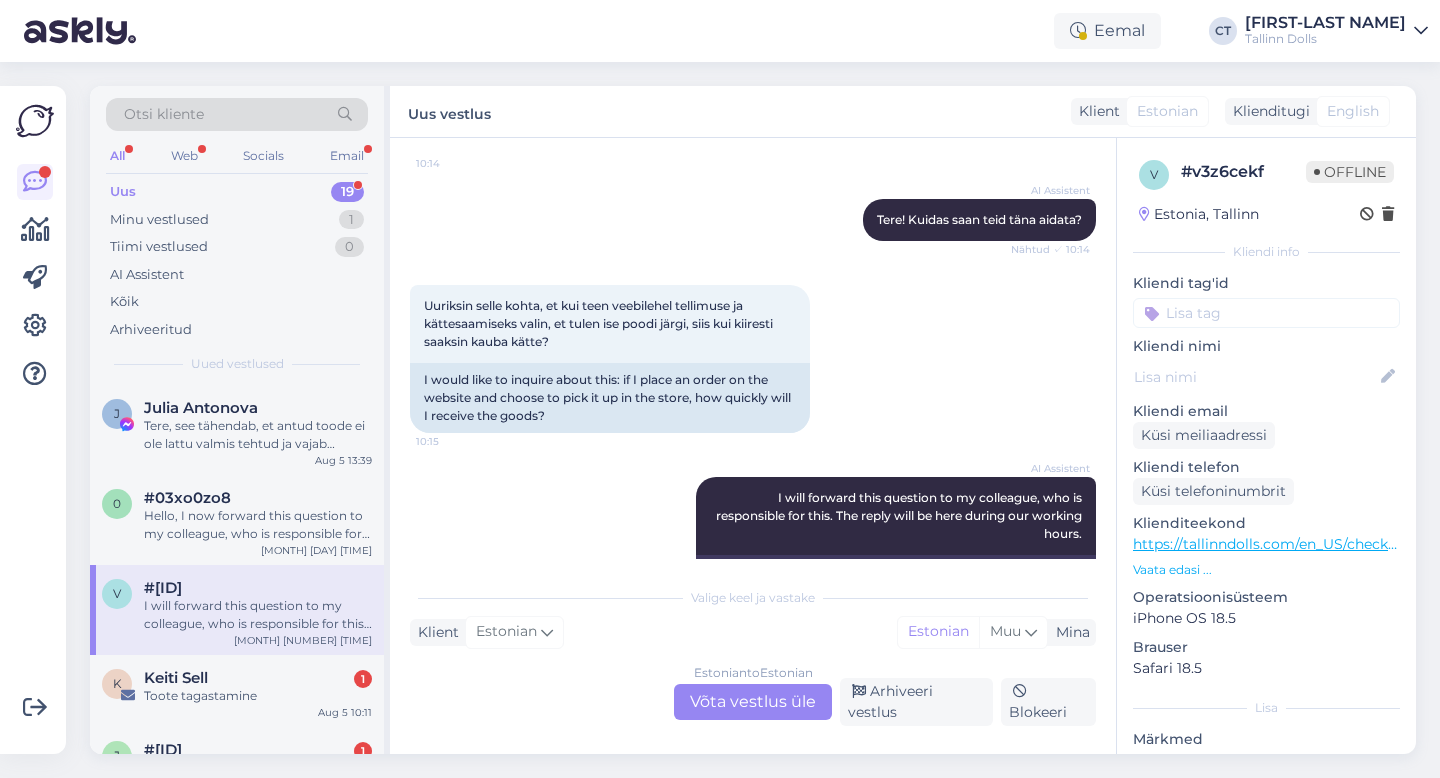 click on "Estonian  to  Estonian Võta vestlus üle" at bounding box center (753, 702) 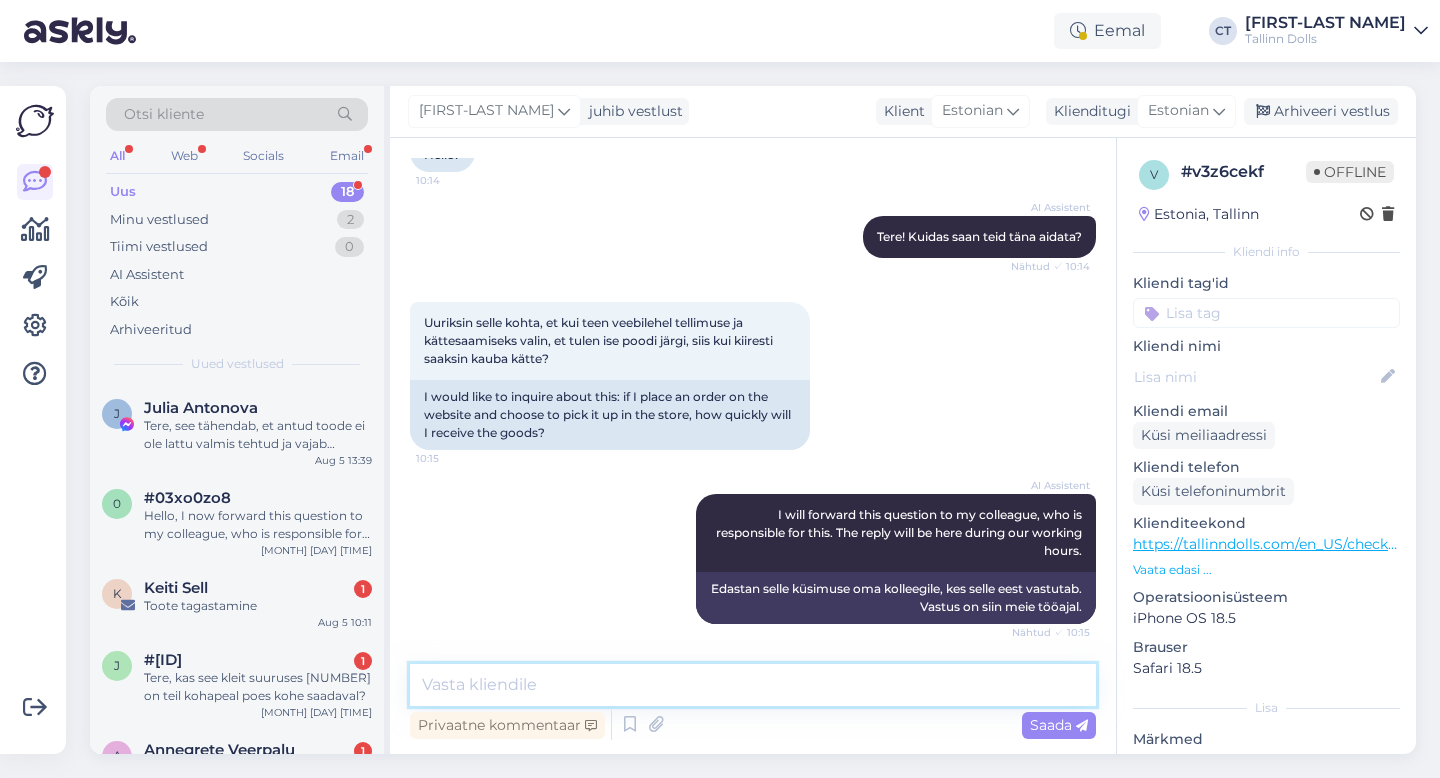 click at bounding box center [753, 685] 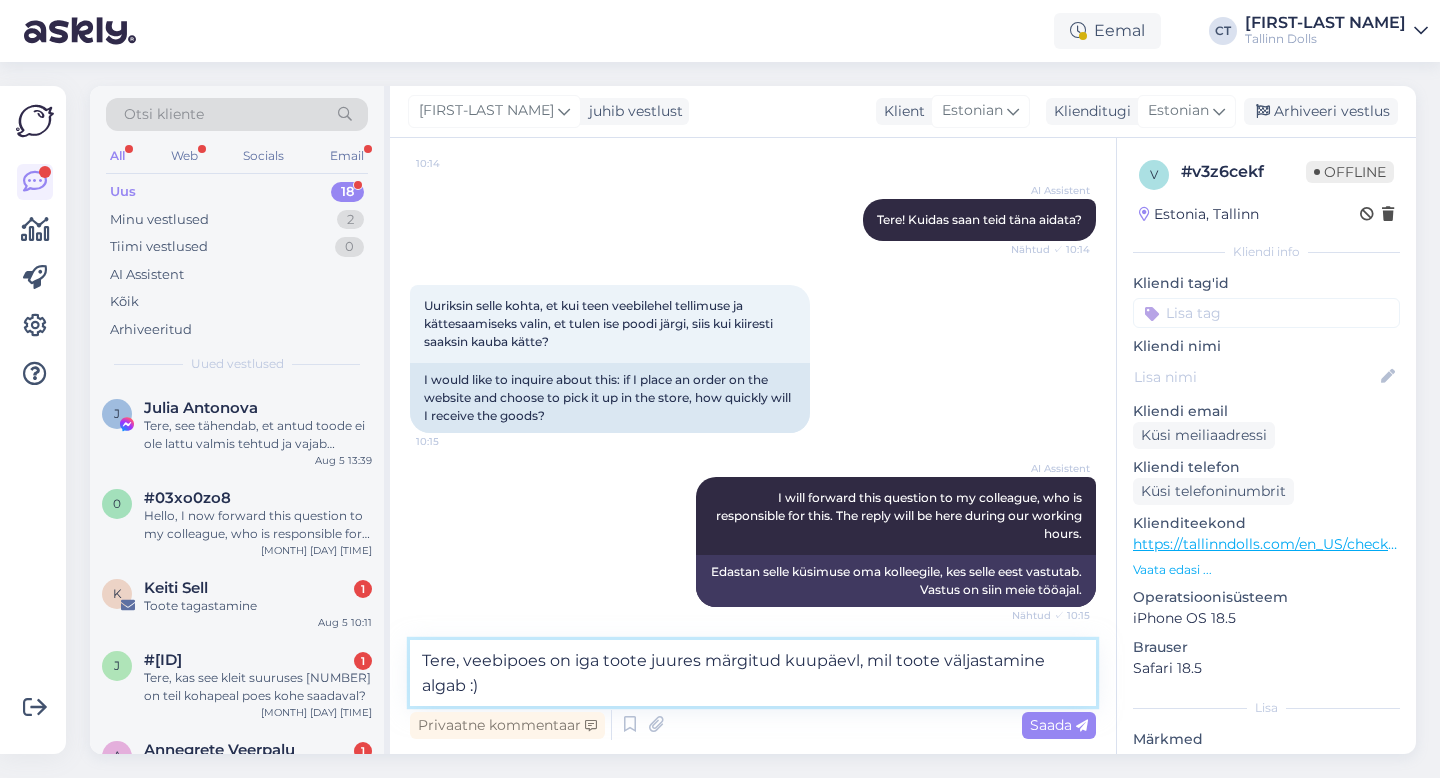 type on "Tere, veebipoes on iga toote juures märgitud kuupäevl, mil toote väljastamine algab :)" 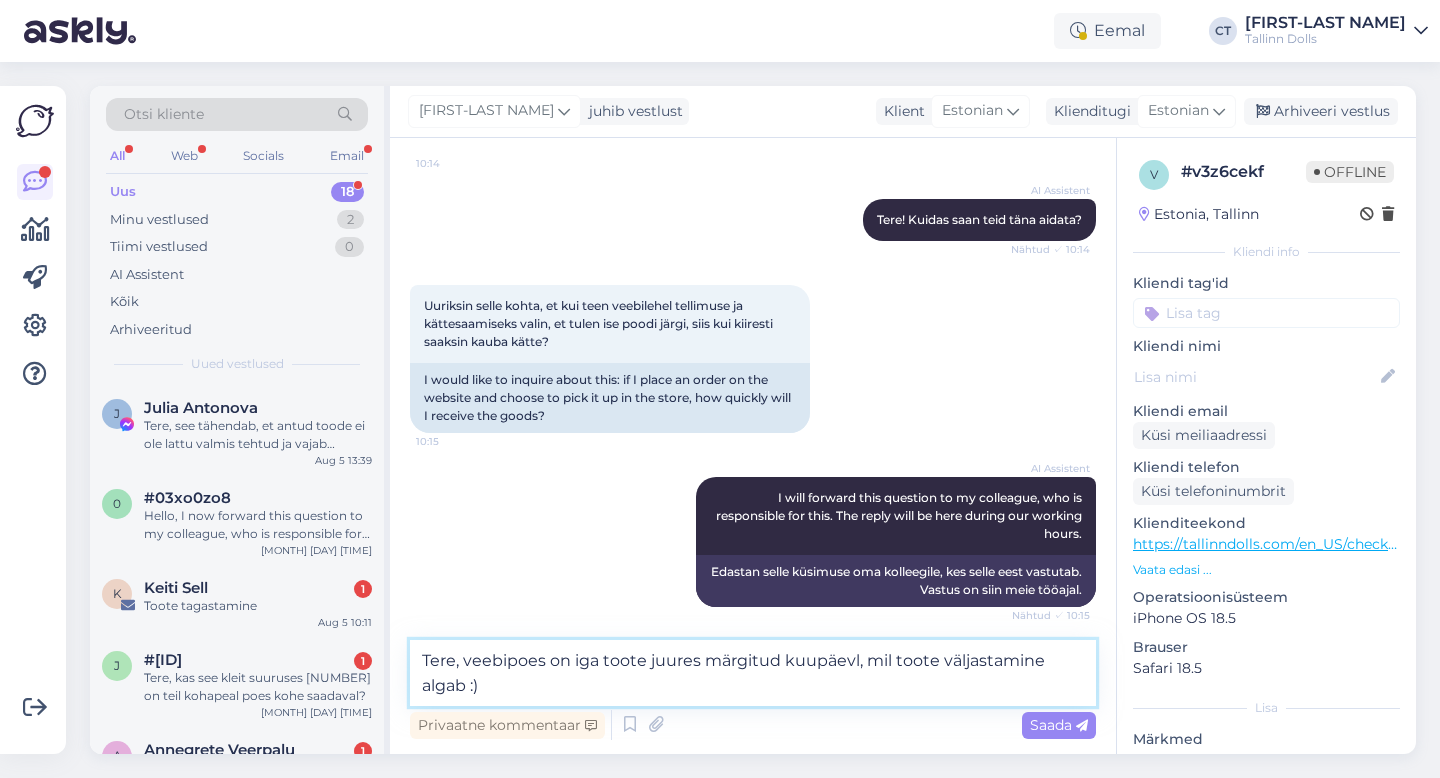 type 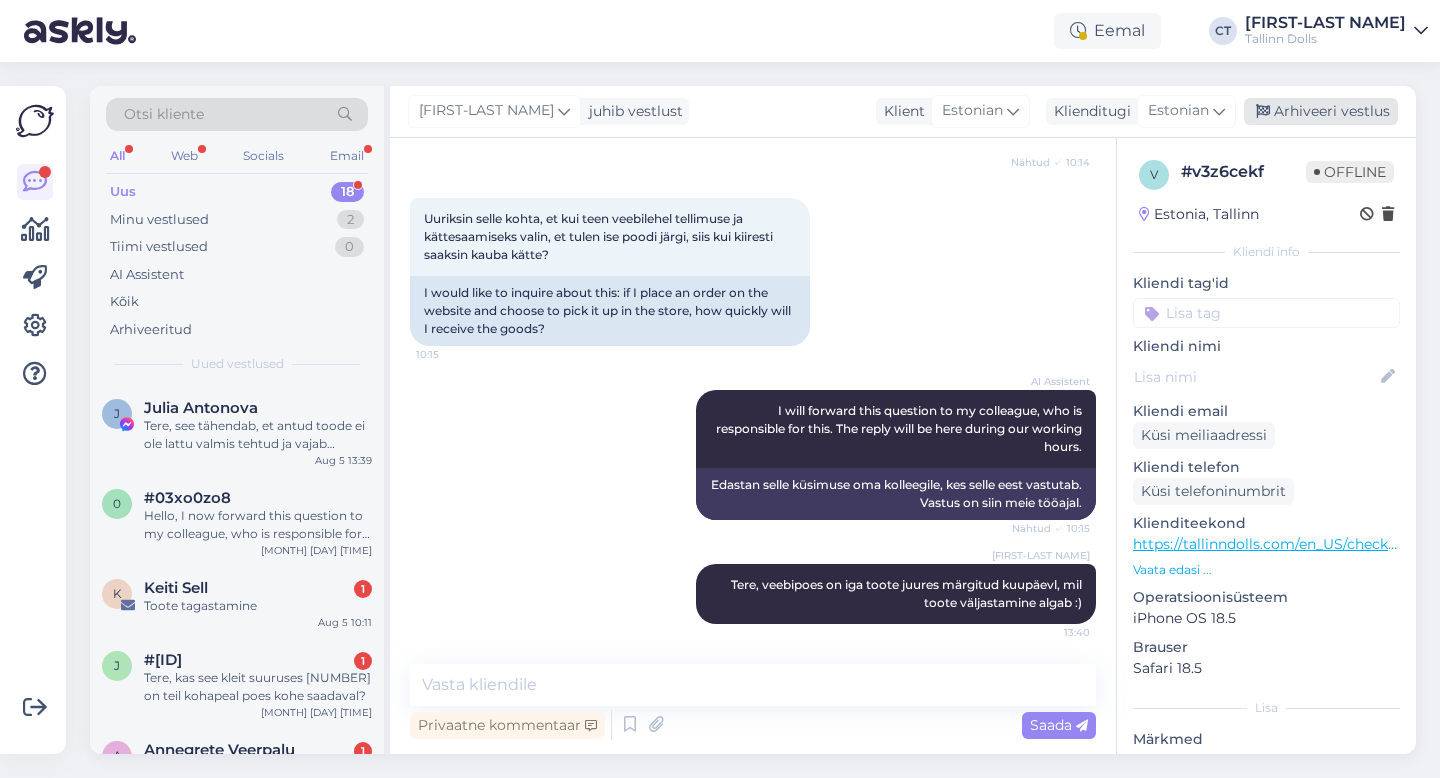 click on "Arhiveeri vestlus" at bounding box center (1321, 111) 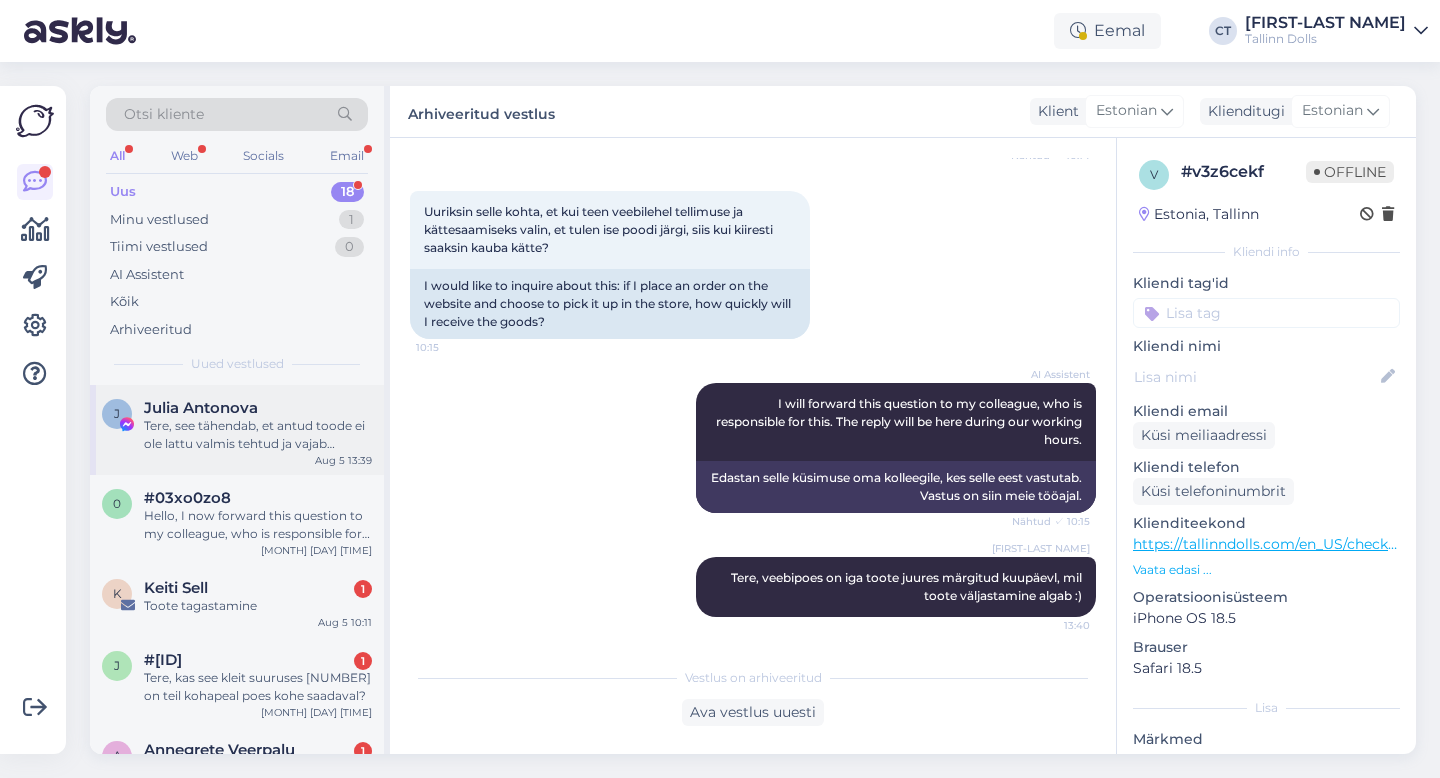 click on "Tere, see tähendab, et antud toode ei ole lattu valmis tehtud ja vajab õmblemist ehk tarne on 2 nädalat." at bounding box center (258, 435) 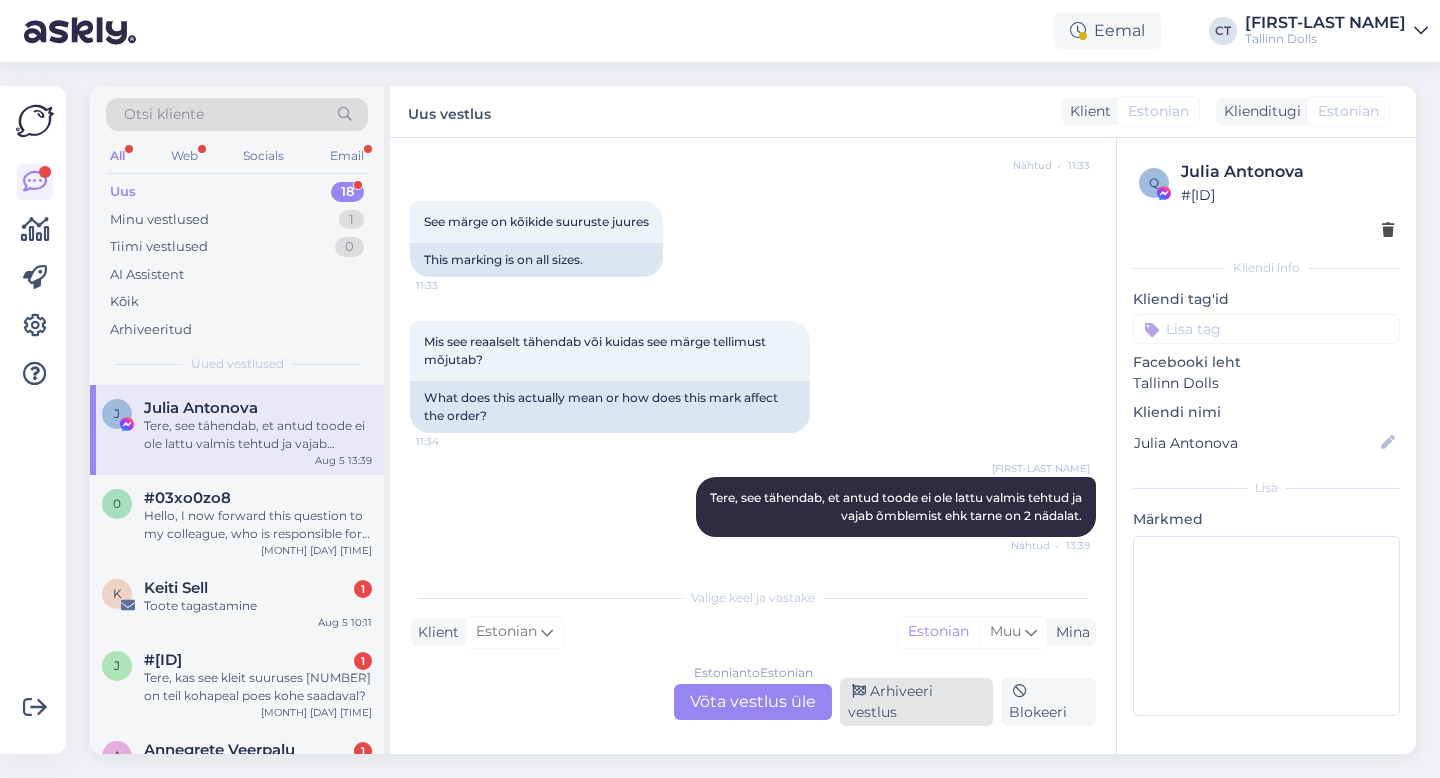 click on "Arhiveeri vestlus" at bounding box center (916, 702) 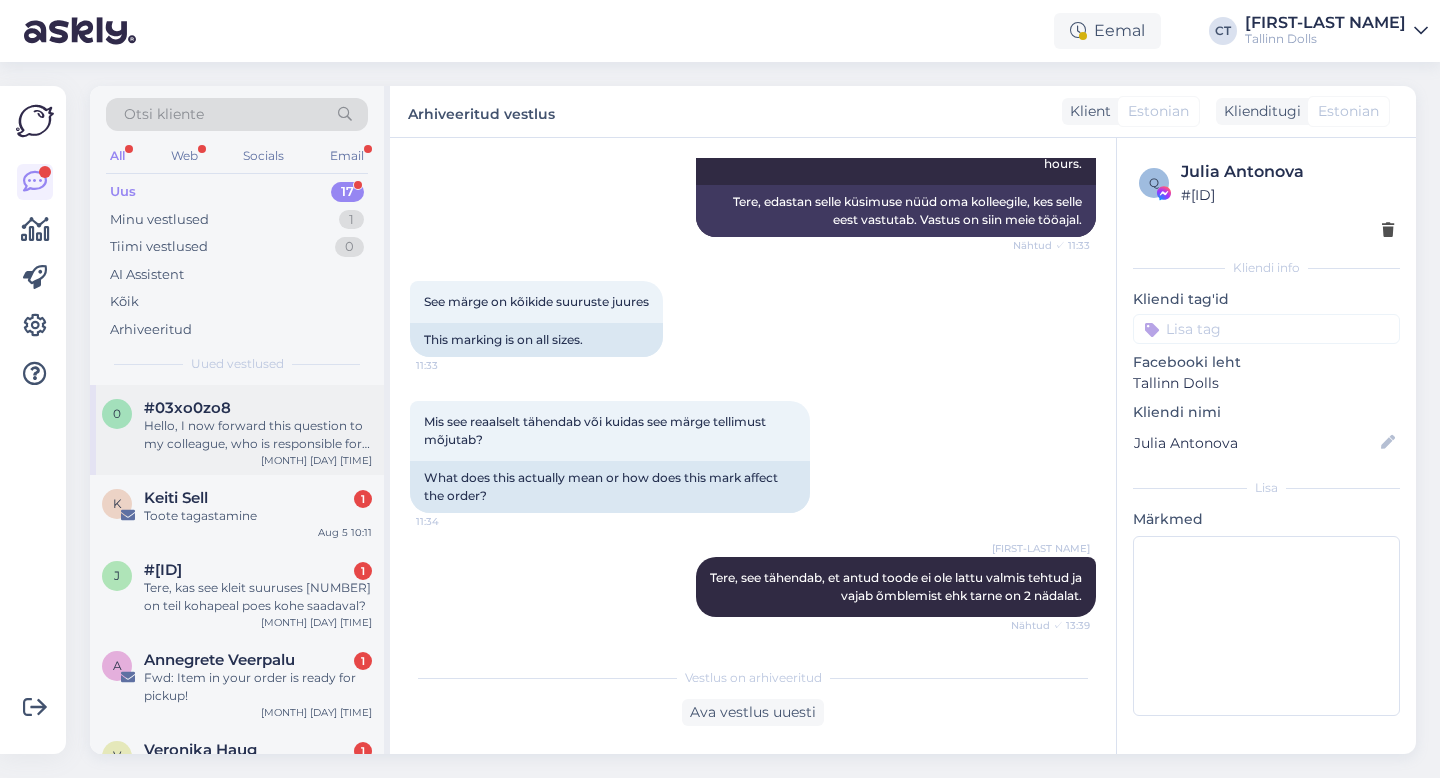 click on "Hello, I now forward this question to my colleague, who is responsible for this. The reply will be here during our working hours." at bounding box center (258, 435) 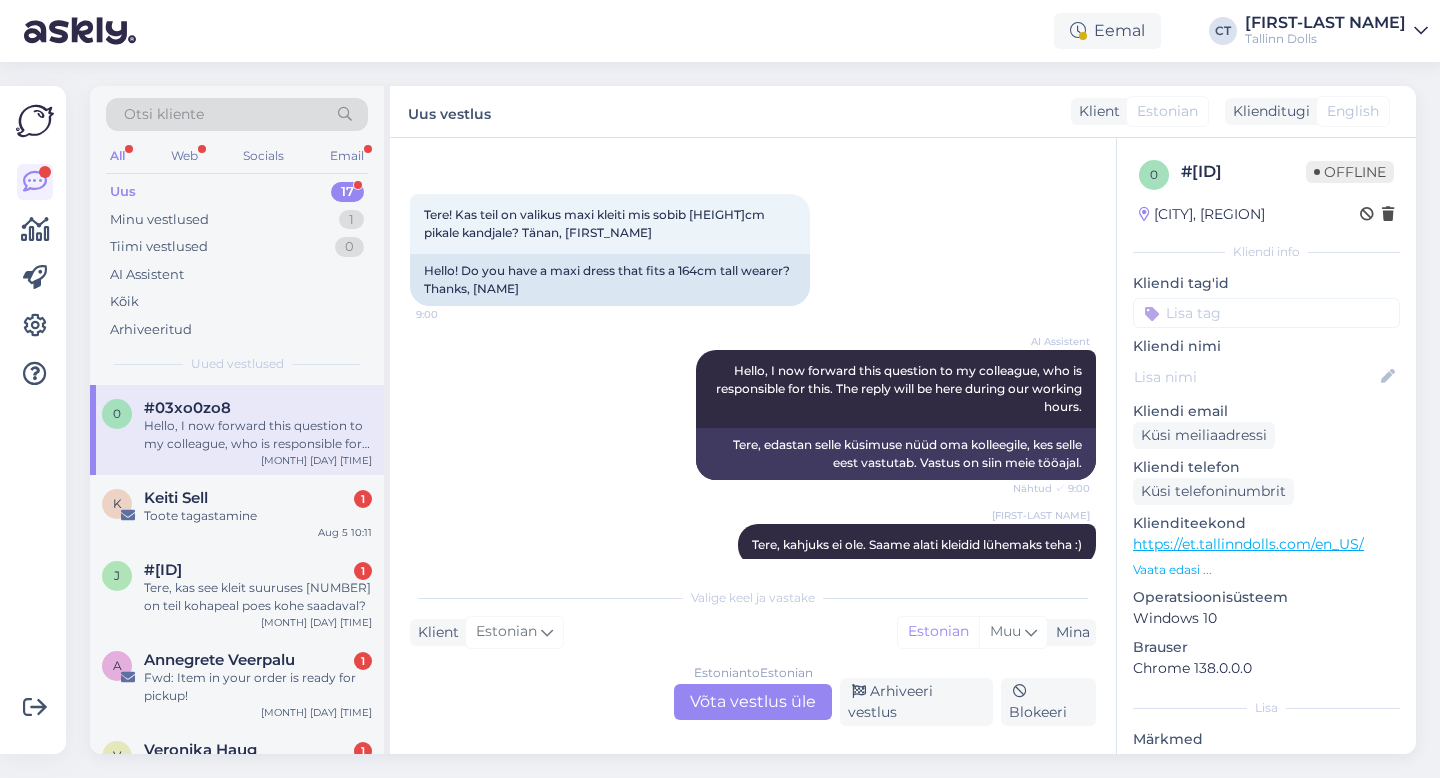 scroll, scrollTop: 264, scrollLeft: 0, axis: vertical 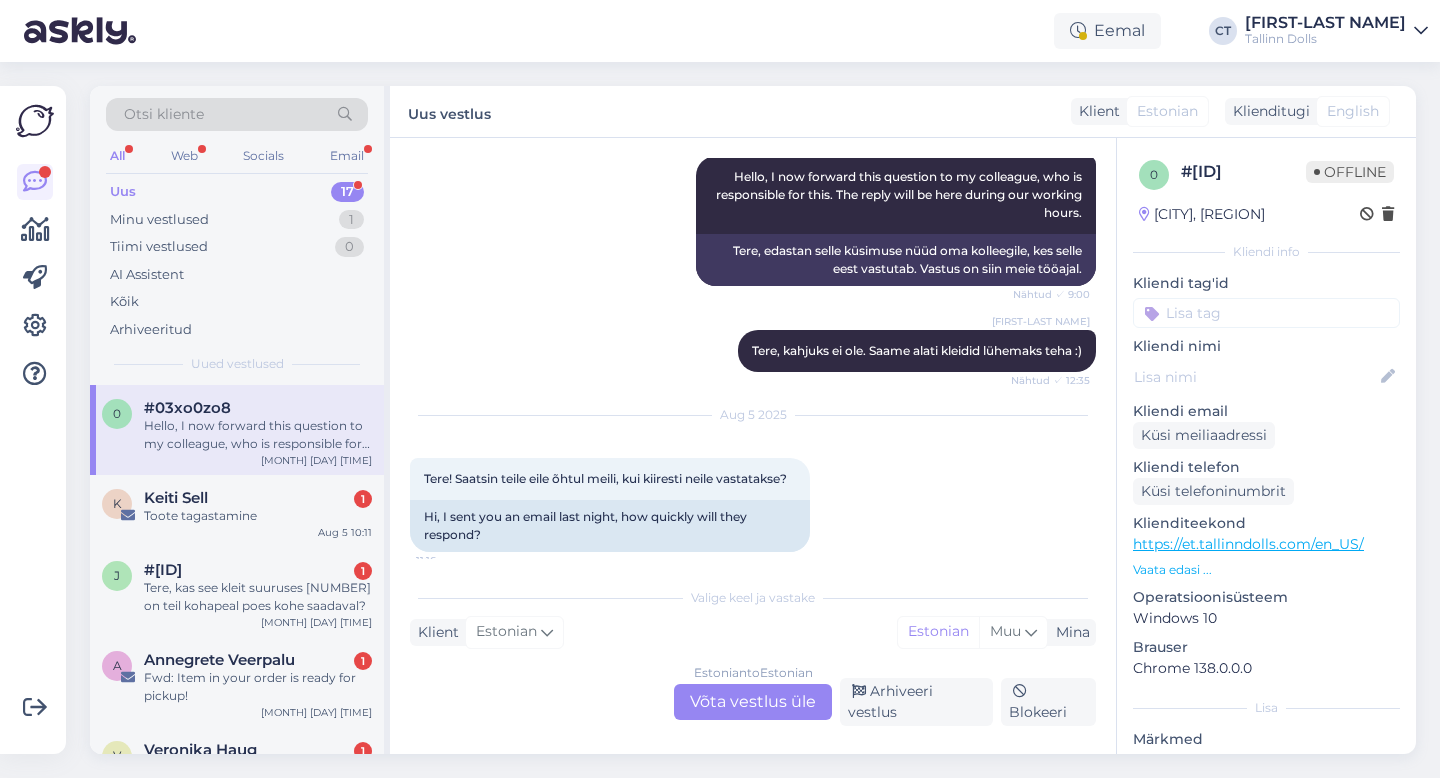 click on "Estonian  to  Estonian Võta vestlus üle" at bounding box center (753, 702) 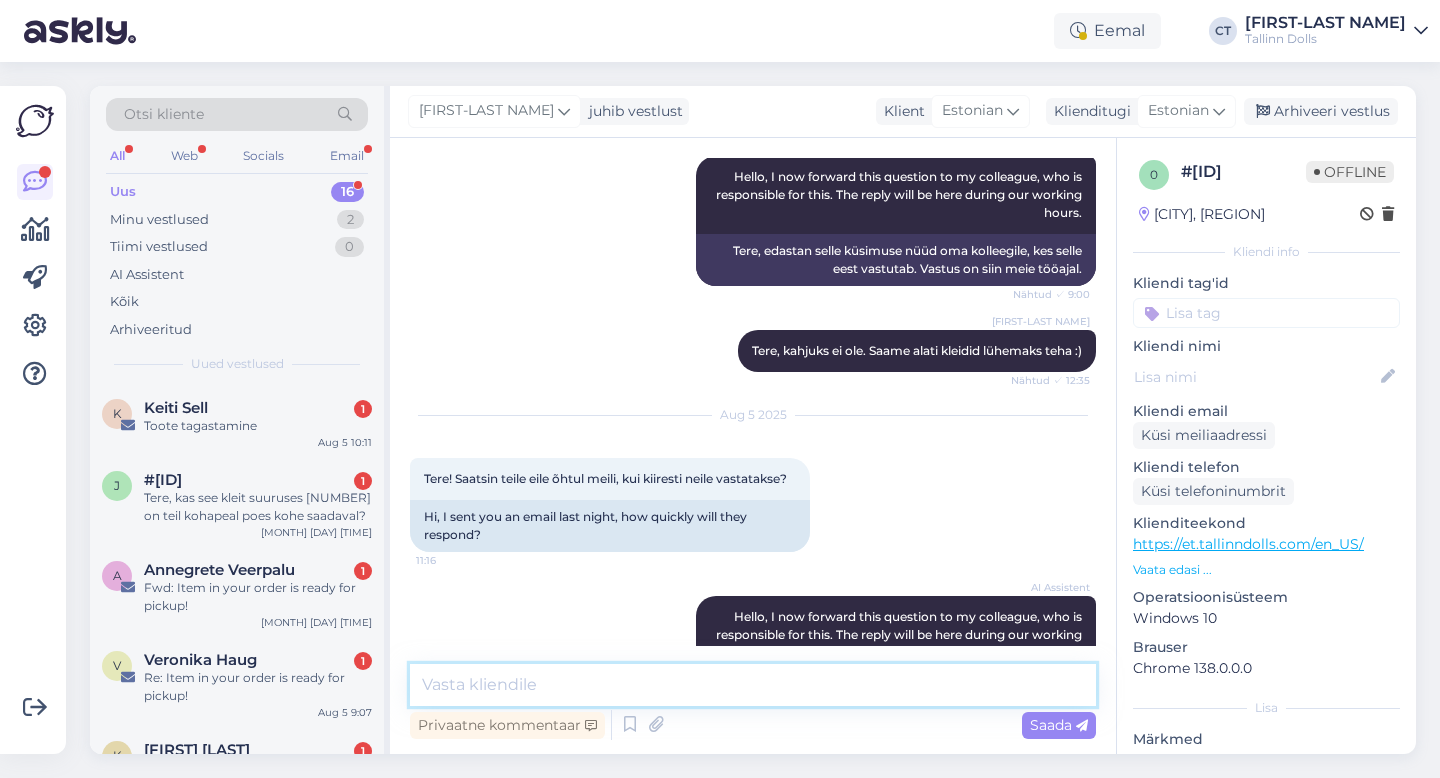 click at bounding box center [753, 685] 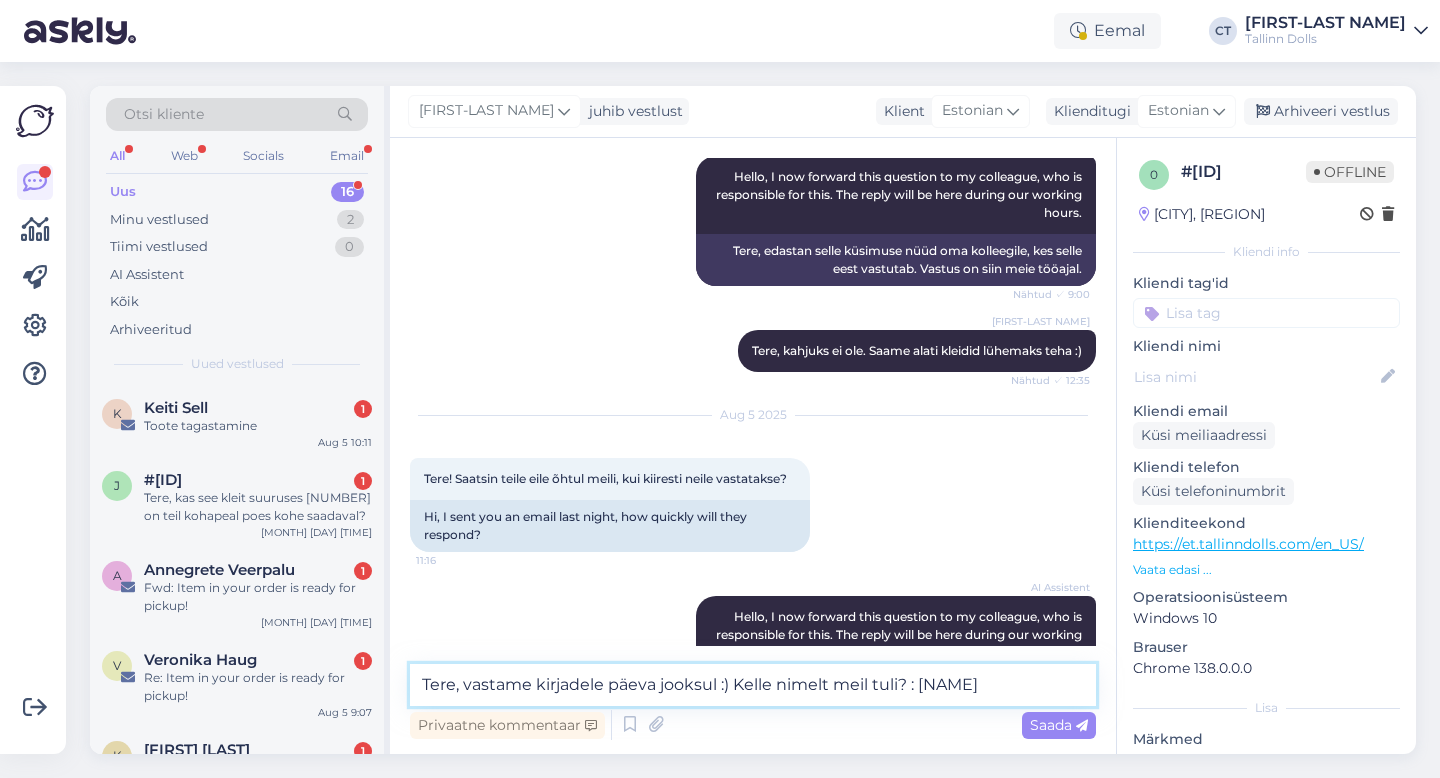 type on "Tere, vastame kirjadele päeva jooksul :) Kelle nimelt meil tuli? :)" 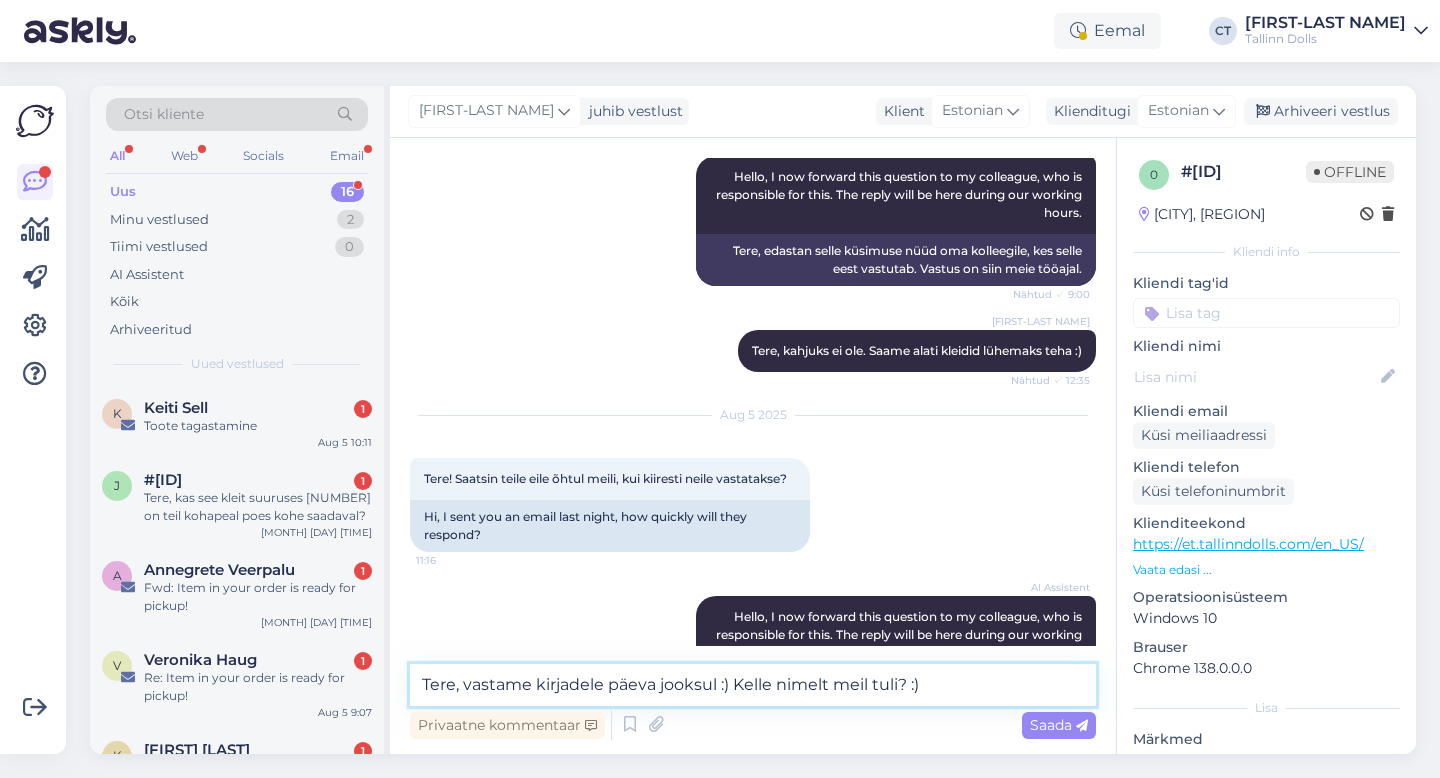 type 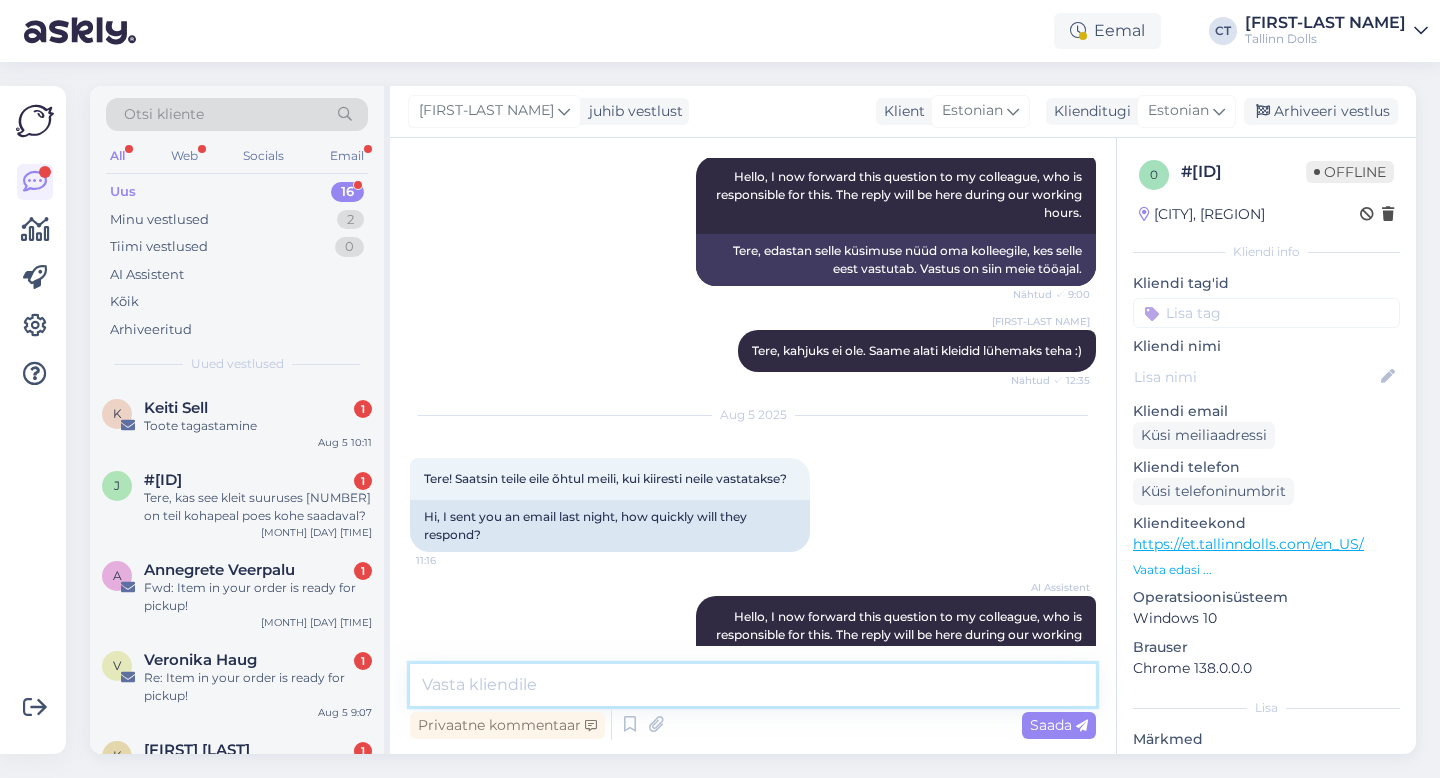 scroll, scrollTop: 488, scrollLeft: 0, axis: vertical 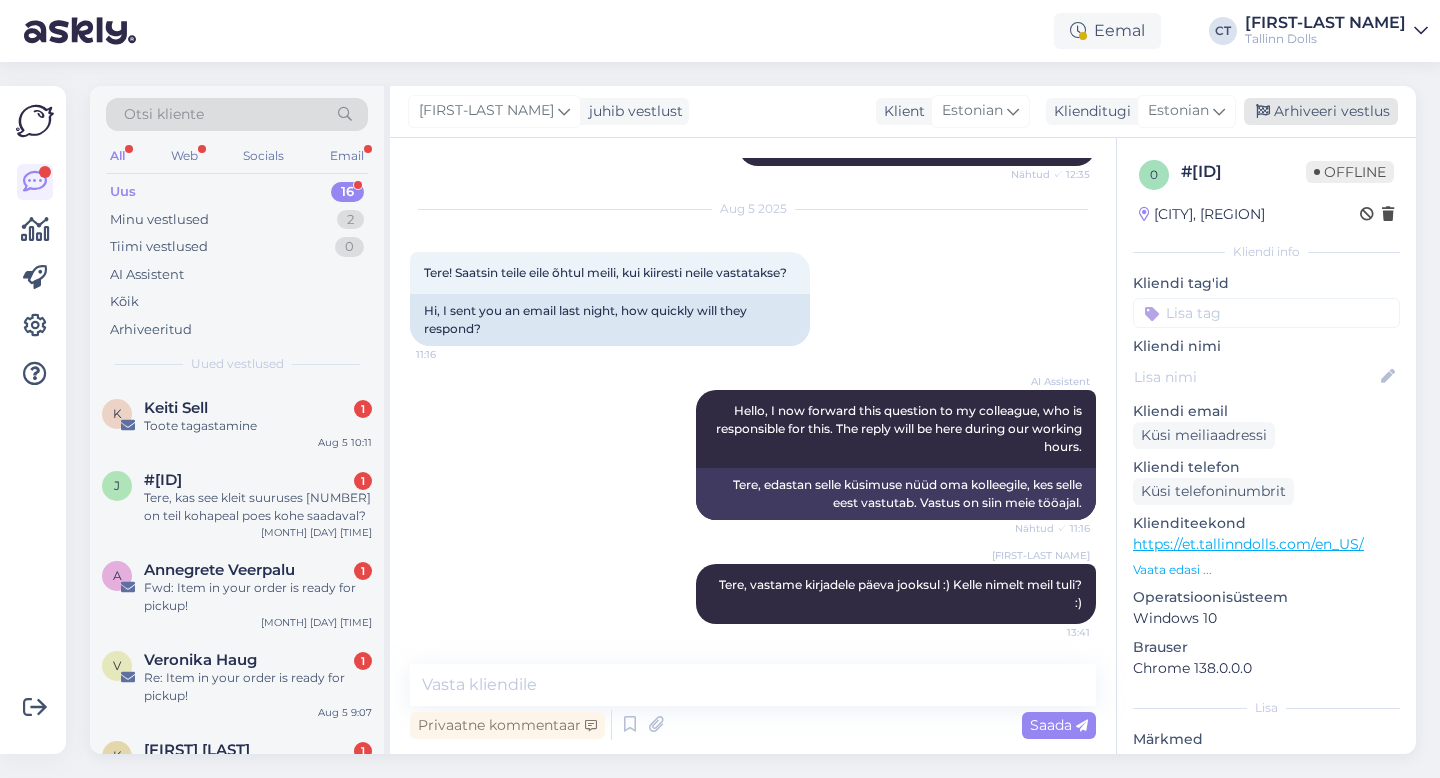click on "Arhiveeri vestlus" at bounding box center [1321, 111] 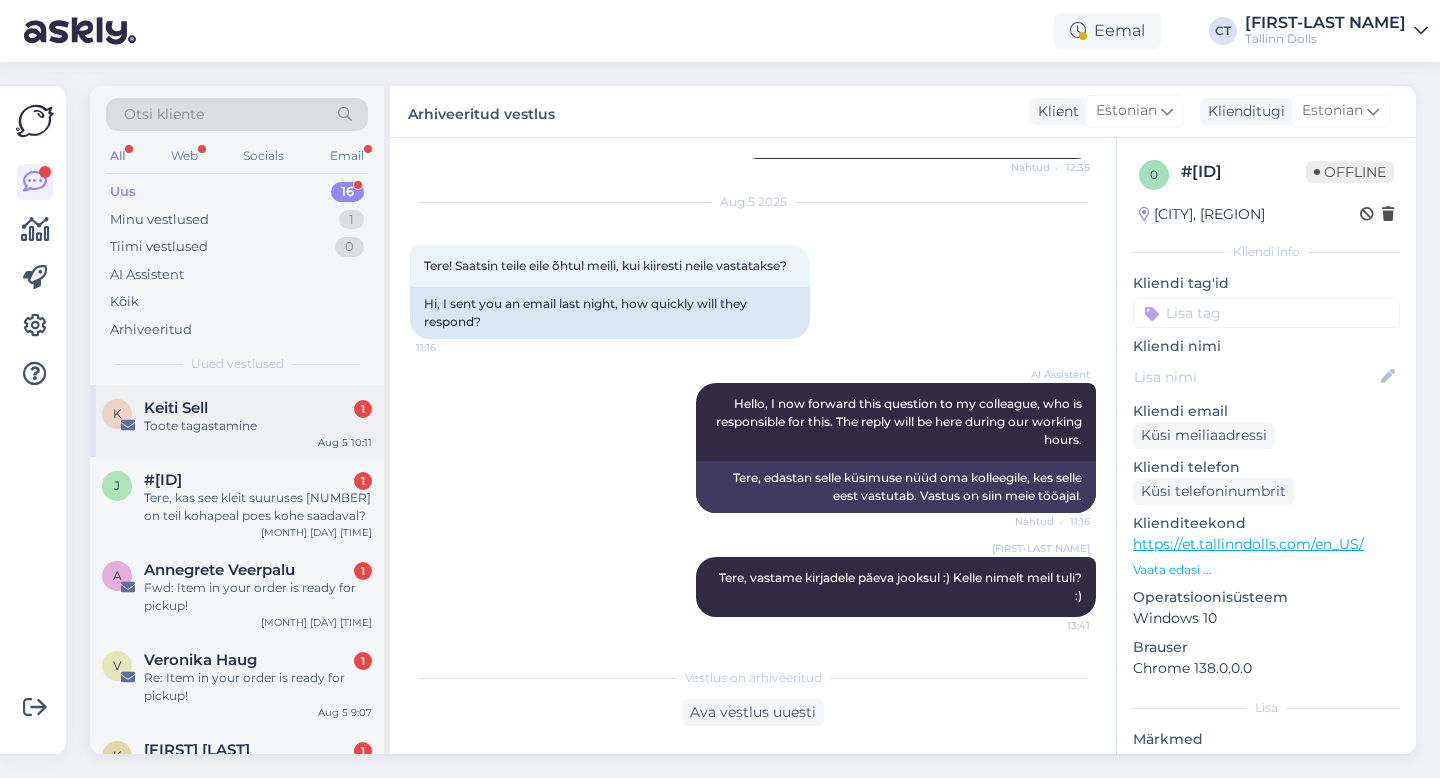 click on "K [NAME] [LAST_NAME] 1 Toote tagastamine [MONTH] [DAY] [TIME]" at bounding box center (237, 421) 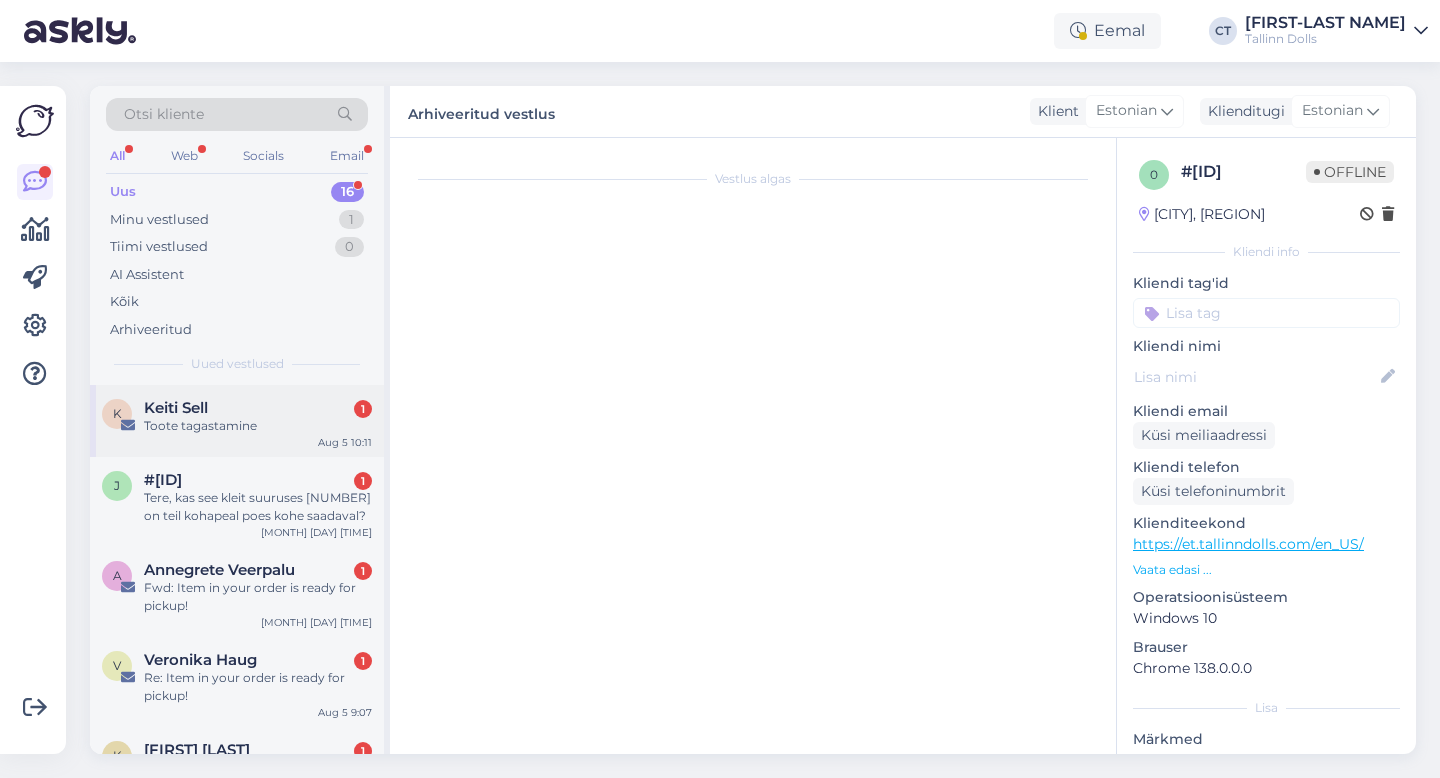scroll, scrollTop: 0, scrollLeft: 0, axis: both 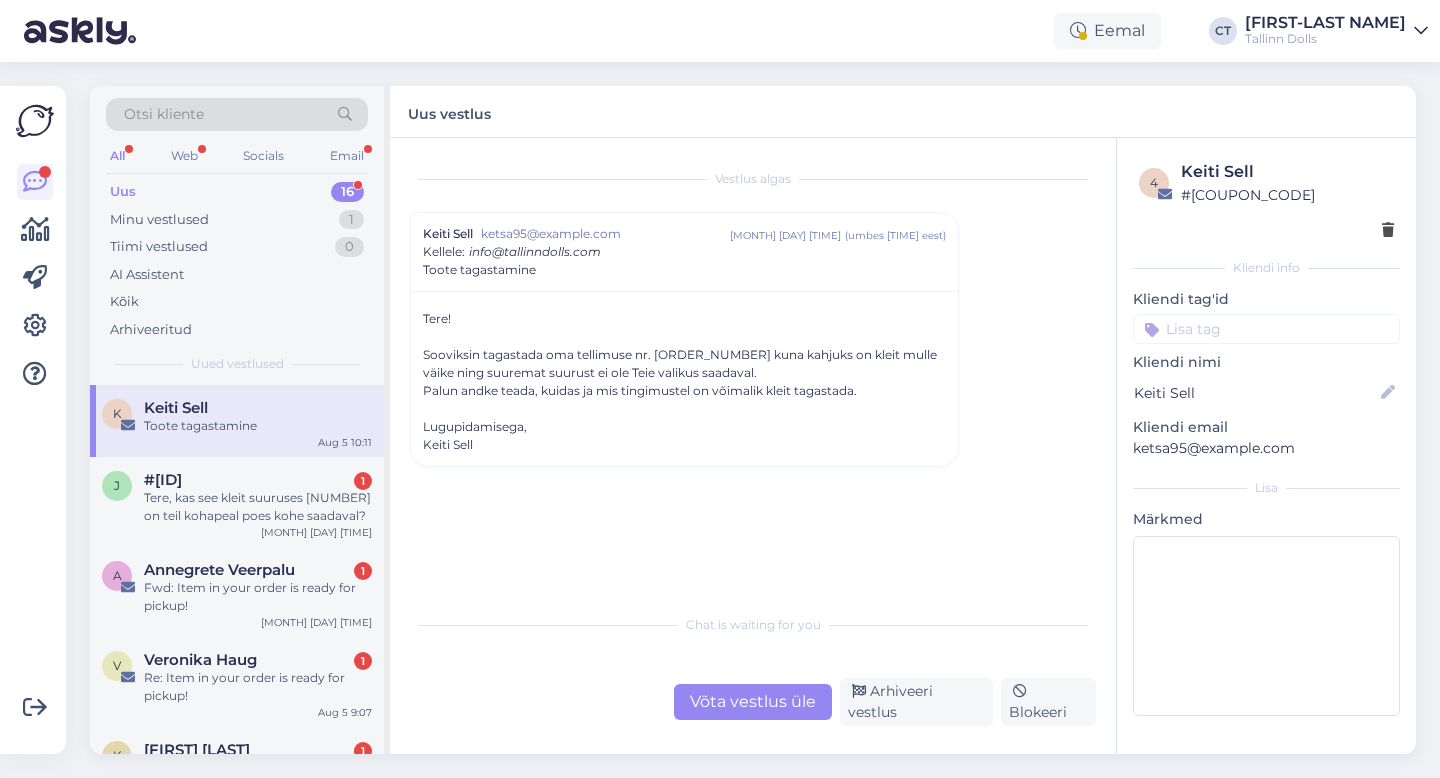 click on "Võta vestlus üle" at bounding box center (753, 702) 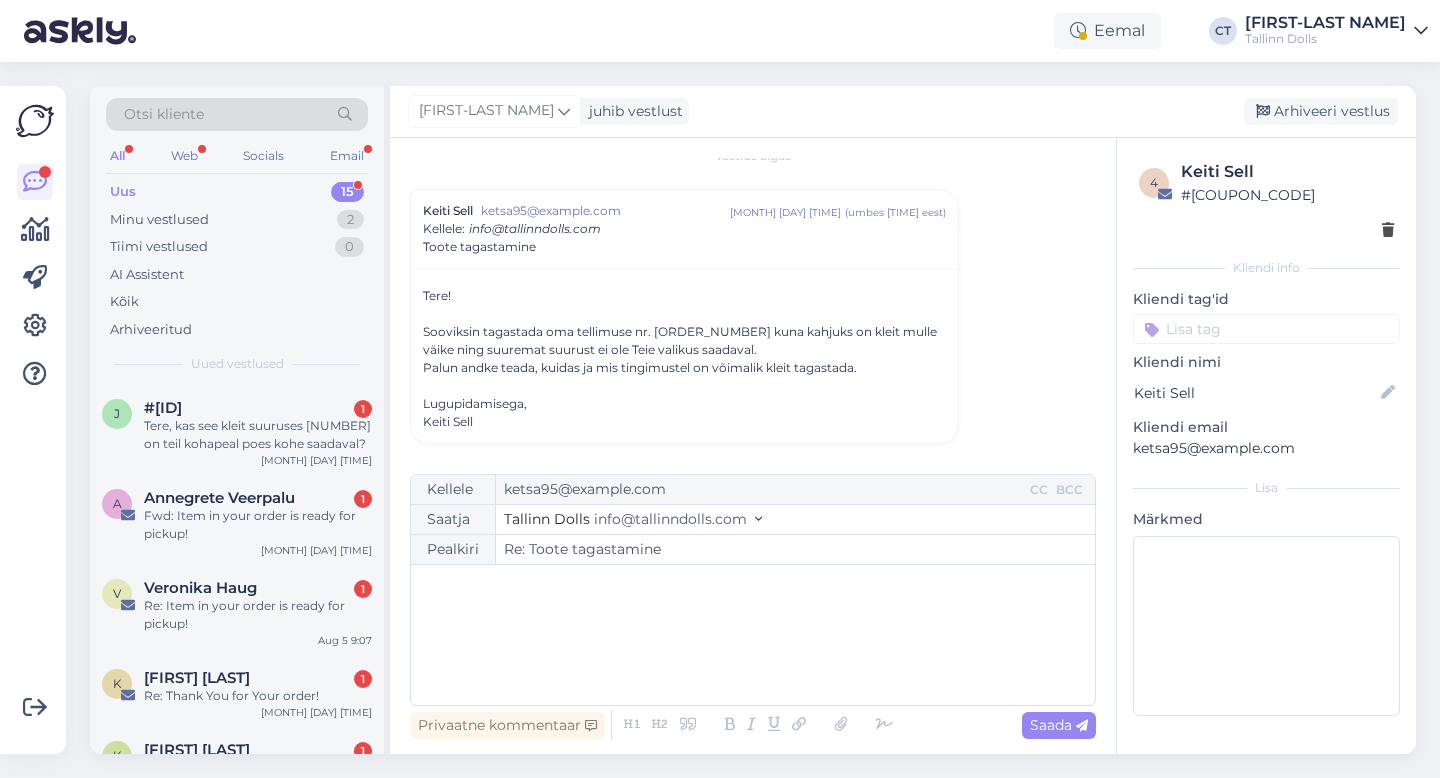 click on "﻿" at bounding box center [753, 635] 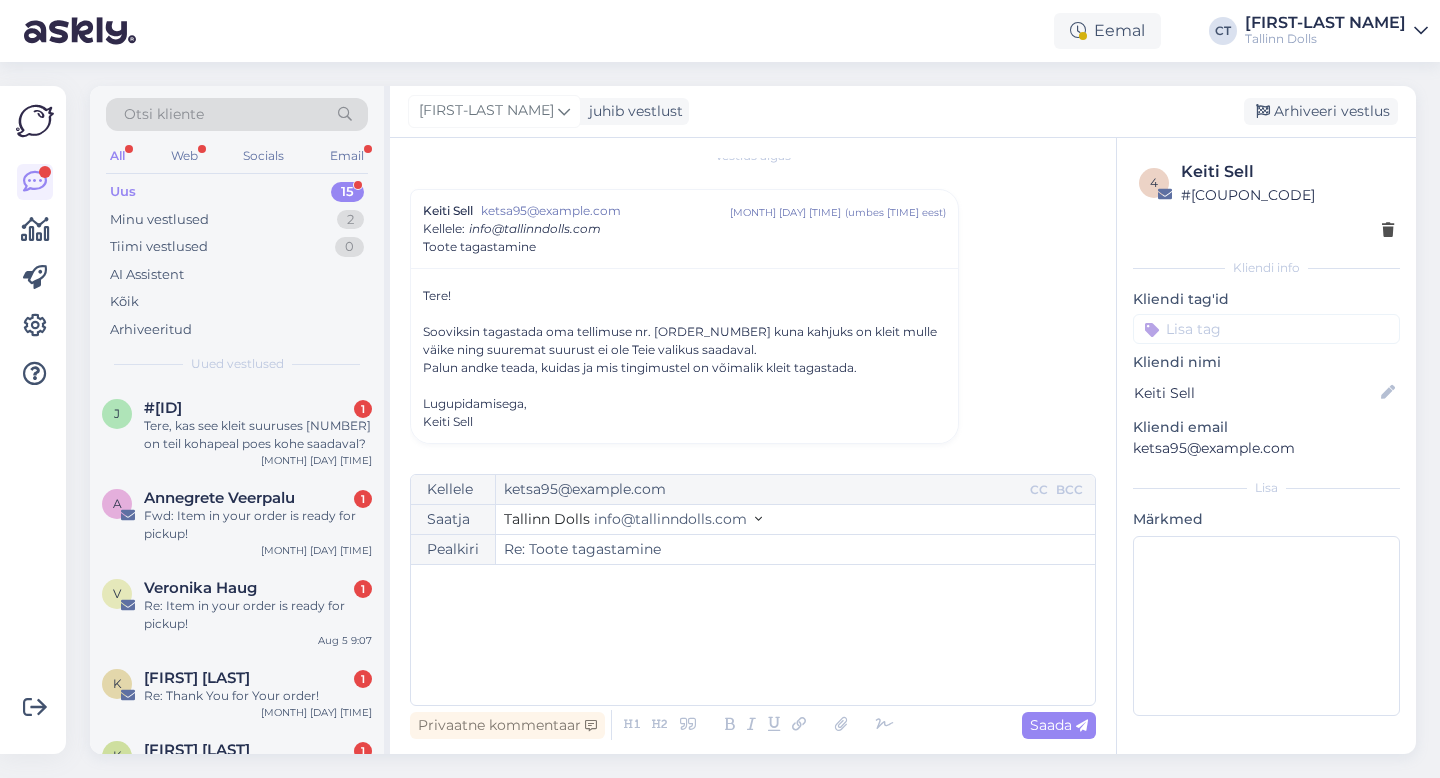 click on "﻿" at bounding box center [753, 635] 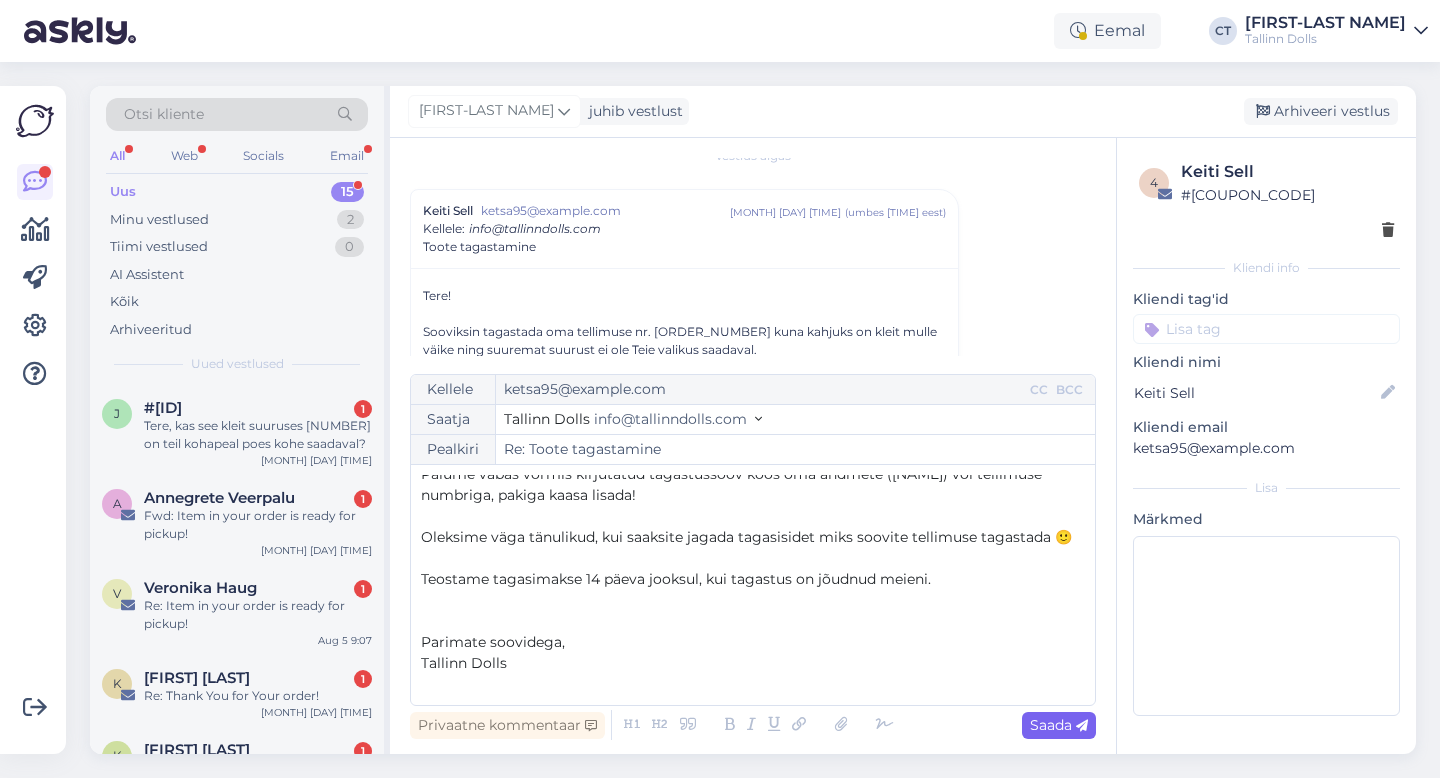 click on "Saada" at bounding box center (1059, 725) 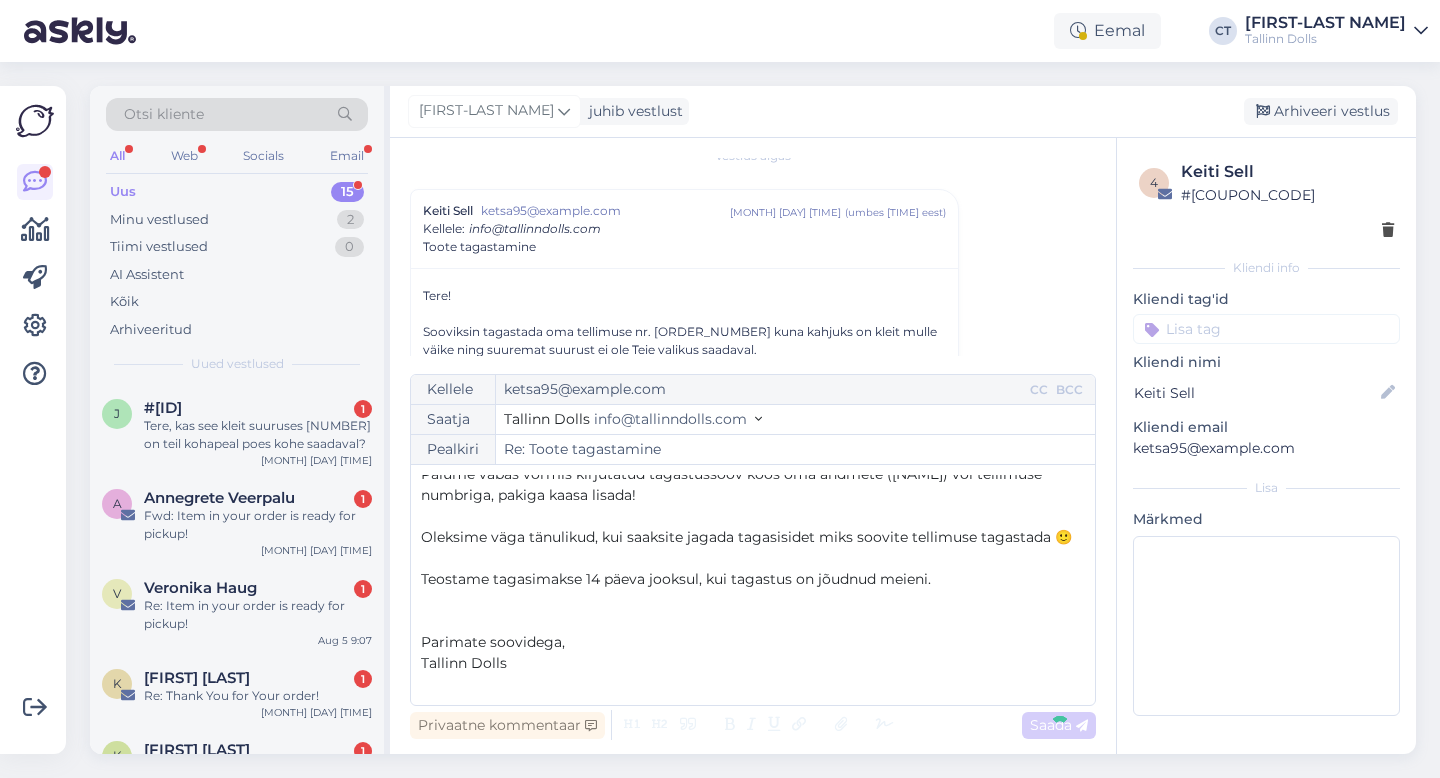type on "Re: Re: Toote tagastamine" 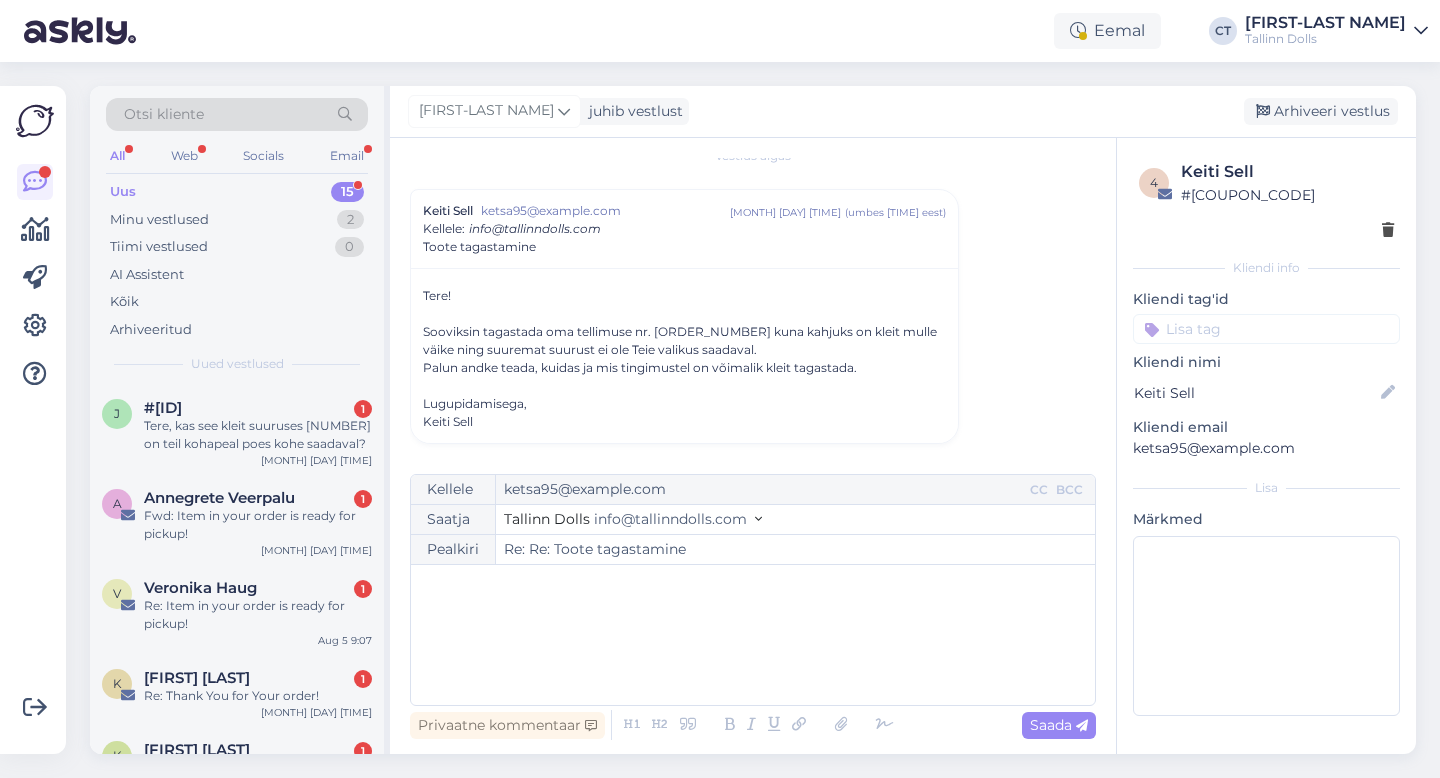 scroll, scrollTop: 279, scrollLeft: 0, axis: vertical 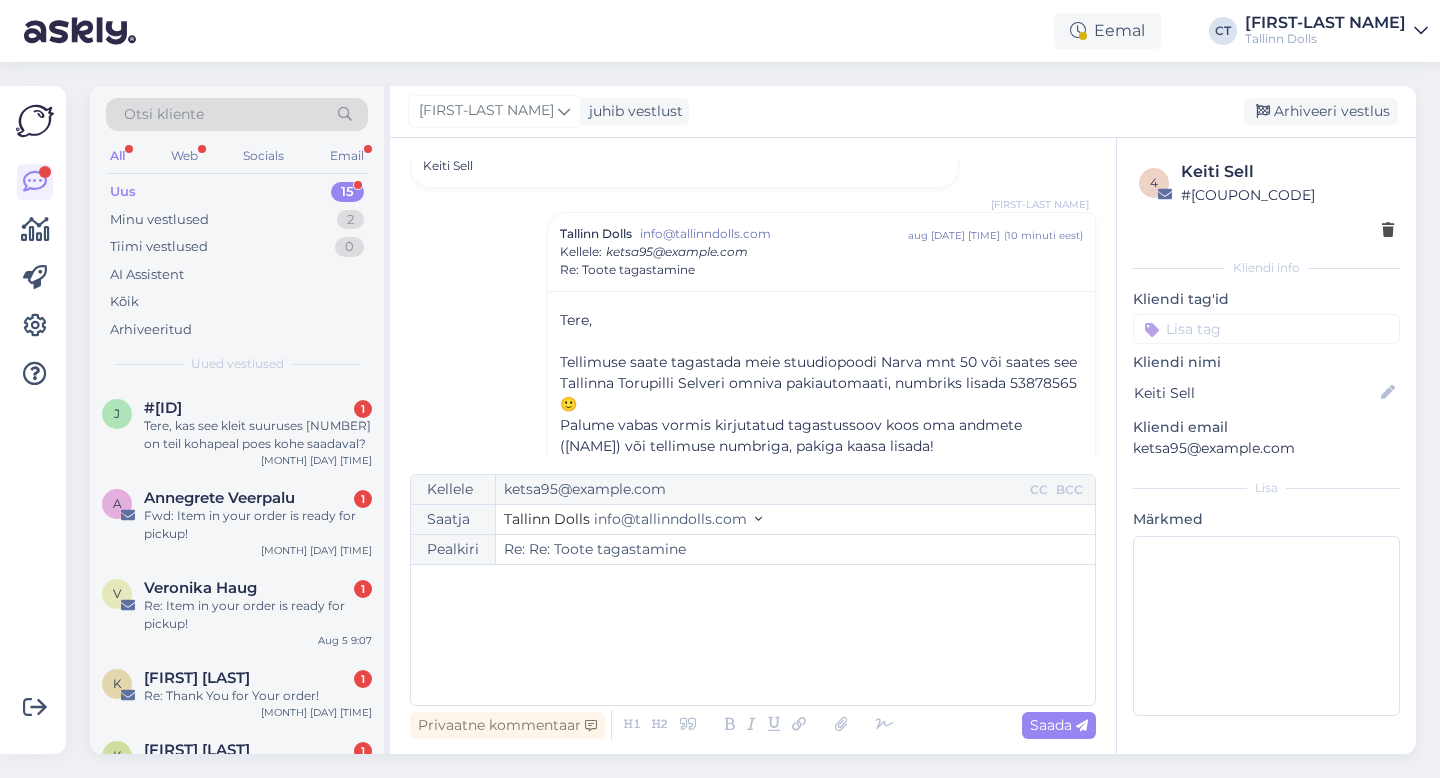 click on "Cärol-Laura Tenso juhib vestlust Arhiveeri vestlus" at bounding box center (903, 112) 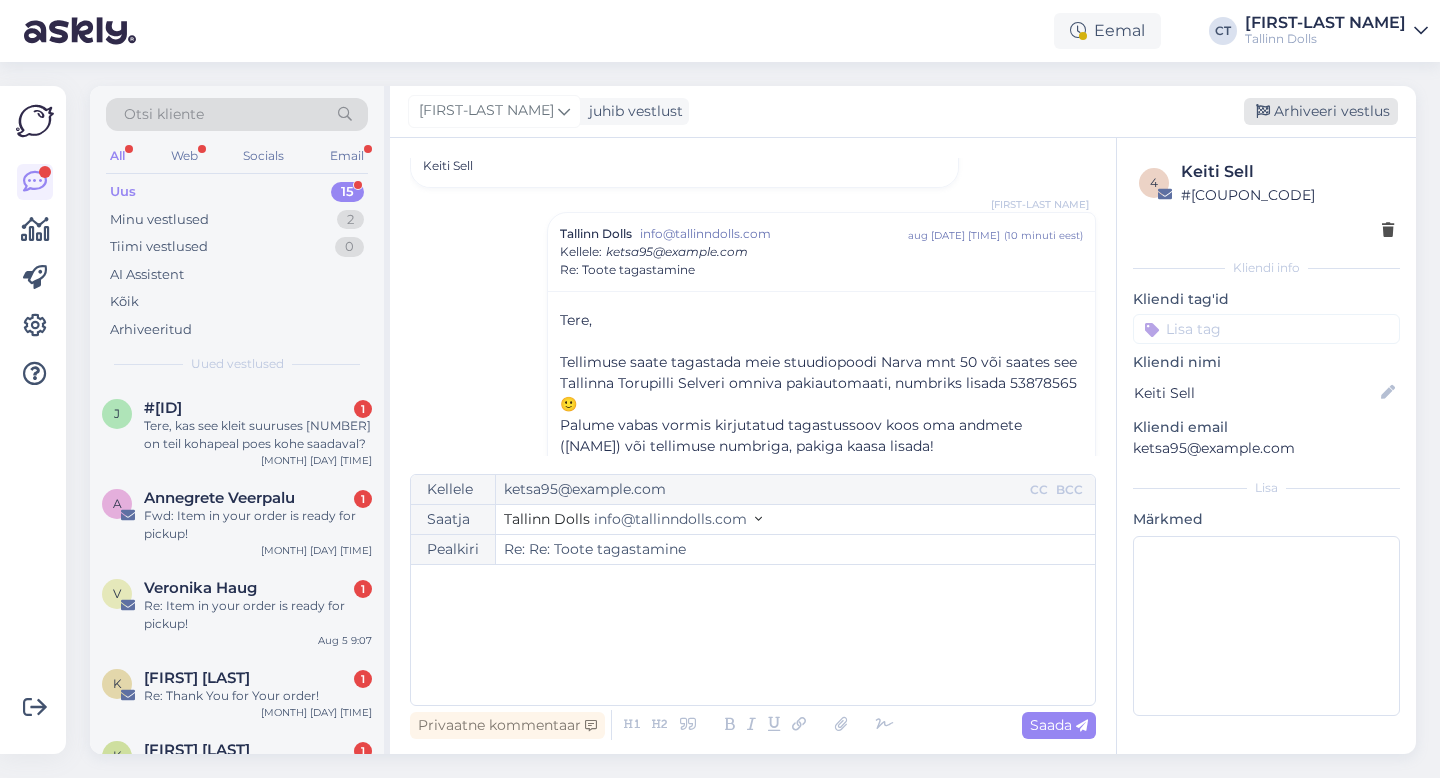 click on "Arhiveeri vestlus" at bounding box center (1321, 111) 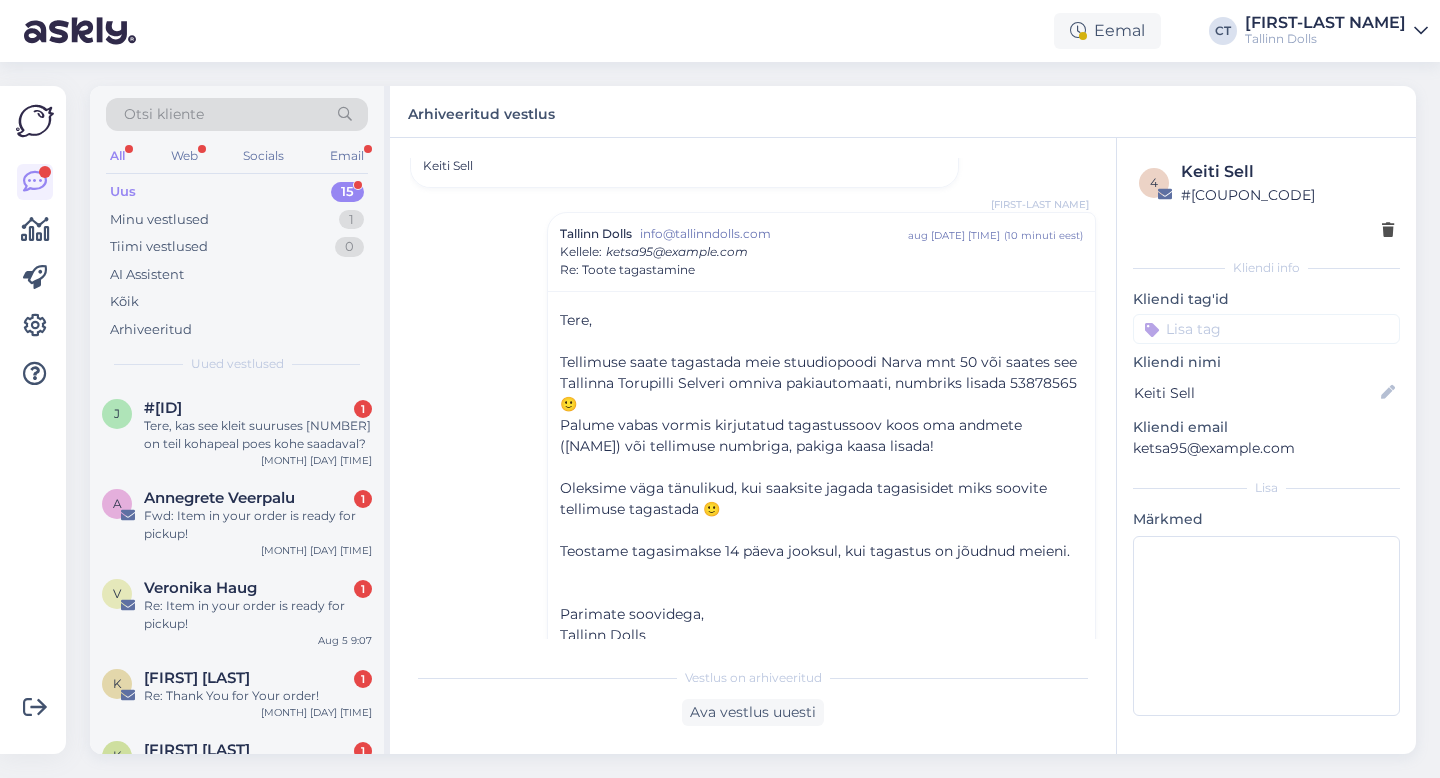 scroll, scrollTop: 332, scrollLeft: 0, axis: vertical 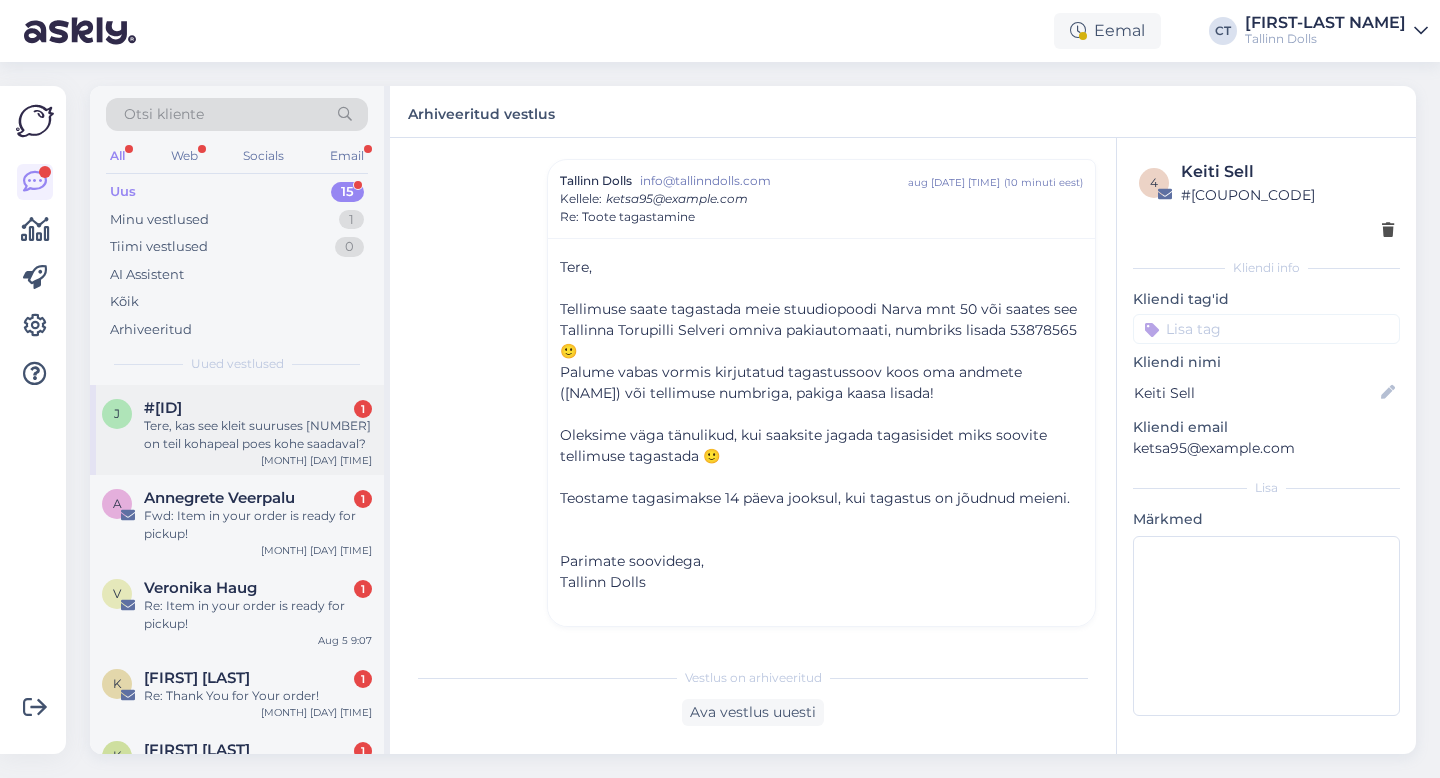 click on "Tere, kas see kleit suuruses [NUMBER] on teil kohapeal poes kohe saadaval?" at bounding box center (258, 435) 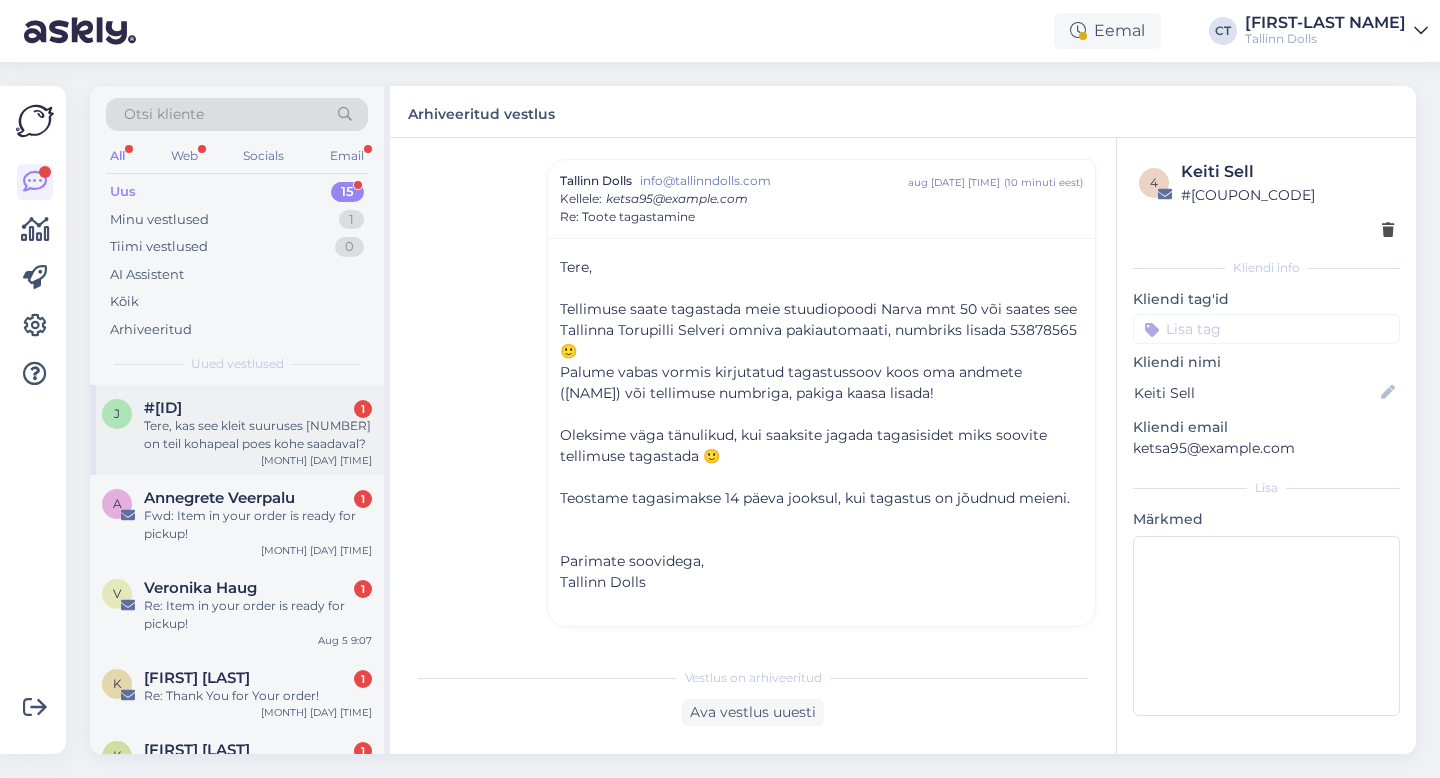 scroll, scrollTop: 0, scrollLeft: 0, axis: both 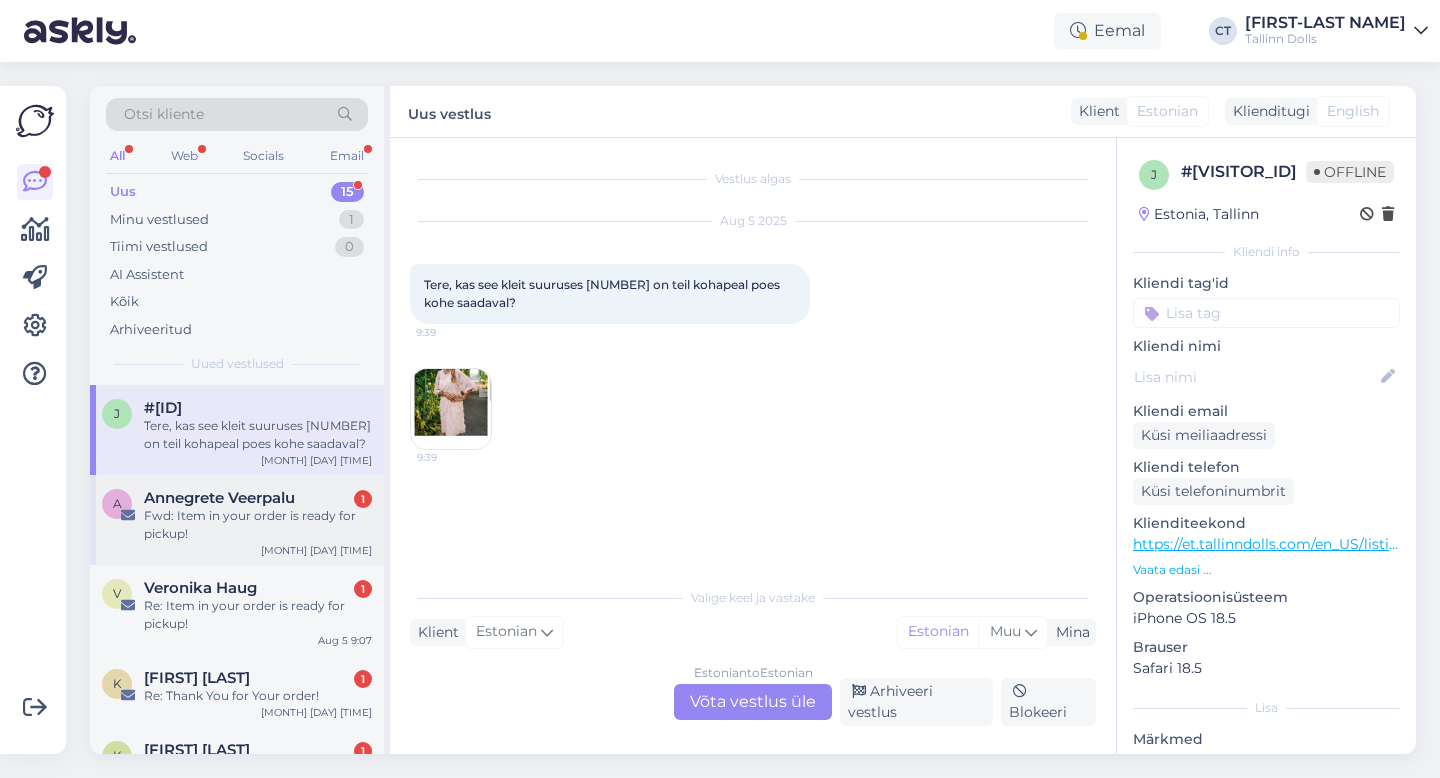 click on "Fwd: Item in your order is ready for pickup!" at bounding box center [258, 525] 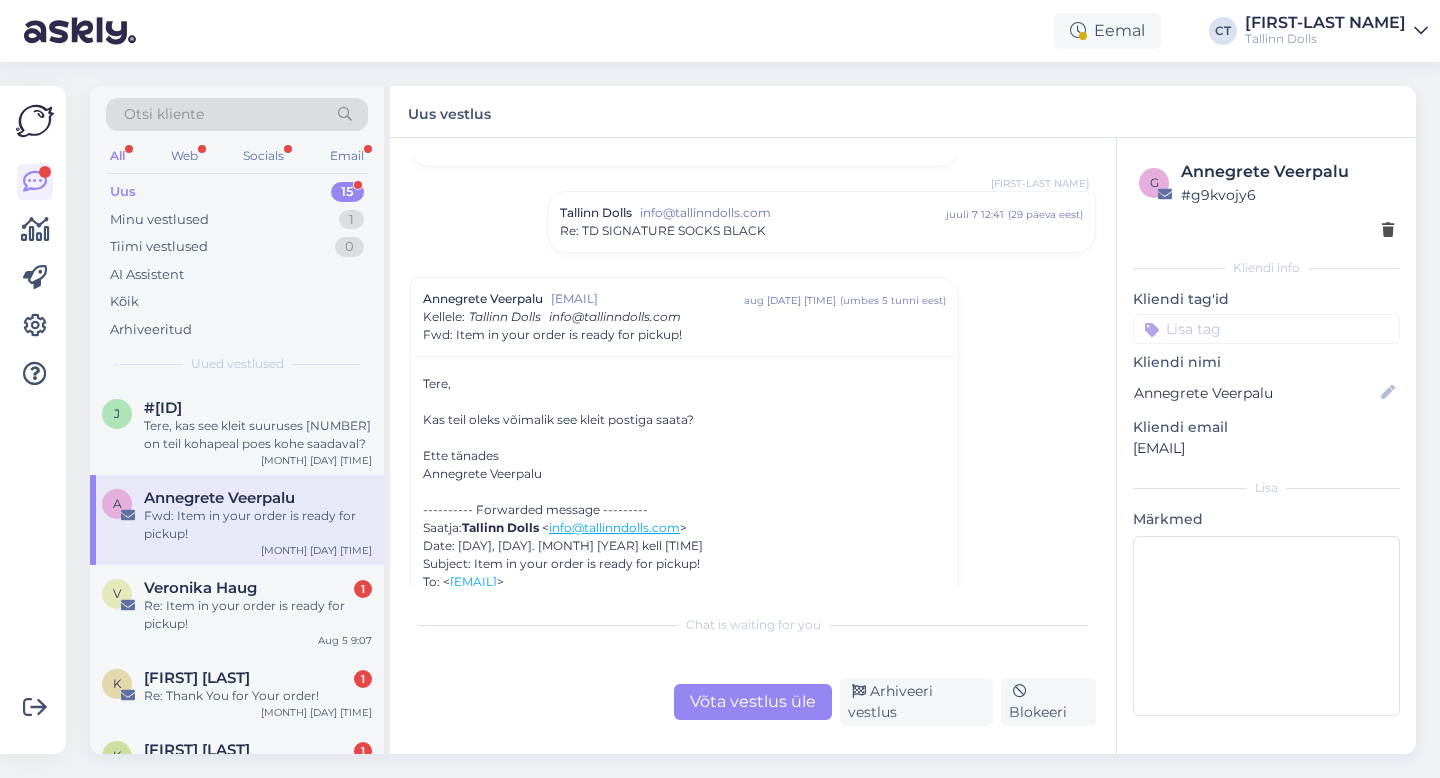 scroll, scrollTop: 4940, scrollLeft: 0, axis: vertical 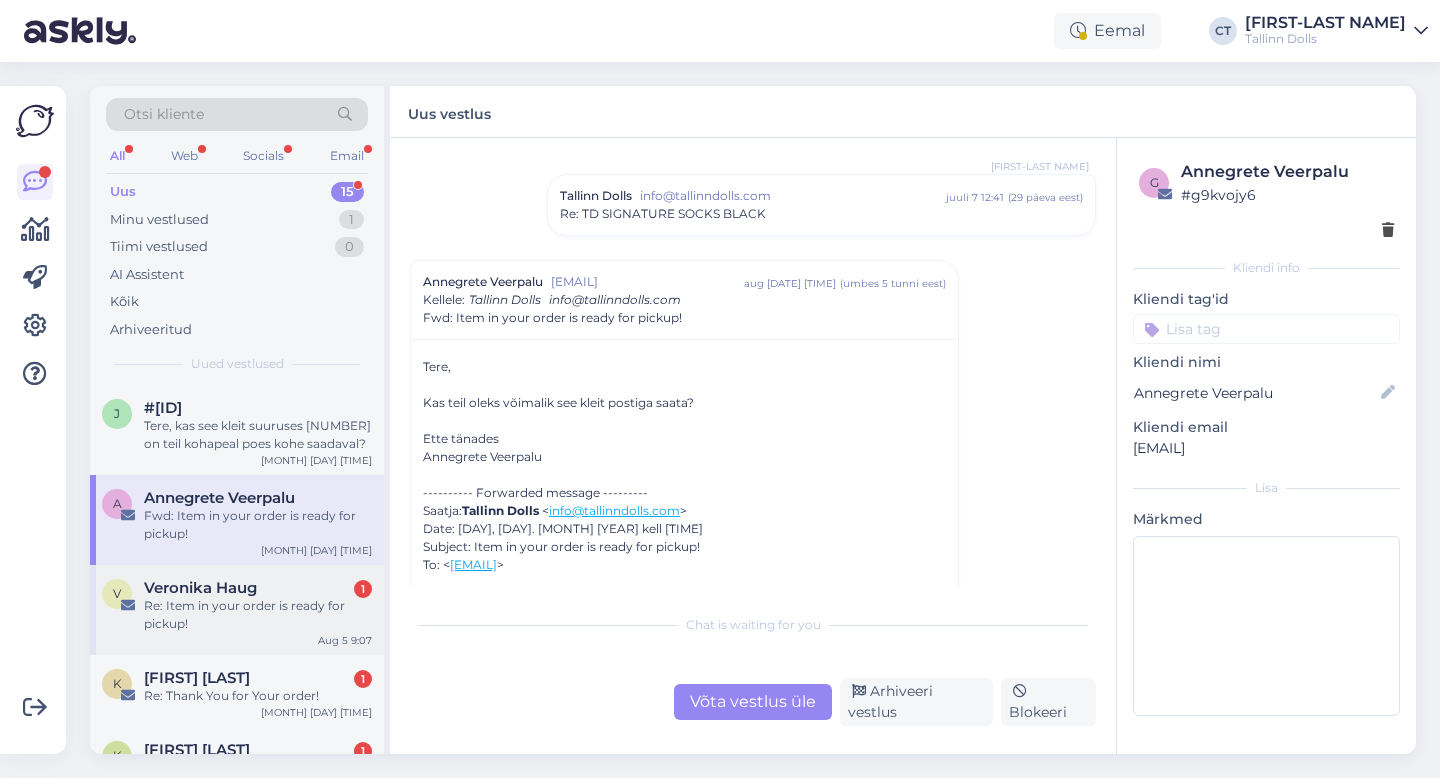 click on "Re: Item in your order is ready for pickup!" at bounding box center (258, 615) 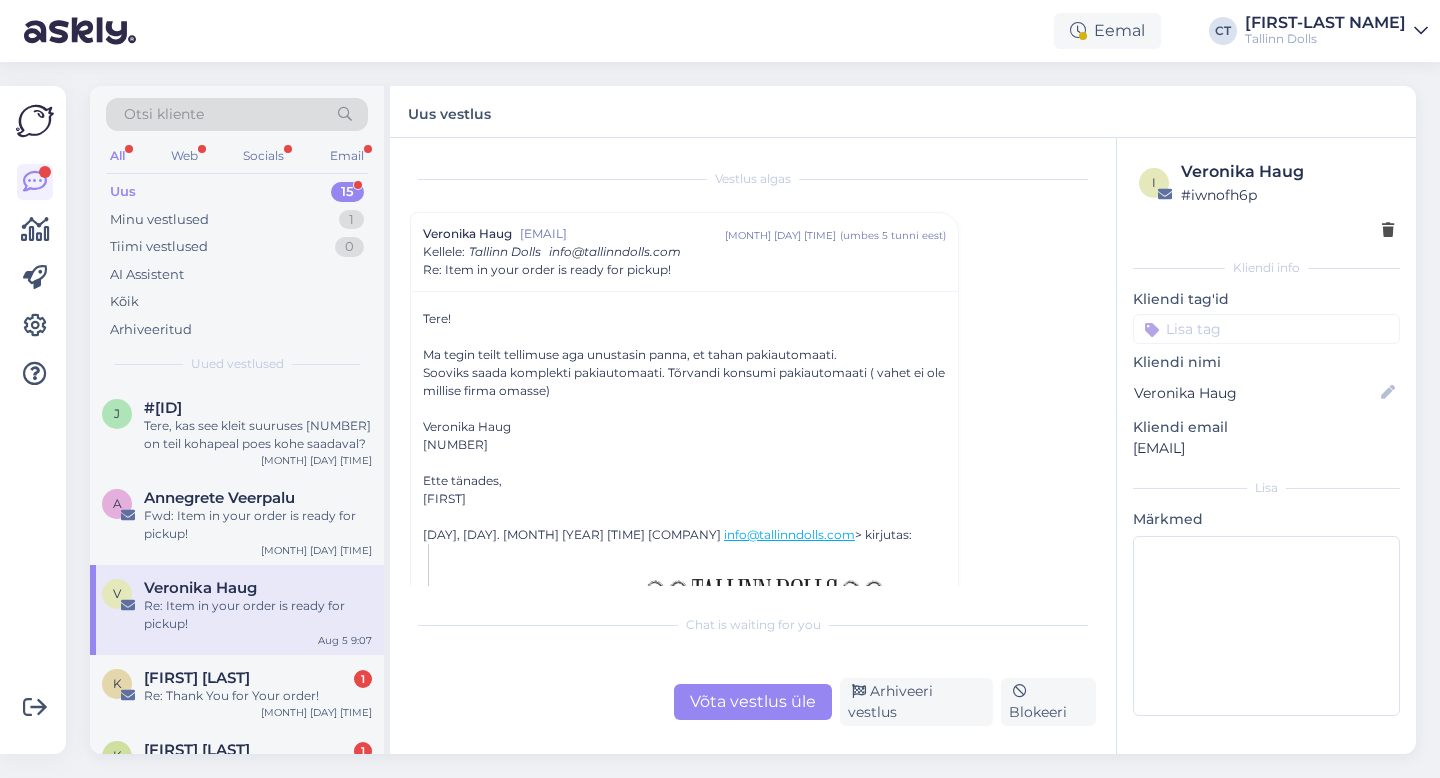 scroll, scrollTop: 79, scrollLeft: 0, axis: vertical 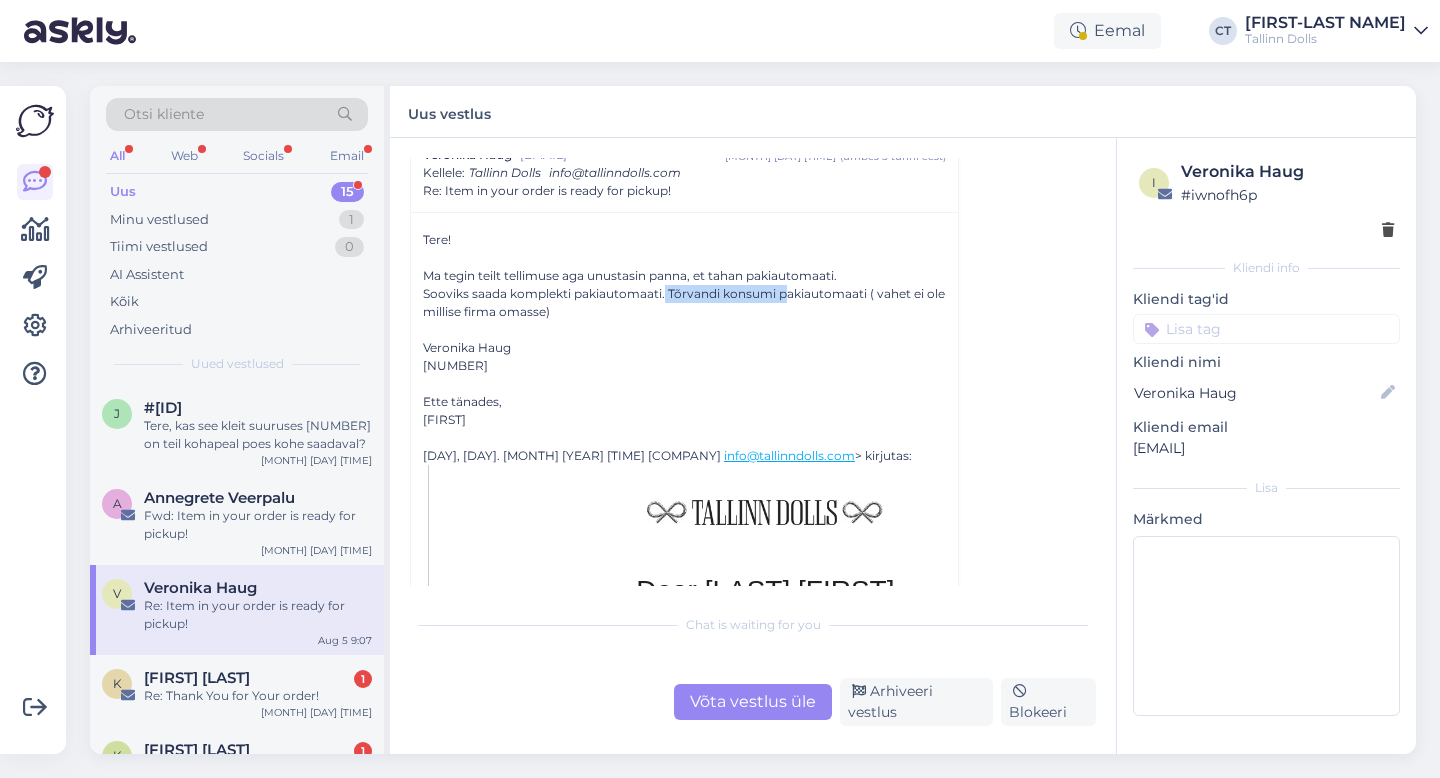 drag, startPoint x: 664, startPoint y: 292, endPoint x: 783, endPoint y: 292, distance: 119 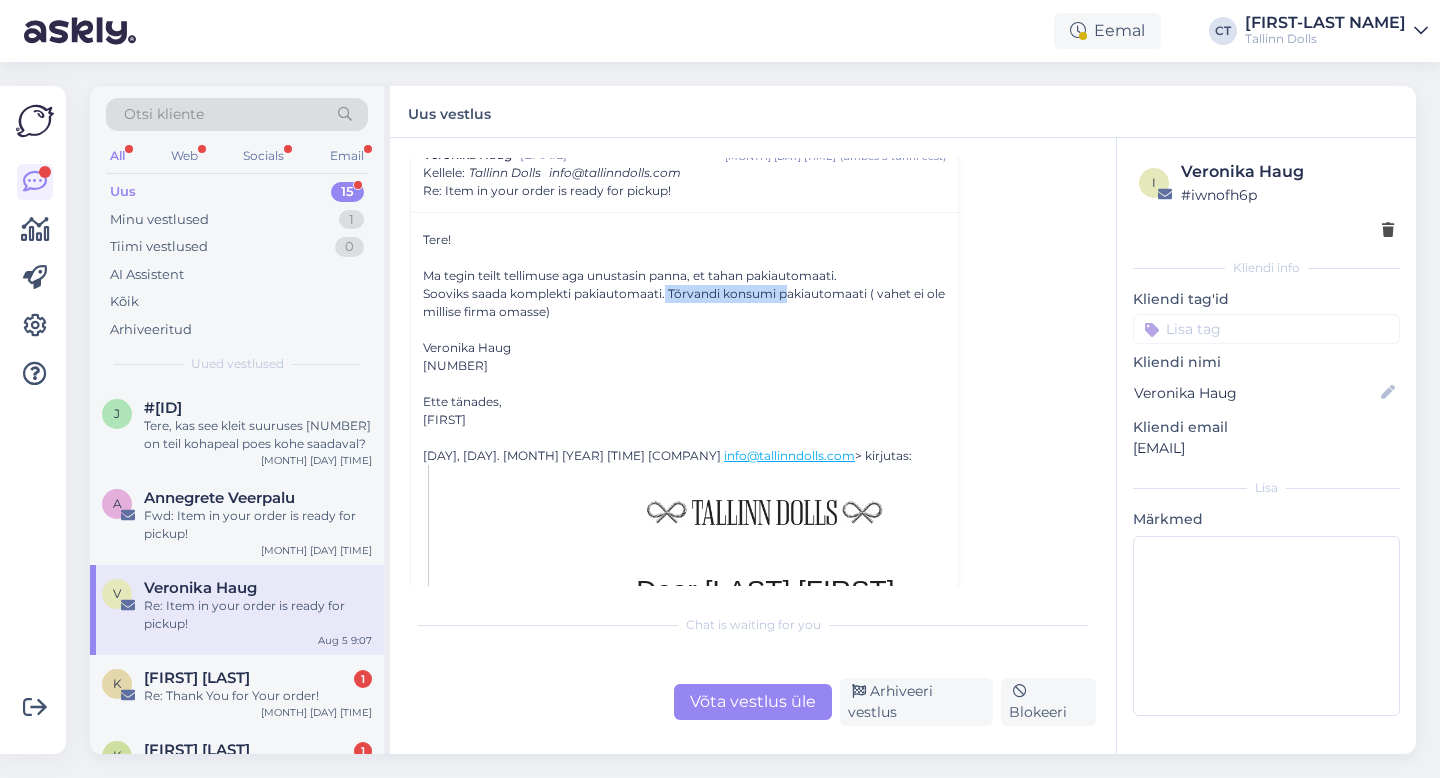 click on "Sooviks saada komplekti pakiautomaati. Tõrvandi konsumi pakiautomaati ( vahet ei ole millise firma omasse)" at bounding box center (684, 303) 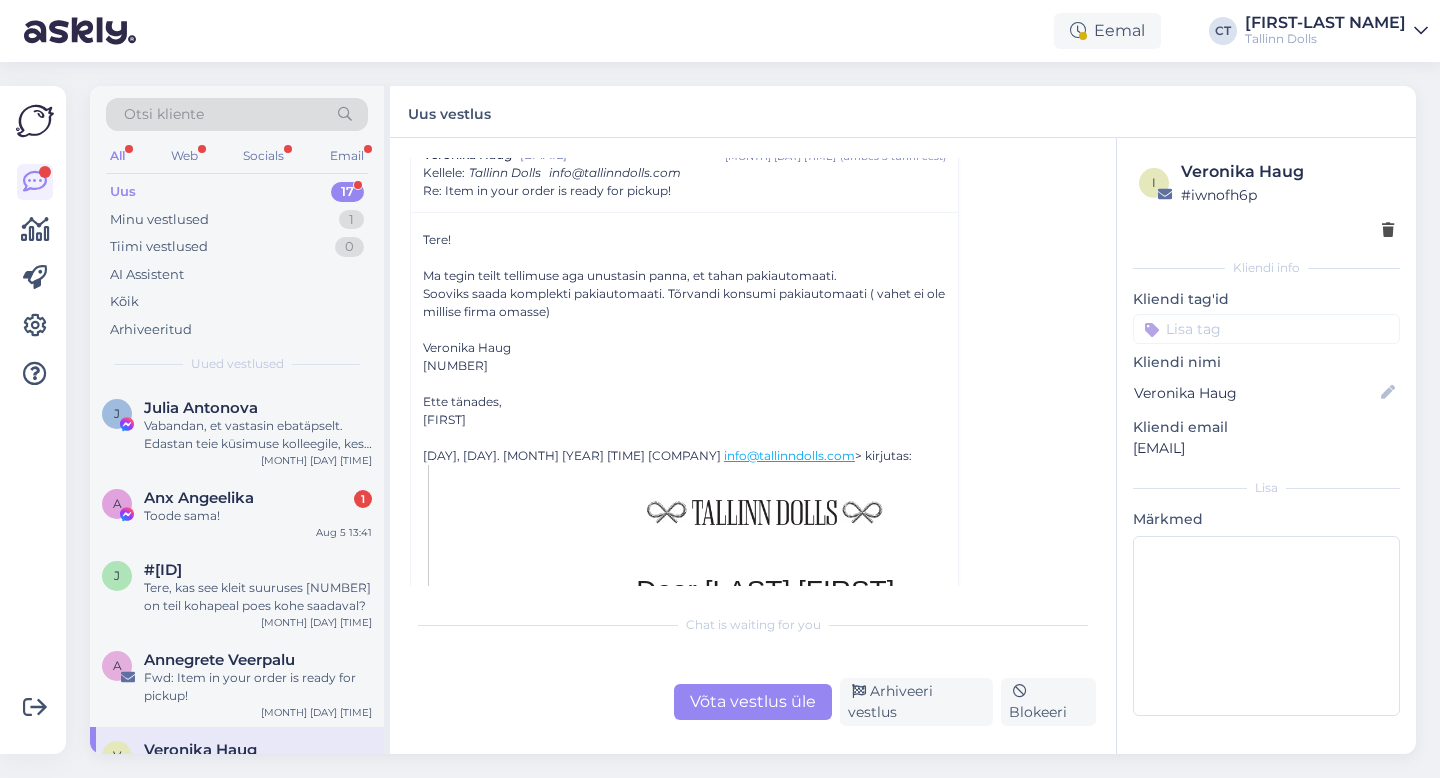 click on "Võta vestlus üle" at bounding box center [753, 702] 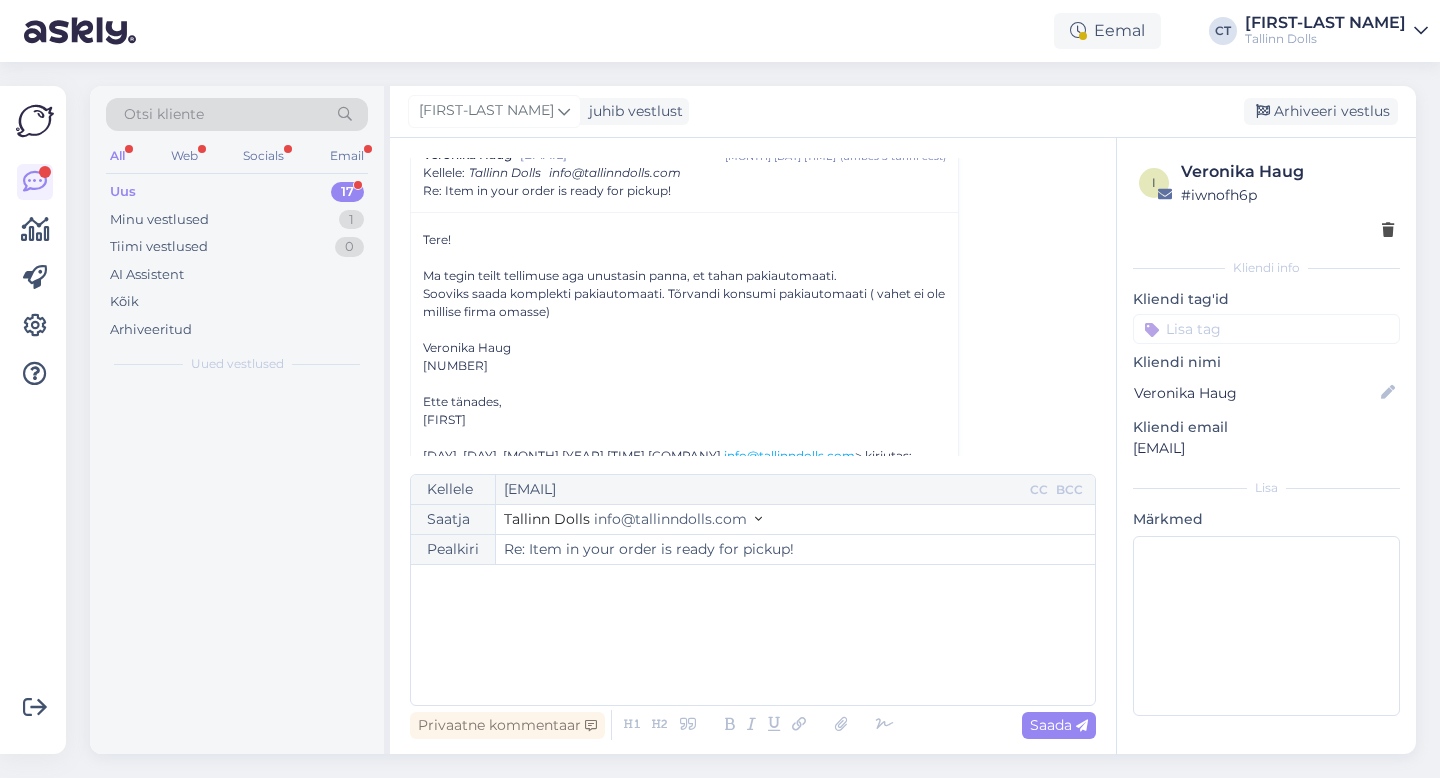 scroll, scrollTop: 54, scrollLeft: 0, axis: vertical 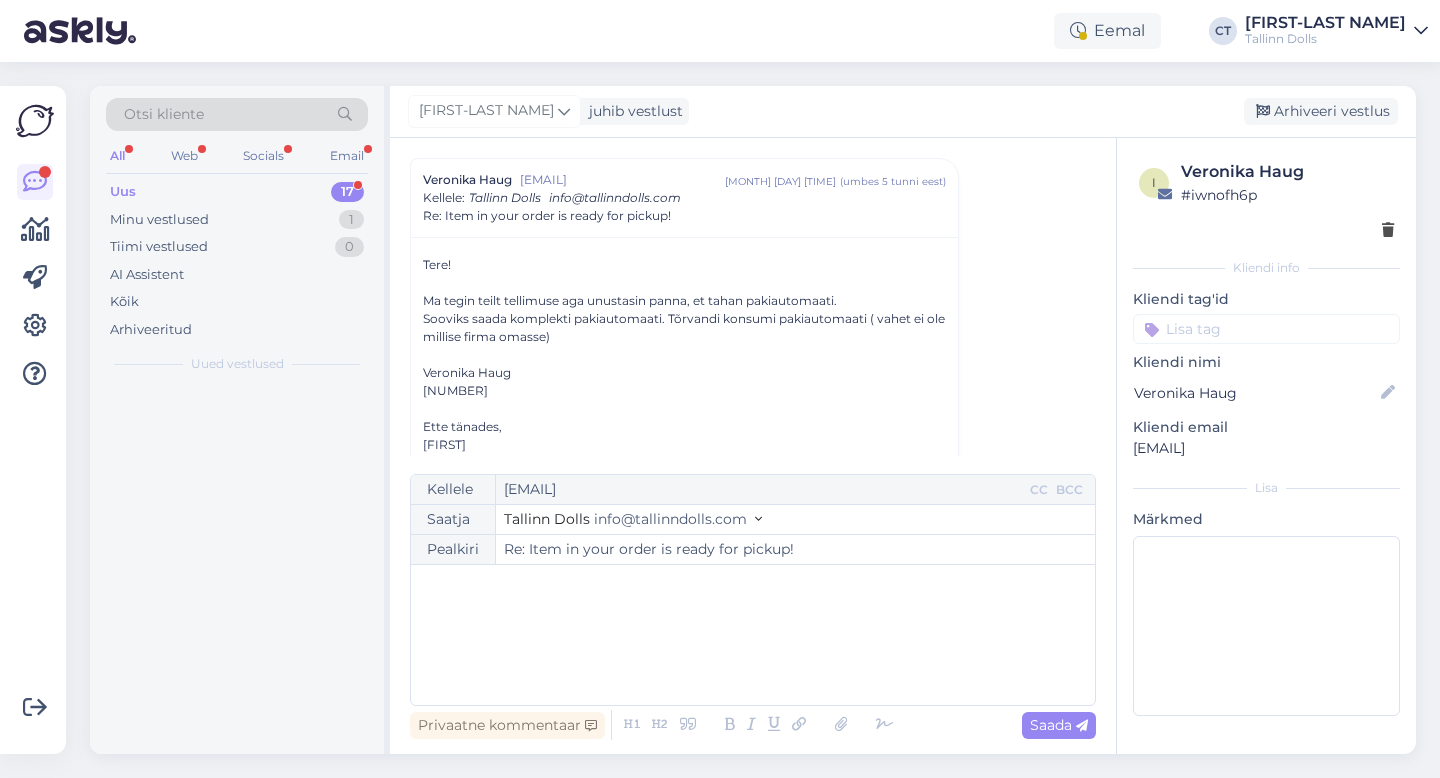 click on "﻿" at bounding box center [753, 635] 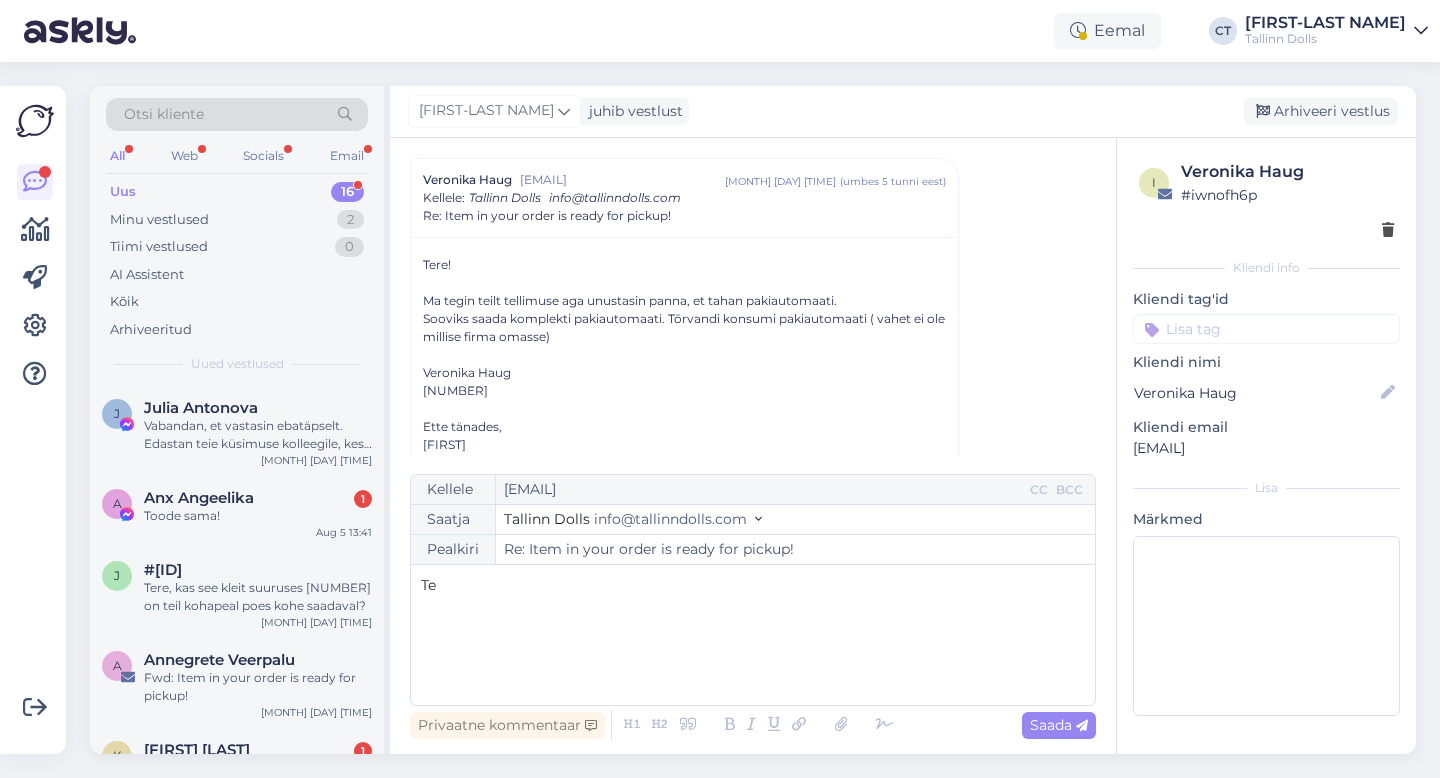 type 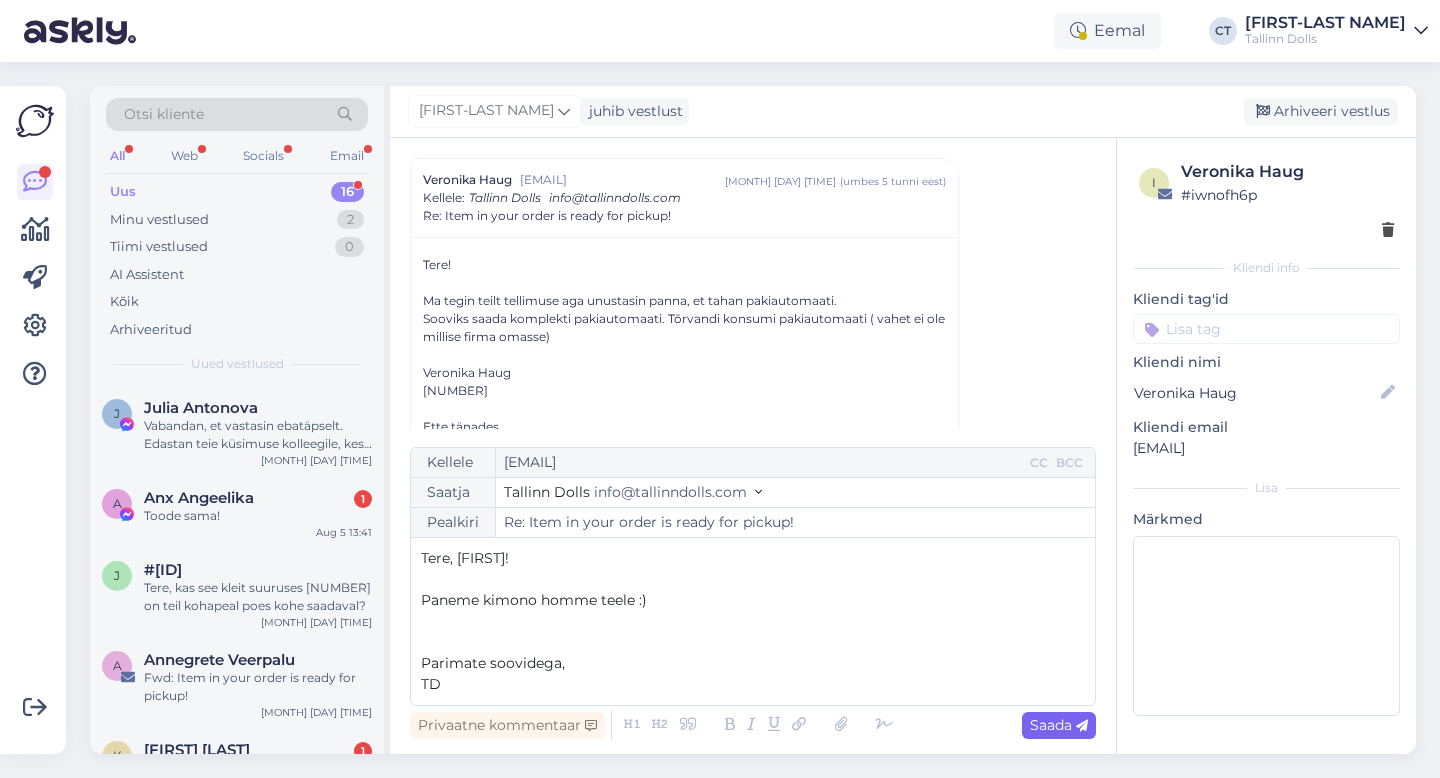 click on "Saada" at bounding box center (1059, 725) 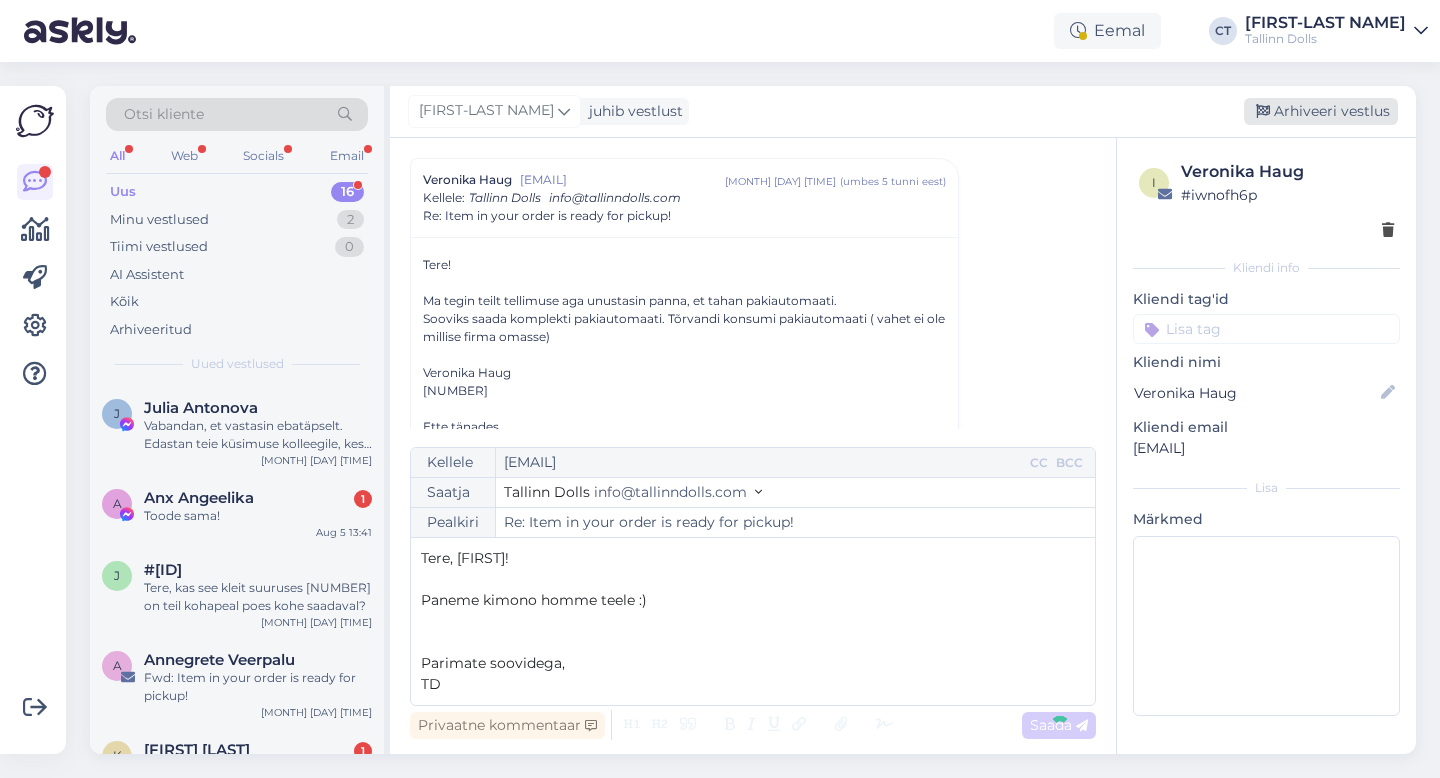 type on "Re: Re: Item in your order is ready for pickup!" 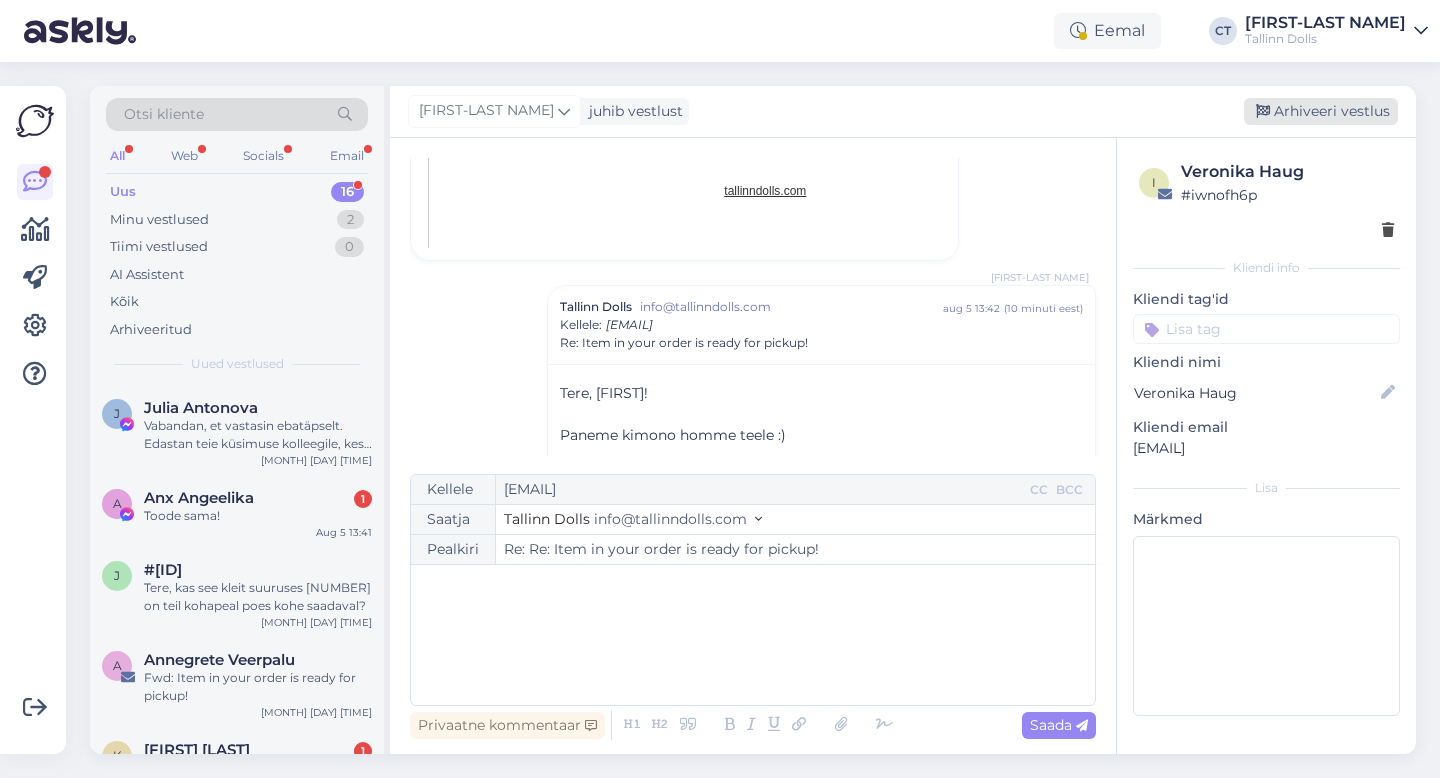 click on "Arhiveeri vestlus" at bounding box center (1321, 111) 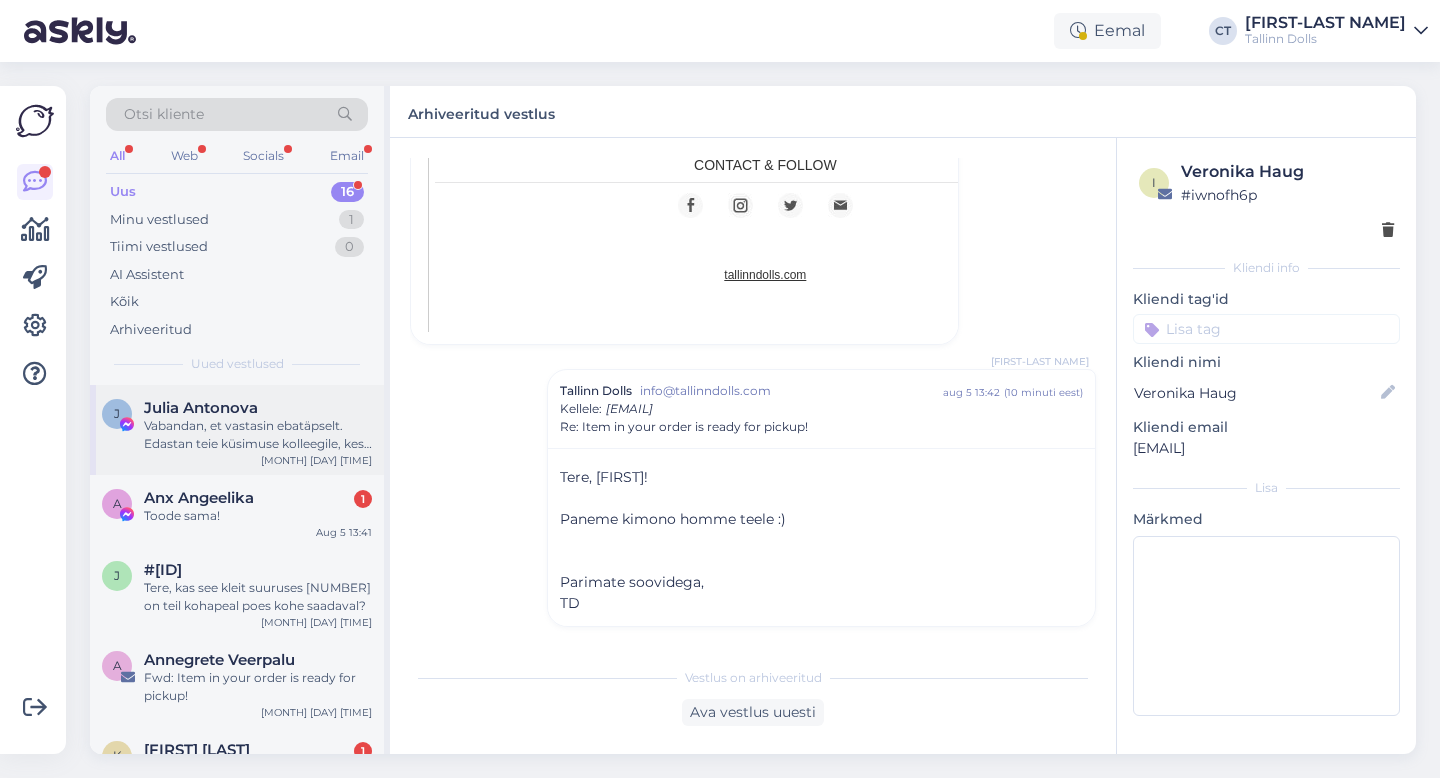 click on "J [NAME] Vabandan, et vastasin ebatäpselt. Edastan teie küsimuse kolleegile, kes saab täpsustada, kas tellimuse alusel valmistatud toodetel on erinevad tagastamistingimused. [MONTH] [DAY] [TIME]" at bounding box center [237, 430] 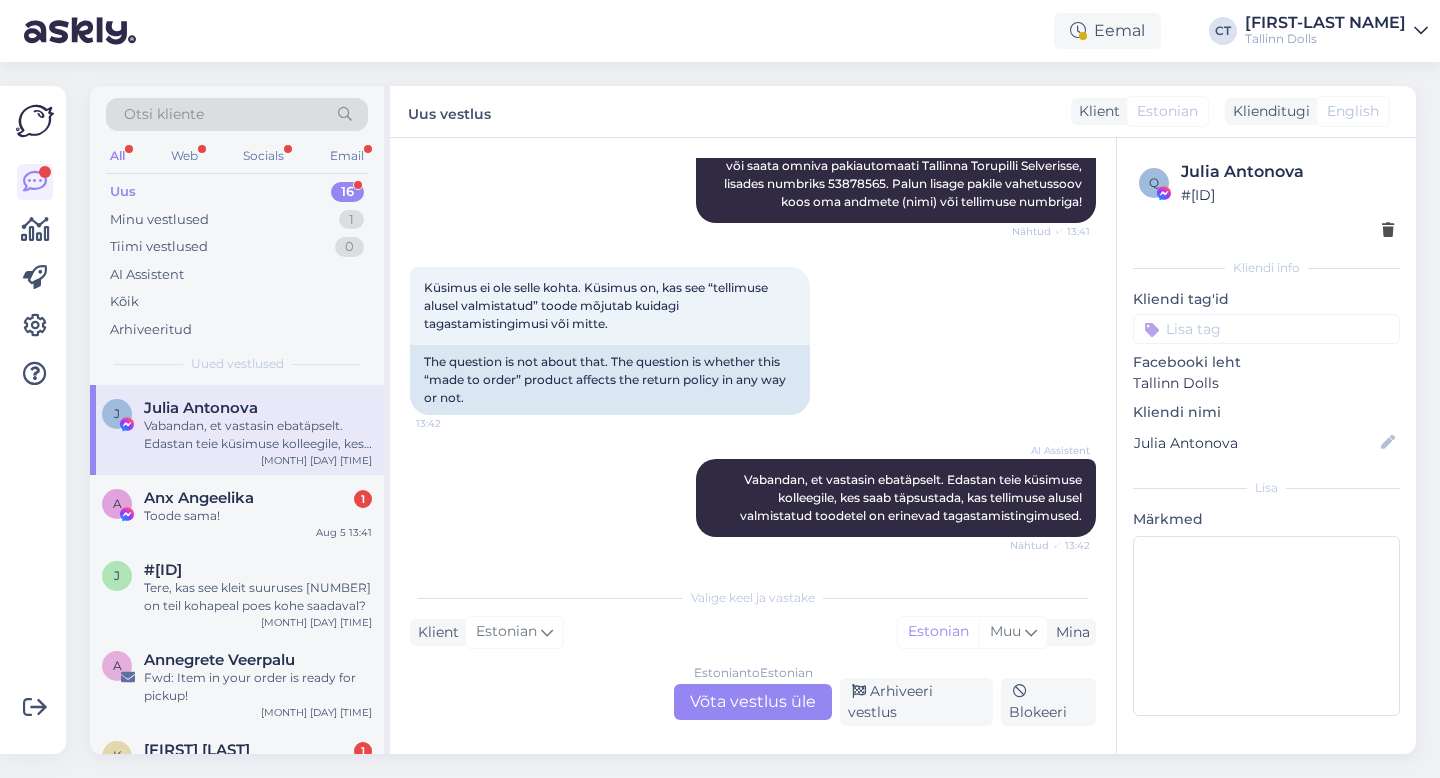 click on "Estonian  to  Estonian Võta vestlus üle" at bounding box center (753, 702) 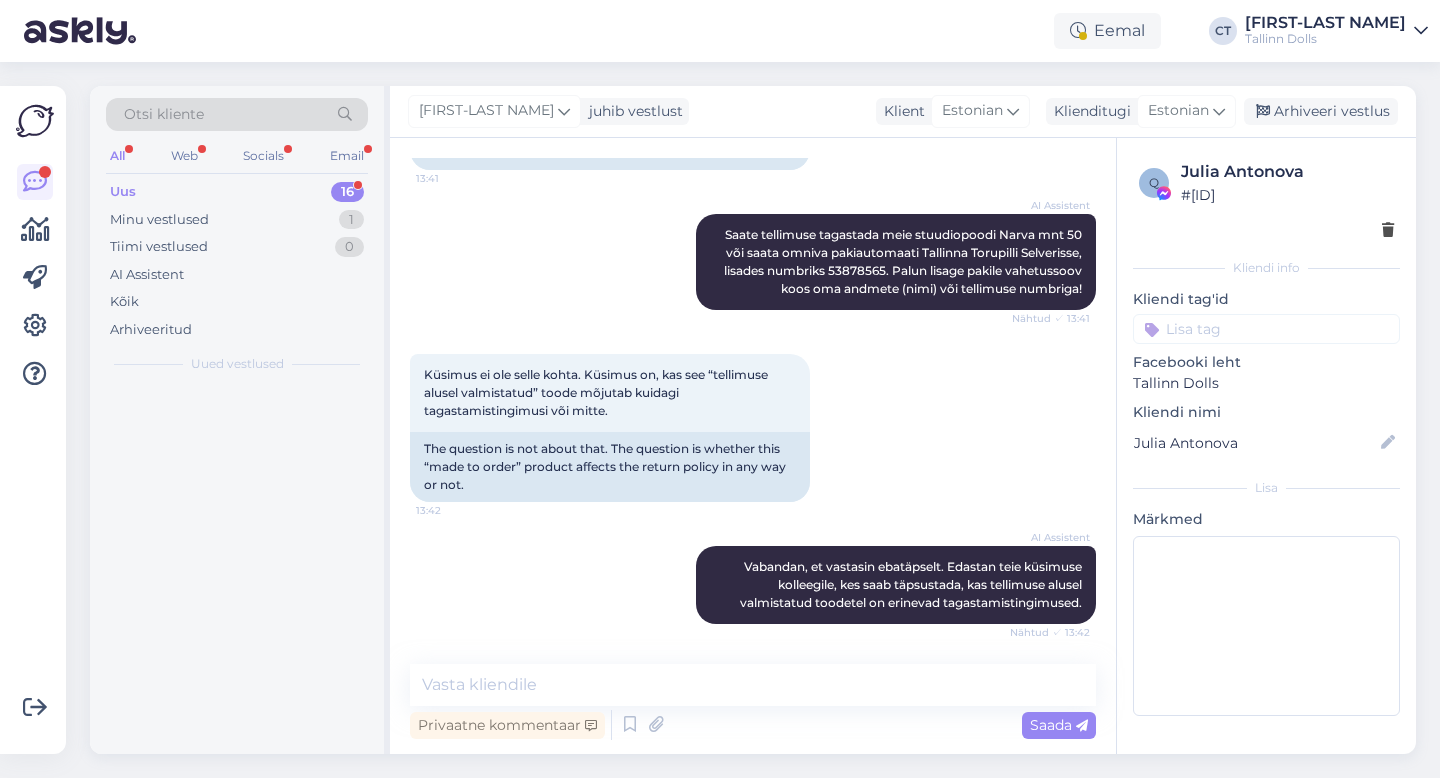 scroll, scrollTop: 5017, scrollLeft: 0, axis: vertical 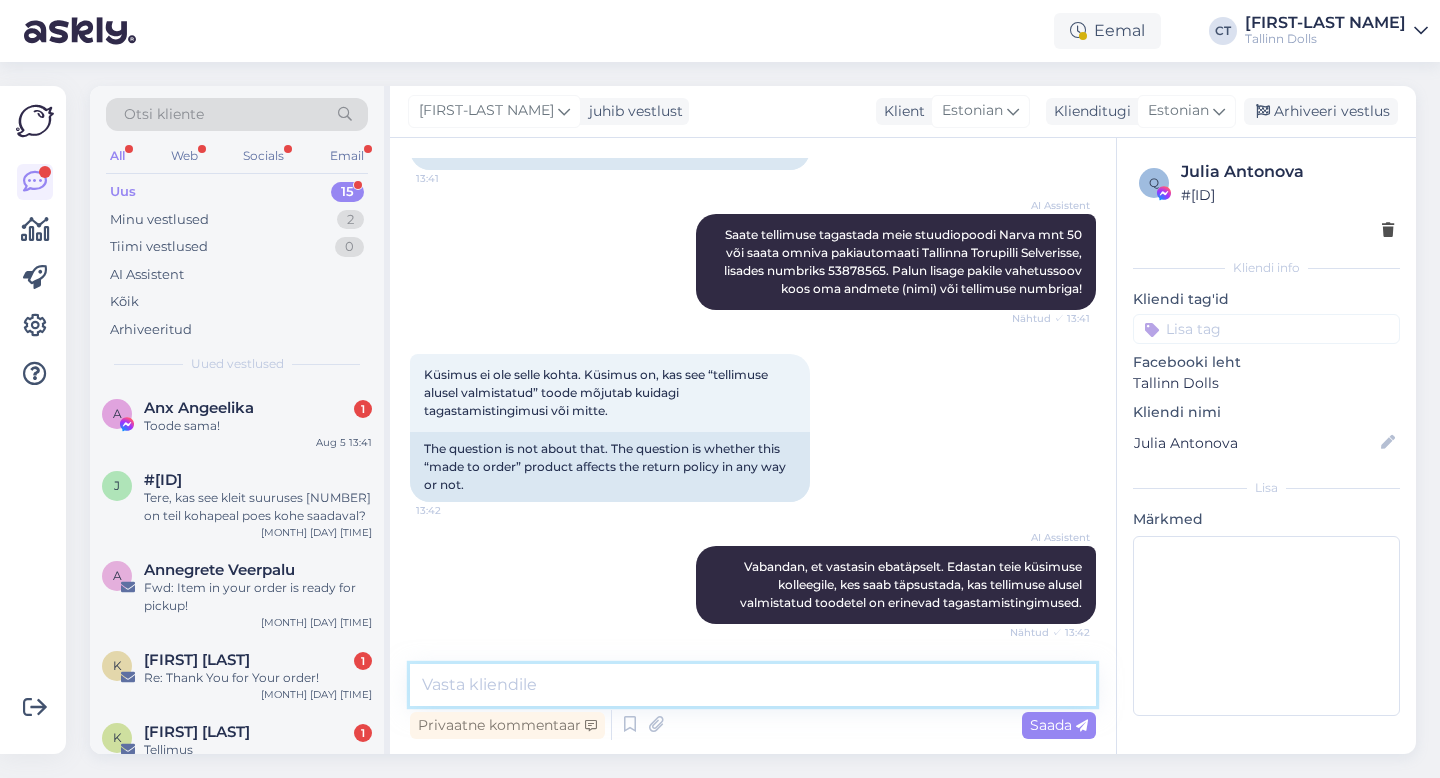 click at bounding box center [753, 685] 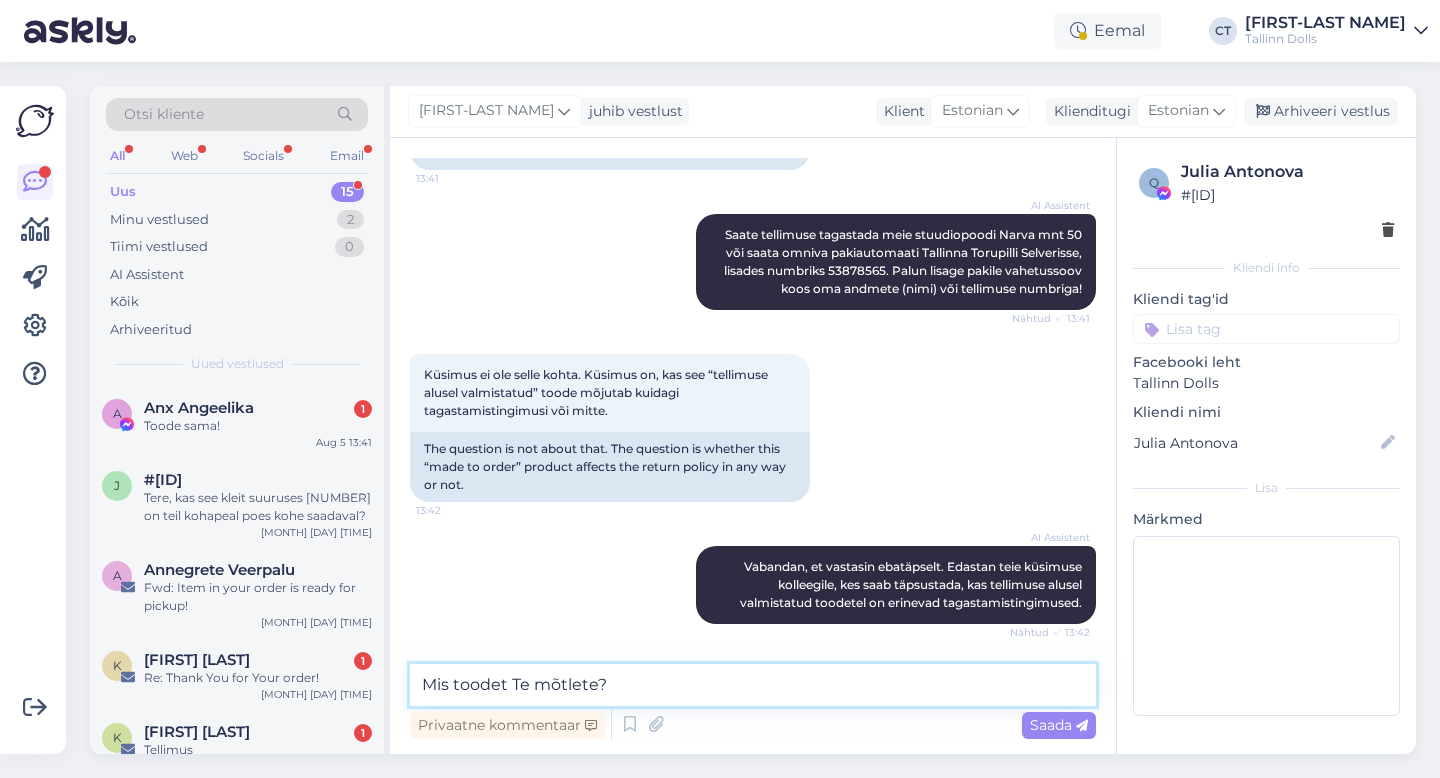 type on "Mis toodet Te mõtlete?" 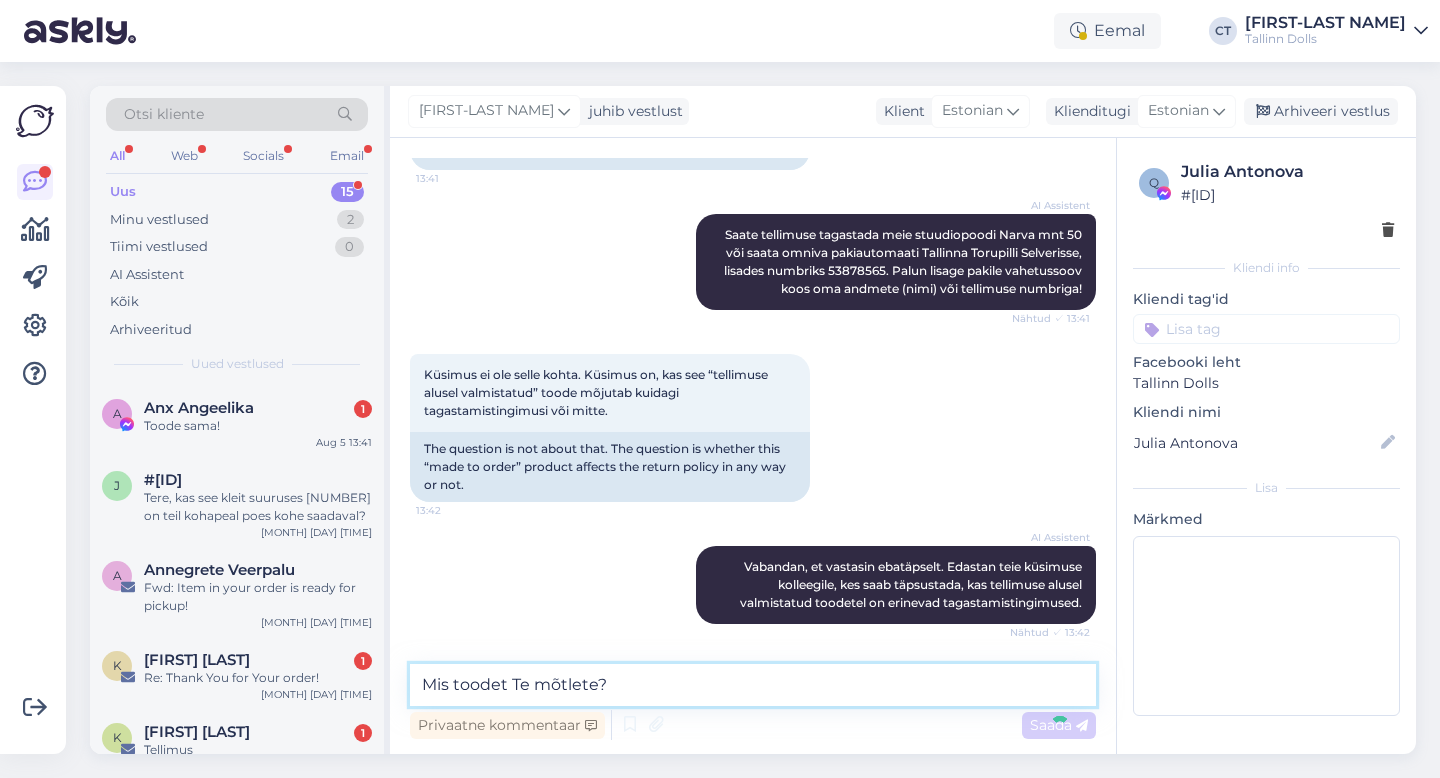 type 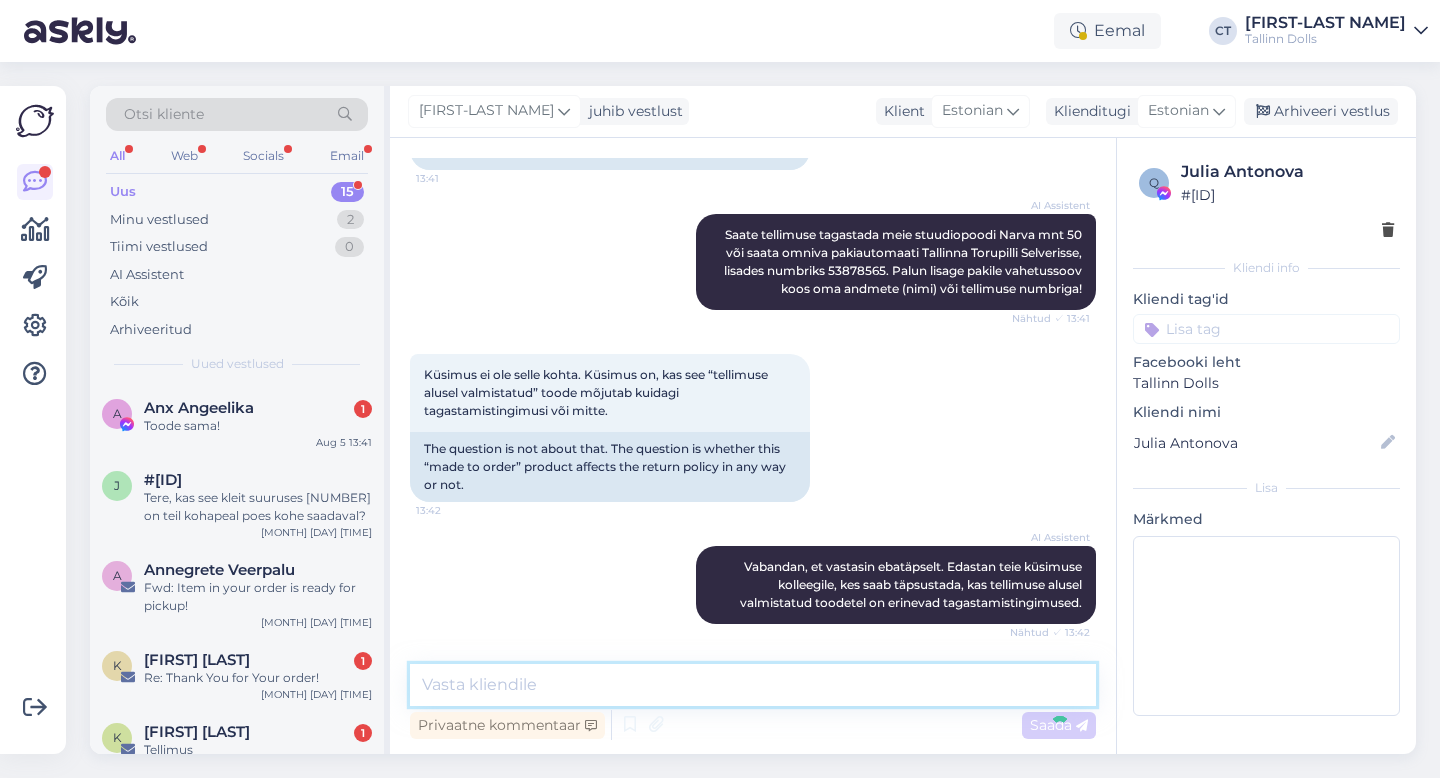 scroll, scrollTop: 5103, scrollLeft: 0, axis: vertical 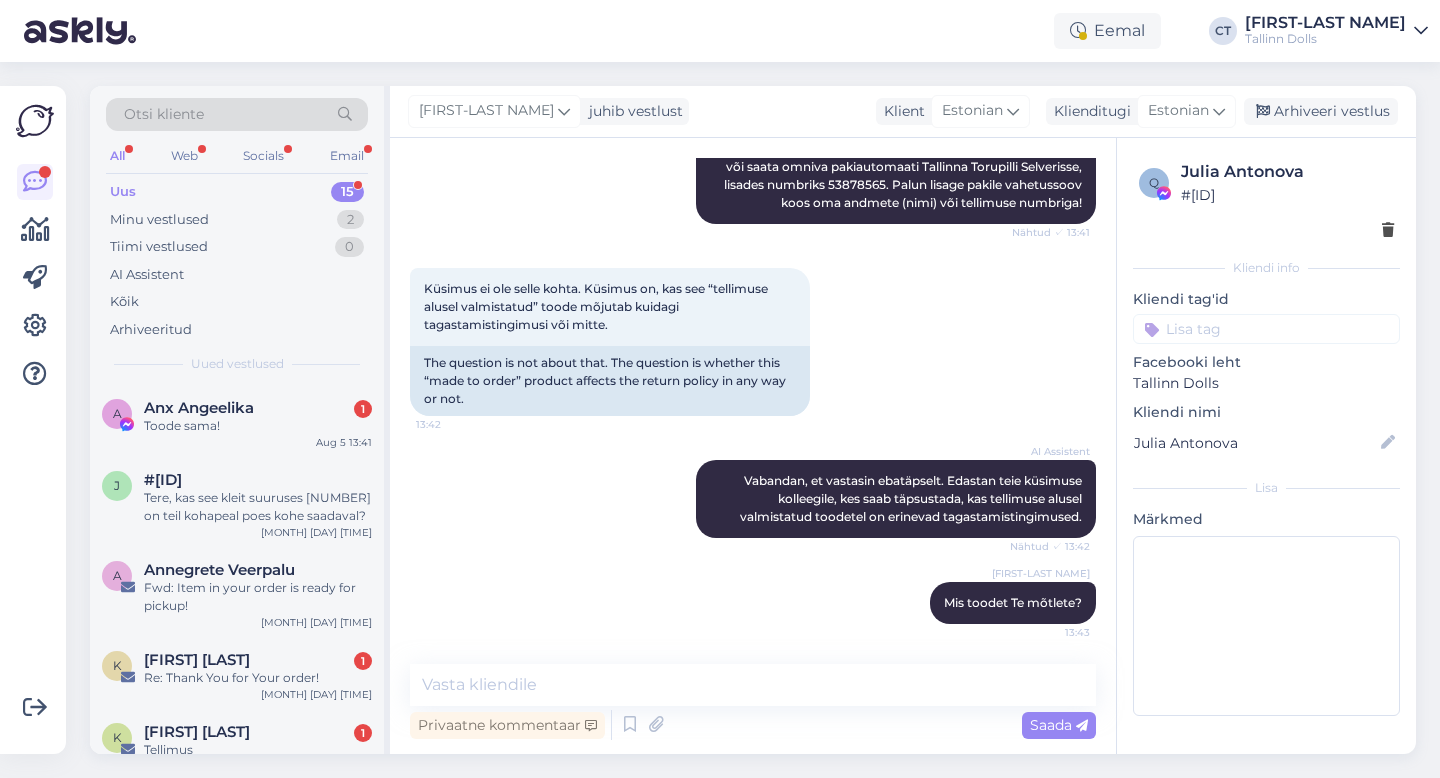 click on "Cärol-Laura Tenso juhib vestlust Klient Estonian Klienditugi Estonian Arhiveeri vestlus" at bounding box center [903, 112] 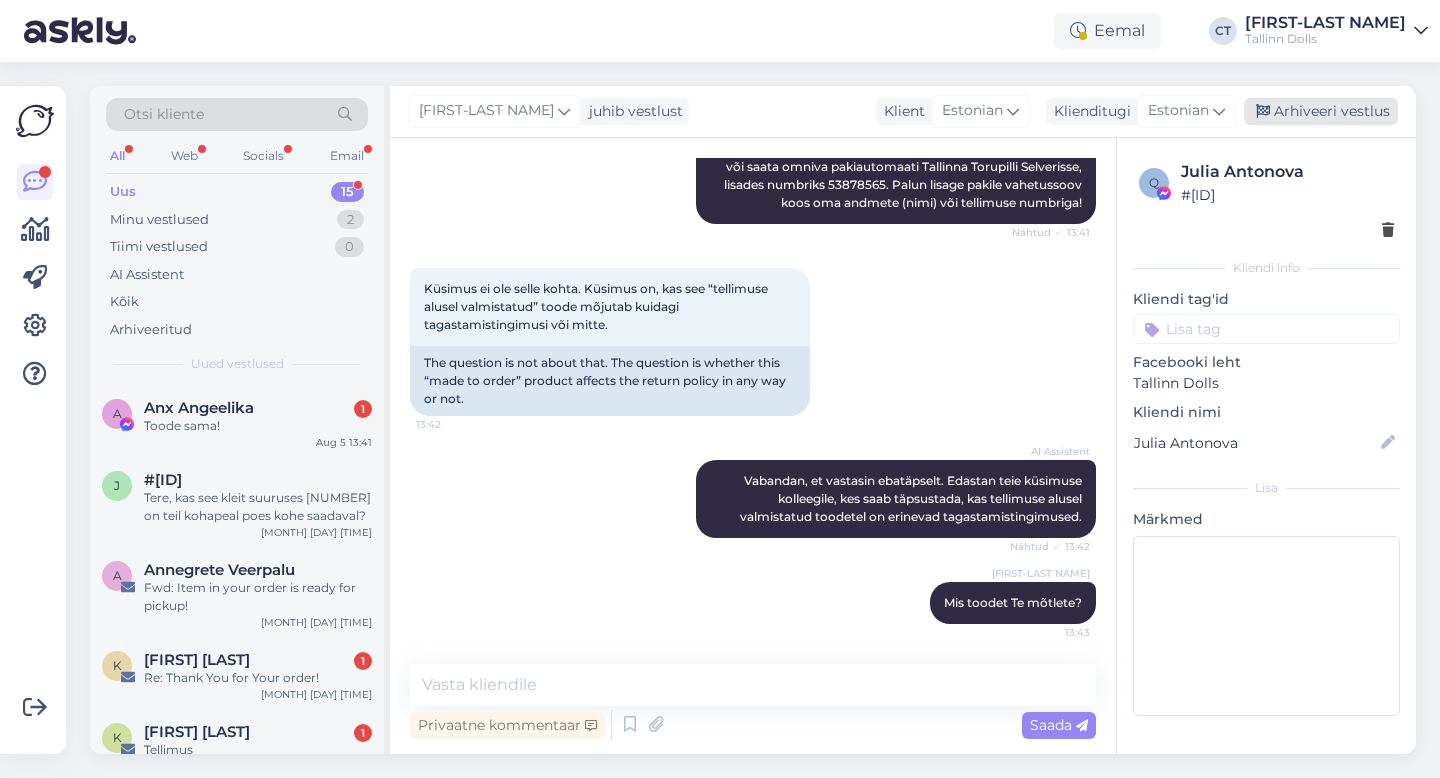 click on "Arhiveeri vestlus" at bounding box center (1321, 111) 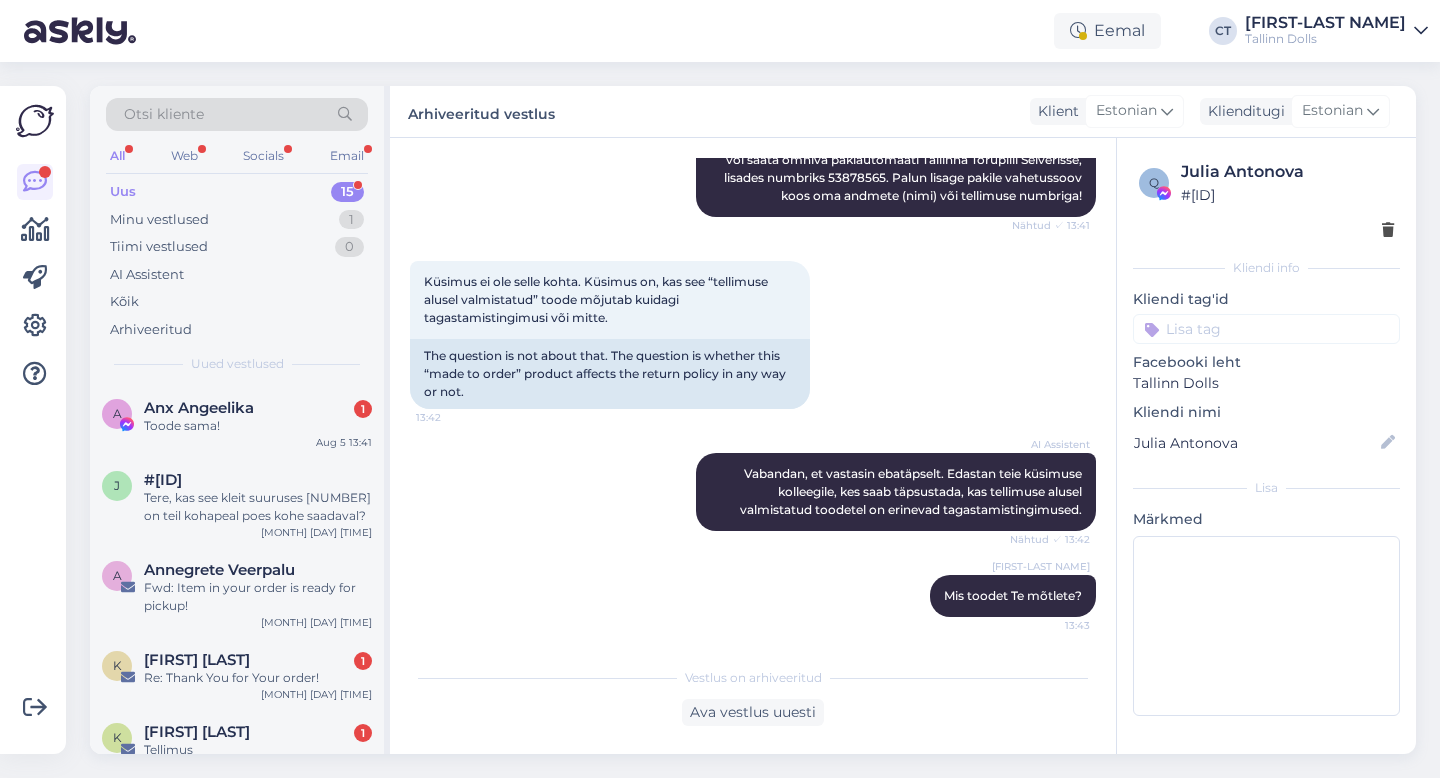 click on "Toode sama!" at bounding box center [258, 426] 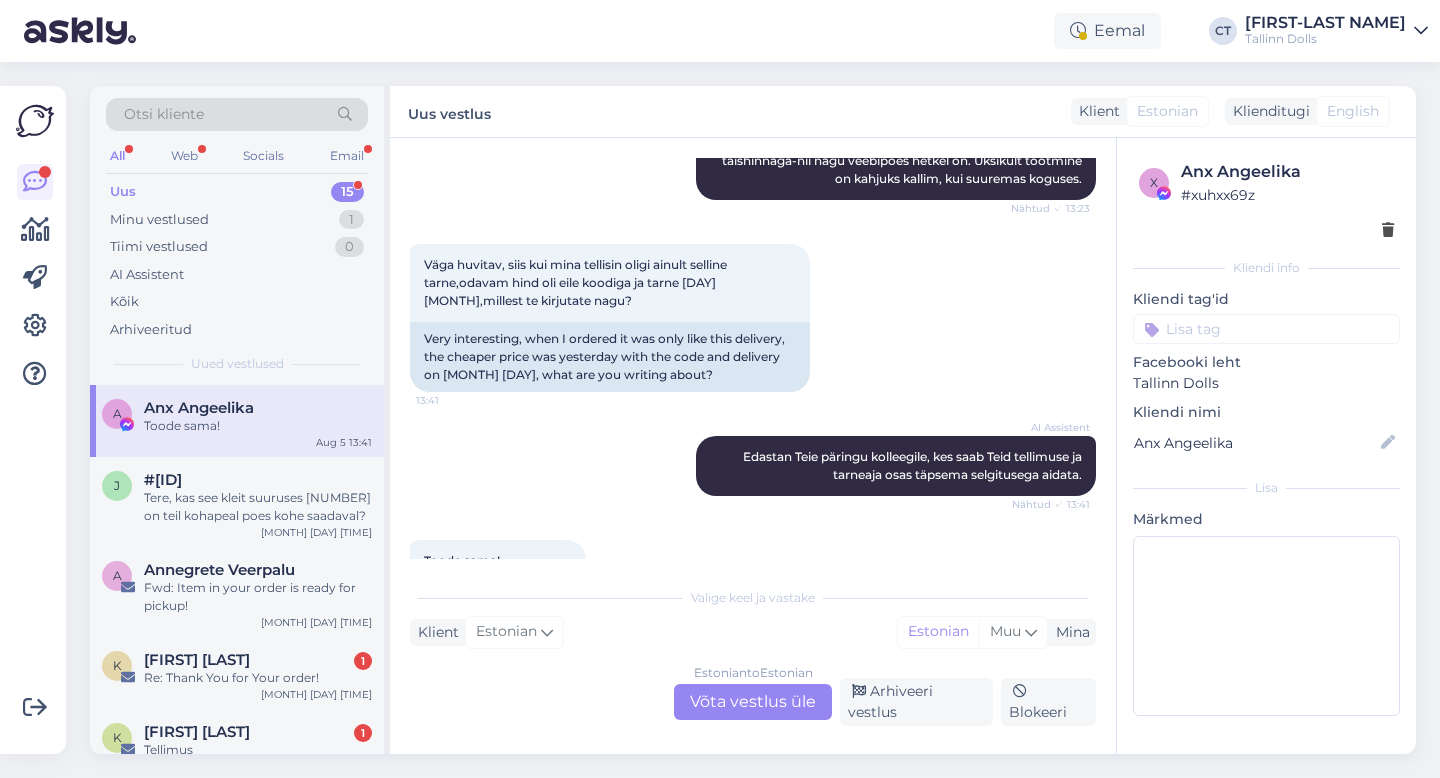 scroll, scrollTop: 1343, scrollLeft: 0, axis: vertical 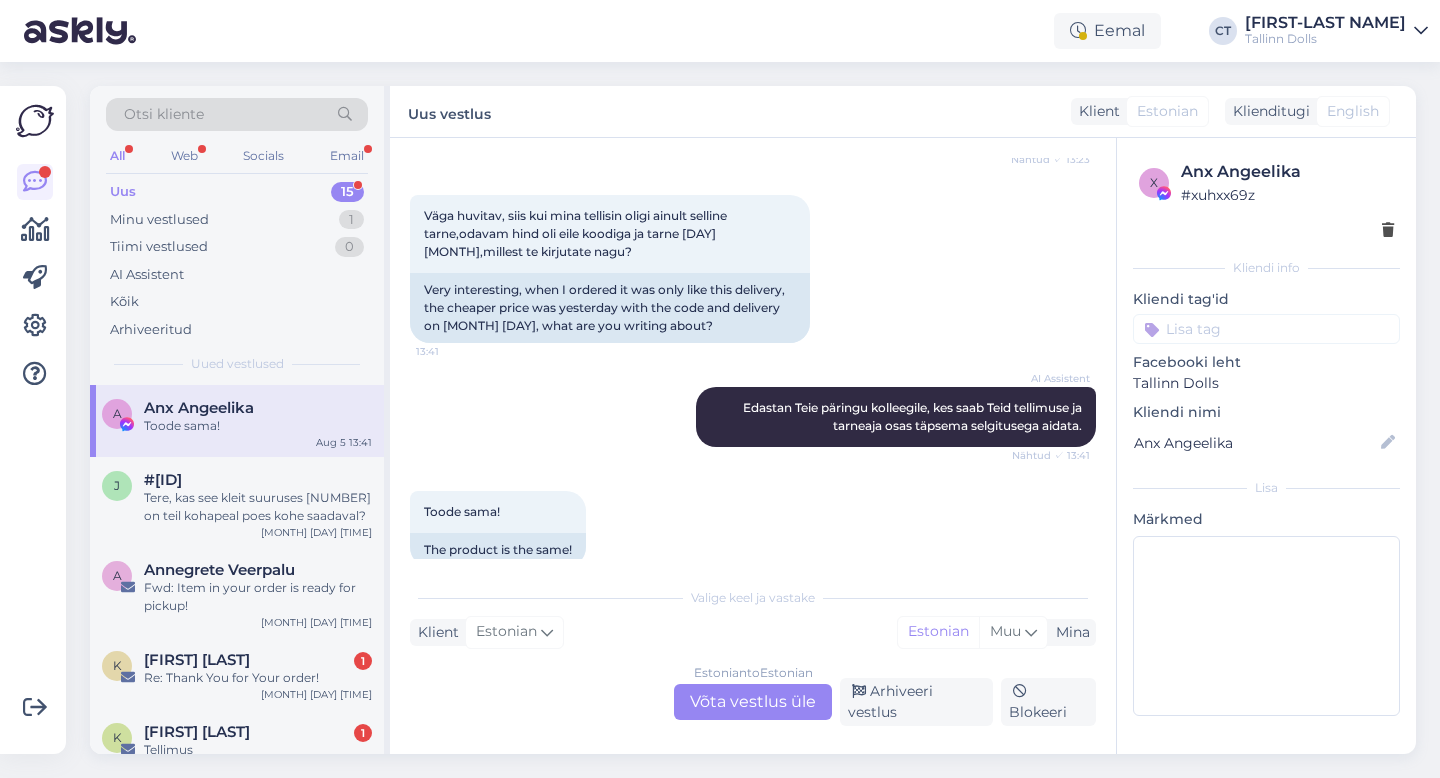 click on "Estonian  to  Estonian Võta vestlus üle" at bounding box center (753, 702) 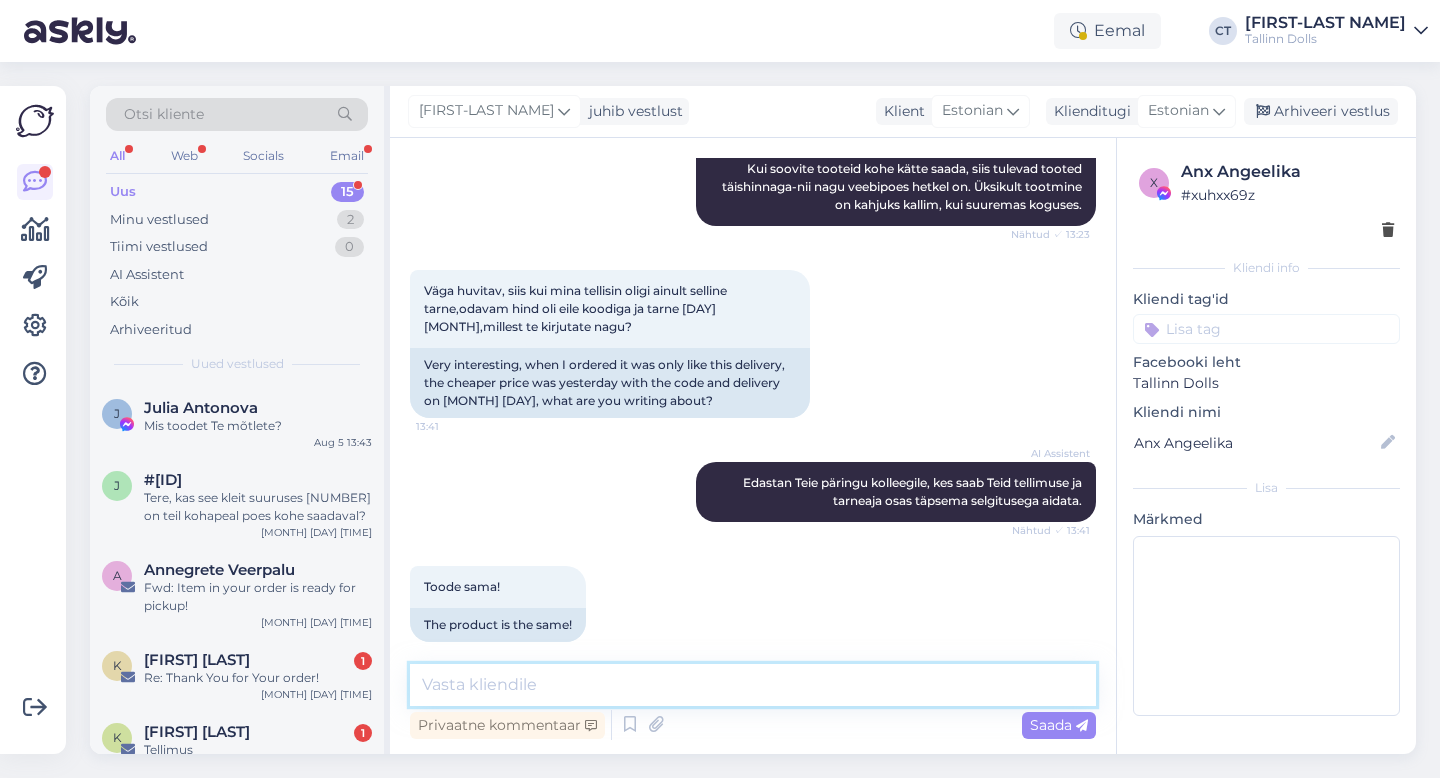 click at bounding box center [753, 685] 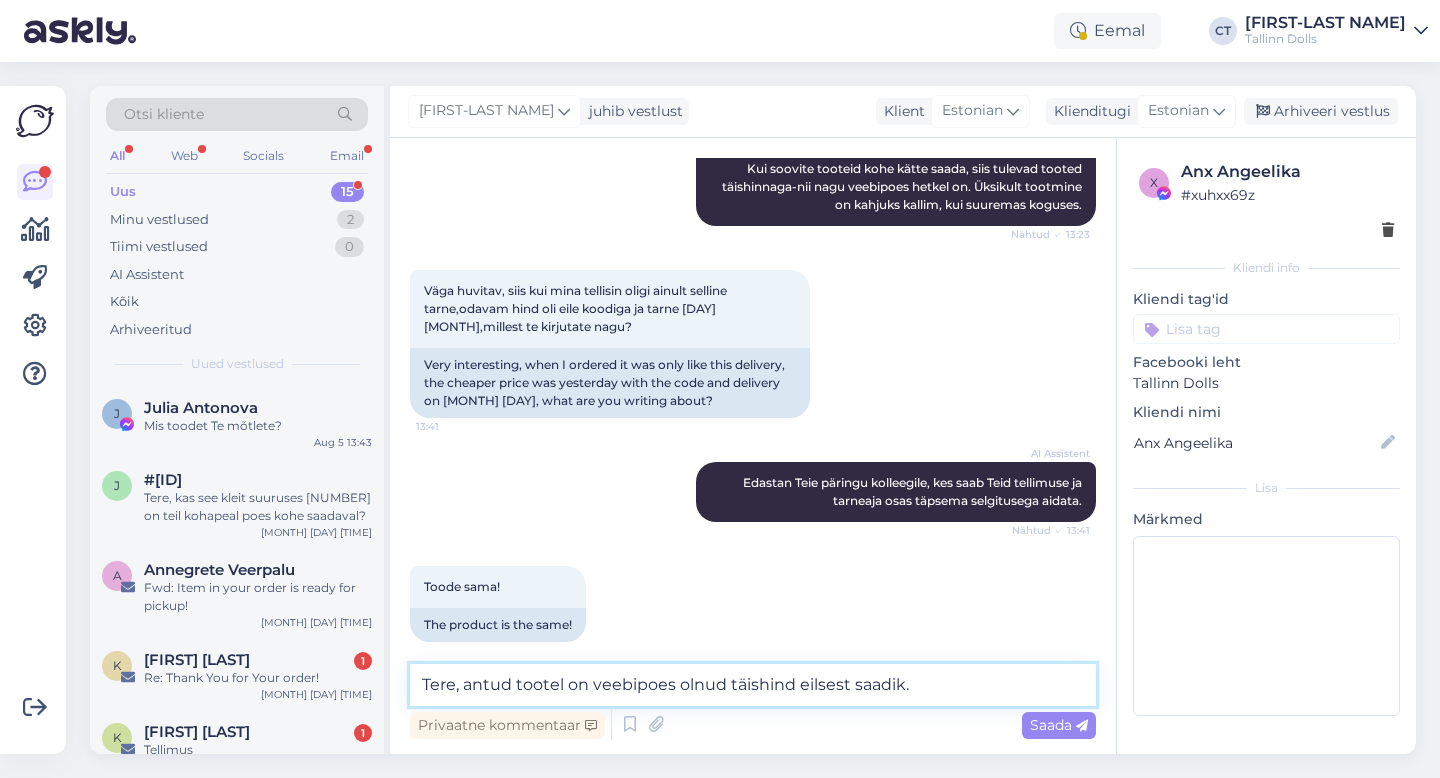 scroll, scrollTop: 1292, scrollLeft: 0, axis: vertical 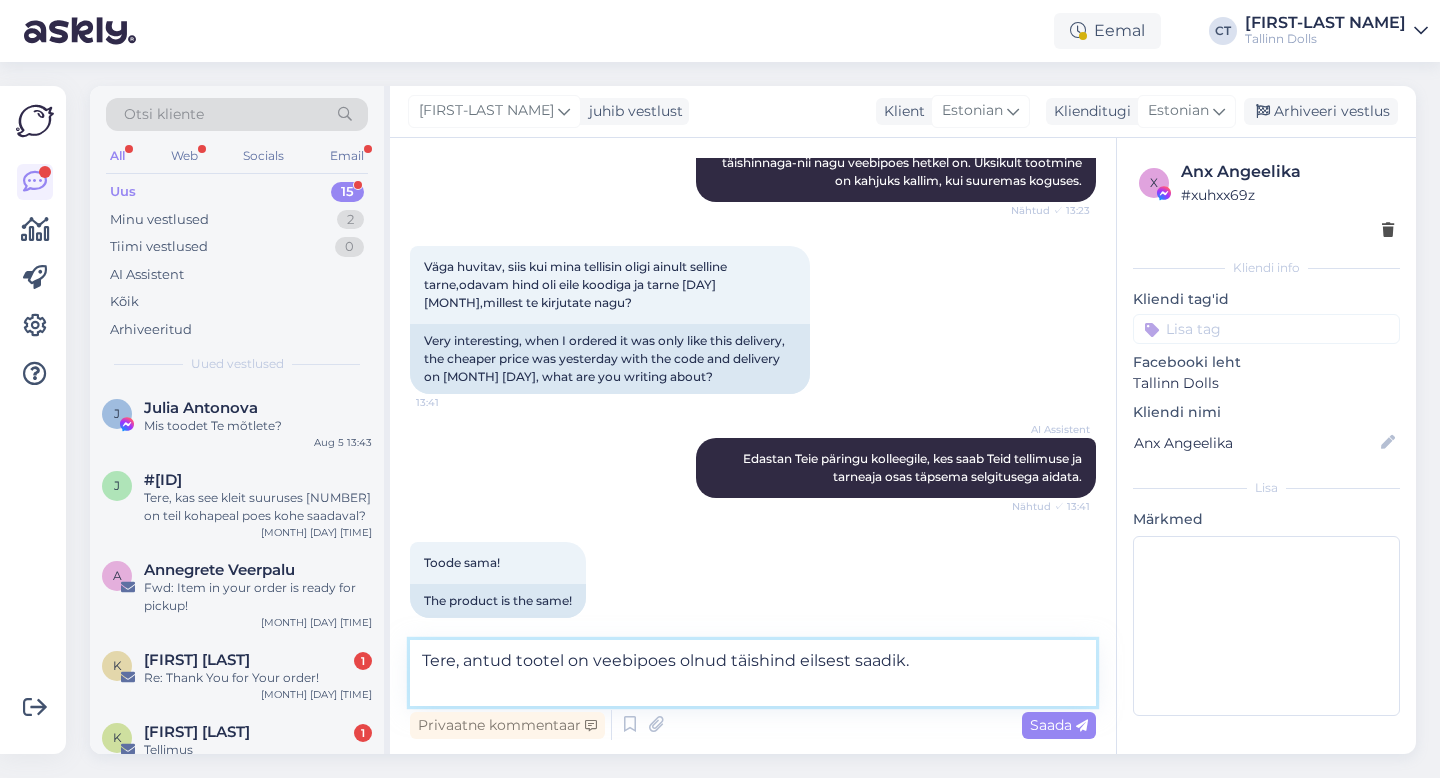 click on "Tere, antud tootel on veebipoes olnud täishind eilsest saadik." at bounding box center (753, 673) 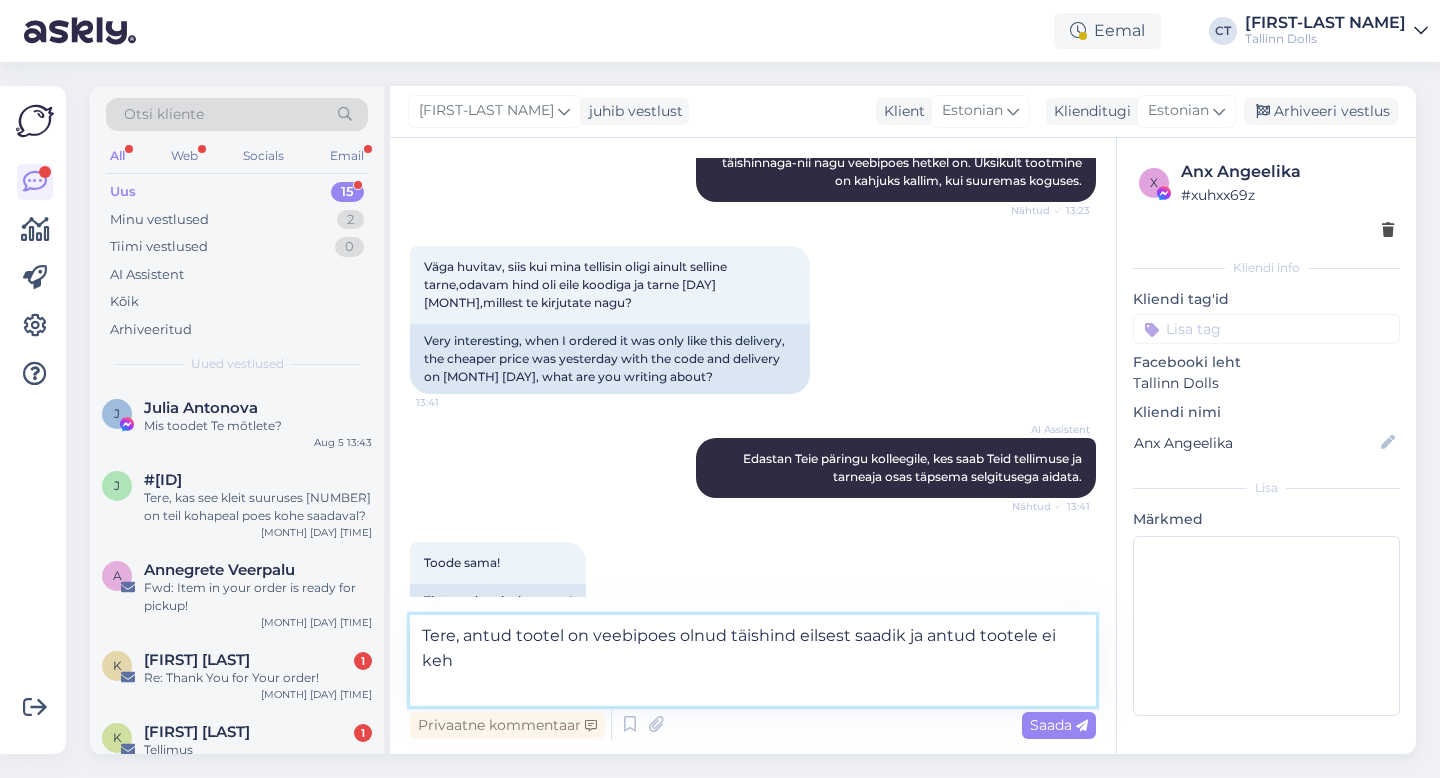 scroll, scrollTop: 1317, scrollLeft: 0, axis: vertical 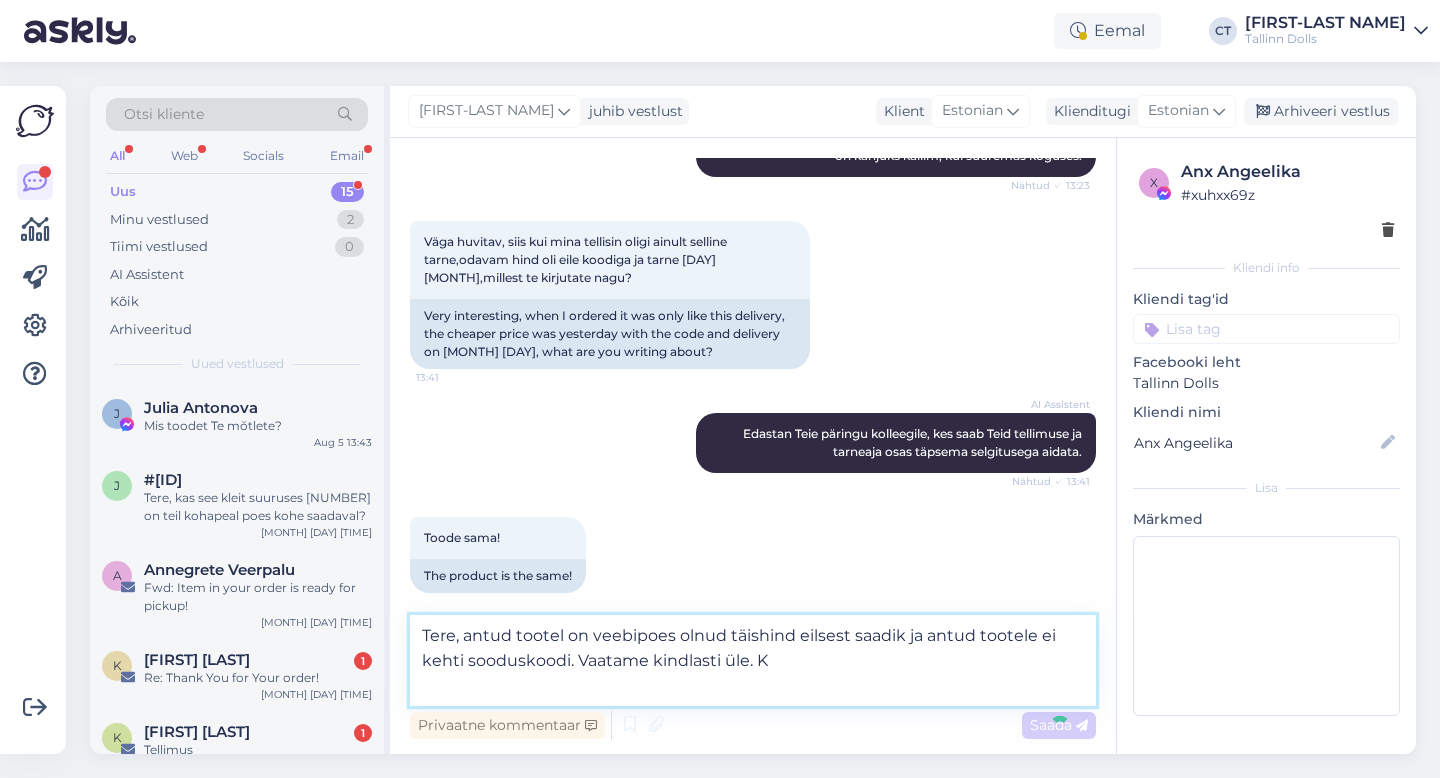 type on "Tere, antud tootel on veebipoes olnud täishind eilsest saadik ja antud tootele ei kehti sooduskoodi. Vaatame kindlasti üle. Ku" 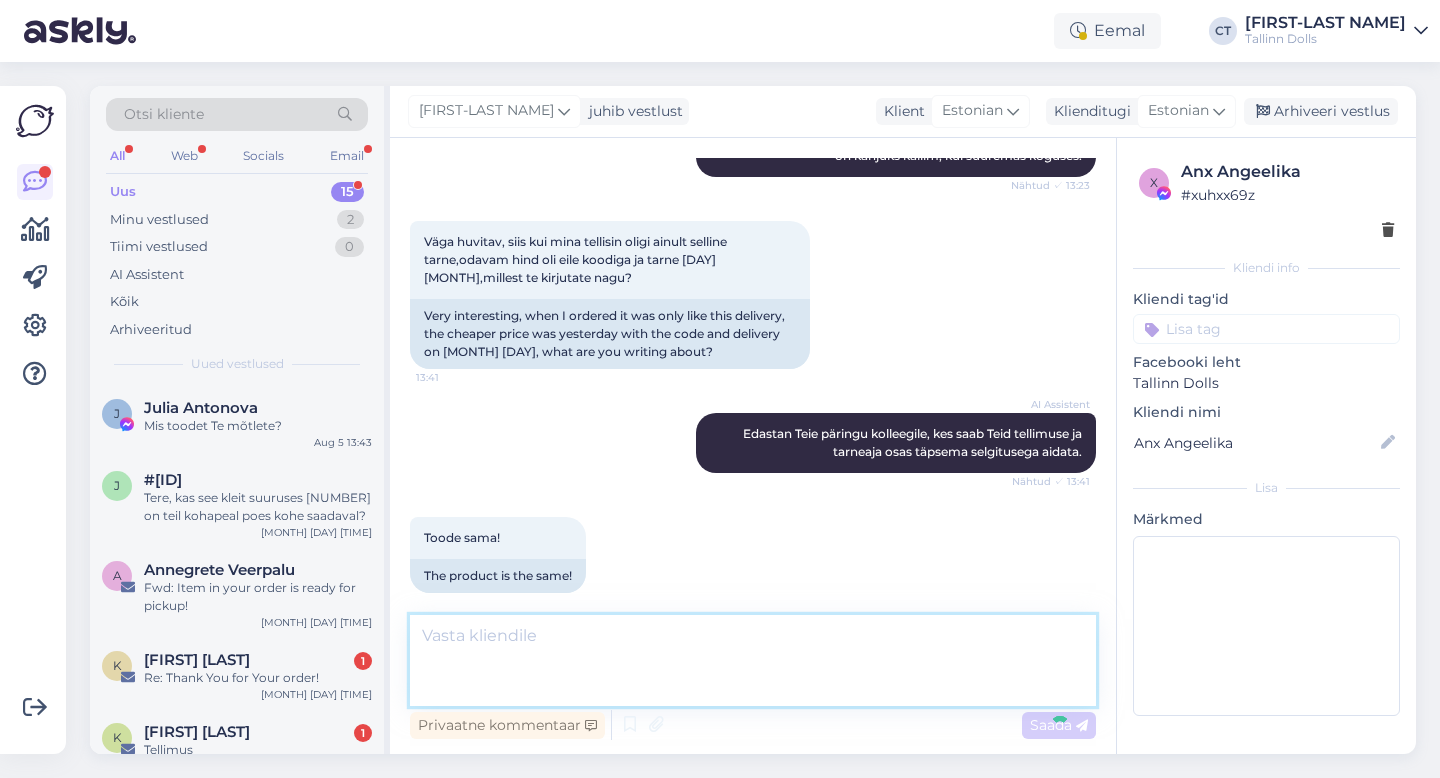 scroll, scrollTop: 1372, scrollLeft: 0, axis: vertical 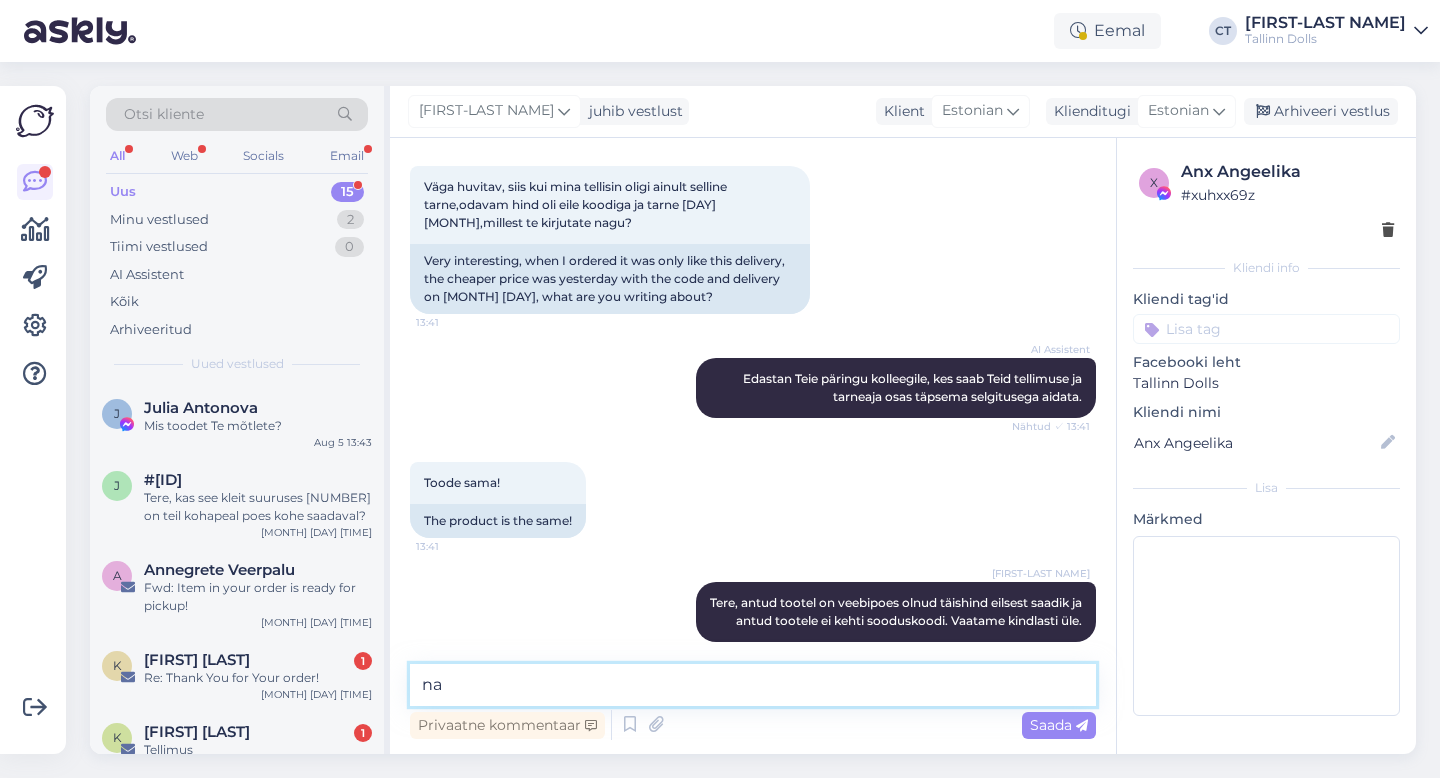 type on "n" 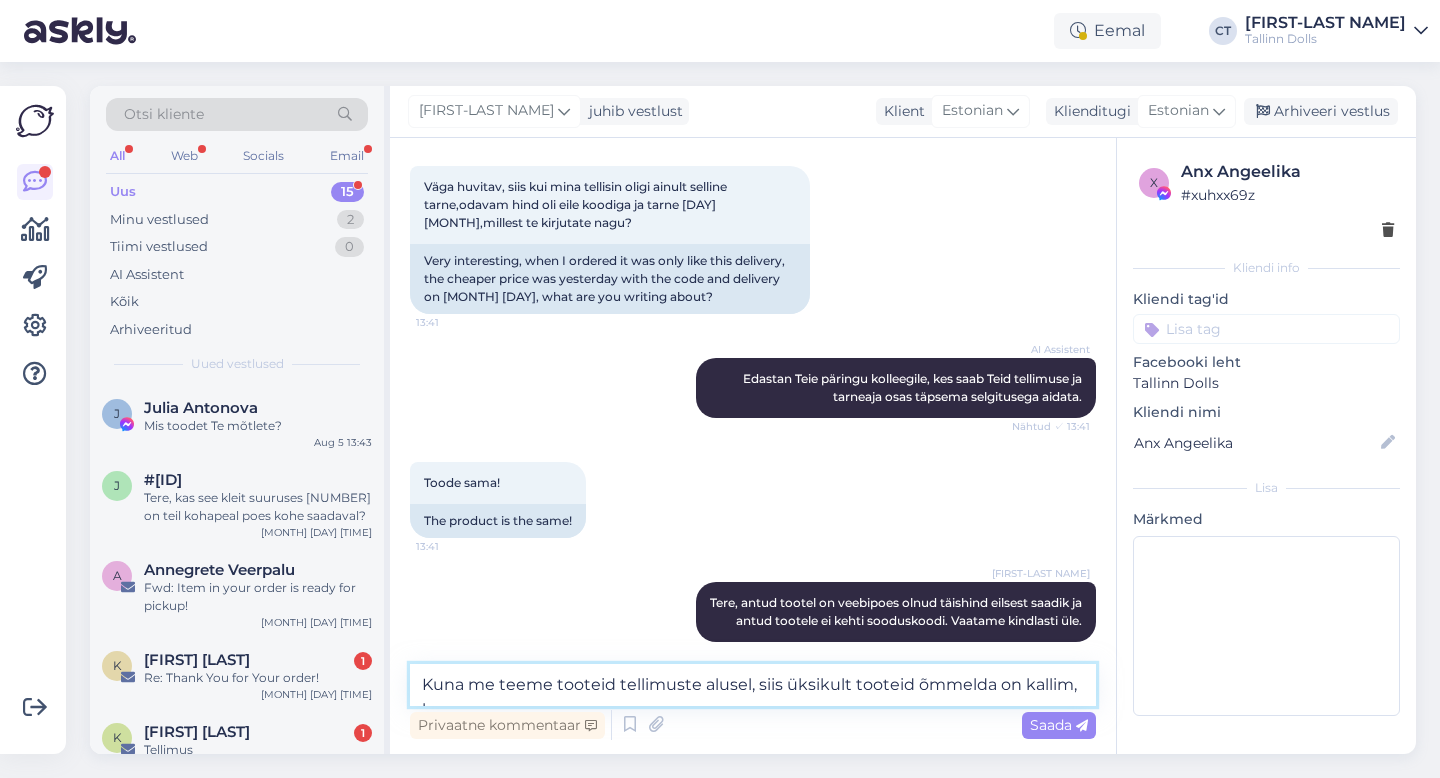 scroll, scrollTop: 1396, scrollLeft: 0, axis: vertical 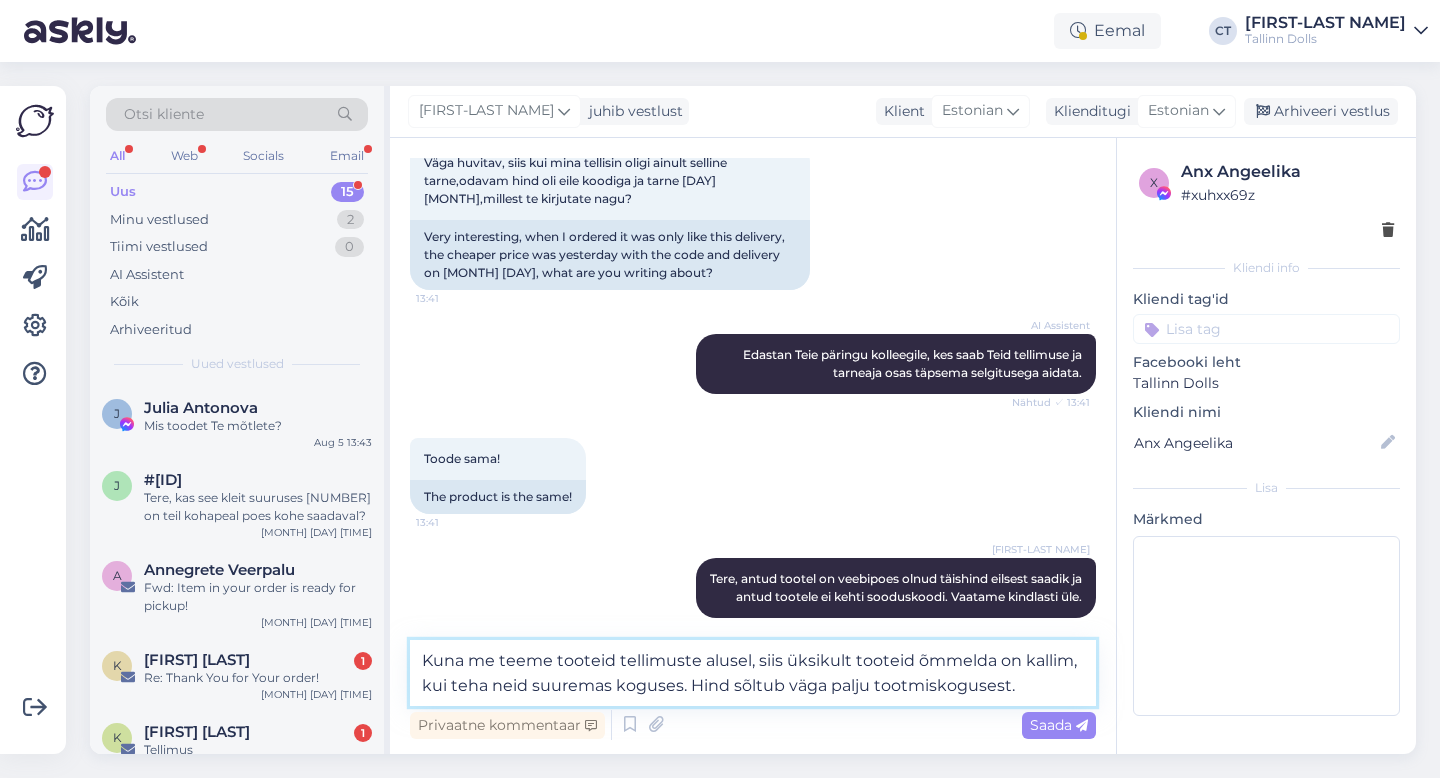 type on "Kuna me teeme tooteid tellimuste alusel, siis üksikult tooteid õmmelda on kallim, kui teha neid suuremas koguses. Hind sõltub väga palju tootmiskogusest." 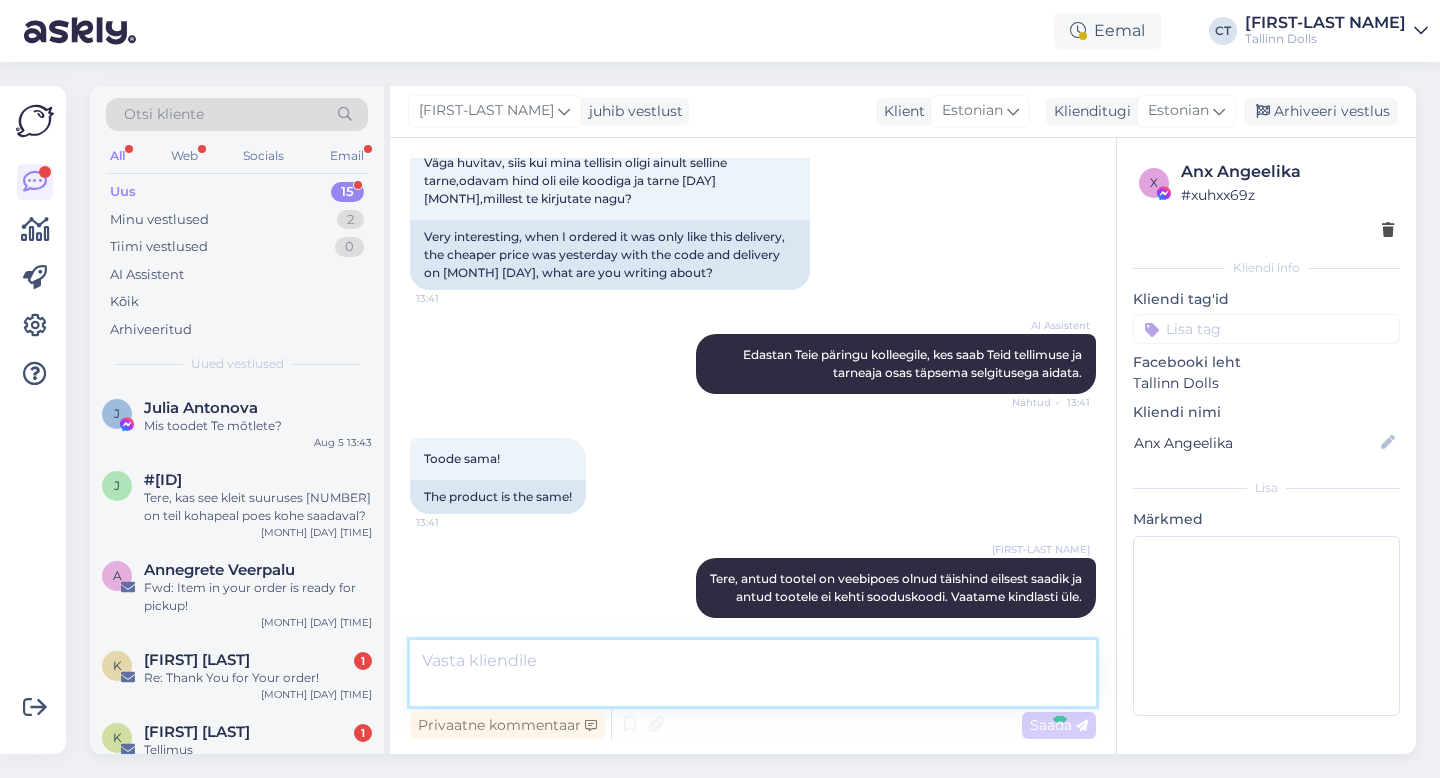 scroll, scrollTop: 1494, scrollLeft: 0, axis: vertical 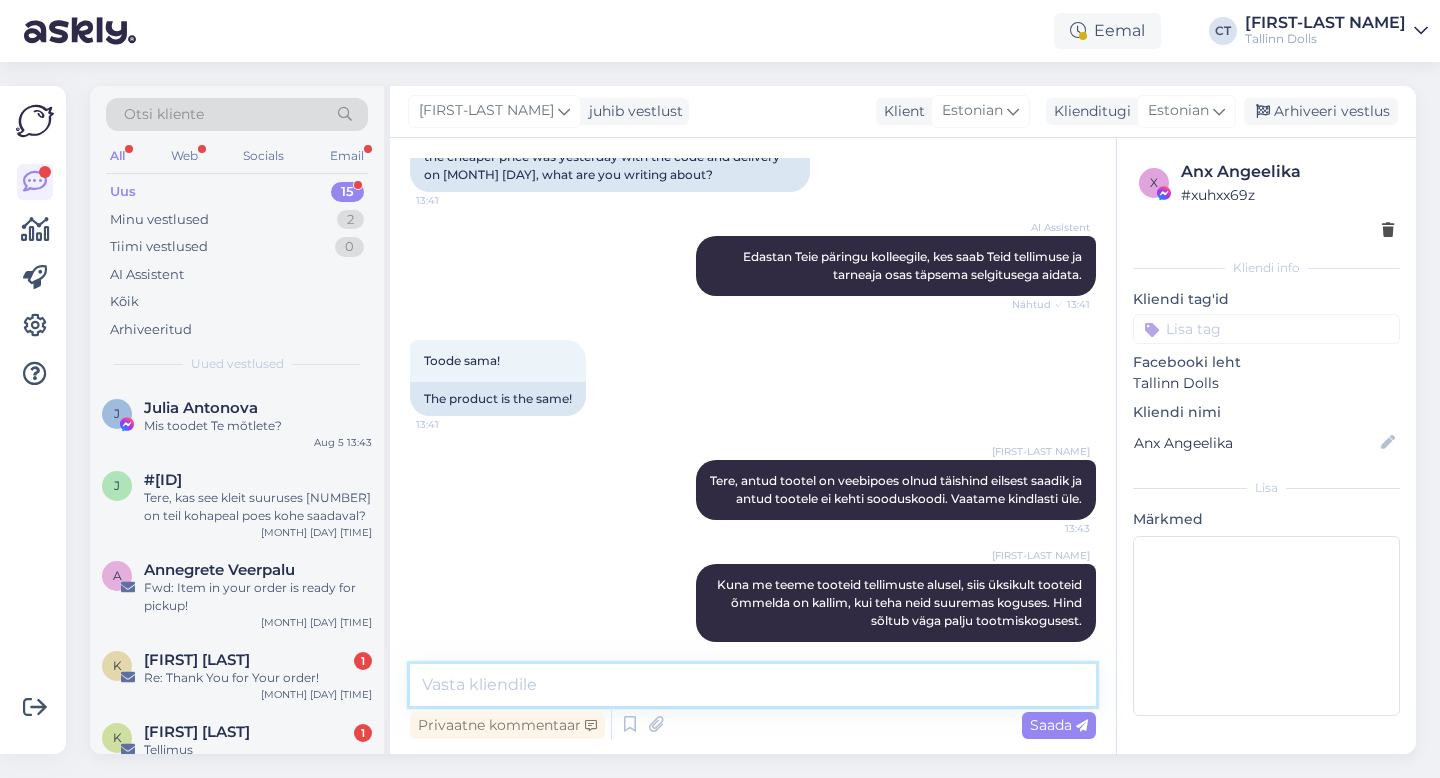 click at bounding box center (753, 685) 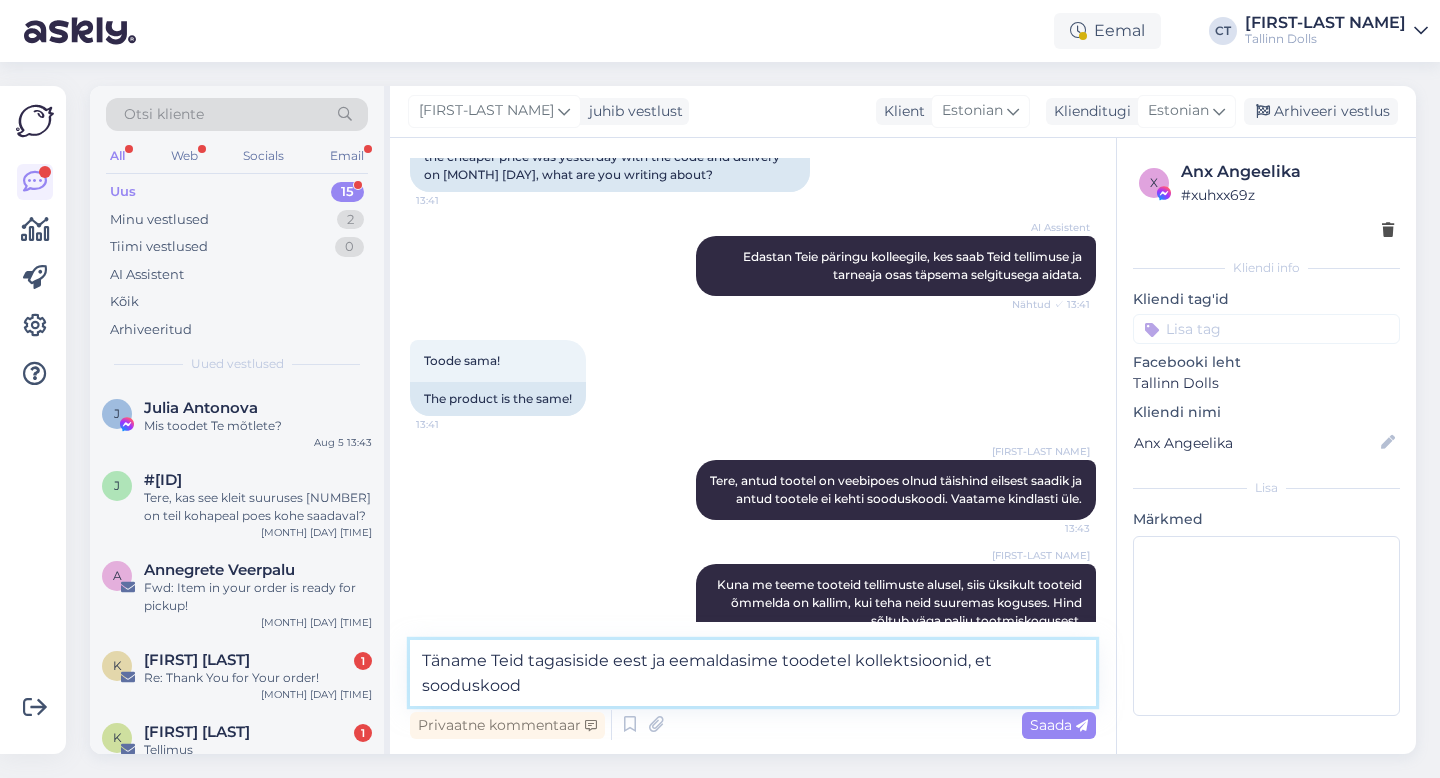 scroll, scrollTop: 1518, scrollLeft: 0, axis: vertical 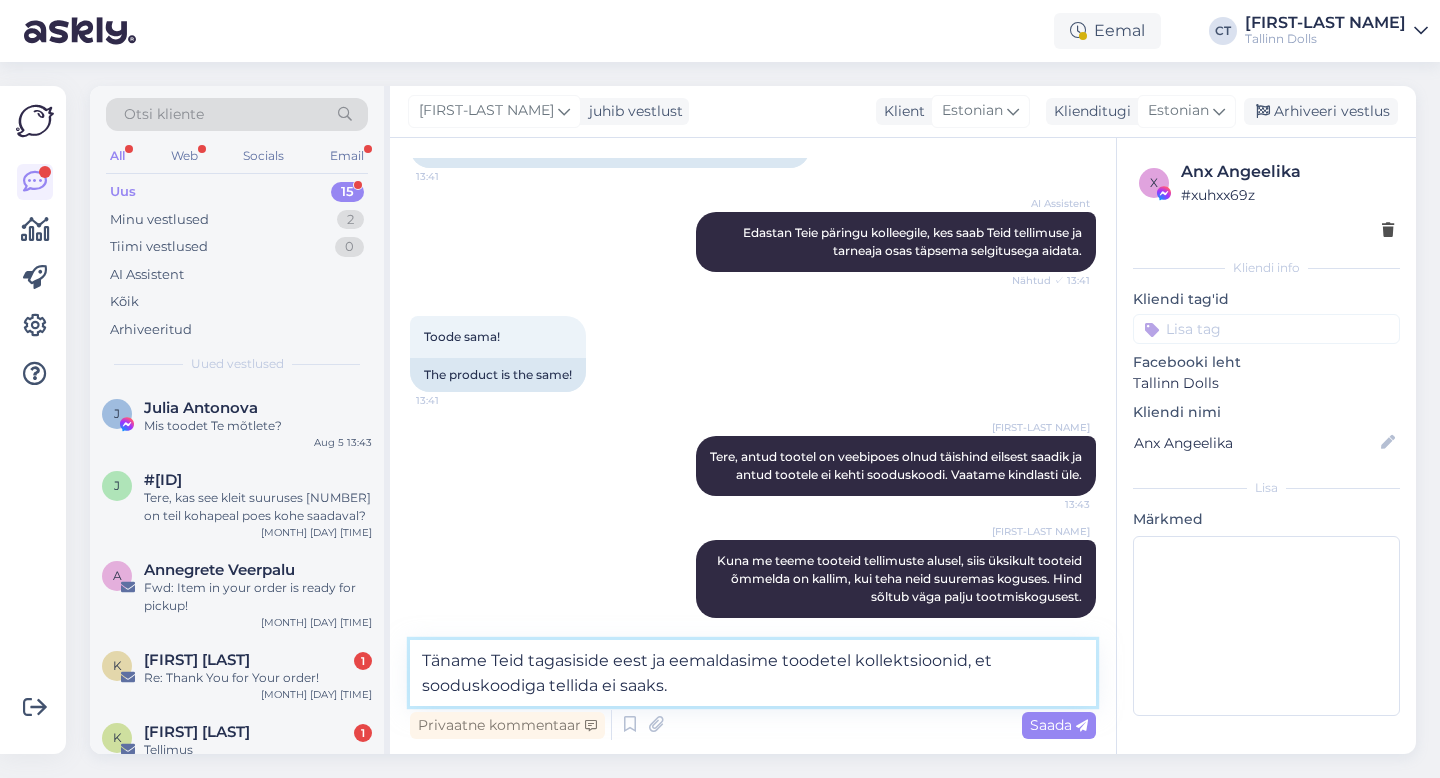 type on "Täname Teid tagasiside eest ja eemaldasime toodetel kollektsioonid, et sooduskoodiga tellida ei saaks." 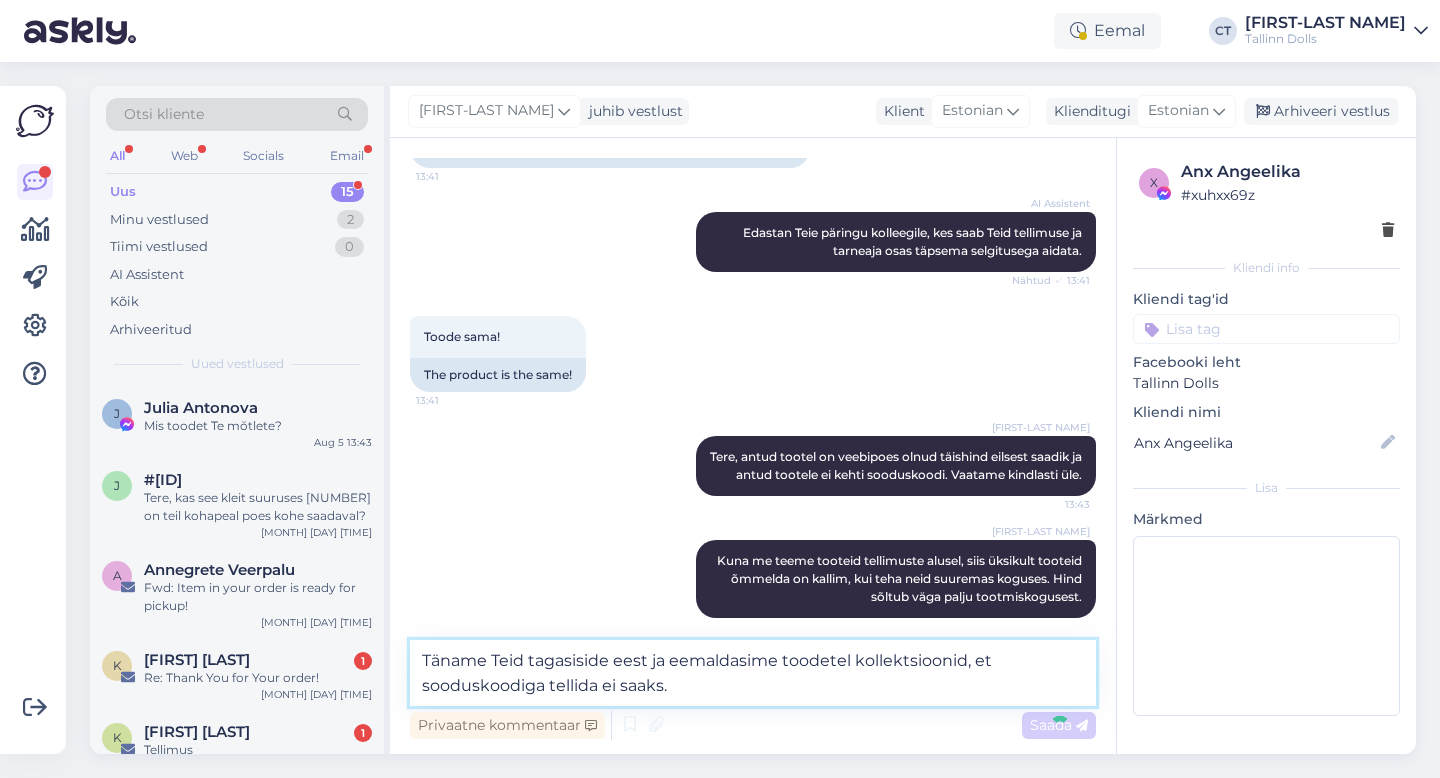 type 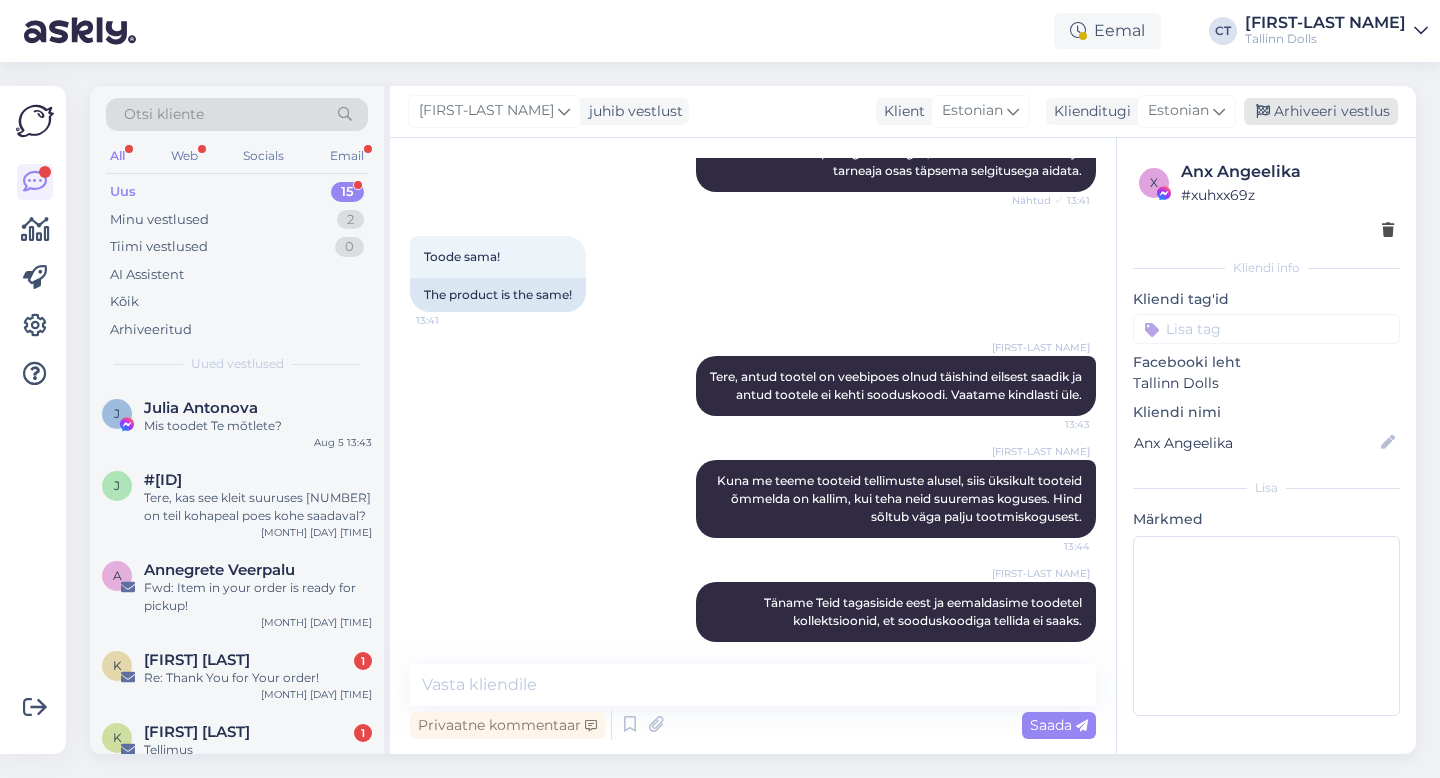 click on "Arhiveeri vestlus" at bounding box center (1321, 111) 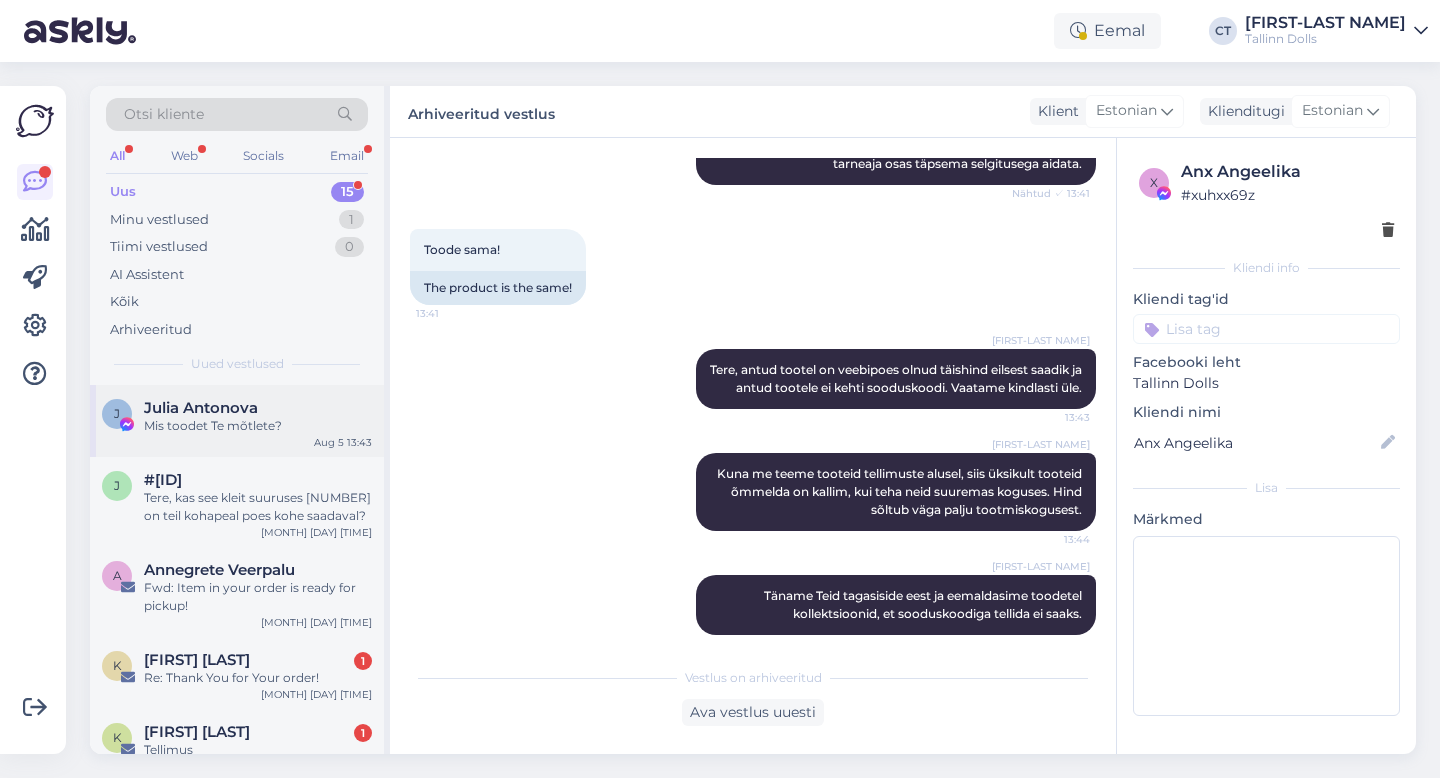 click on "J [NAME] Mis toodet Te mõtlete?  [MONTH] [DAY] [TIME]" at bounding box center [237, 421] 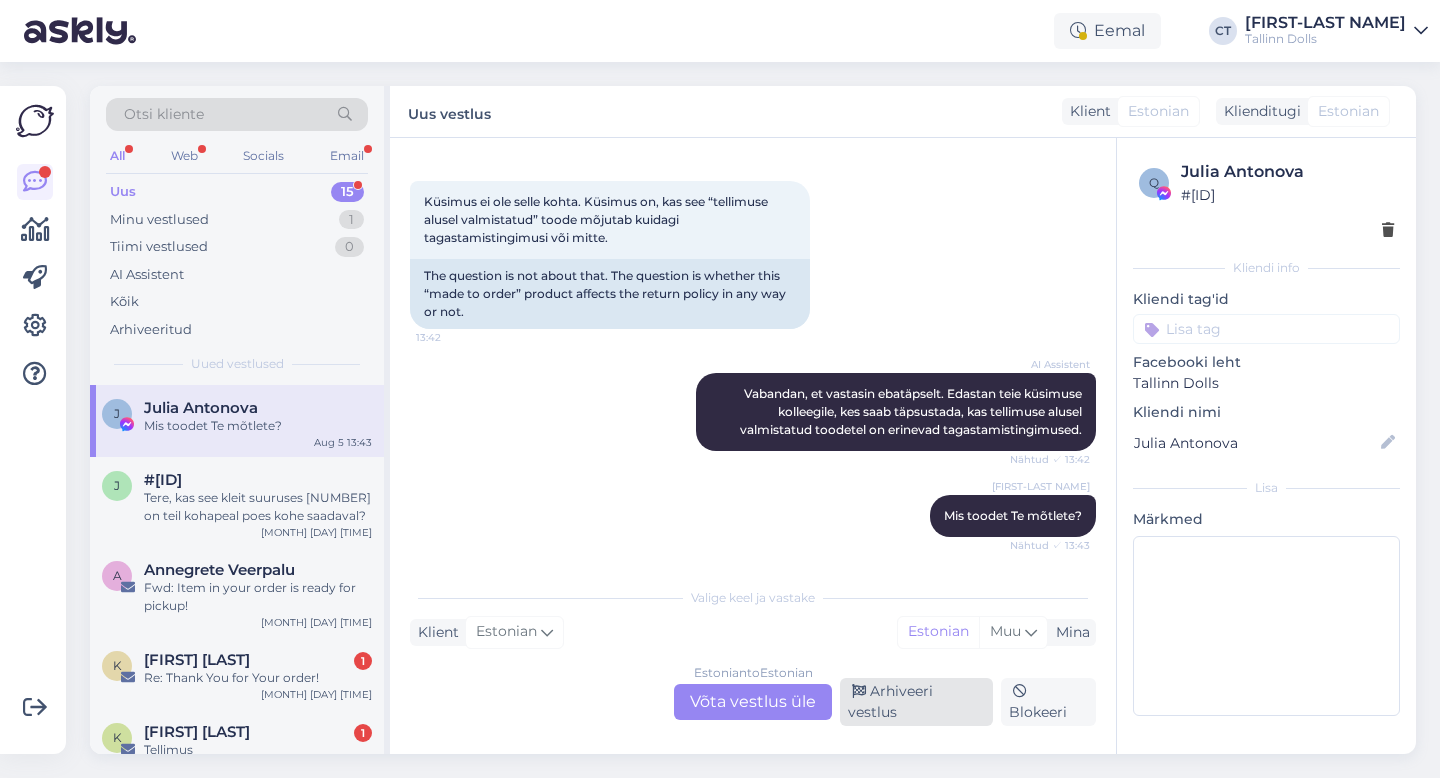 click on "Arhiveeri vestlus" at bounding box center (916, 702) 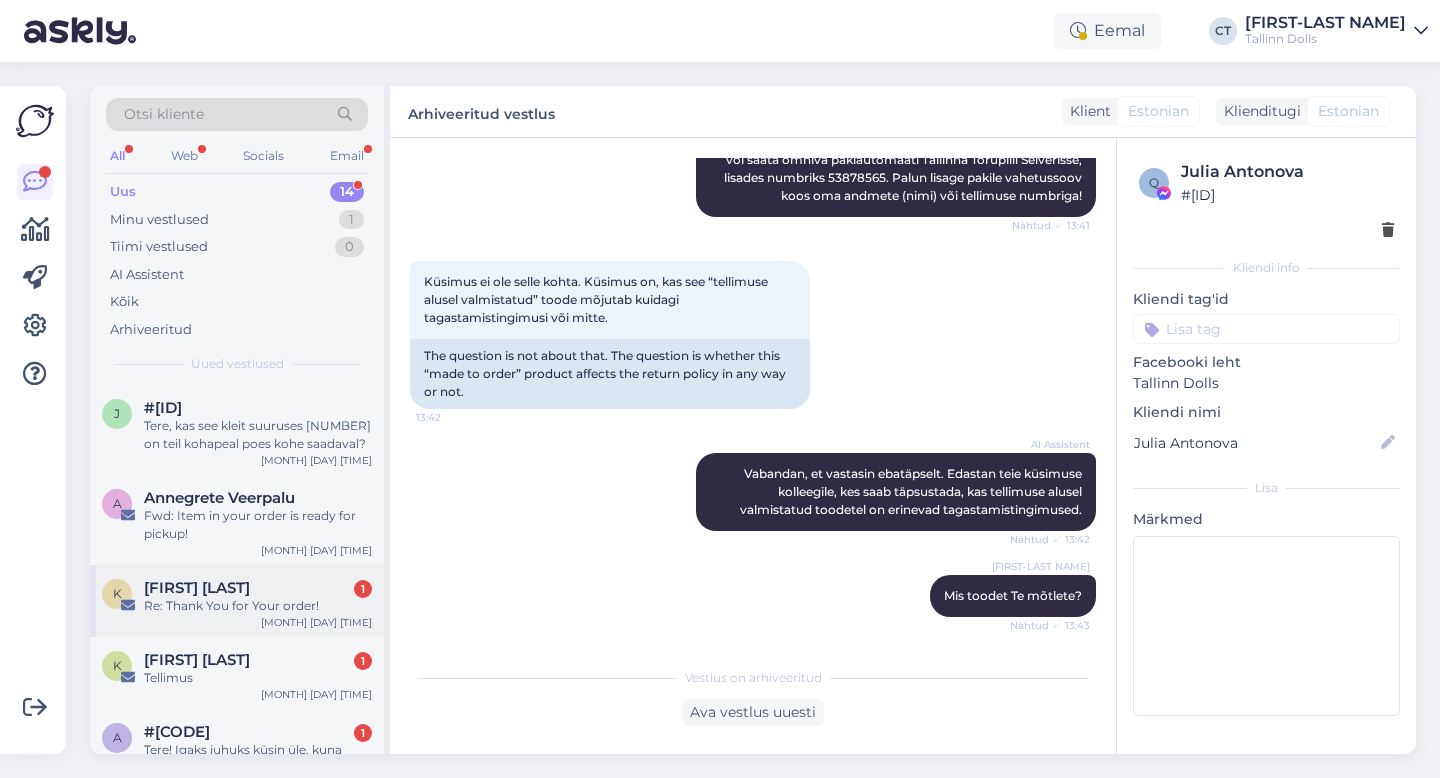 click on "K Kaila Kruusaauk 1 Re: Thank You for Your order! Aug 5 8:26" at bounding box center (237, 601) 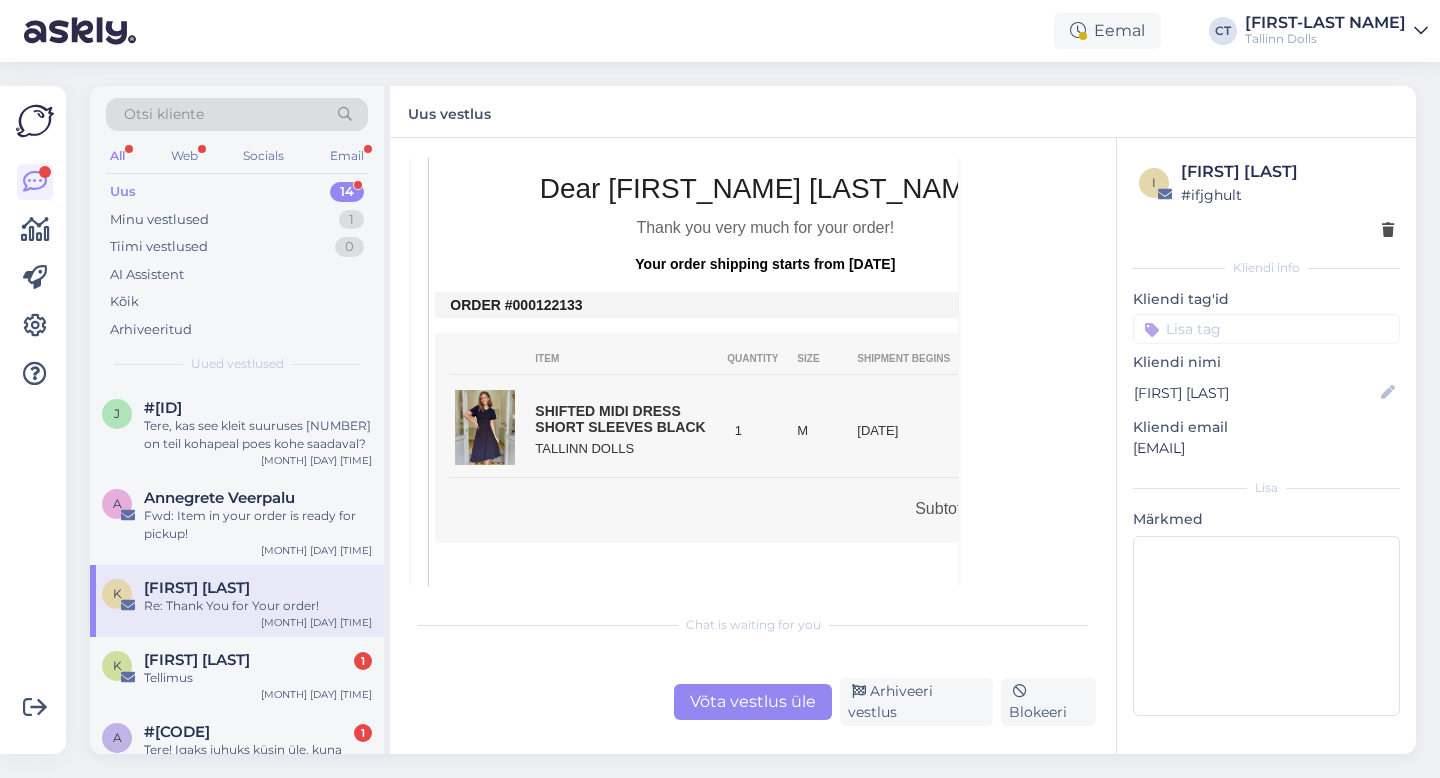 scroll, scrollTop: 476, scrollLeft: 0, axis: vertical 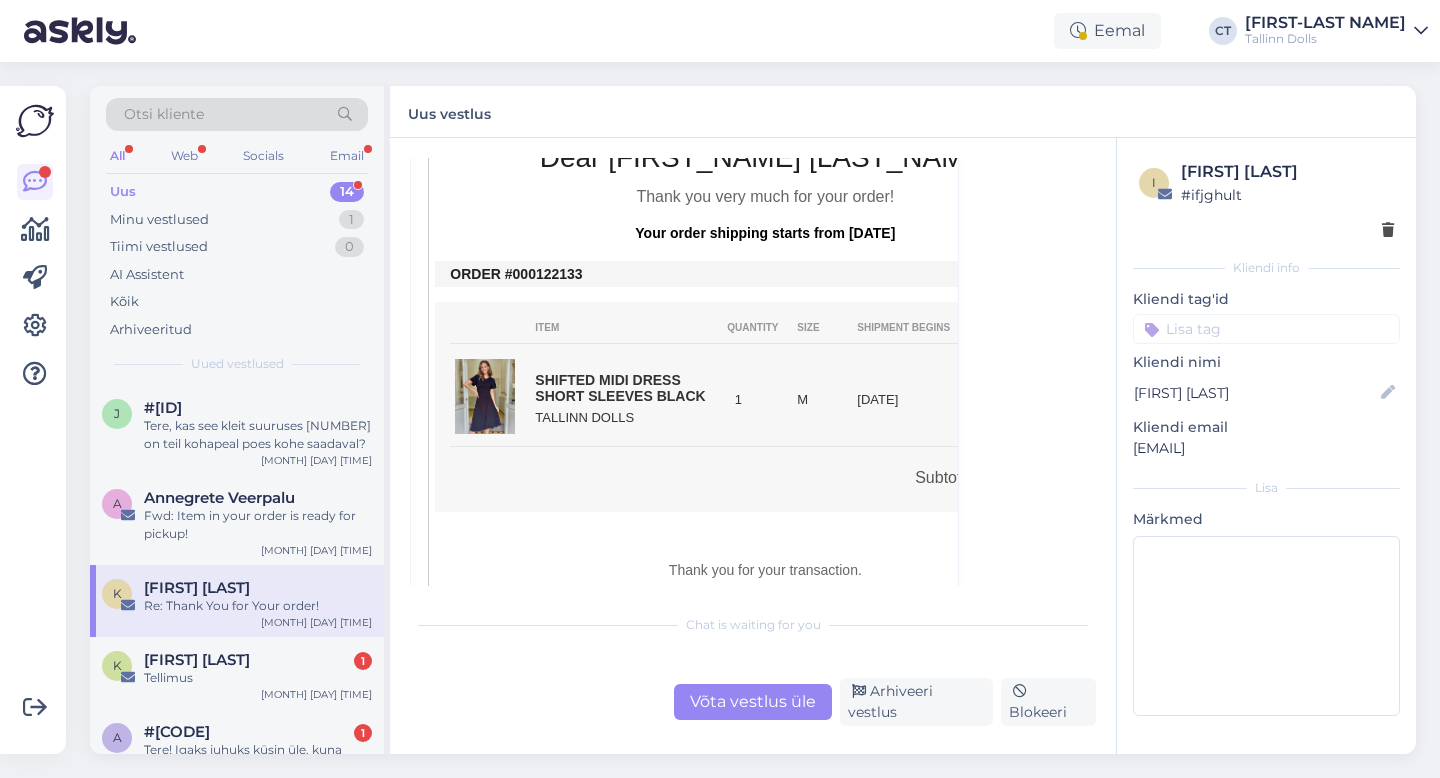 click on "Võta vestlus üle" at bounding box center (753, 702) 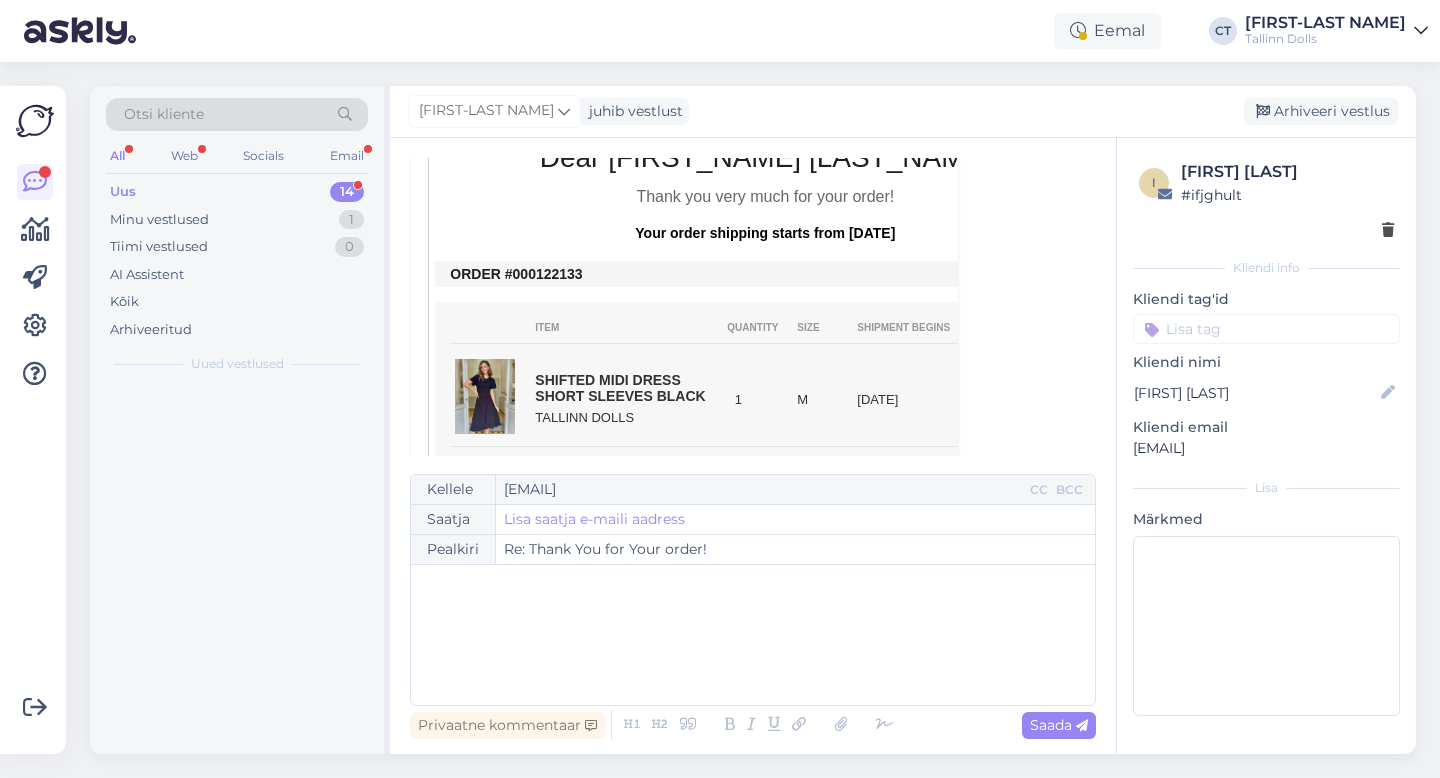 scroll, scrollTop: 54, scrollLeft: 0, axis: vertical 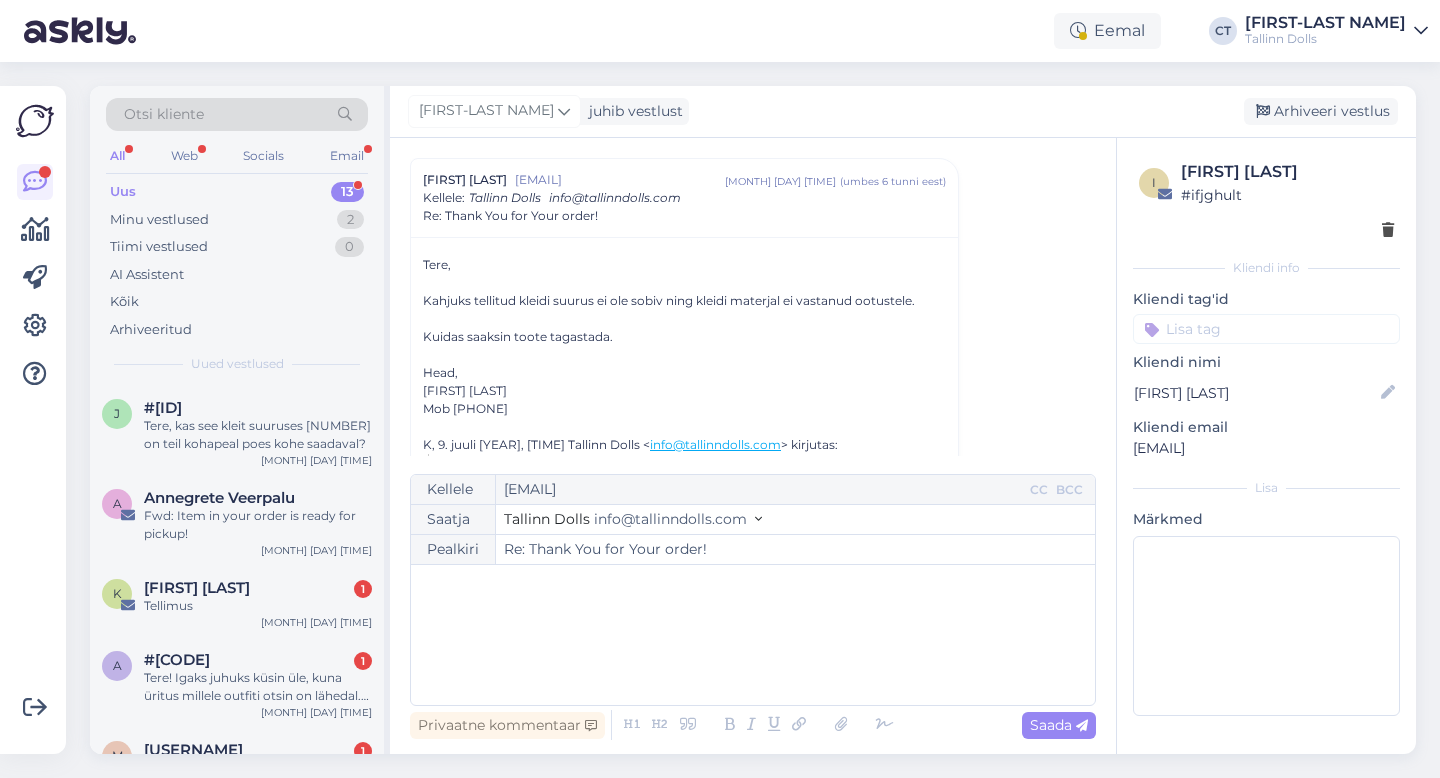 click on "﻿" at bounding box center [753, 635] 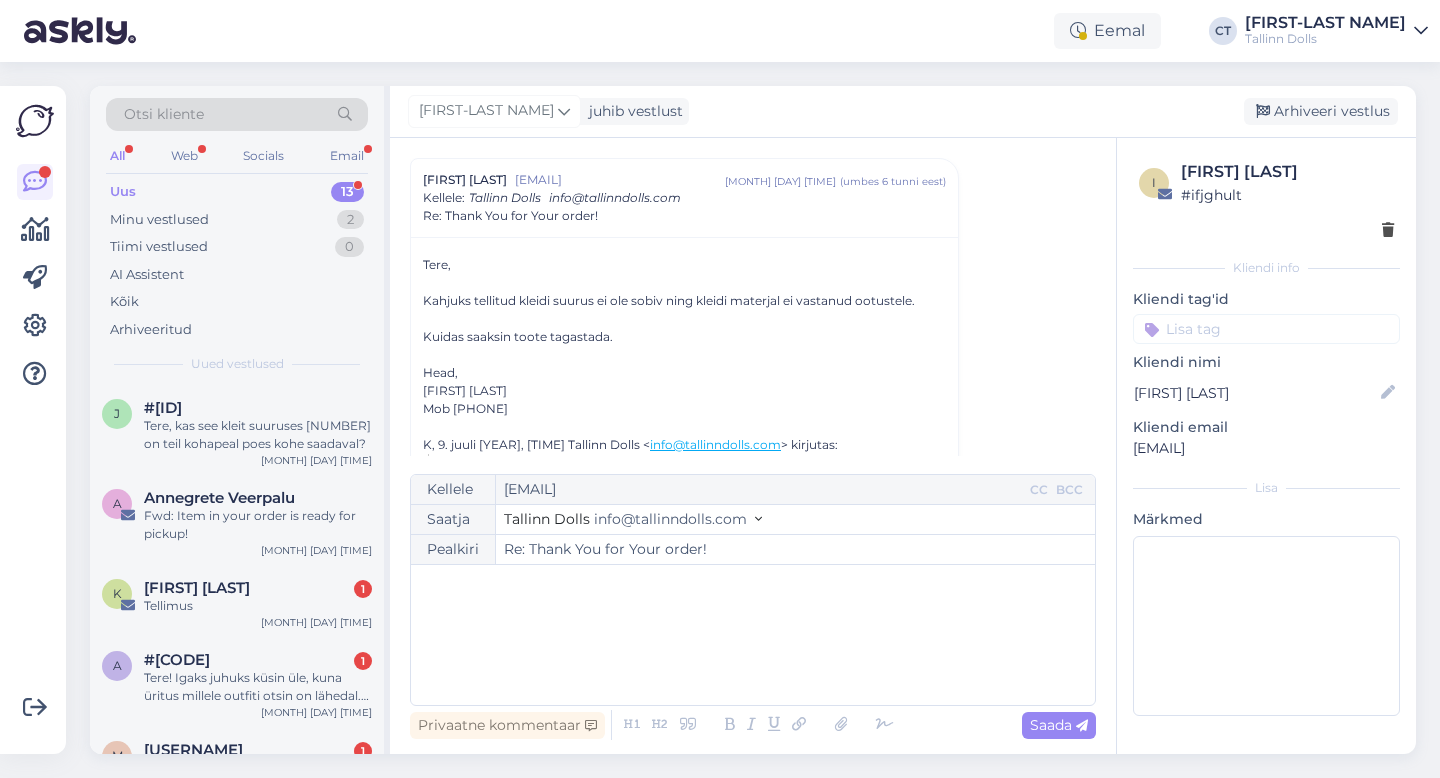 click on "﻿" at bounding box center (753, 635) 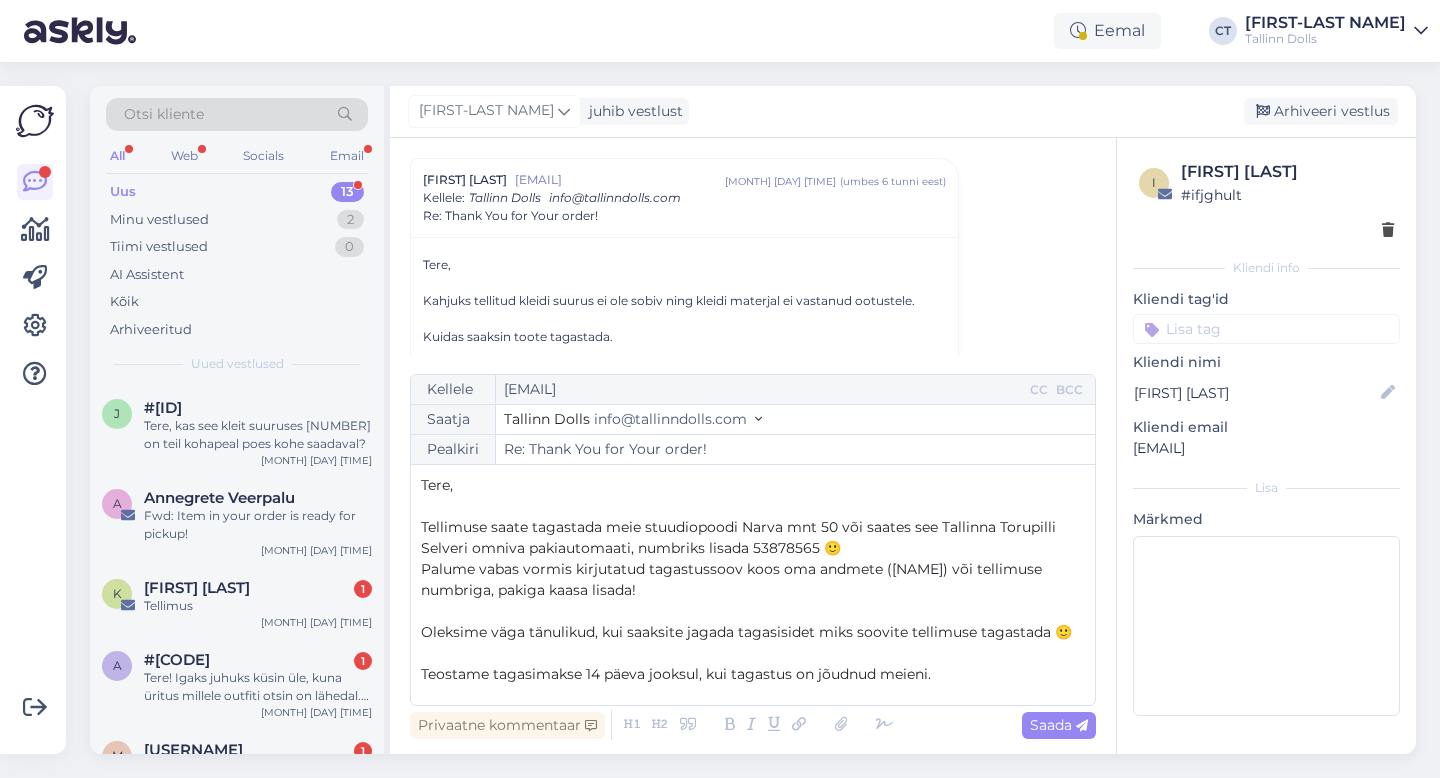 scroll, scrollTop: 95, scrollLeft: 0, axis: vertical 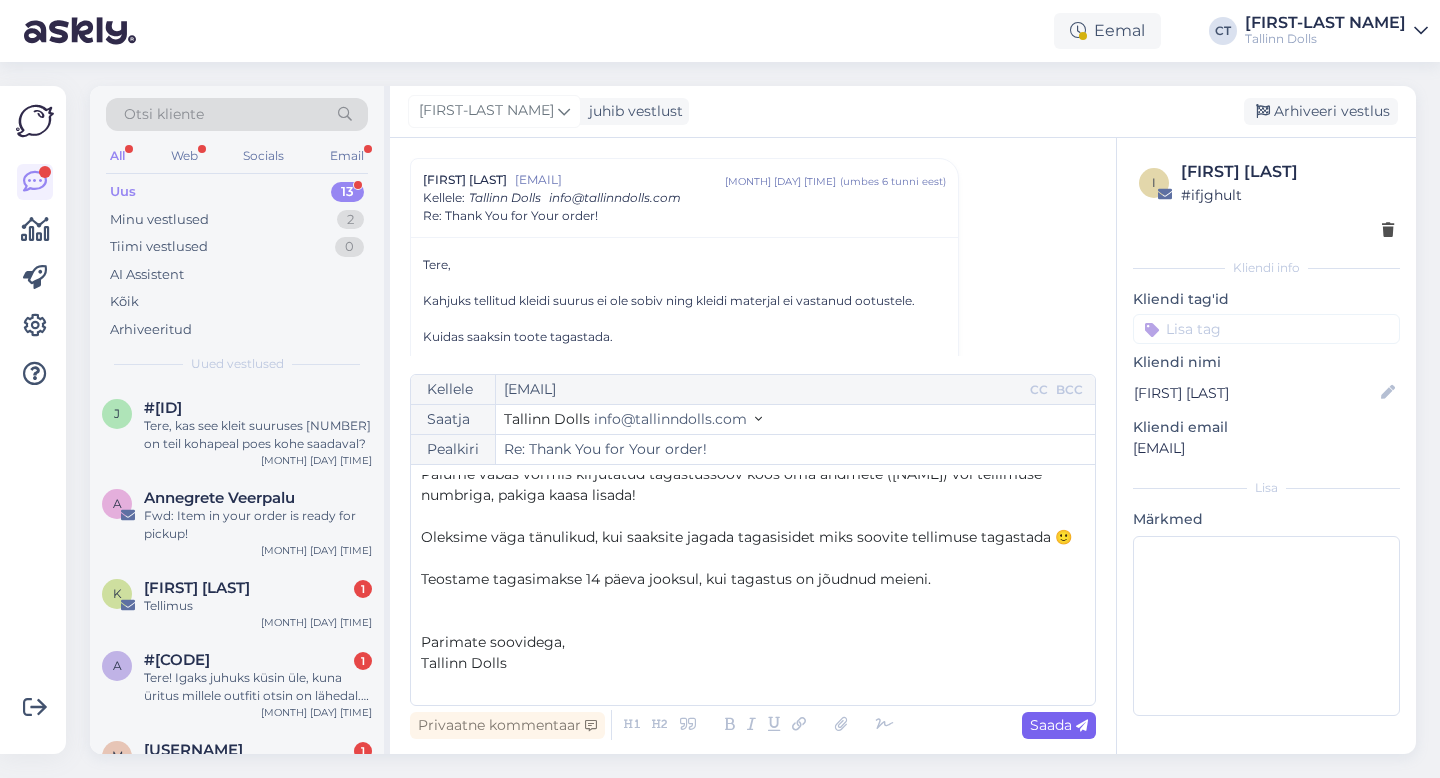 click on "Saada" at bounding box center (1059, 725) 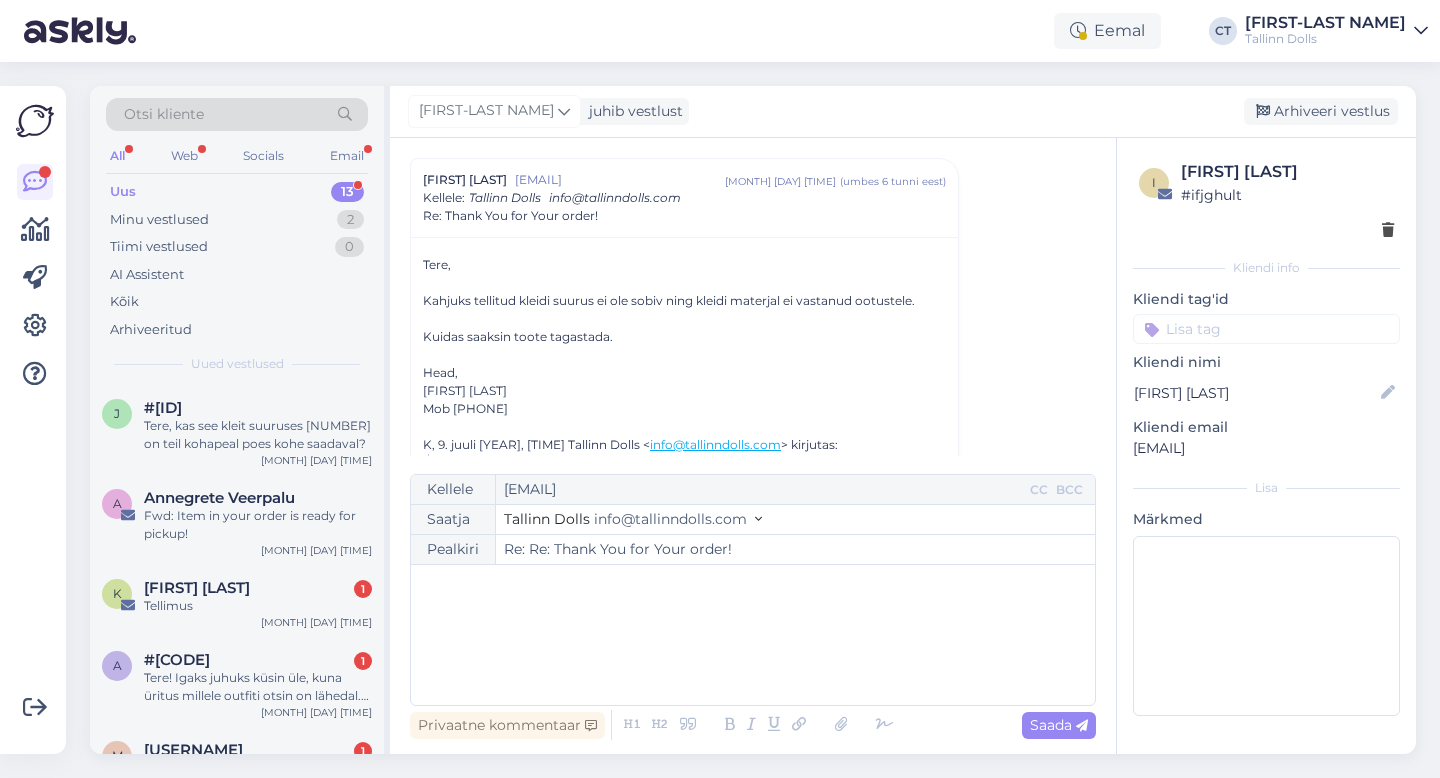 type on "Re: Thank You for Your order!" 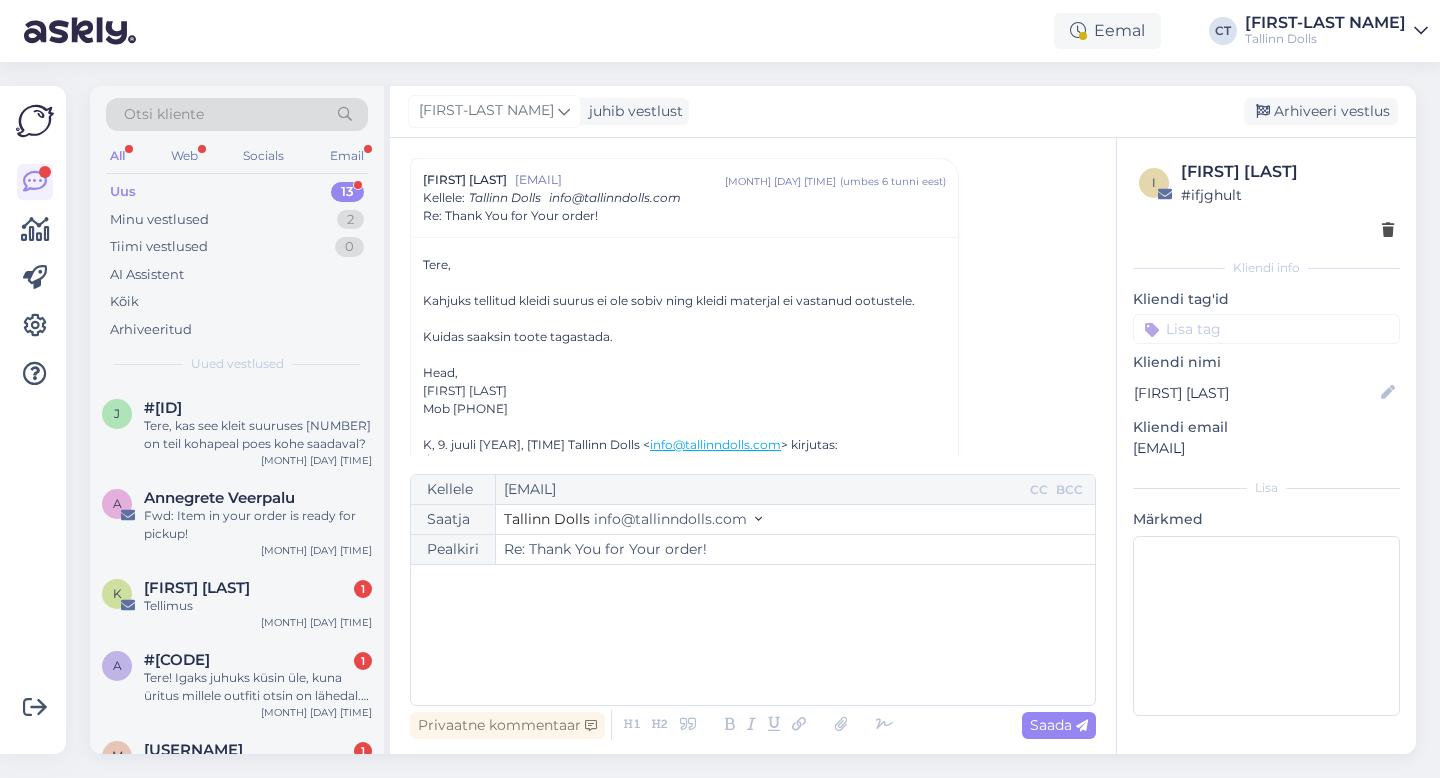 scroll, scrollTop: 0, scrollLeft: 0, axis: both 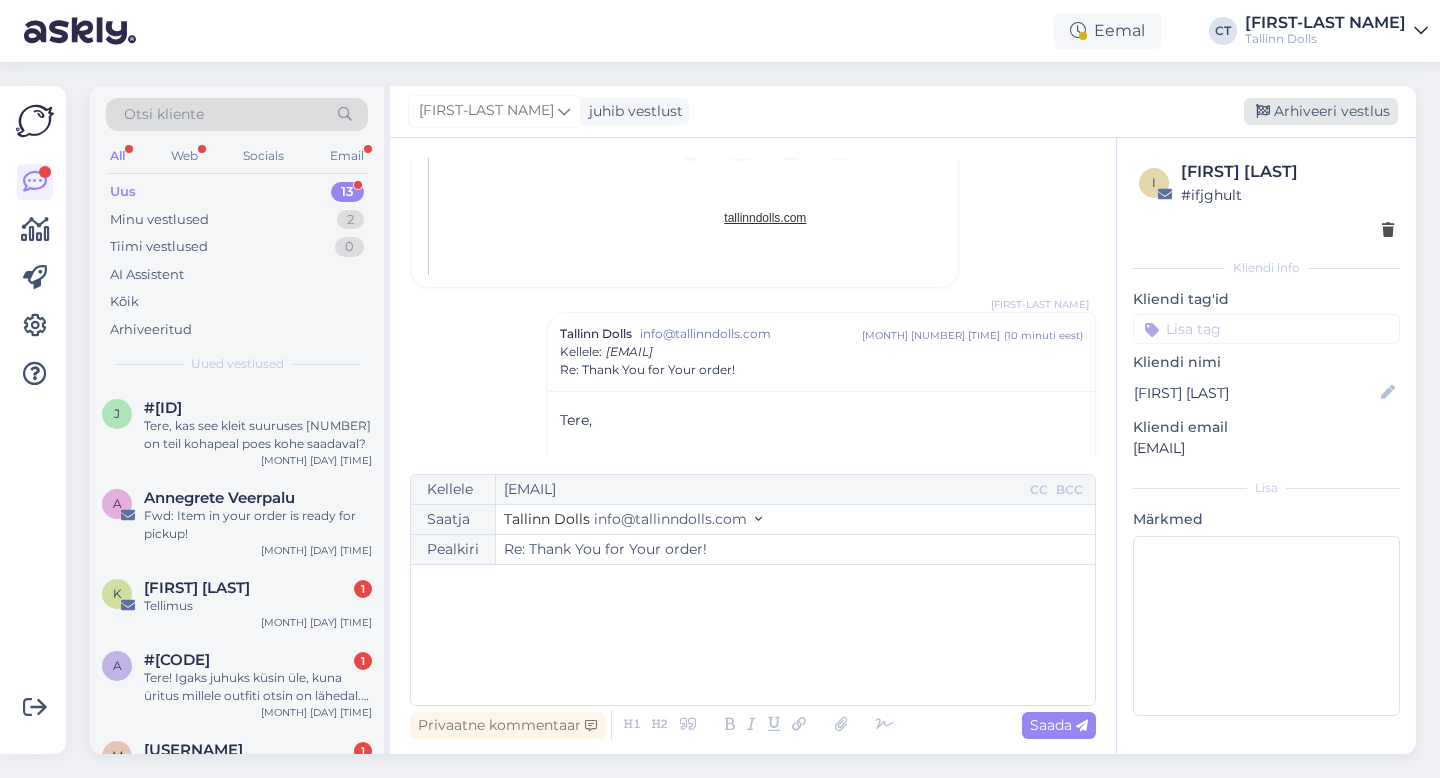 click on "Arhiveeri vestlus" at bounding box center (1321, 111) 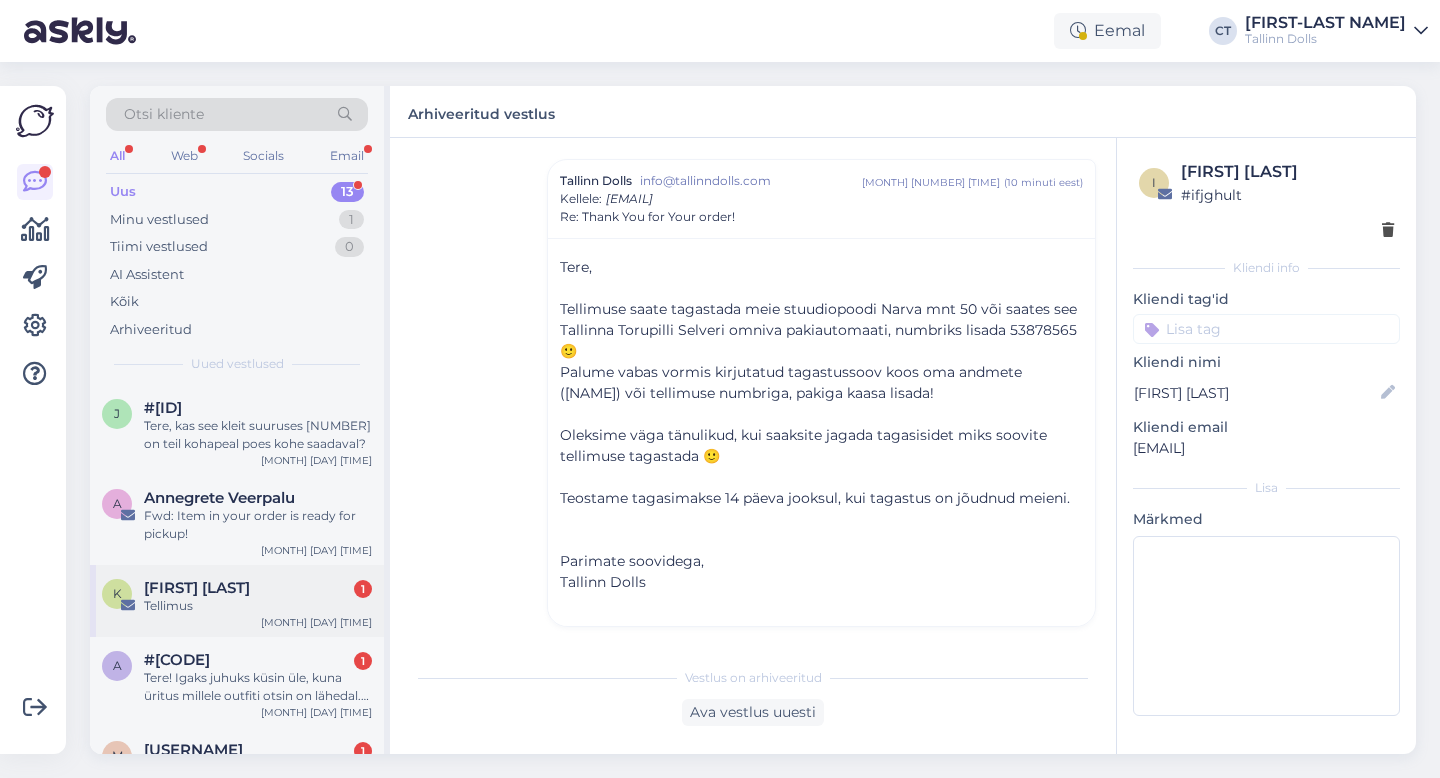 click on "[FIRST] [LAST] 1 Tellimus [MONTH] [DAY] [TIME]" at bounding box center (237, 601) 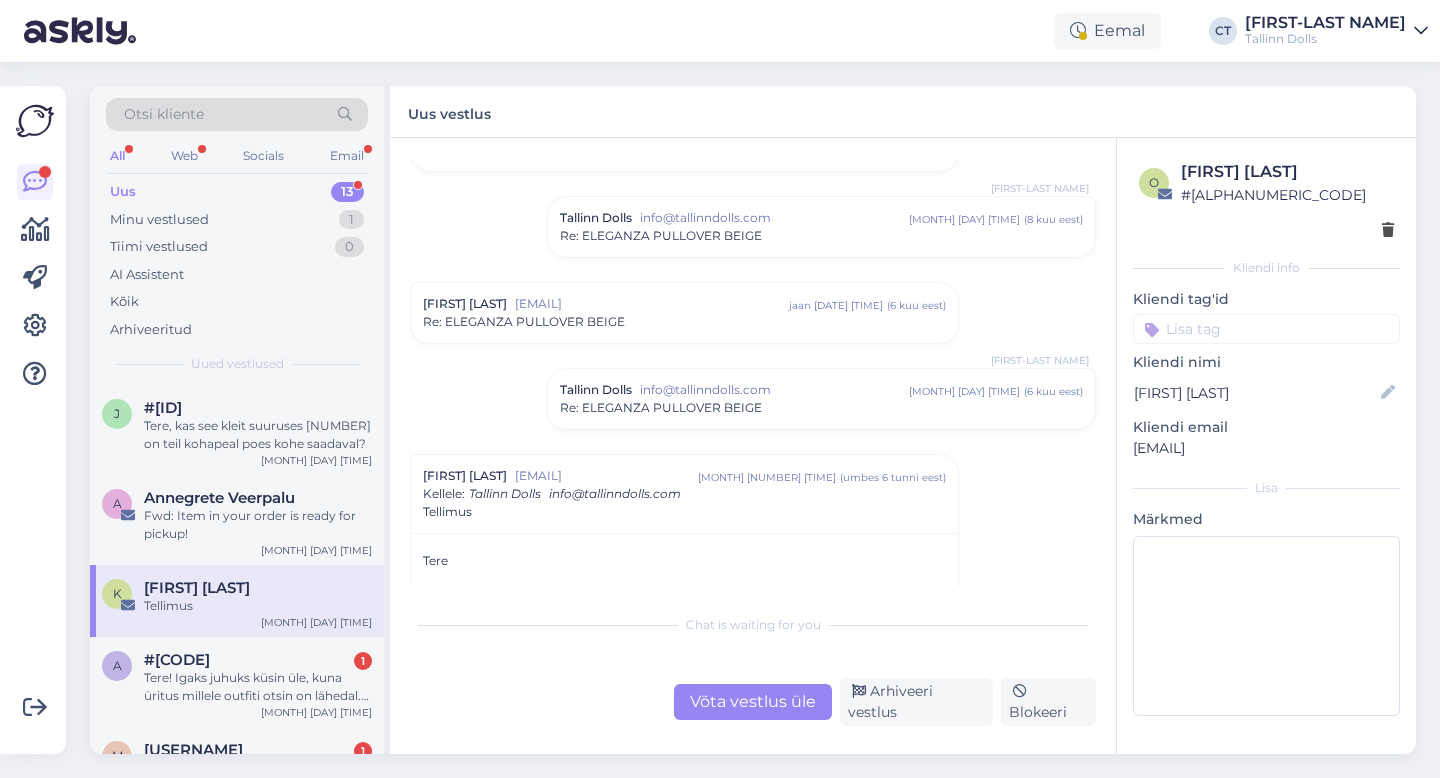 scroll, scrollTop: 230, scrollLeft: 0, axis: vertical 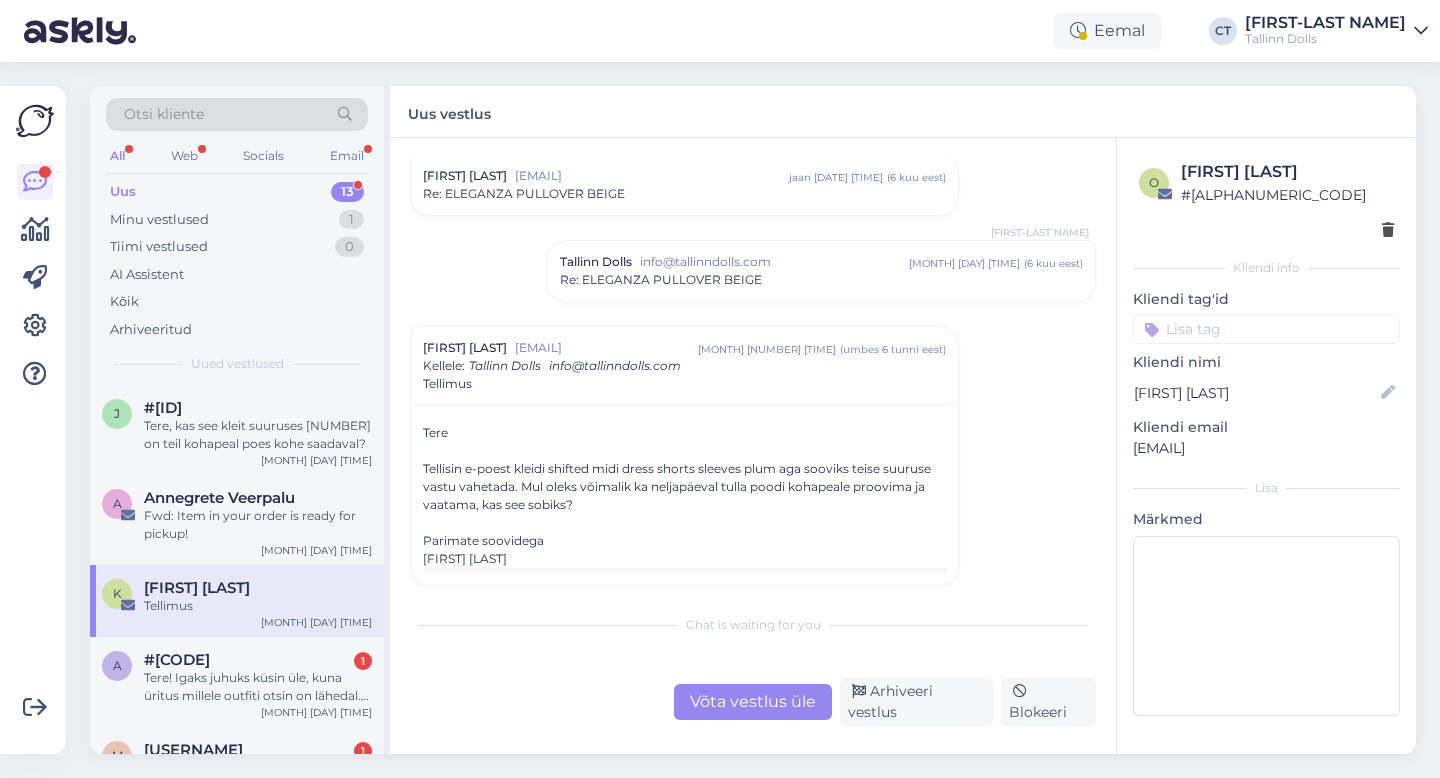 click on "Võta vestlus üle" at bounding box center (753, 702) 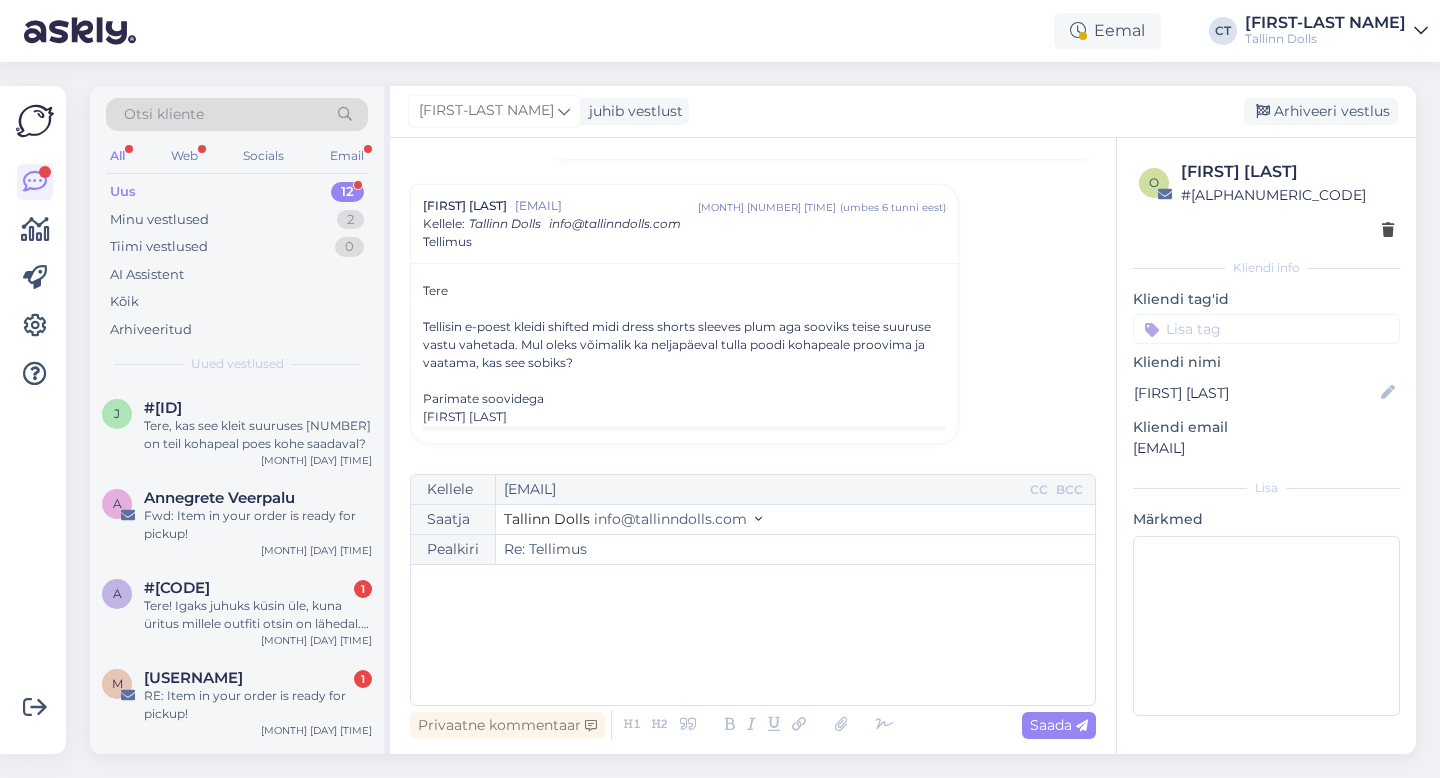 click on "﻿" at bounding box center (753, 635) 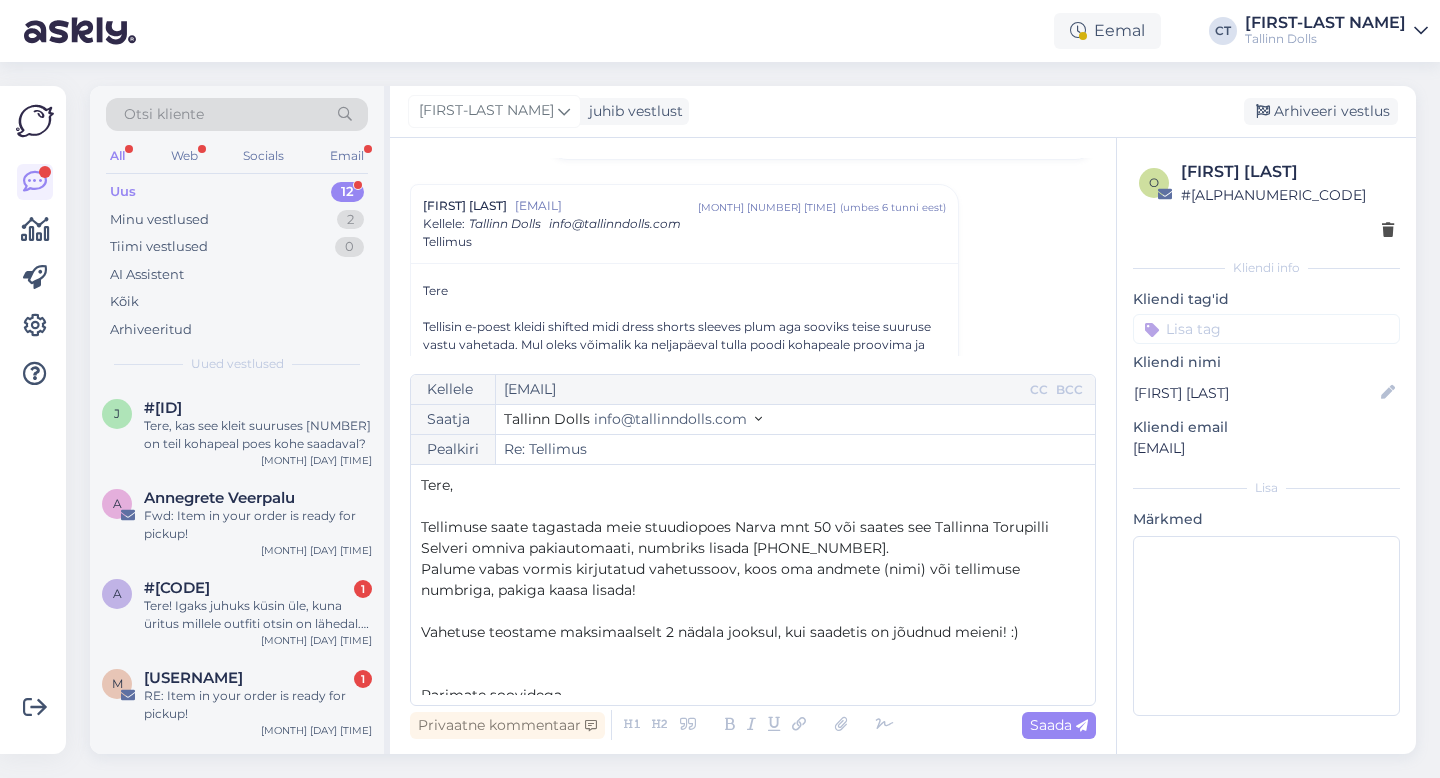 scroll, scrollTop: 32, scrollLeft: 0, axis: vertical 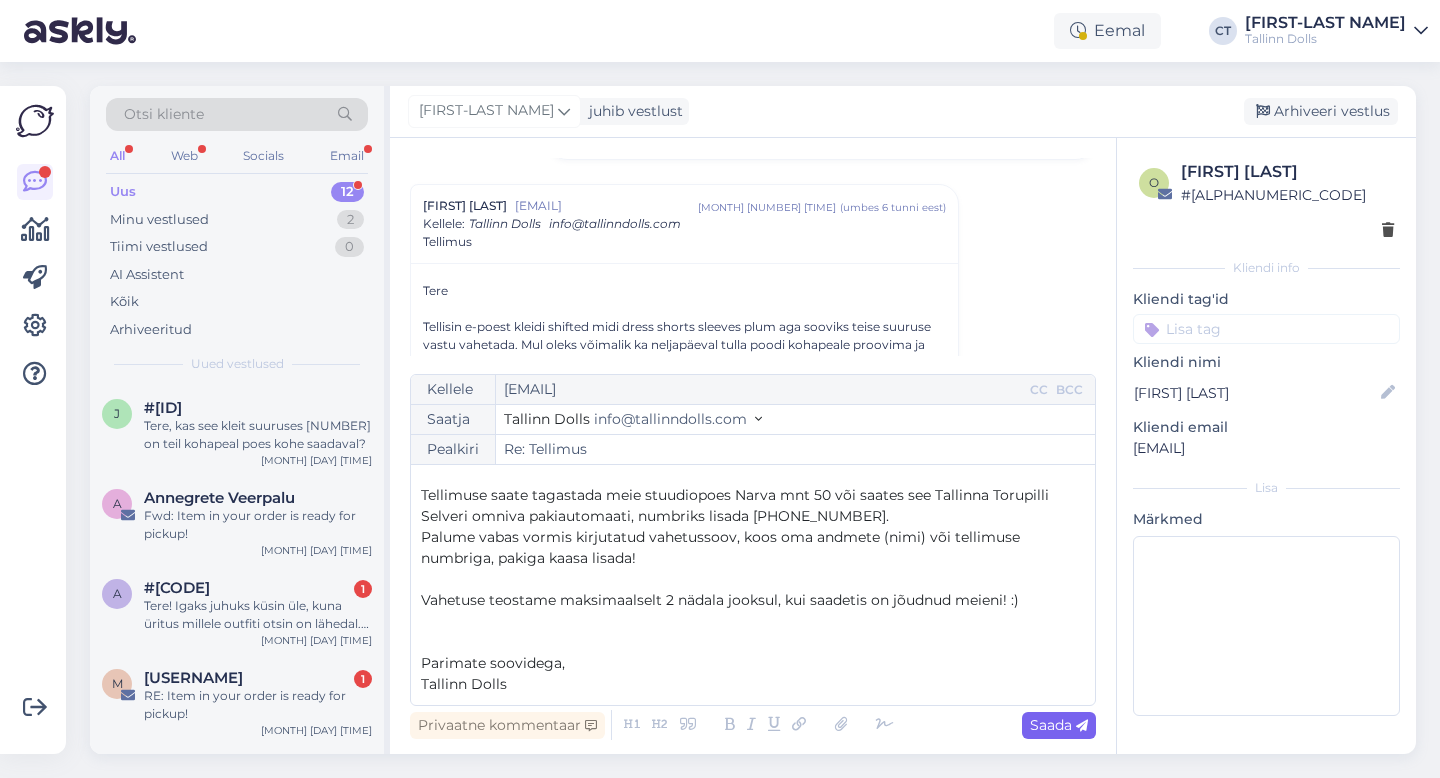 click on "Saada" at bounding box center (1059, 725) 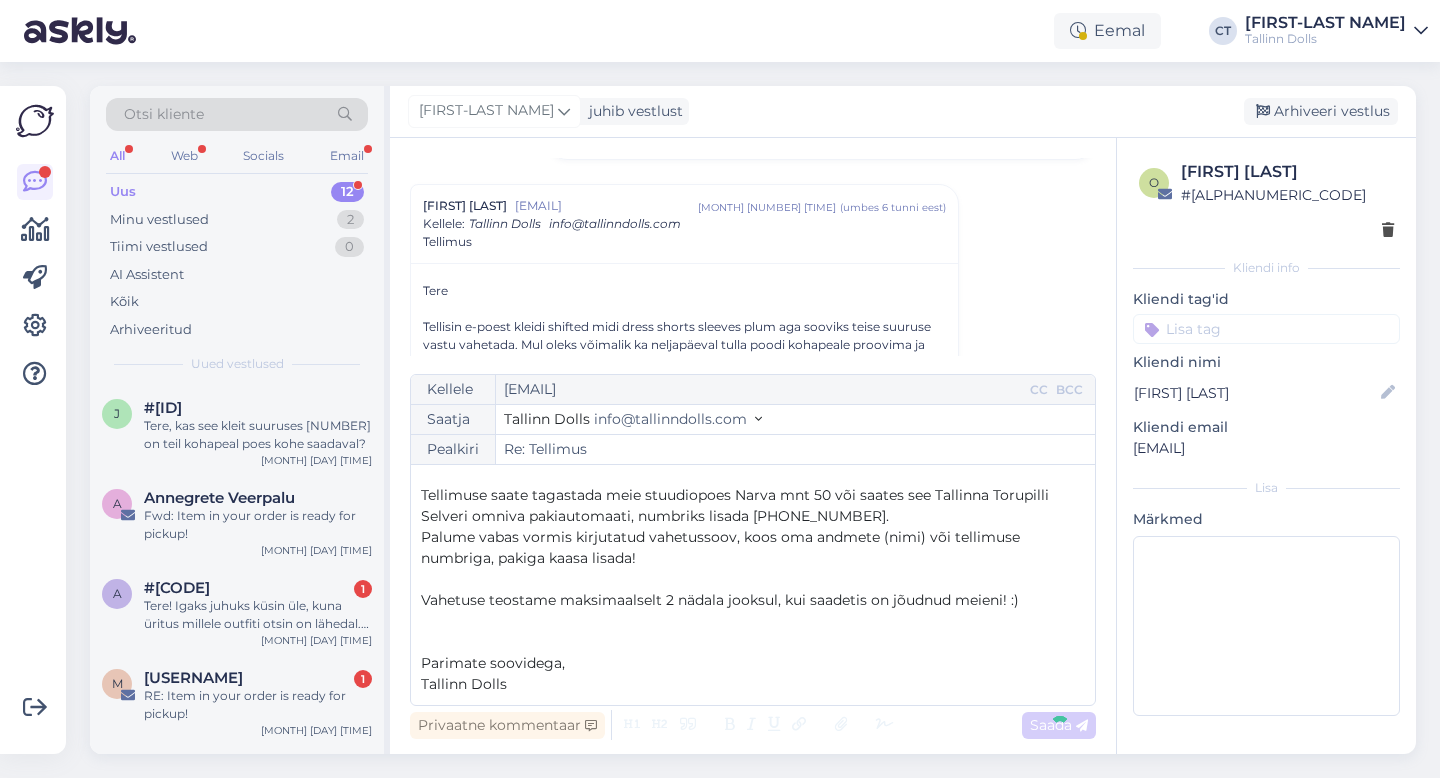 type on "Re: Re: Tellimus" 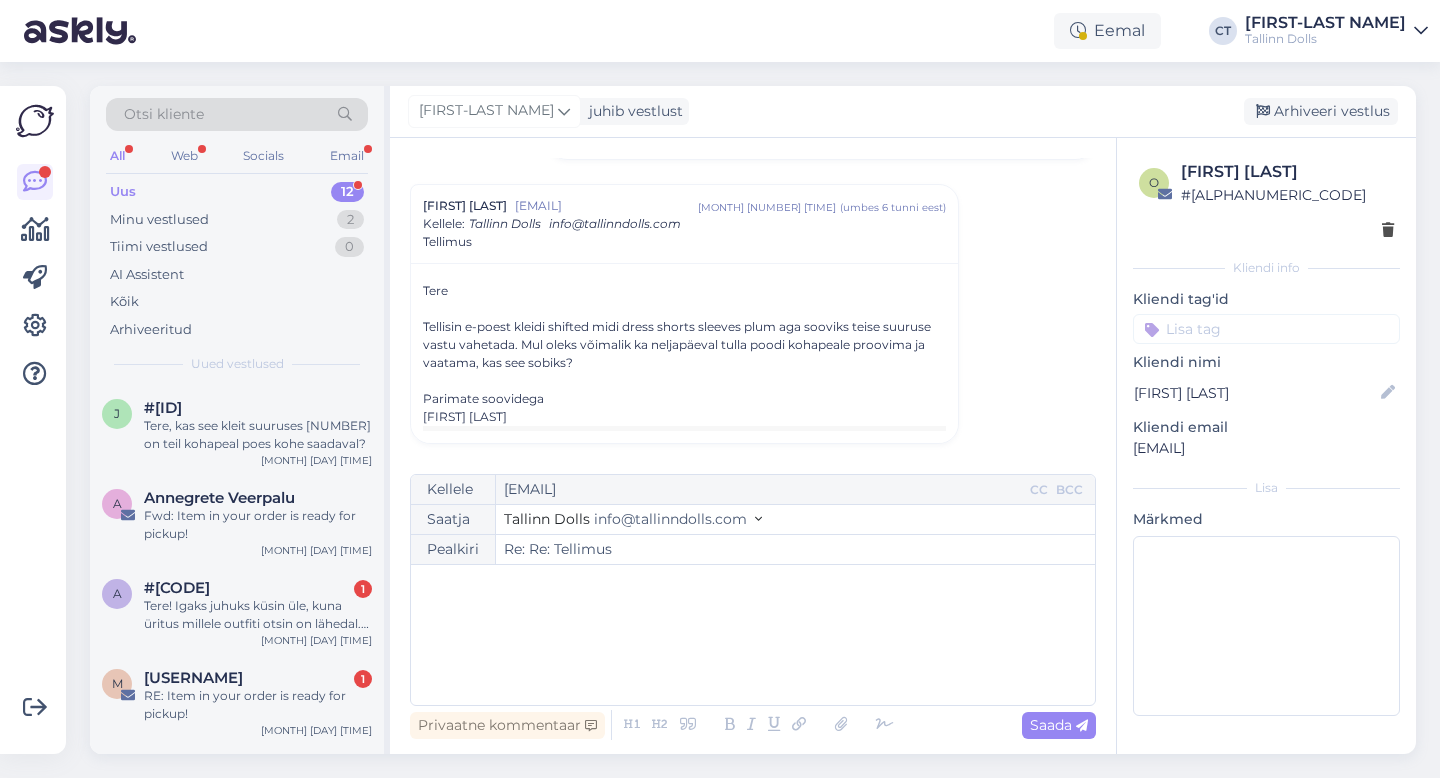 scroll, scrollTop: 628, scrollLeft: 0, axis: vertical 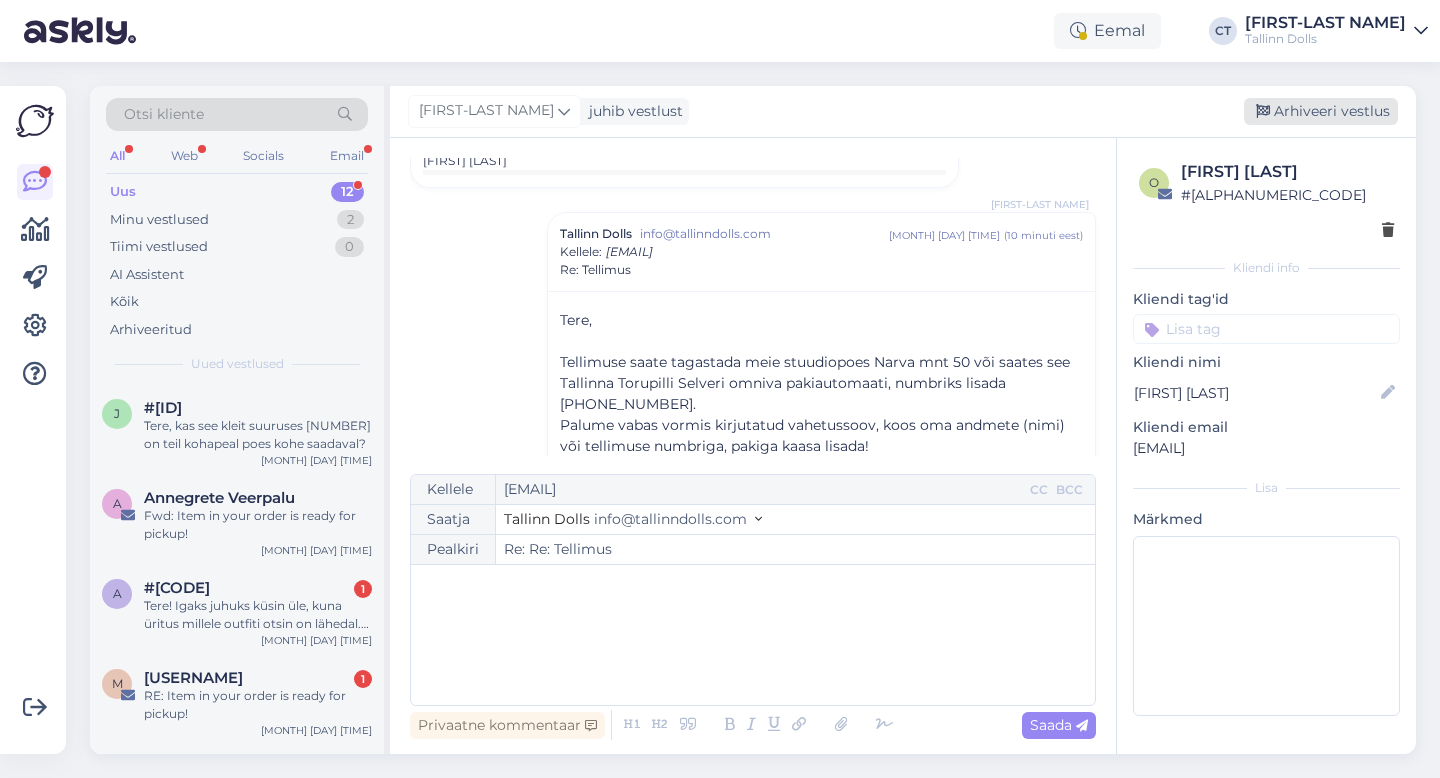 click on "Arhiveeri vestlus" at bounding box center (1321, 111) 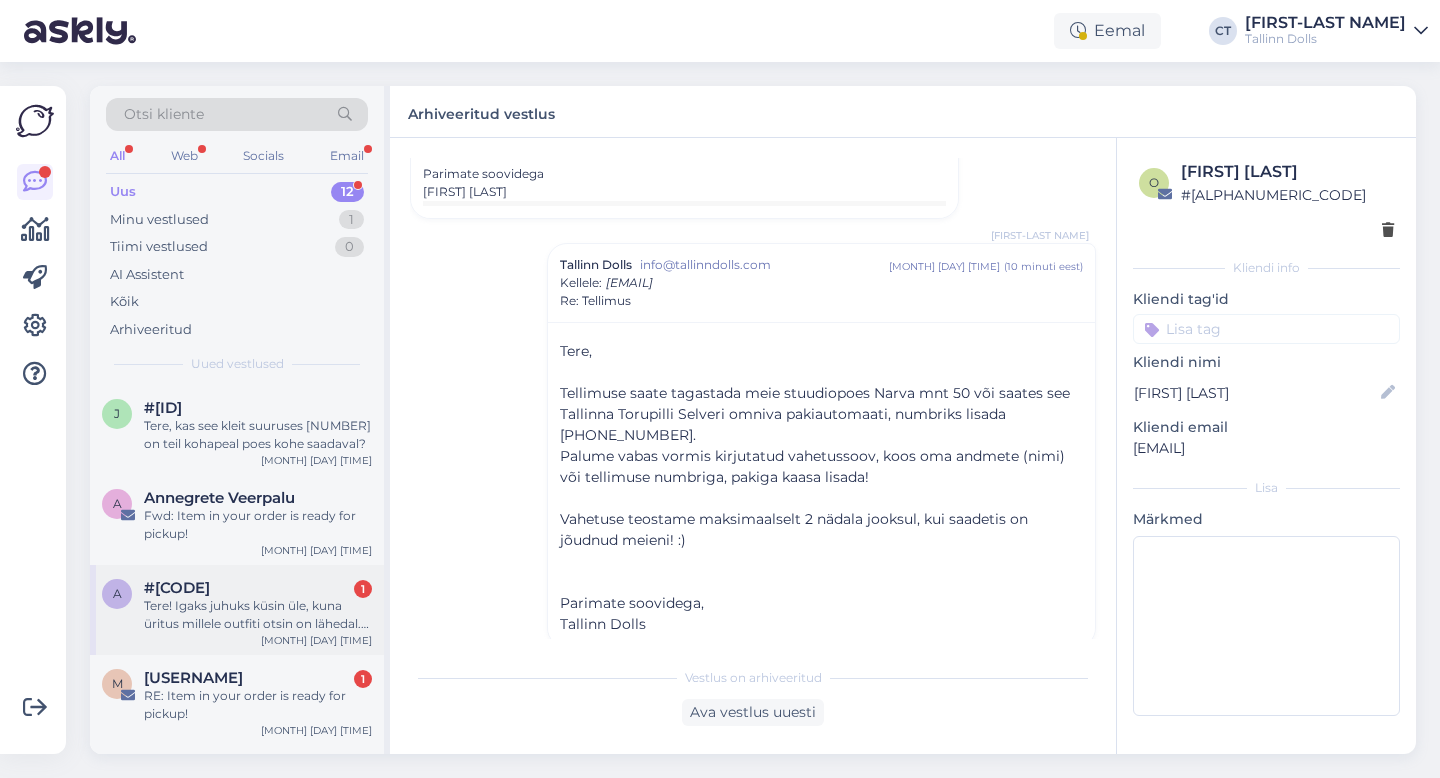 click on "Tere!
Igaks juhuks küsin üle, kuna üritus millele outfiti otsin on lähedal. Kas kumbki neist kimonotest võib ka Tallinnas kusagil kohapeal olla ja saaksin proovida/soovi korral osta? :)" at bounding box center [258, 615] 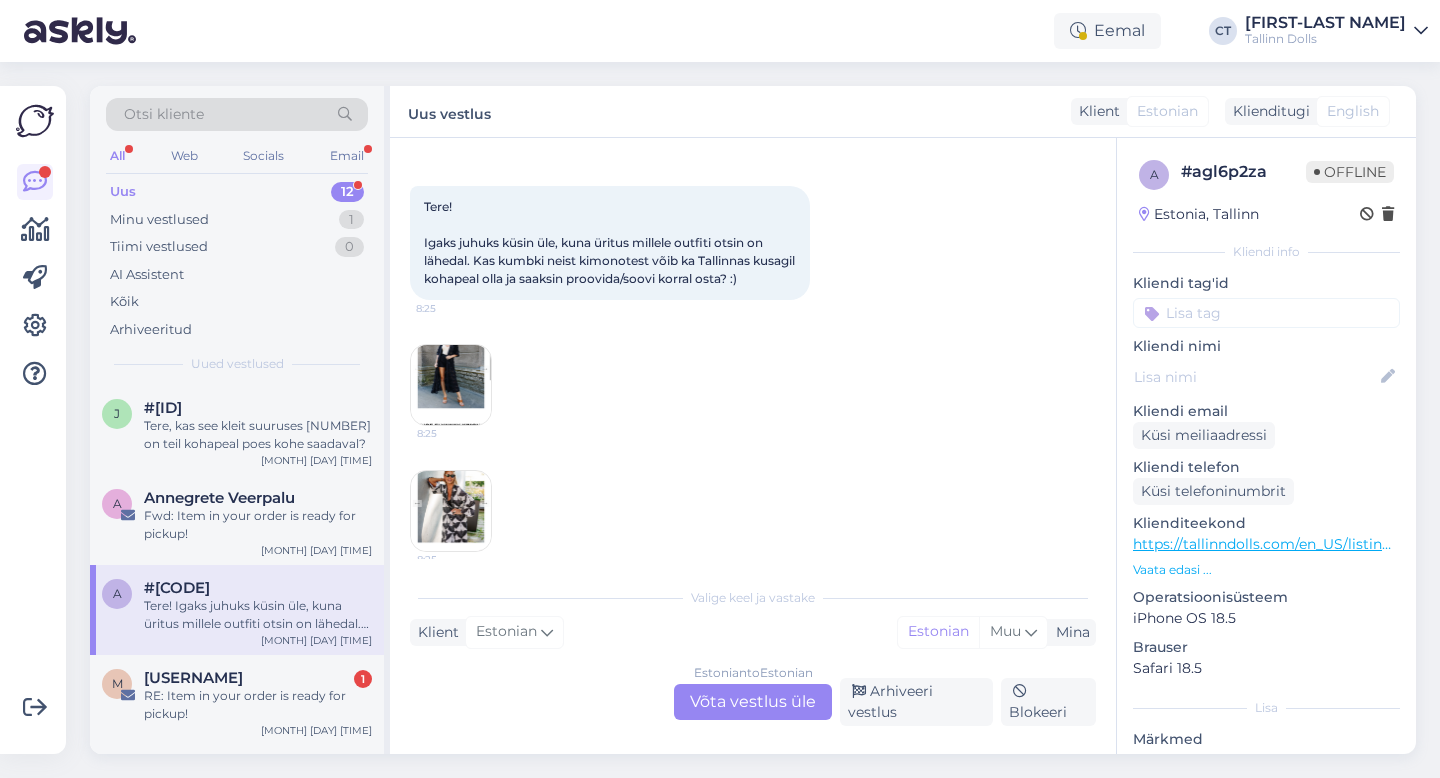 scroll, scrollTop: 81, scrollLeft: 0, axis: vertical 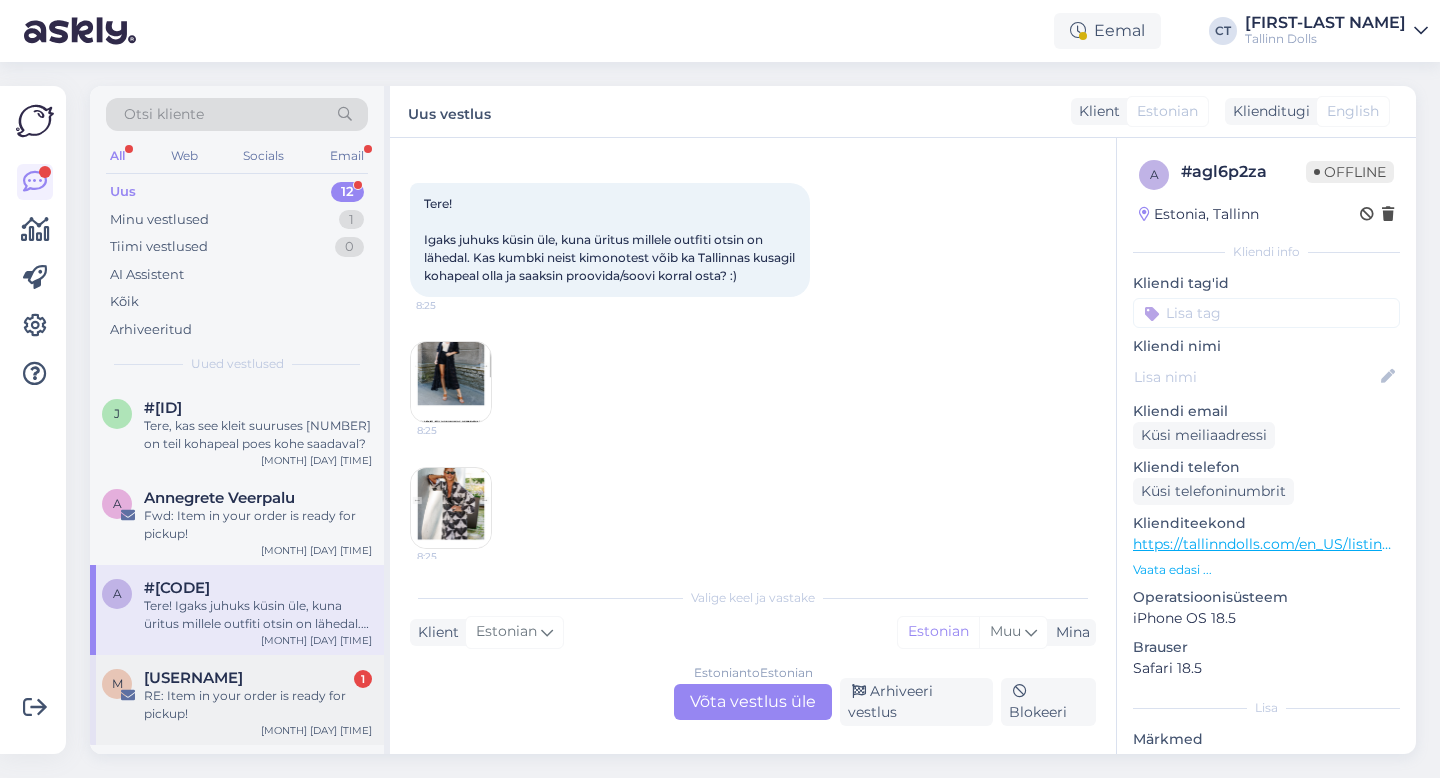 click on "RE: Item in your order is ready for pickup!" at bounding box center [258, 705] 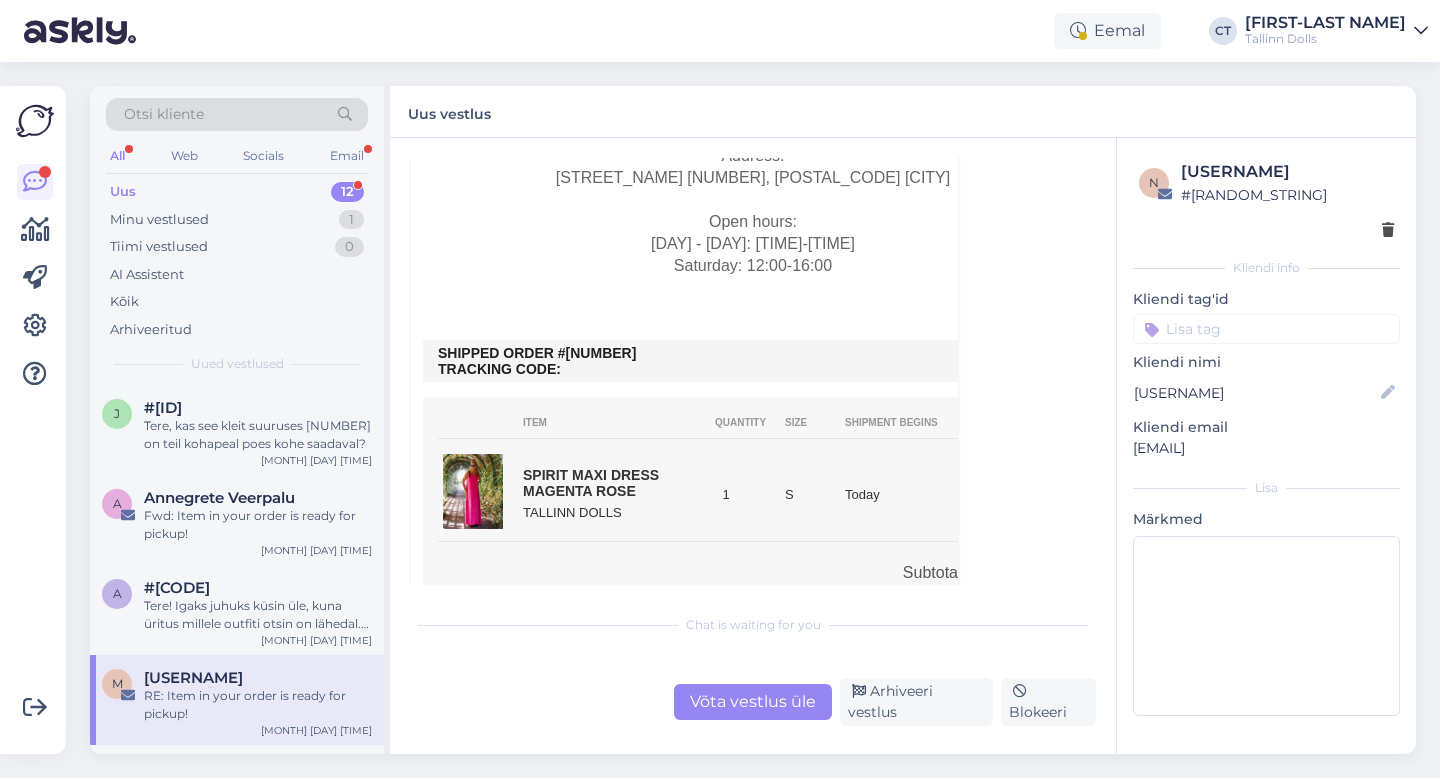 scroll, scrollTop: 862, scrollLeft: 0, axis: vertical 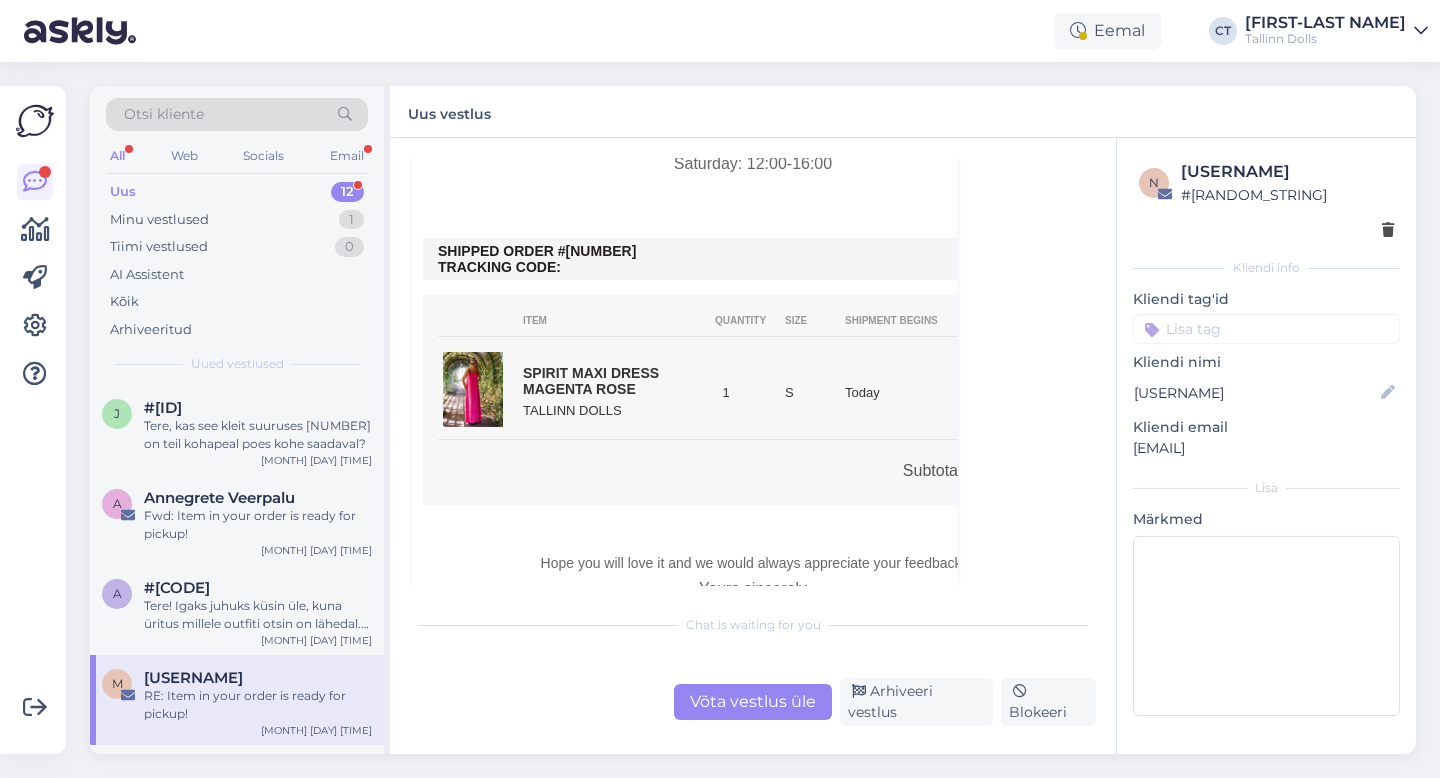 drag, startPoint x: 662, startPoint y: 254, endPoint x: 579, endPoint y: 249, distance: 83.15047 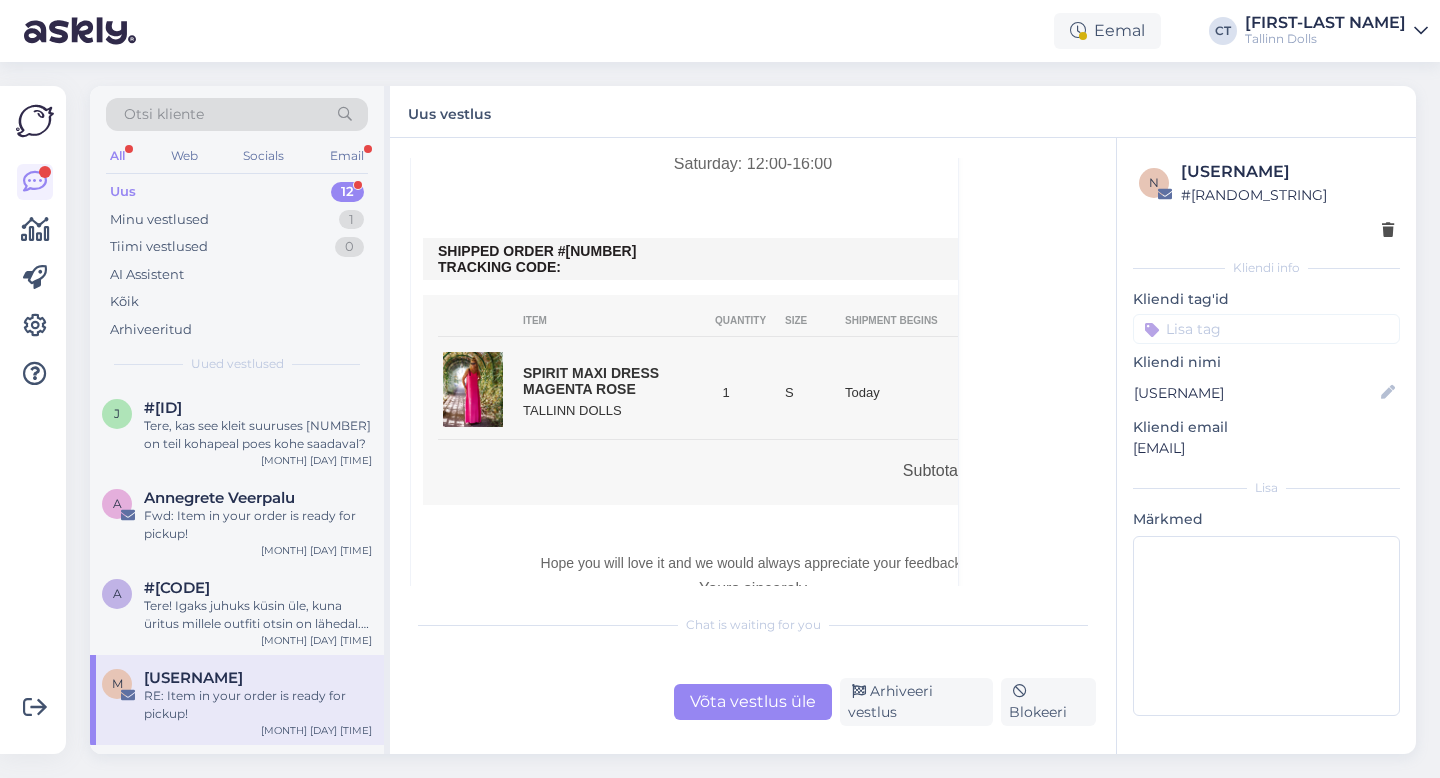 click on "SHIPPED ORDER #[NUMBER]
TRACKING CODE:" at bounding box center (753, 259) 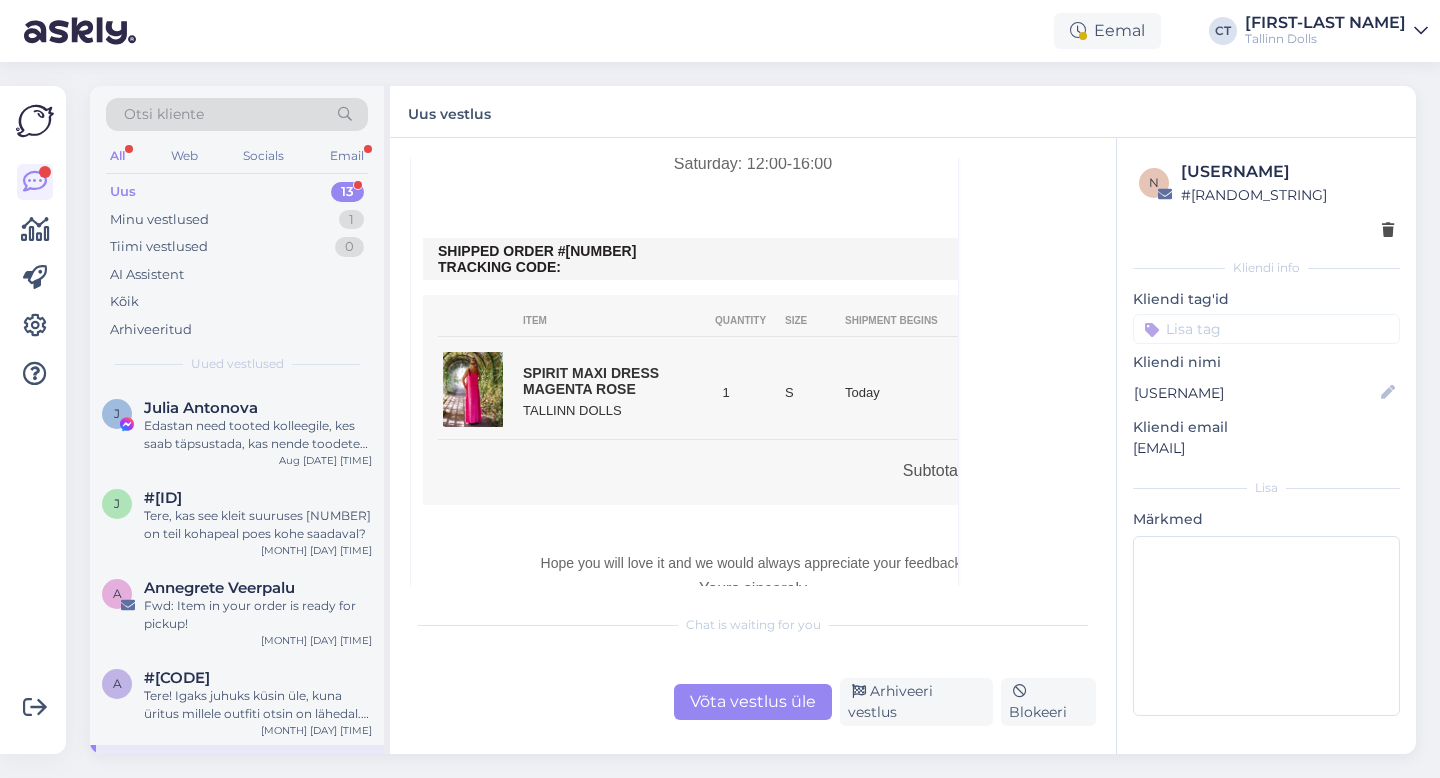 click on "Vestlus algas [EMAIL] [MONTH] [DAY] [TIME] ( umbes 7 tunni eest ) Kellele : [COMPANY] [EMAIL] RE: Item in your order is ready for pickup! Tere.  Kui kleidi tellisin siis lubati, et see jõuab minuni [DAY]-[DAY] [MONTH]. Täna on [DAY]. [MONTH]. Millal see kleit jõuab? Sain aru, et kiire tarne. Kas maksate minu teise kleidi kinni, mille pidin SOS ostma? Vastust ootama jäädes, [FIRST] [LAST] Saadetud minu seadmest Galaxy          -------- Algsõnum -------- Saatja: Tallinn Dolls  Kuupäev: [DAY]. [MONTH]. [YEAR]  [TIME]  (GMT+02:00)  Saaja: [EMAIL]  Teema: Item in your order is ready for pickup!" at bounding box center [753, 446] 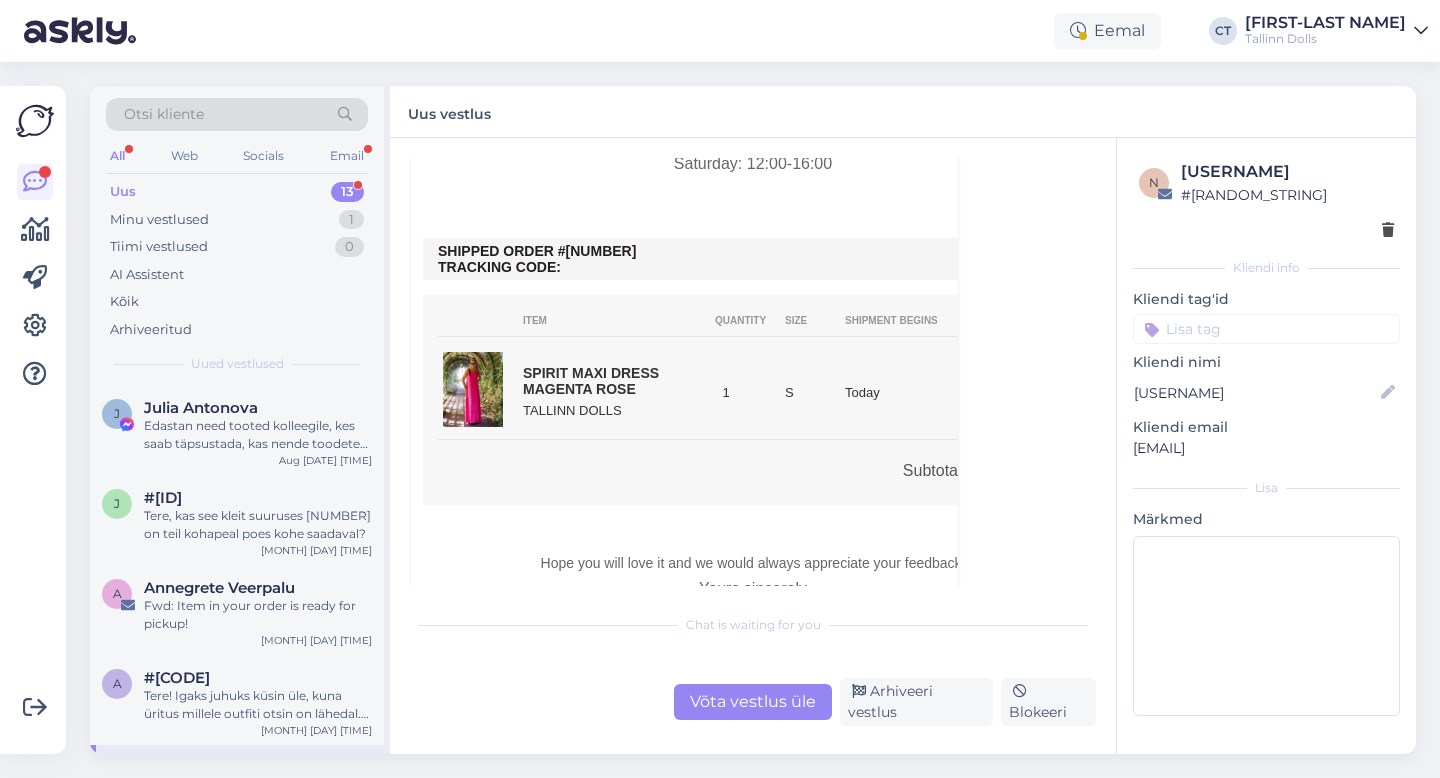 click on "Võta vestlus üle" at bounding box center [753, 702] 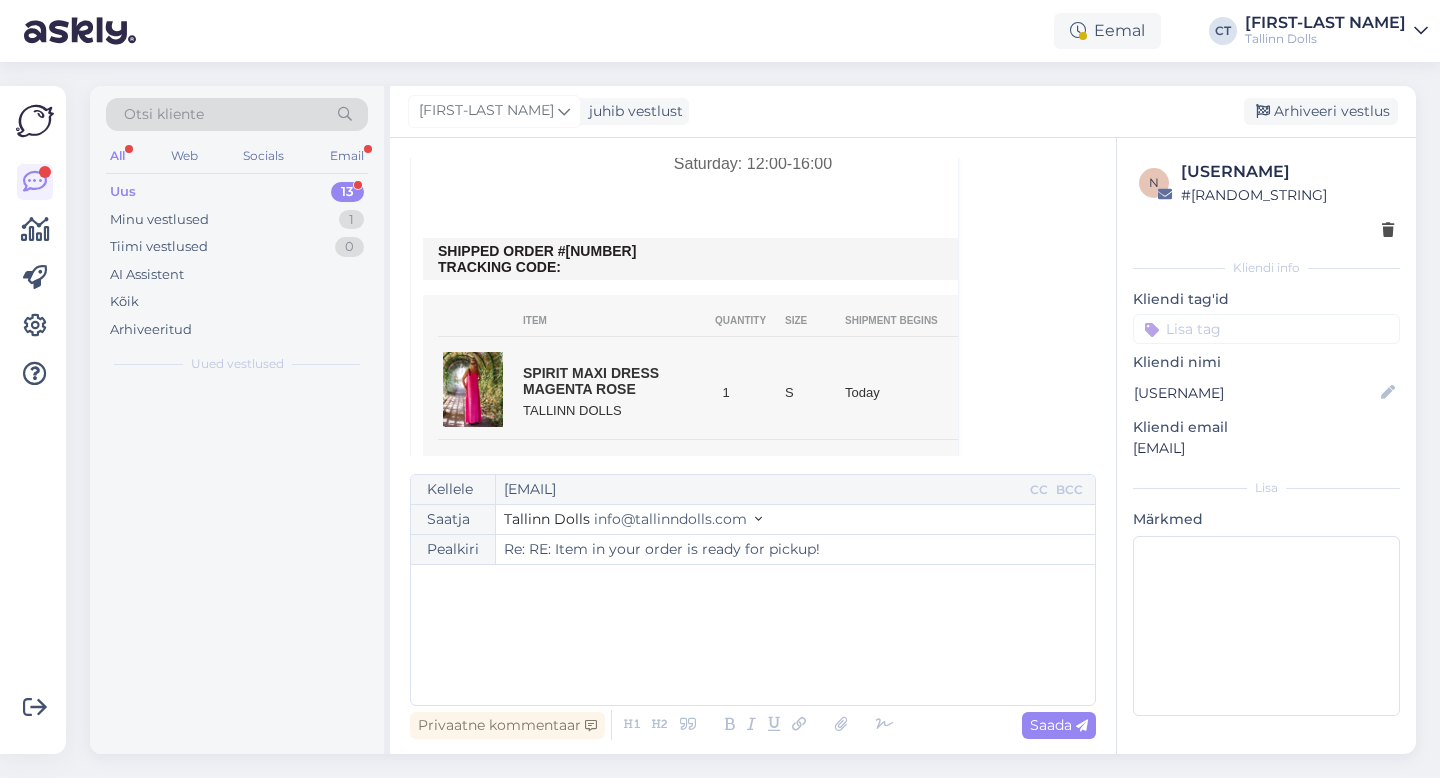 scroll, scrollTop: 54, scrollLeft: 0, axis: vertical 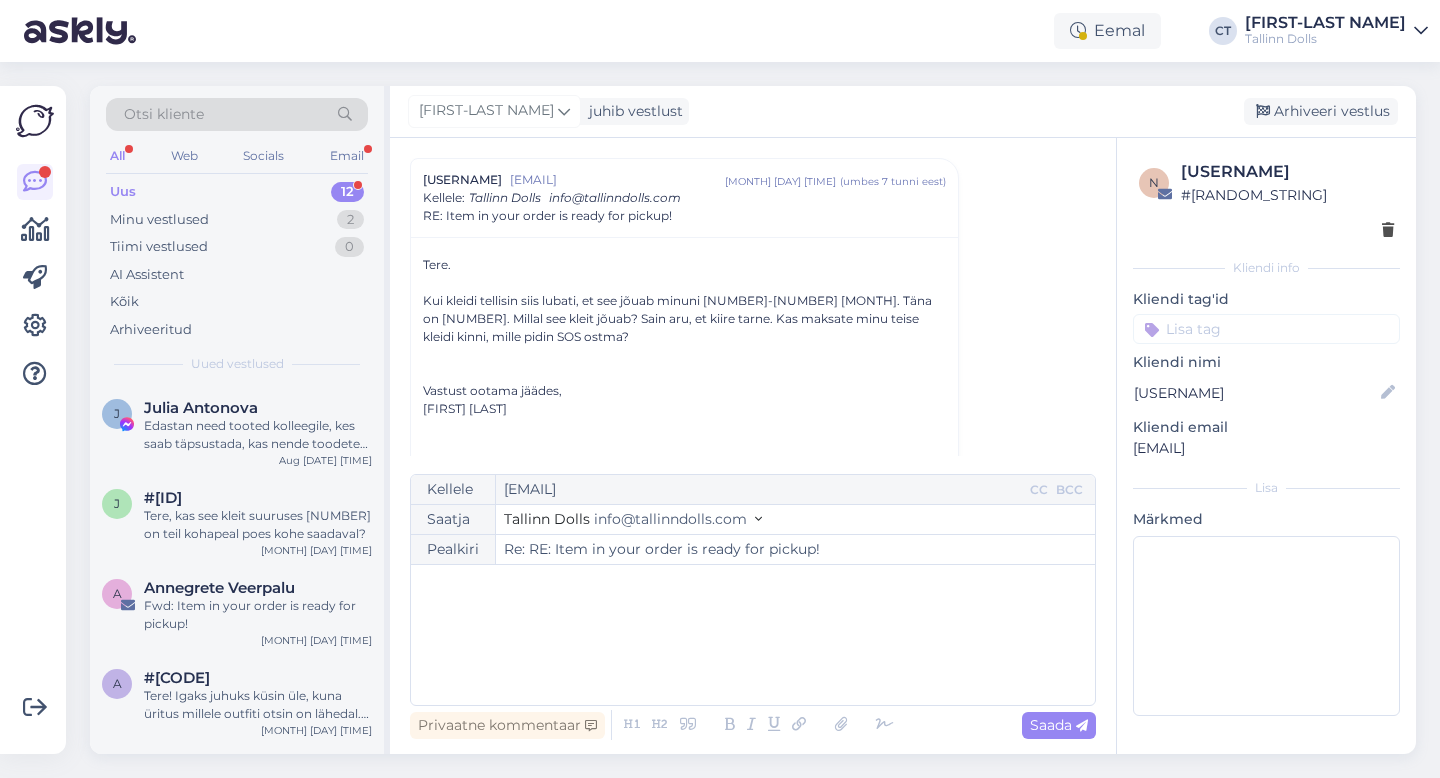 click on "﻿" at bounding box center (753, 635) 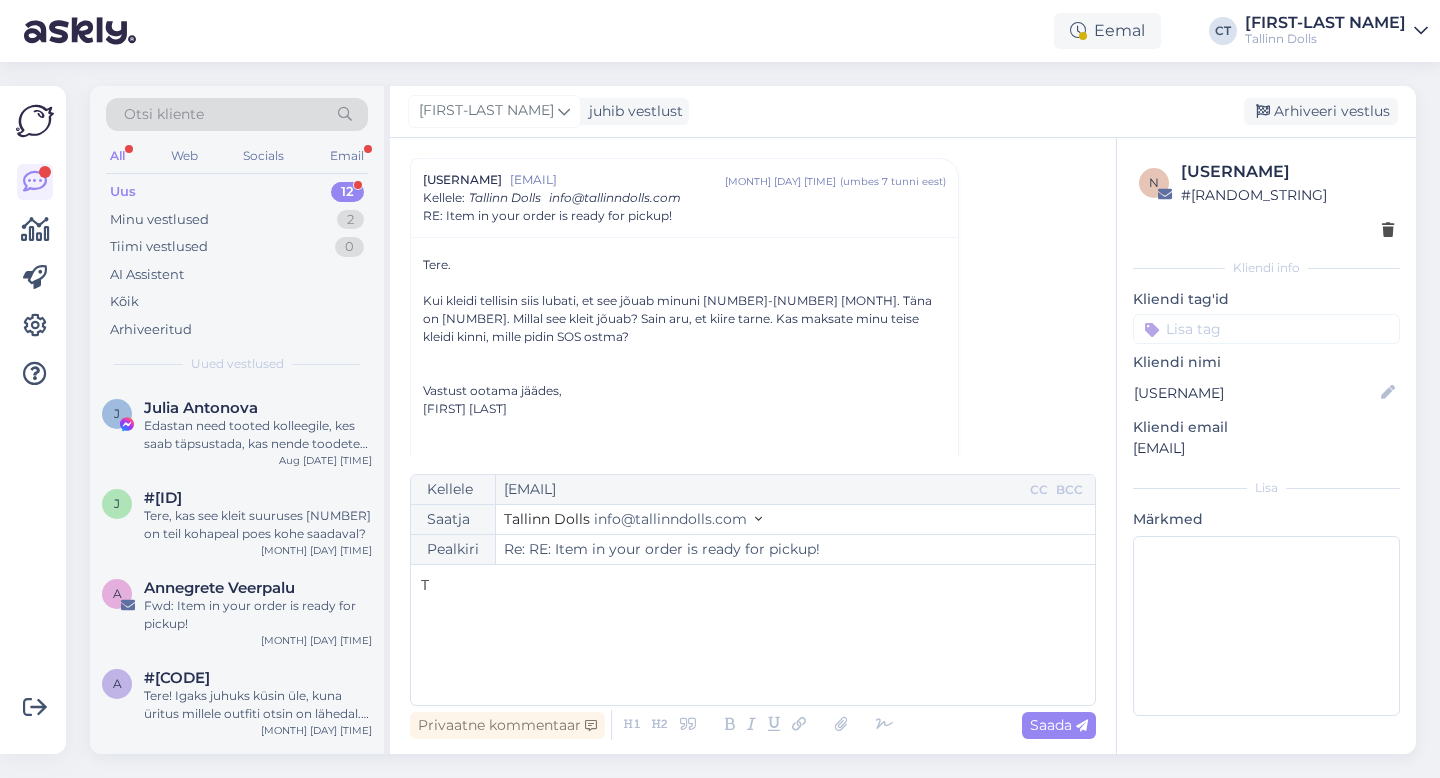 type 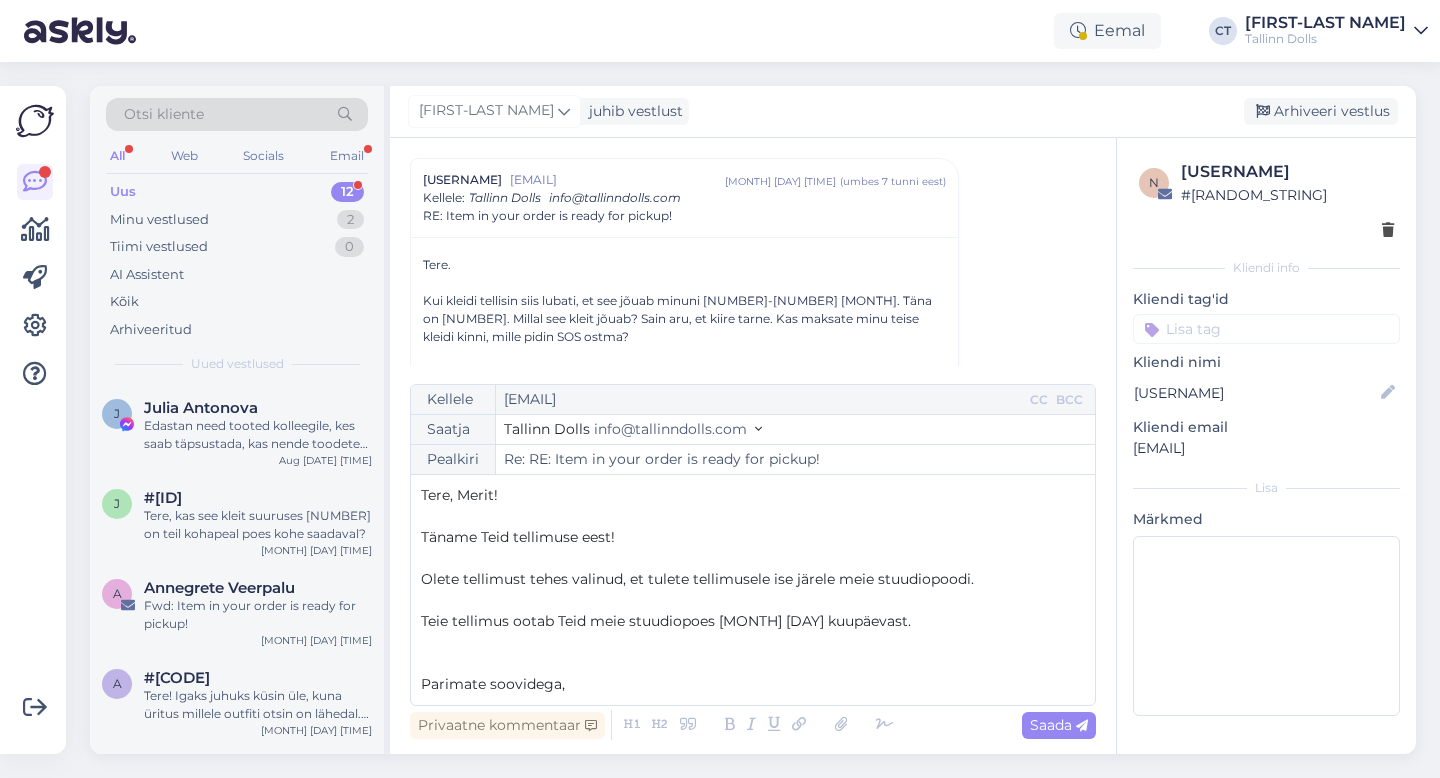 scroll, scrollTop: 11, scrollLeft: 0, axis: vertical 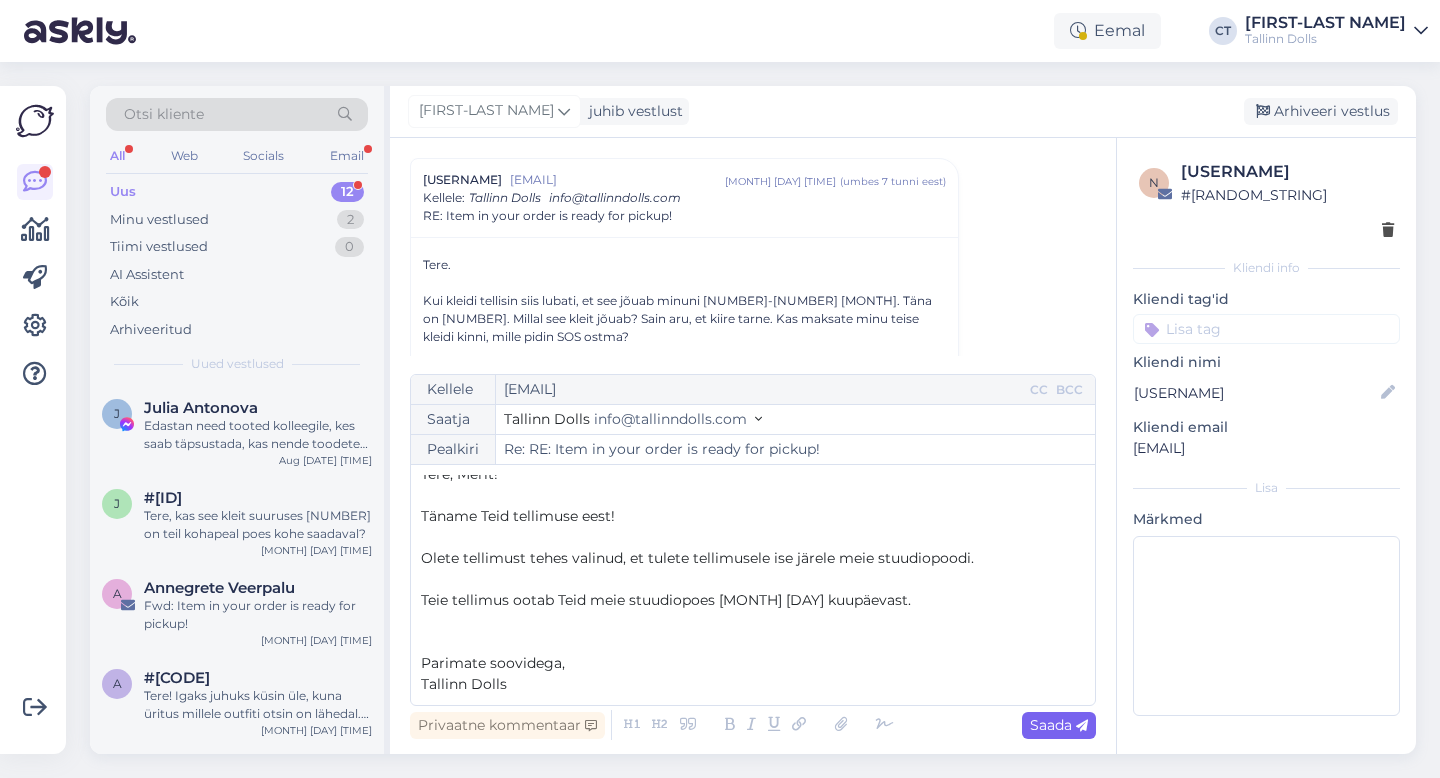 click on "Saada" at bounding box center [1059, 725] 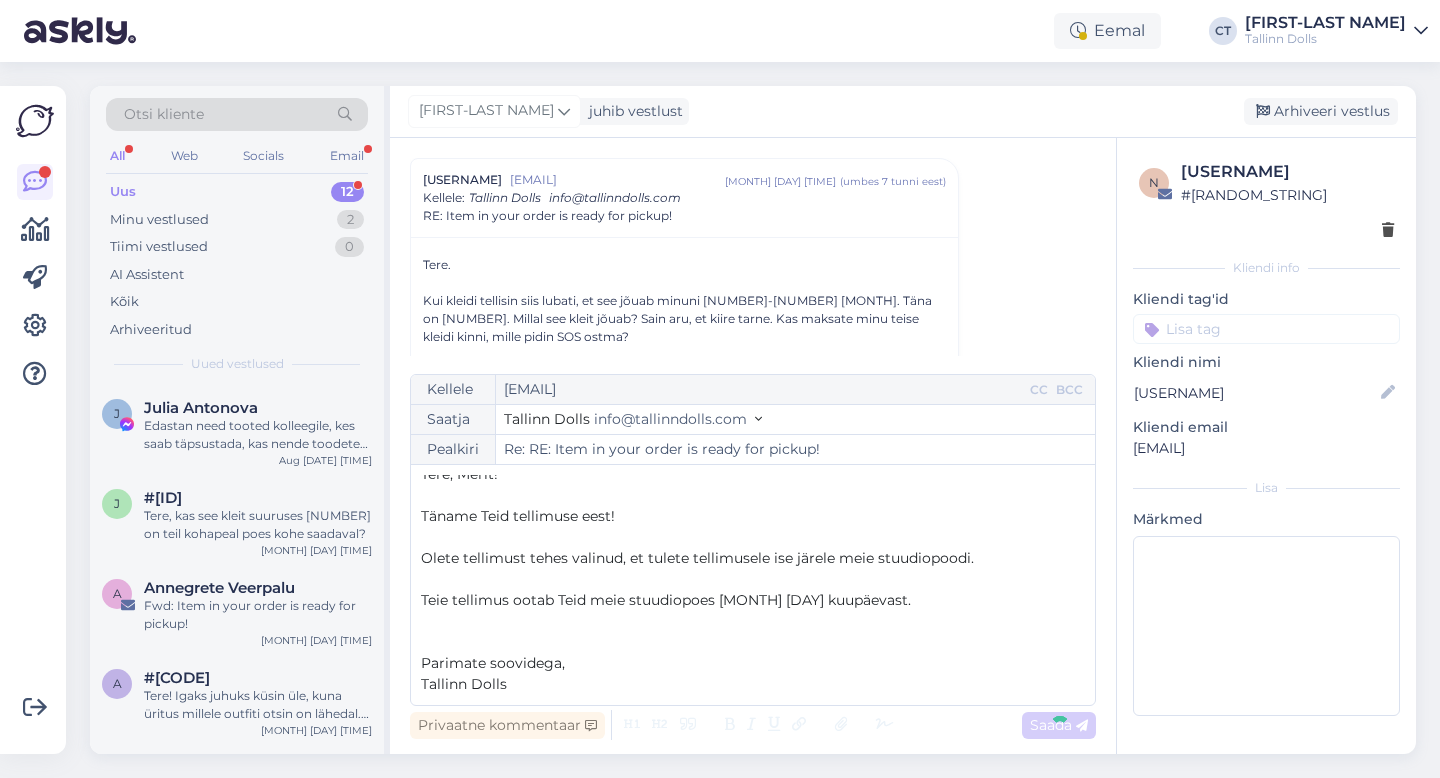 type on "Re: Re: RE: Item in your order is ready for pickup!" 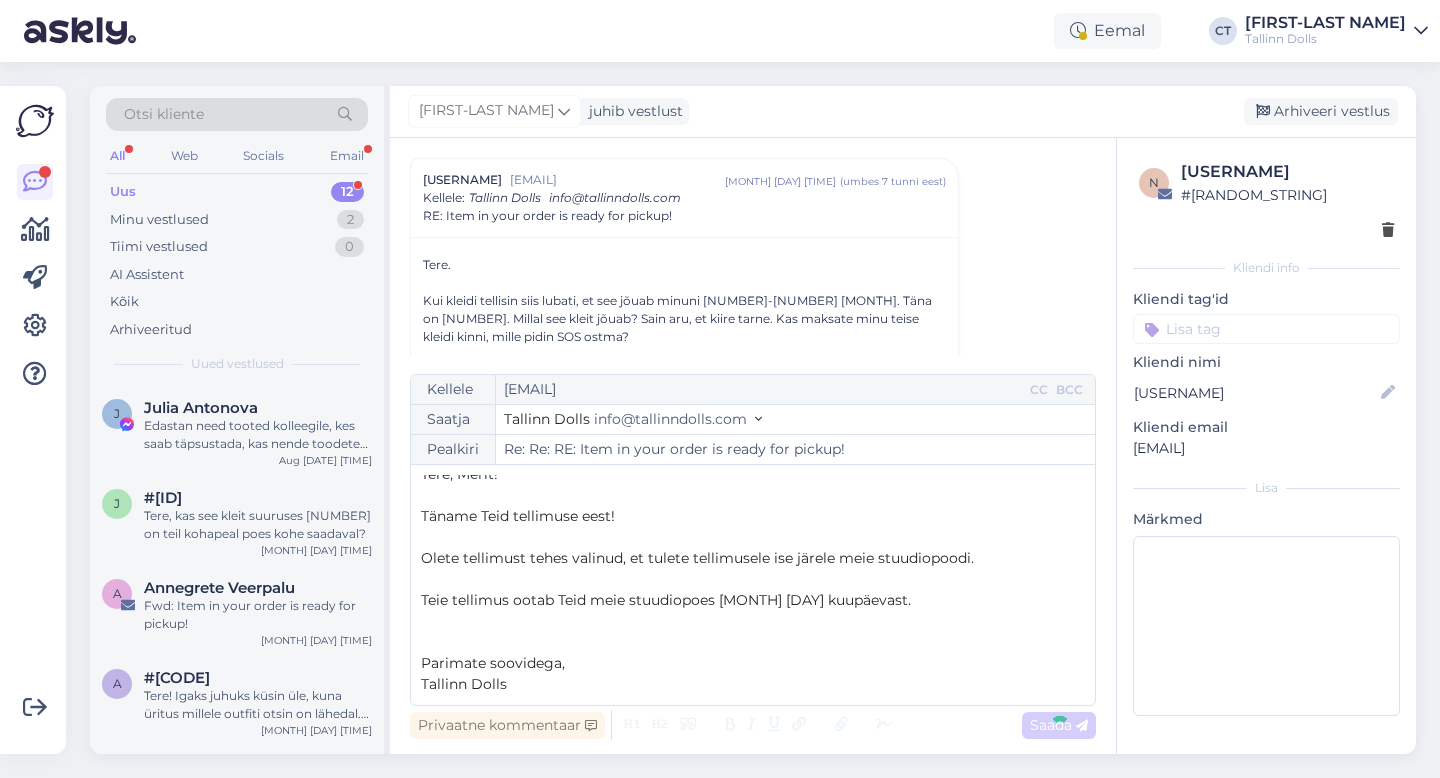 scroll, scrollTop: 1662, scrollLeft: 0, axis: vertical 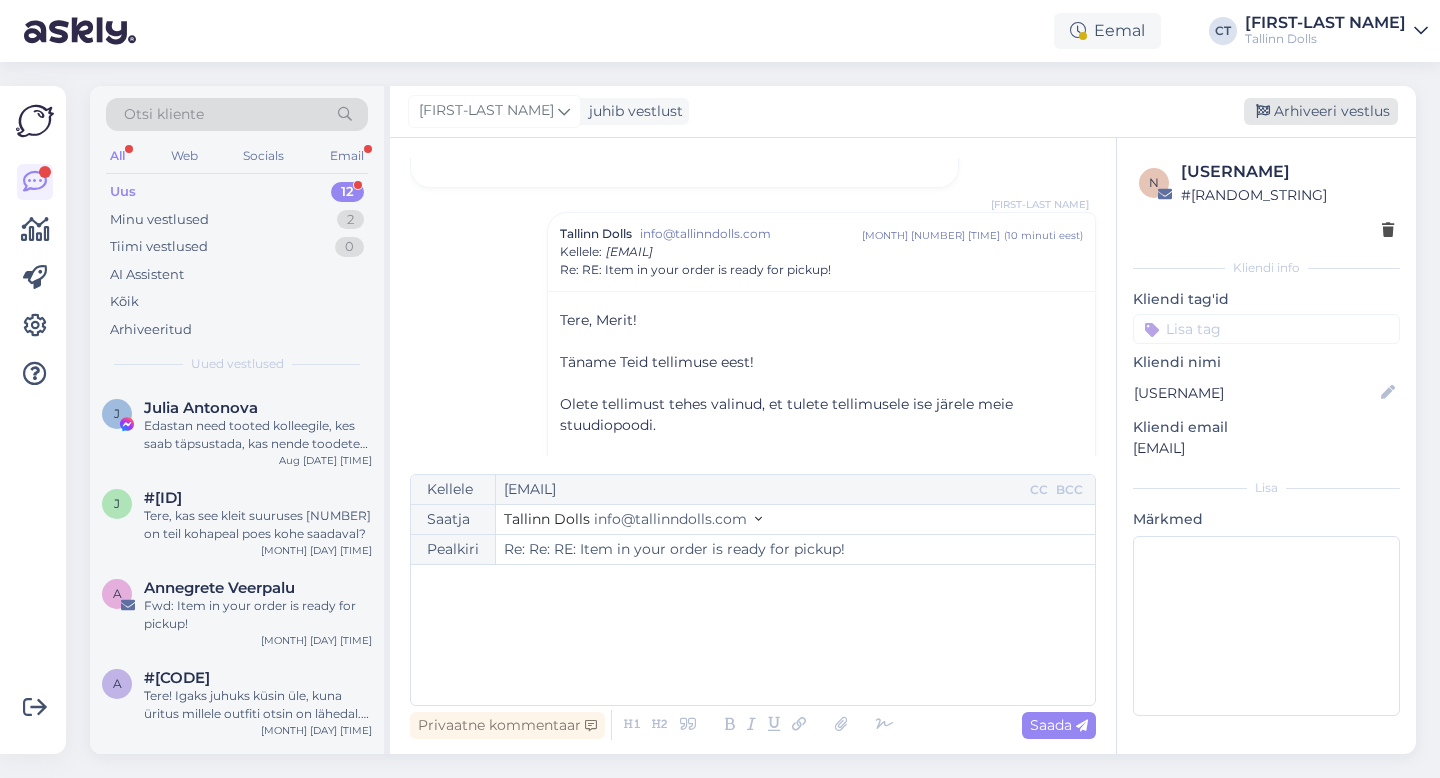 click on "Arhiveeri vestlus" at bounding box center (1321, 111) 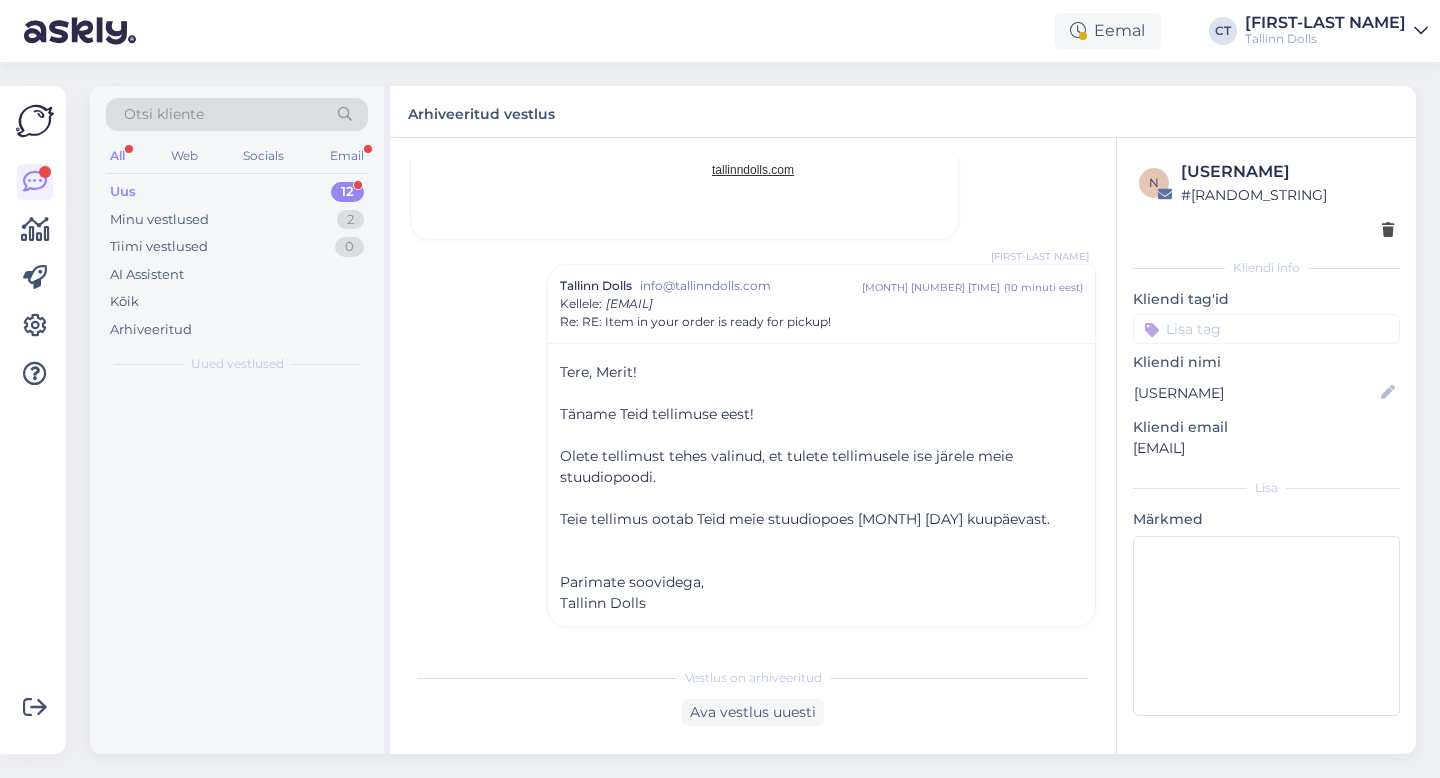 scroll, scrollTop: 1610, scrollLeft: 0, axis: vertical 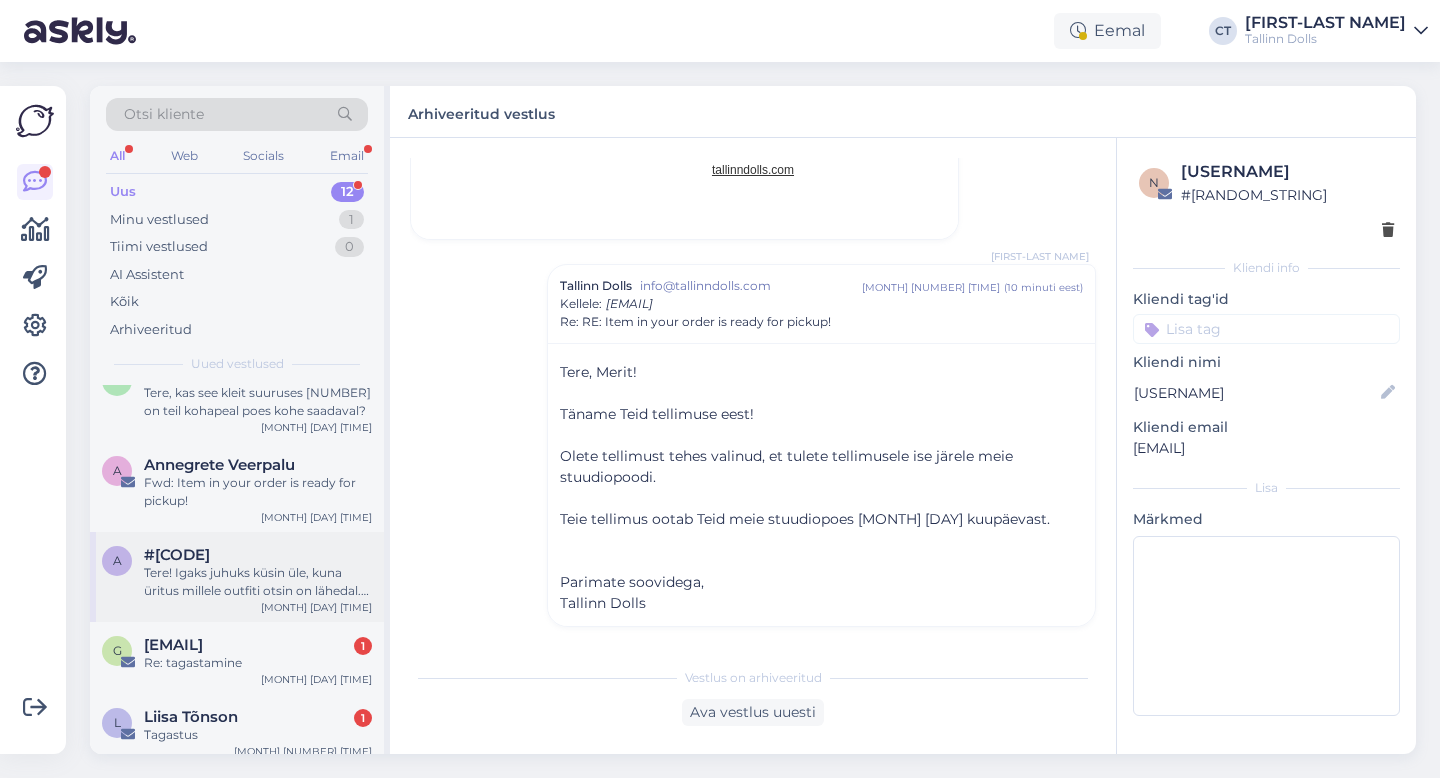 click on "Tere!
Igaks juhuks küsin üle, kuna üritus millele outfiti otsin on lähedal. Kas kumbki neist kimonotest võib ka Tallinnas kusagil kohapeal olla ja saaksin proovida/soovi korral osta? :)" at bounding box center [258, 582] 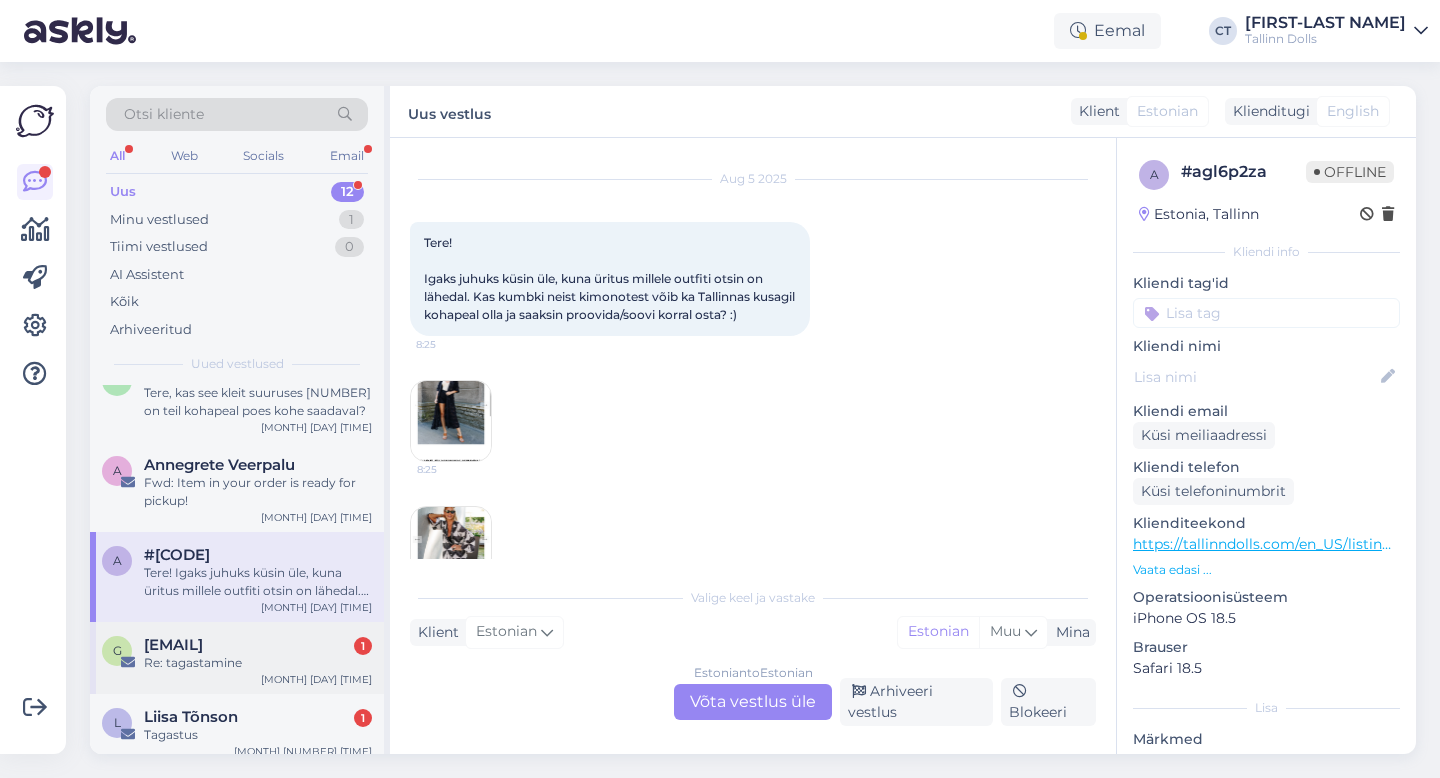 click on "[EMAIL]" at bounding box center (173, 645) 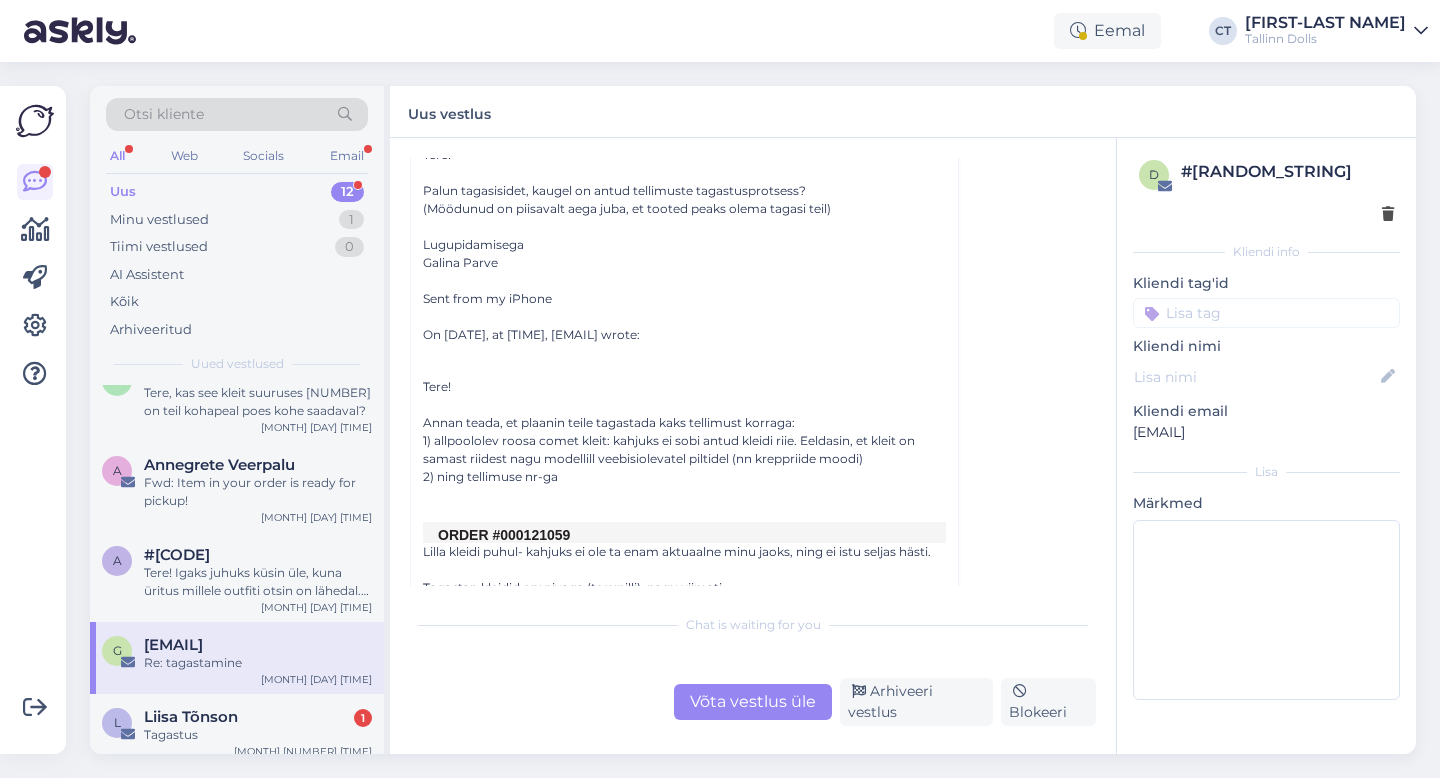 scroll, scrollTop: 0, scrollLeft: 0, axis: both 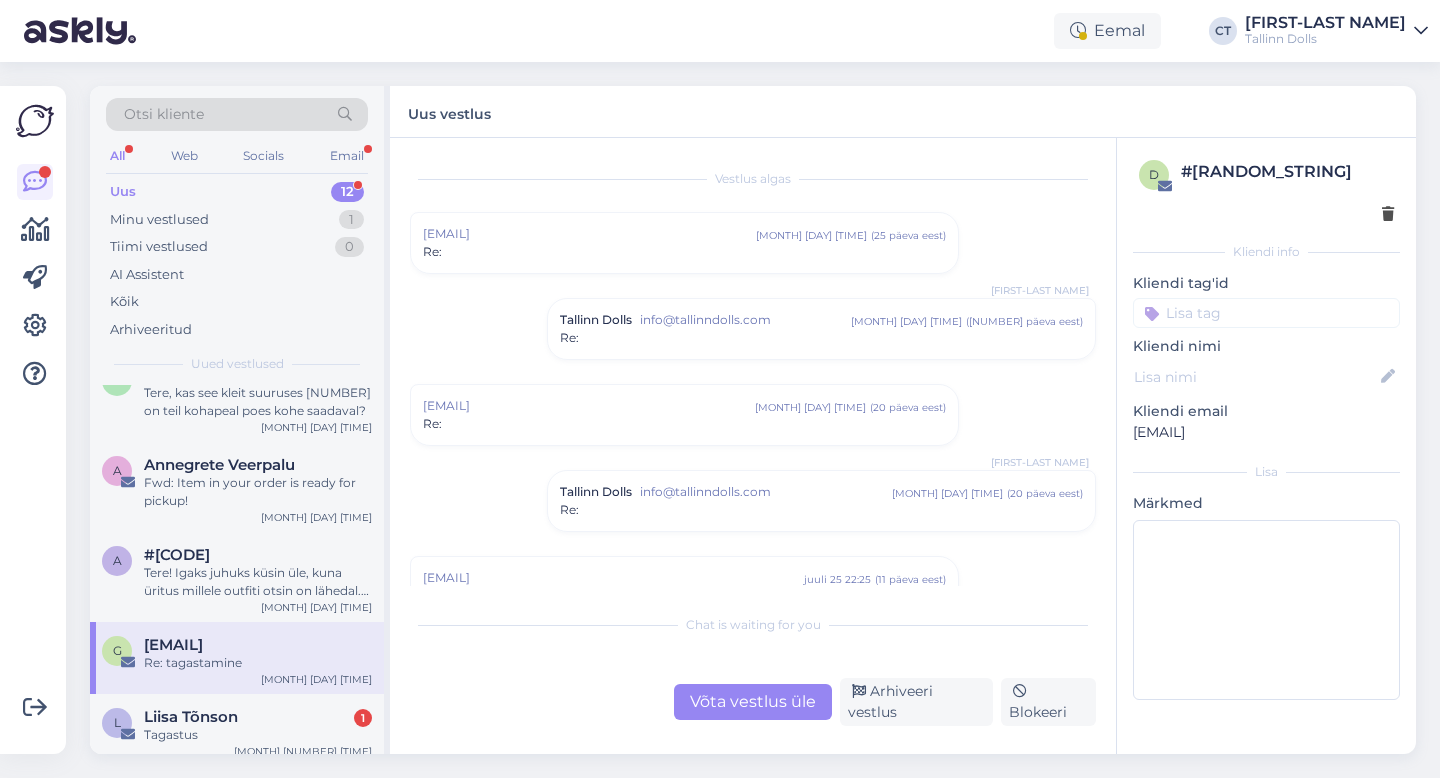 click on "[EMAIL] [DATE] [TIME] ( [NUMBER] päeva eest ) Re:" at bounding box center (684, 415) 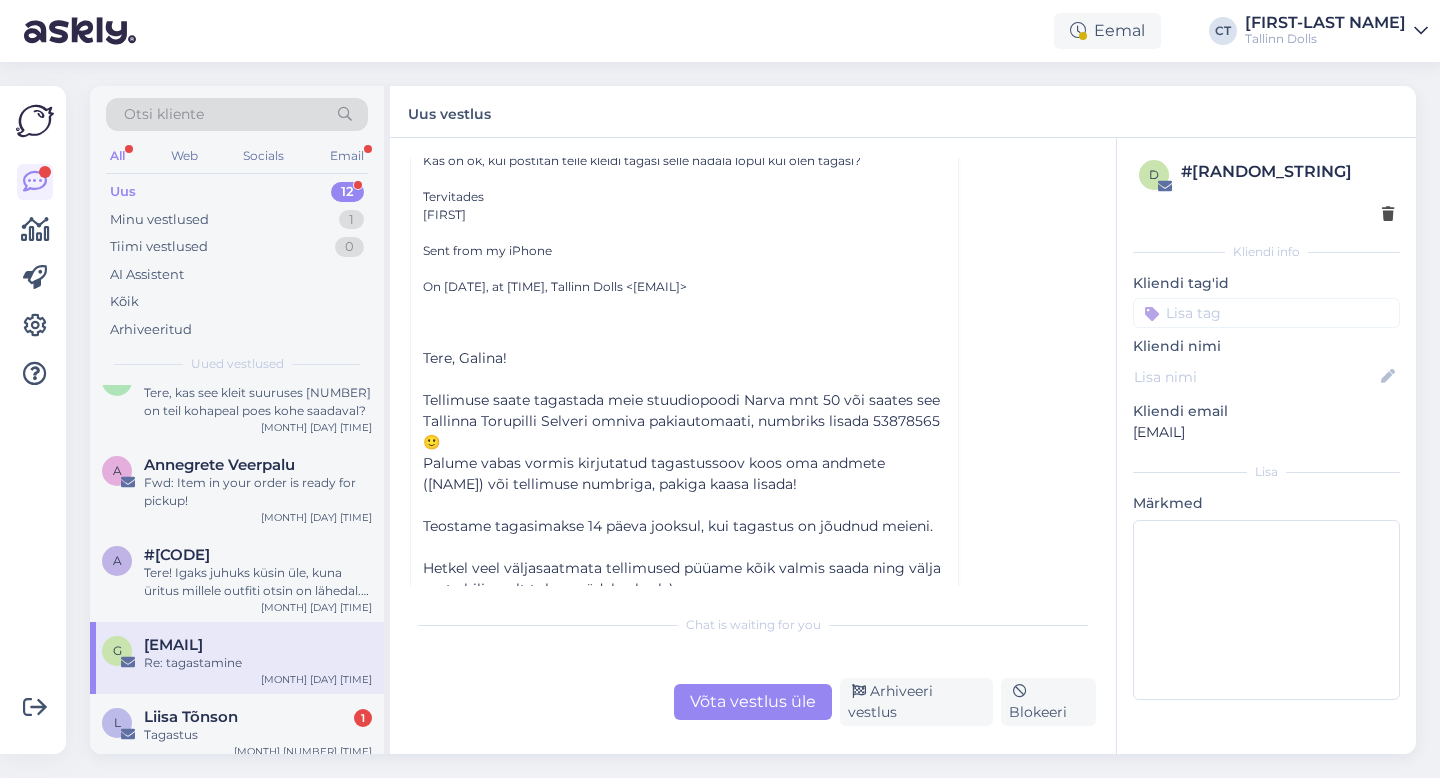 scroll, scrollTop: 0, scrollLeft: 0, axis: both 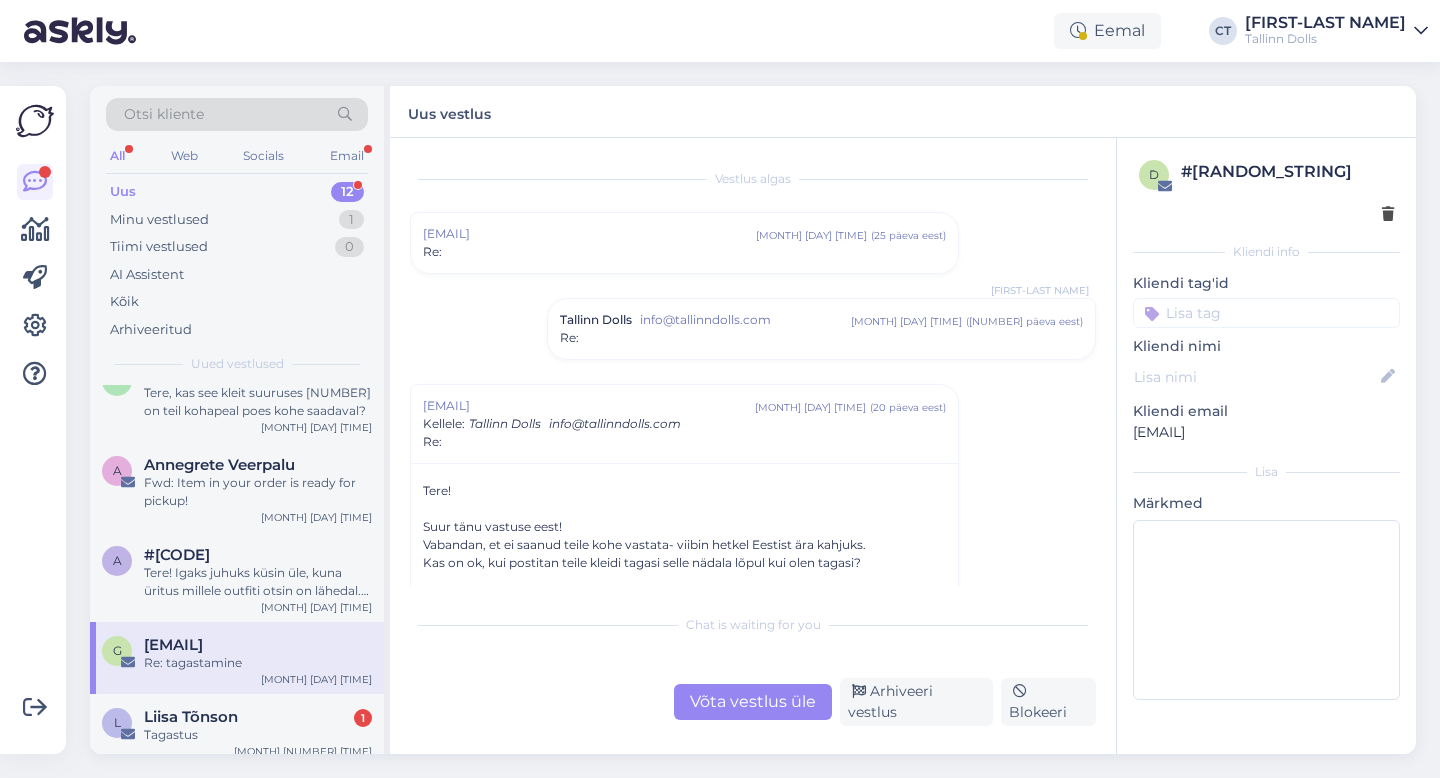 click on "Re:" at bounding box center [821, 338] 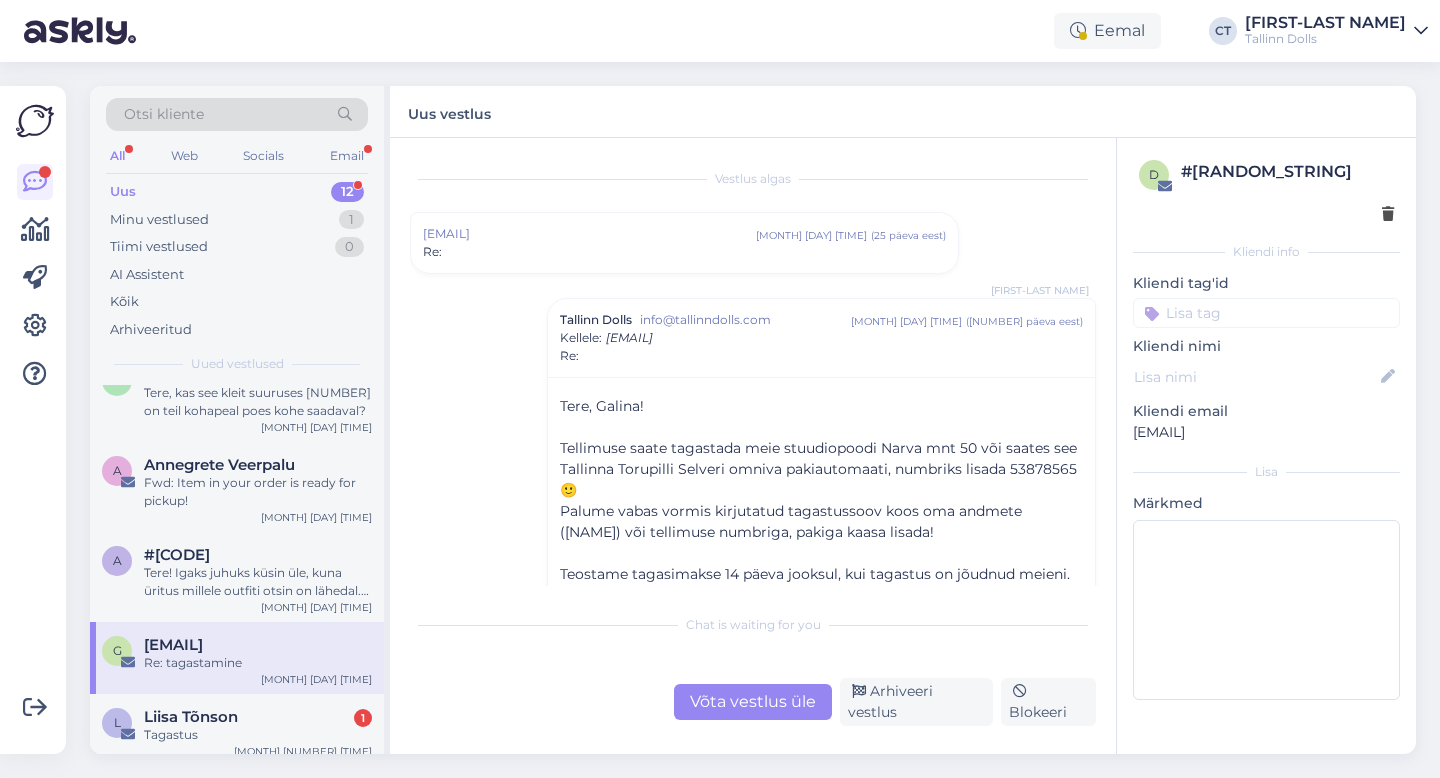 click on "Võta vestlus üle" at bounding box center [753, 702] 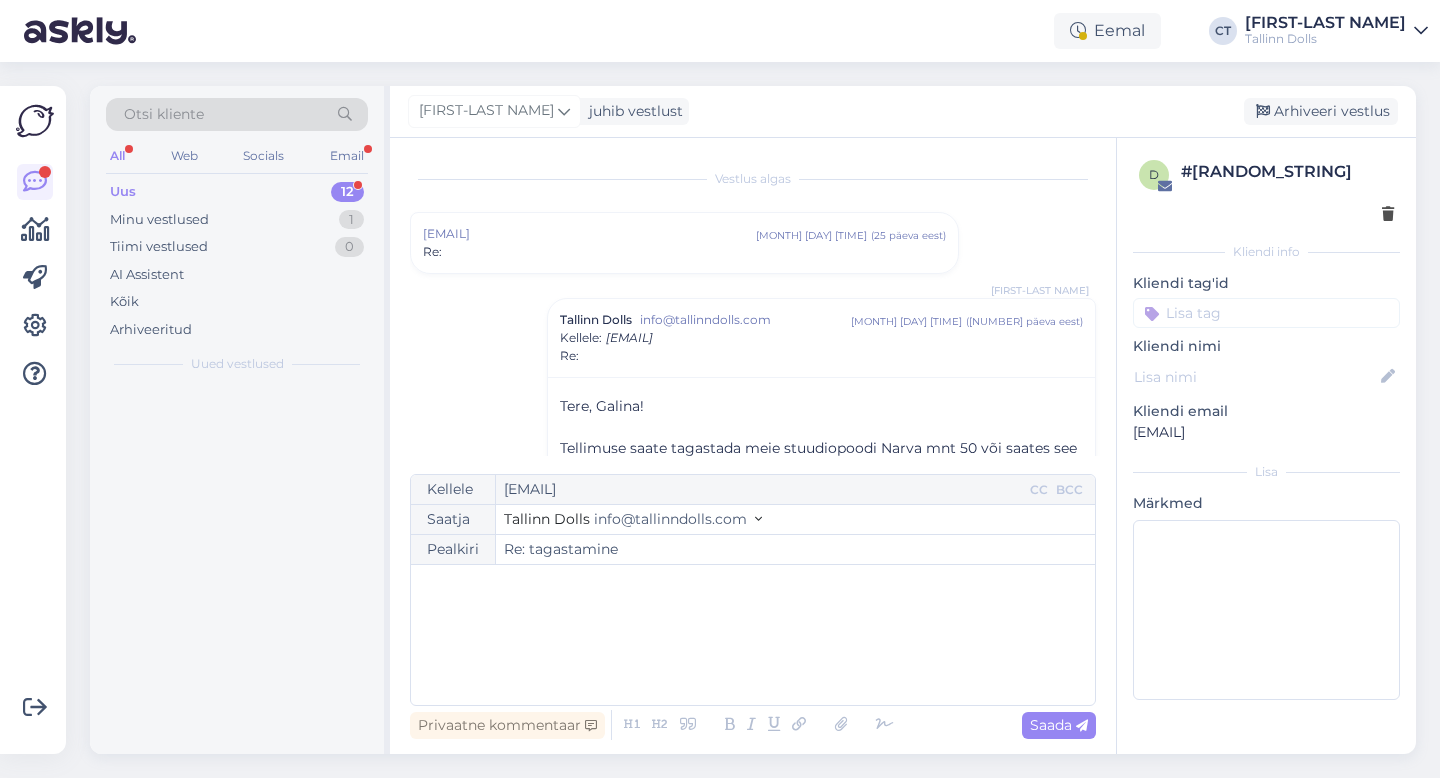 scroll, scrollTop: 1624, scrollLeft: 0, axis: vertical 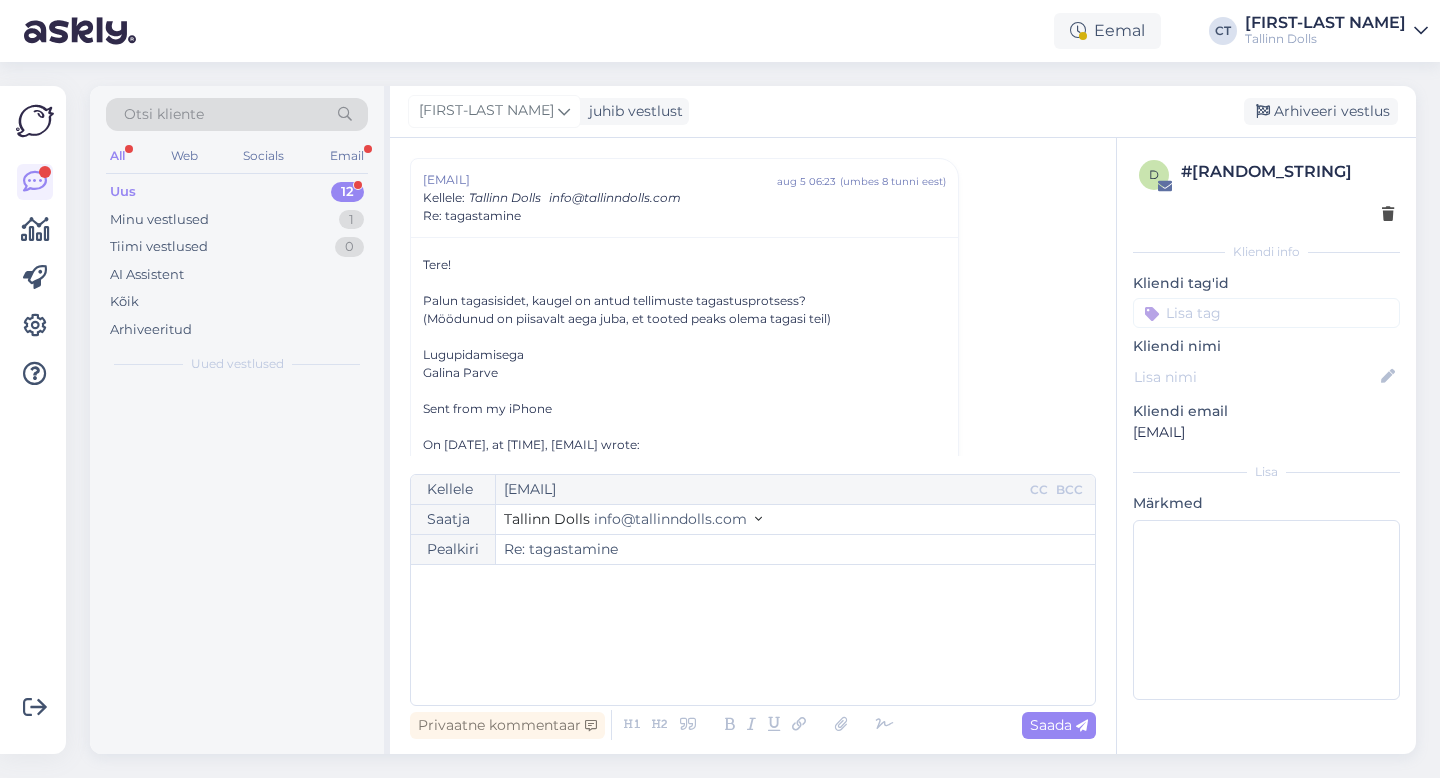 click on "﻿" at bounding box center (753, 635) 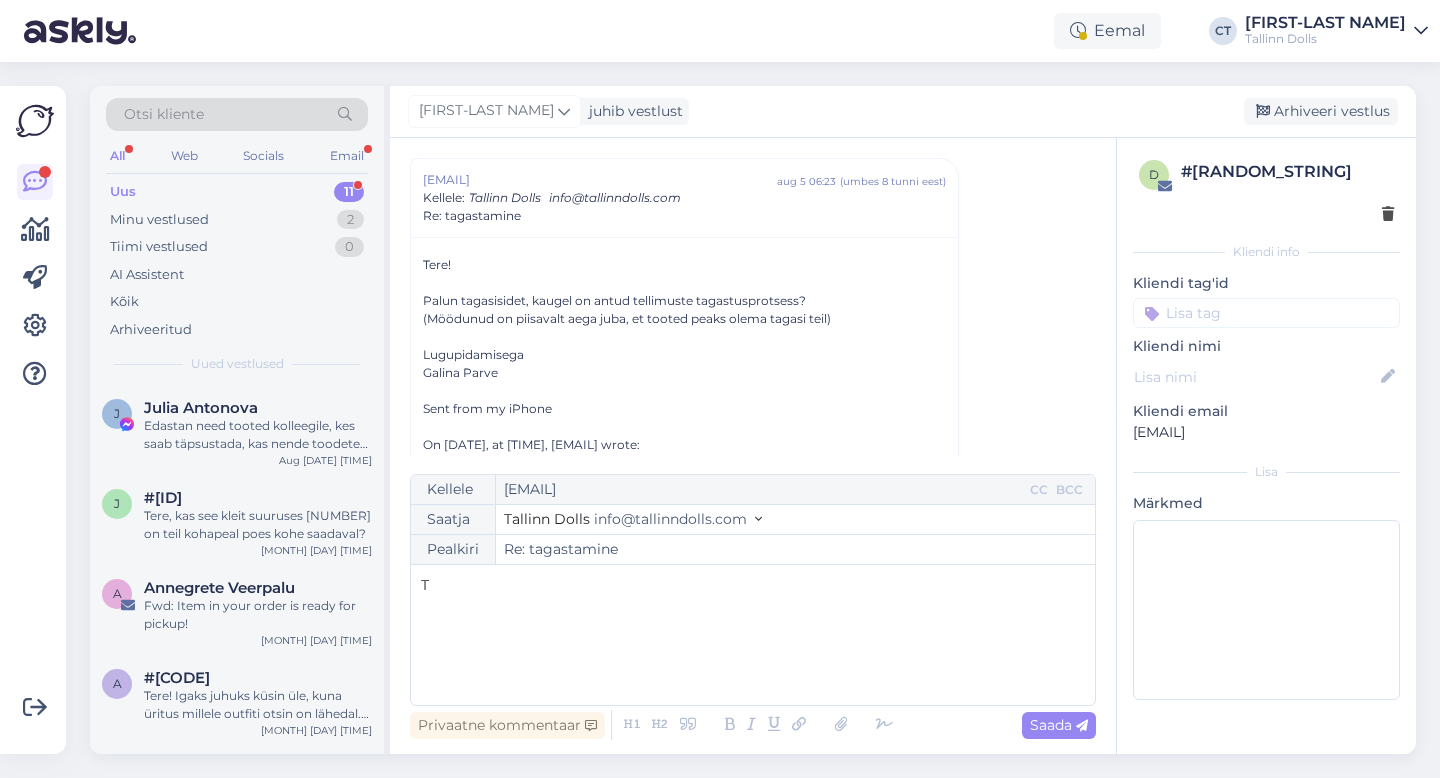 type 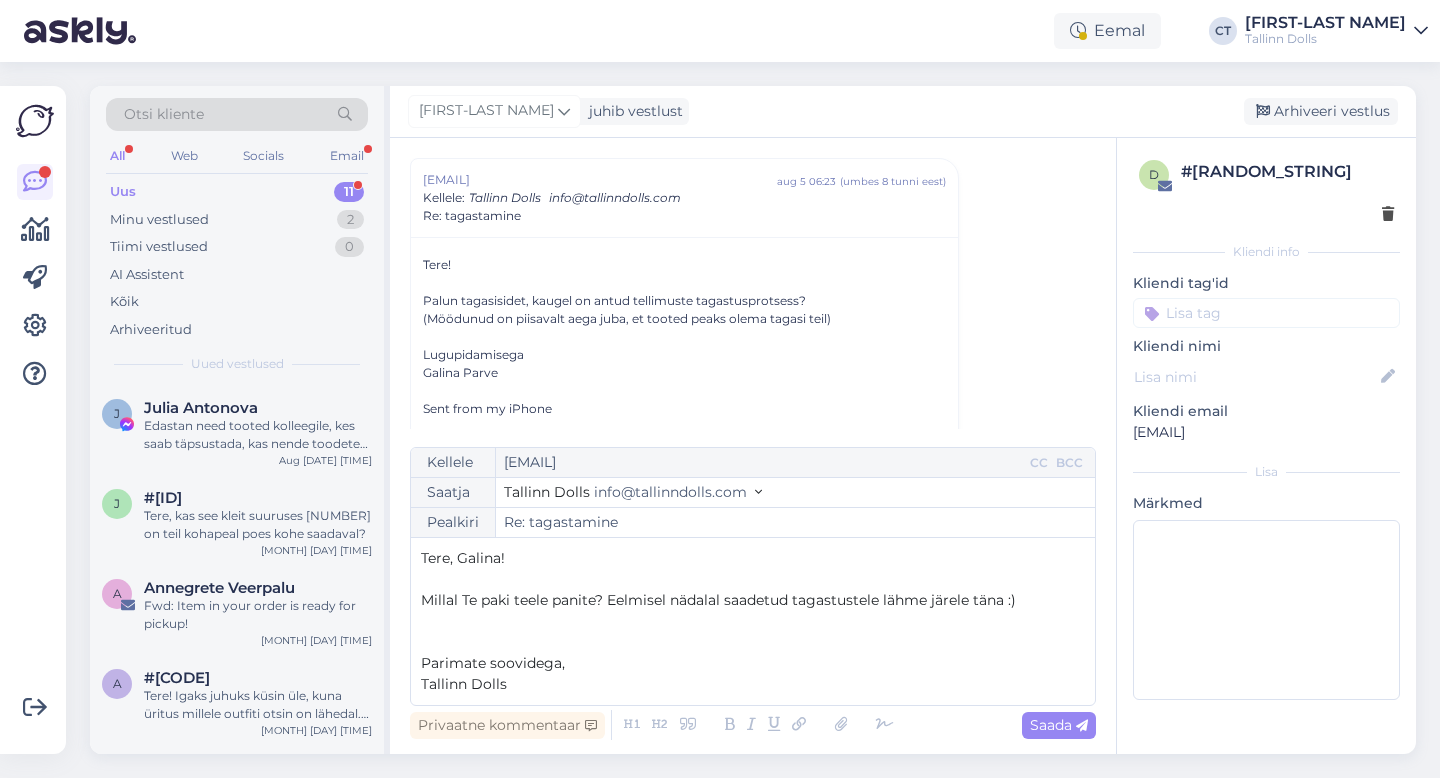 click on "Millal Te paki teele panite? Eelmisel nädalal saadetud tagastustele lähme järele täna :)" at bounding box center (753, 600) 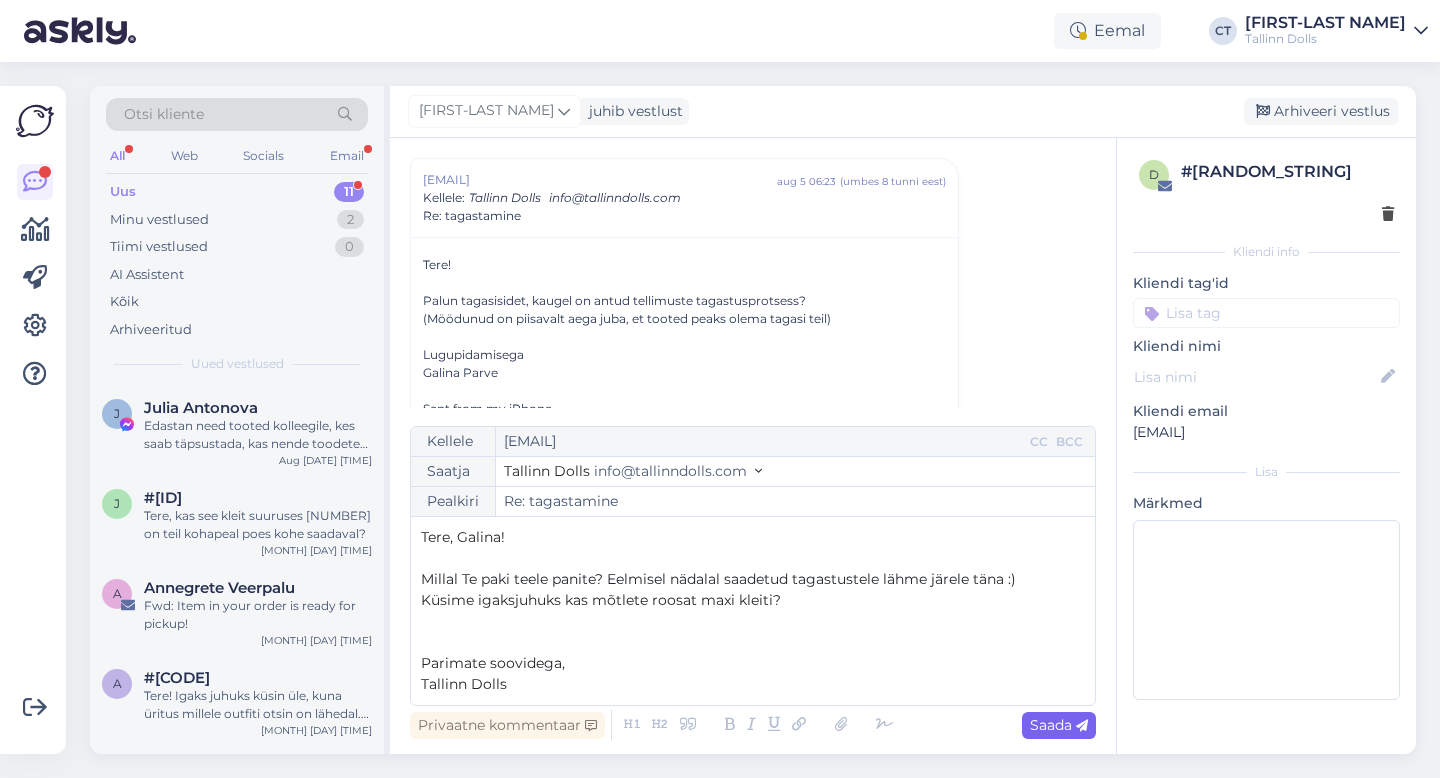 click on "Saada" at bounding box center [1059, 725] 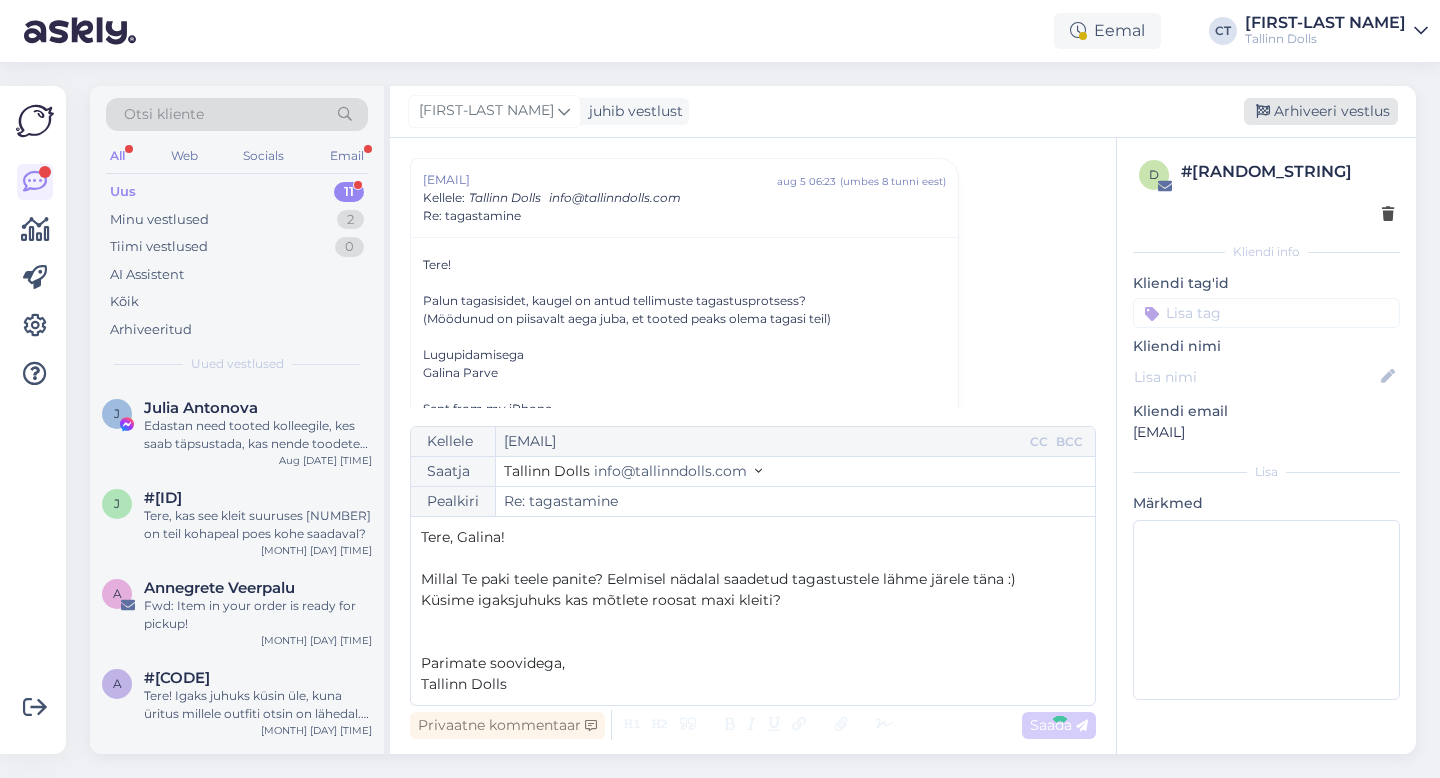 type on "Re: Re: tagastamine" 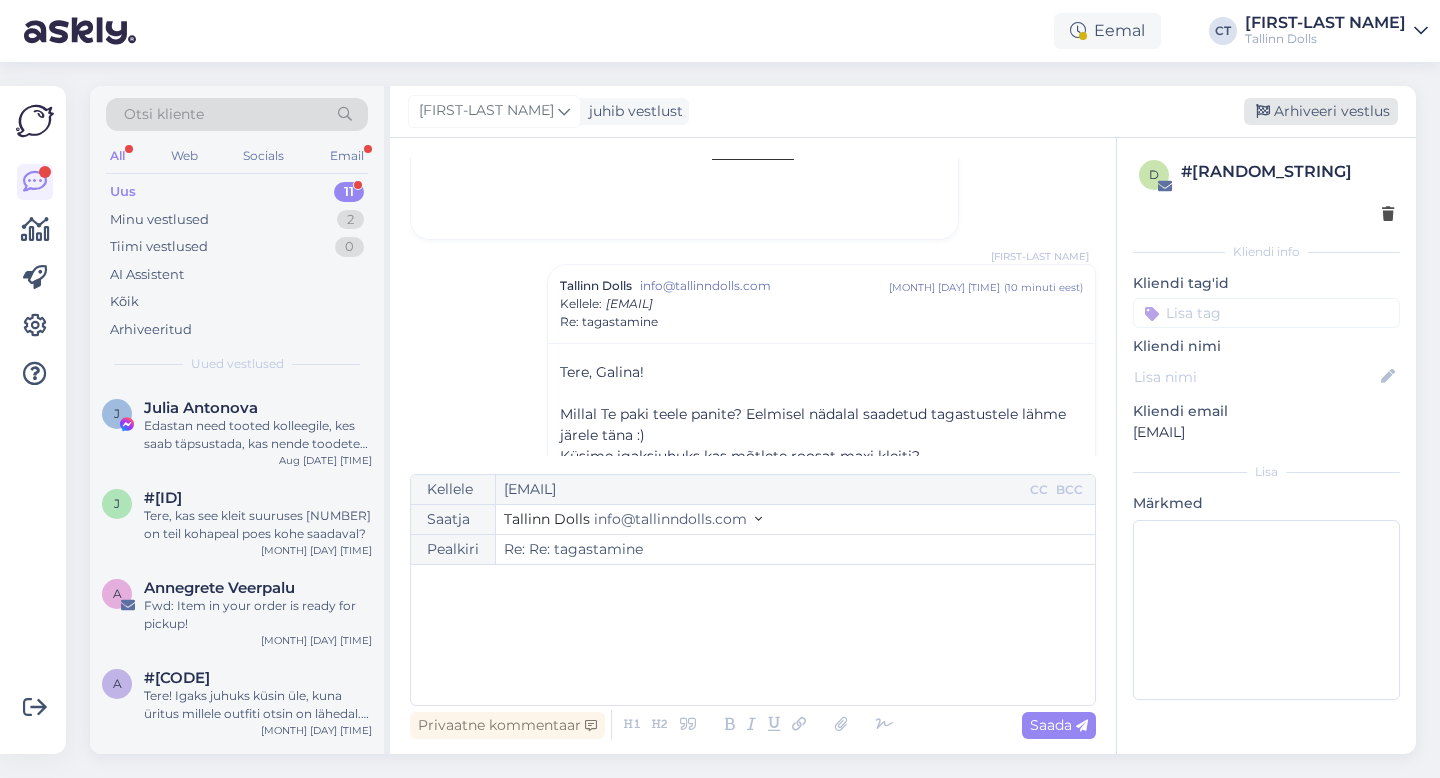 click on "Arhiveeri vestlus" at bounding box center [1321, 111] 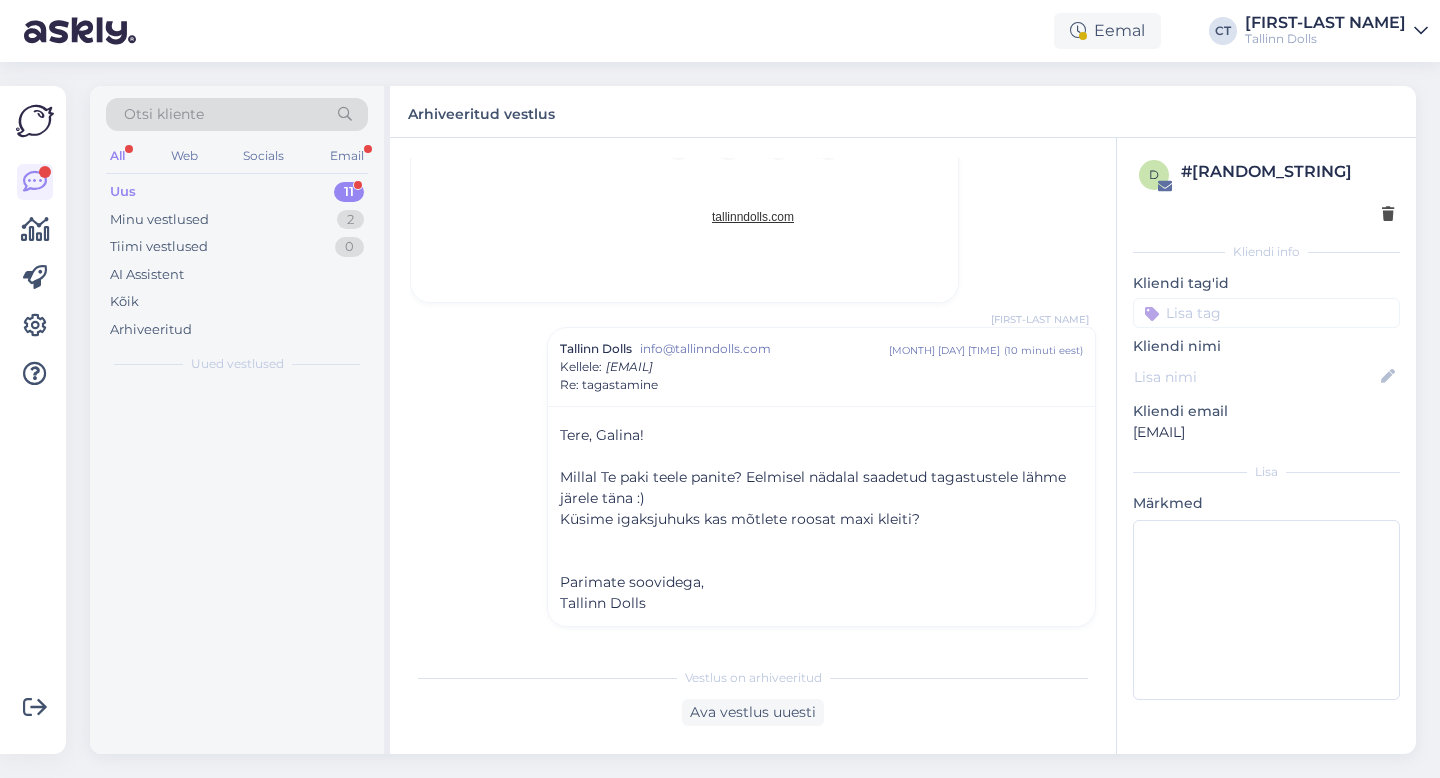 scroll, scrollTop: 3235, scrollLeft: 0, axis: vertical 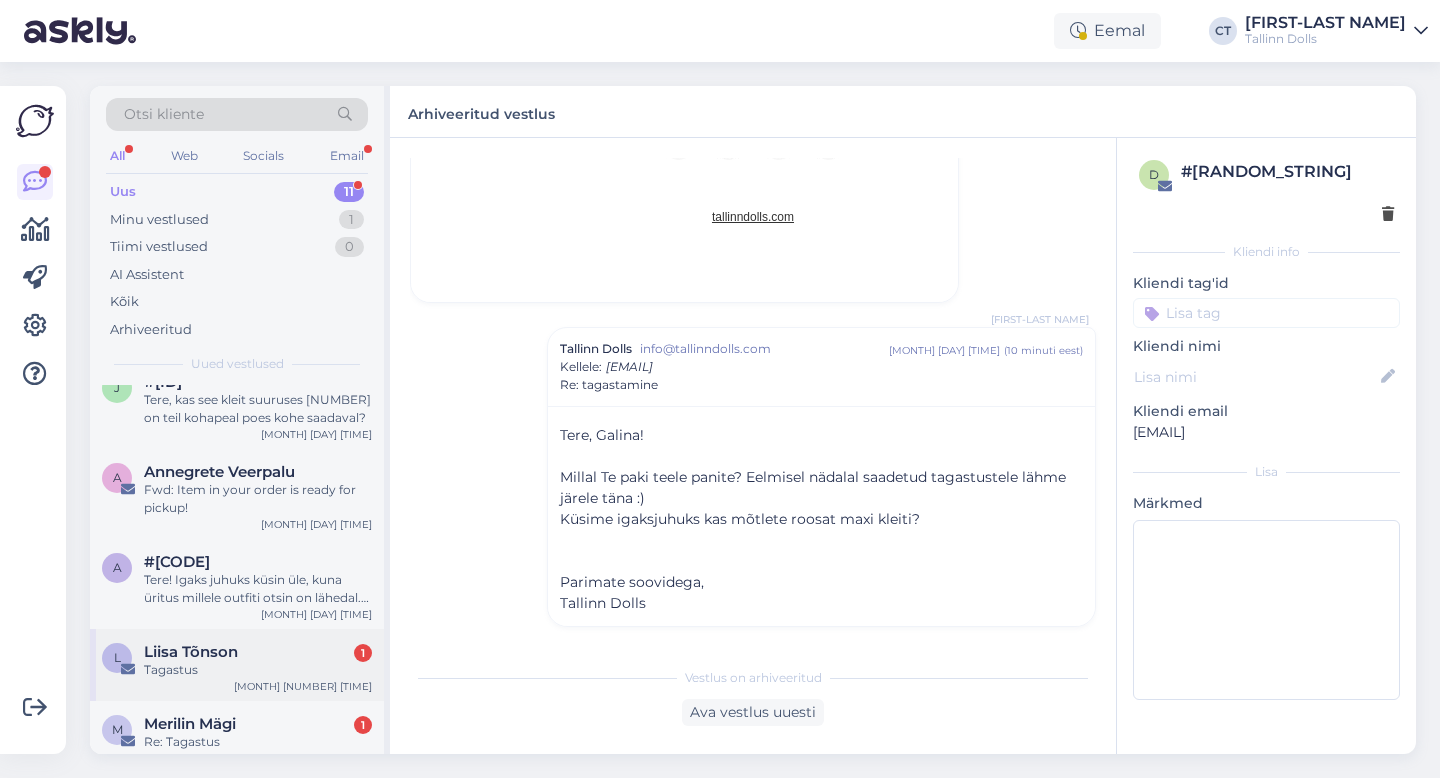 click on "Tagastus" at bounding box center (258, 670) 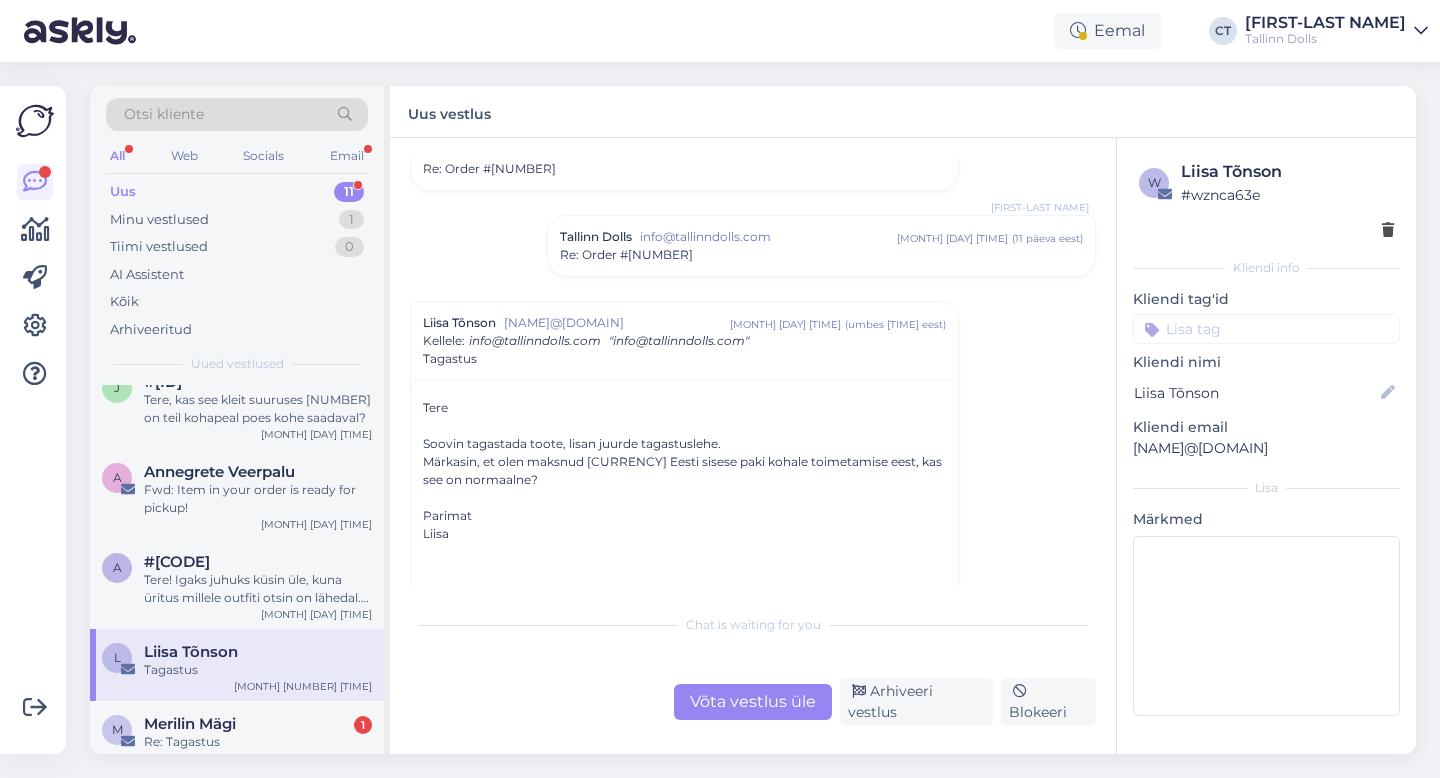 scroll, scrollTop: 283, scrollLeft: 0, axis: vertical 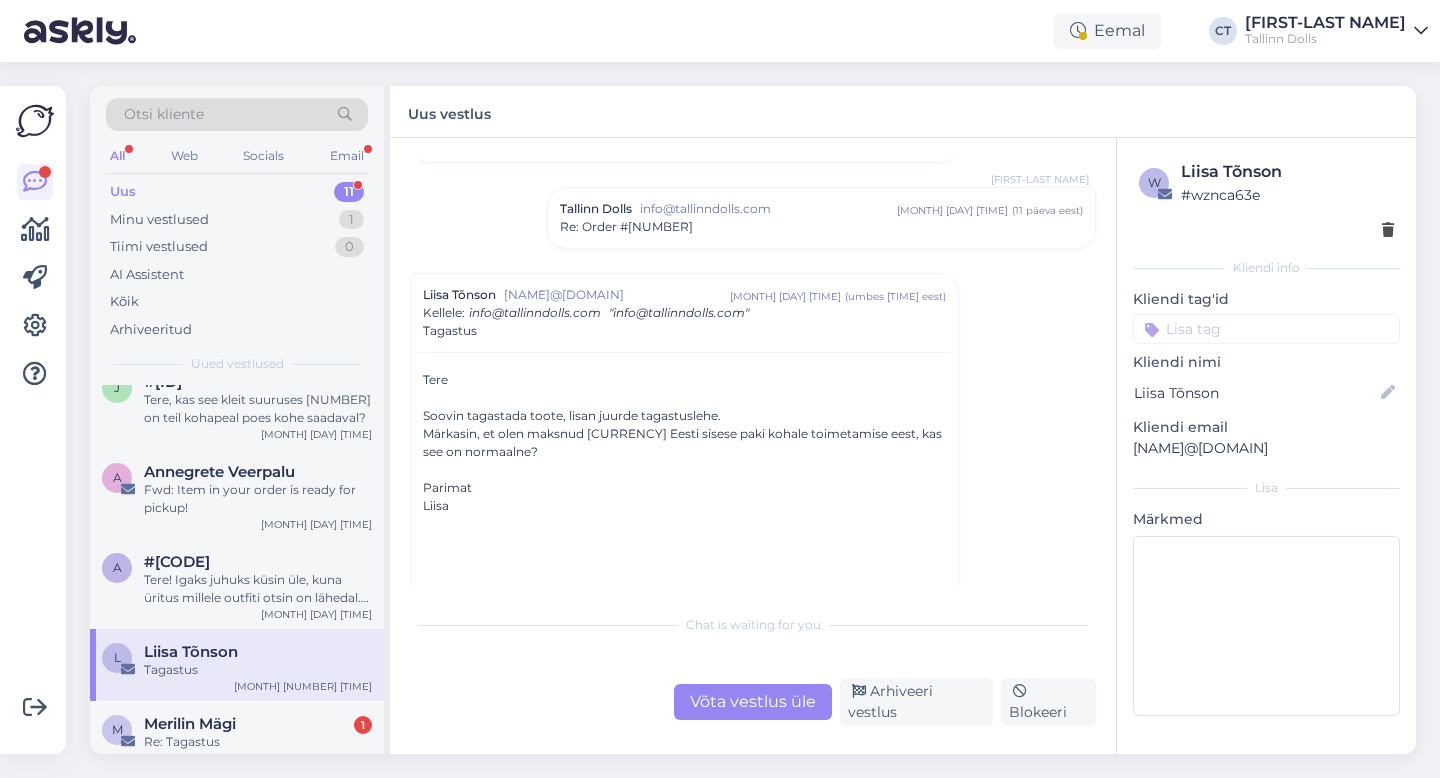 click on "Võta vestlus üle" at bounding box center [753, 702] 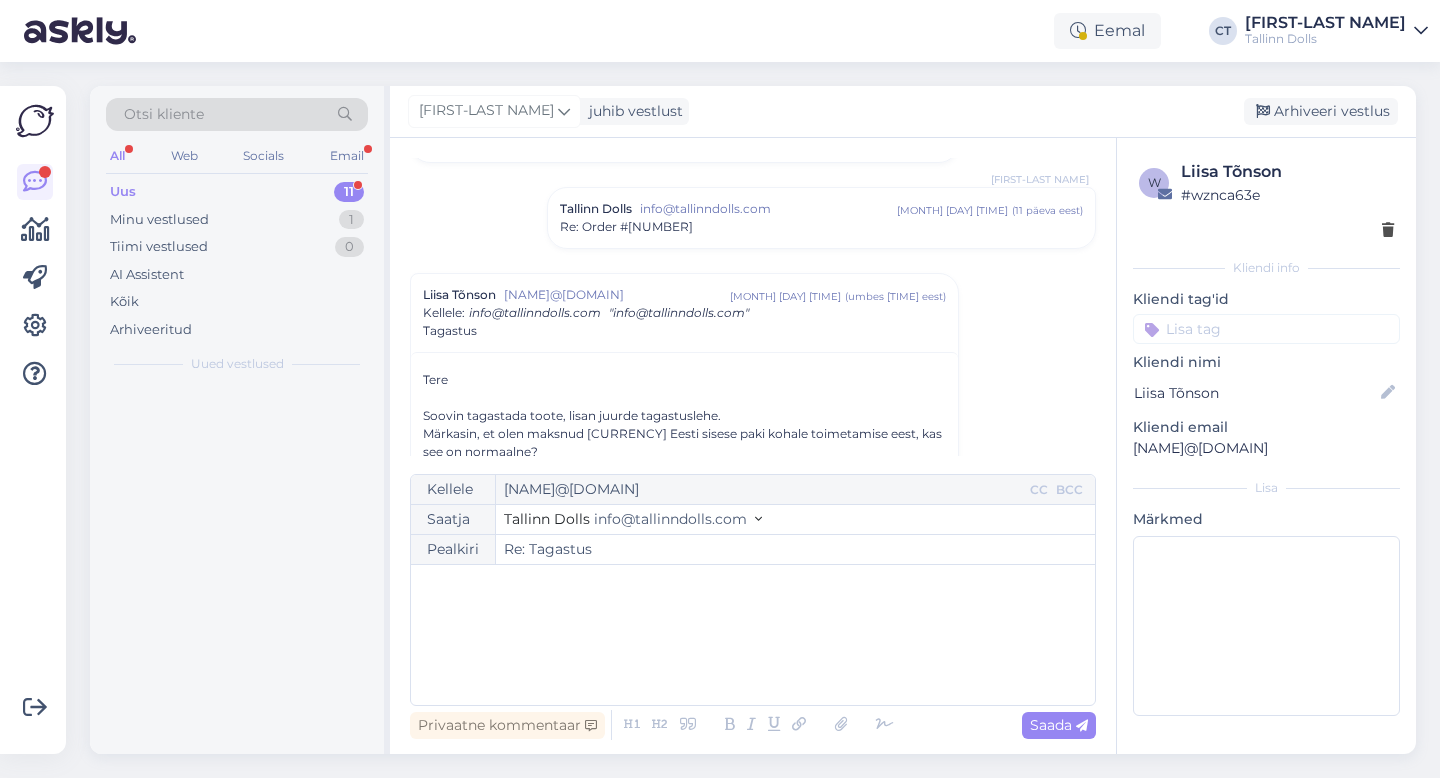scroll, scrollTop: 398, scrollLeft: 0, axis: vertical 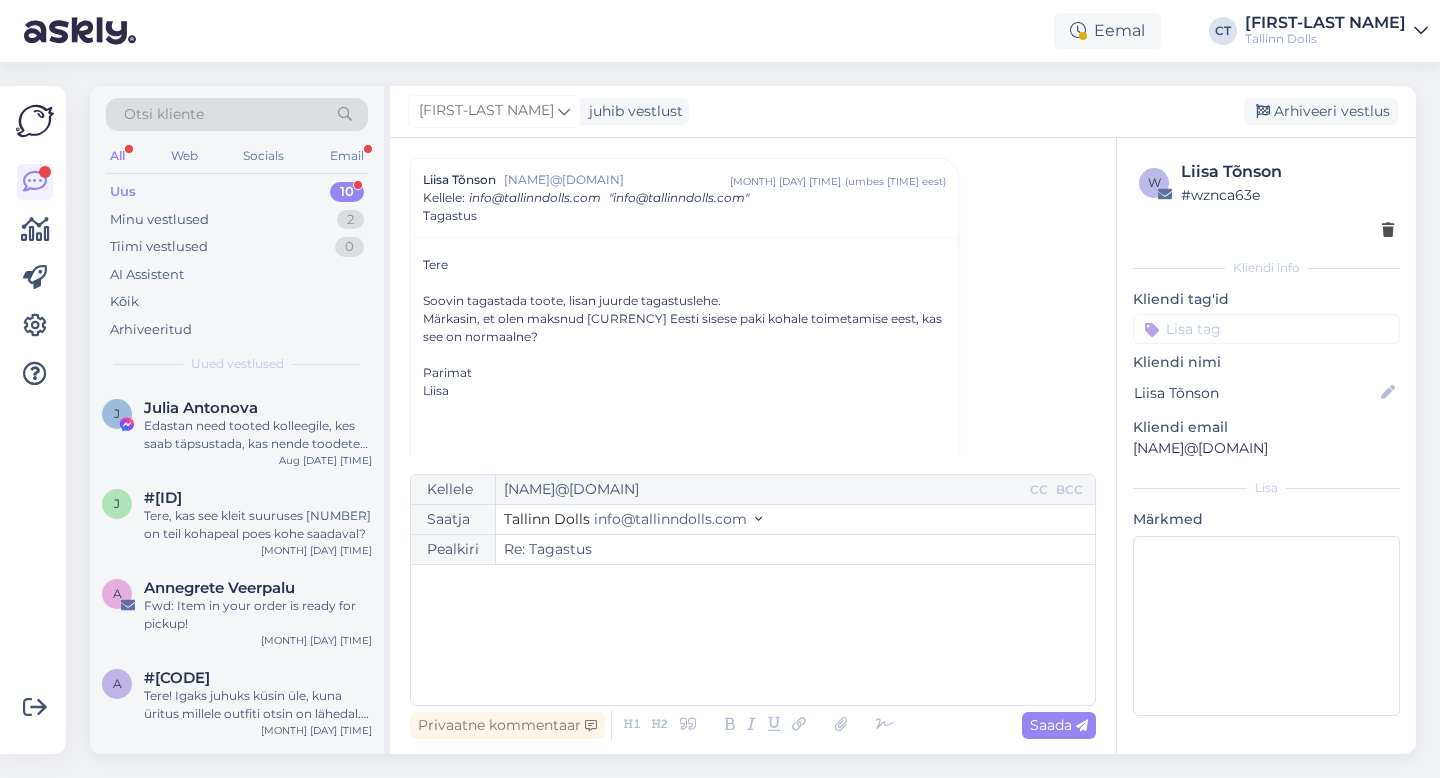 click on "﻿" at bounding box center [753, 635] 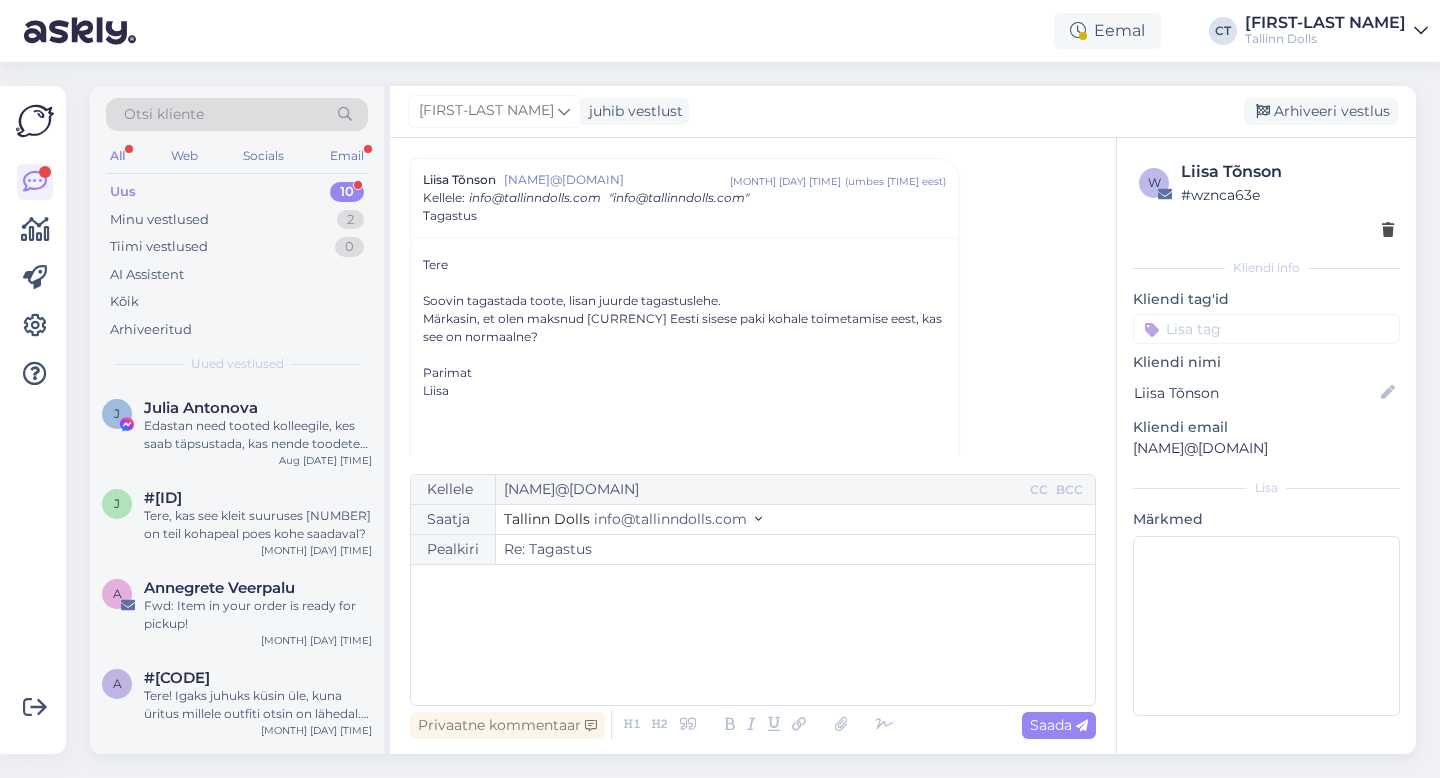 click on "﻿" at bounding box center (753, 585) 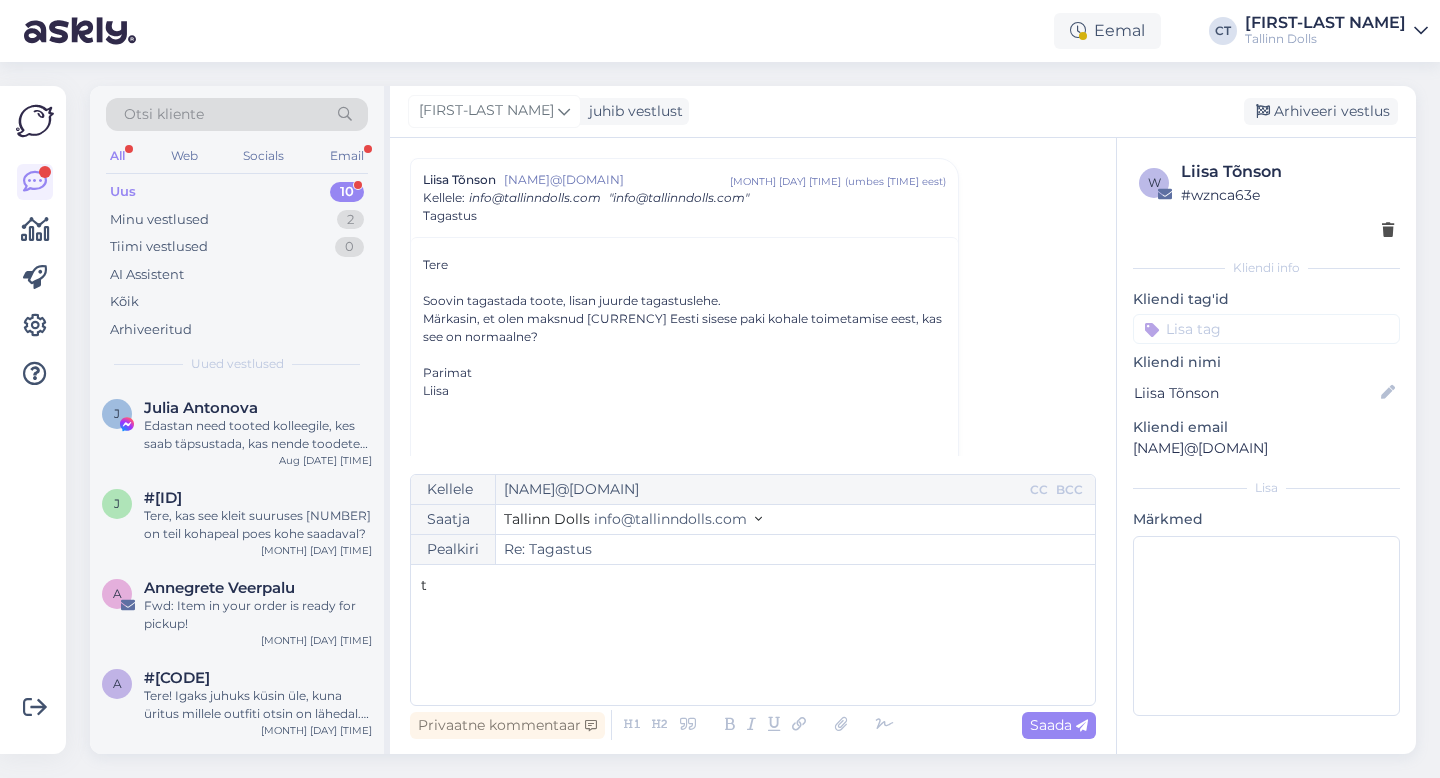 type 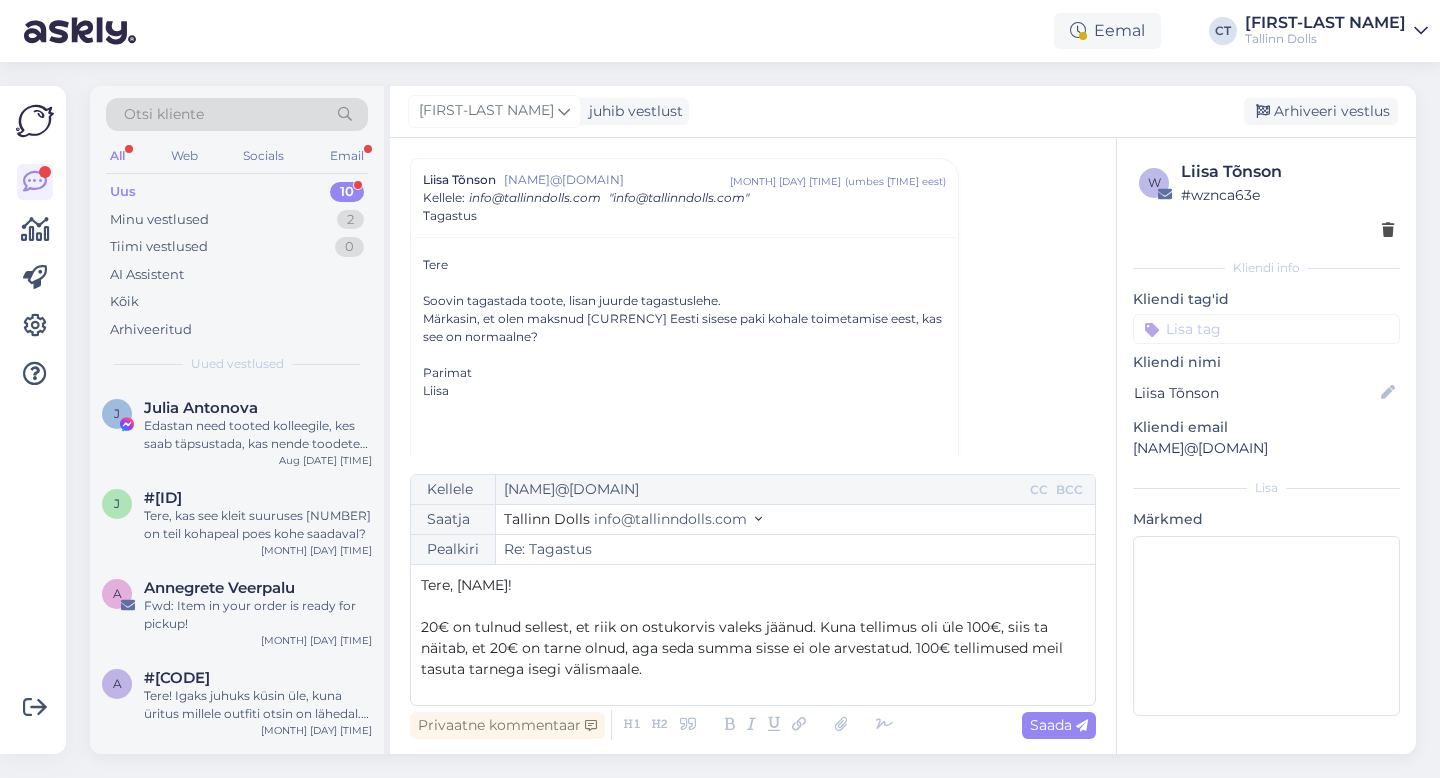 click on "20€ on tulnud sellest, et riik on ostukorvis valeks jäänud. Kuna tellimus oli üle 100€, siis ta näitab, et 20€ on tarne olnud, aga seda summa sisse ei ole arvestatud. 100€ tellimused meil tasuta tarnega isegi välismaale." at bounding box center (744, 648) 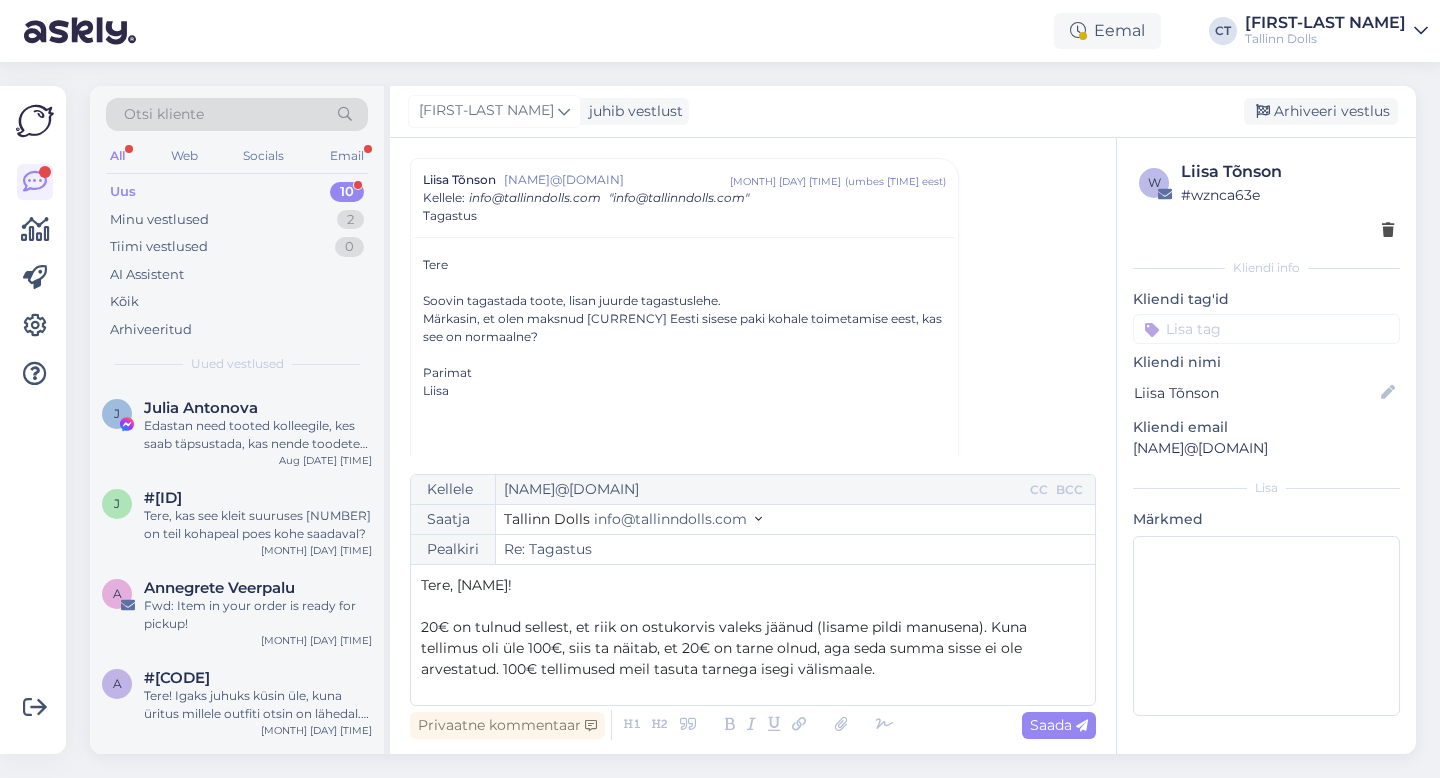click on "20€ on tulnud sellest, et riik on ostukorvis valeks jäänud (lisame pildi manusena). Kuna tellimus oli üle 100€, siis ta näitab, et 20€ on tarne olnud, aga seda summa sisse ei ole arvestatud. 100€ tellimused meil tasuta tarnega isegi välismaale." at bounding box center (753, 648) 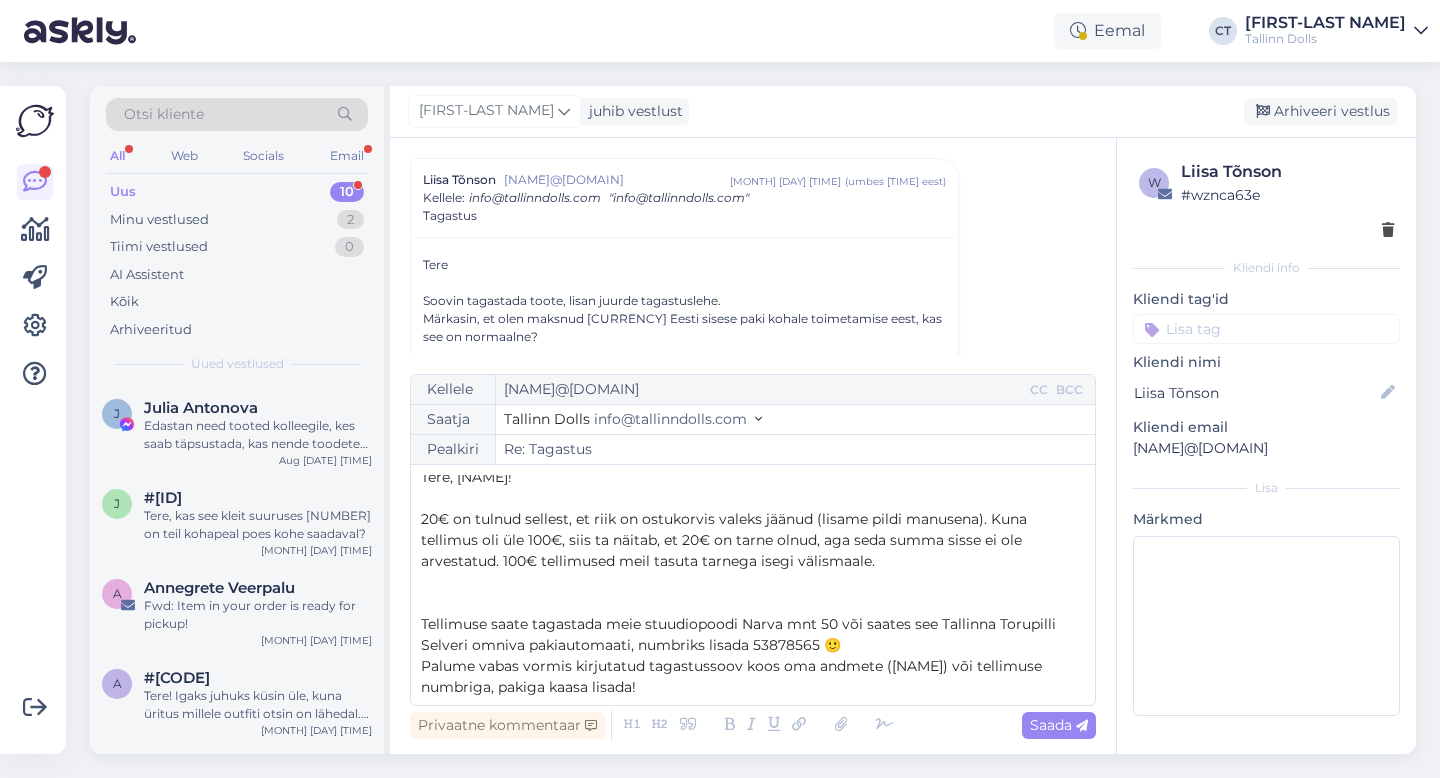 scroll, scrollTop: 5, scrollLeft: 0, axis: vertical 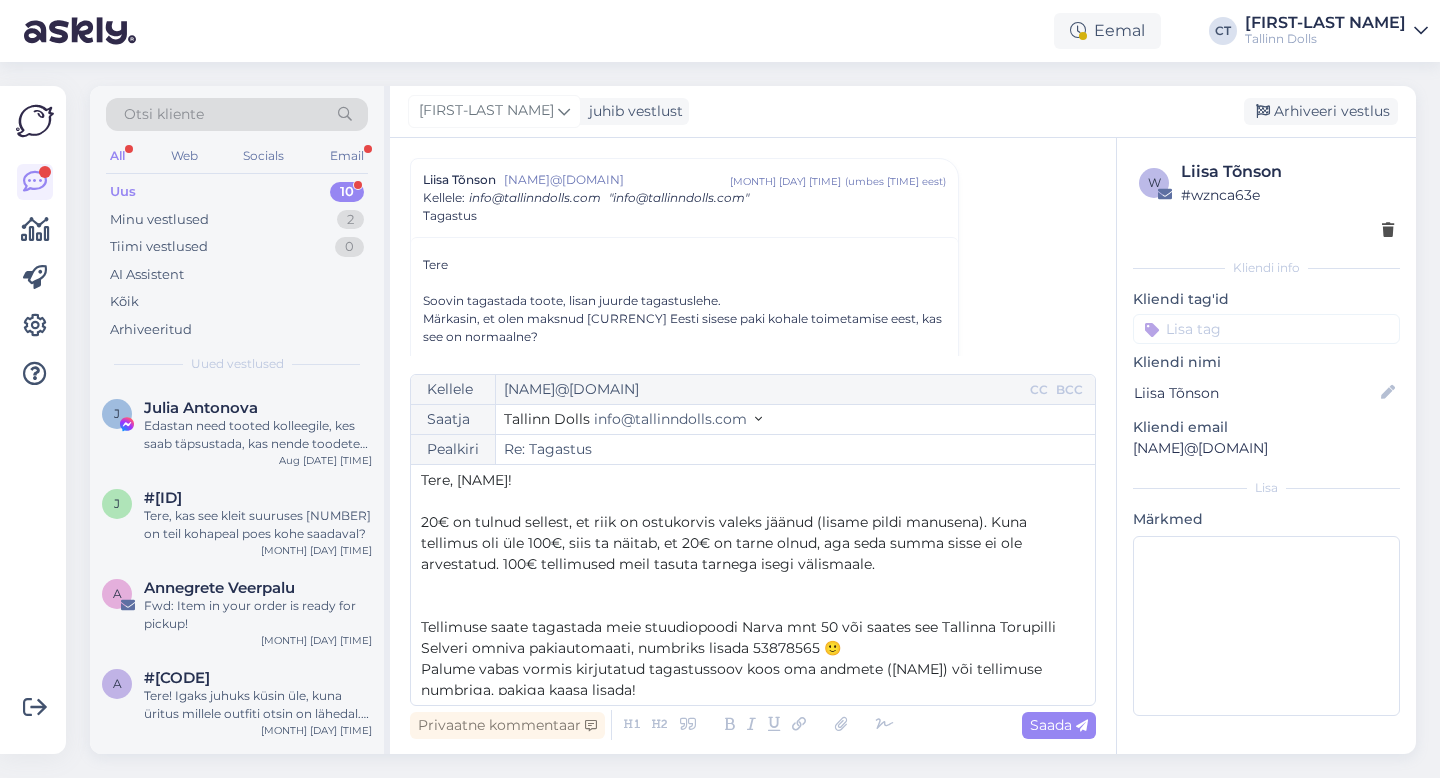 click on "﻿" at bounding box center (753, 585) 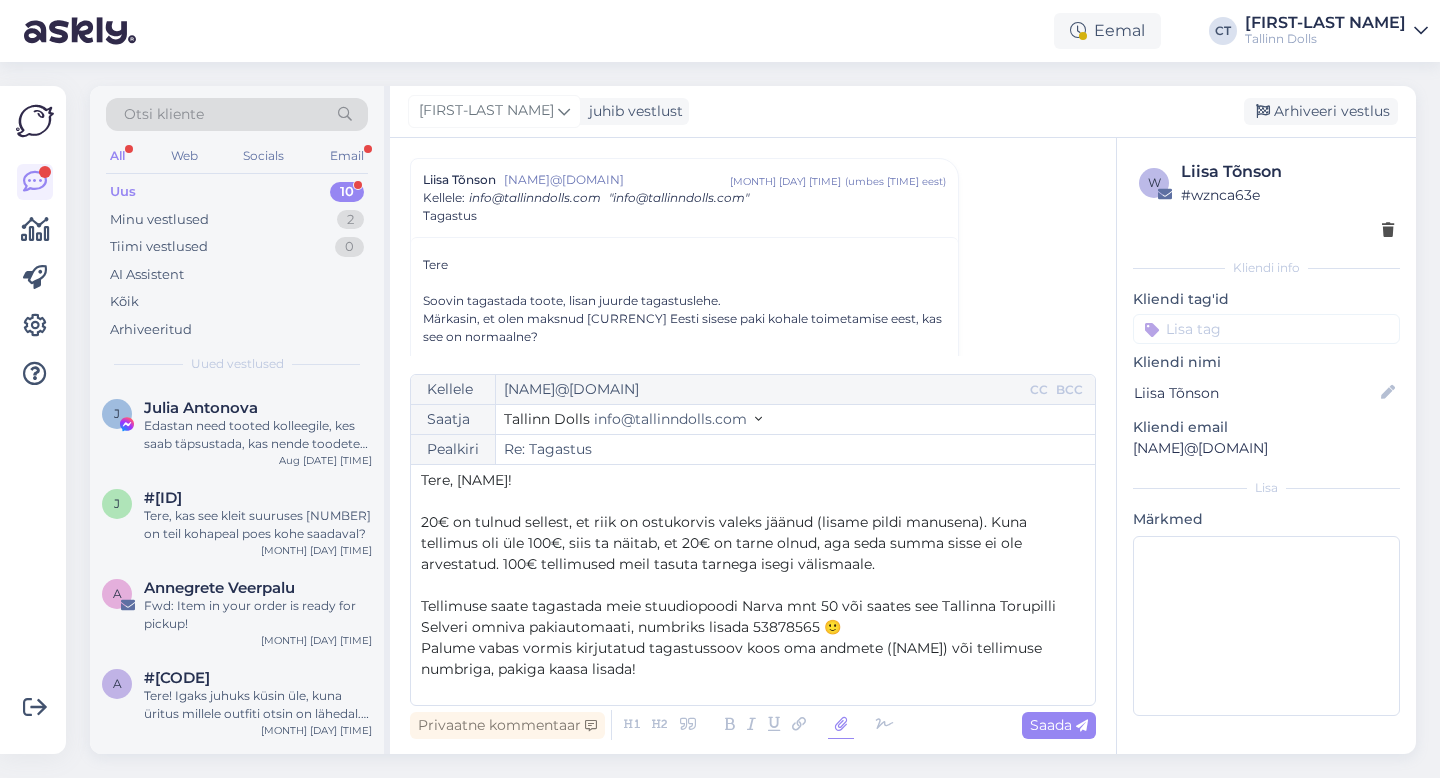 click at bounding box center [841, 725] 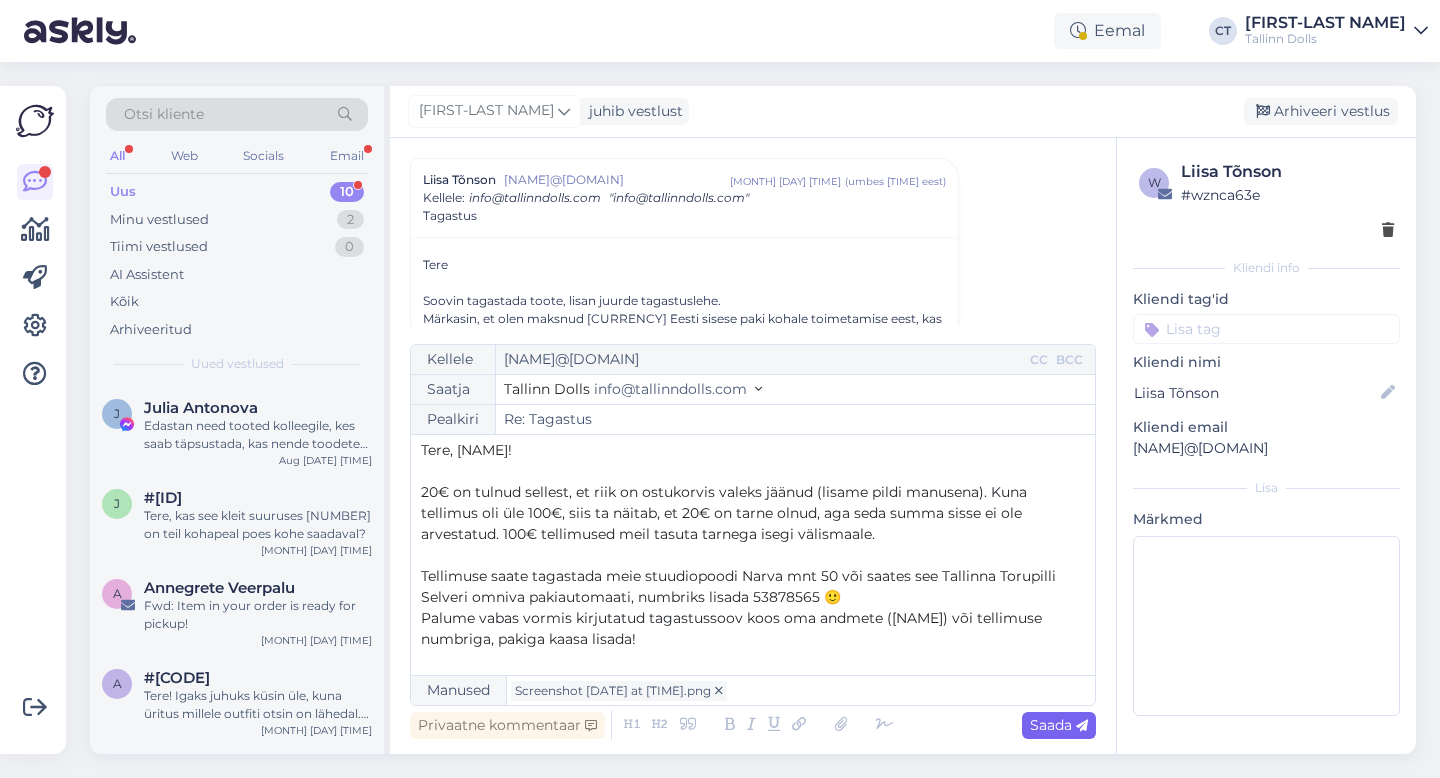click on "Saada" at bounding box center (1059, 725) 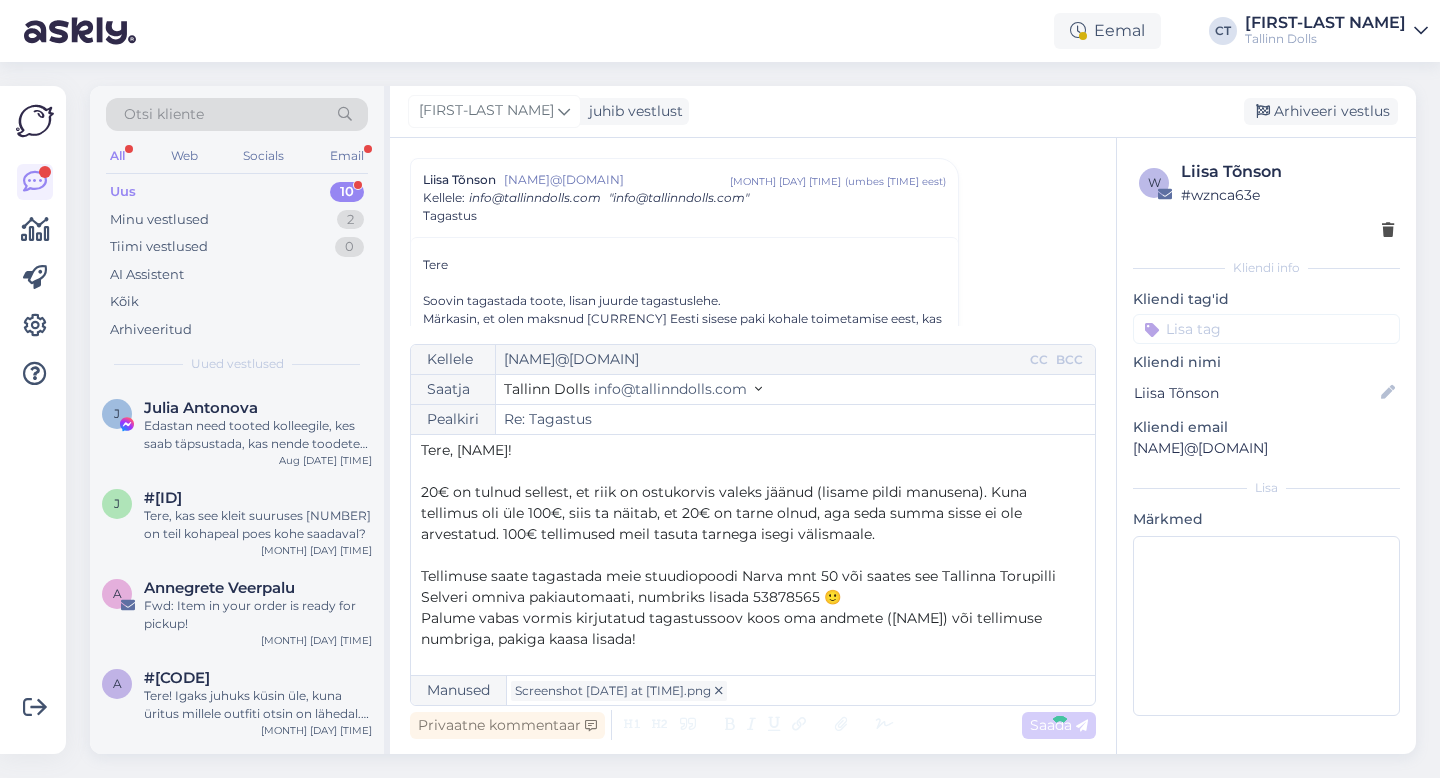 type on "Re: Re: Tagastus" 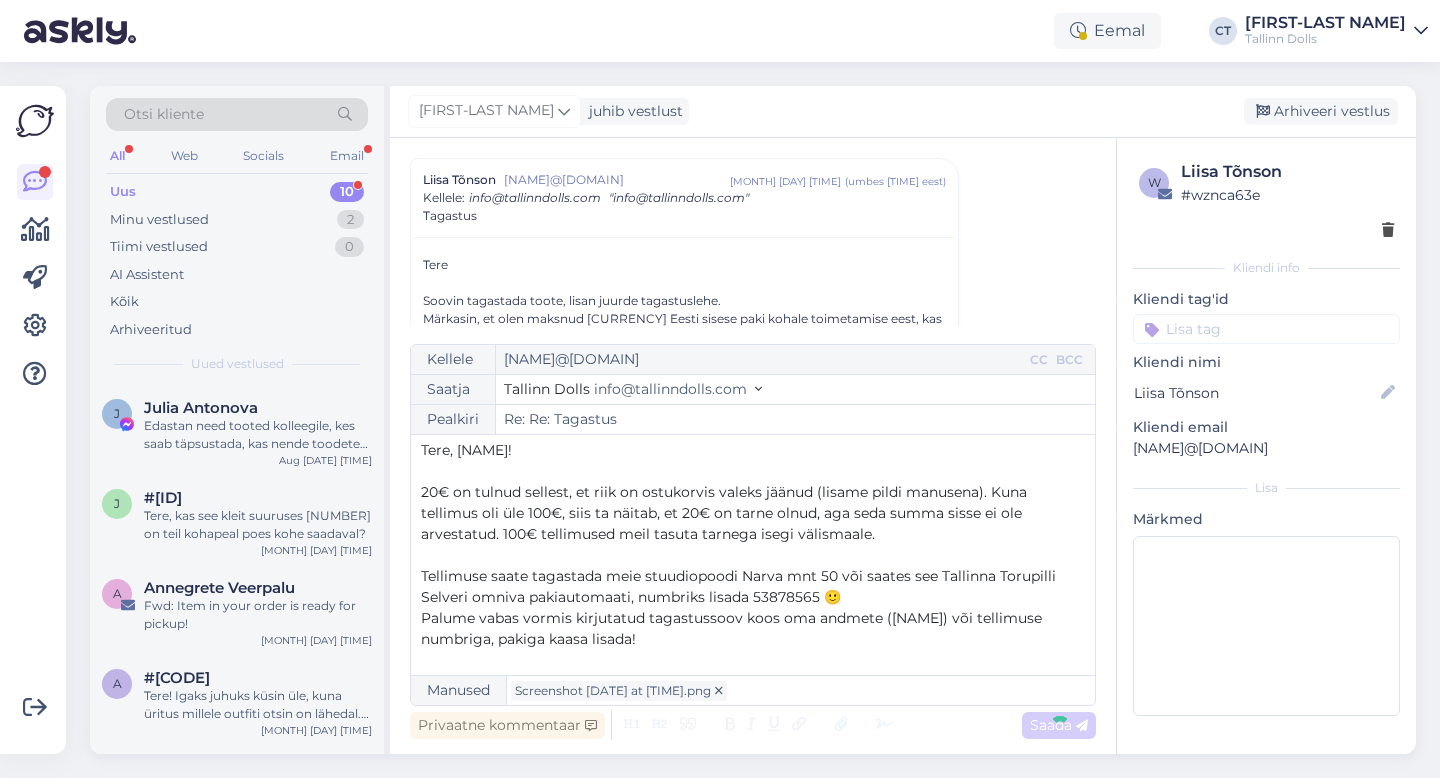 scroll, scrollTop: 5856, scrollLeft: 0, axis: vertical 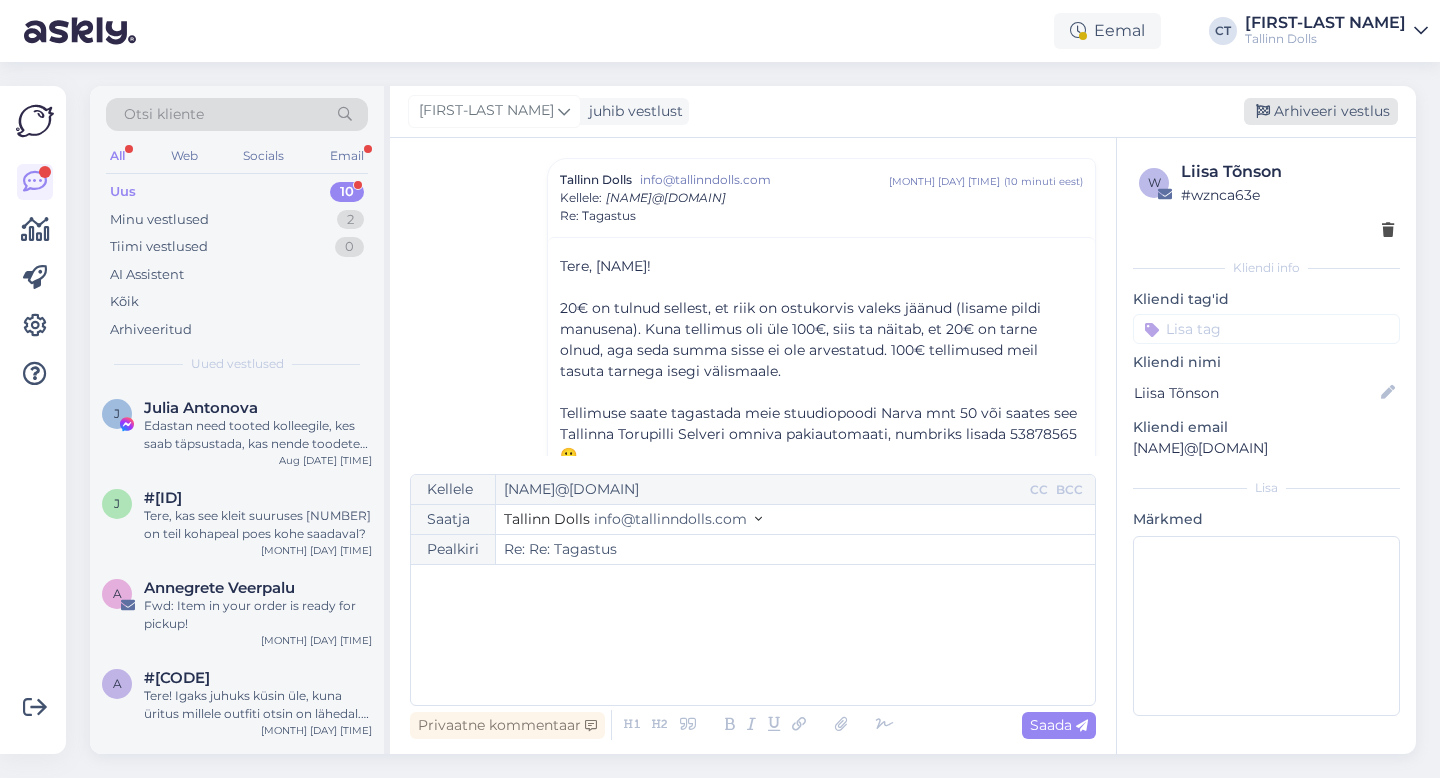 click on "Arhiveeri vestlus" at bounding box center [1321, 111] 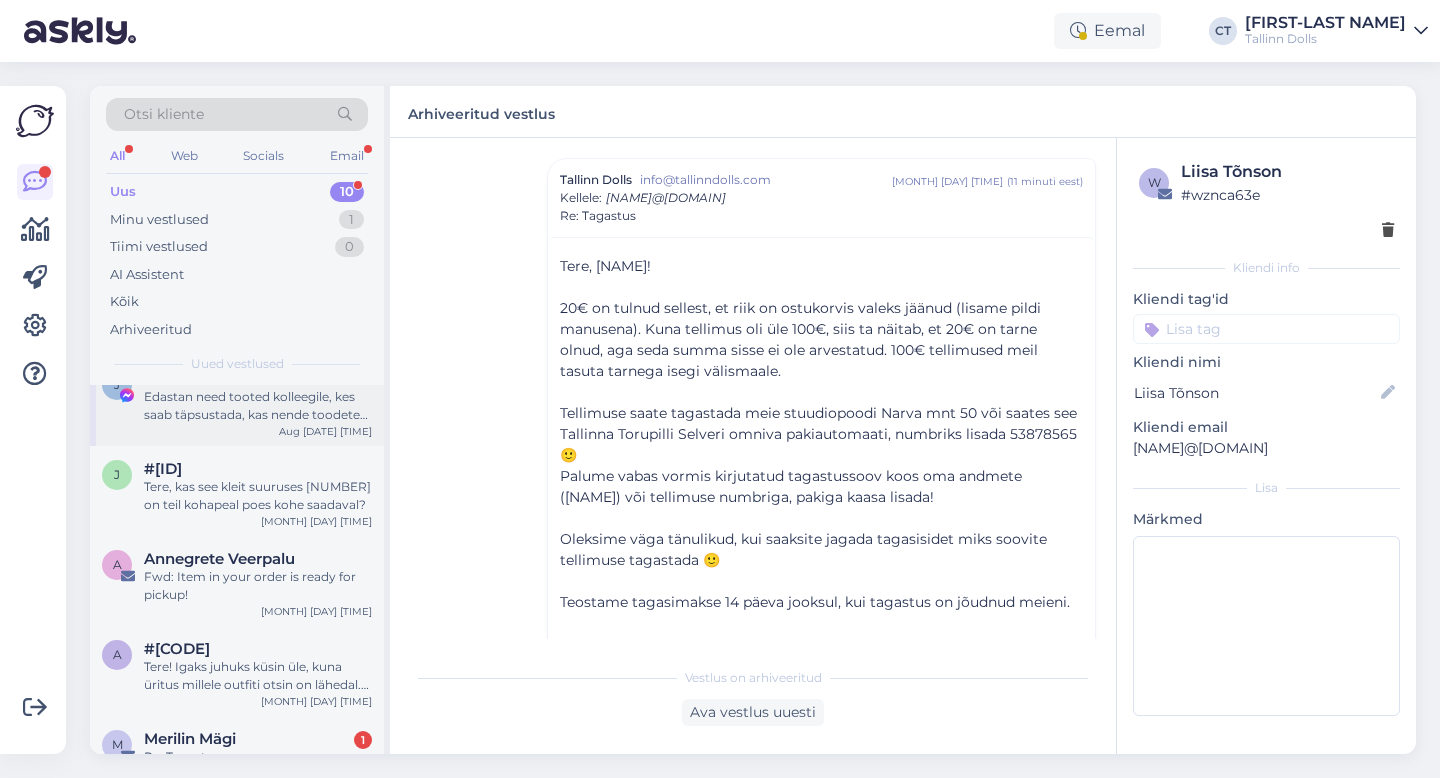 scroll, scrollTop: 0, scrollLeft: 0, axis: both 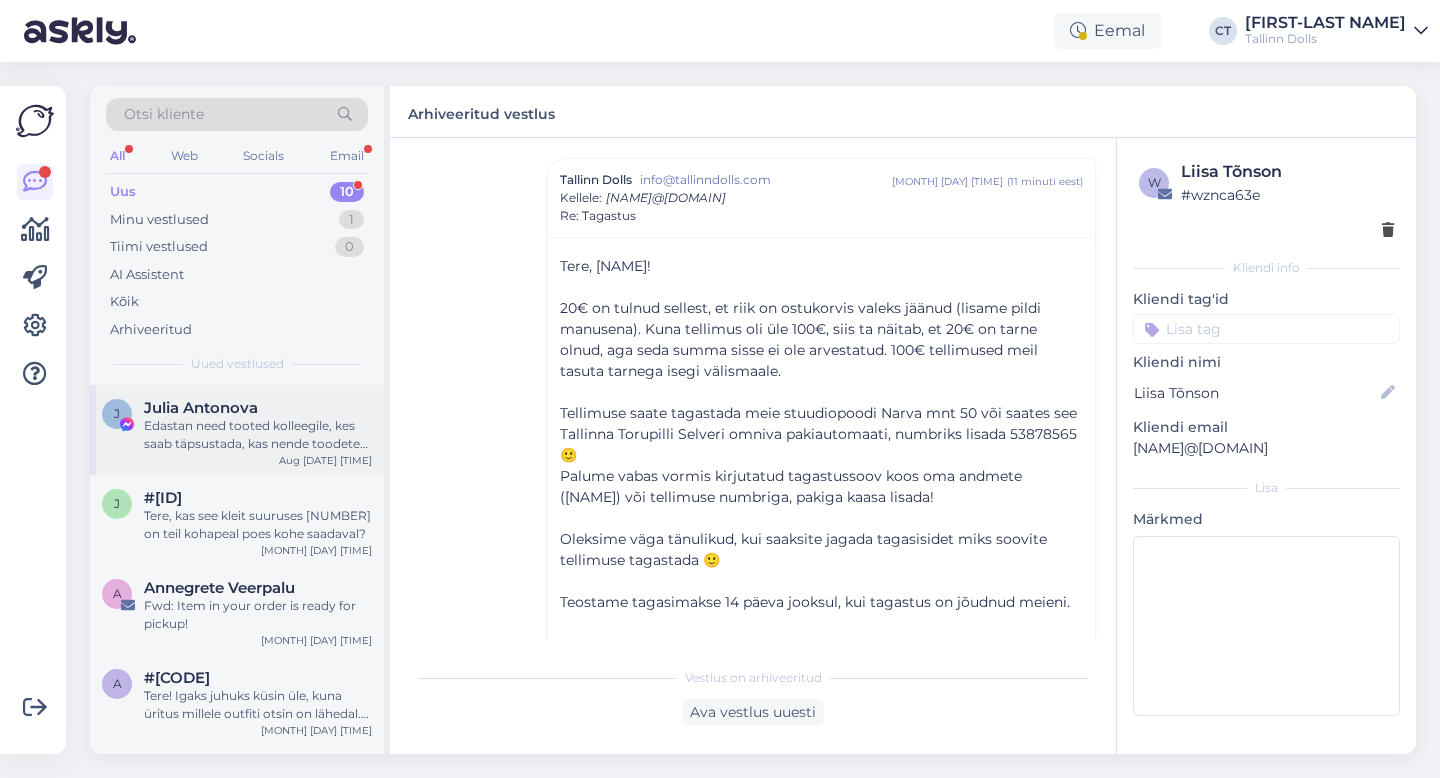 click on "Edastan need tooted kolleegile, kes saab täpsustada, kas nende toodete tagastamistingimused erinevad tavapärastest." at bounding box center (258, 435) 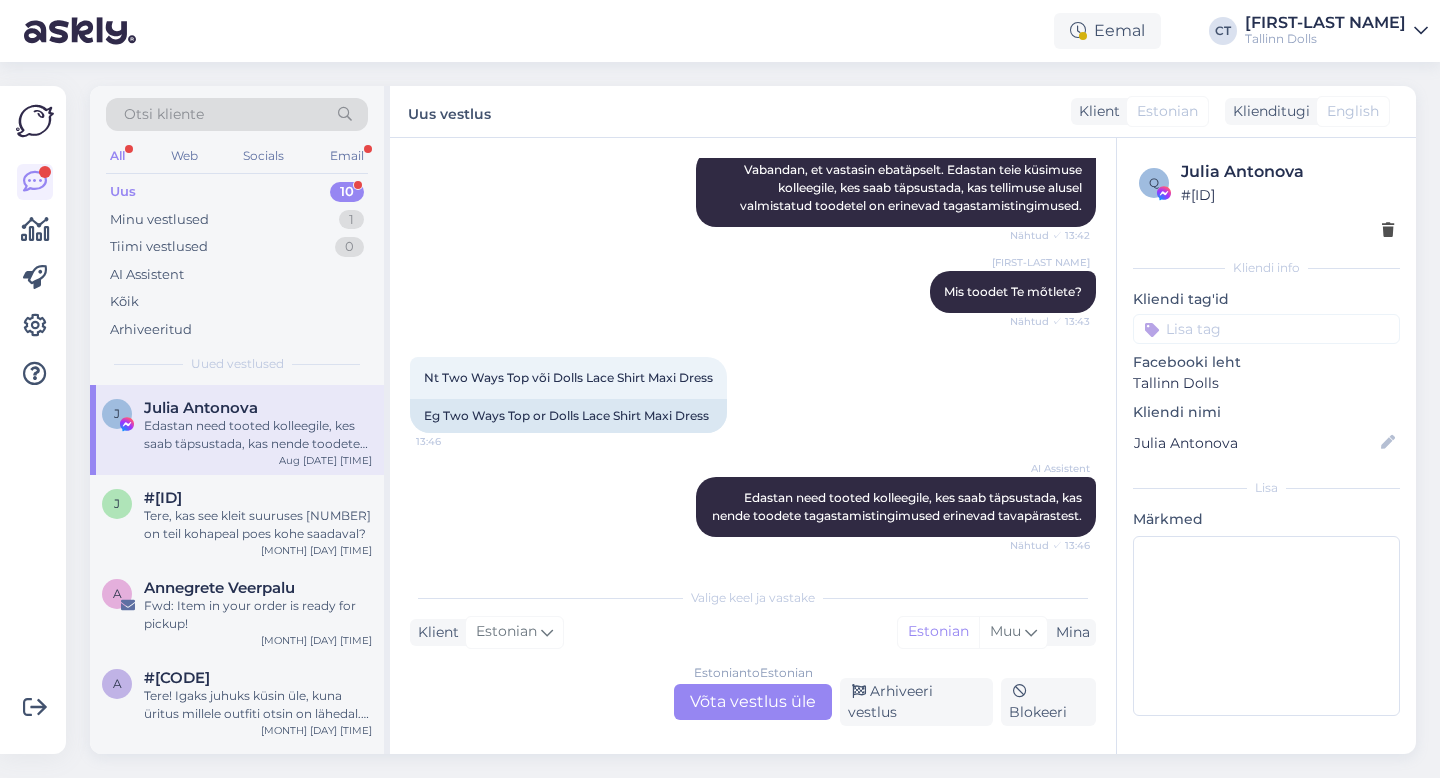 click on "Estonian  to  Estonian Võta vestlus üle" at bounding box center [753, 702] 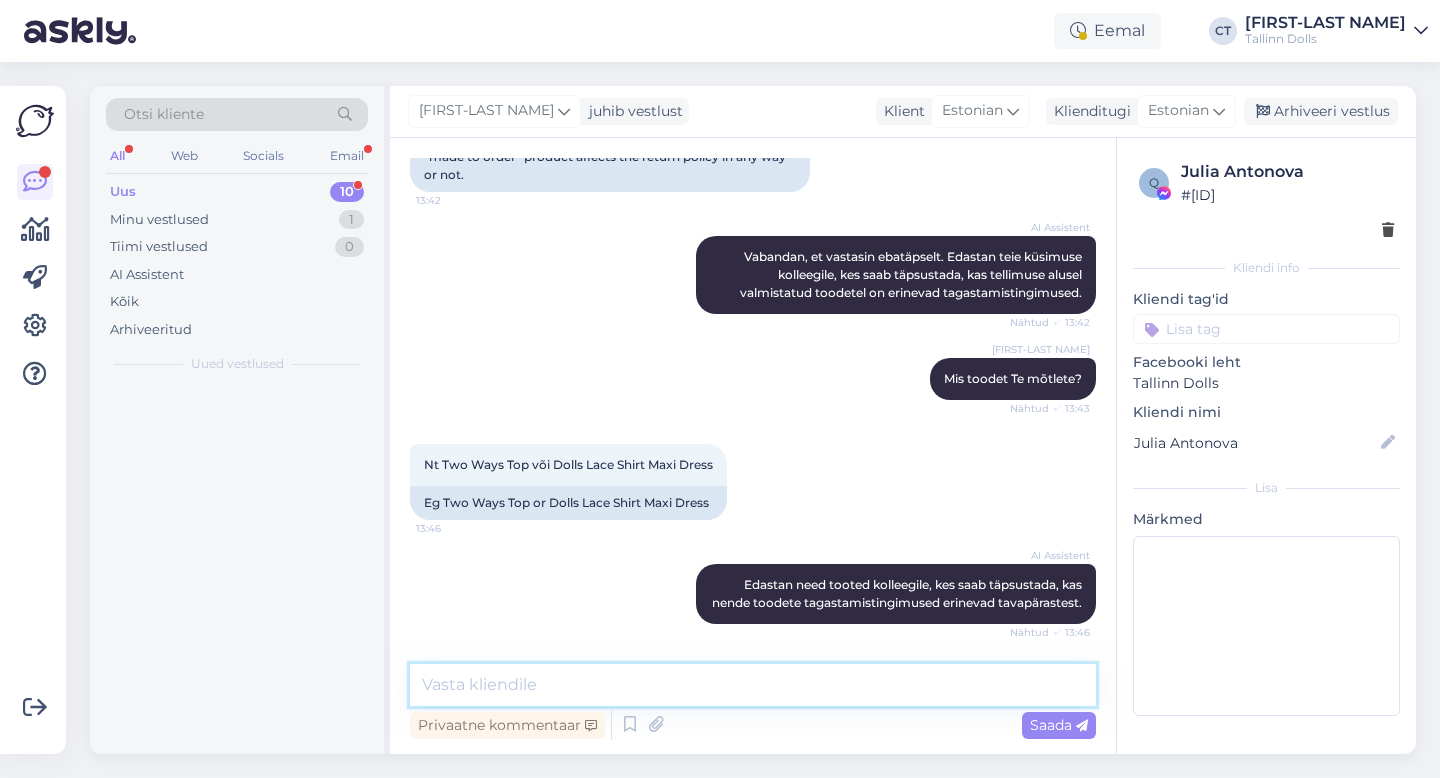 scroll, scrollTop: 5345, scrollLeft: 0, axis: vertical 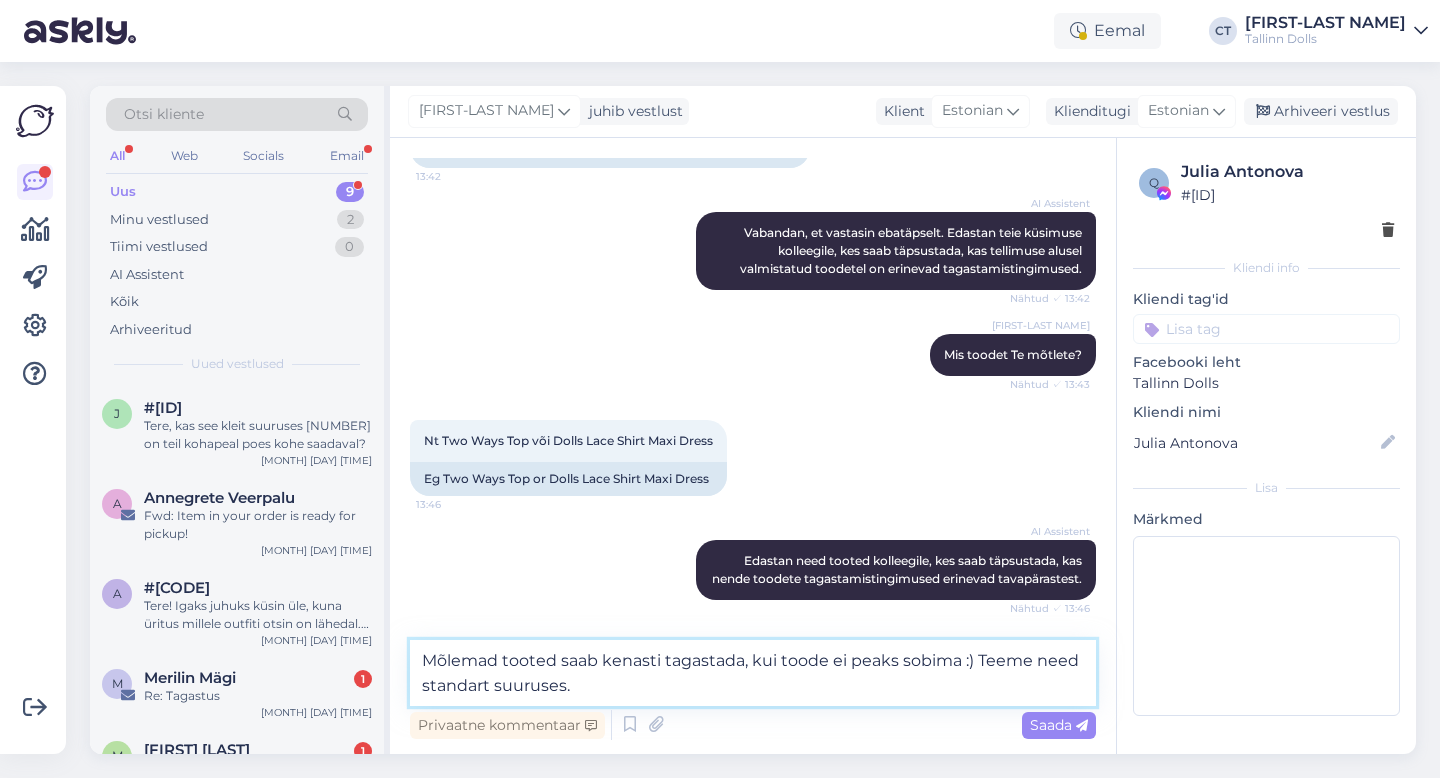 type on "Mõlemad tooted saab kenasti tagastada, kui toode ei peaks sobima :) Teeme need standart suuruses." 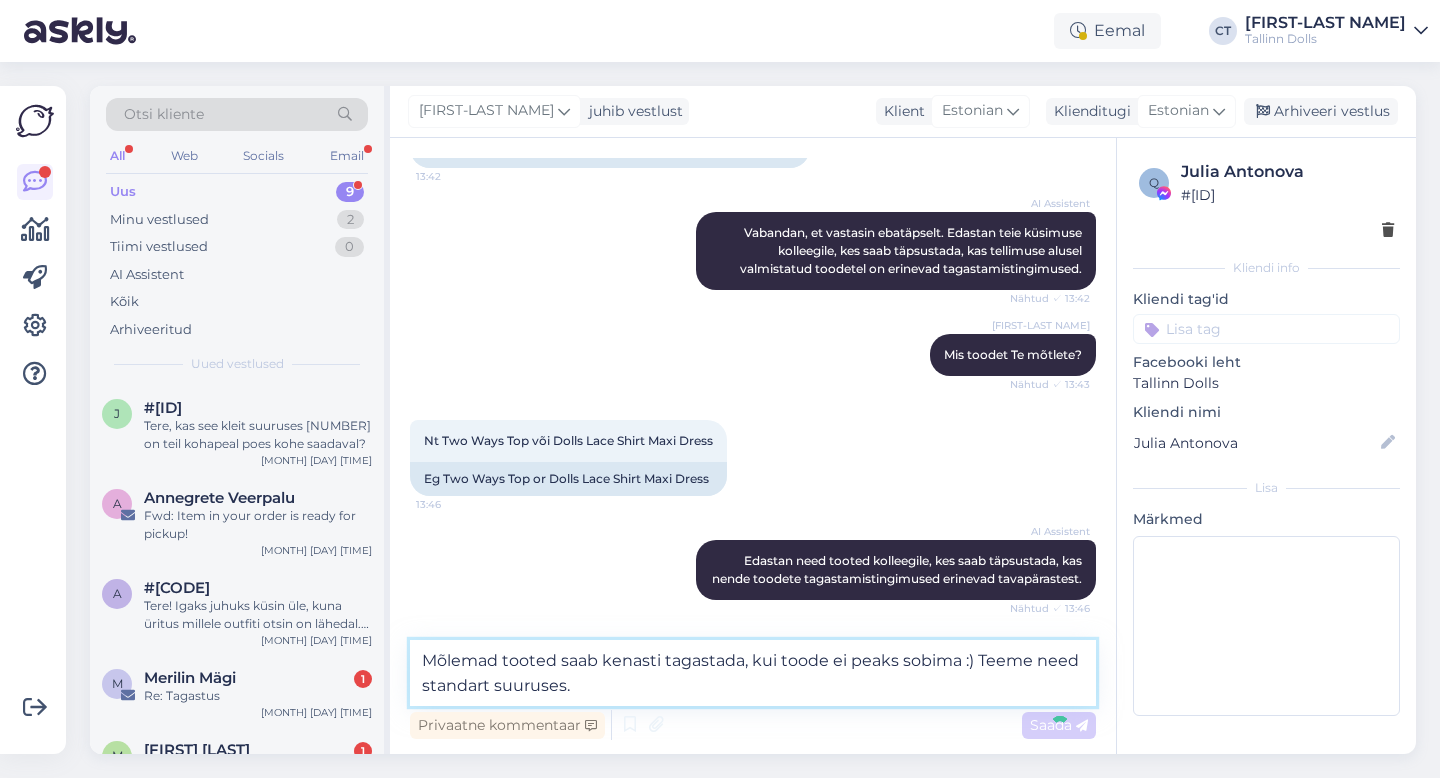 type 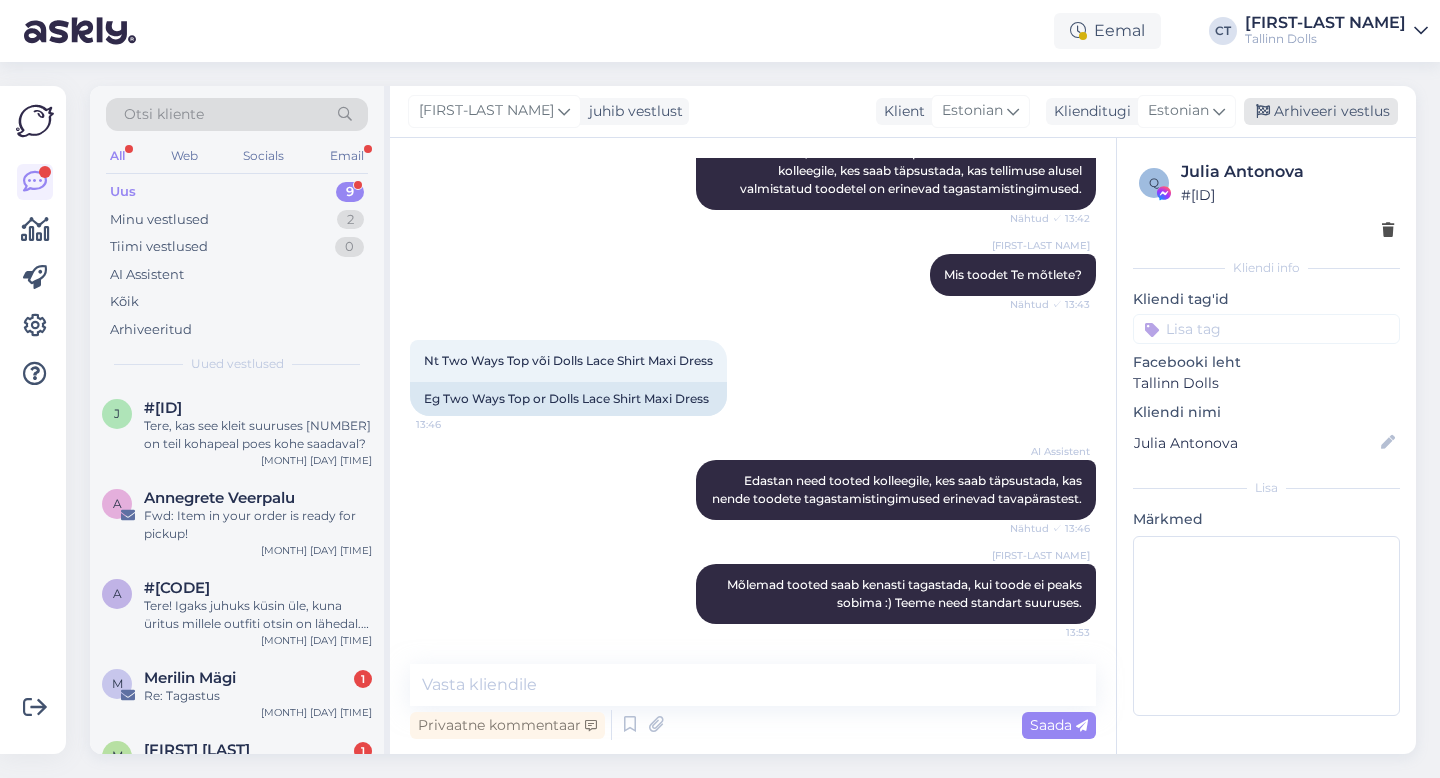 click on "Arhiveeri vestlus" at bounding box center [1321, 111] 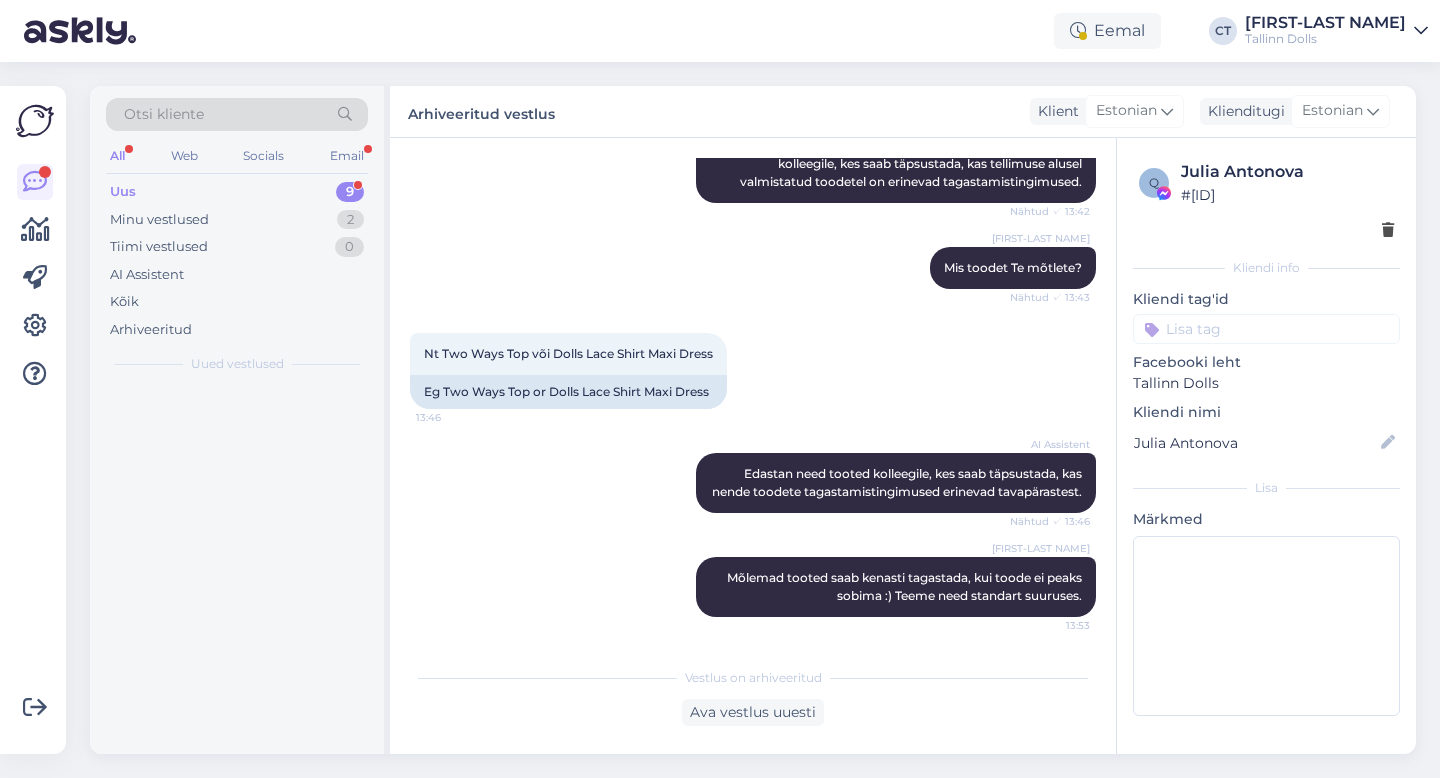 scroll, scrollTop: 5456, scrollLeft: 0, axis: vertical 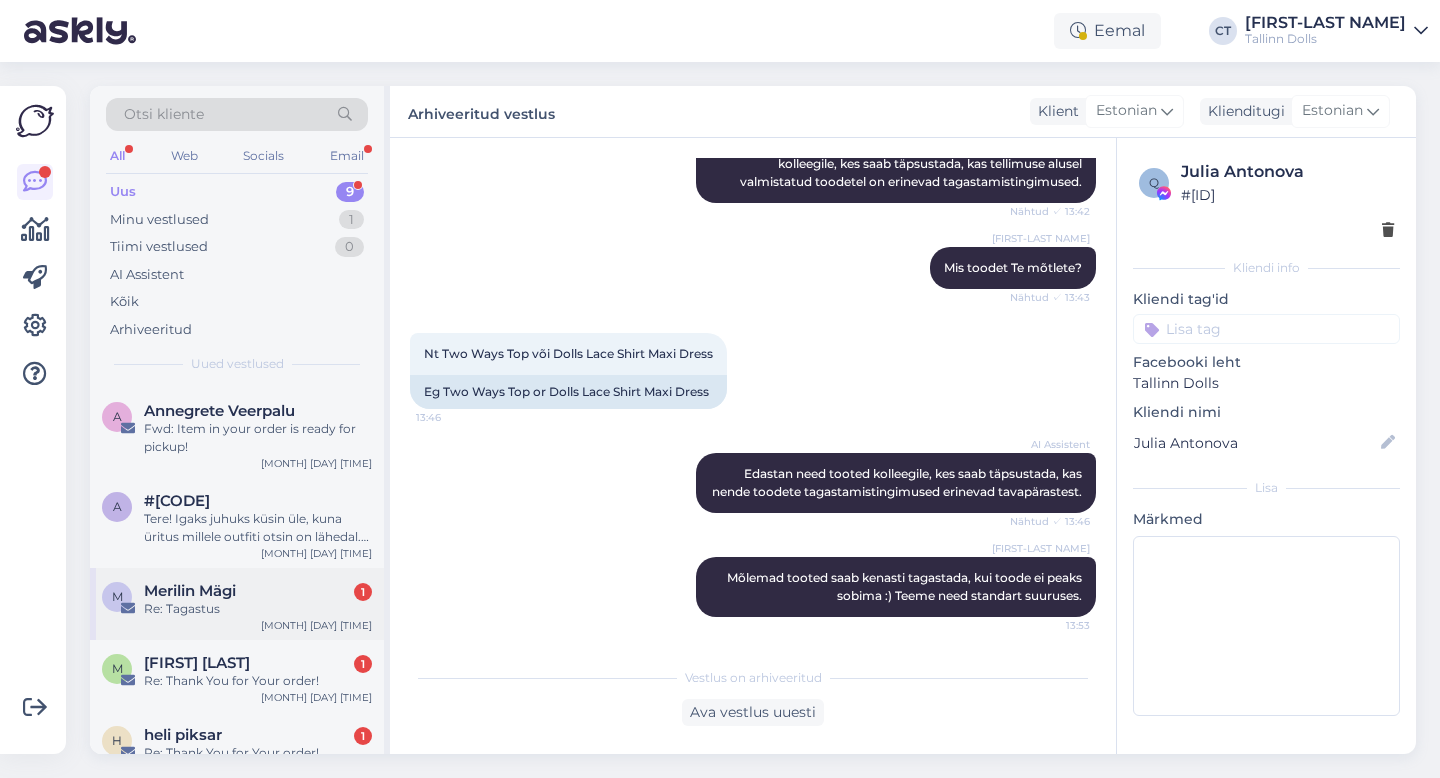 click on "Re: Tagastus" at bounding box center [258, 609] 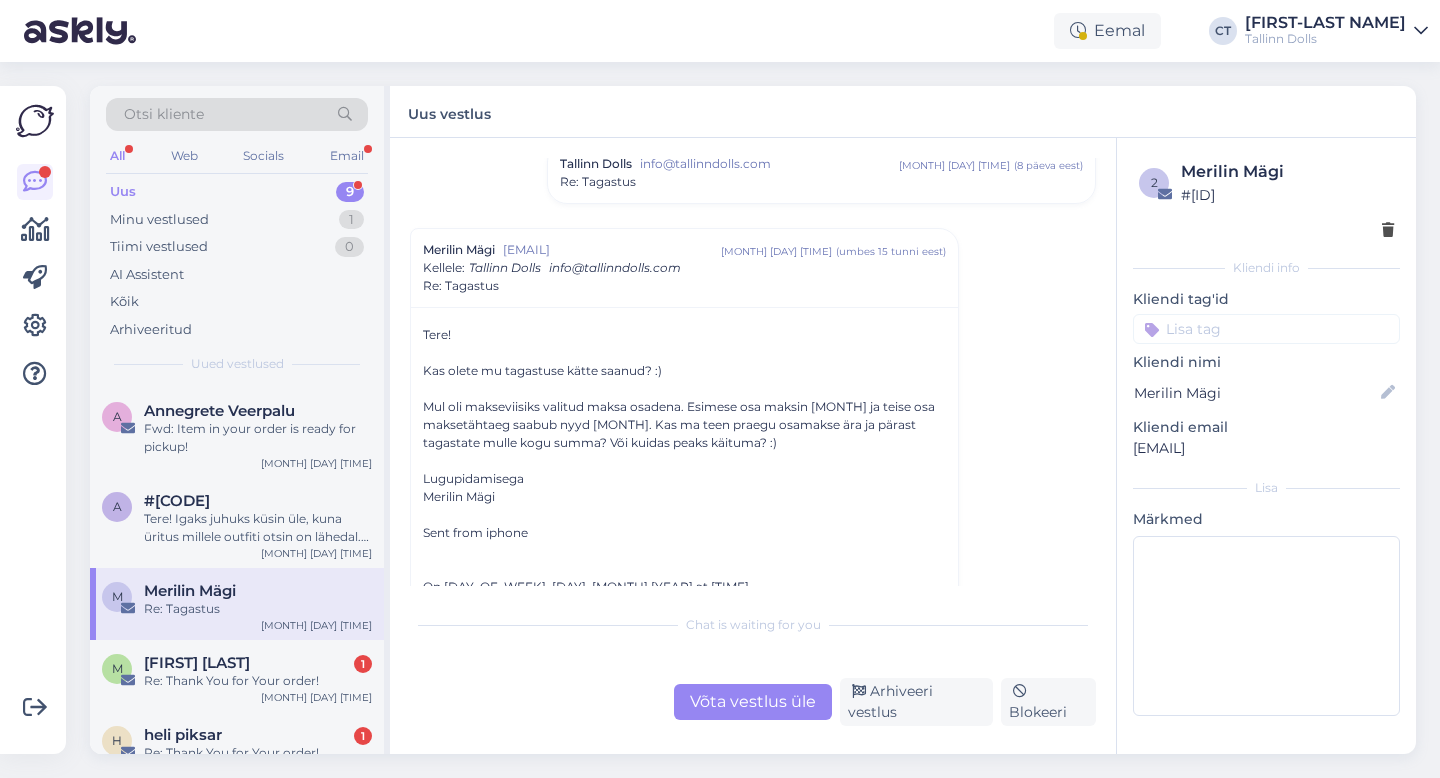 scroll, scrollTop: 326, scrollLeft: 0, axis: vertical 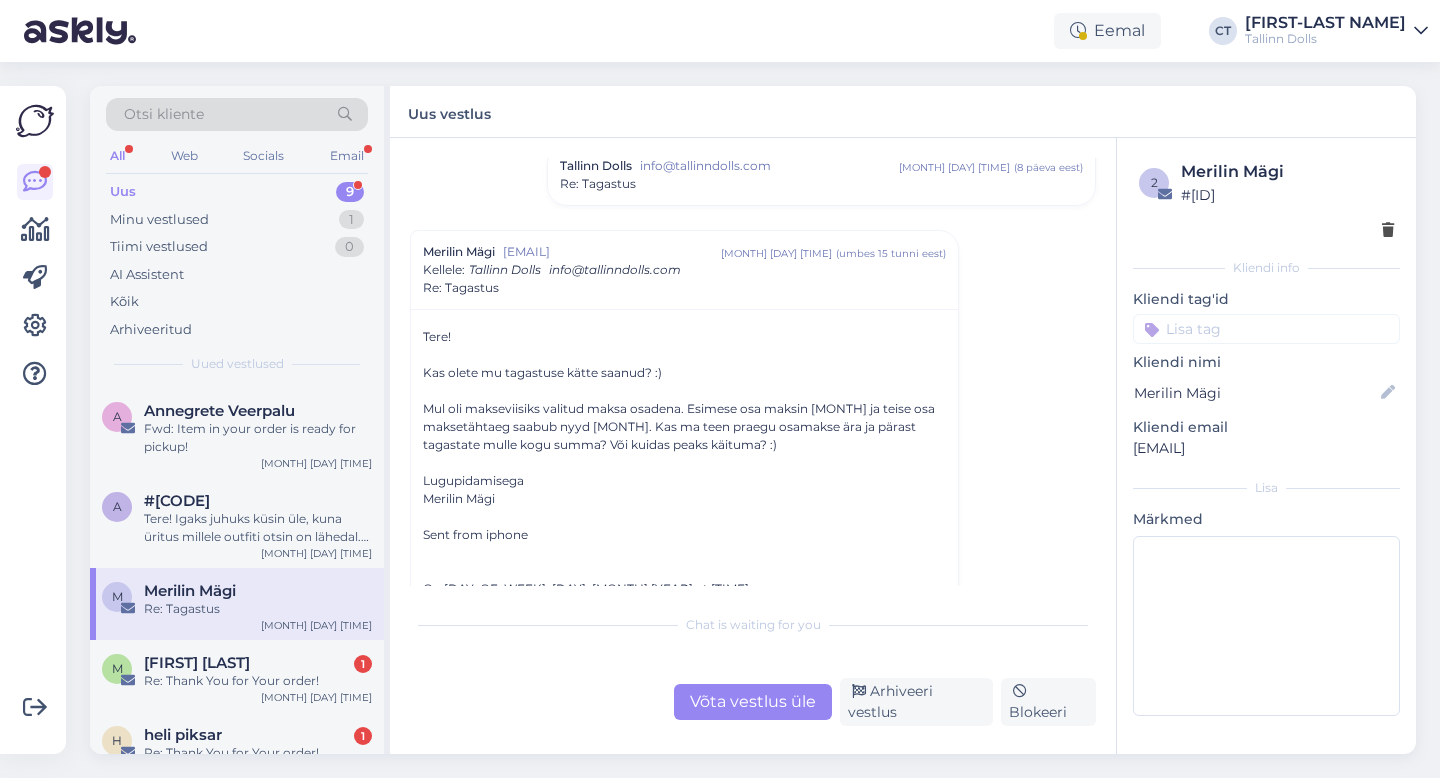 click on "Võta vestlus üle" at bounding box center (753, 702) 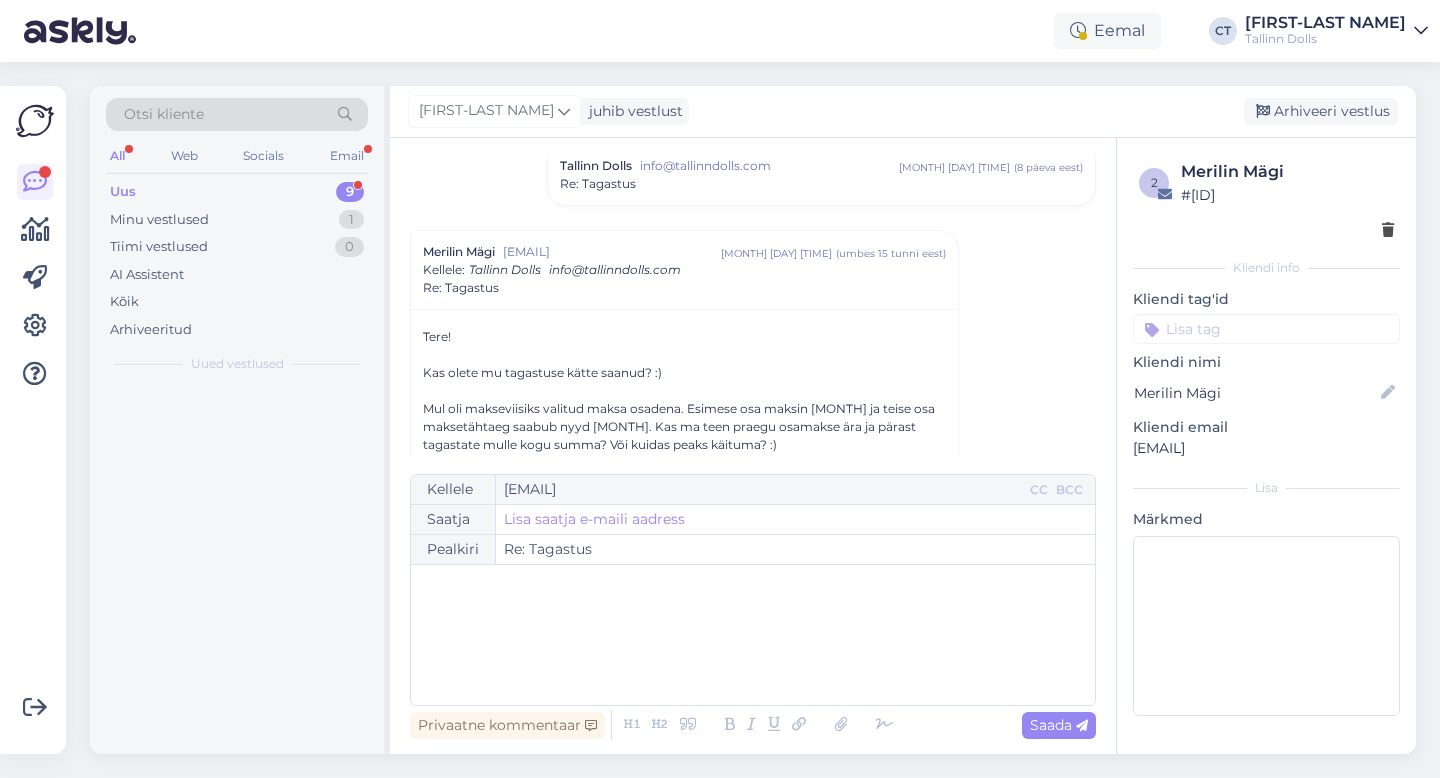 scroll, scrollTop: 398, scrollLeft: 0, axis: vertical 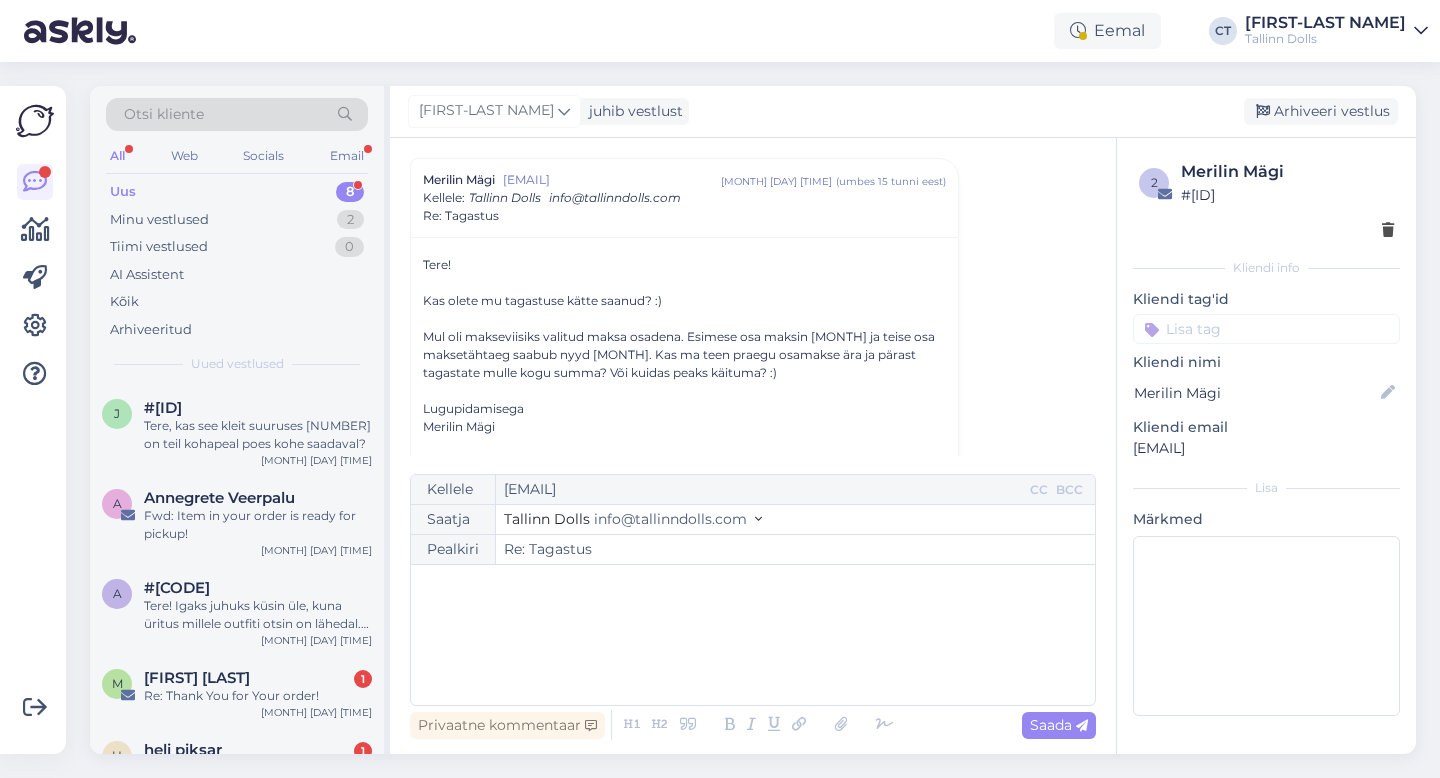 click on "﻿" at bounding box center [753, 635] 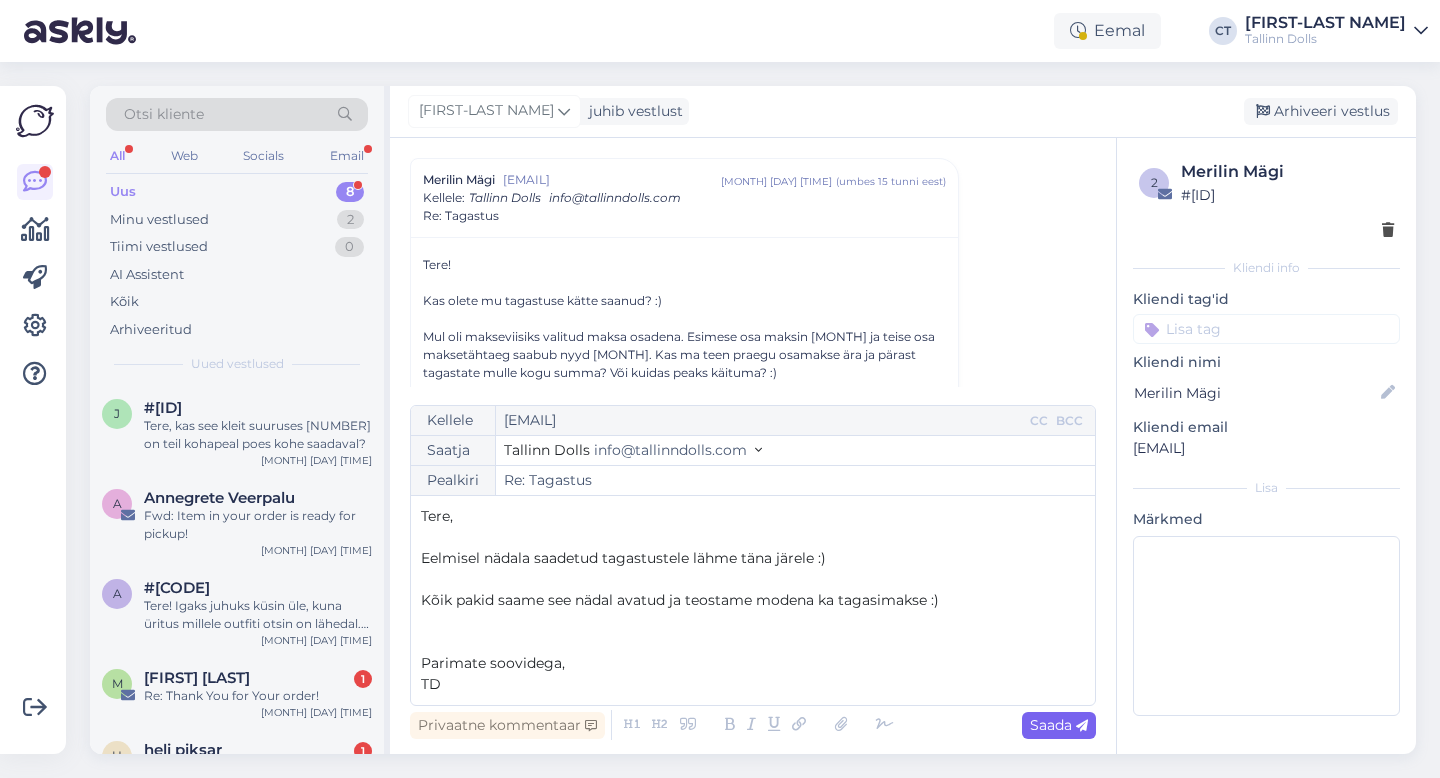 click on "Saada" at bounding box center (1059, 725) 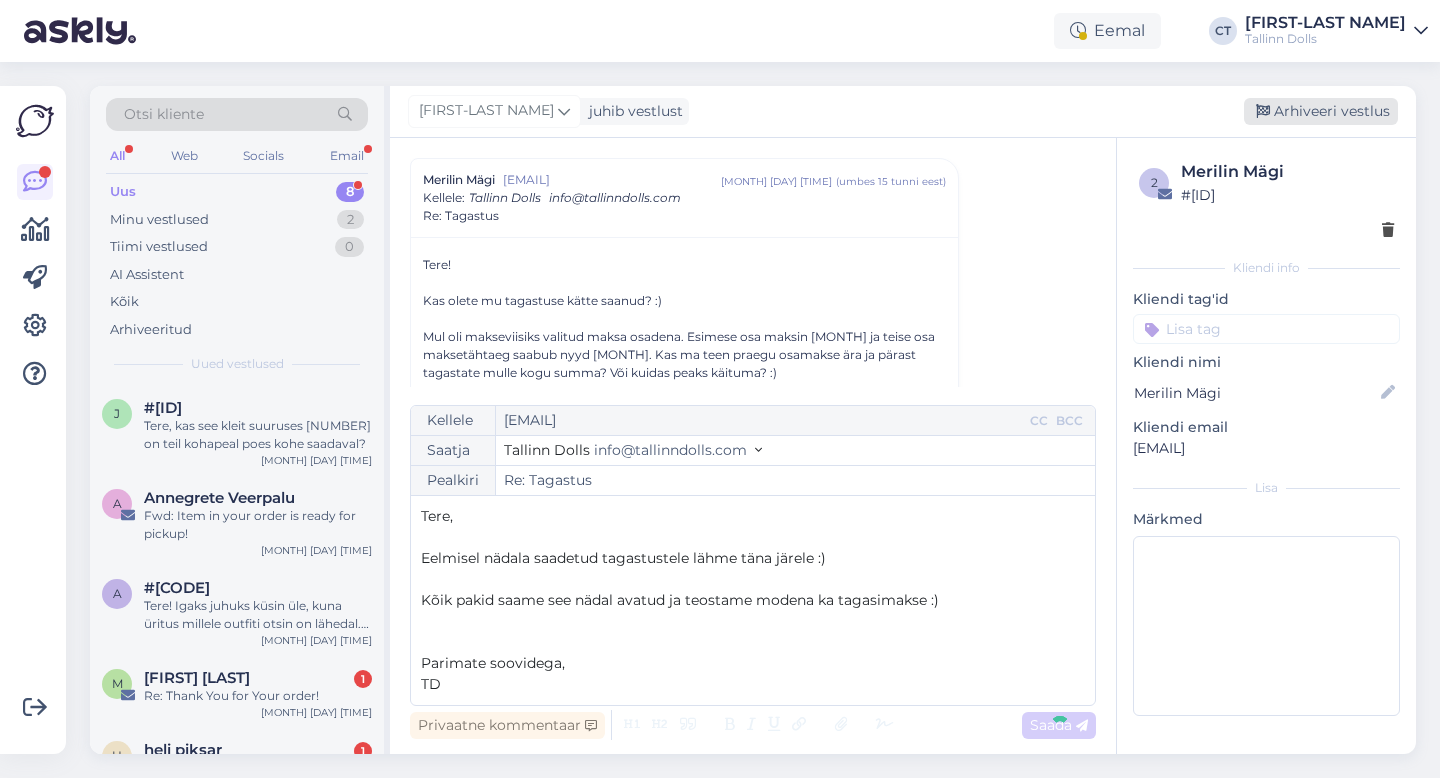 type on "Re: Re: Tagastus" 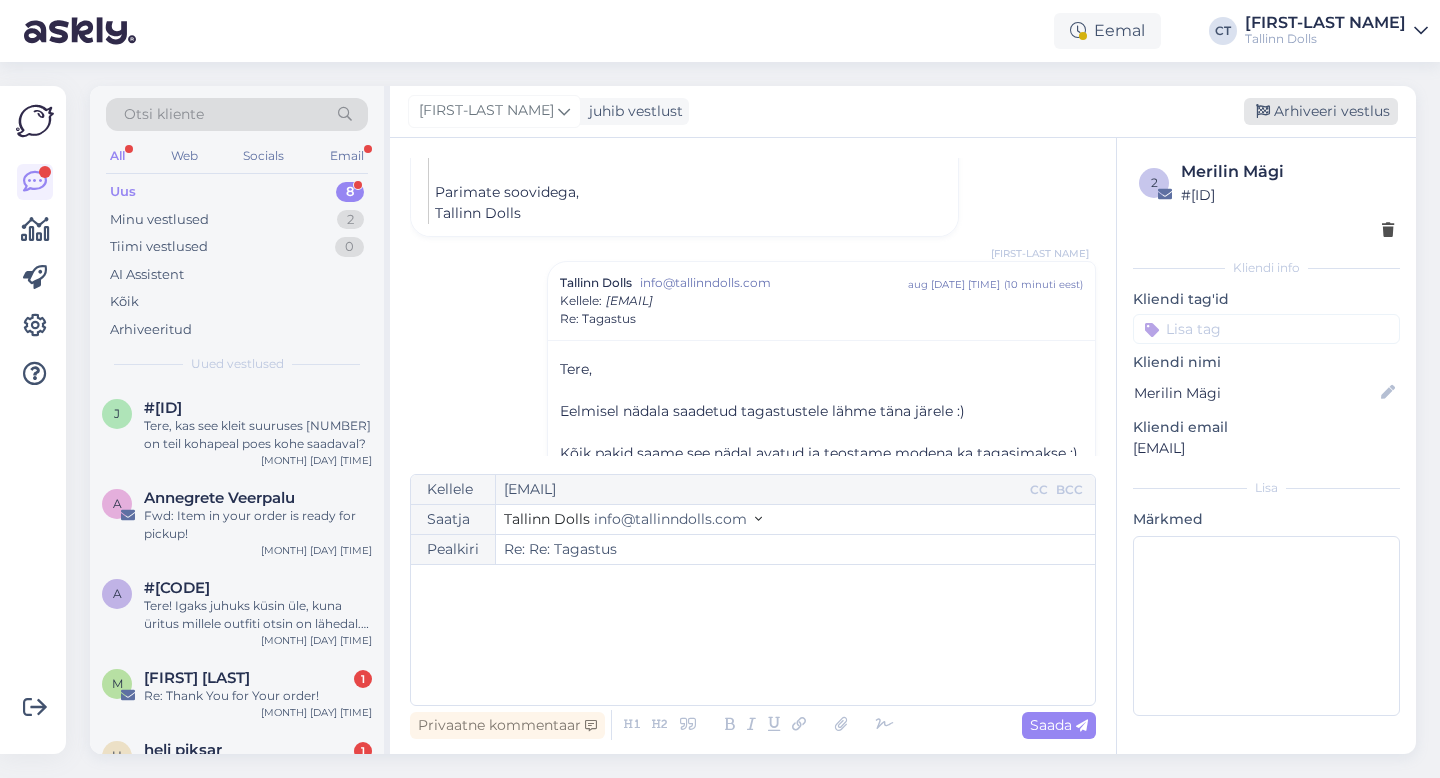 click on "Arhiveeri vestlus" at bounding box center (1321, 111) 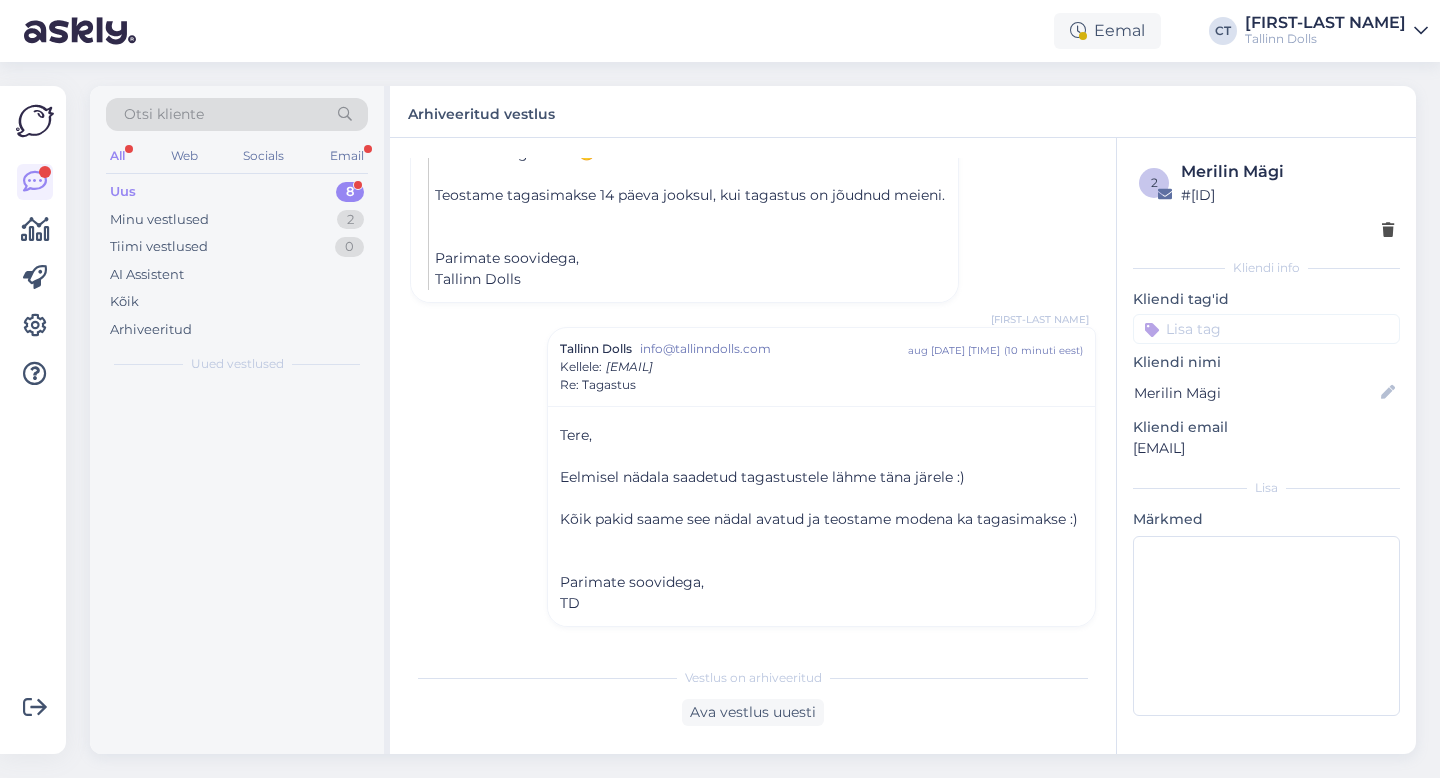 scroll, scrollTop: 949, scrollLeft: 0, axis: vertical 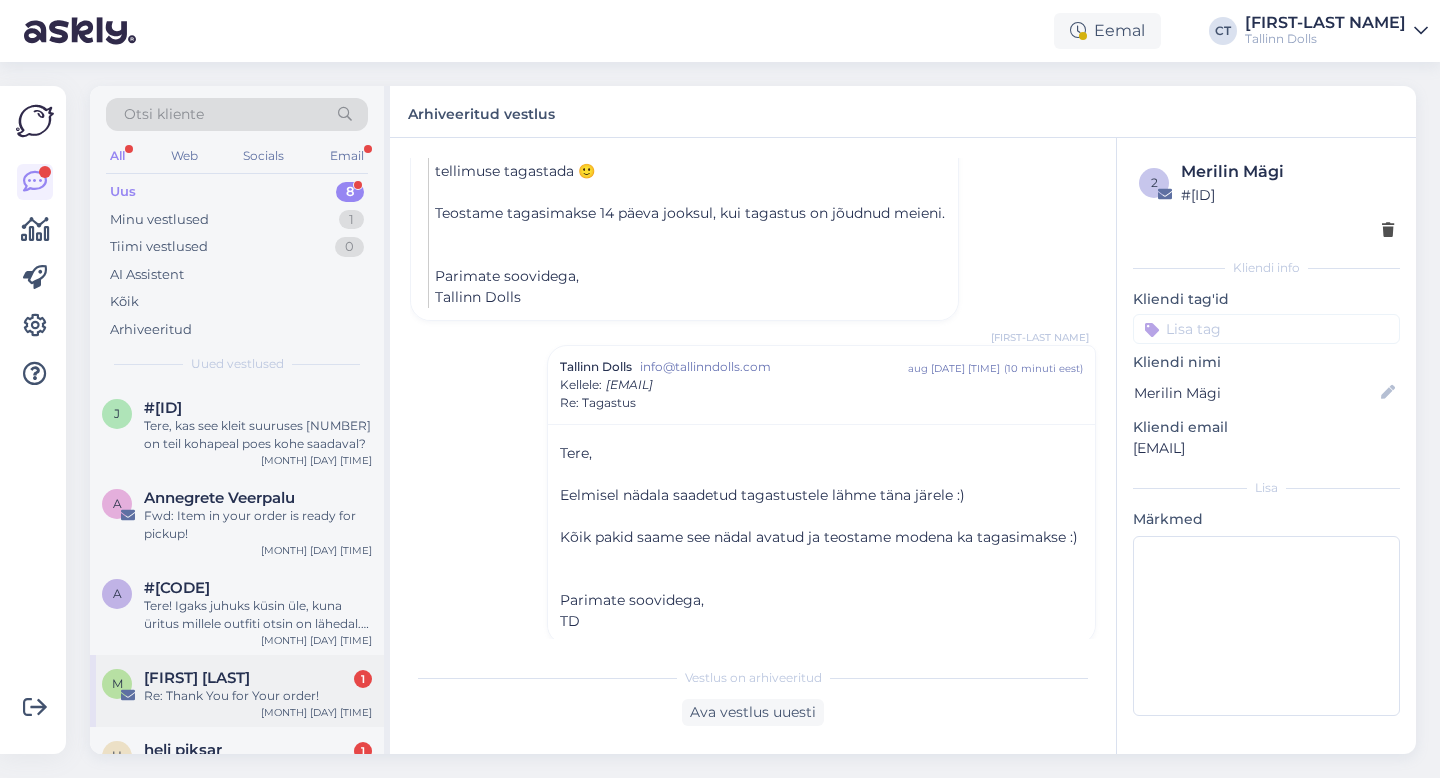 click on "[FIRST] [LAST]" at bounding box center (258, 678) 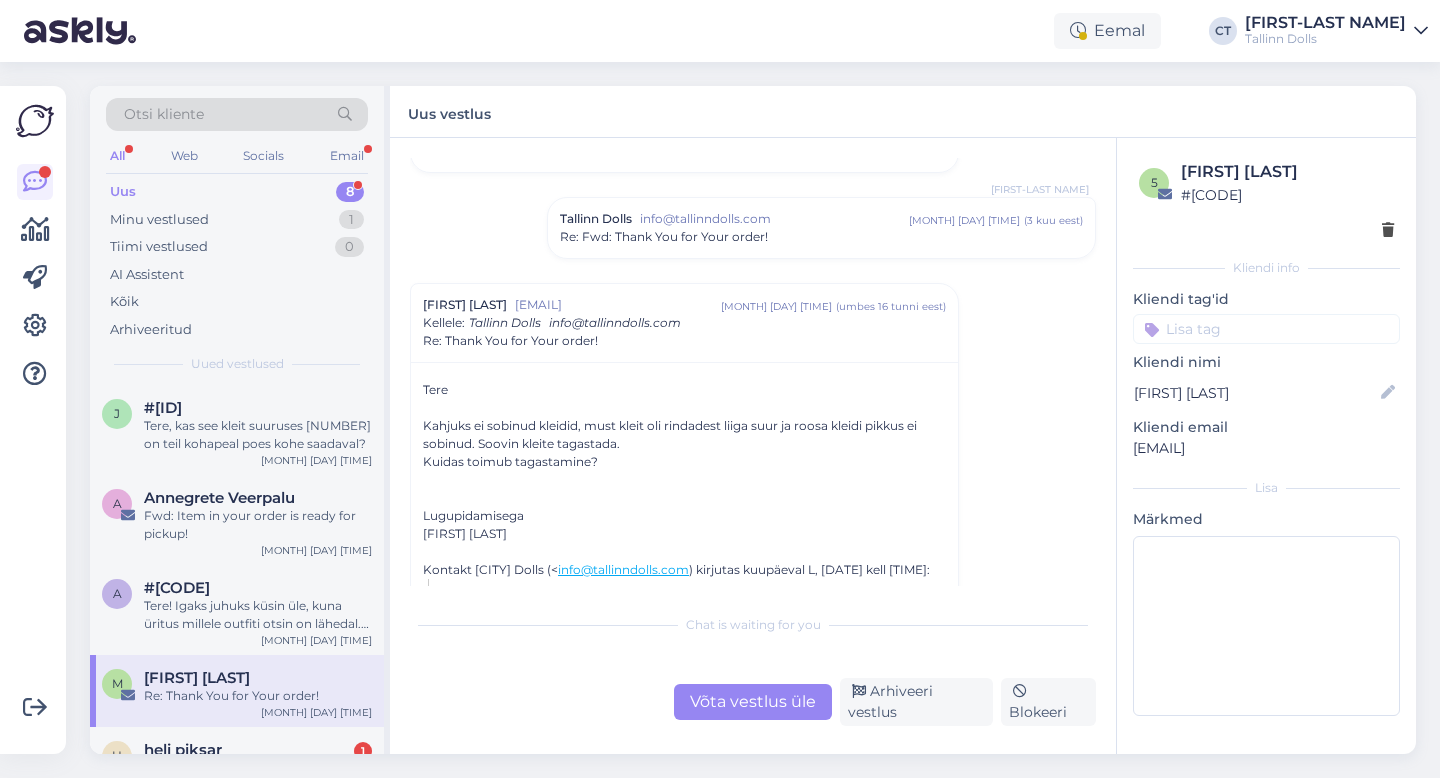 scroll, scrollTop: 321, scrollLeft: 0, axis: vertical 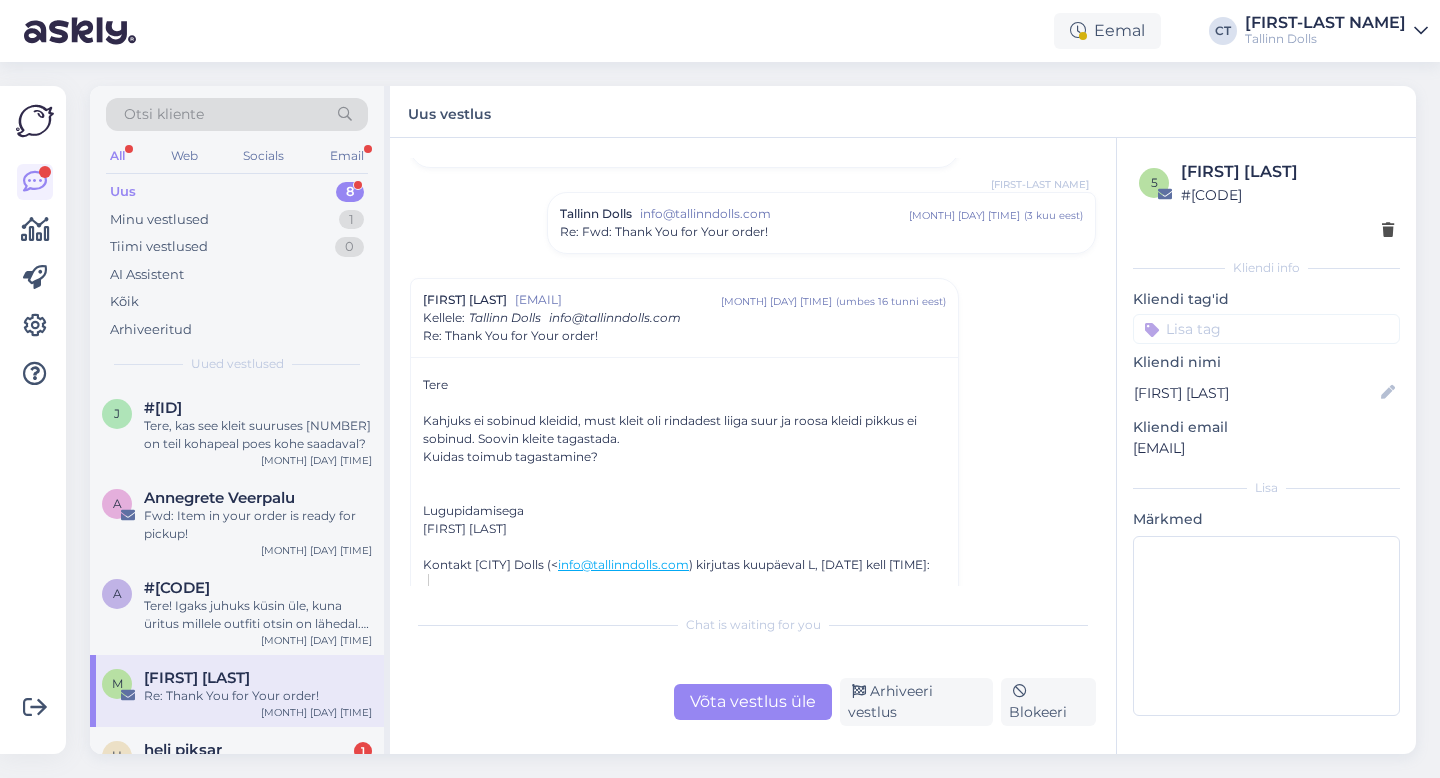 click on "Võta vestlus üle" at bounding box center (753, 702) 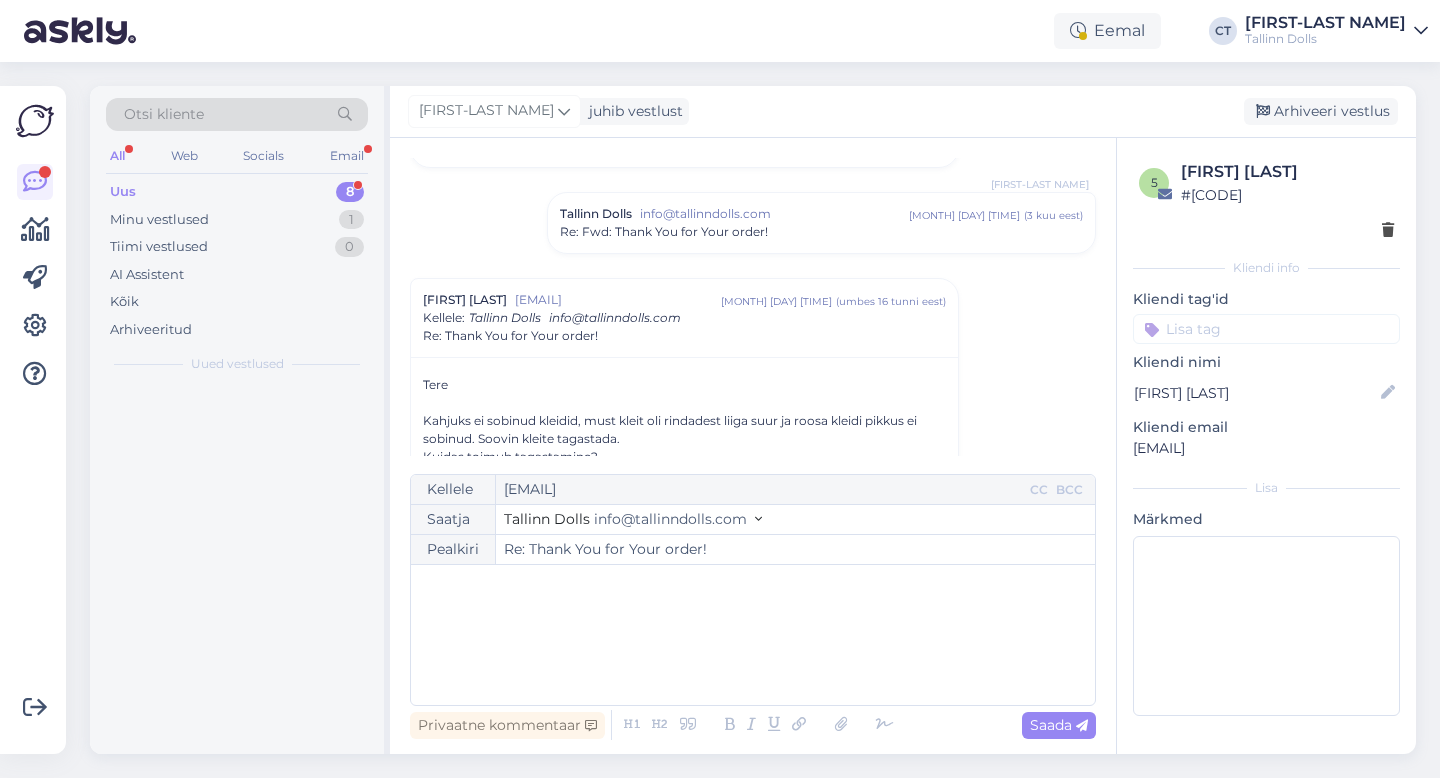 scroll, scrollTop: 441, scrollLeft: 0, axis: vertical 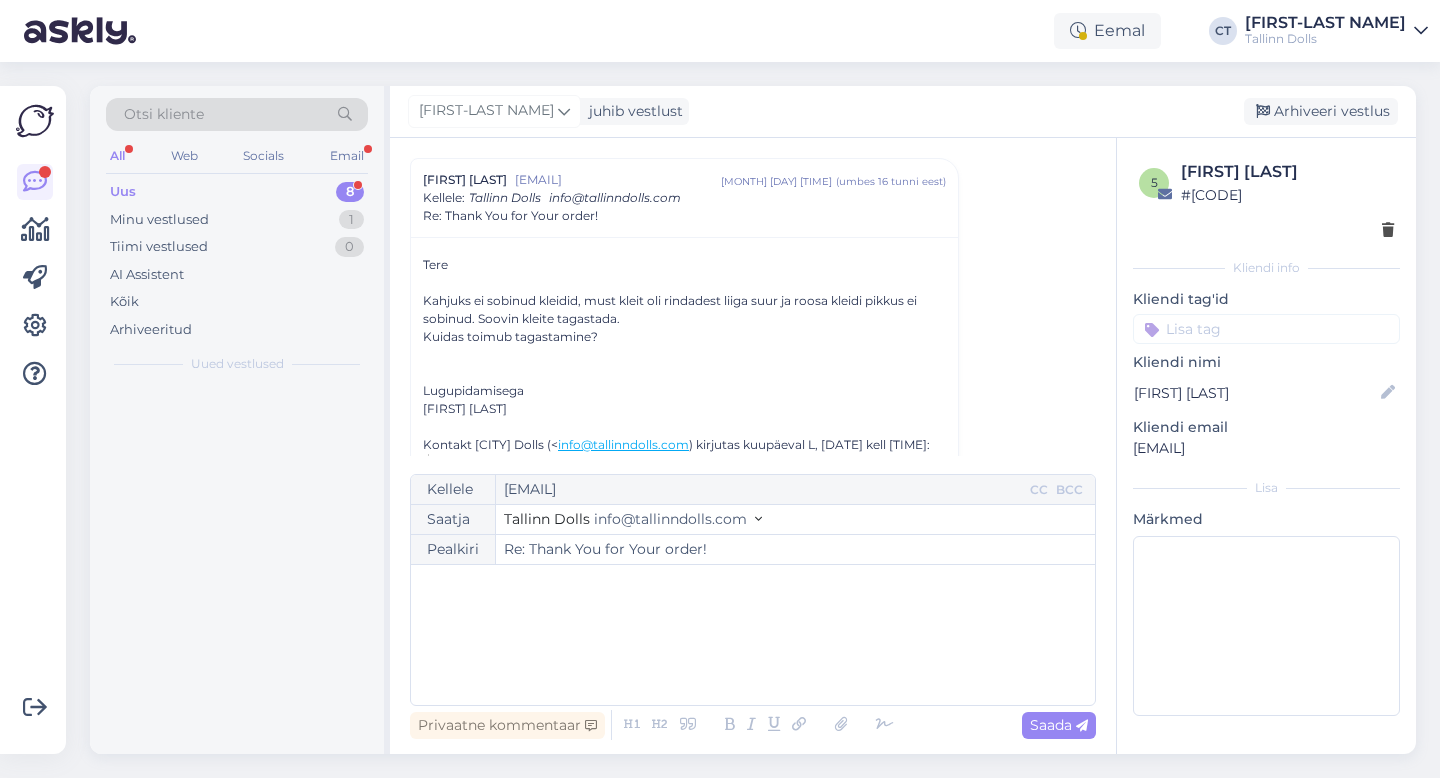 click on "﻿" at bounding box center [753, 635] 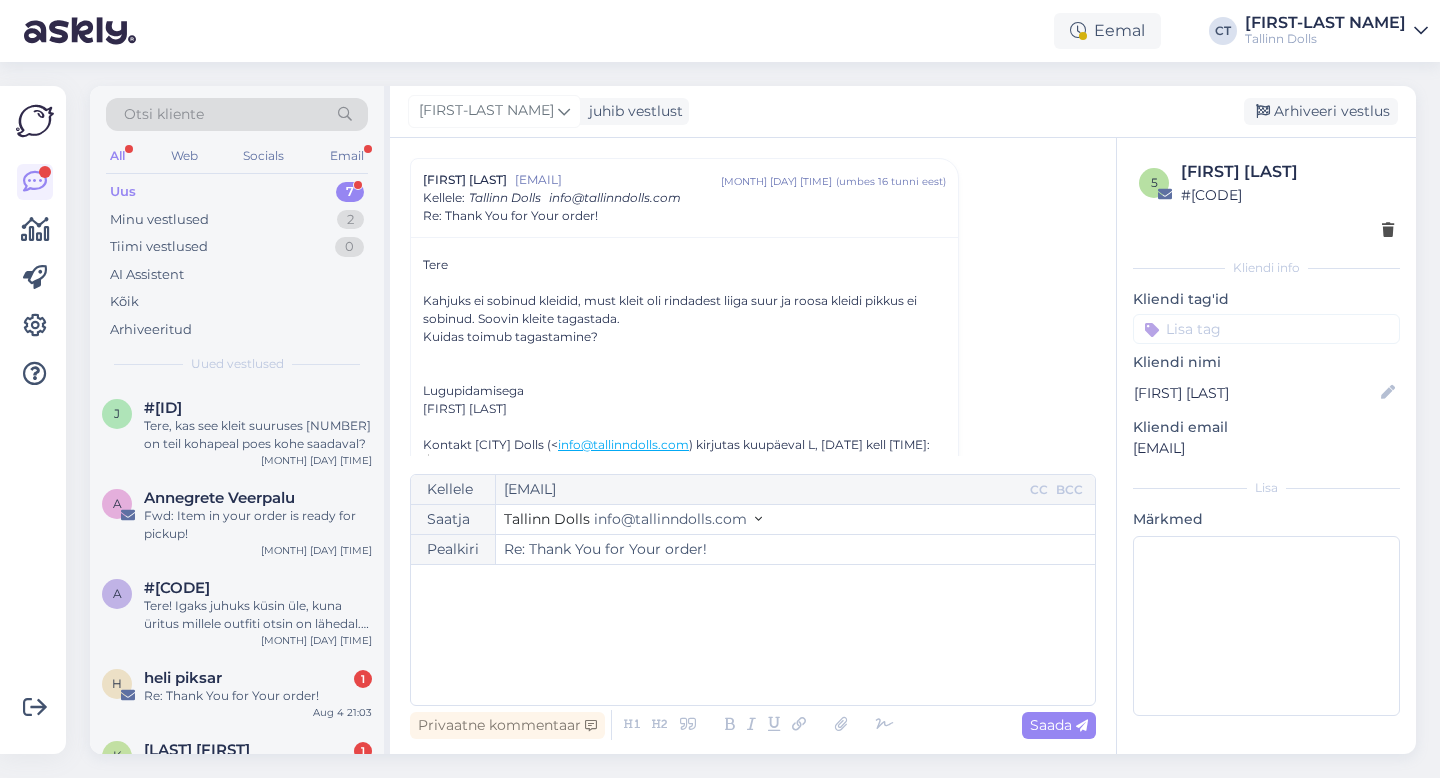 click on "﻿" at bounding box center [753, 635] 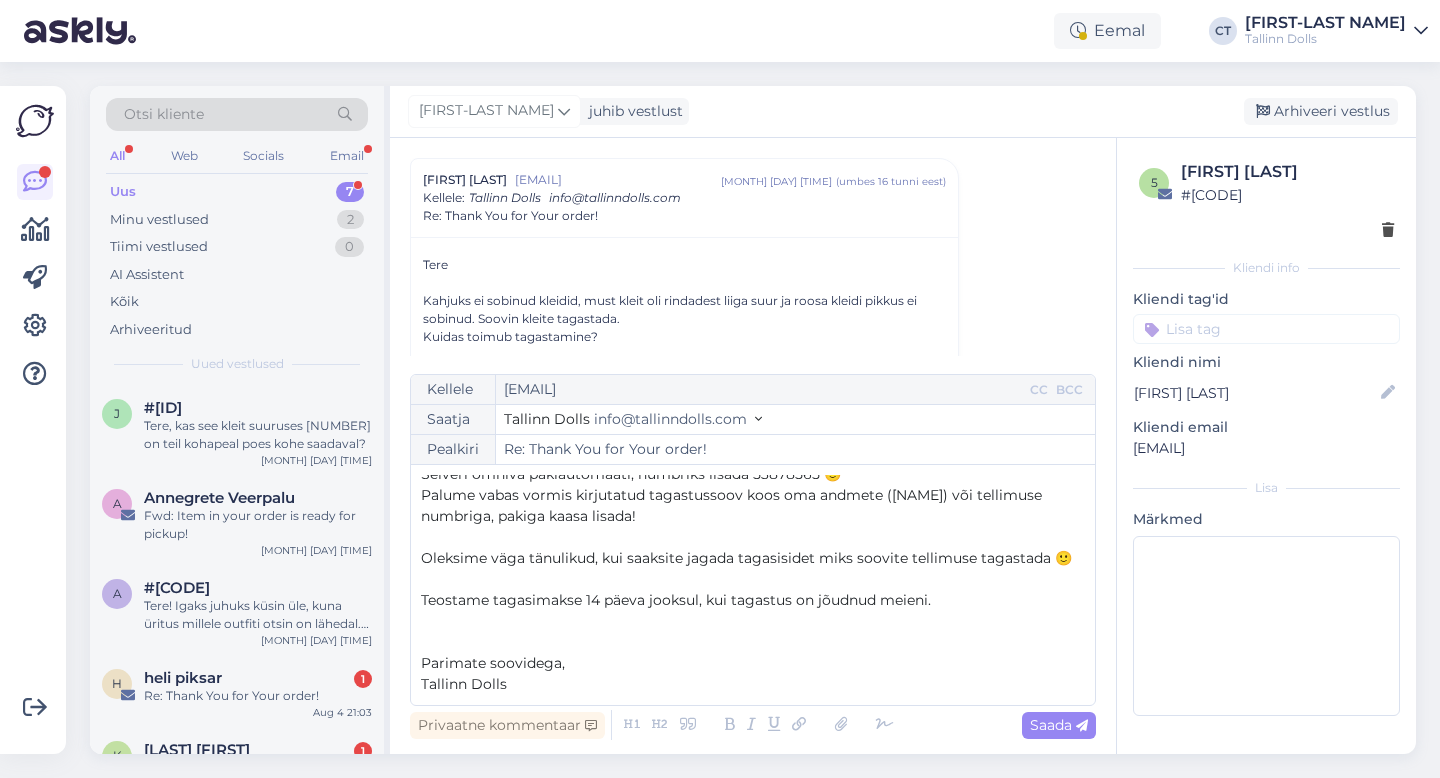 scroll, scrollTop: 0, scrollLeft: 0, axis: both 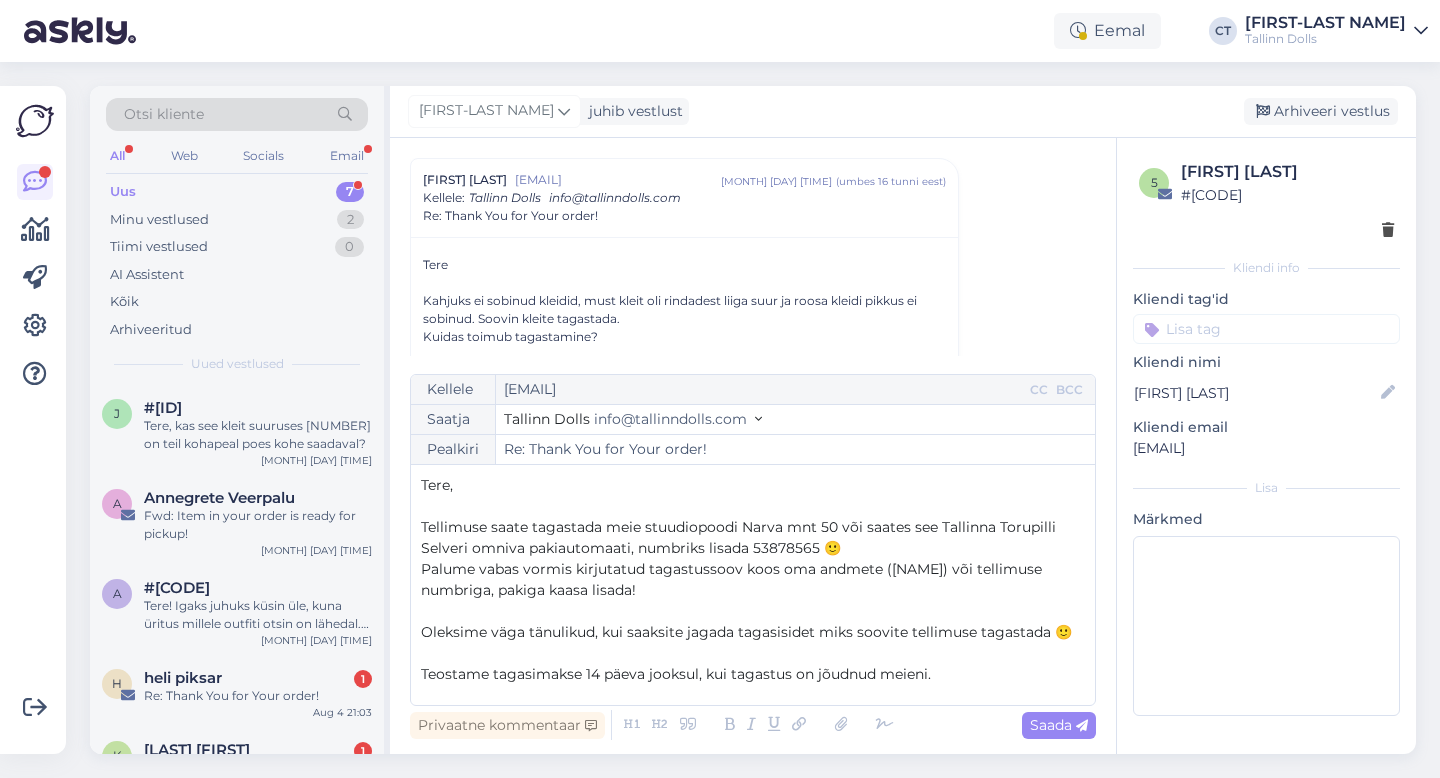 click on "﻿" at bounding box center [753, 506] 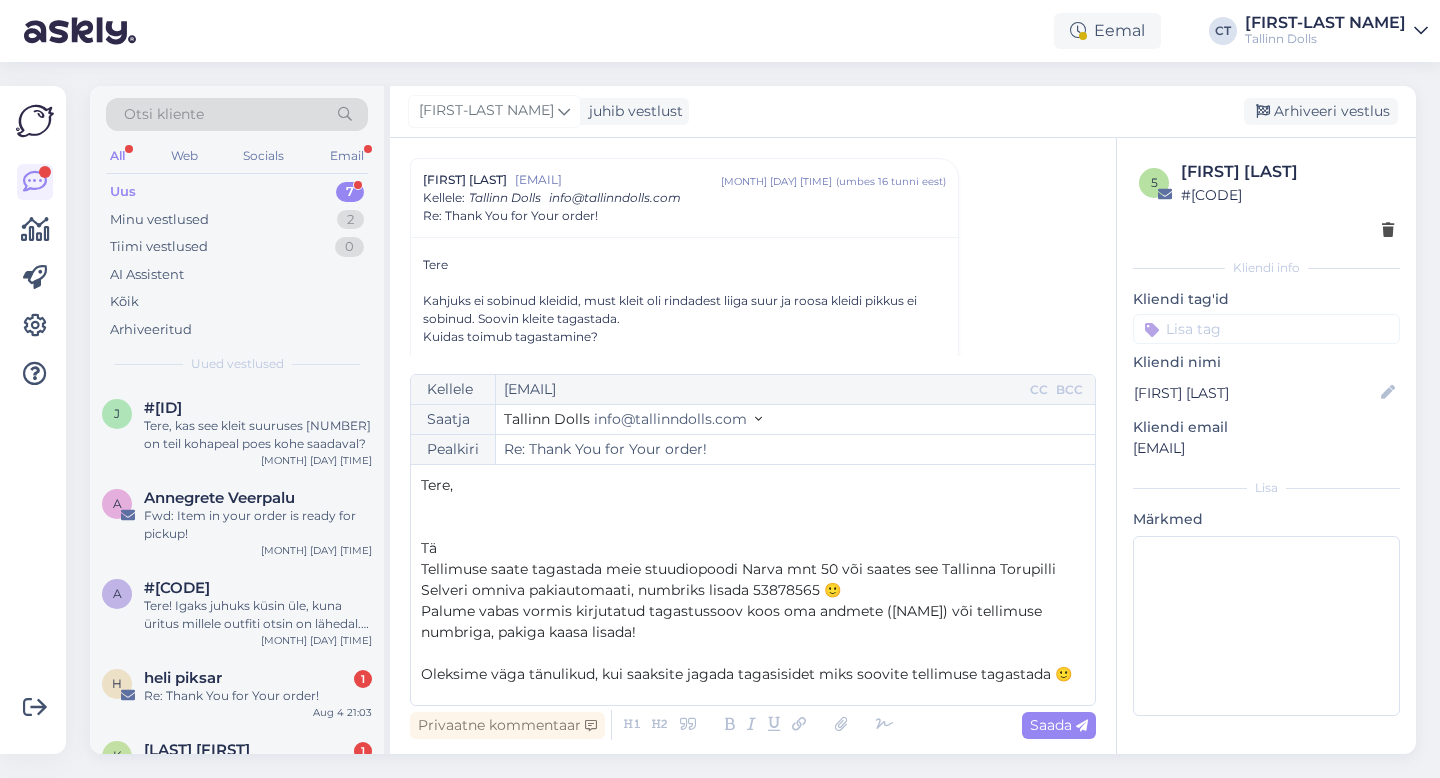 type 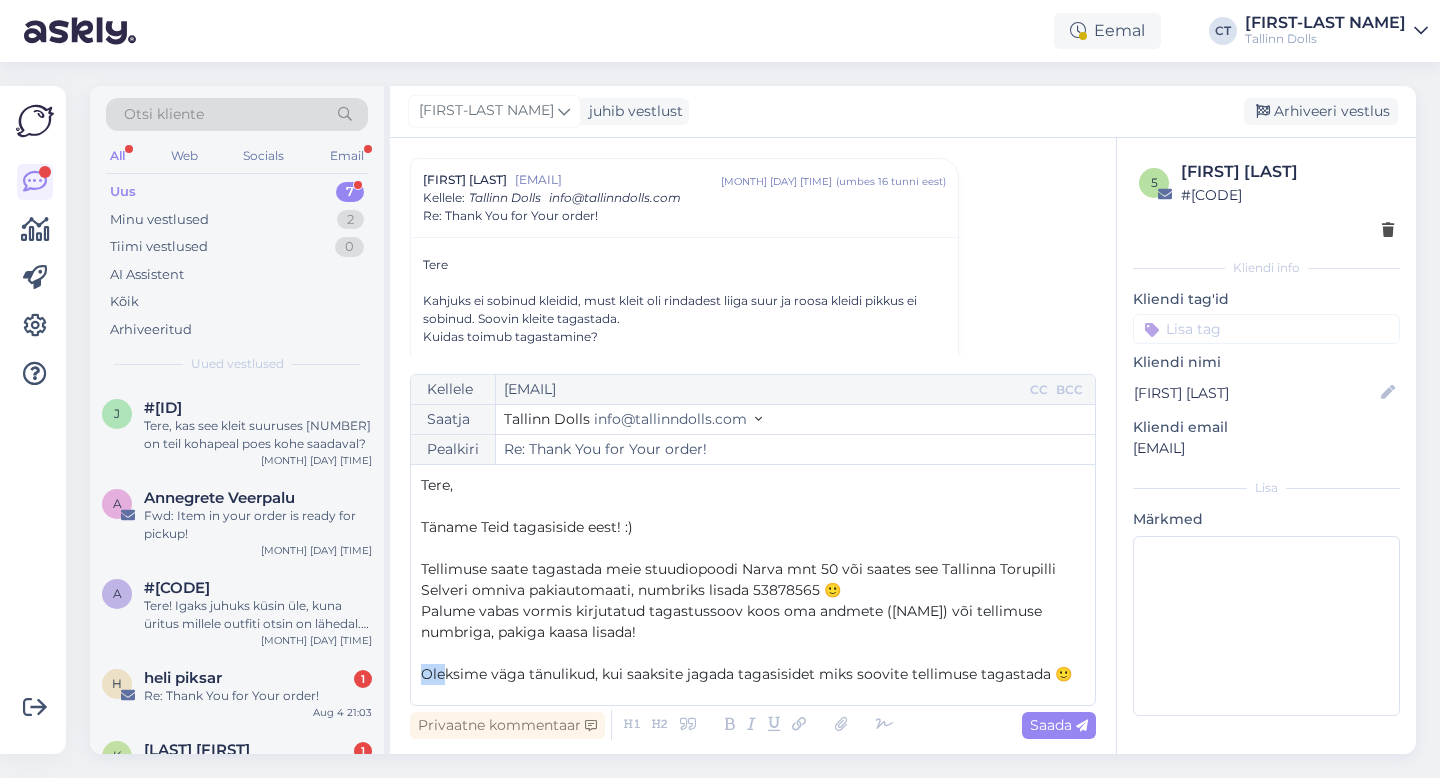 scroll, scrollTop: 1, scrollLeft: 0, axis: vertical 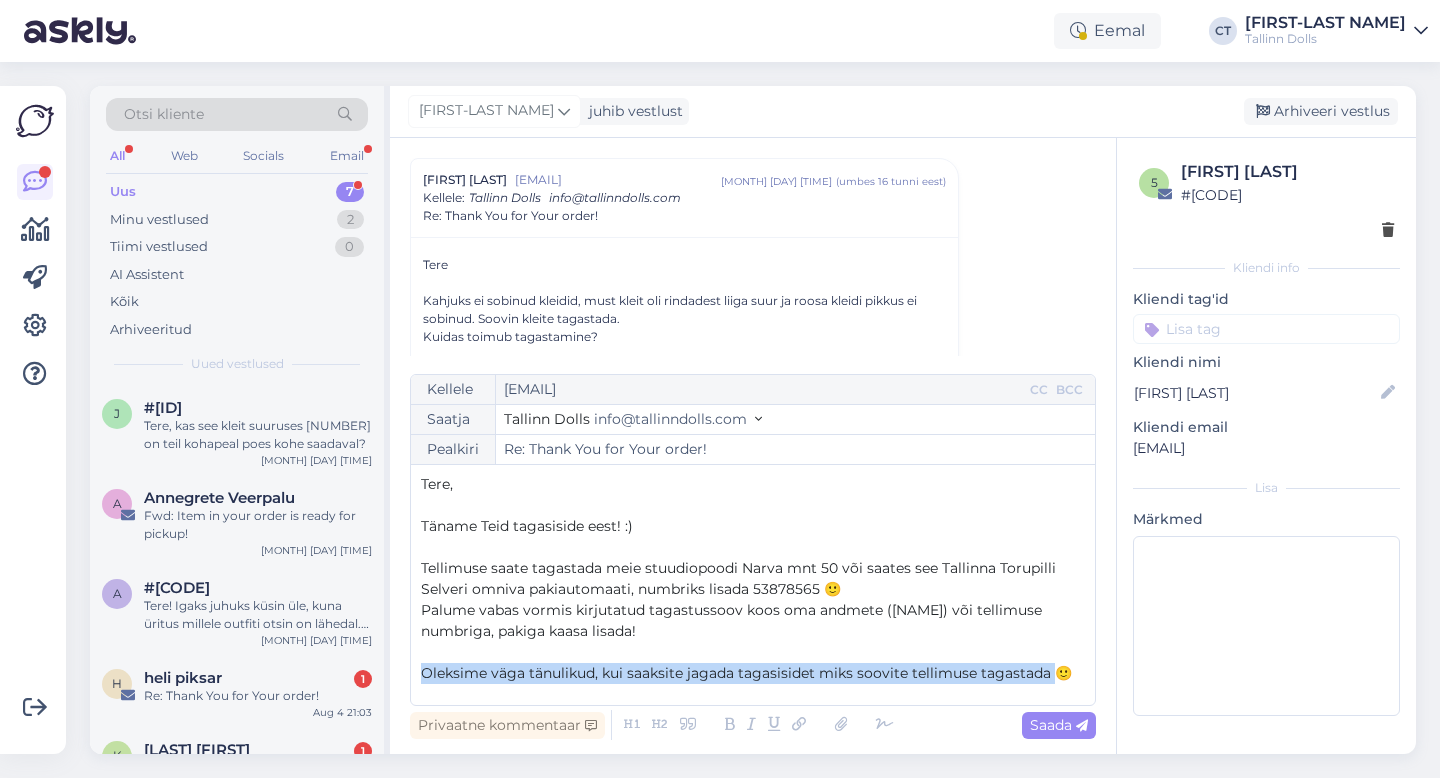 drag, startPoint x: 416, startPoint y: 676, endPoint x: 1058, endPoint y: 672, distance: 642.01245 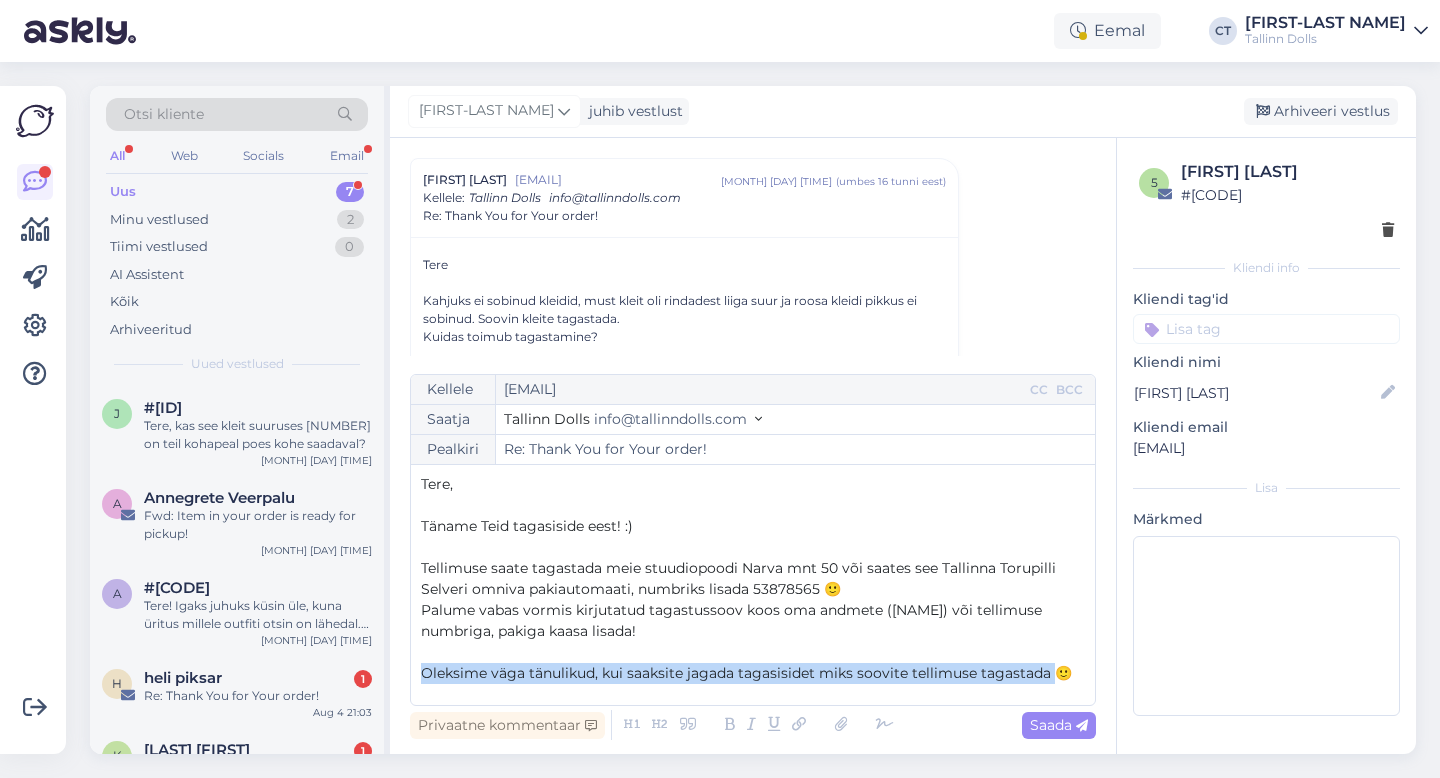 click on "Kellele [EMAIL] CC BCC Saatja Tallinn Dolls   [EMAIL] Pealkiri Re: Thank You for Your order! Tere,  ﻿ Täname Teid tagasiside eest! :)  ﻿ Tellimuse saate tagastada meie stuudiopoodi Narva mnt 50 või saates see Tallinna Torupilli Selveri omniva pakiautomaati, numbriks lisada 53878565 🙂 Palume vabas vormis kirjutatud tagastussoov koos oma andmete (nimi) või tellimuse numbriga, pakiga kaasa lisada!  ﻿ Oleksime väga tänulikud, kui saaksite jagada tagasisidet miks soovite tellimuse tagastada 🙂 ﻿ Teostame tagasimakse 14 päeva jooksul, kui tagastus on jõudnud meieni.  ﻿ ﻿ Parimate soovidega, Tallinn Dolls" at bounding box center (753, 540) 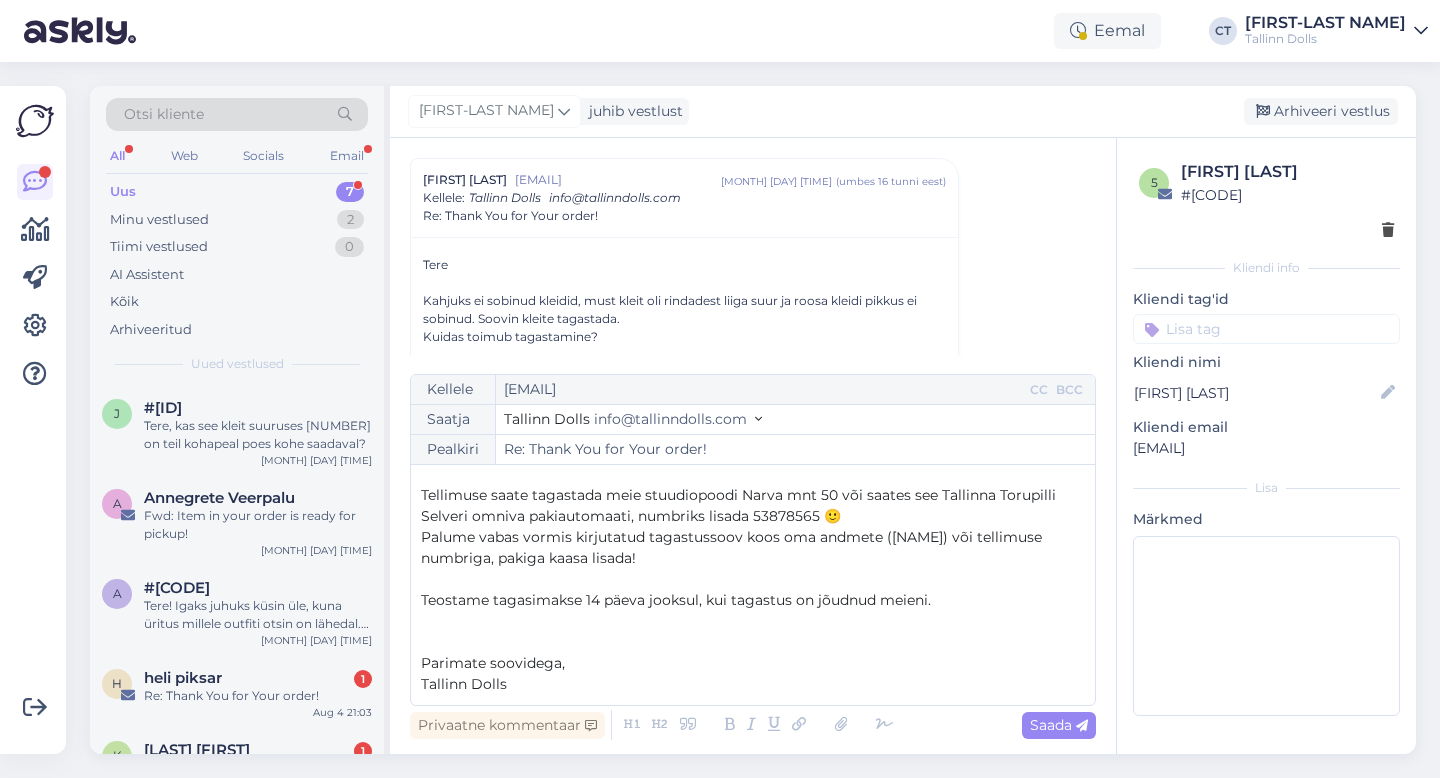 scroll, scrollTop: 0, scrollLeft: 0, axis: both 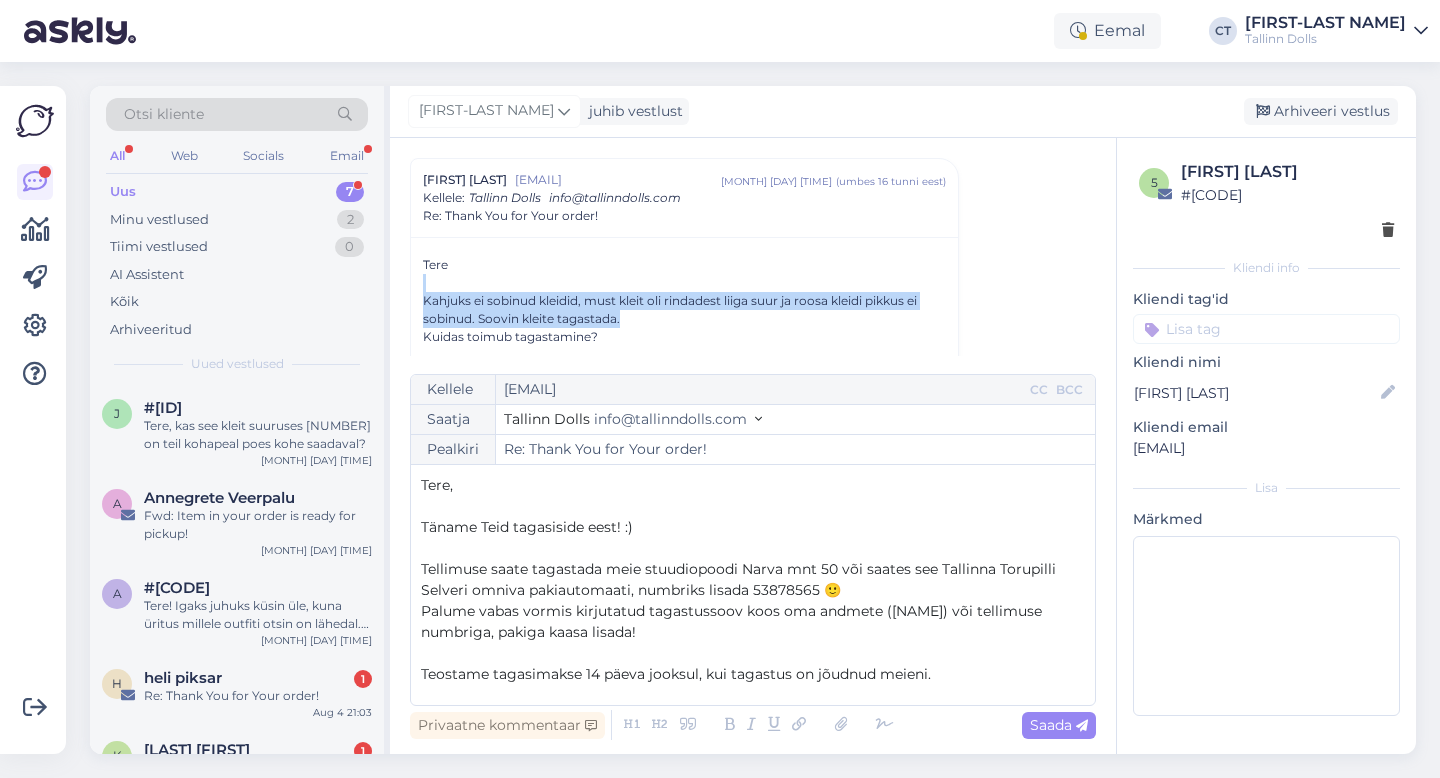 drag, startPoint x: 404, startPoint y: 288, endPoint x: 638, endPoint y: 319, distance: 236.0445 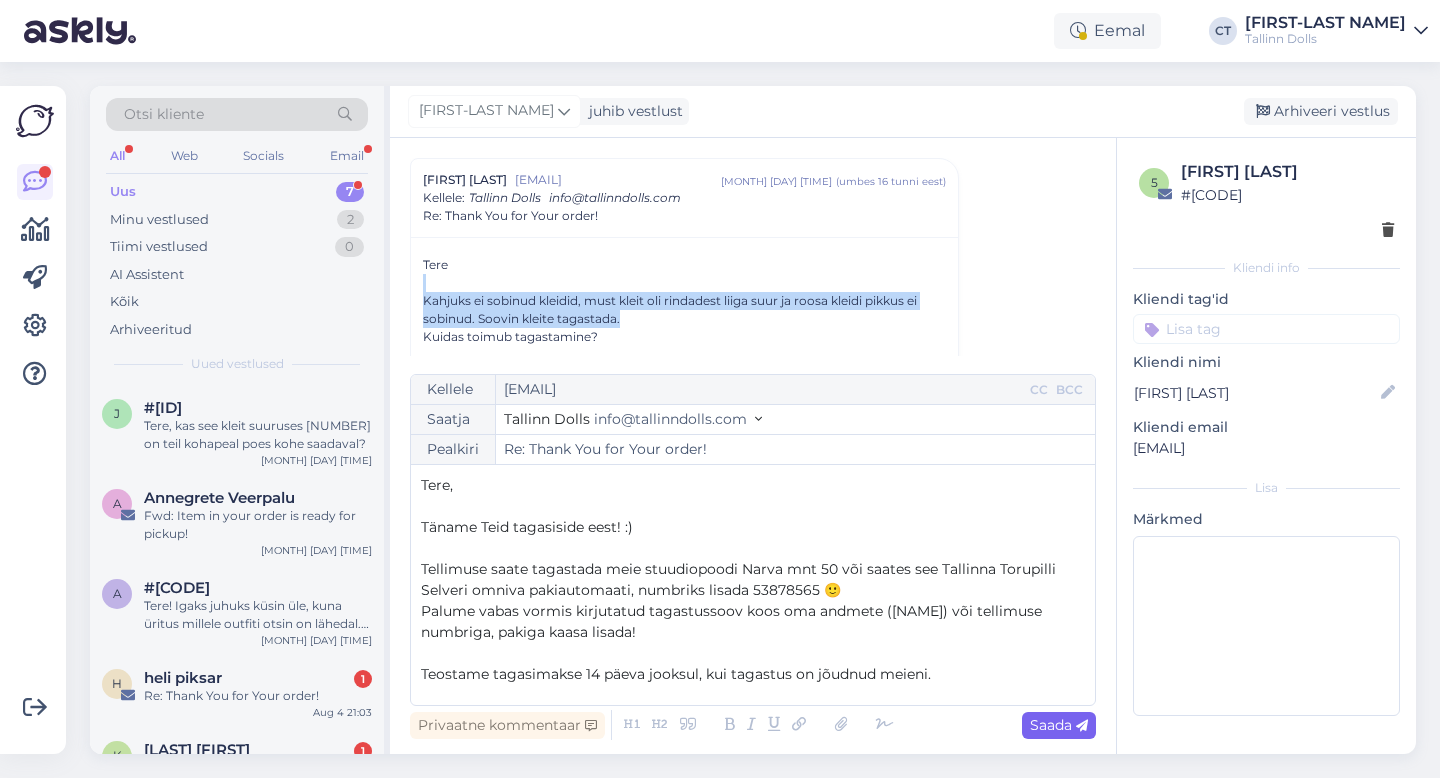 click on "Saada" at bounding box center (1059, 725) 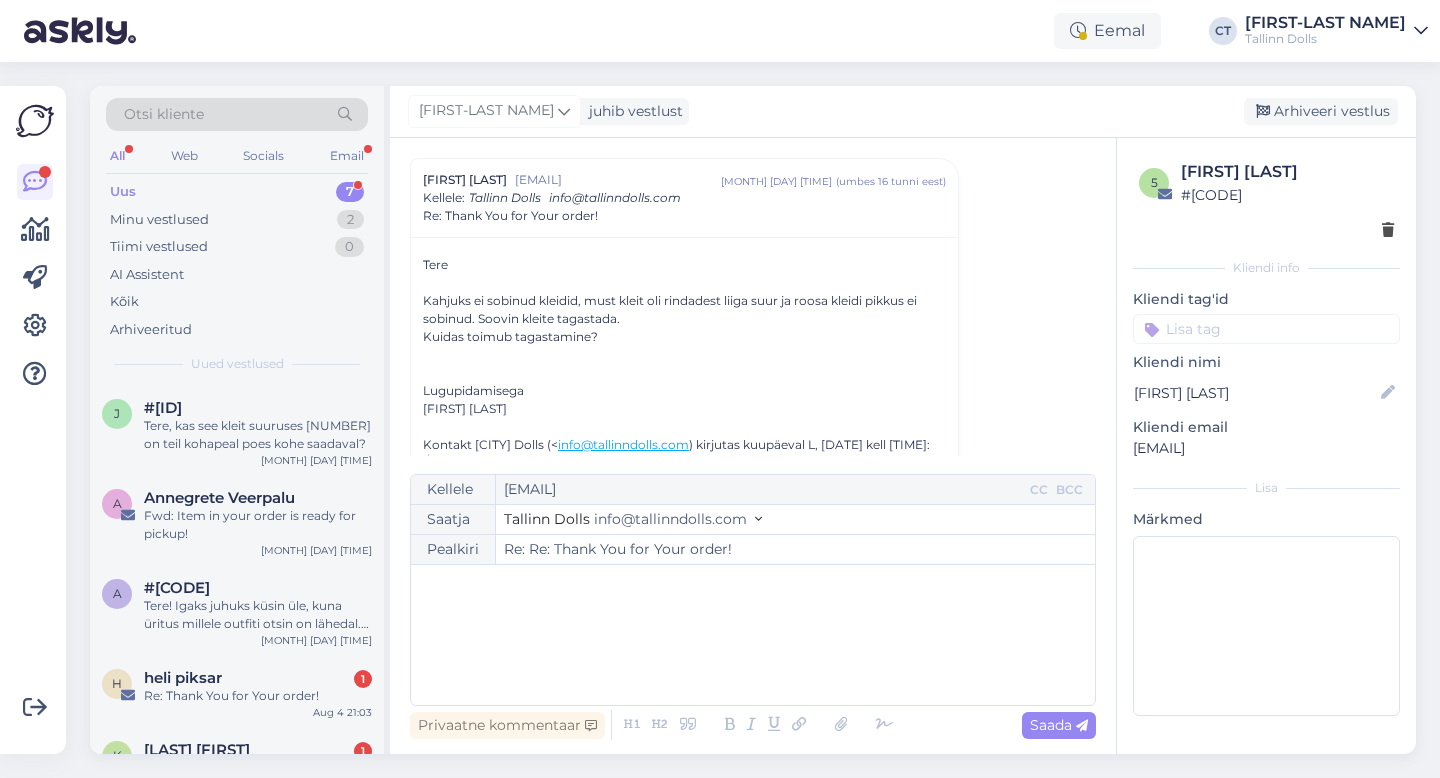 type on "Re: Thank You for Your order!" 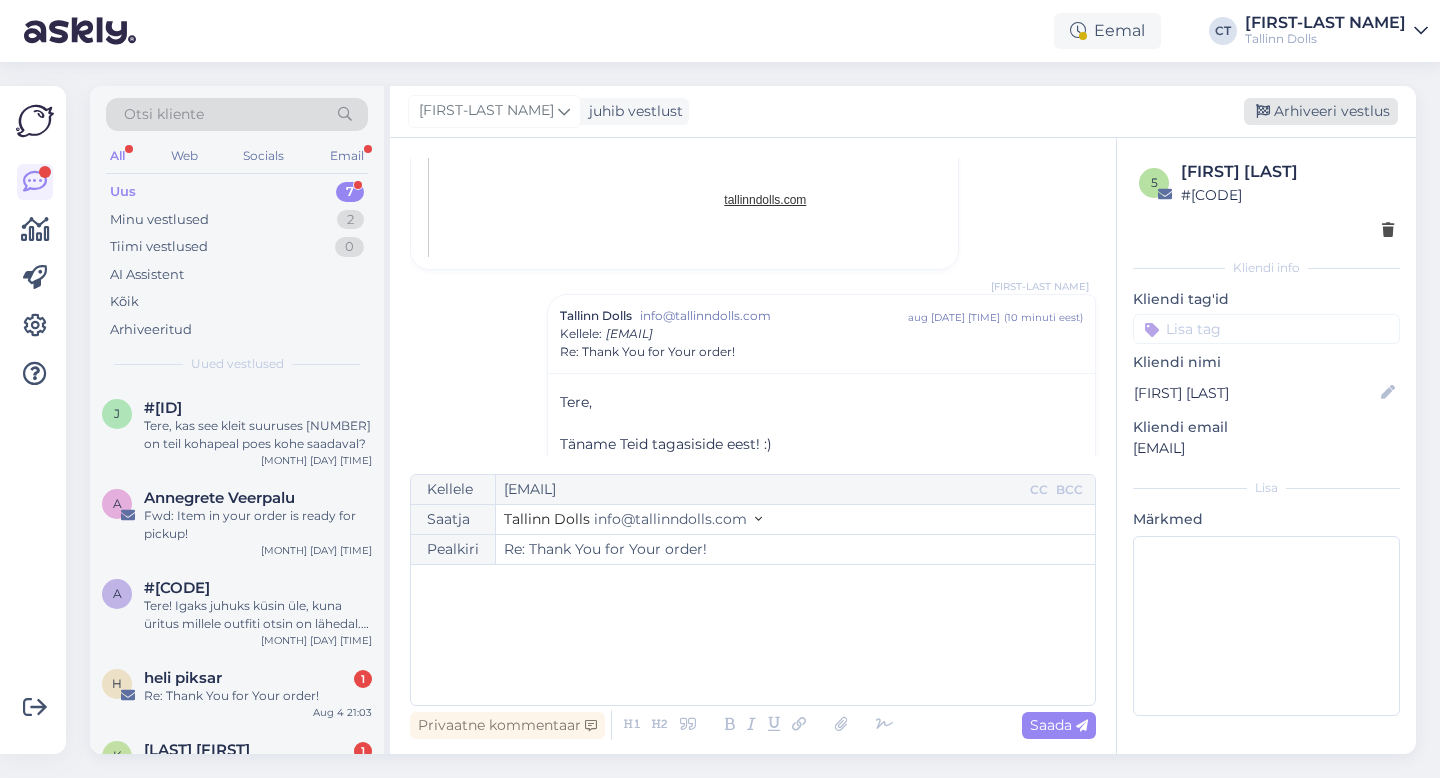 click on "Arhiveeri vestlus" at bounding box center [1321, 111] 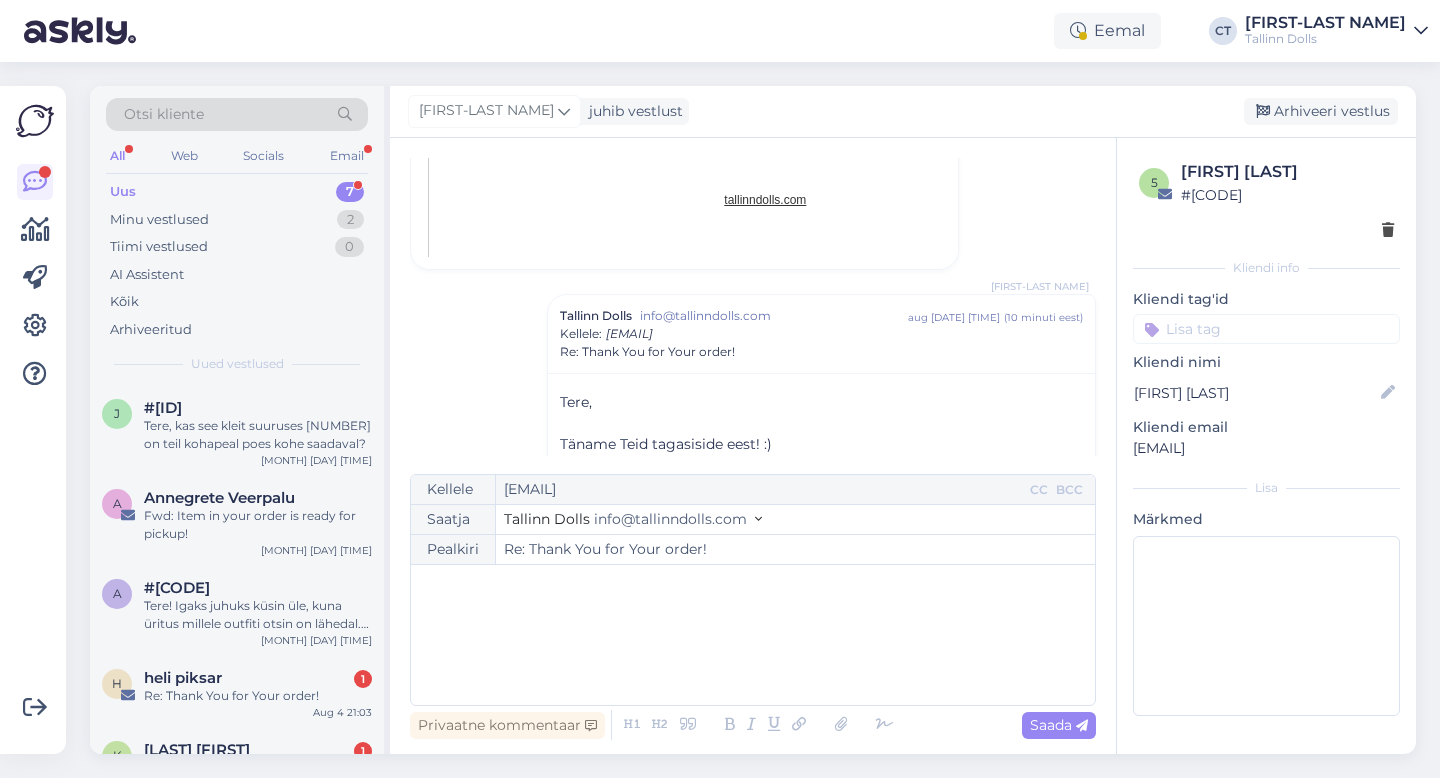 scroll, scrollTop: 1800, scrollLeft: 0, axis: vertical 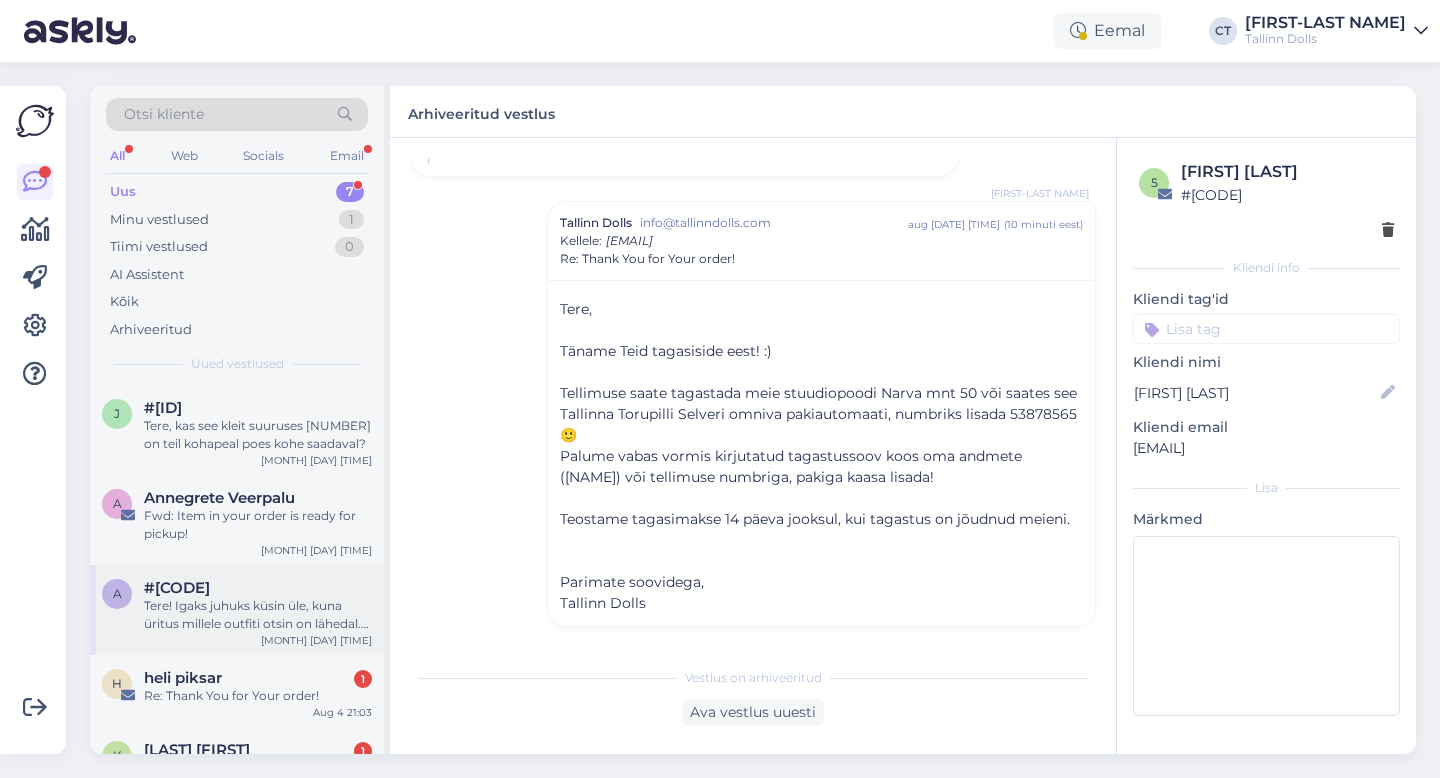 click on "Tere!
Igaks juhuks küsin üle, kuna üritus millele outfiti otsin on lähedal. Kas kumbki neist kimonotest võib ka Tallinnas kusagil kohapeal olla ja saaksin proovida/soovi korral osta? :)" at bounding box center [258, 615] 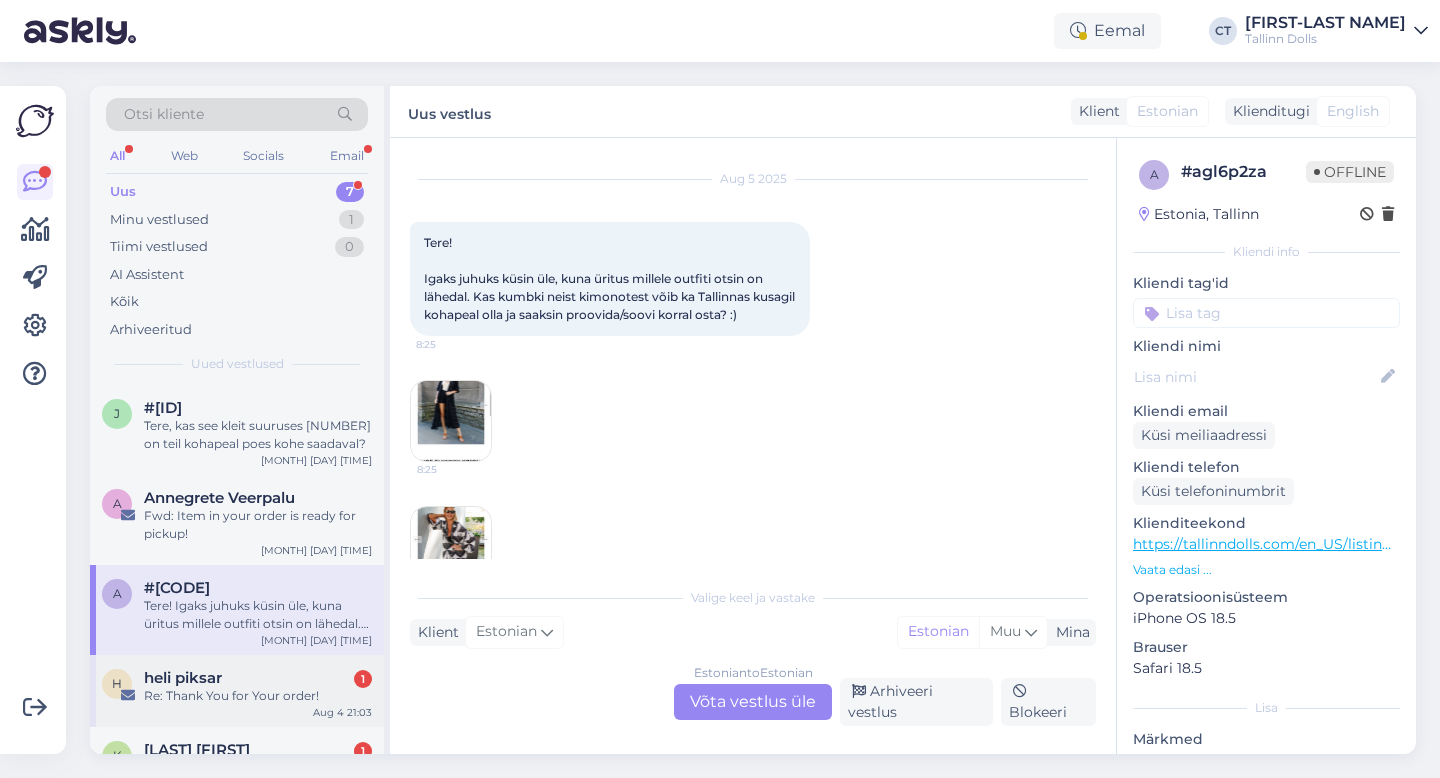 click on "Re: Thank You for Your order!" at bounding box center (258, 696) 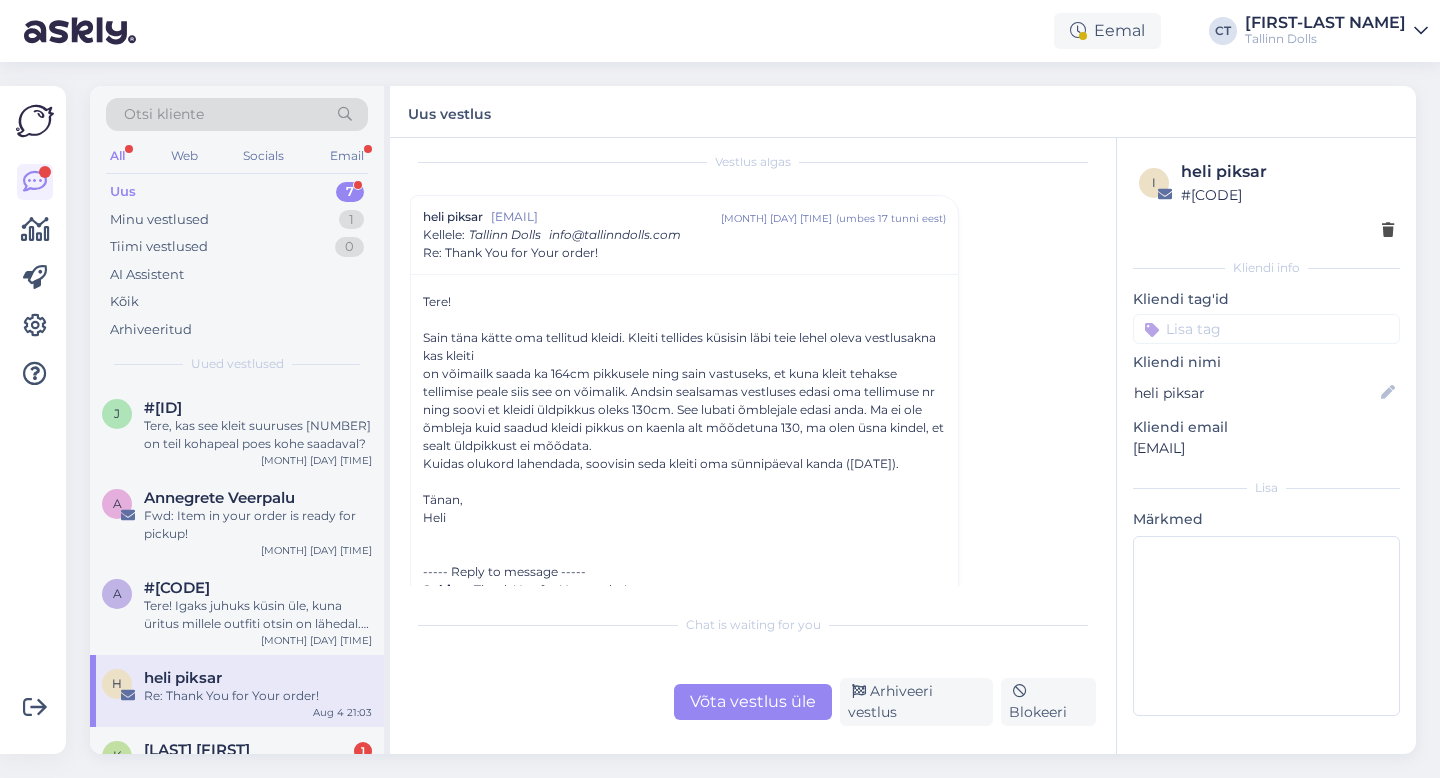 scroll, scrollTop: 53, scrollLeft: 0, axis: vertical 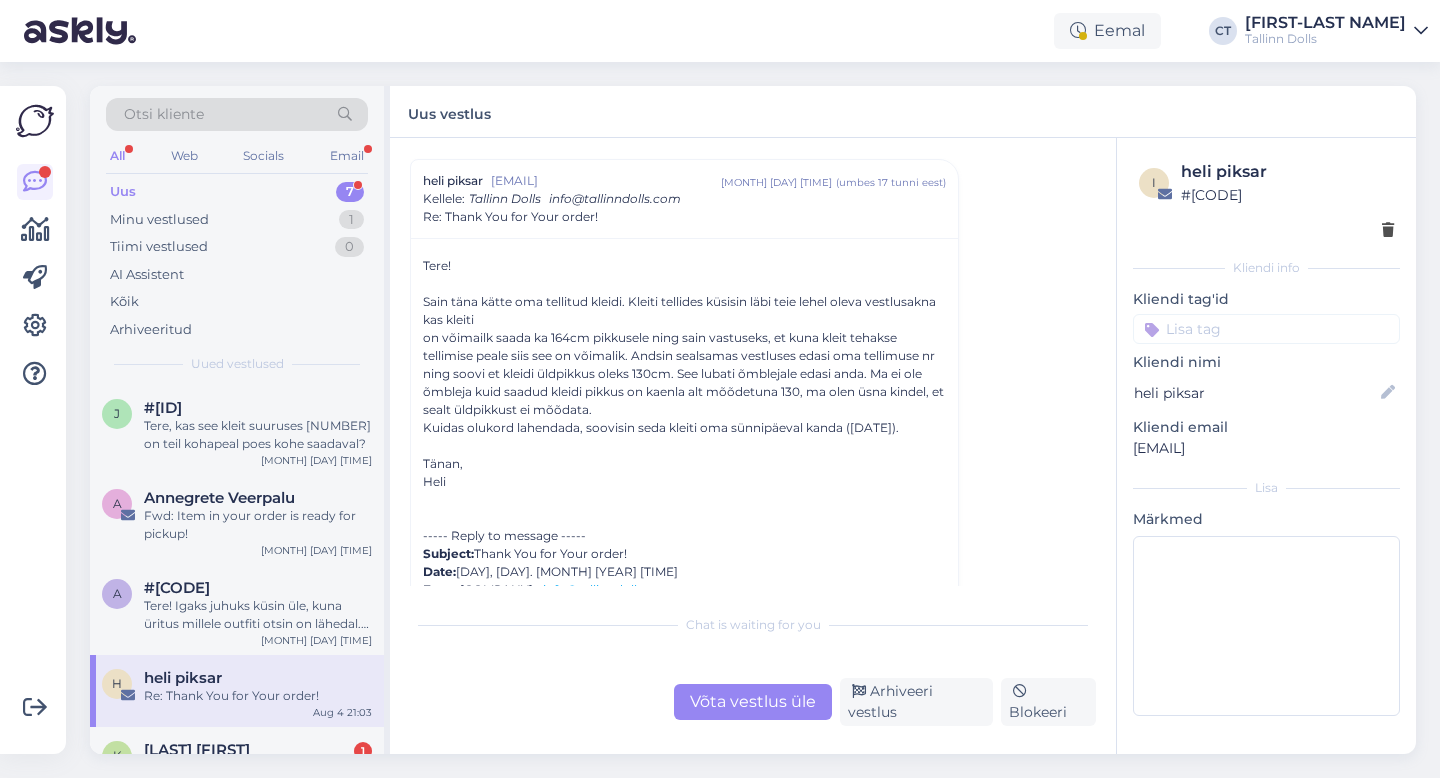 click on "Võta vestlus üle" at bounding box center [753, 702] 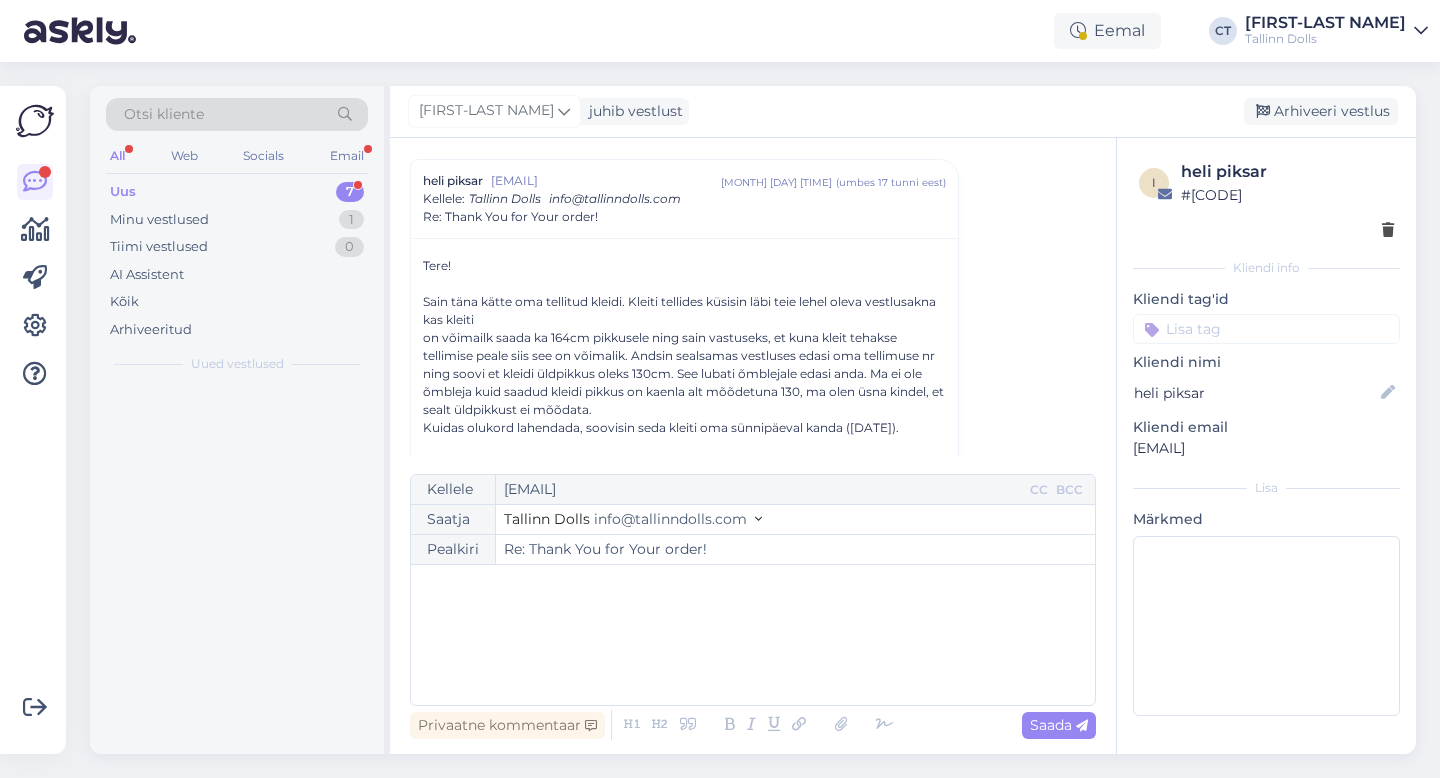 scroll, scrollTop: 54, scrollLeft: 0, axis: vertical 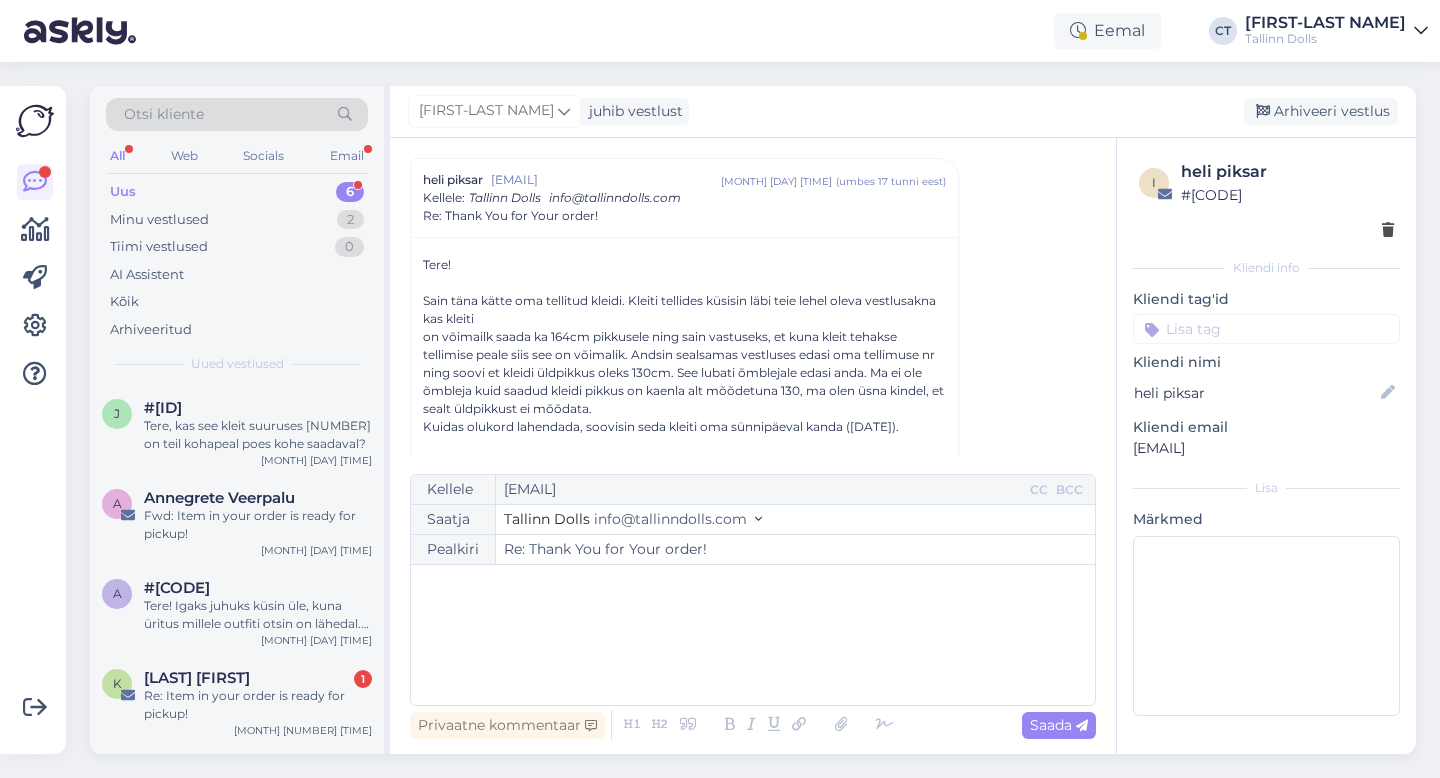 click on "﻿" at bounding box center [753, 635] 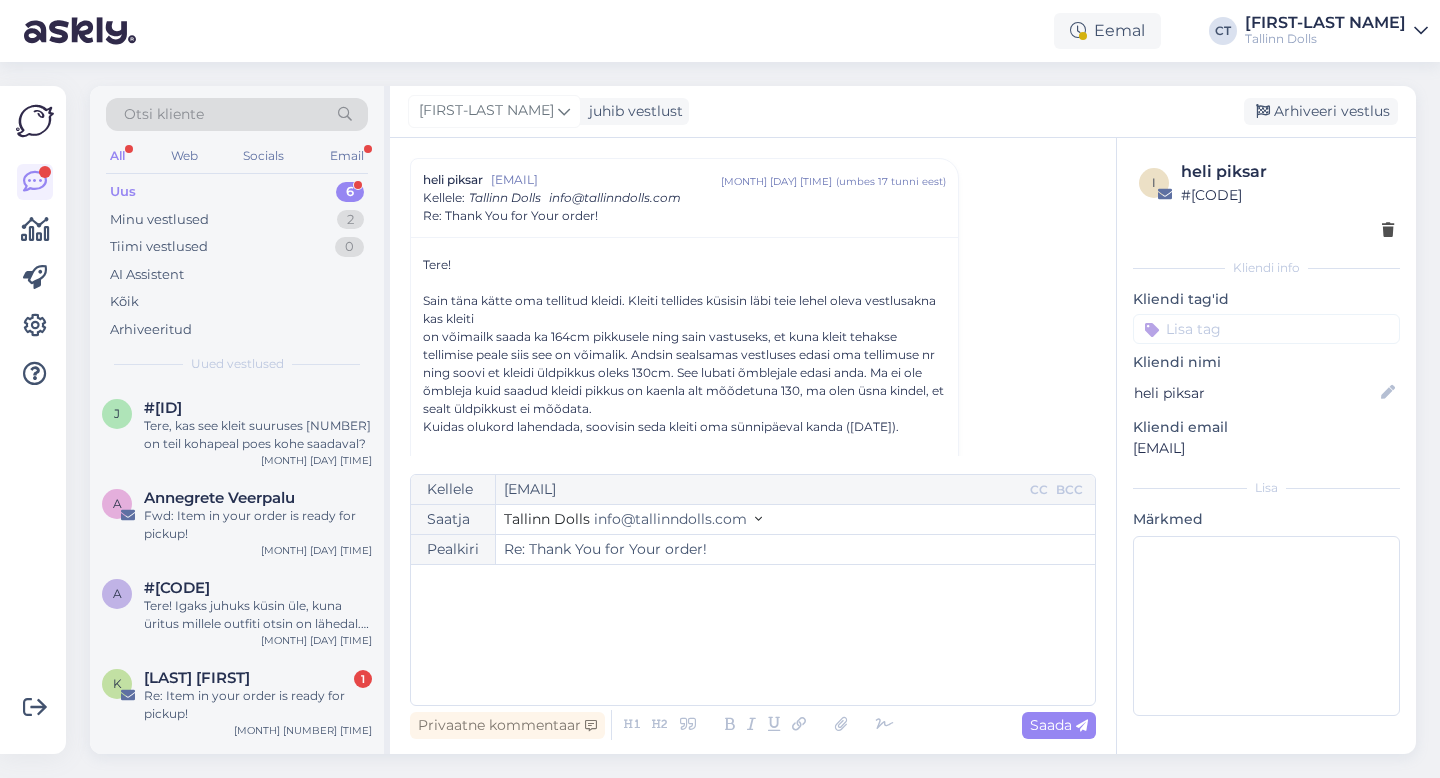 type 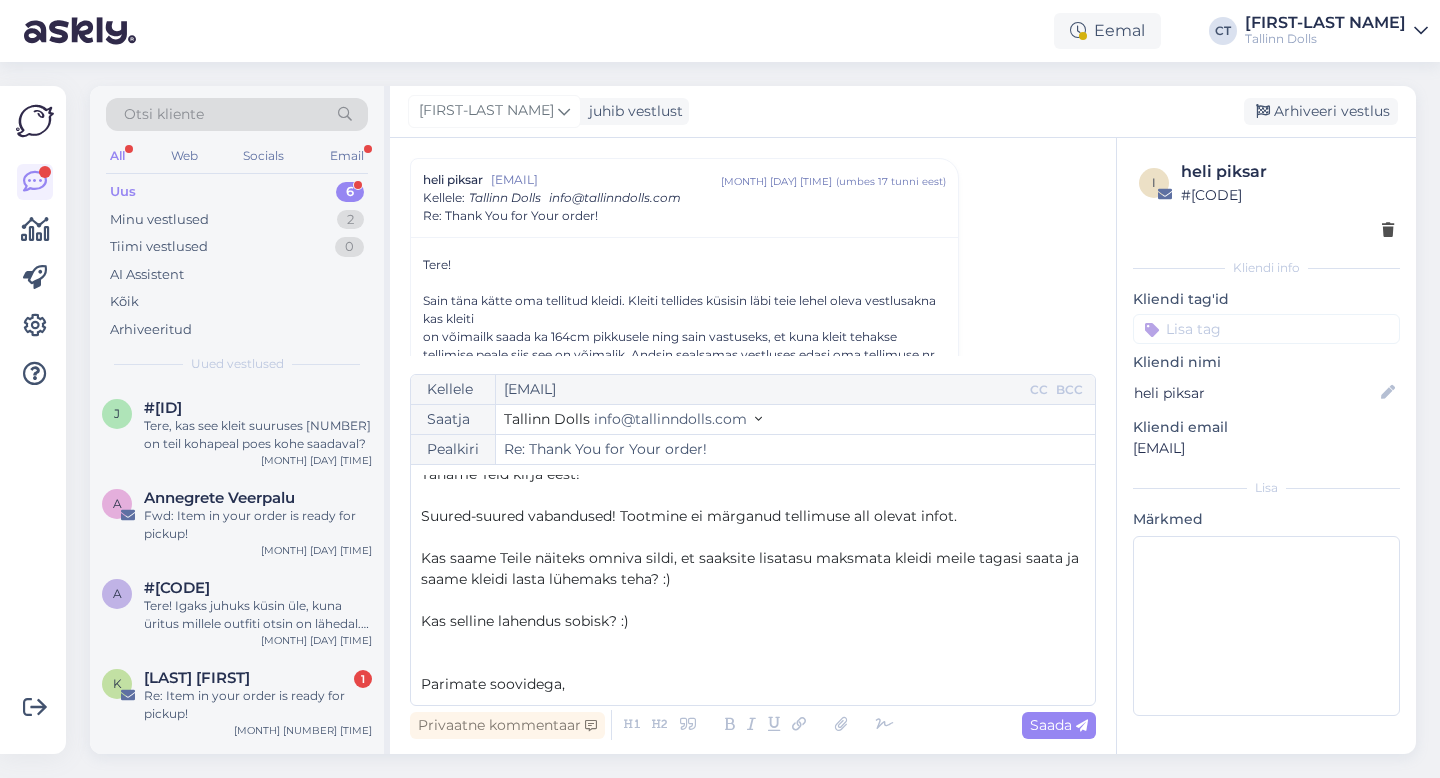 scroll, scrollTop: 74, scrollLeft: 0, axis: vertical 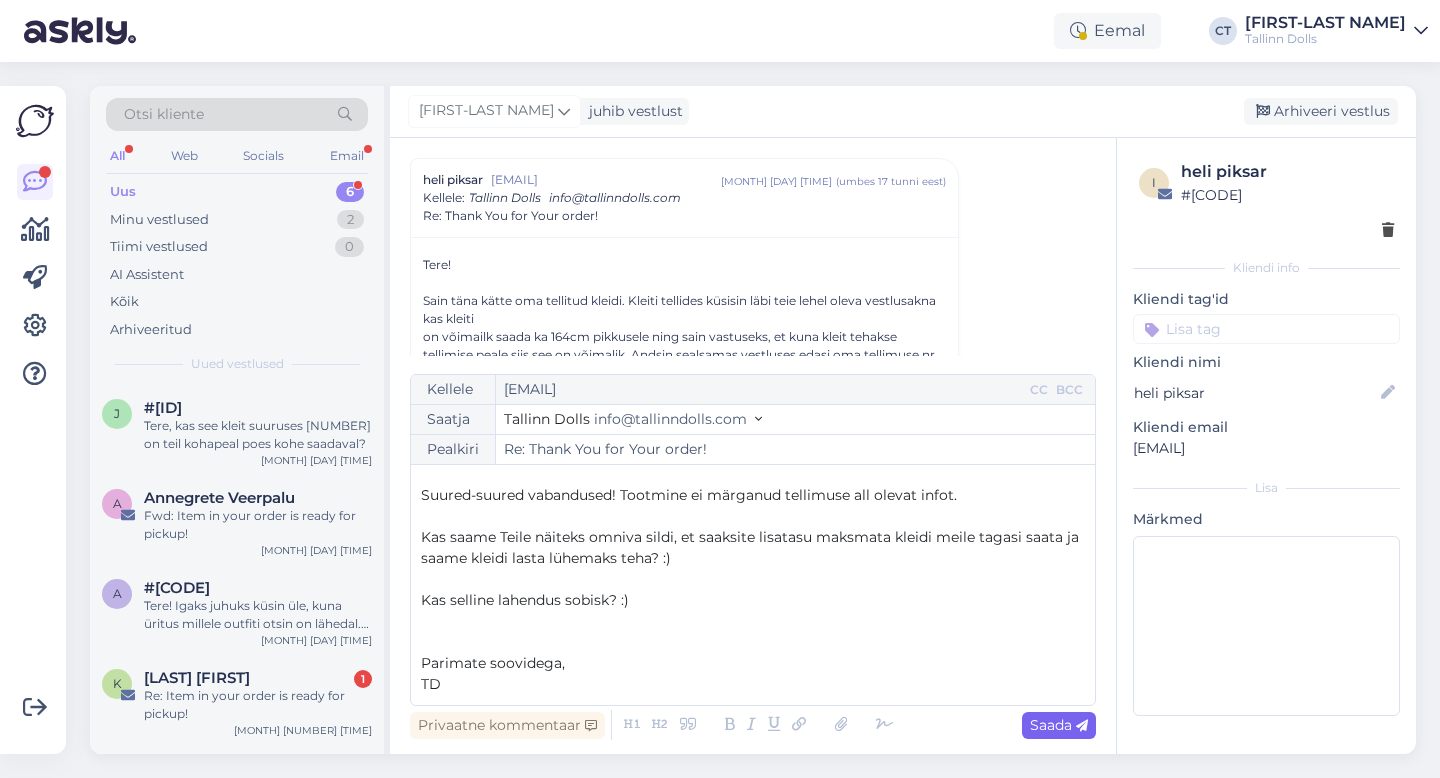 click on "Saada" at bounding box center (1059, 725) 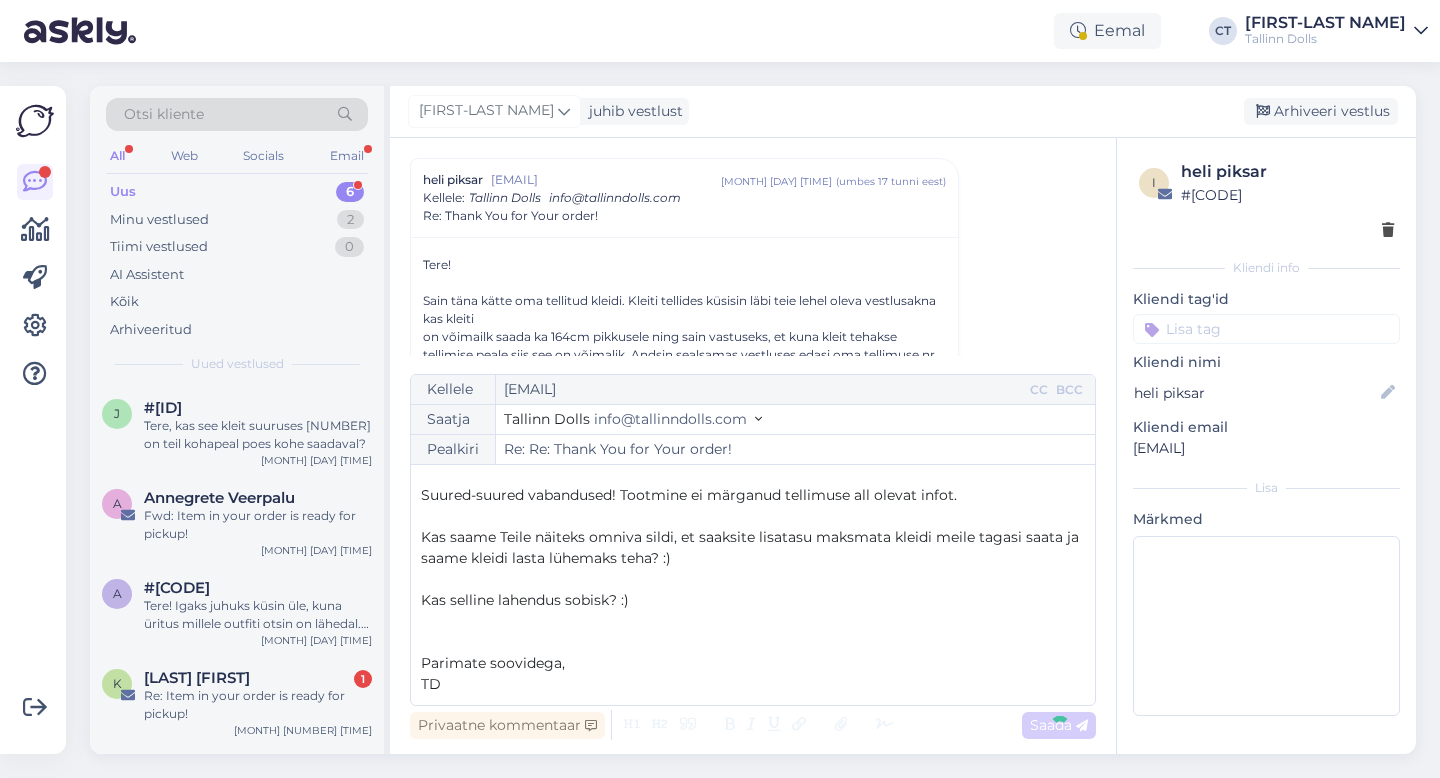 type on "Re: Thank You for Your order!" 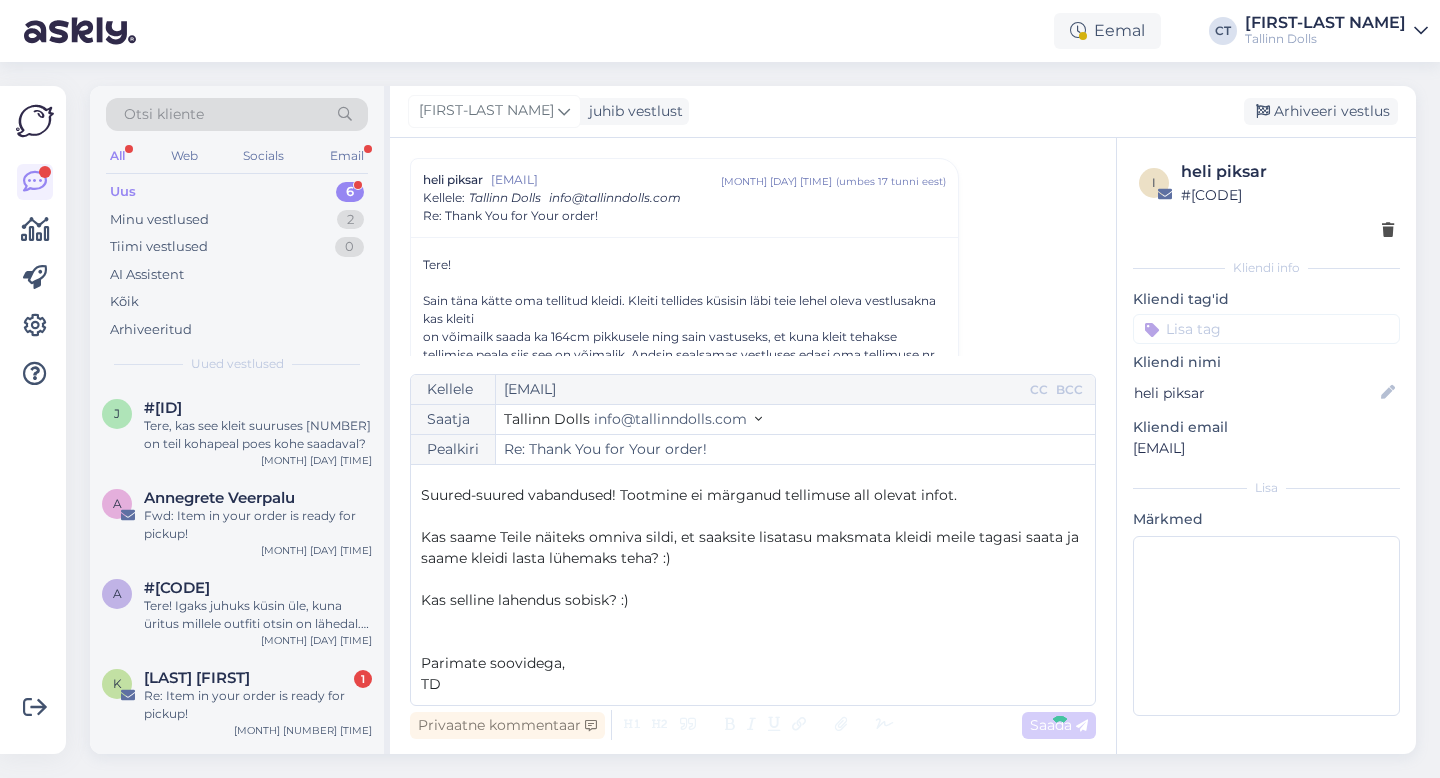 scroll, scrollTop: 0, scrollLeft: 0, axis: both 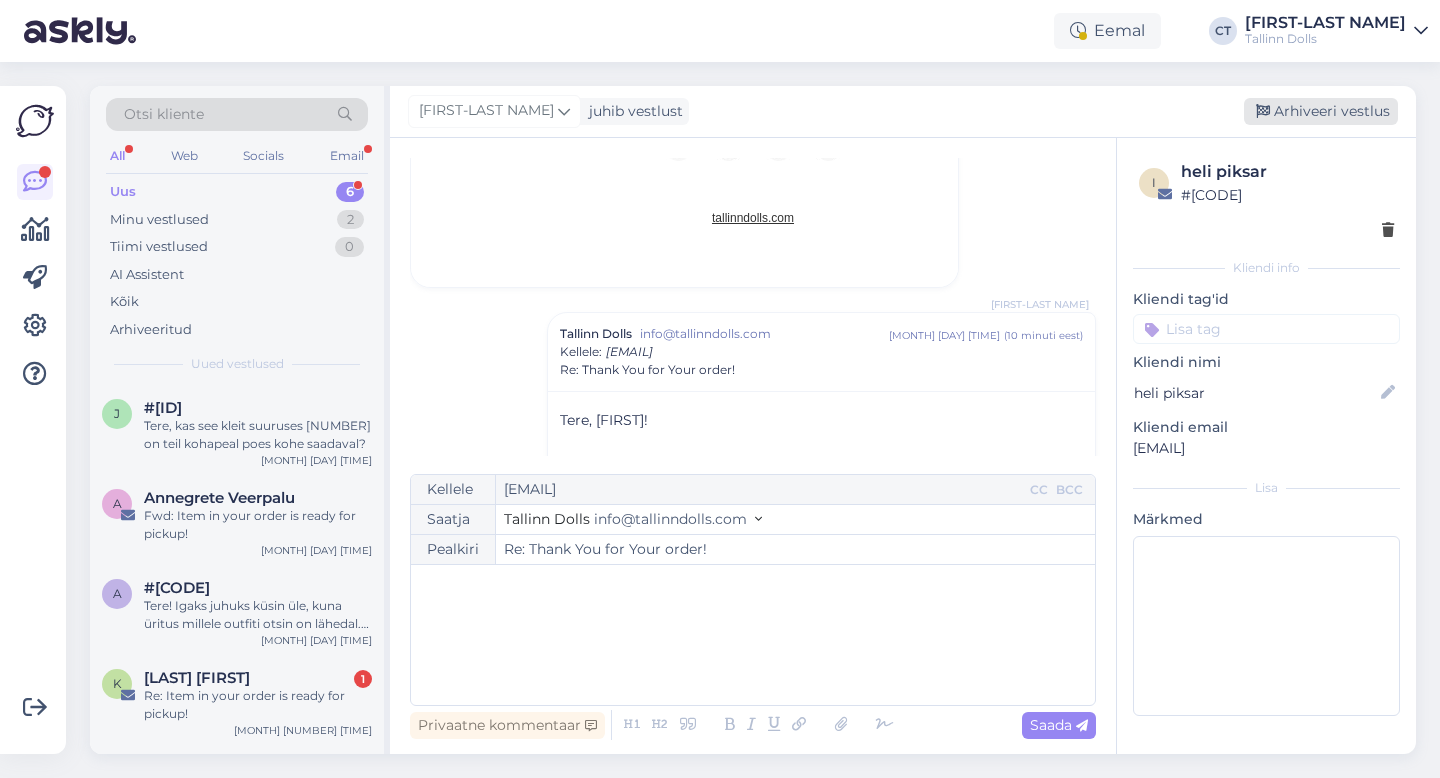 click on "Arhiveeri vestlus" at bounding box center (1321, 111) 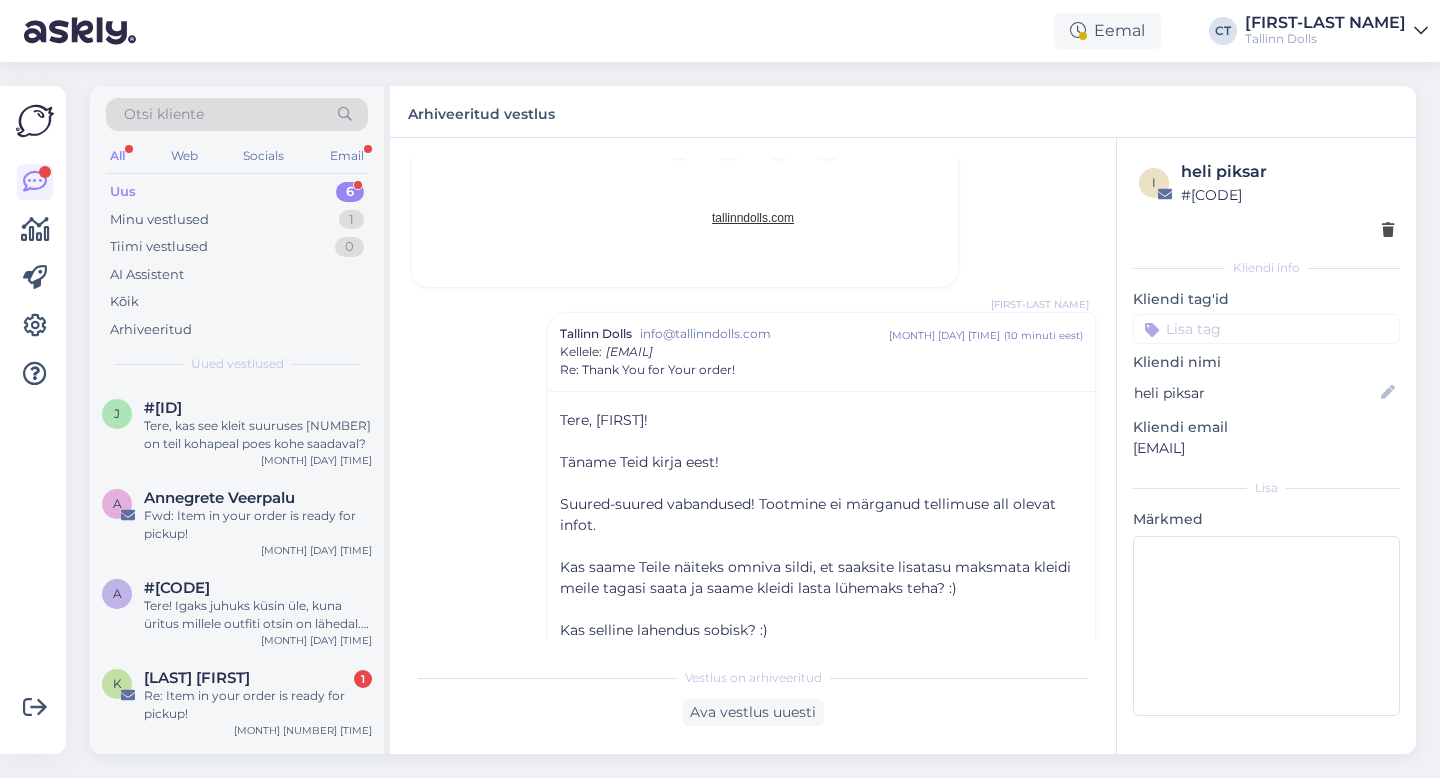 scroll, scrollTop: 1498, scrollLeft: 0, axis: vertical 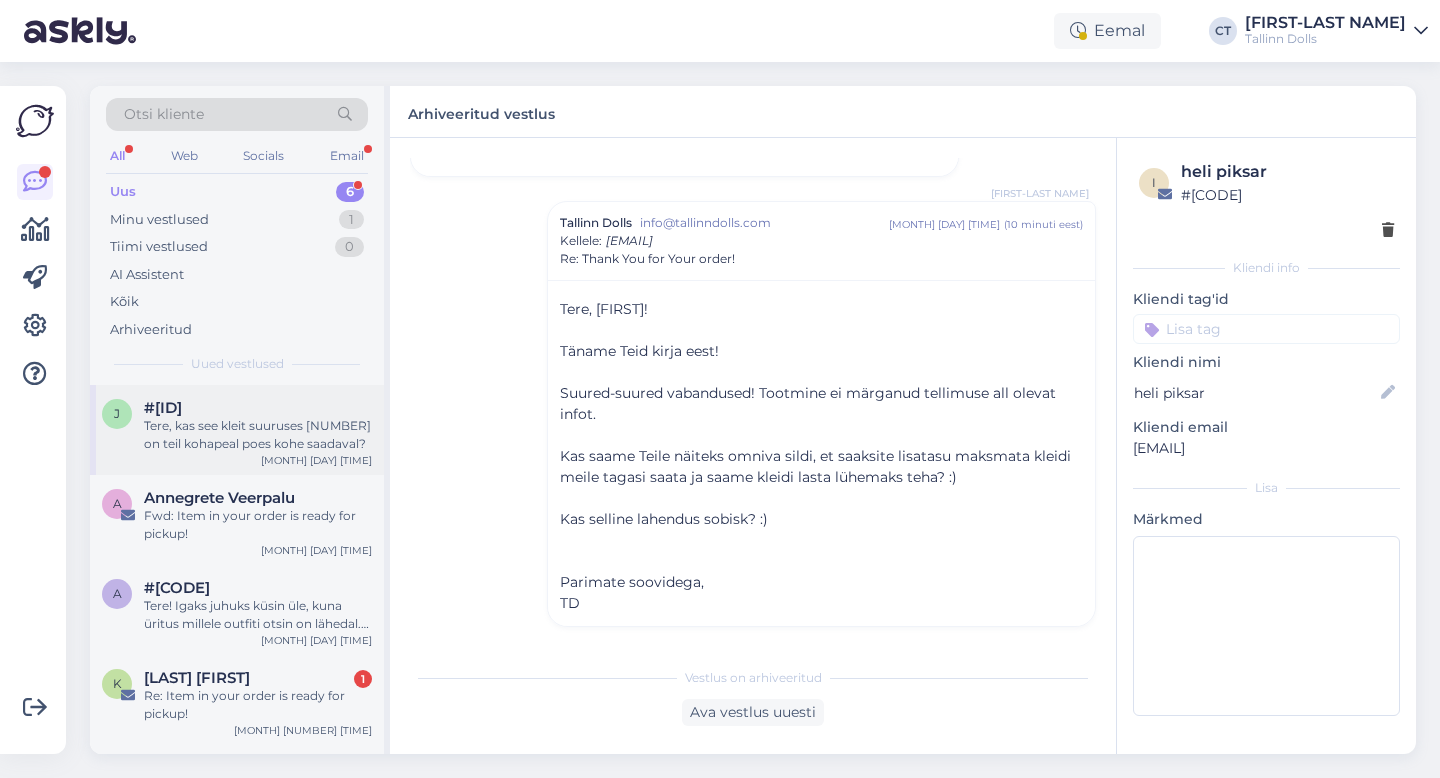 click on "Tere, kas see kleit suuruses [NUMBER] on teil kohapeal poes kohe saadaval?" at bounding box center [258, 435] 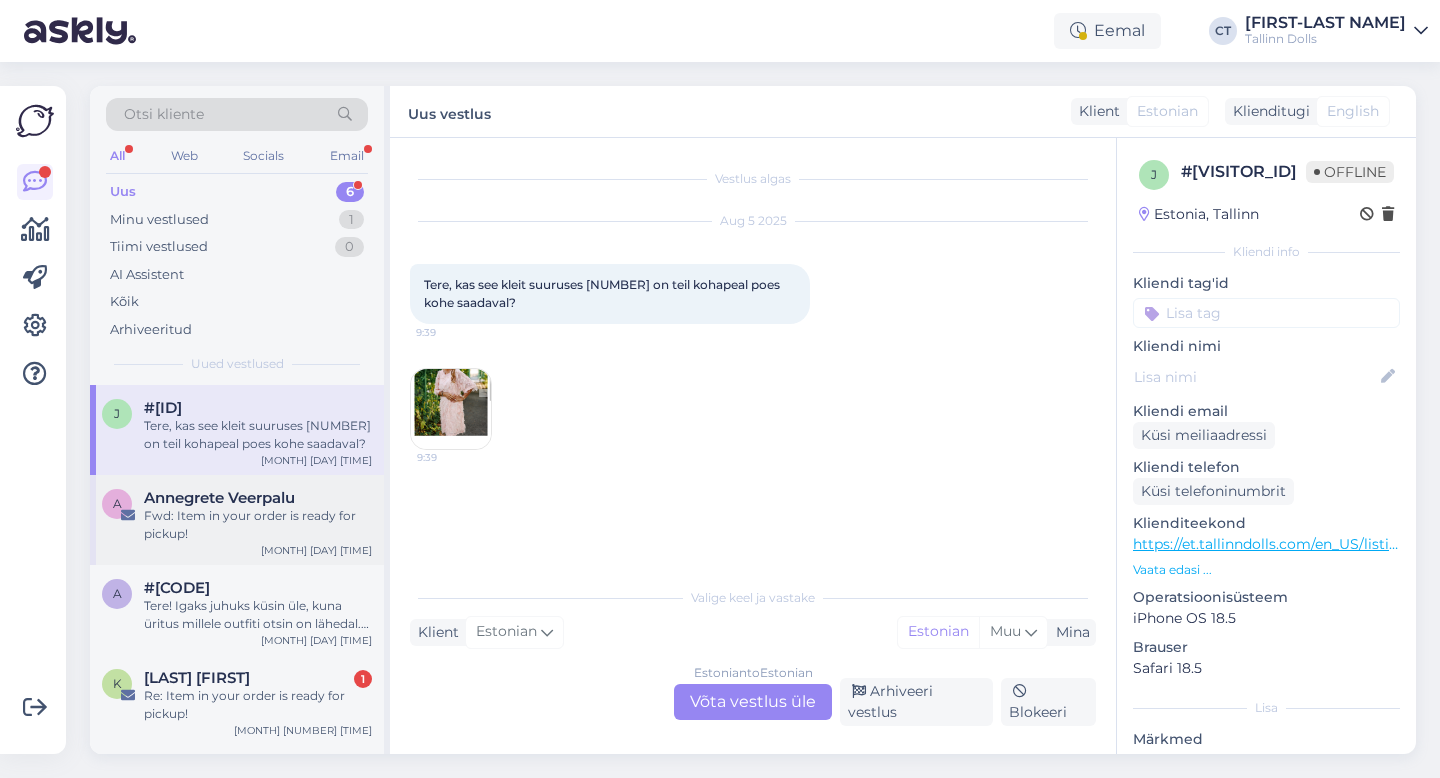 scroll, scrollTop: 3, scrollLeft: 0, axis: vertical 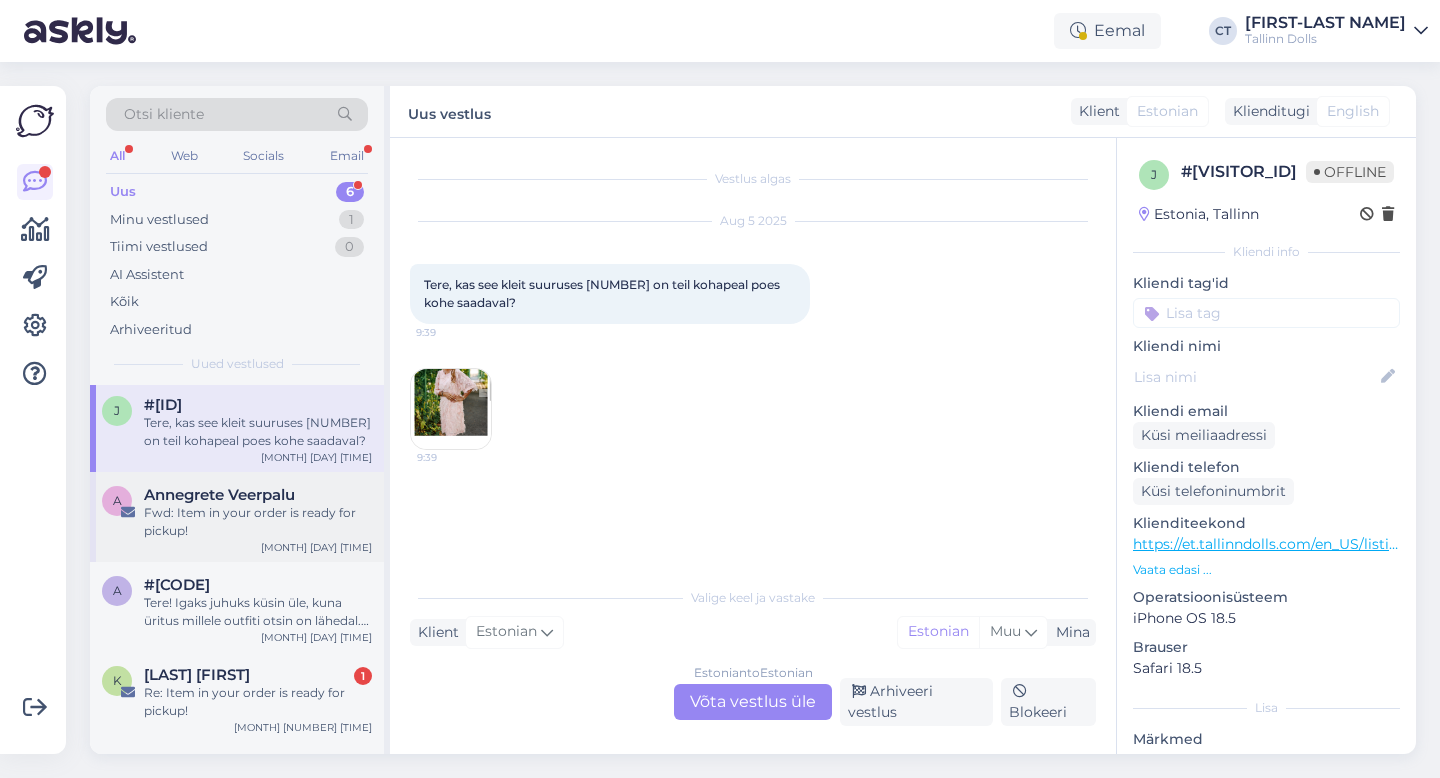 click on "Fwd: Item in your order is ready for pickup!" at bounding box center [258, 522] 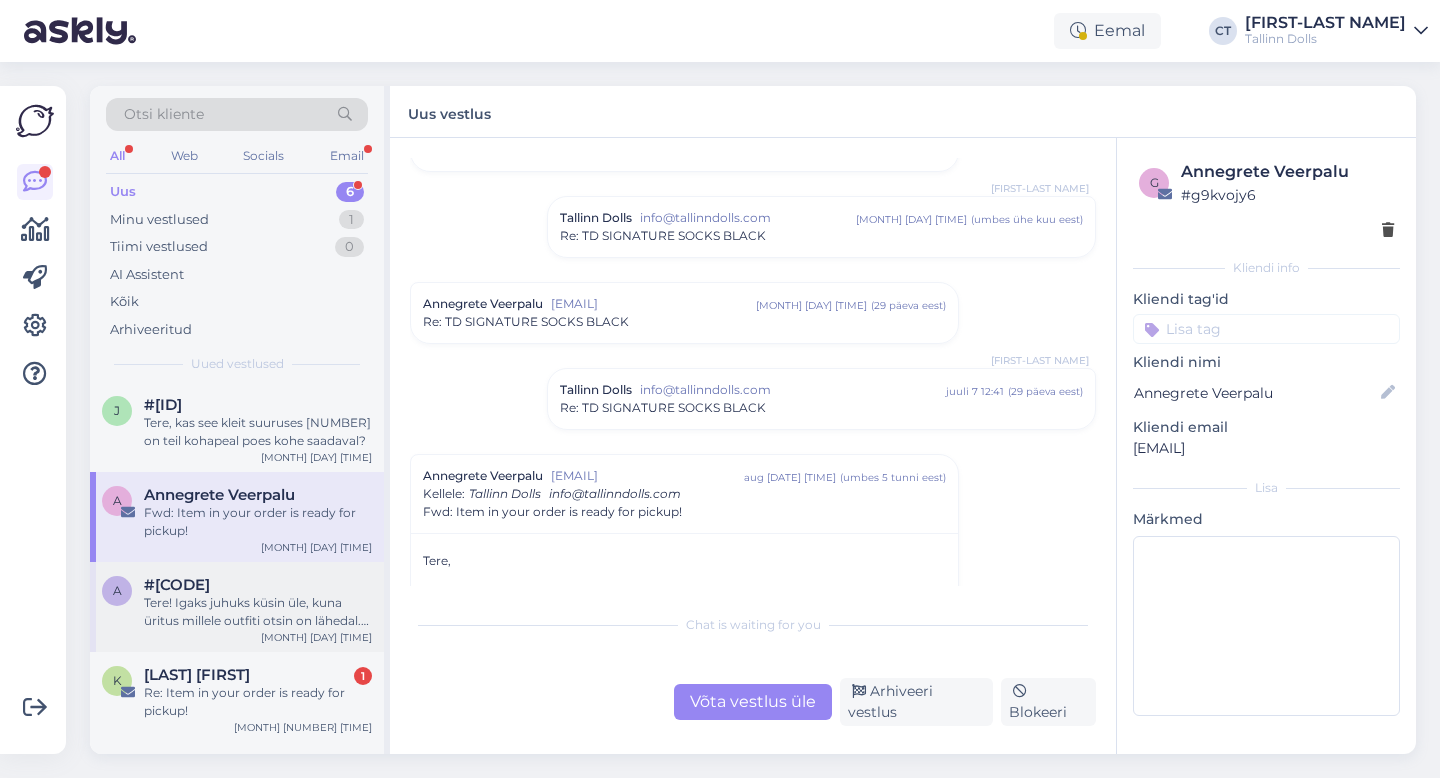 click on "a #[VISITOR_ID] Tere!
Igaks juhuks küsin üle, kuna üritus millele outfiti otsin on lähedal. Kas kumbki neist kimonotest võib ka Tallinnas kusagil kohapeal olla ja saaksin proovida/soovi korral osta? :) Aug 5 8:25" at bounding box center [237, 607] 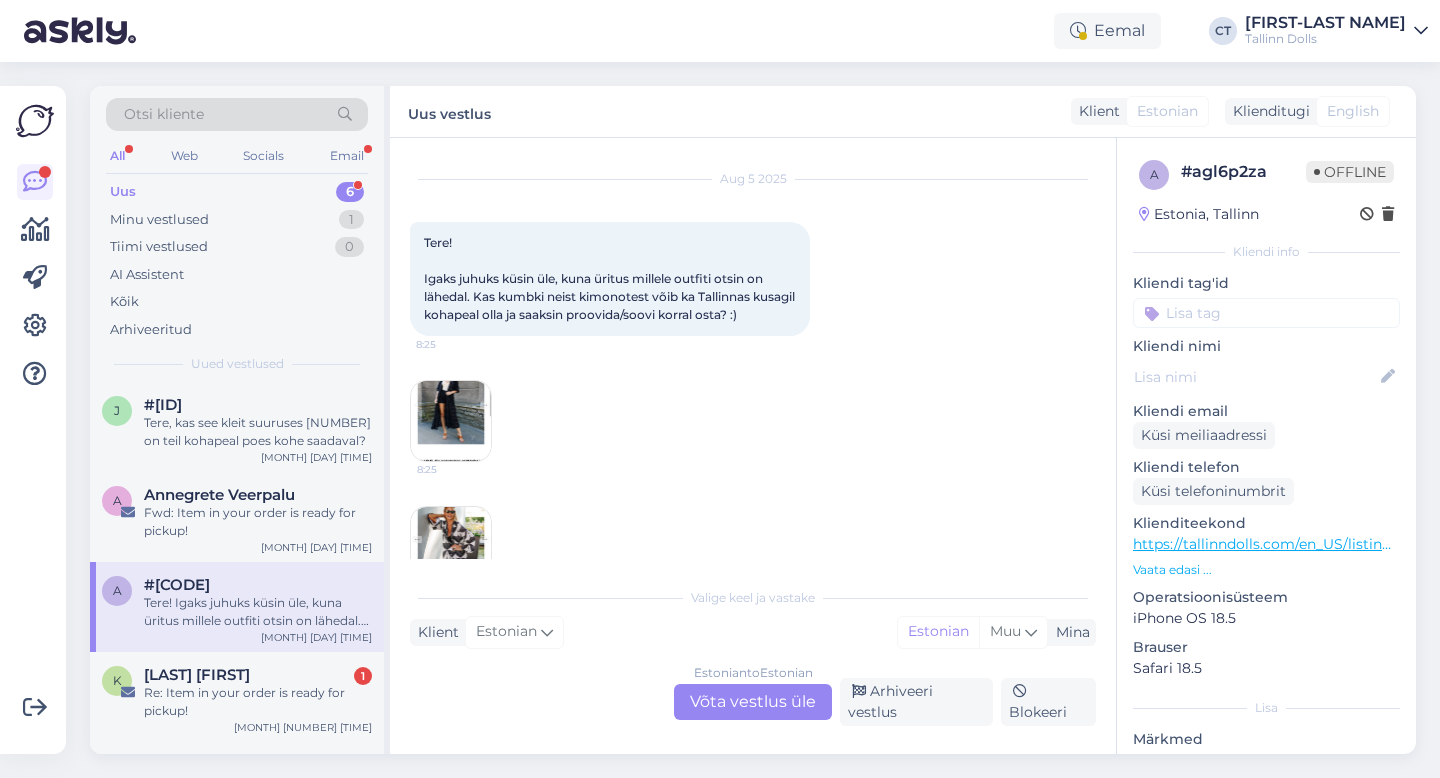 scroll, scrollTop: 81, scrollLeft: 0, axis: vertical 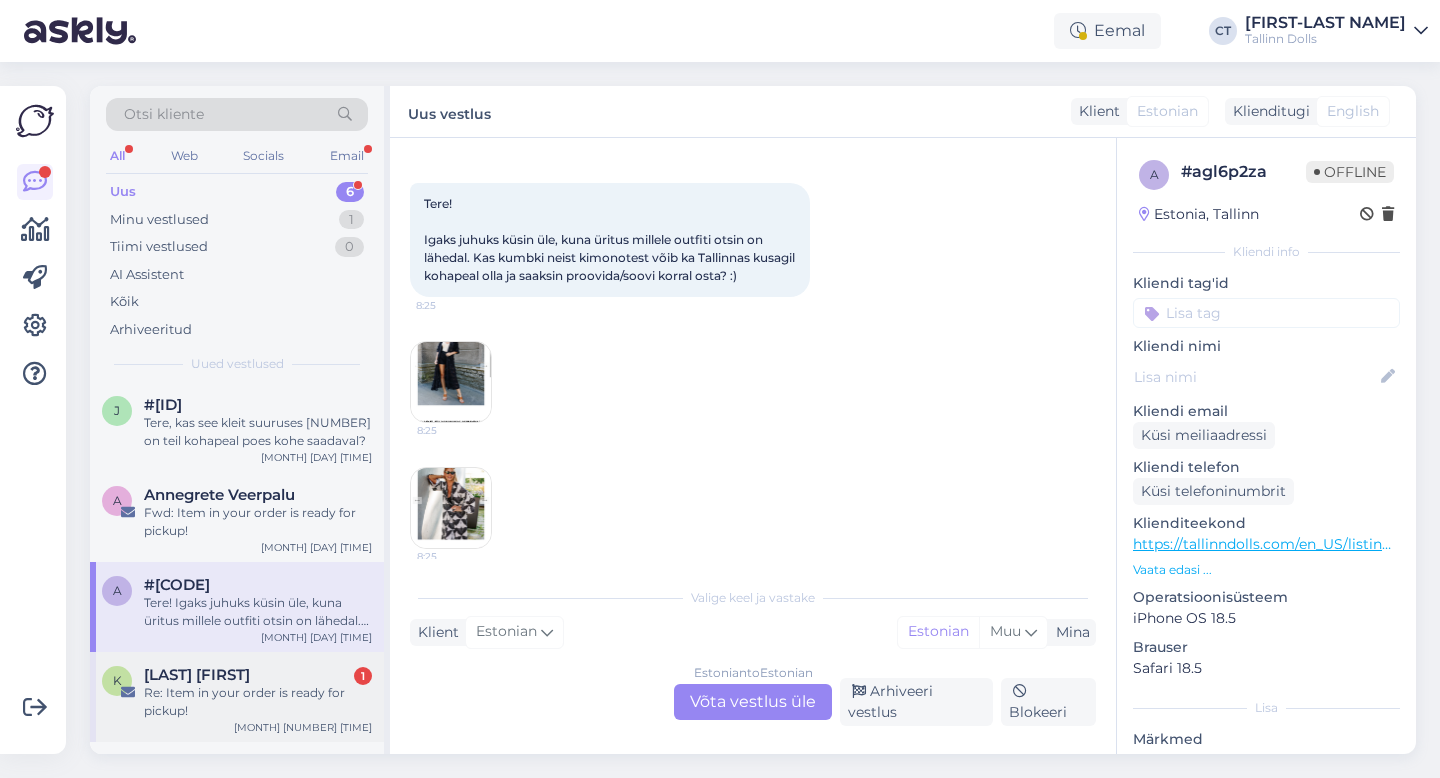 click on "[INITIAL] [LAST NAME] [NUMBER] Re: Item in your order is ready for pickup! [MONTH] [DAY] [TIME]" at bounding box center (237, 697) 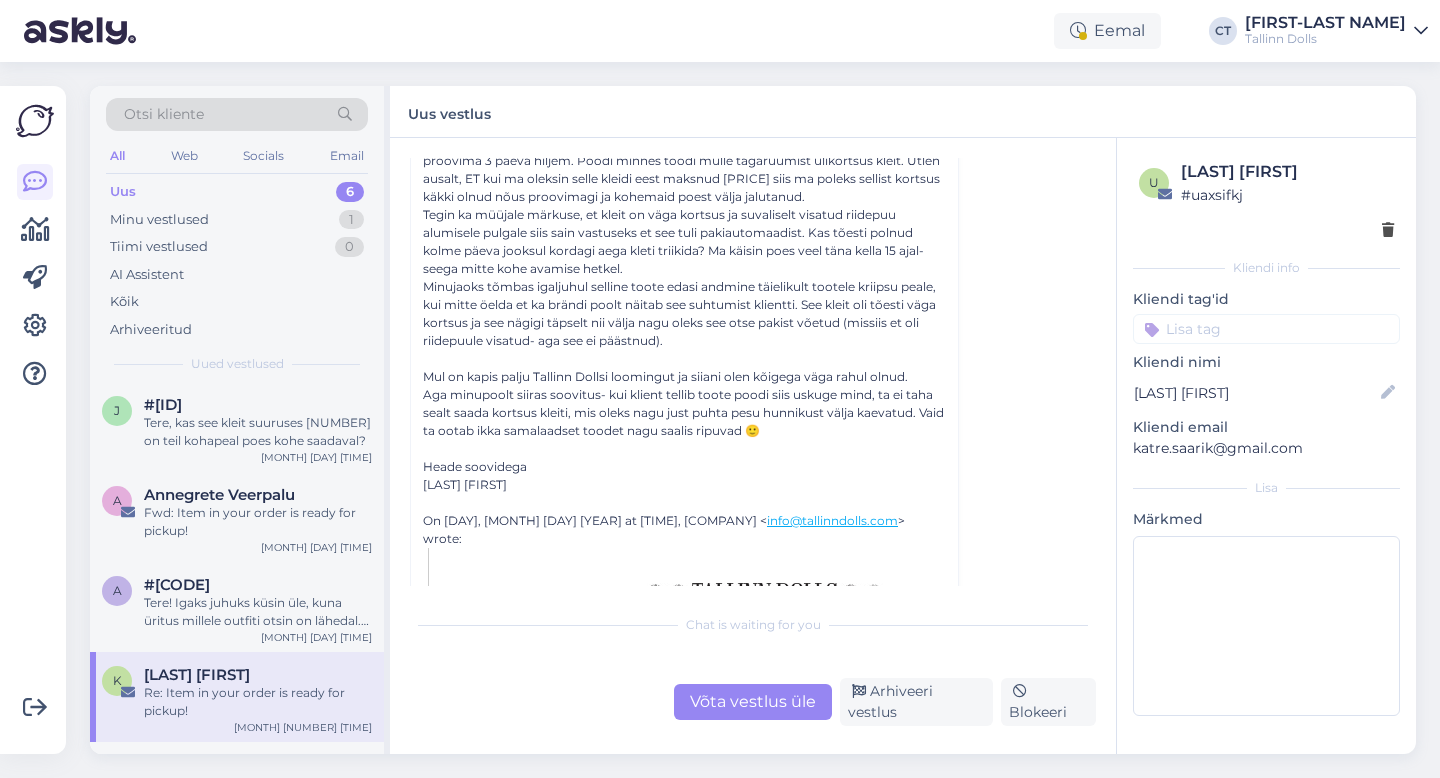 scroll, scrollTop: 287, scrollLeft: 0, axis: vertical 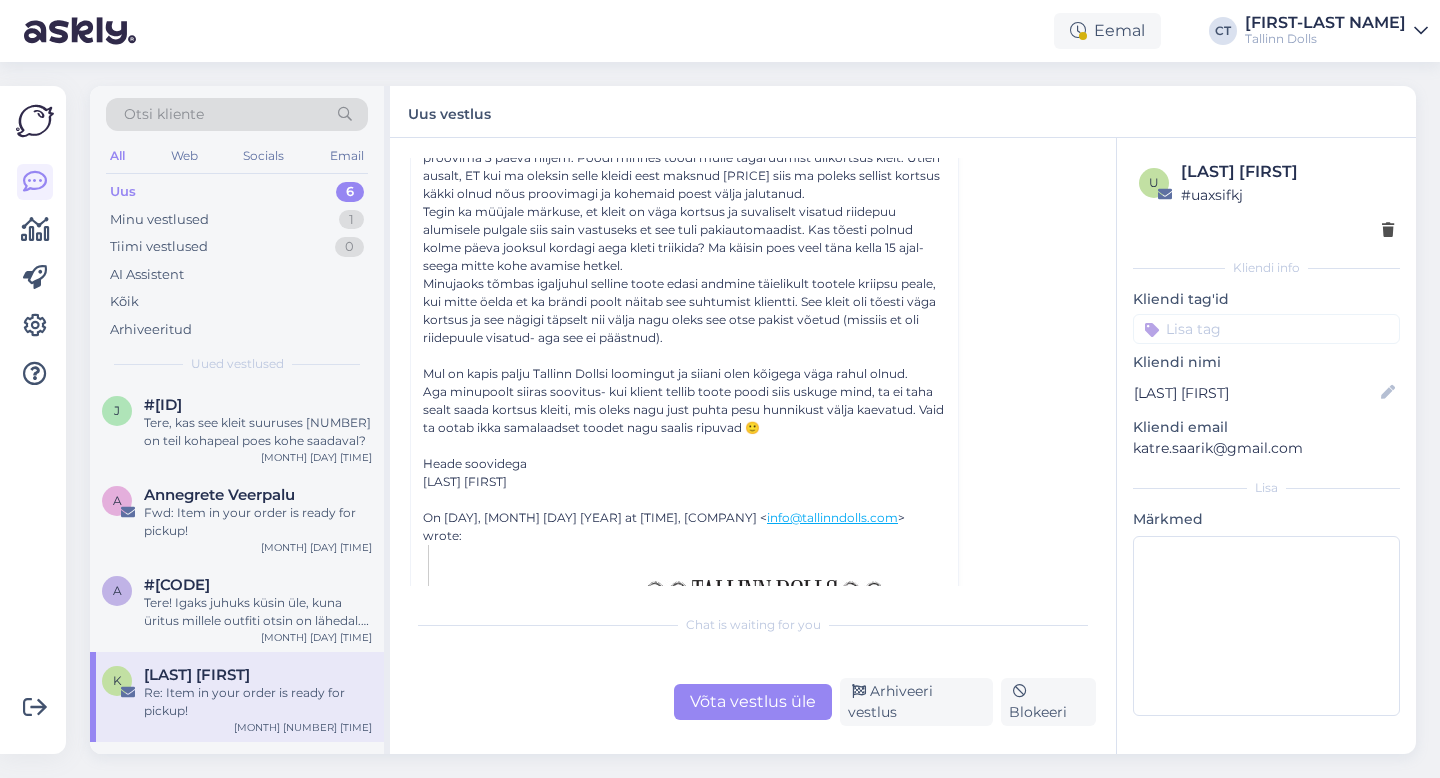 click on "Võta vestlus üle" at bounding box center [753, 702] 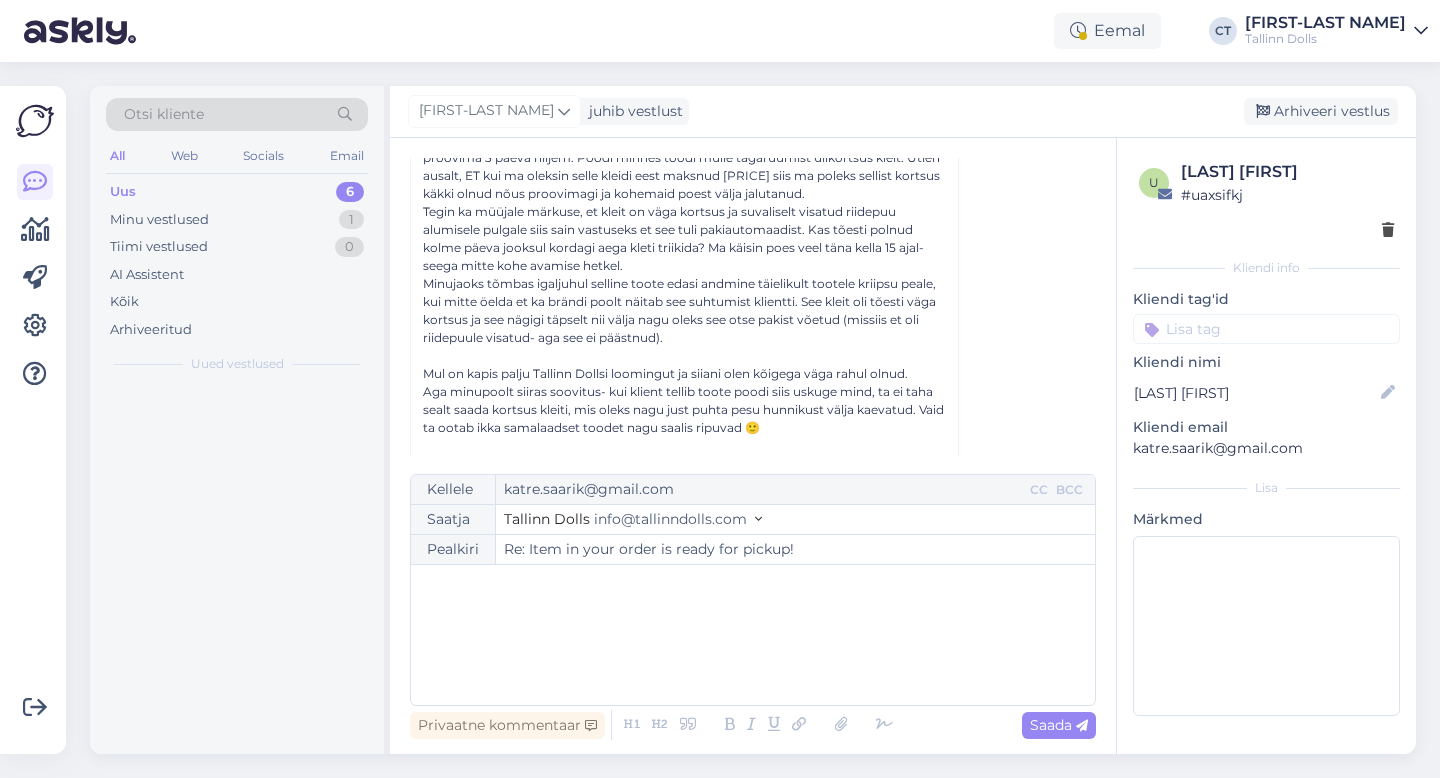 scroll, scrollTop: 54, scrollLeft: 0, axis: vertical 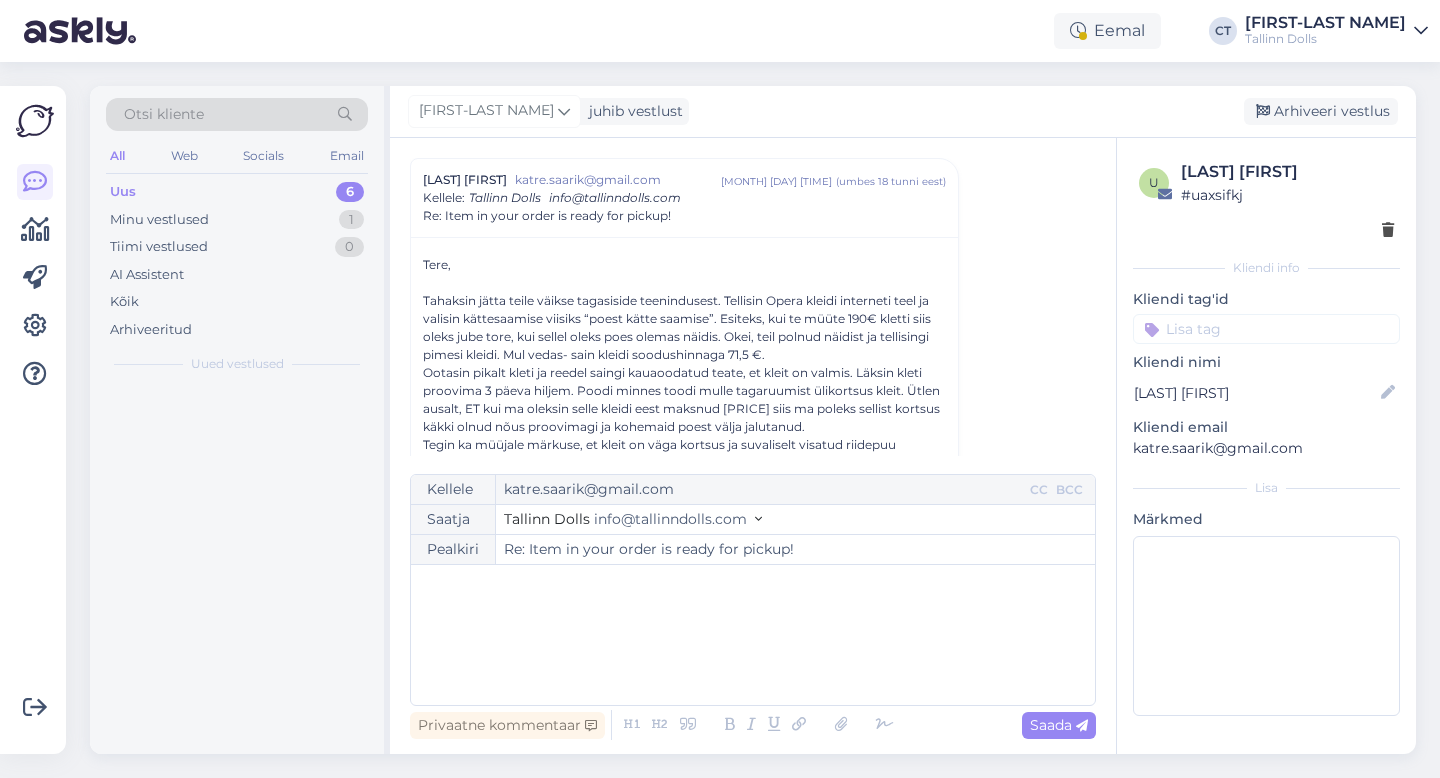 click on "﻿" at bounding box center [753, 635] 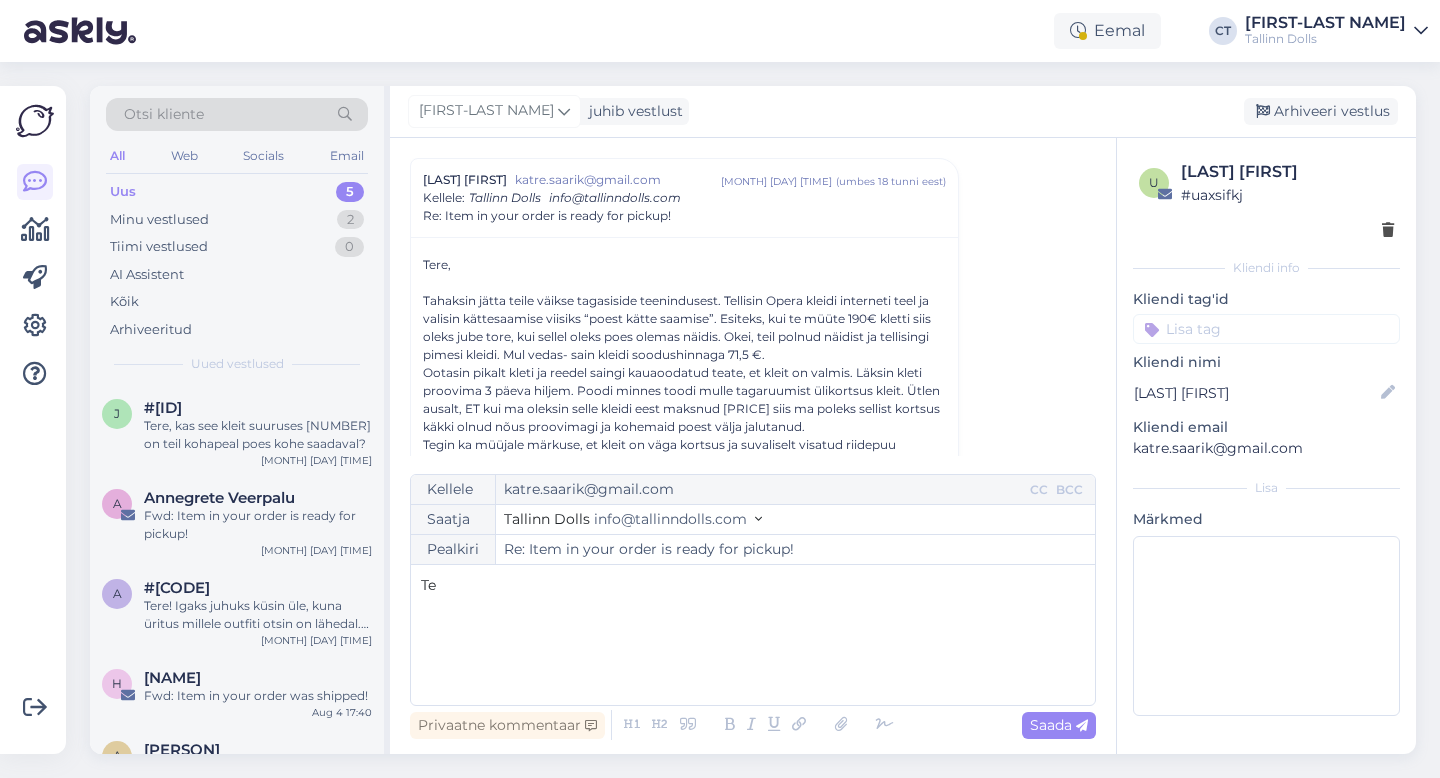 type 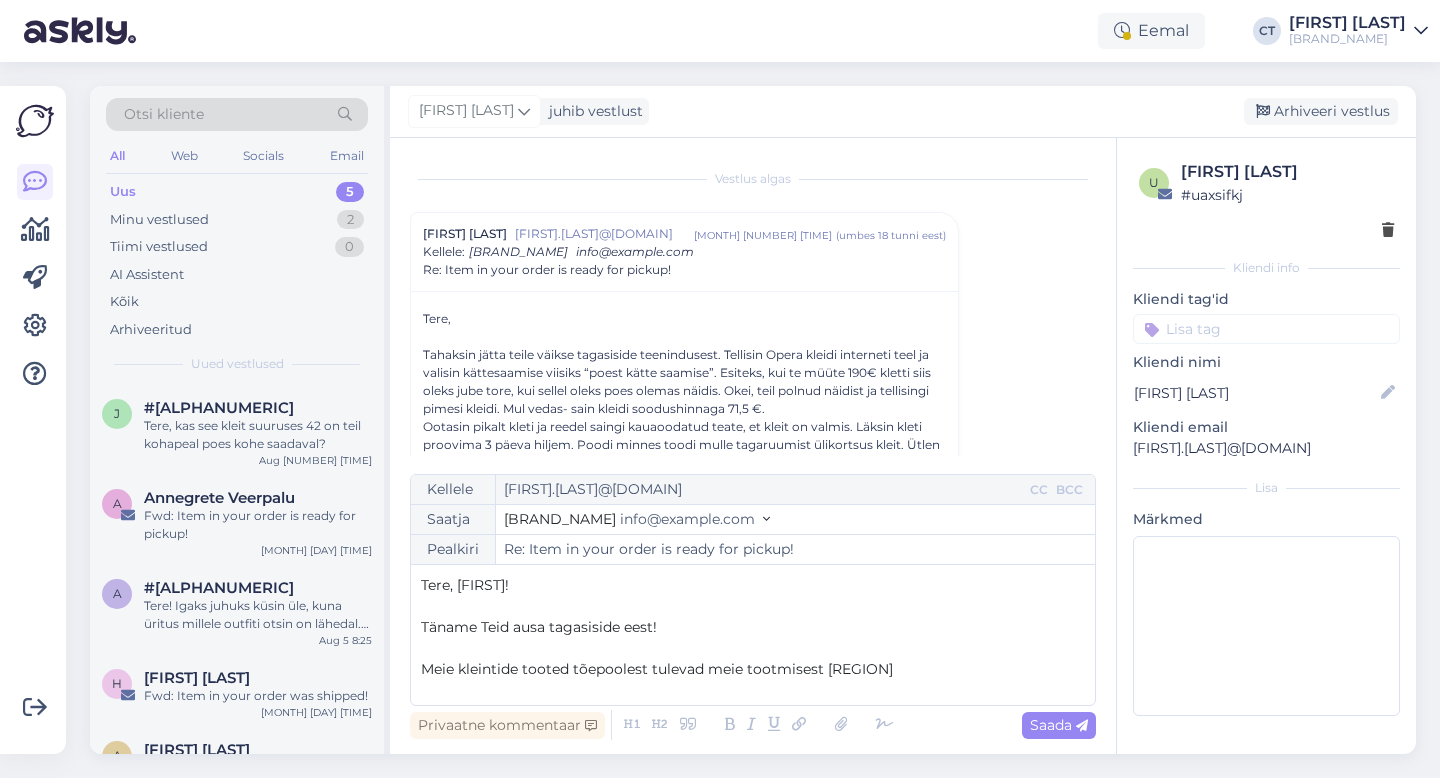 scroll, scrollTop: 0, scrollLeft: 0, axis: both 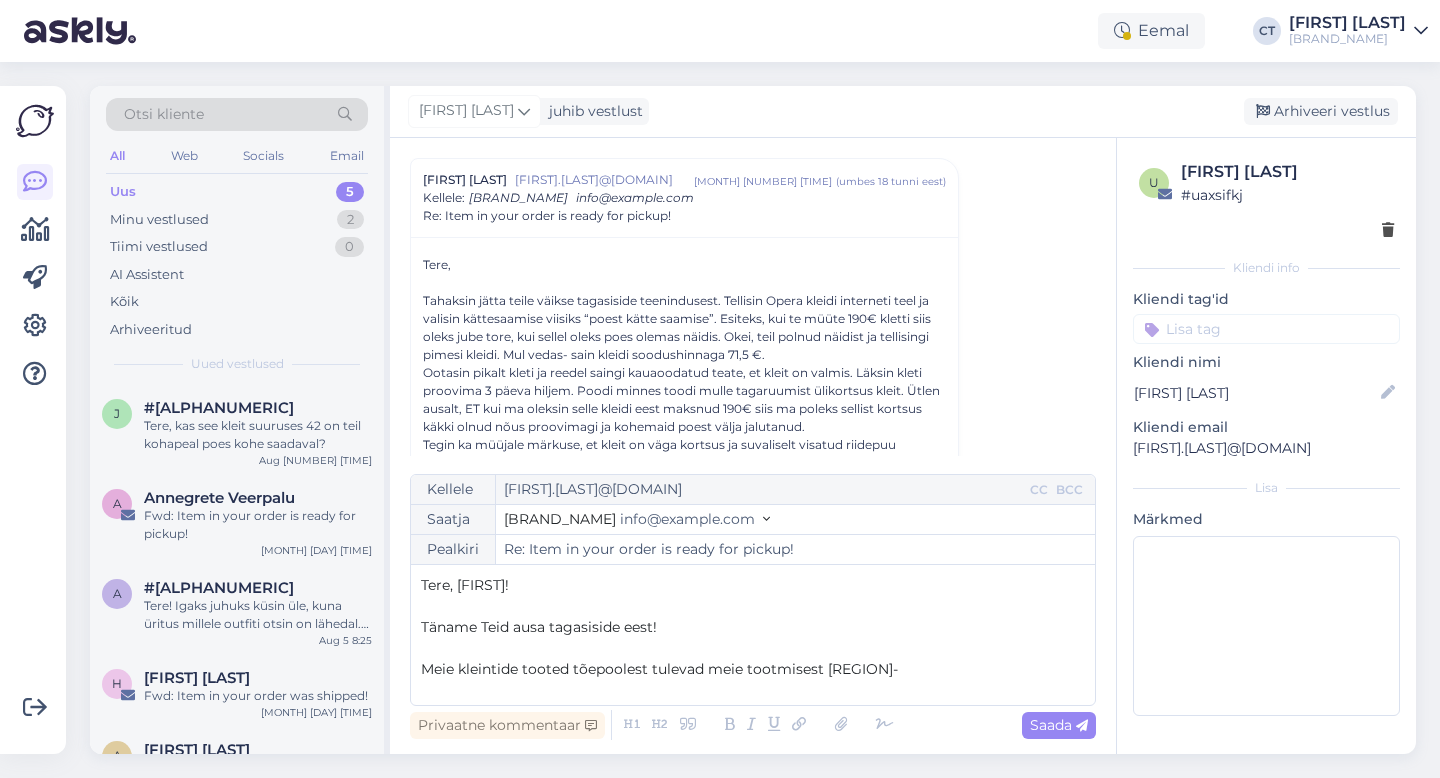 type 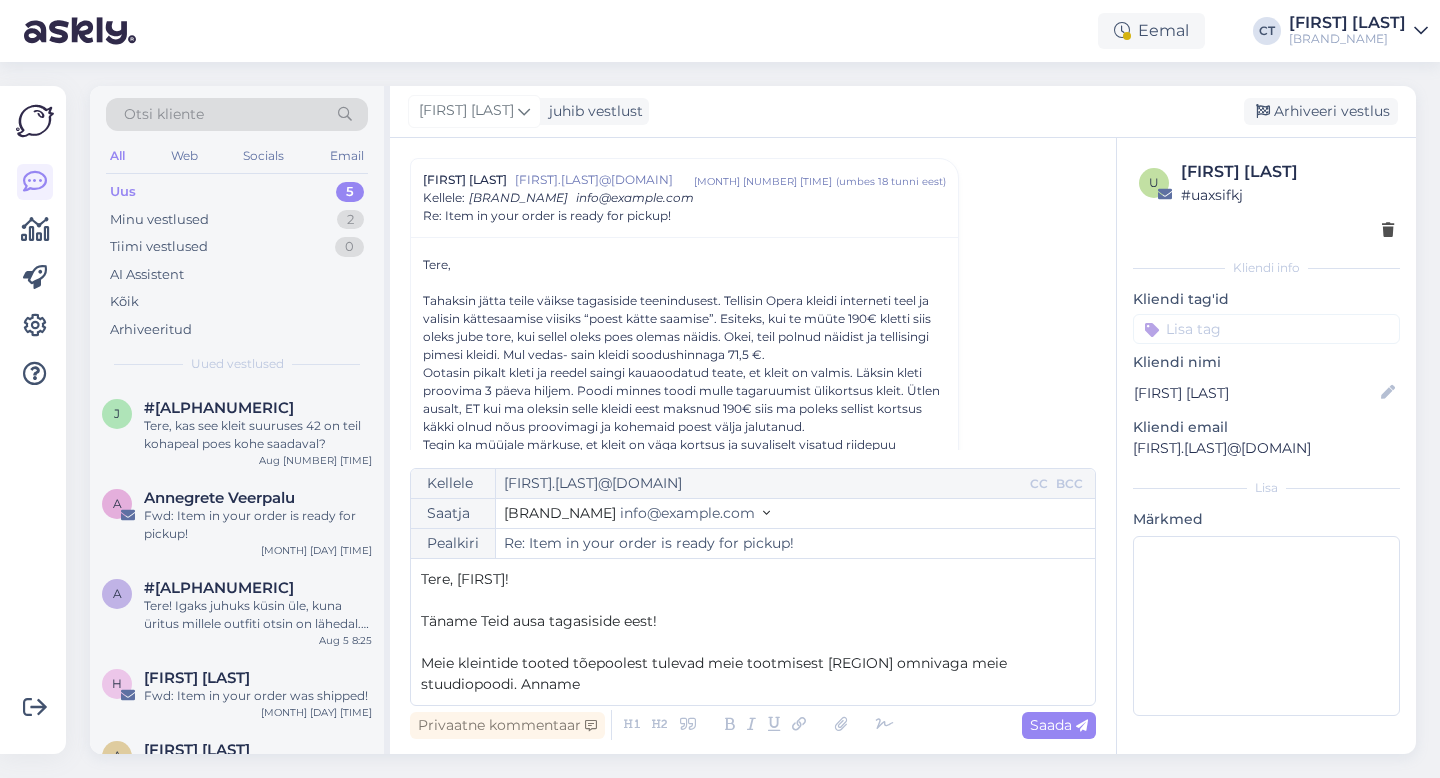 click on "Meie kleintide tooted tõepoolest tulevad meie tootmisest [REGION] omnivaga meie stuudiopoodi. Anname" at bounding box center [716, 673] 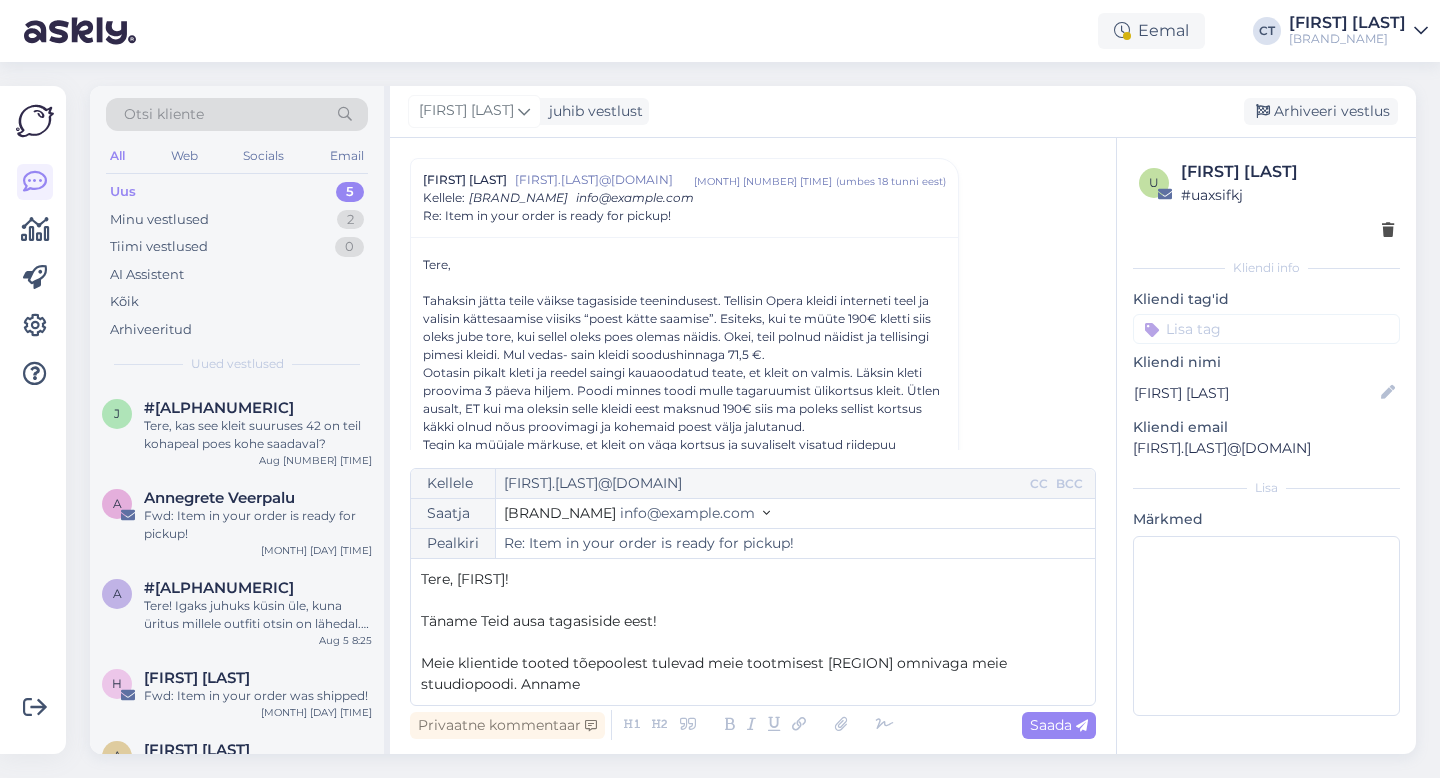 click on "Meie klientide tooted tõepoolest tulevad meie tootmisest [REGION] omnivaga meie stuudiopoodi. Anname" at bounding box center (753, 674) 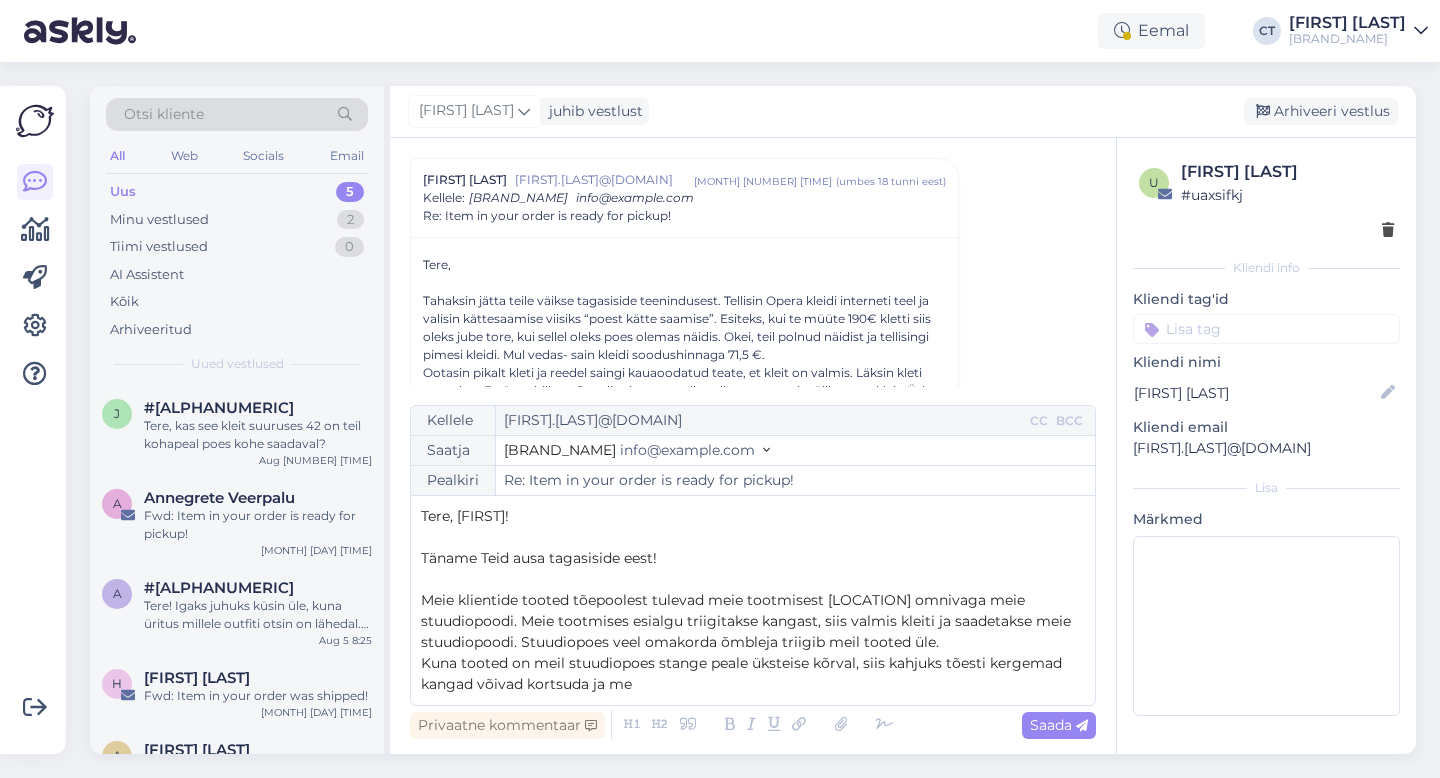 click on "Meie klientide tooted tõepoolest tulevad meie tootmisest [LOCATION] omnivaga meie stuudiopoodi. Meie tootmises esialgu triigitakse kangast, siis valmis kleiti ja saadetakse meie stuudiopoodi. Stuudiopoes veel omakorda õmbleja triigib meil tooted üle." at bounding box center (748, 621) 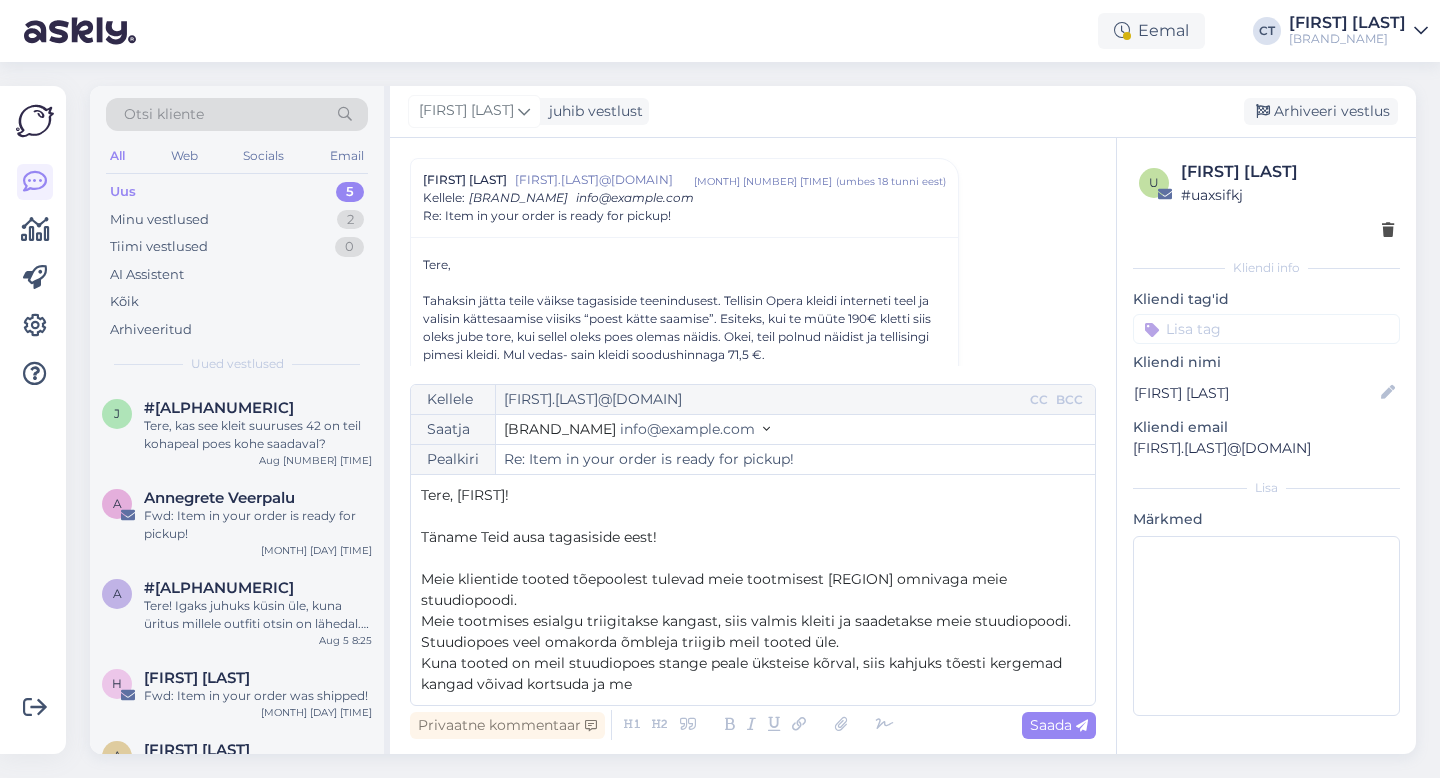 click on "Kuna tooted on meil stuudiopoes stange peale üksteise kõrval, siis kahjuks tõesti kergemad kangad võivad kortsuda ja me" at bounding box center (753, 674) 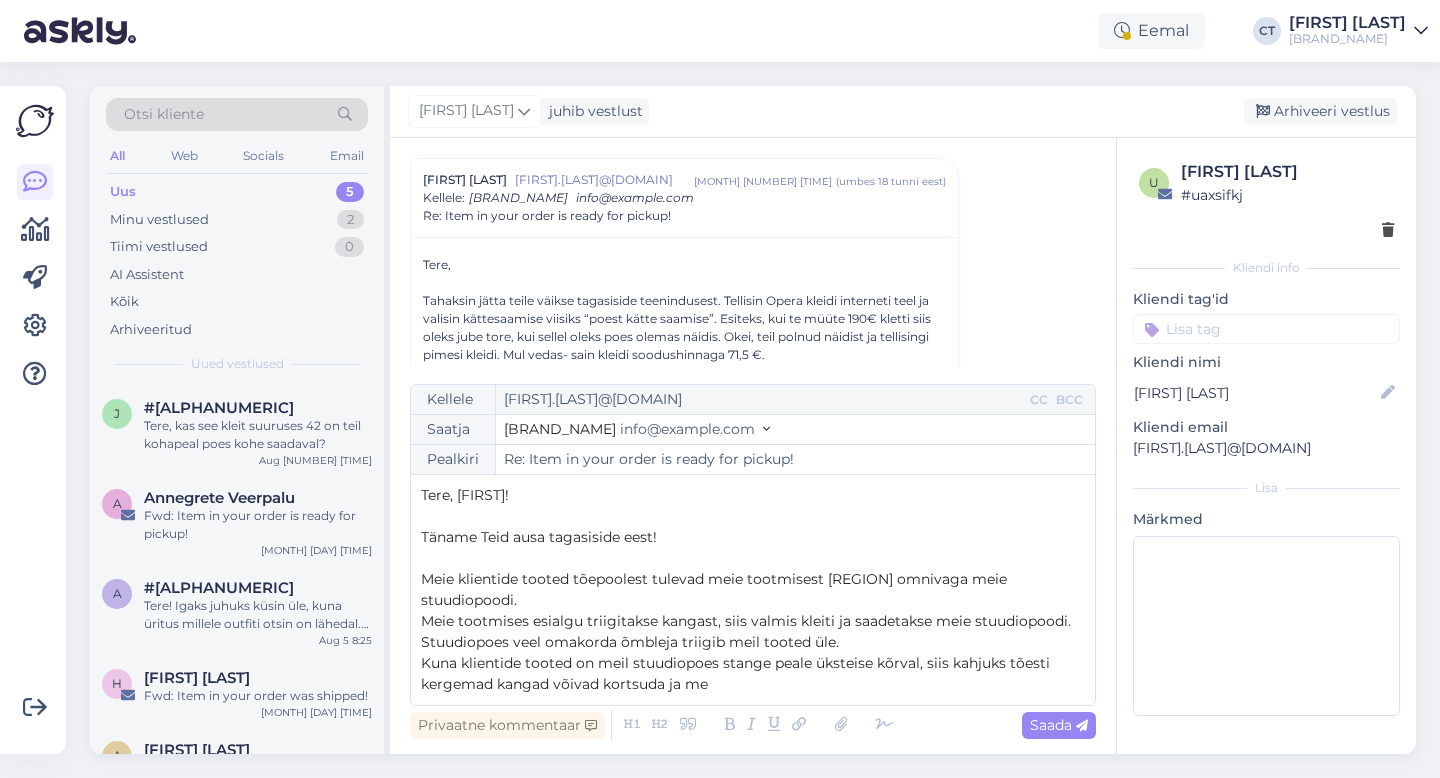 click on "Kuna klientide tooted on meil stuudiopoes stange peale üksteise kõrval, siis kahjuks tõesti kergemad kangad võivad kortsuda ja me" at bounding box center (753, 674) 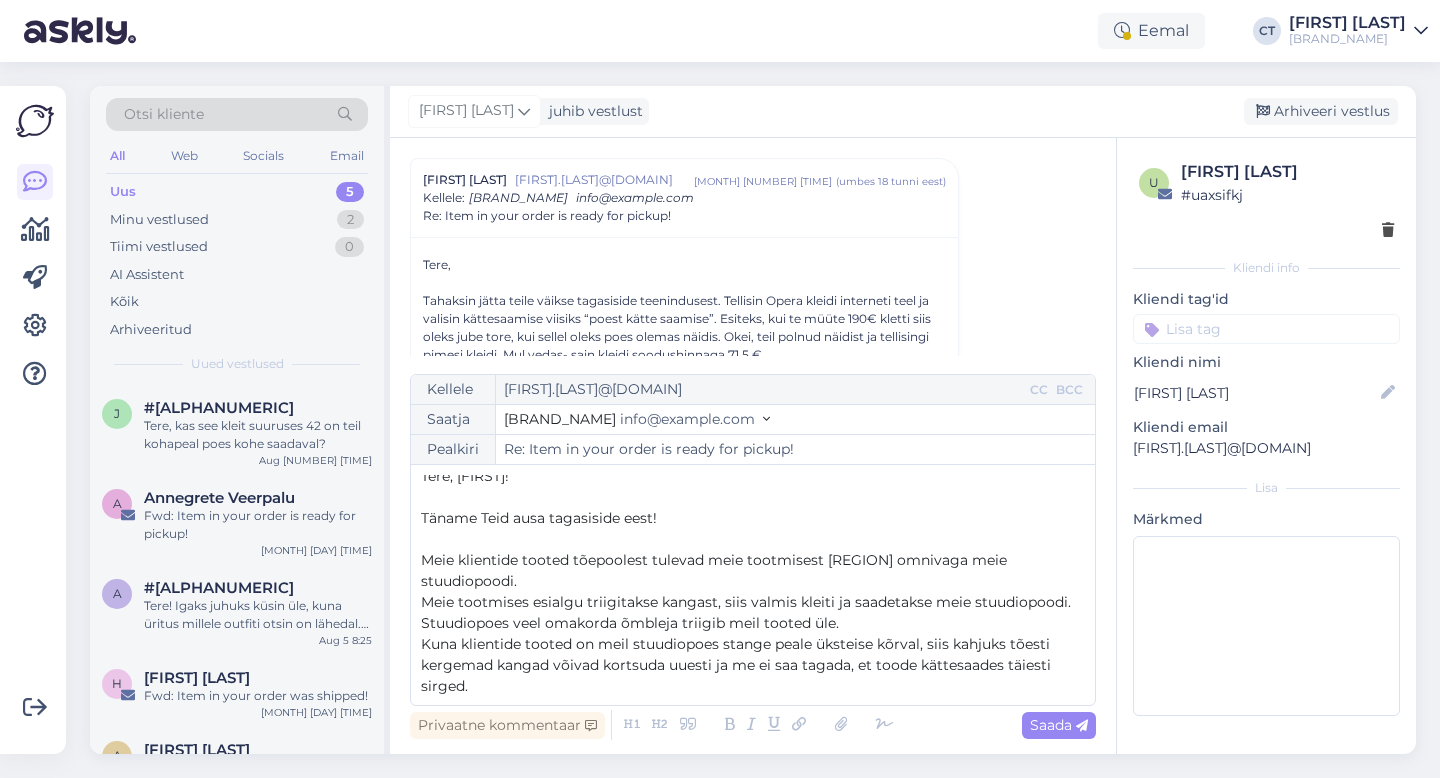 scroll, scrollTop: 32, scrollLeft: 0, axis: vertical 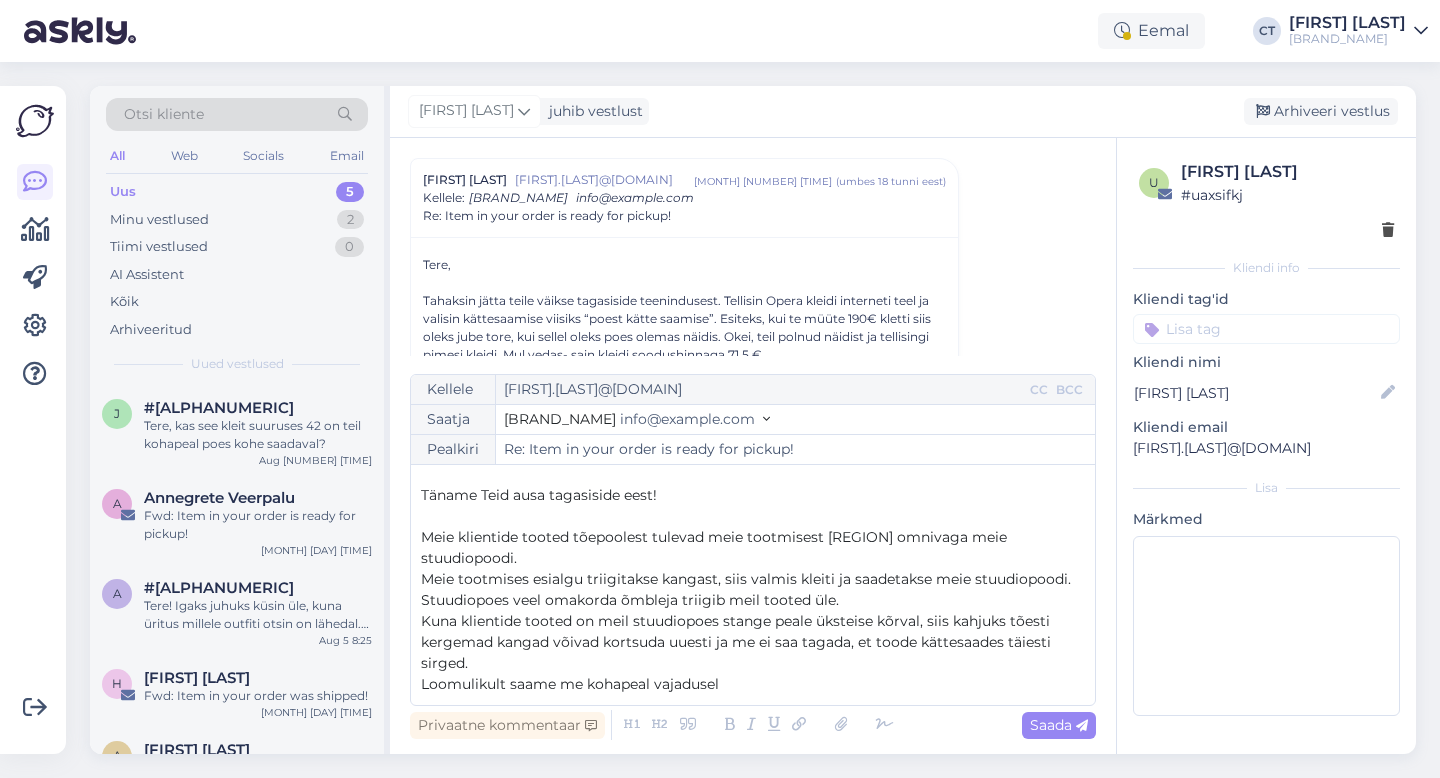 click on "Kuna klientide tooted on meil stuudiopoes stange peale üksteise kõrval, siis kahjuks tõesti kergemad kangad võivad kortsuda uuesti ja me ei saa tagada, et toode kättesaades täiesti sirged." at bounding box center [738, 642] 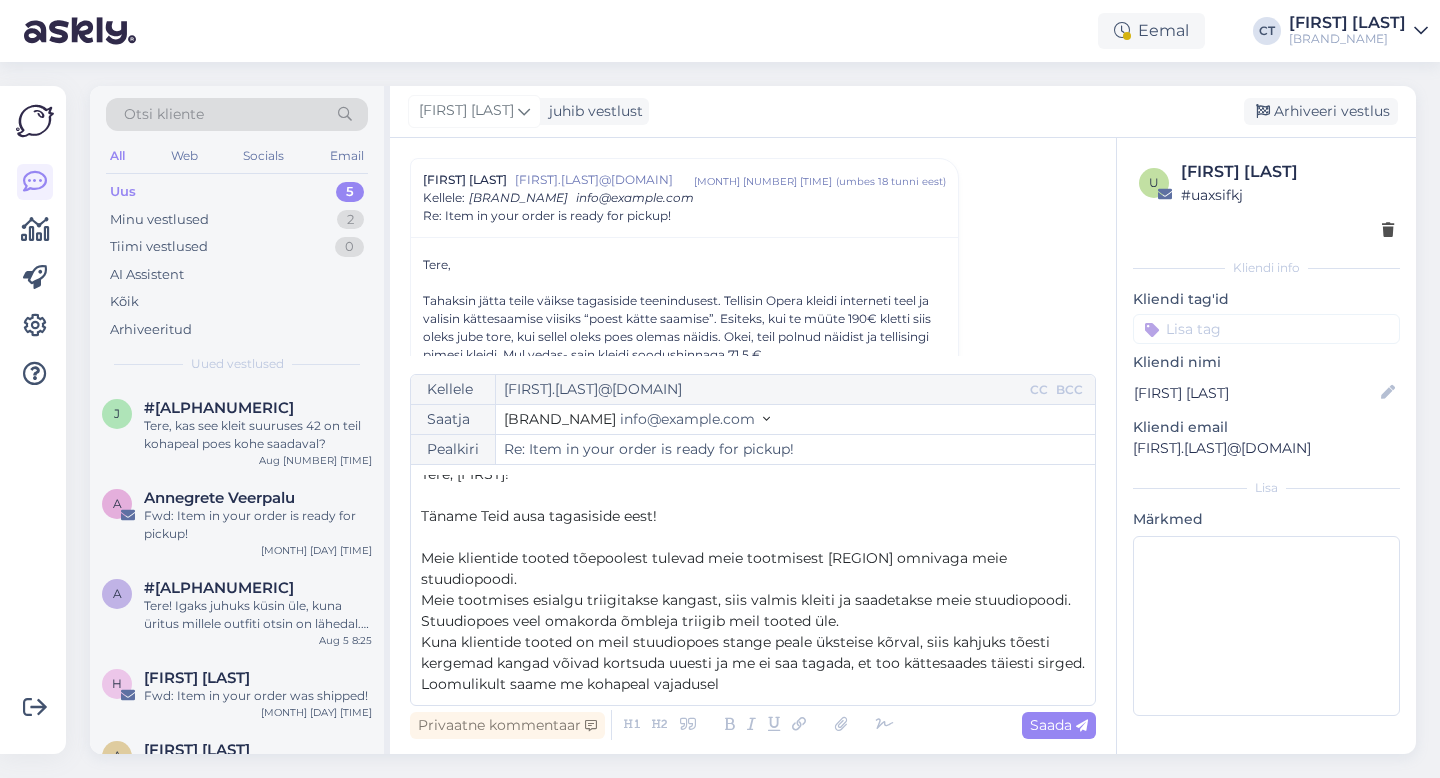 scroll, scrollTop: 32, scrollLeft: 0, axis: vertical 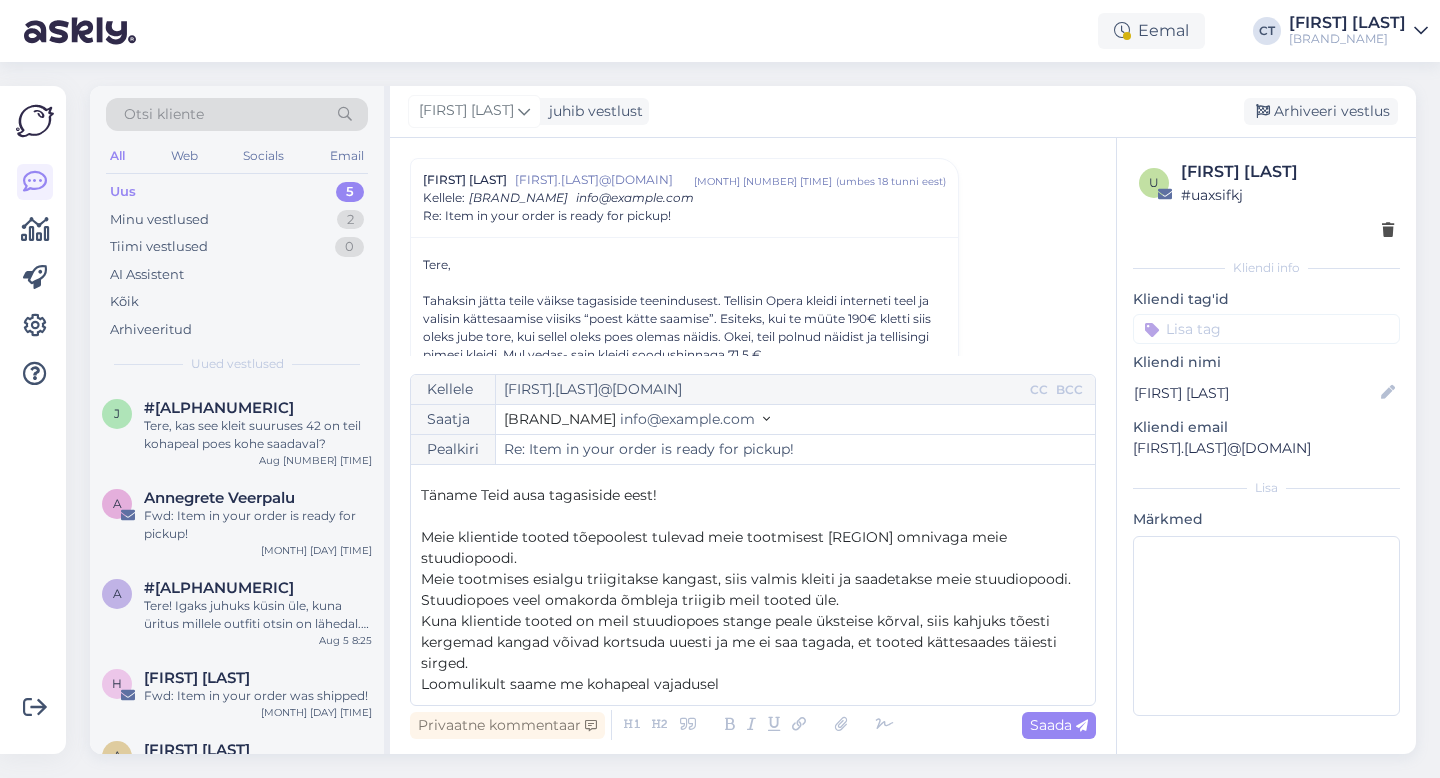 click on "Loomulikult saame me kohapeal vajadusel" at bounding box center [753, 684] 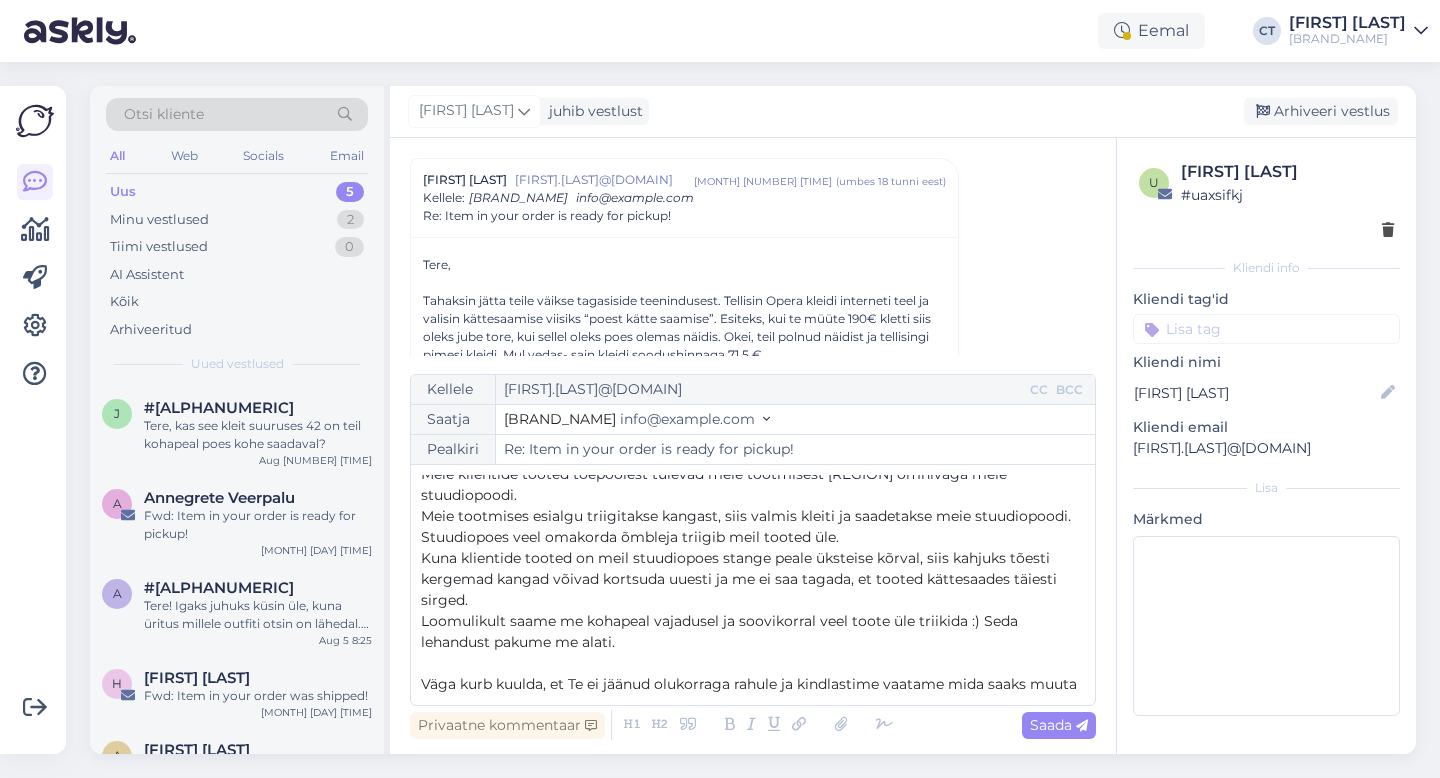 scroll, scrollTop: 114, scrollLeft: 0, axis: vertical 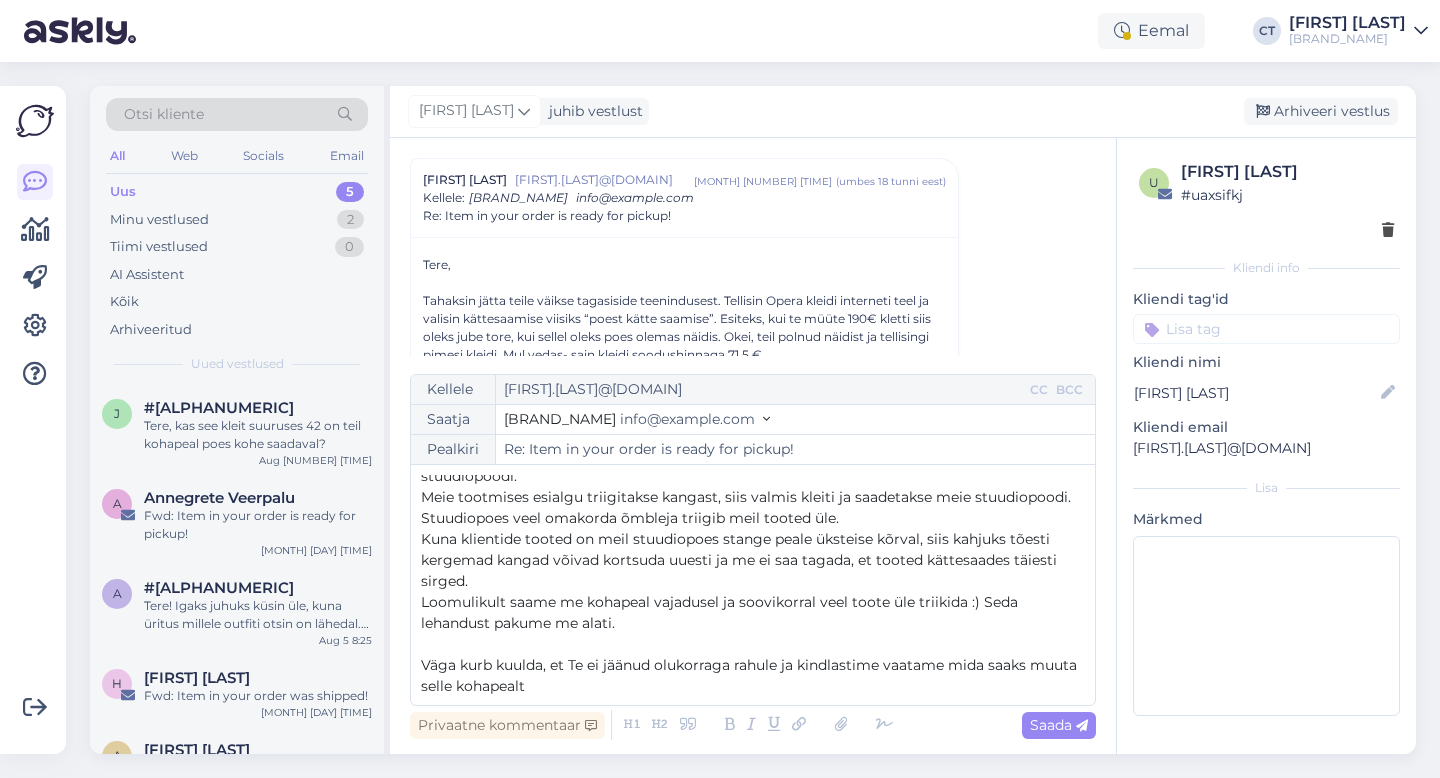 click on "Väga kurb kuulda, et Te ei jäänud olukorraga rahule ja kindlastime vaatame mida saaks muuta selle kohapealt" at bounding box center [751, 675] 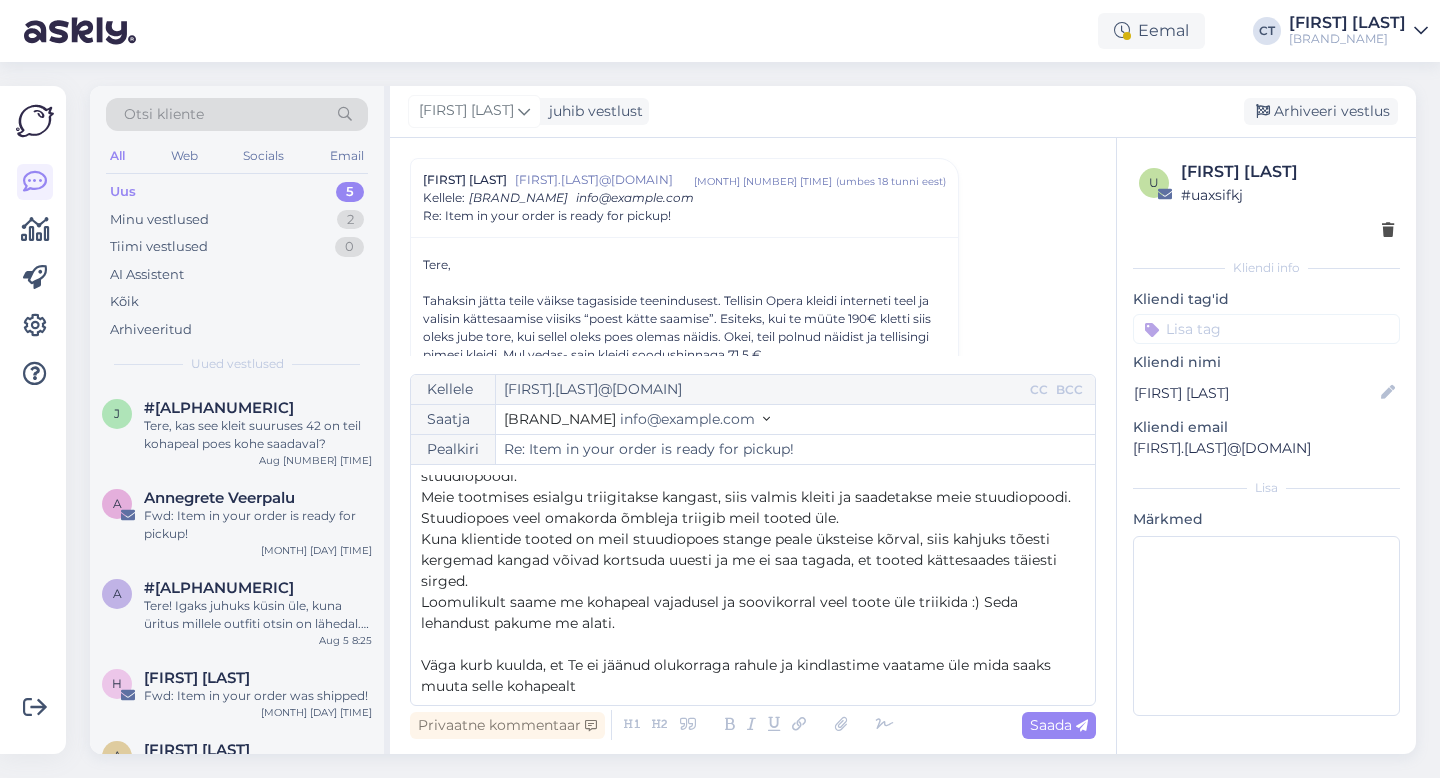 drag, startPoint x: 872, startPoint y: 691, endPoint x: 989, endPoint y: 669, distance: 119.05041 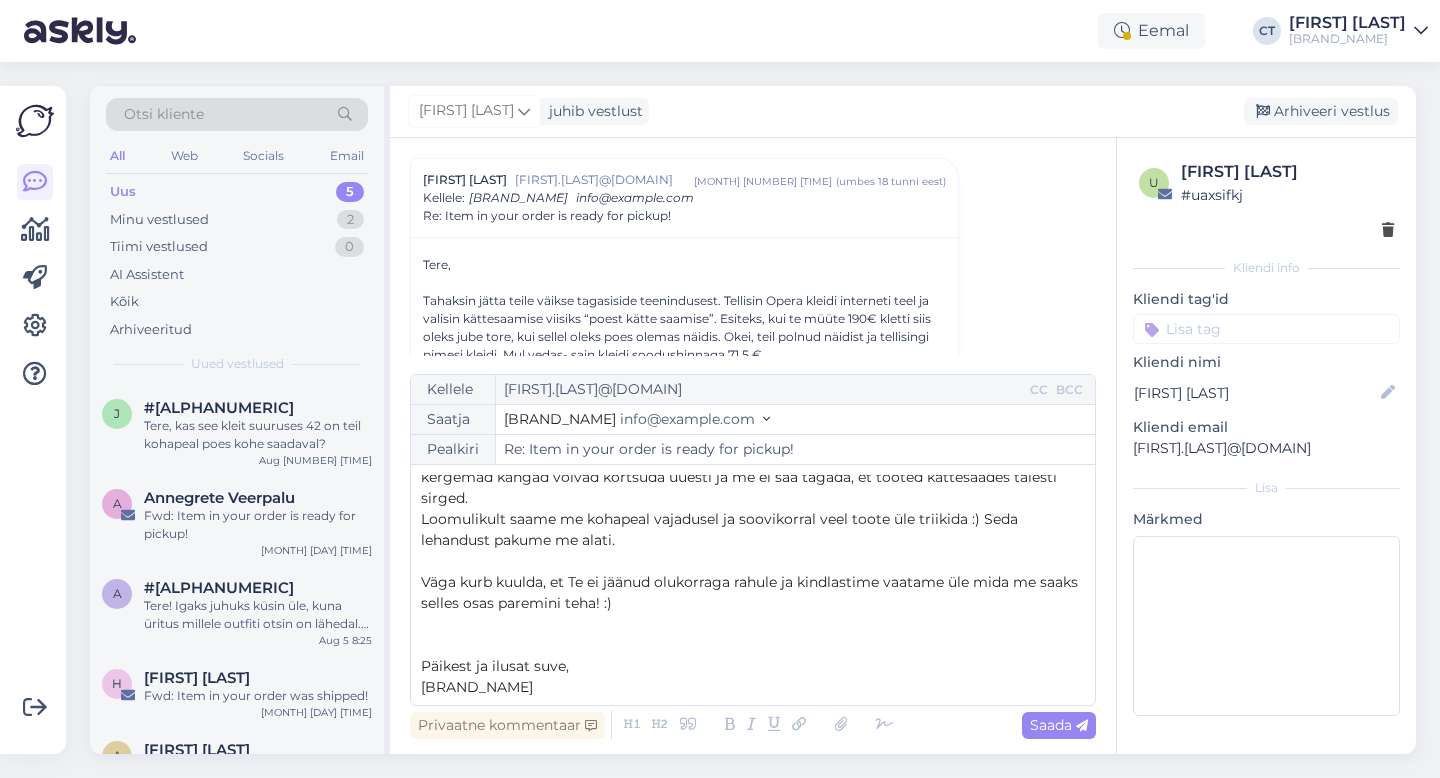 scroll, scrollTop: 199, scrollLeft: 0, axis: vertical 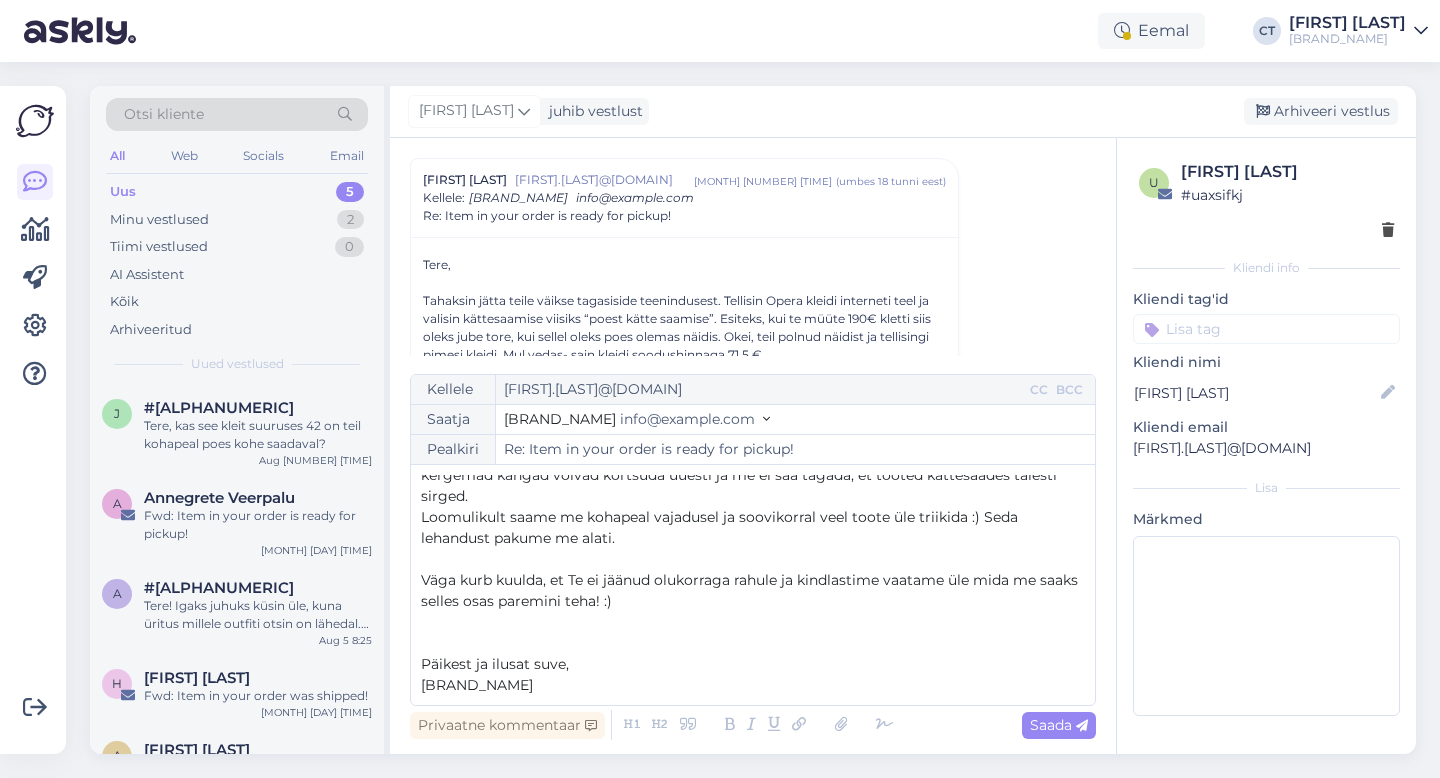 click on "Loomulikult saame me kohapeal vajadusel ja soovikorral veel toote üle triikida :) Seda lehandust pakume me alati." at bounding box center (753, 528) 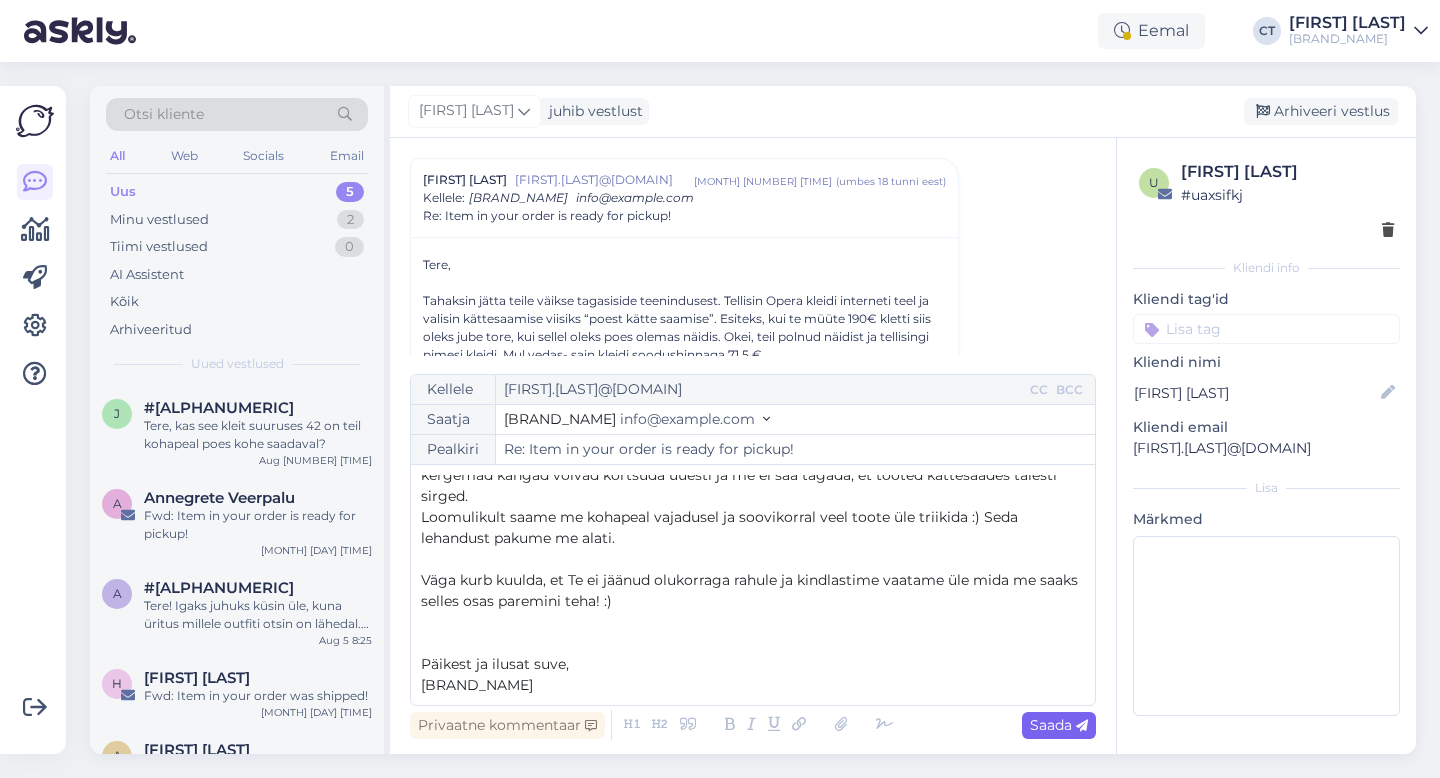 click on "Saada" at bounding box center [1059, 725] 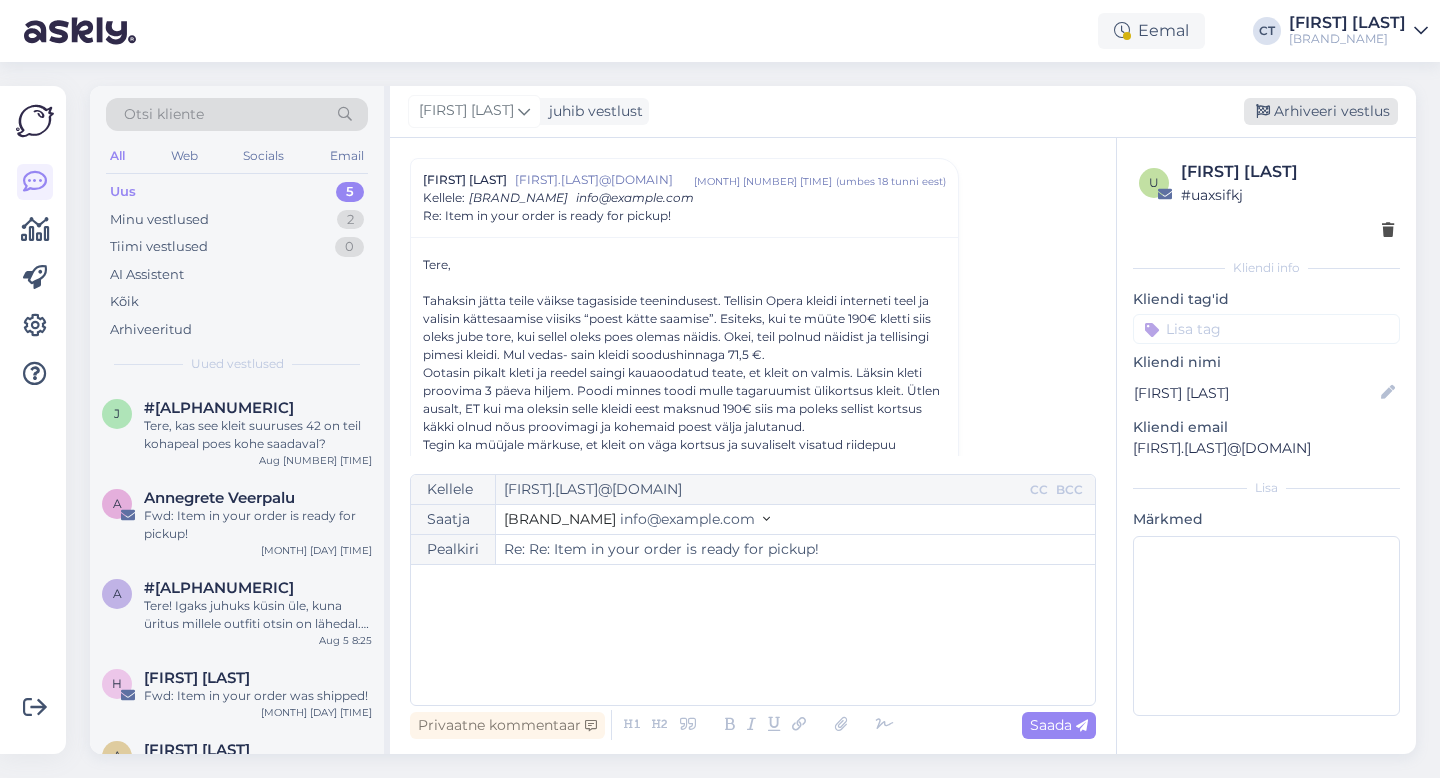 type on "Re: Re: Item in your order is ready for pickup!" 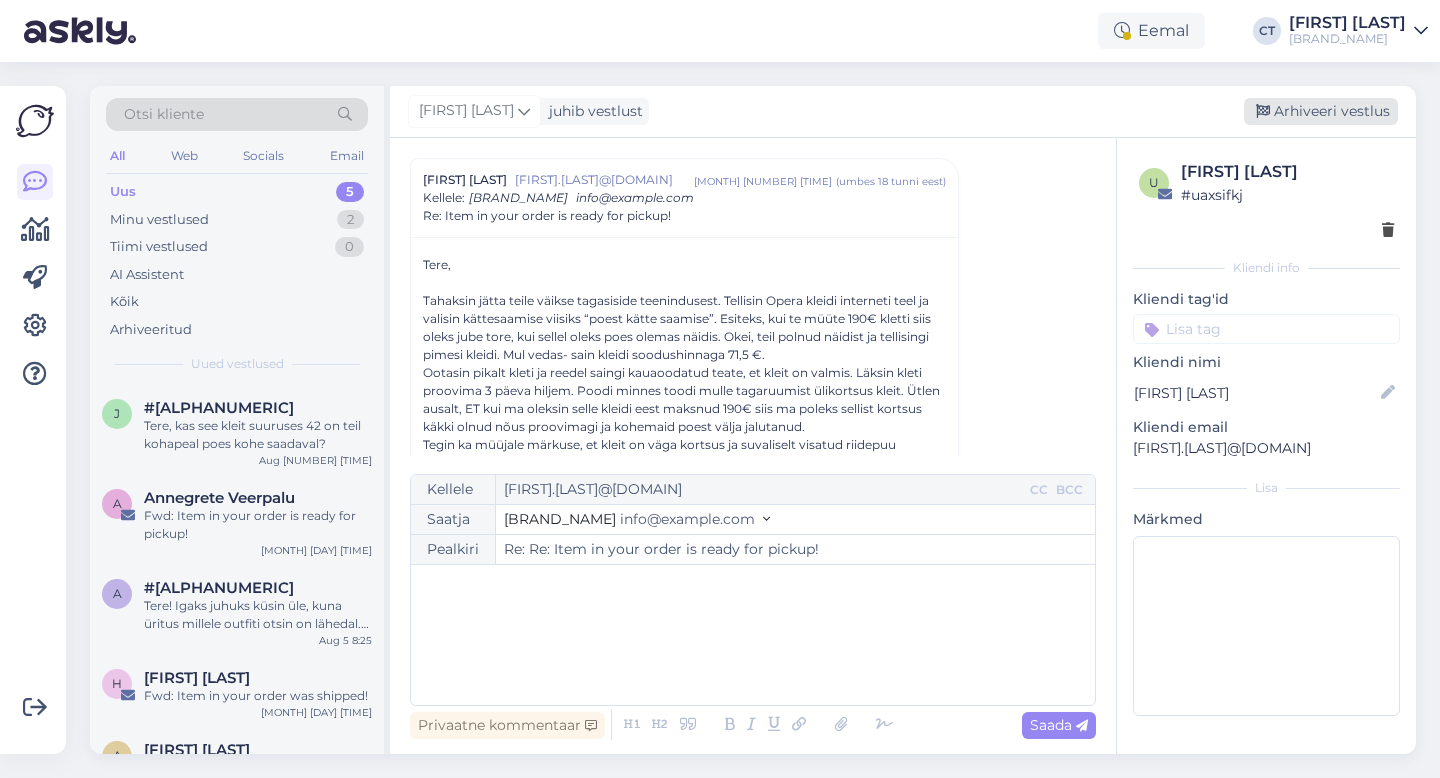scroll, scrollTop: 1785, scrollLeft: 0, axis: vertical 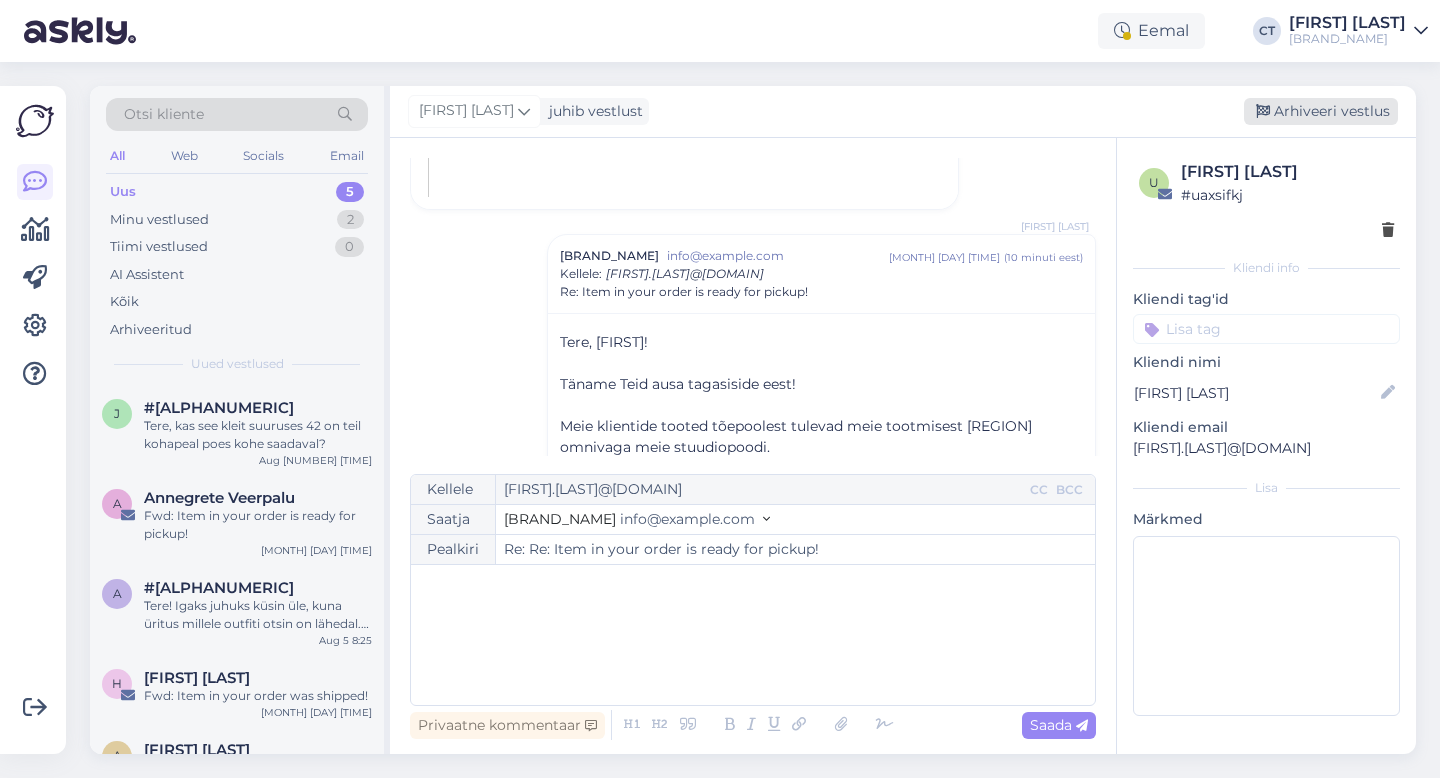 click on "Arhiveeri vestlus" at bounding box center [1321, 111] 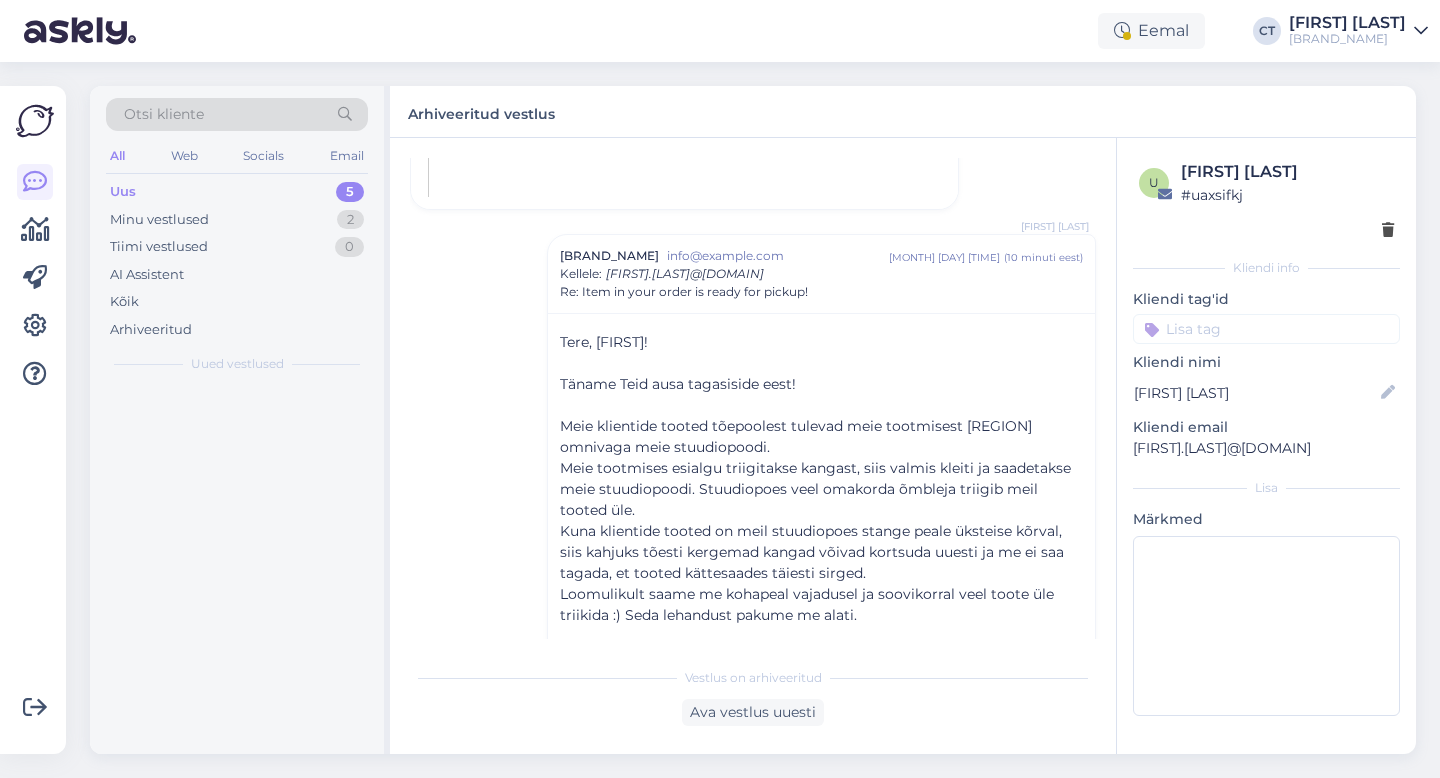 scroll, scrollTop: 1839, scrollLeft: 0, axis: vertical 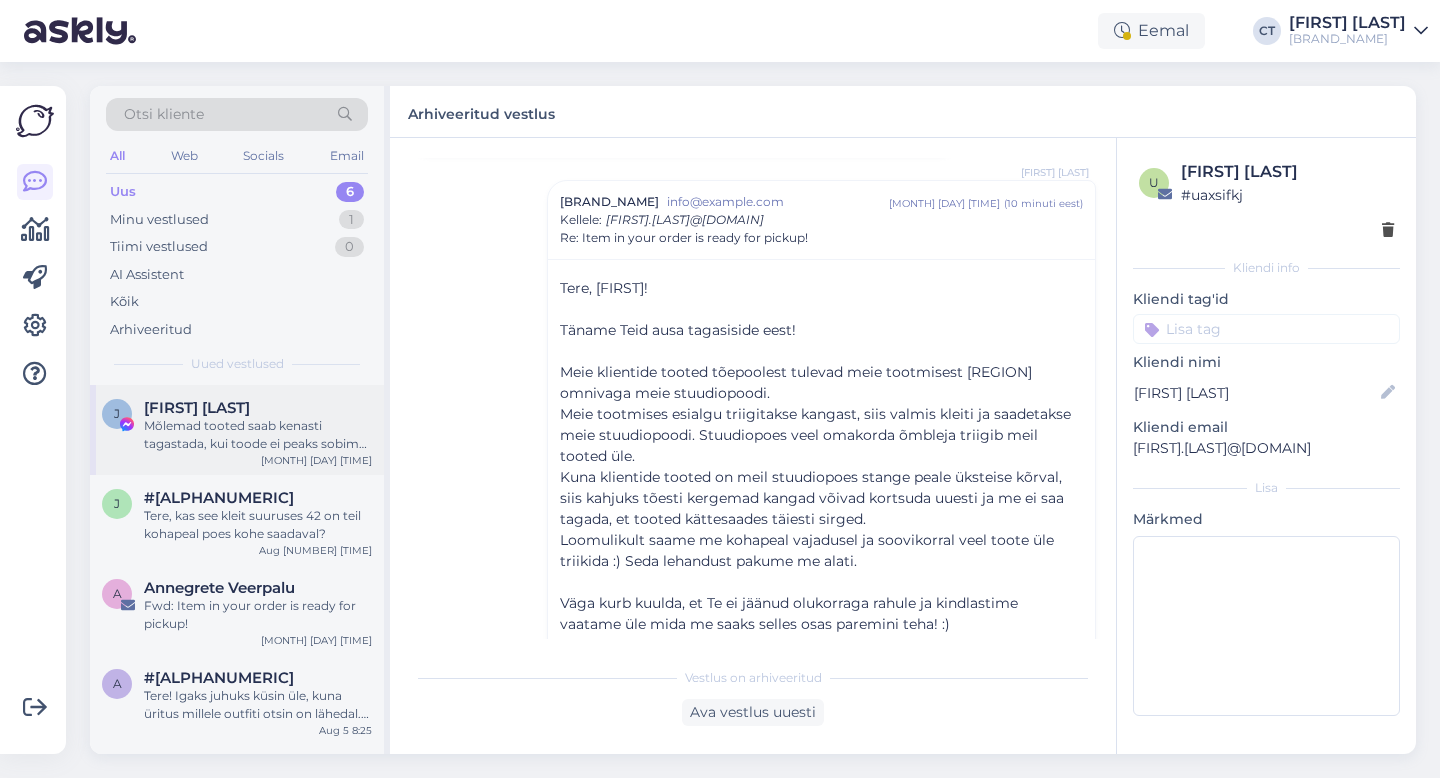 click on "Mõlemad tooted saab kenasti tagastada, kui toode ei peaks sobima :) Teeme need standart suuruses." at bounding box center (258, 435) 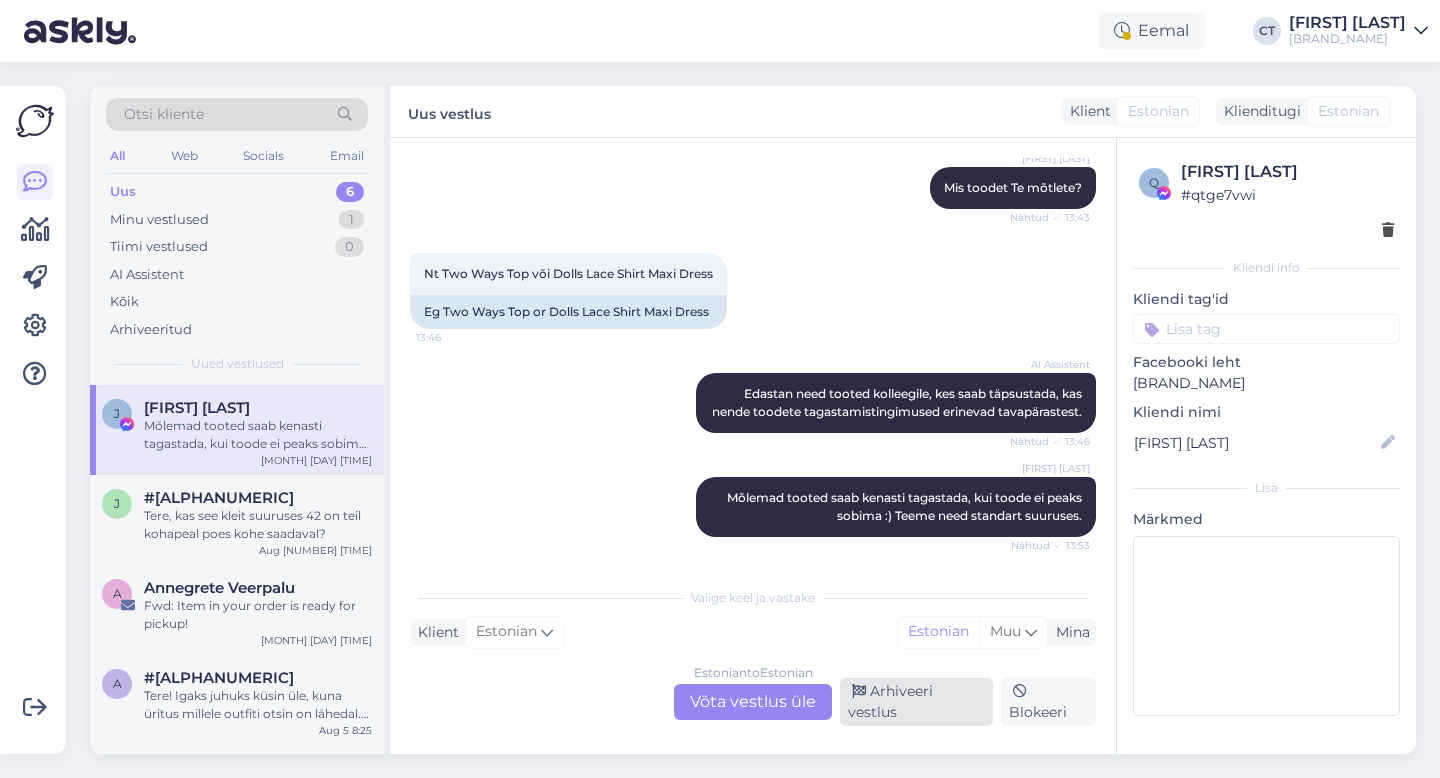 click on "Arhiveeri vestlus" at bounding box center (916, 702) 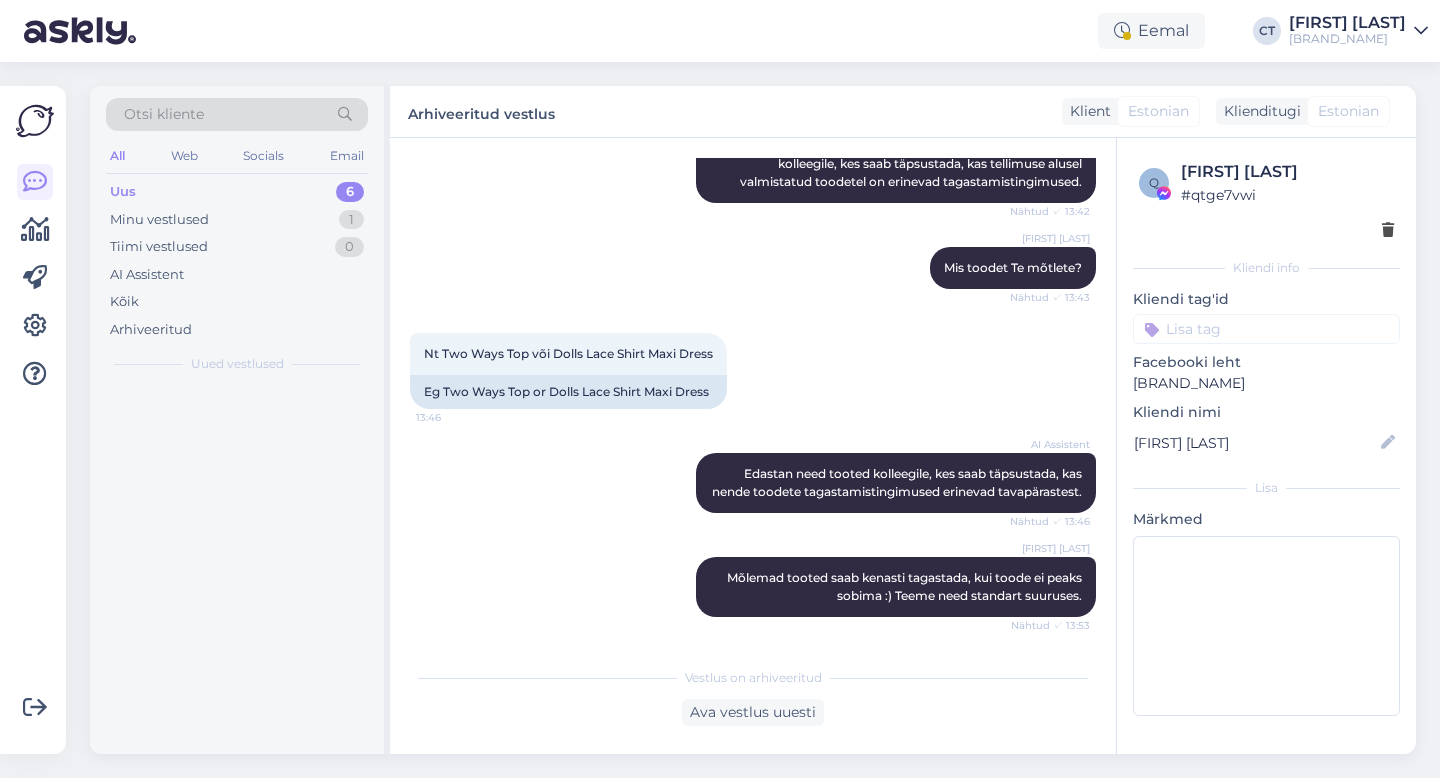 scroll, scrollTop: 5456, scrollLeft: 0, axis: vertical 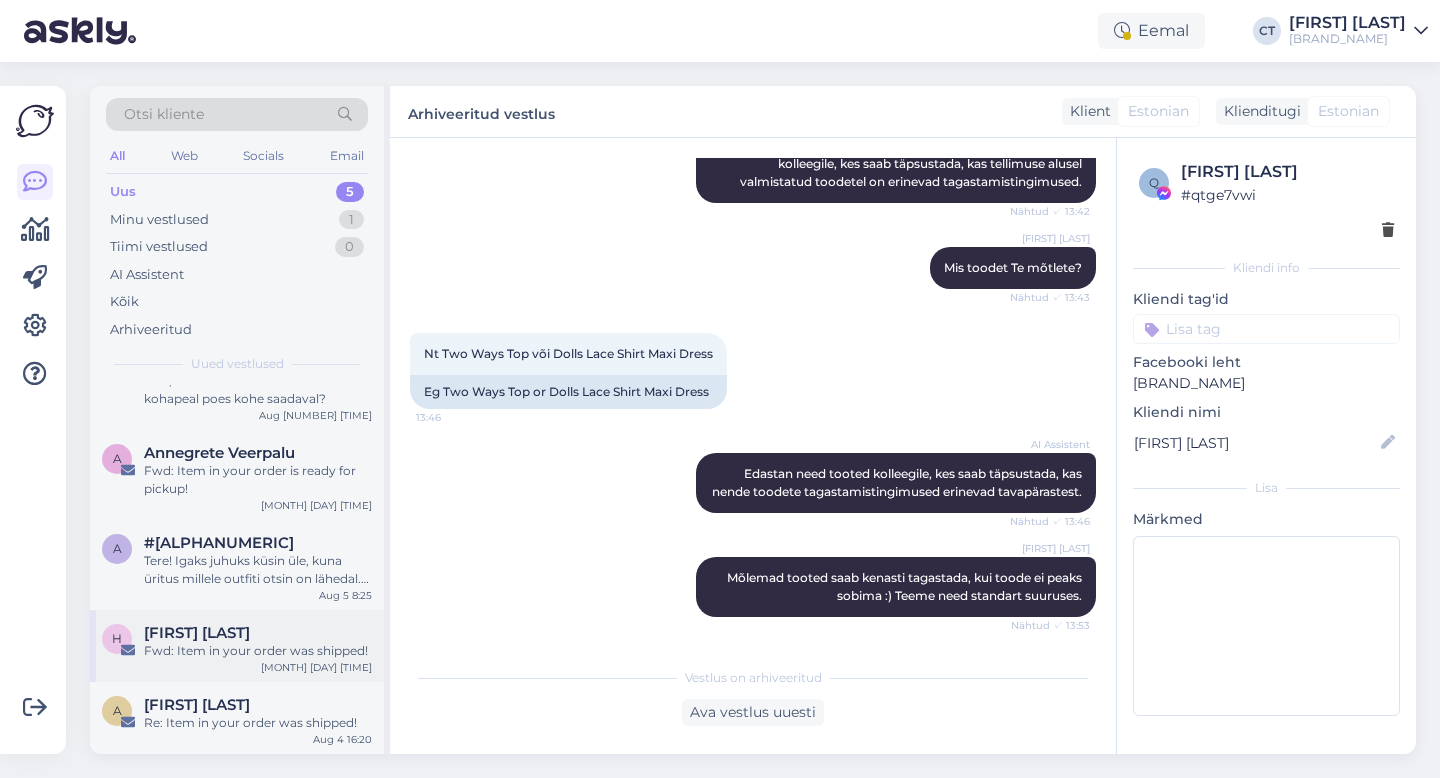 click on "Fwd: Item in your order was shipped!" at bounding box center [258, 651] 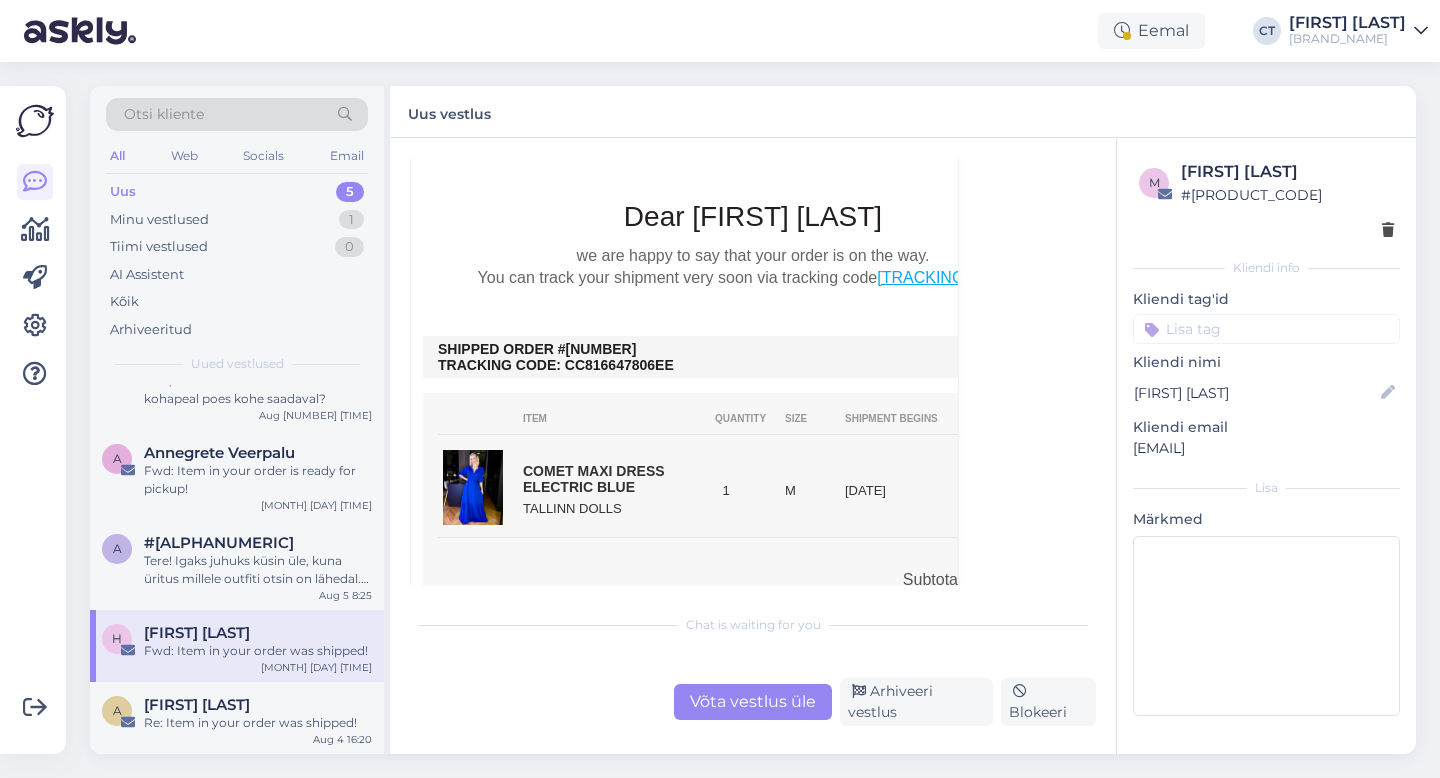 scroll, scrollTop: 572, scrollLeft: 0, axis: vertical 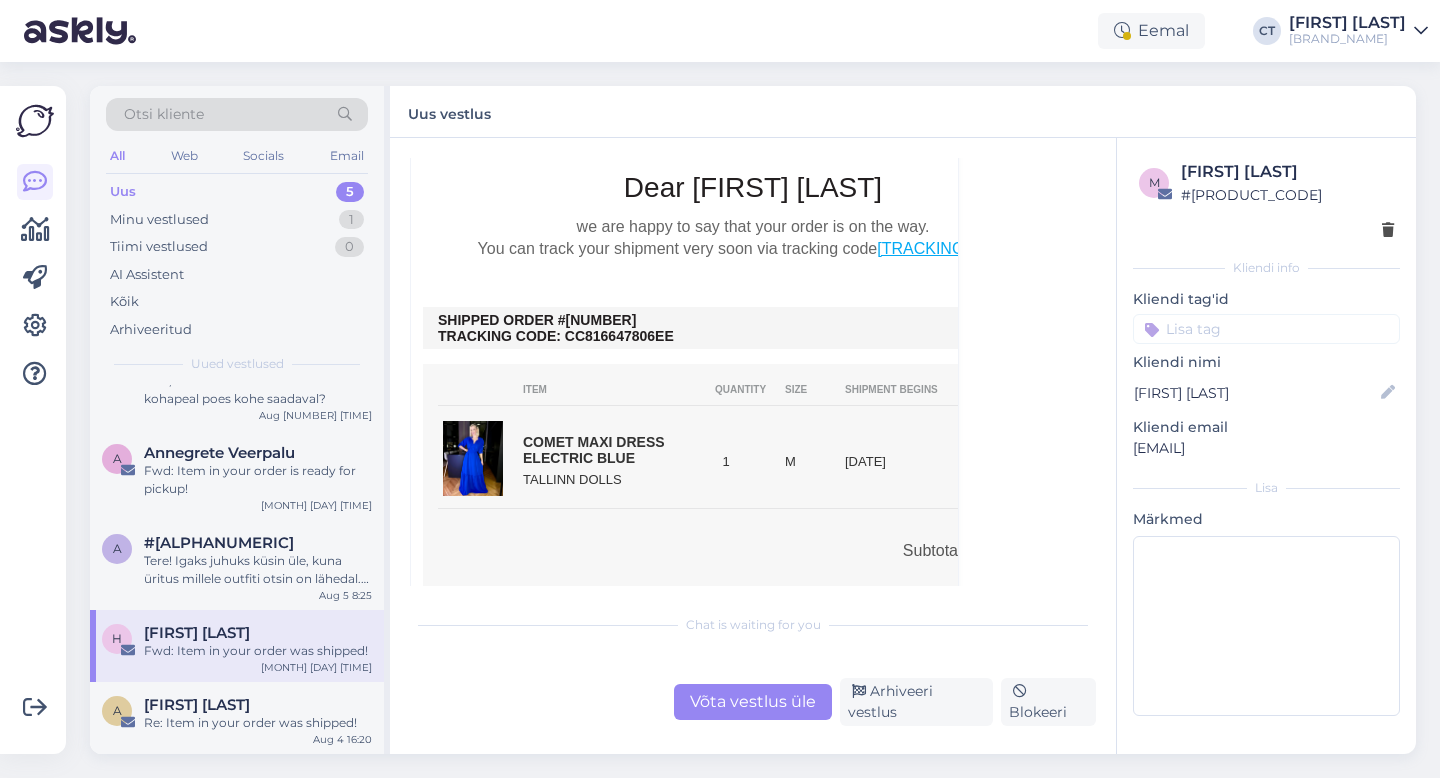 click on "Võta vestlus üle" at bounding box center [753, 702] 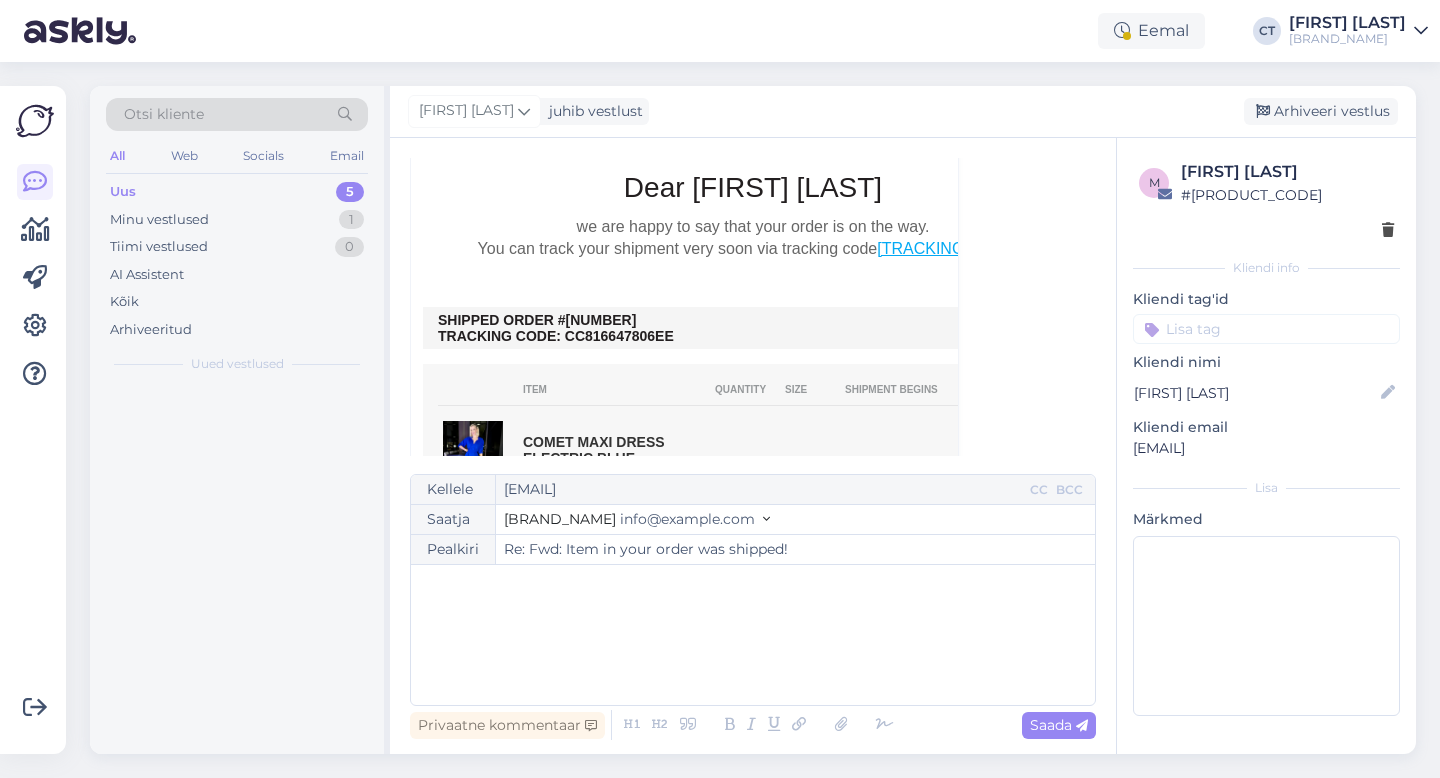 scroll, scrollTop: 54, scrollLeft: 0, axis: vertical 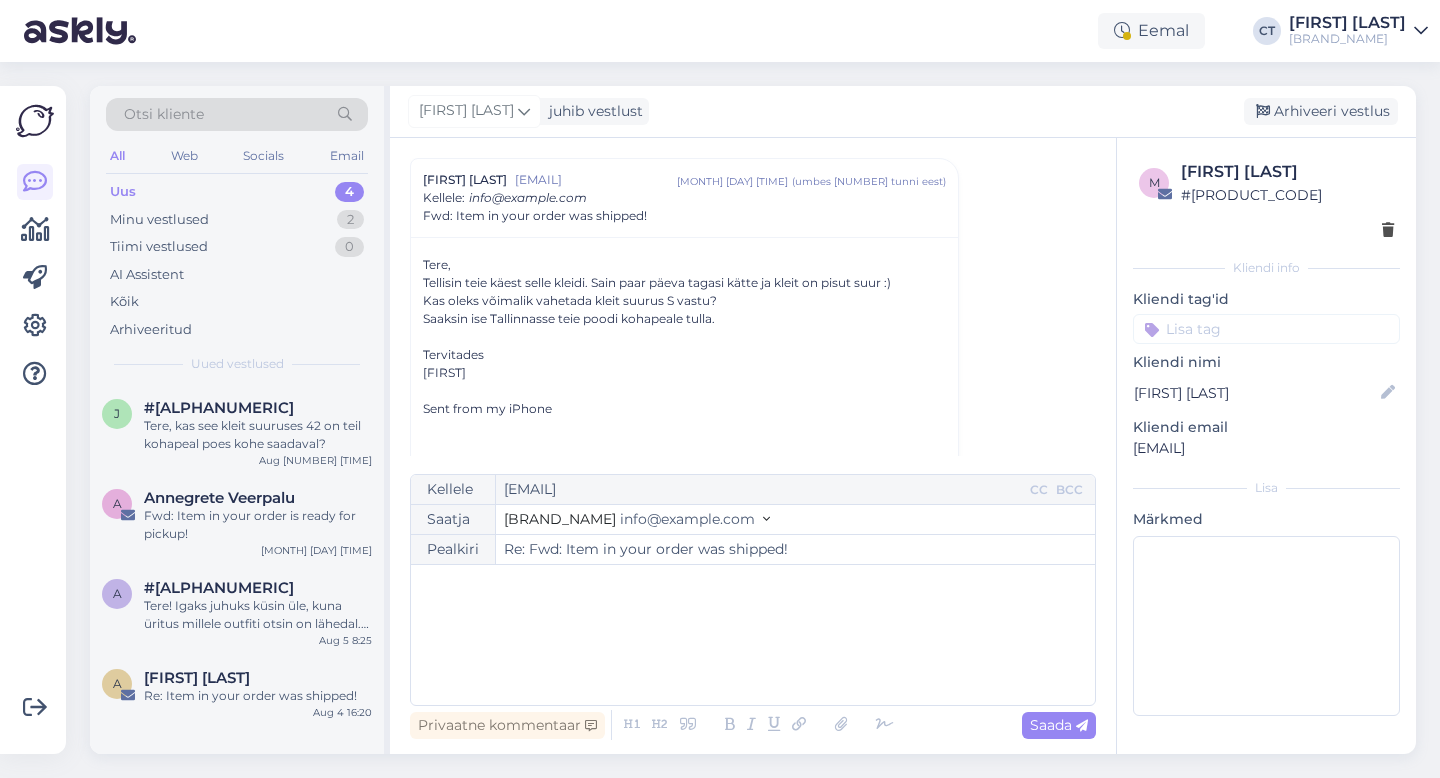 click on "﻿" at bounding box center (753, 635) 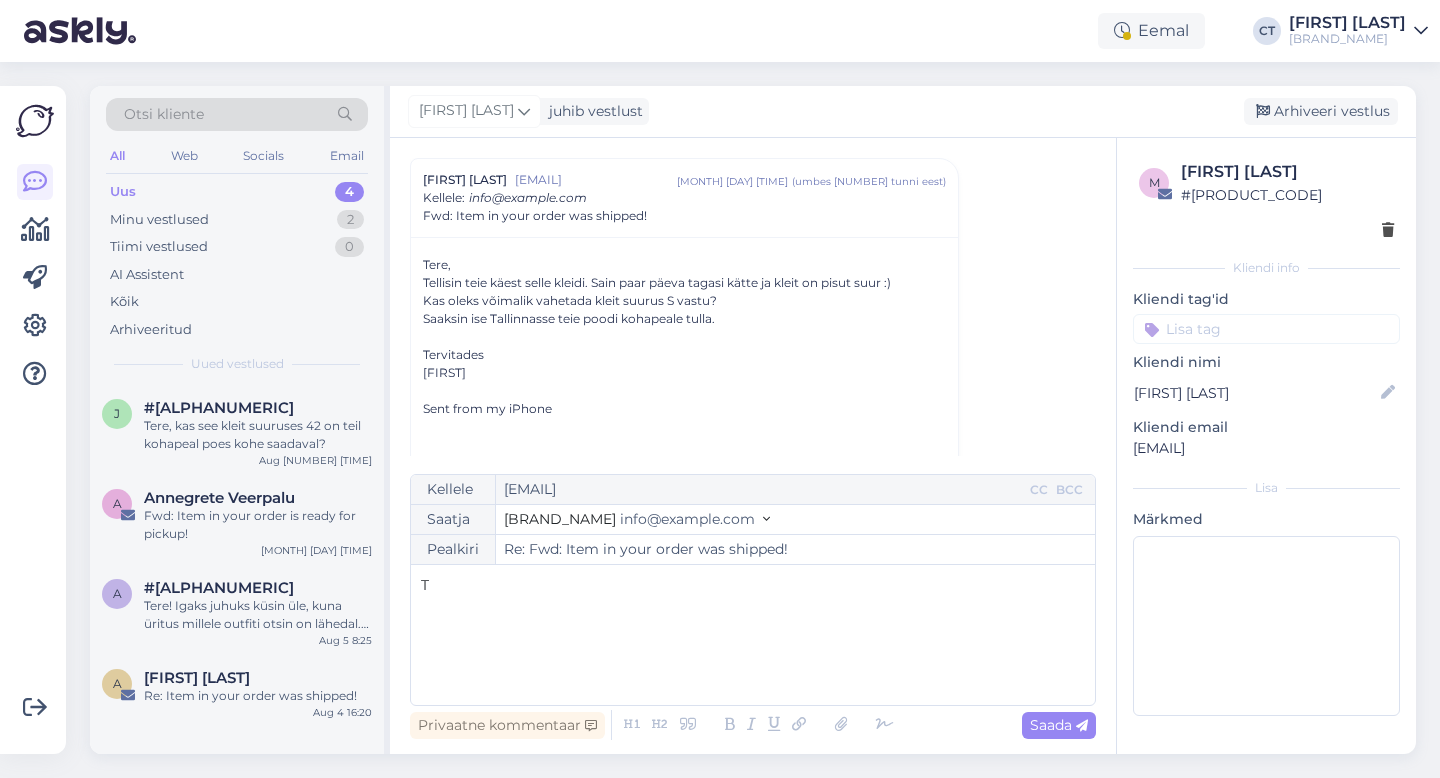 type 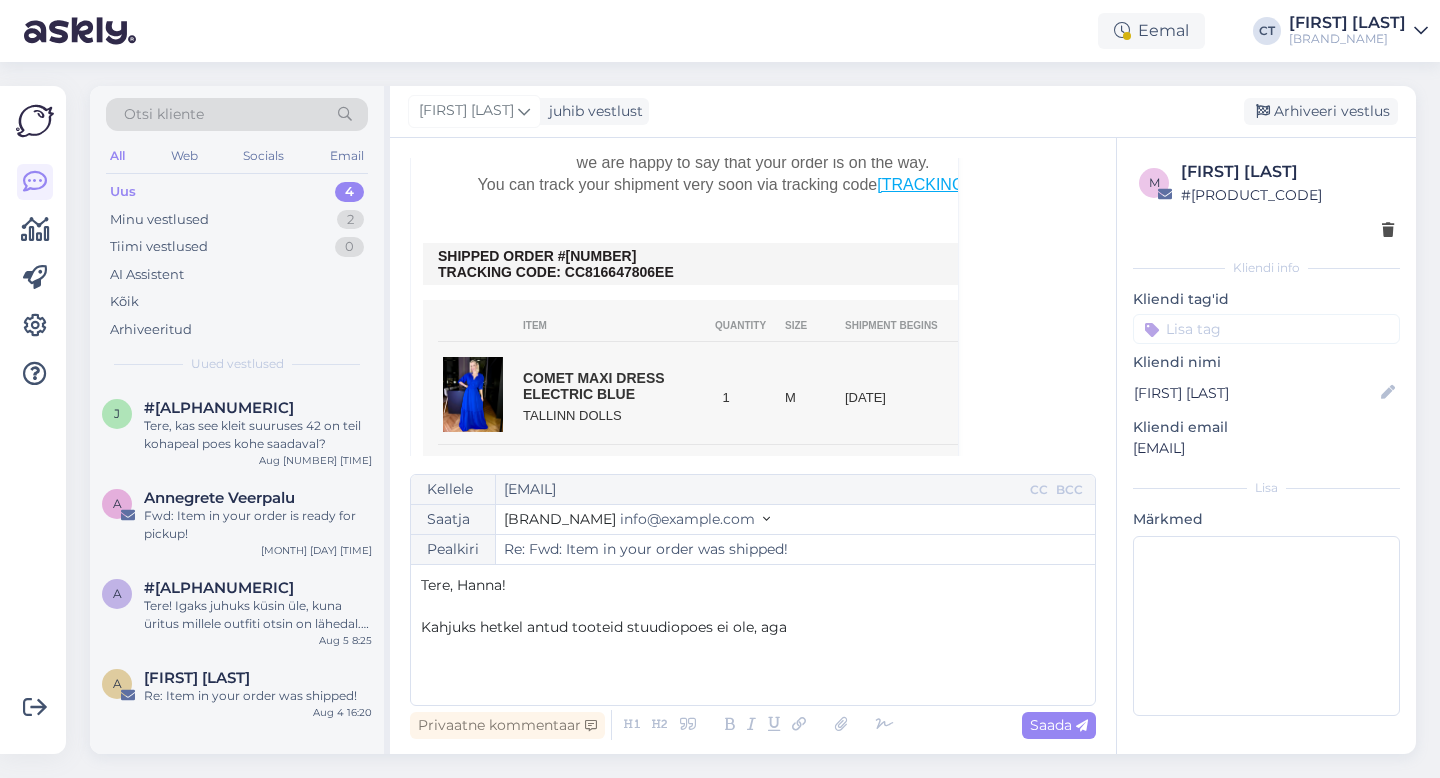 scroll, scrollTop: 652, scrollLeft: 0, axis: vertical 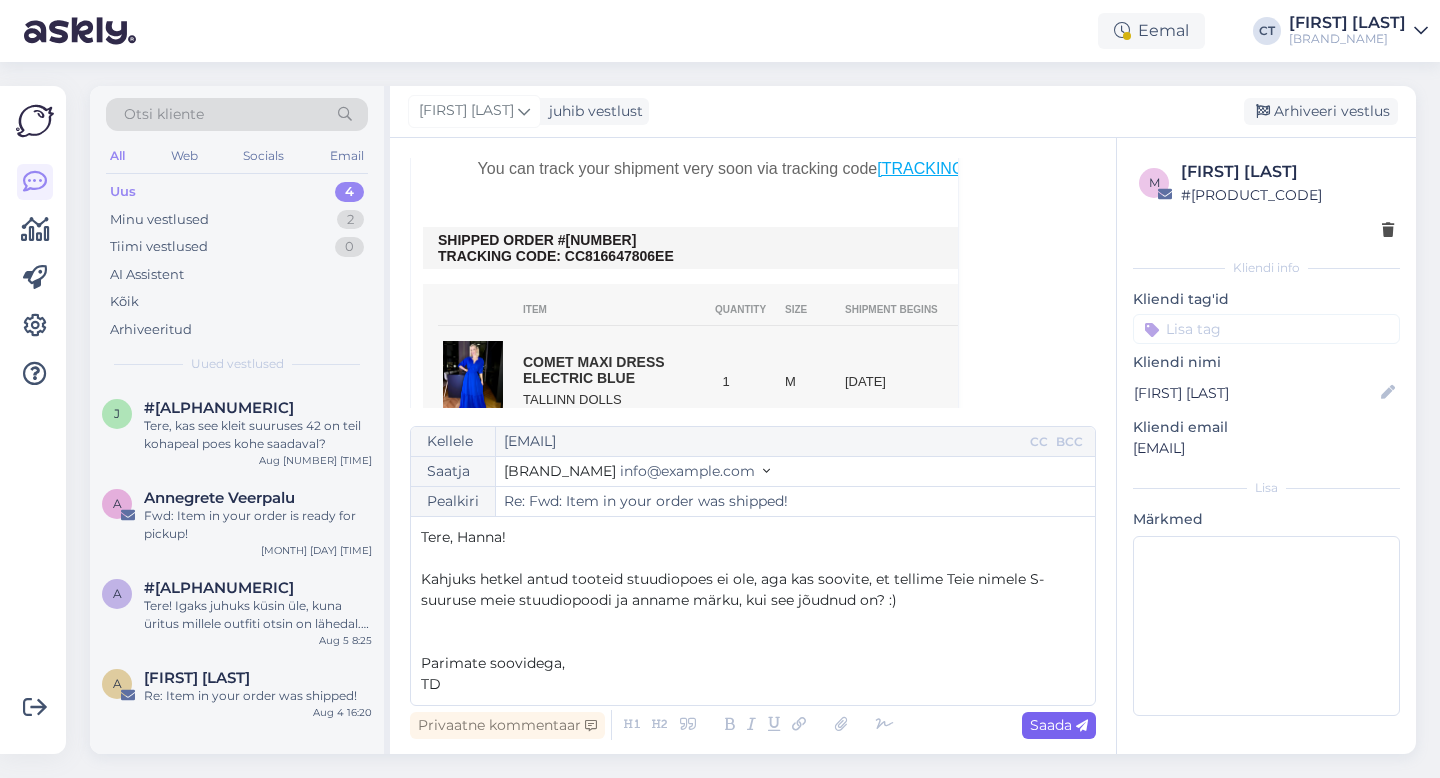 click on "Saada" at bounding box center [1059, 725] 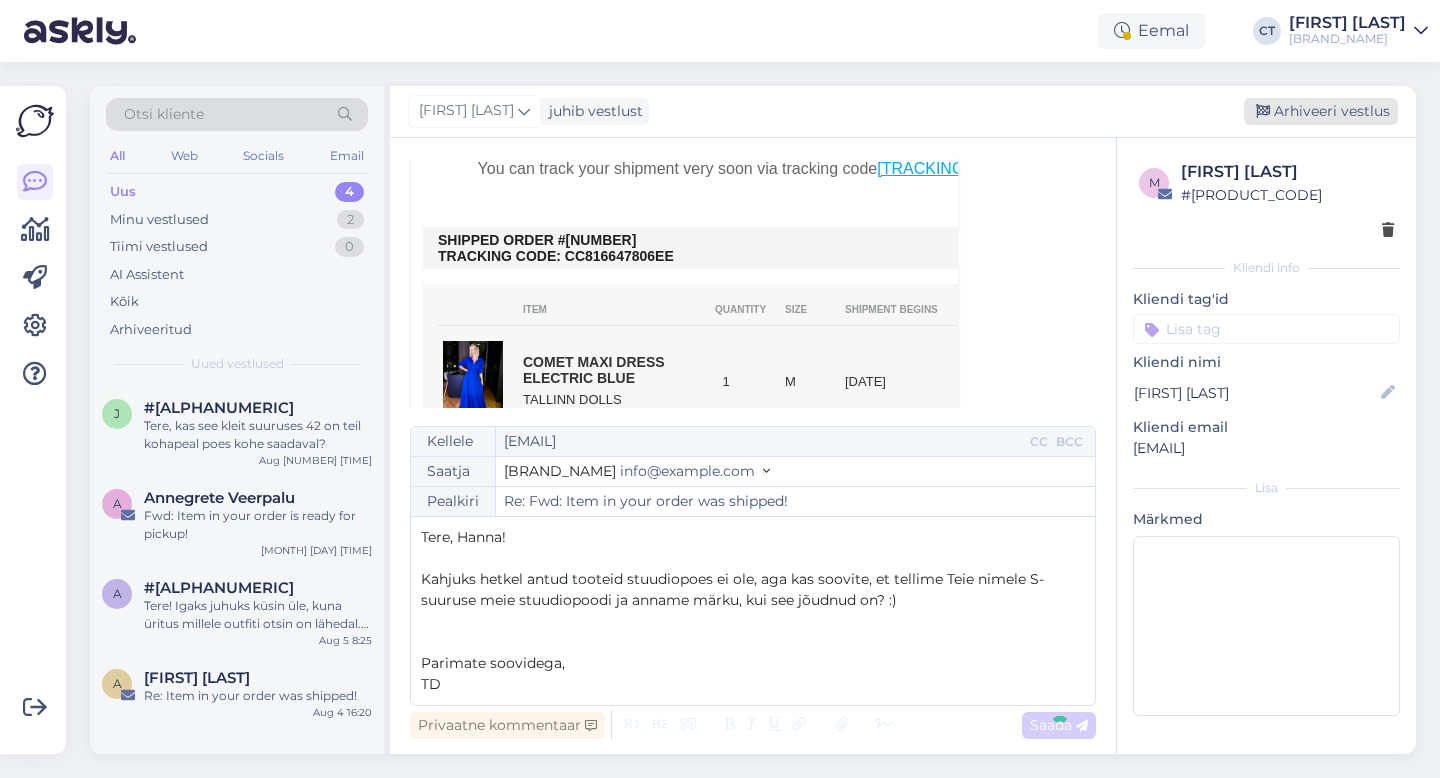 type on "Re: Re: Fwd: Item in your order was shipped!" 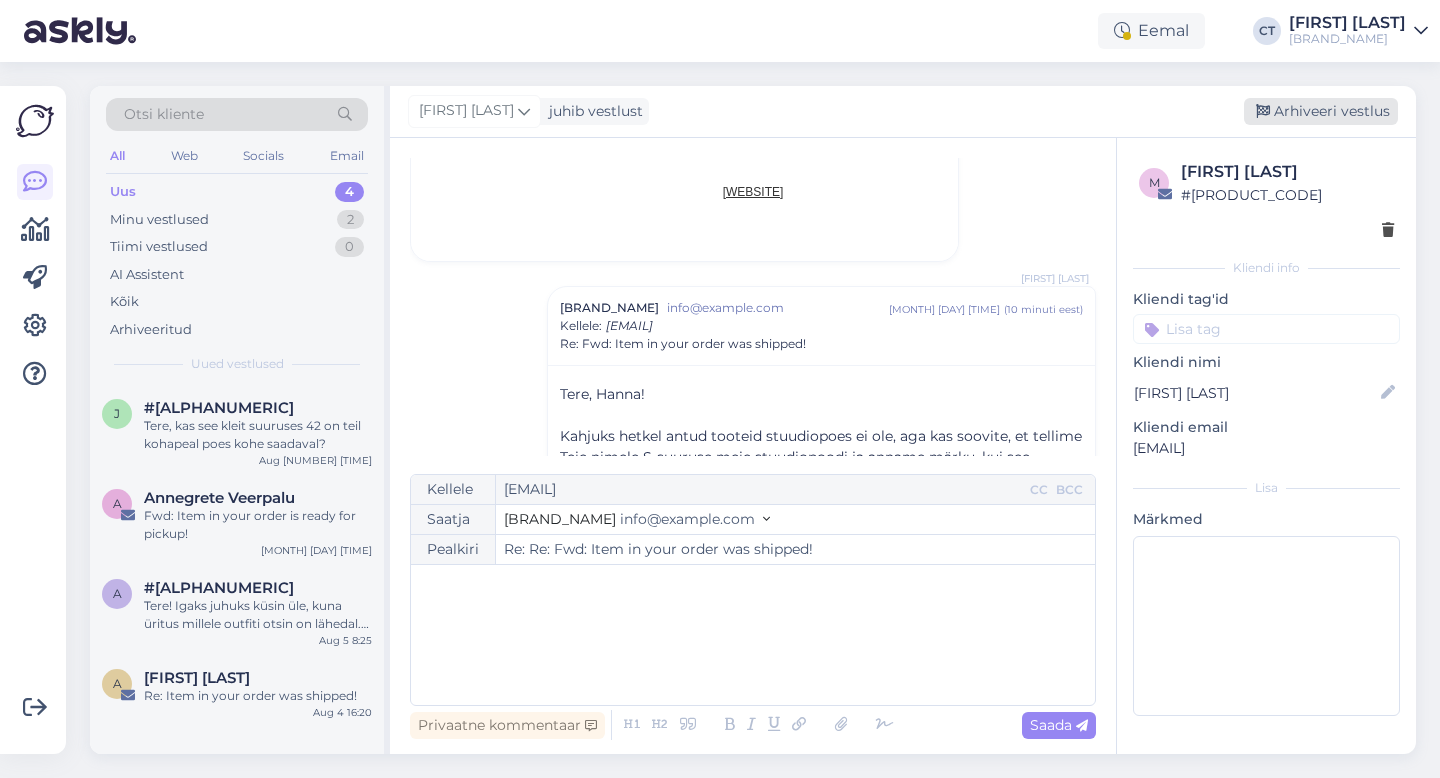 click on "Arhiveeri vestlus" at bounding box center (1321, 111) 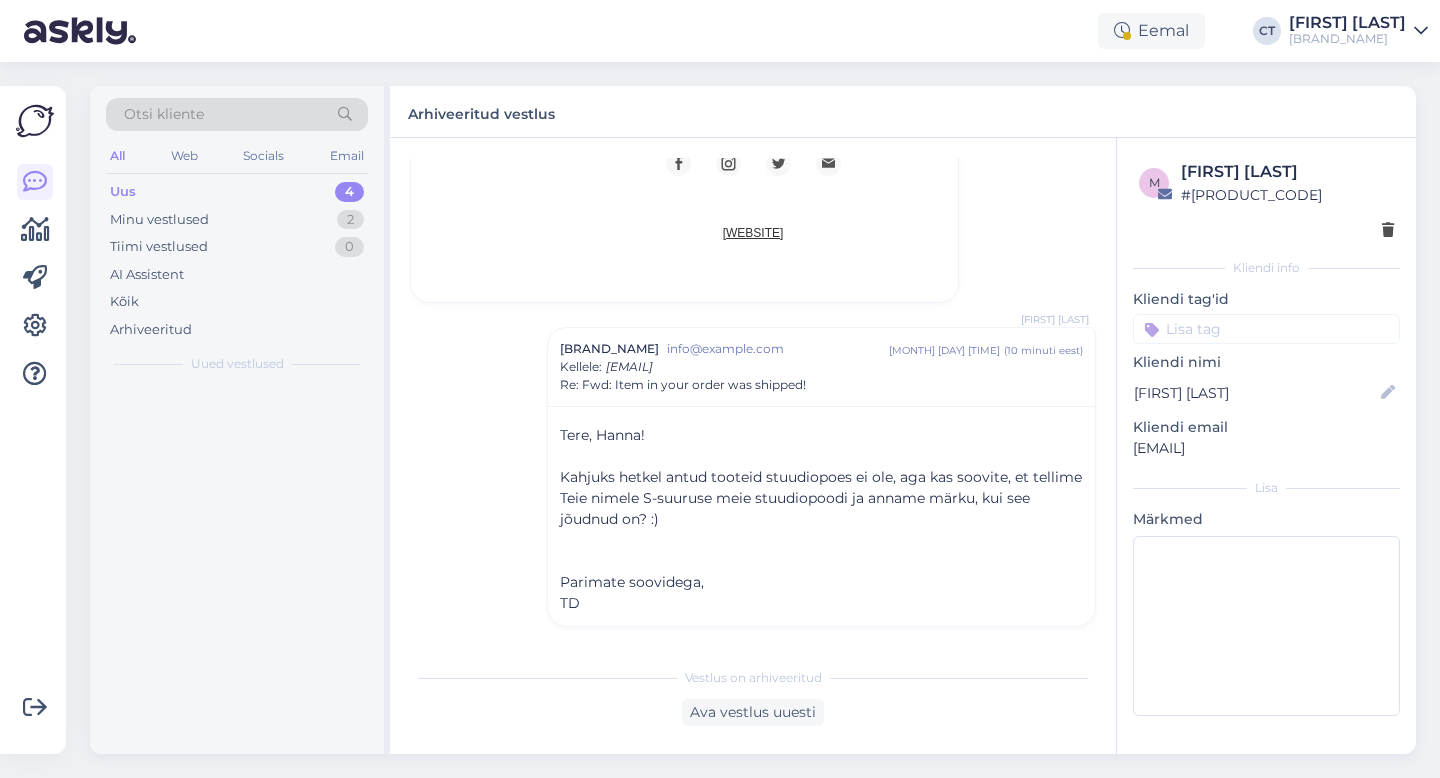 scroll, scrollTop: 1326, scrollLeft: 0, axis: vertical 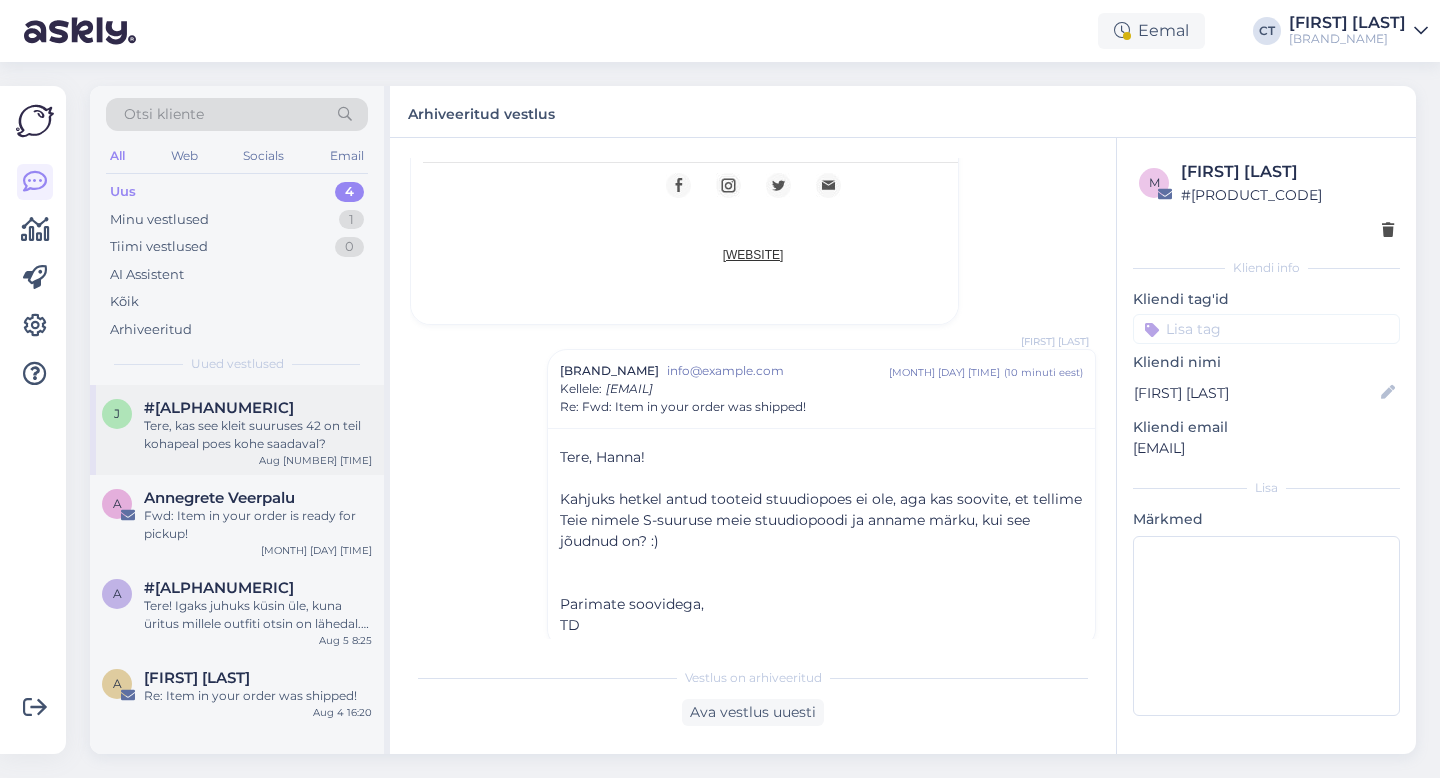 click on "Tere, kas see kleit suuruses 42 on teil kohapeal poes kohe saadaval?" at bounding box center [258, 435] 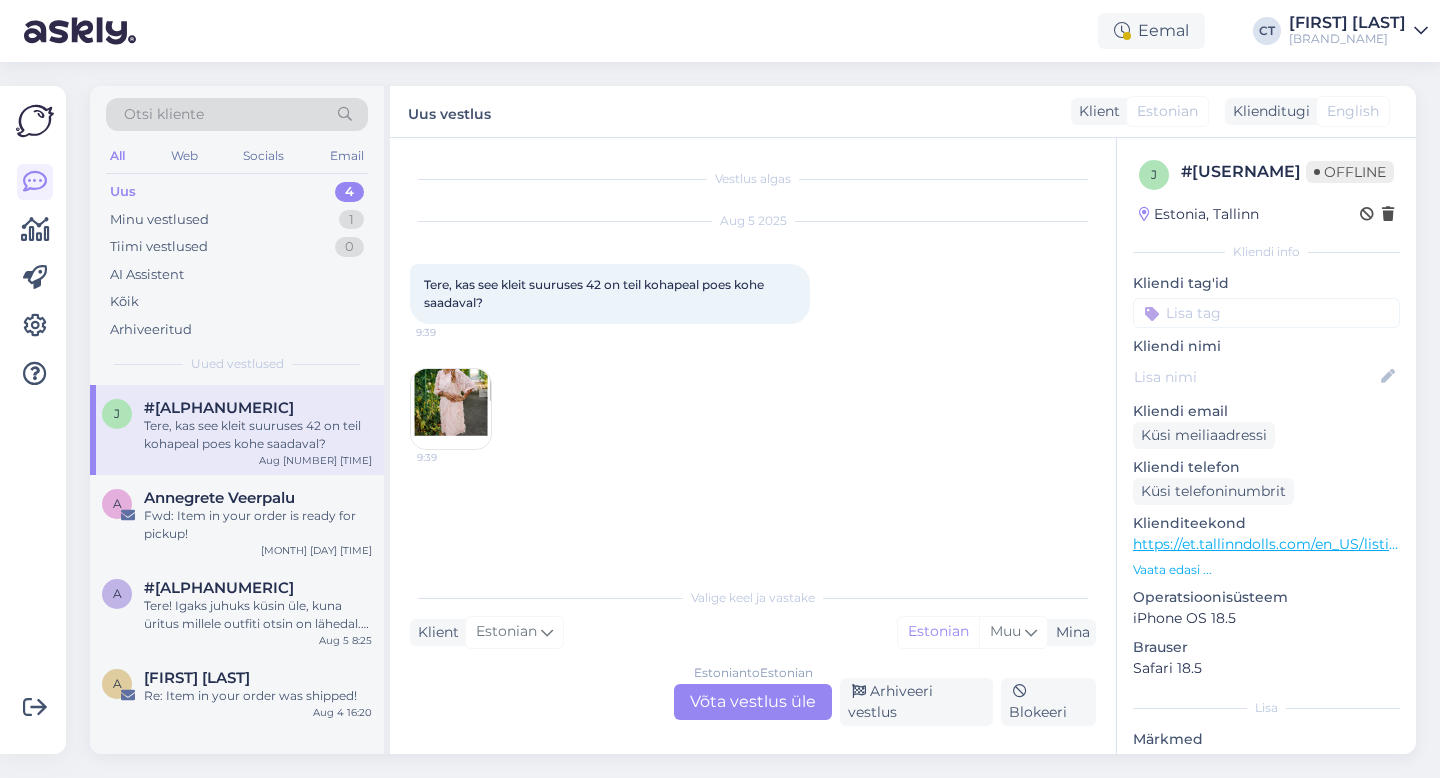 click on "Estonian  to  Estonian Võta vestlus üle" at bounding box center [753, 702] 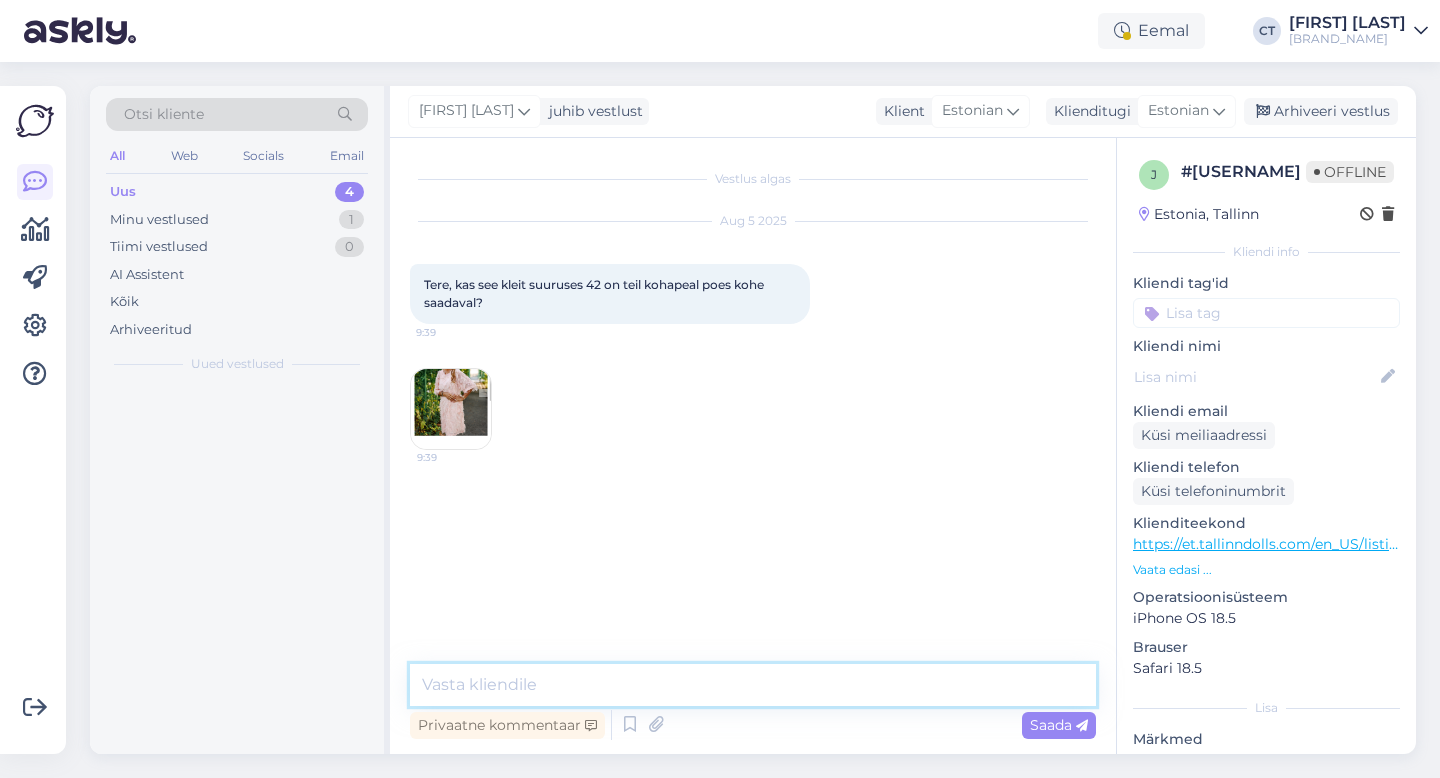 click at bounding box center (753, 685) 